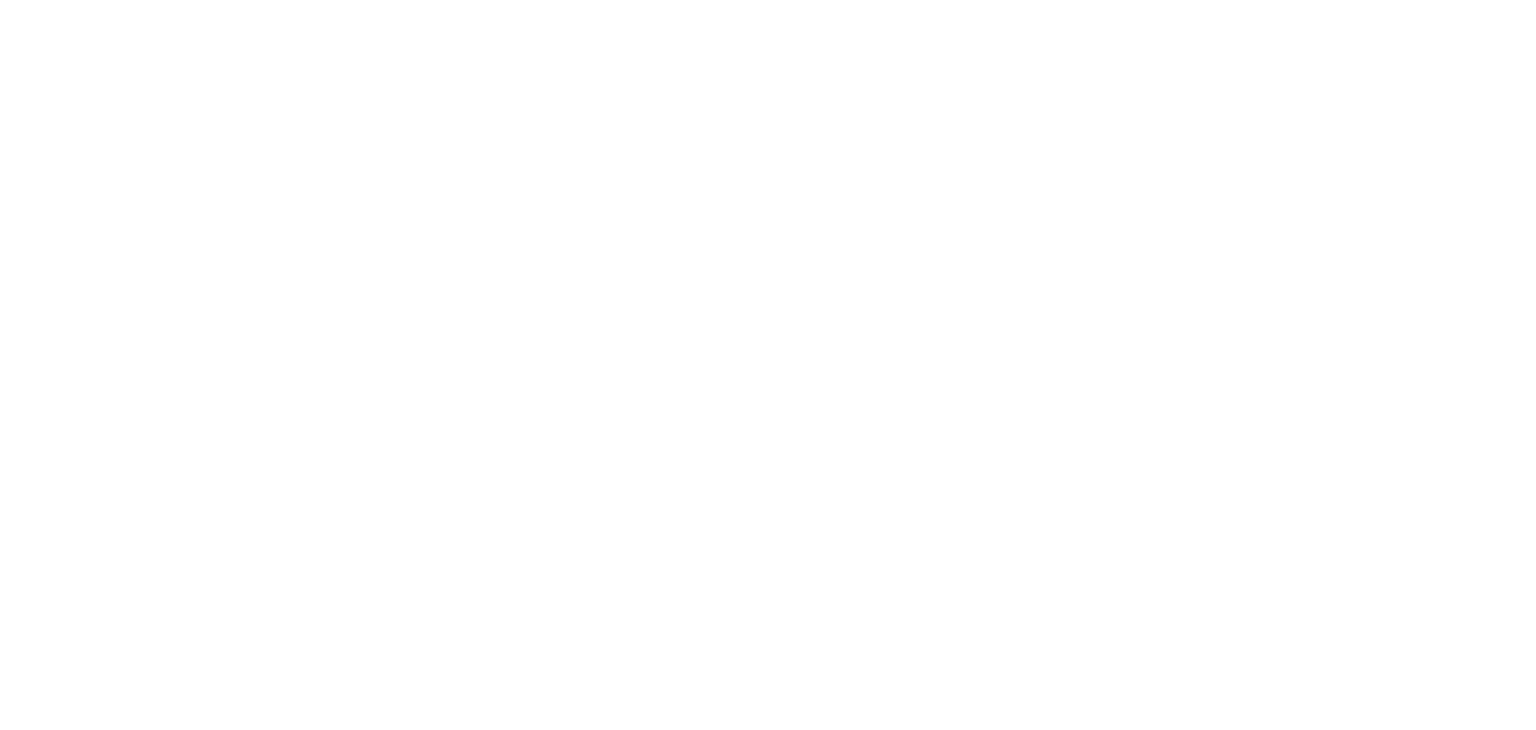 scroll, scrollTop: 0, scrollLeft: 0, axis: both 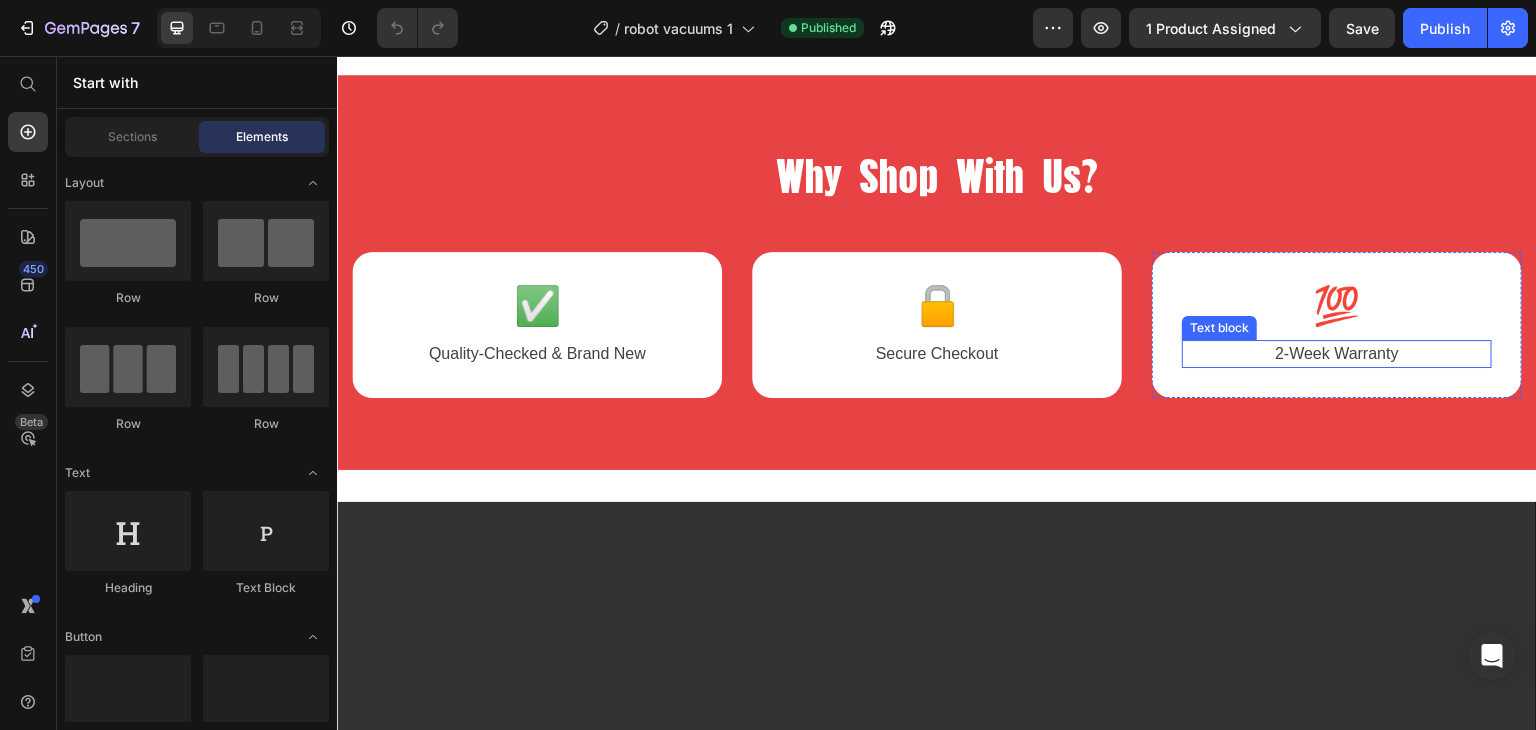 click on "2-Week Warranty" at bounding box center [1337, 354] 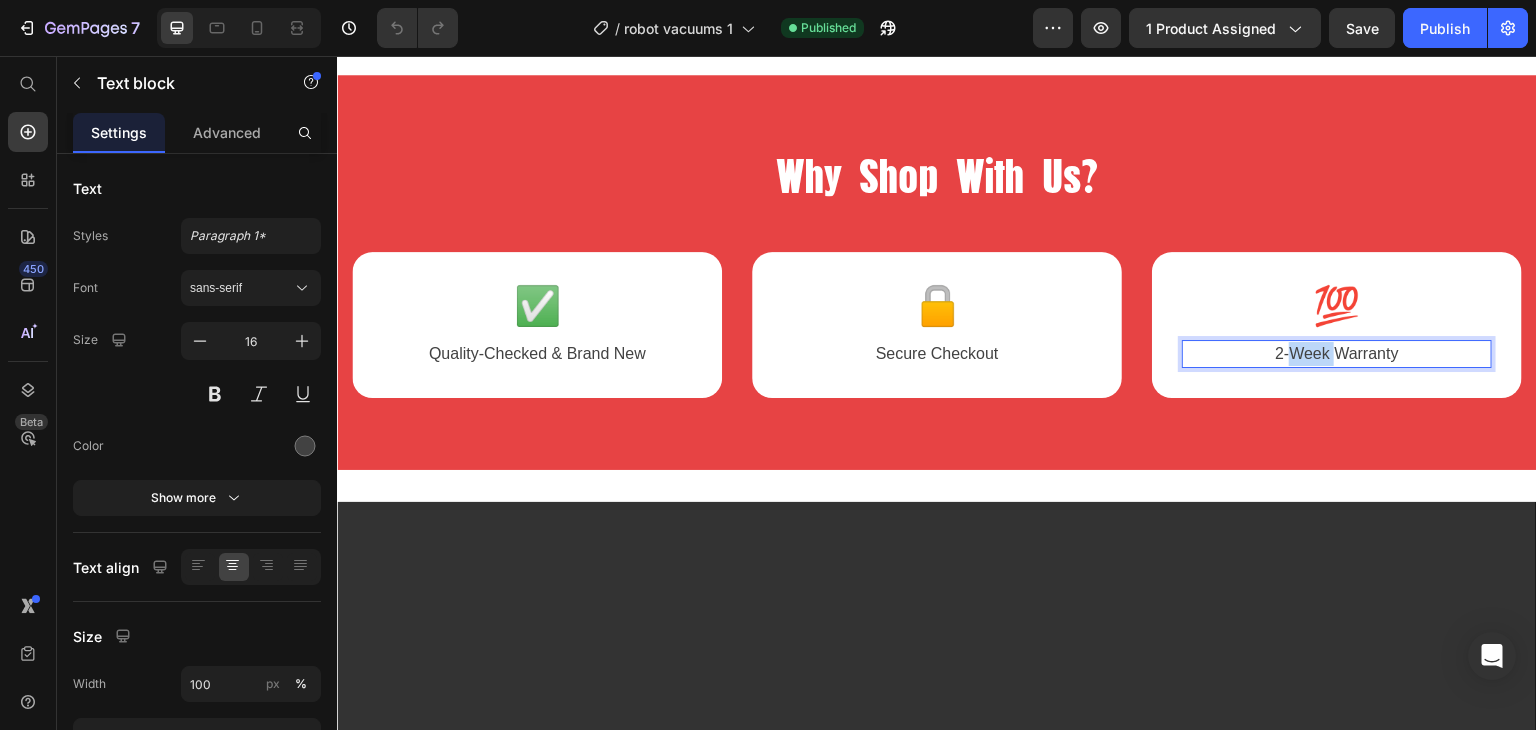 click on "2-Week Warranty" at bounding box center (1337, 354) 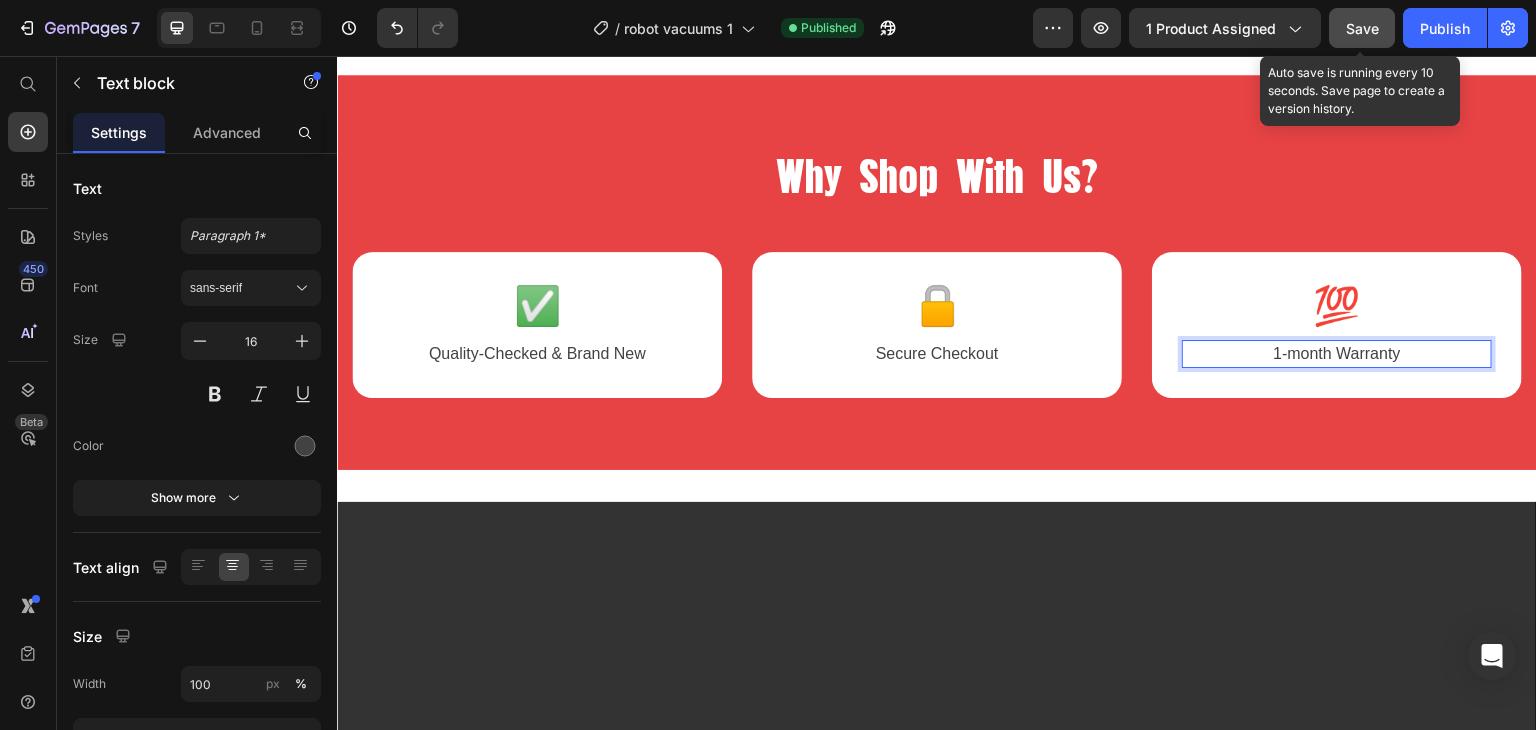 click on "Save" at bounding box center [1362, 28] 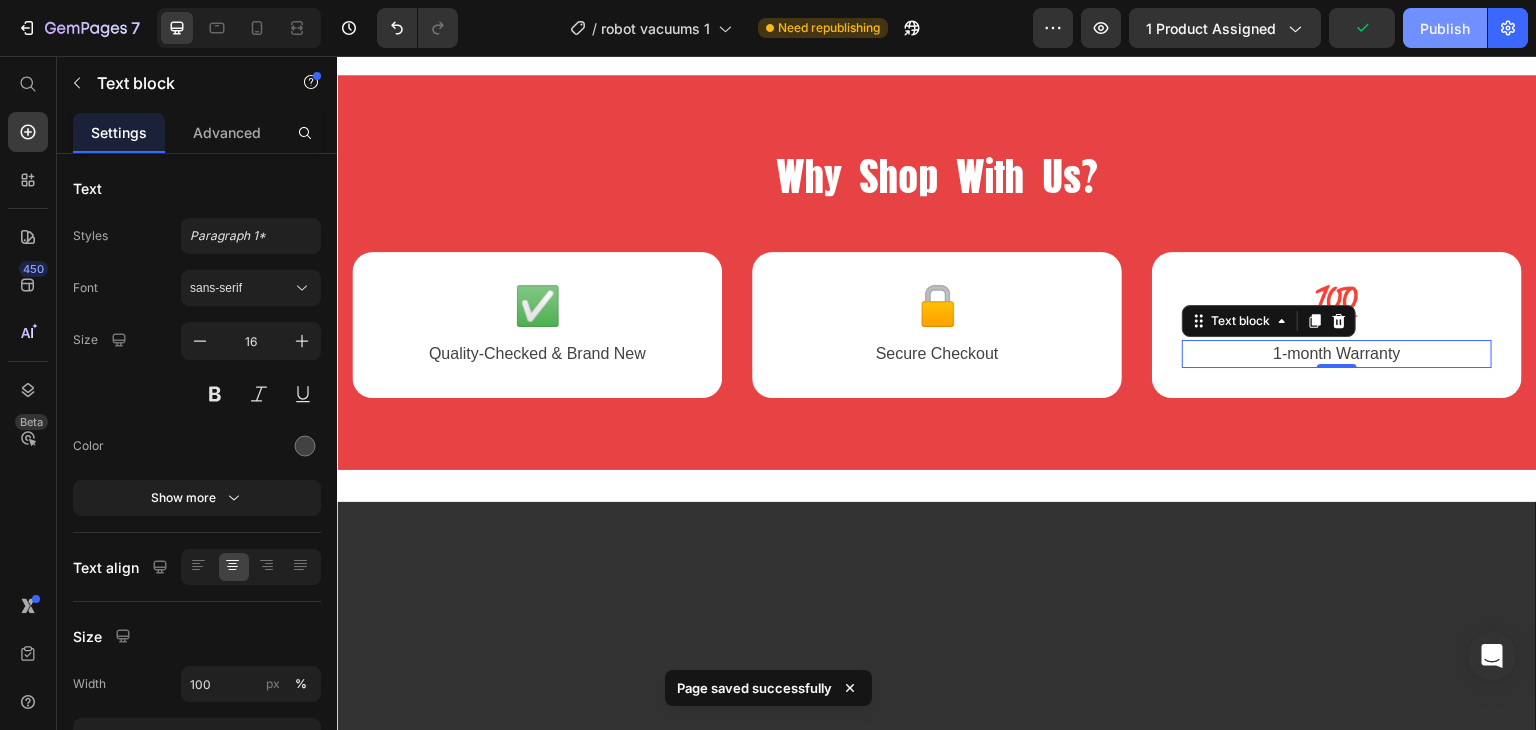 click on "Publish" 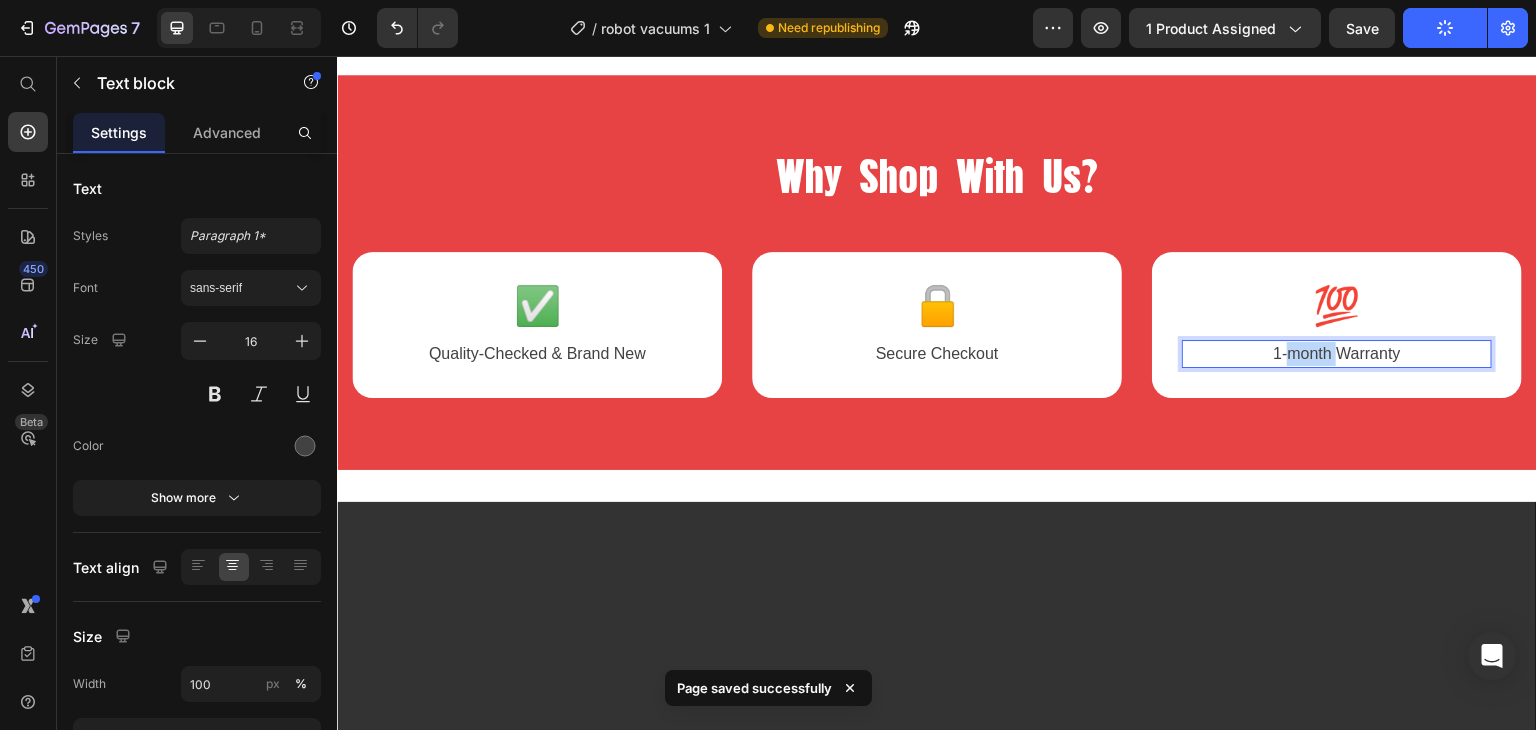 click on "1-month Warranty" at bounding box center [1337, 354] 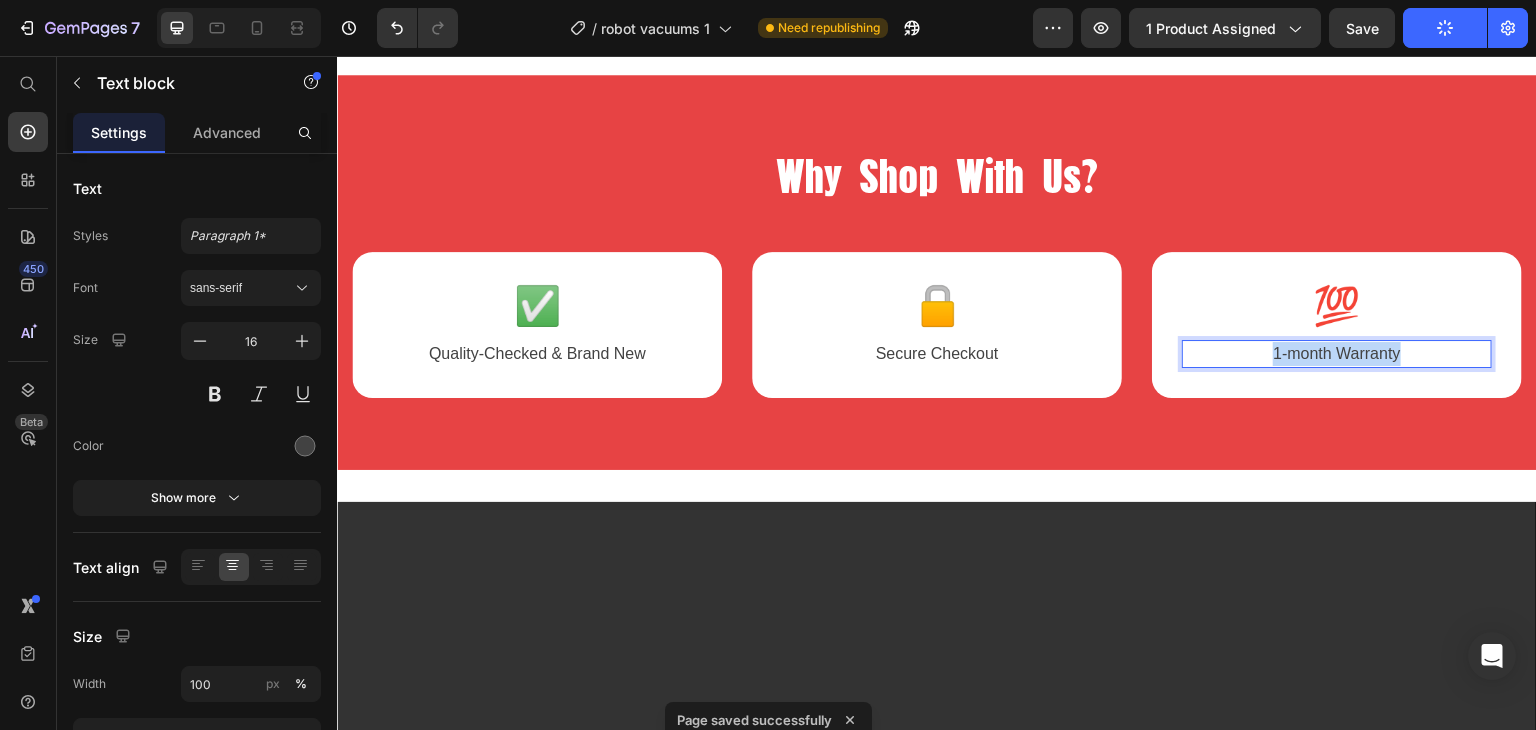 click on "1-month Warranty" at bounding box center [1337, 354] 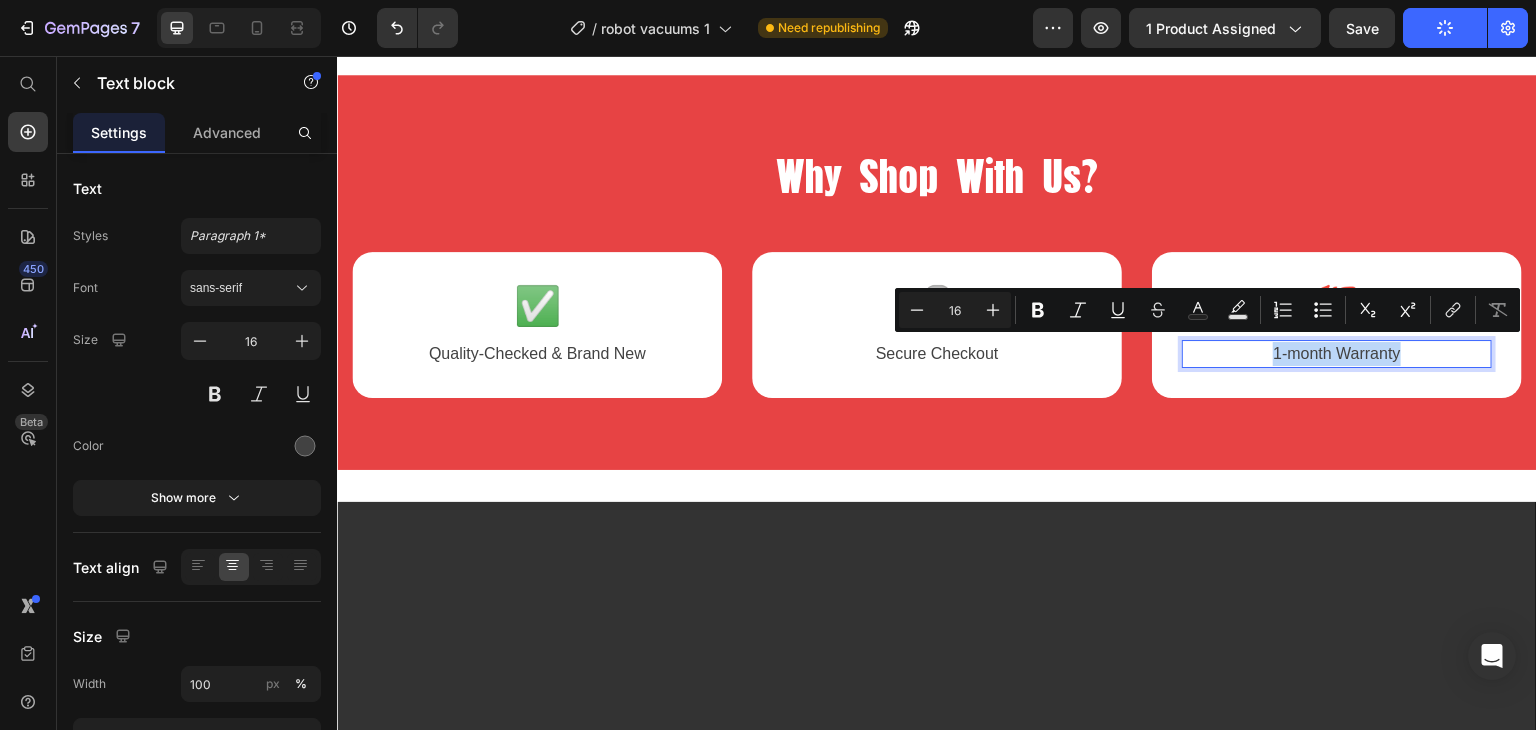 click on "1-month Warranty" at bounding box center [1337, 354] 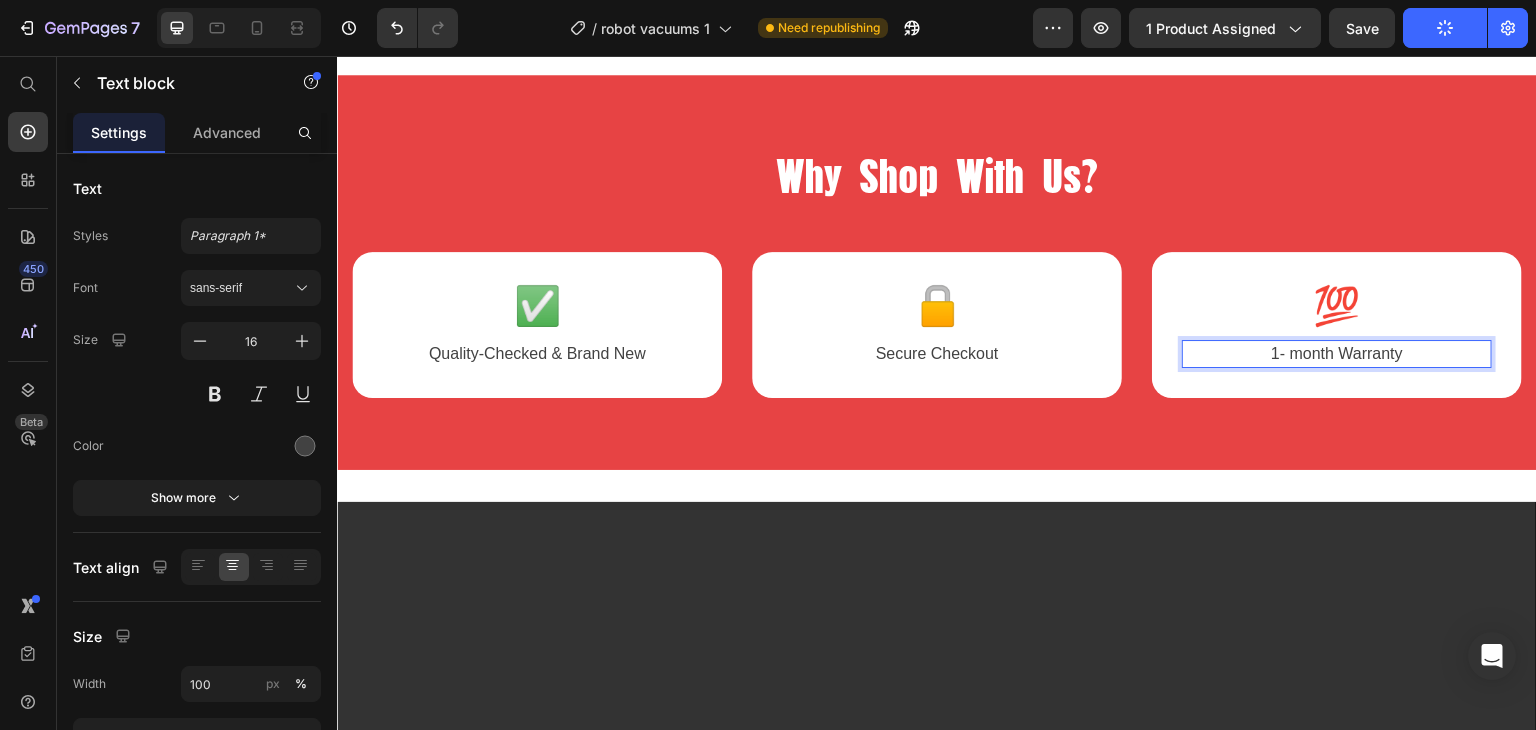 click on "1- month Warranty" at bounding box center [1337, 354] 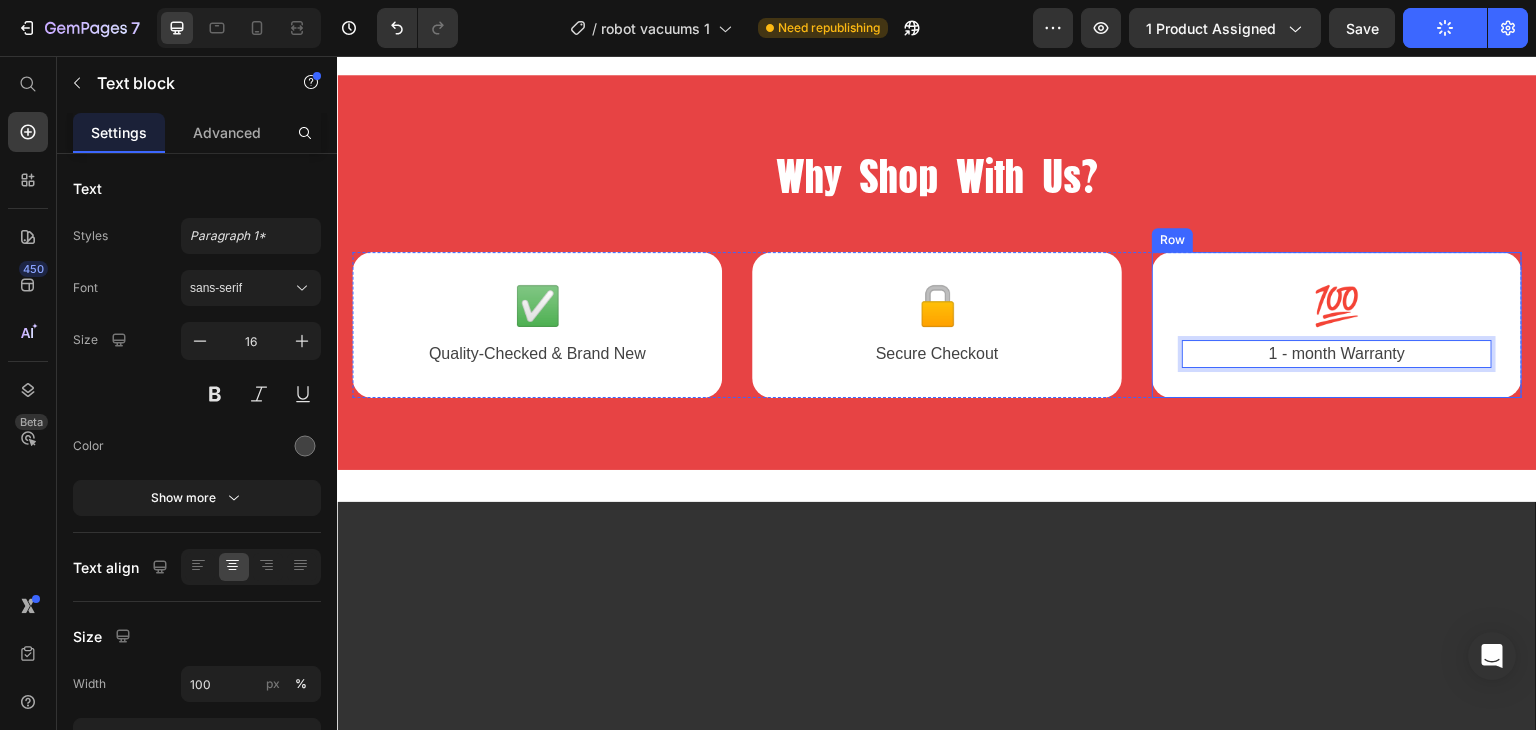 click on "💯 Heading 1 - month Warranty Text block   0 Row" at bounding box center (1337, 325) 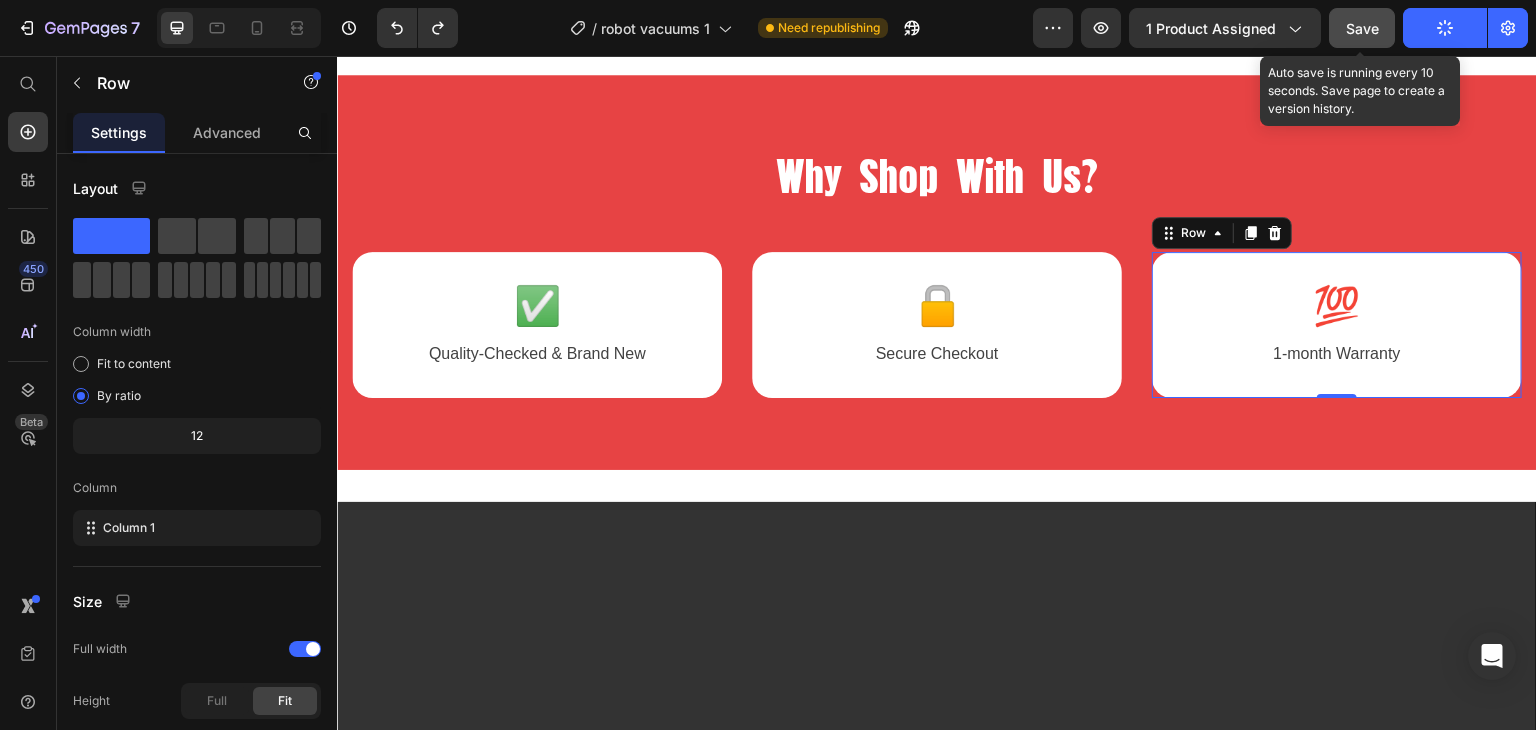 click on "Save" at bounding box center (1362, 28) 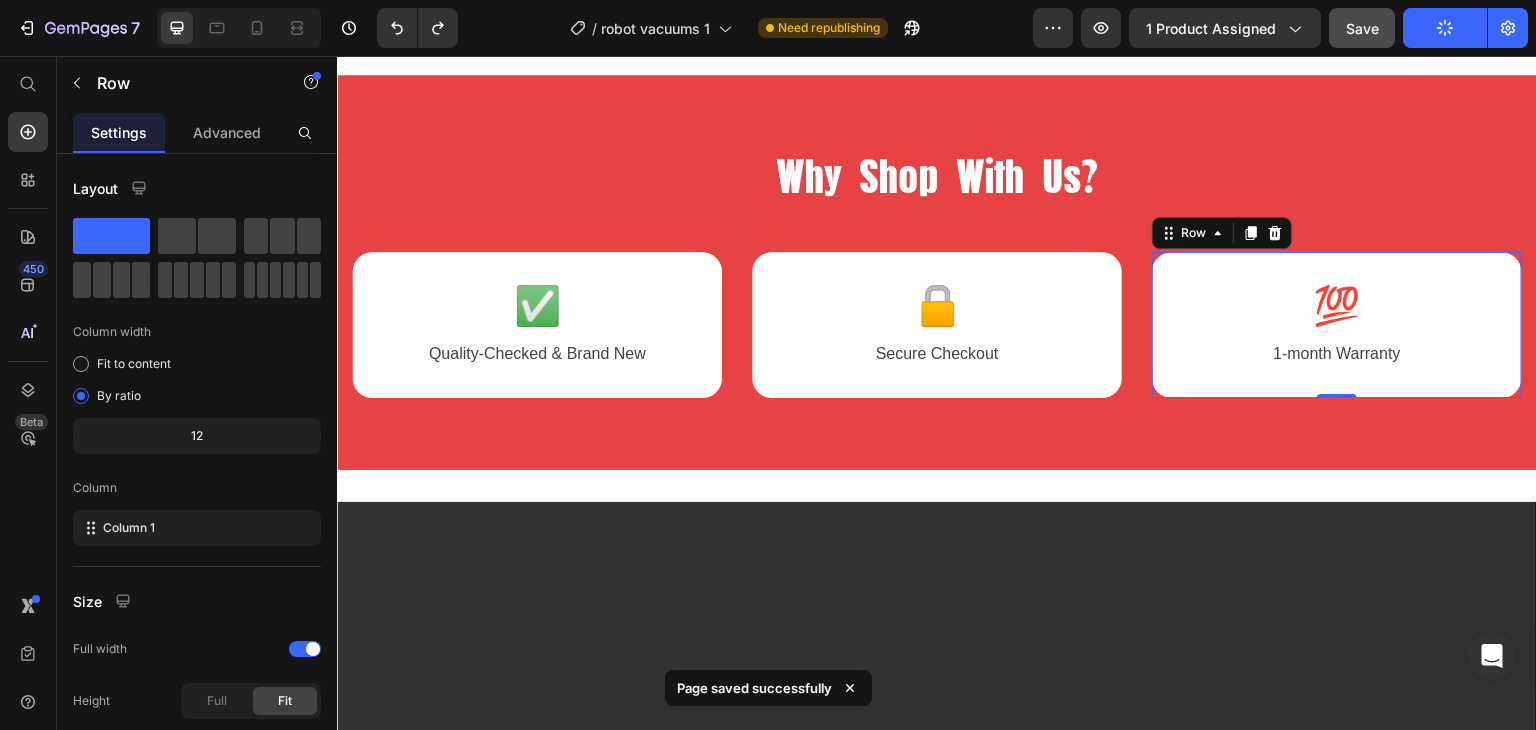 click 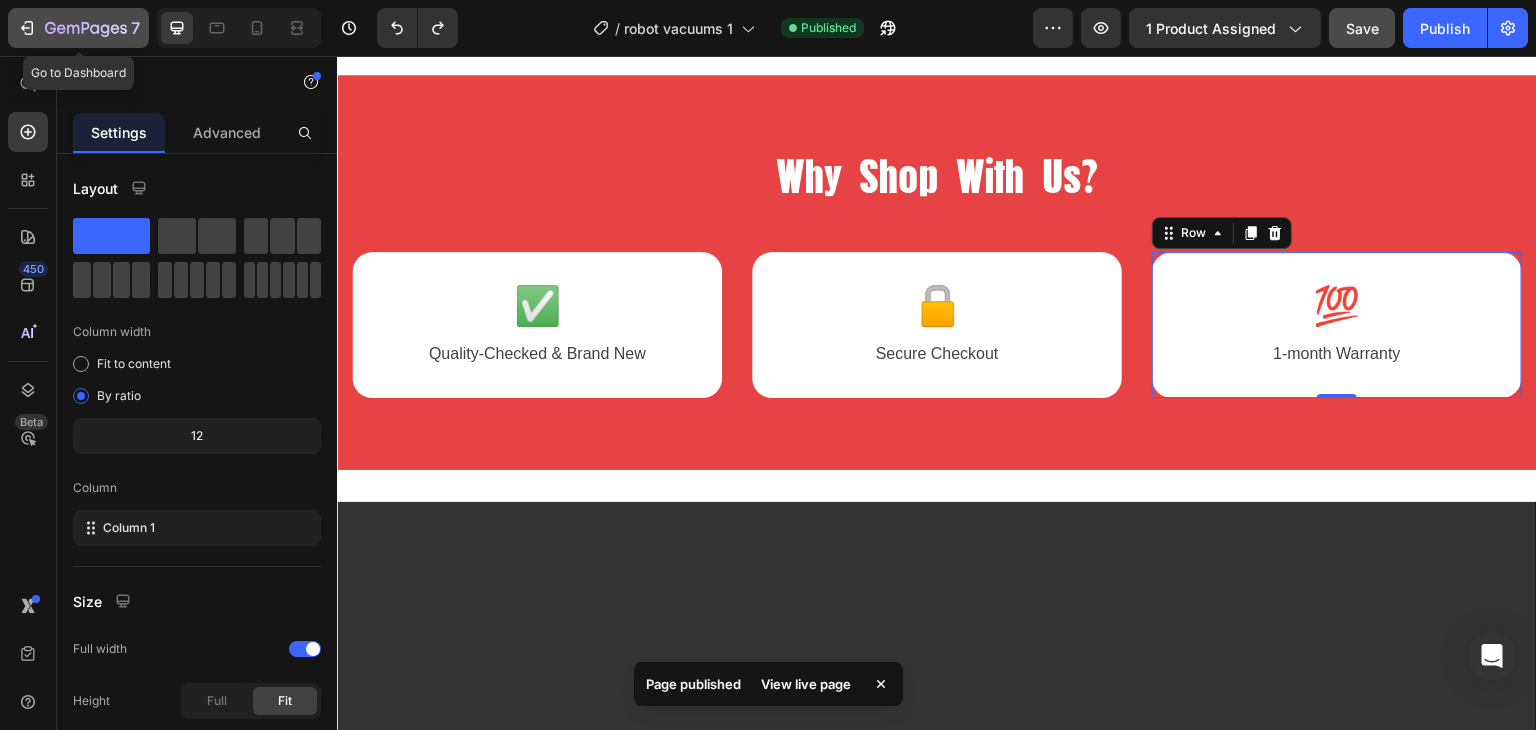click 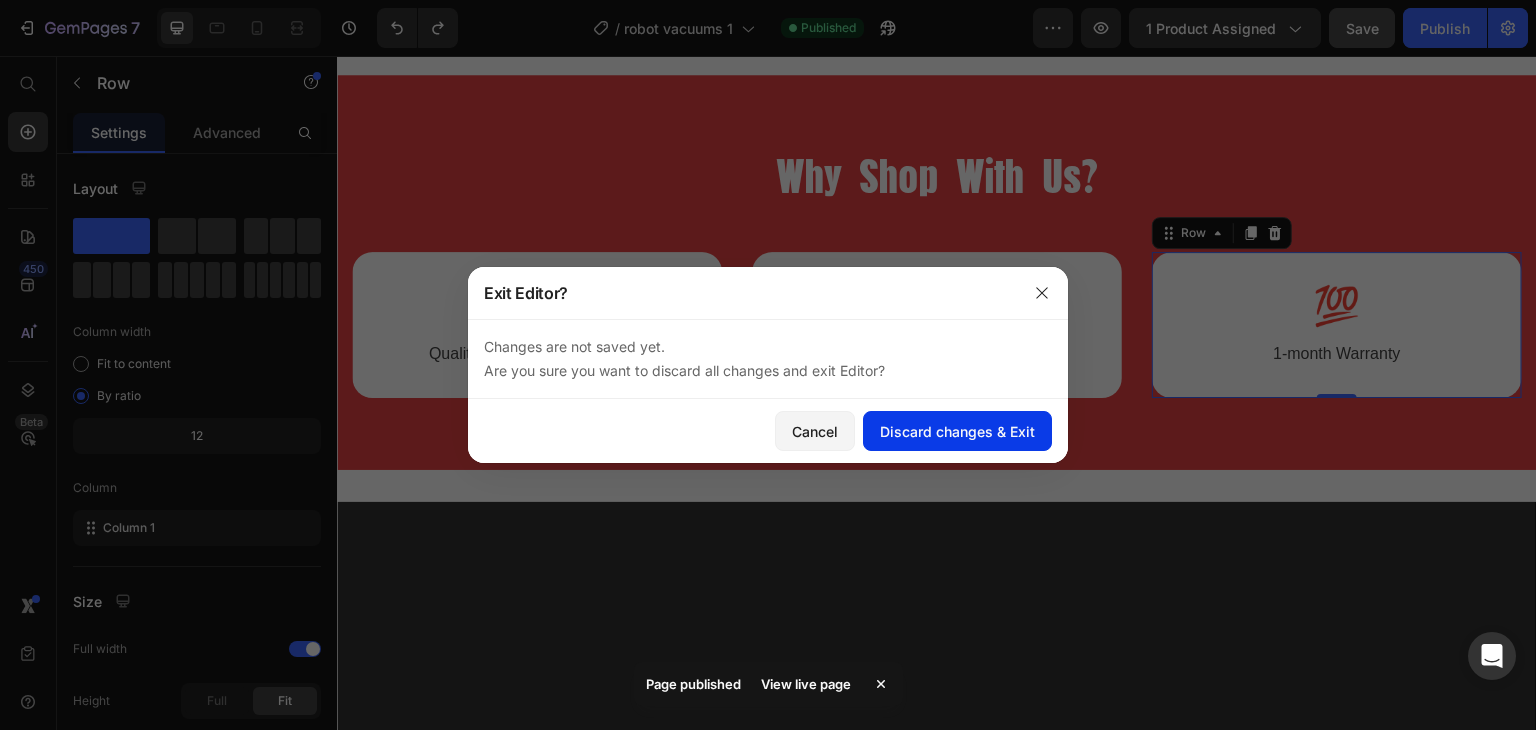 click on "Discard changes & Exit" at bounding box center [957, 431] 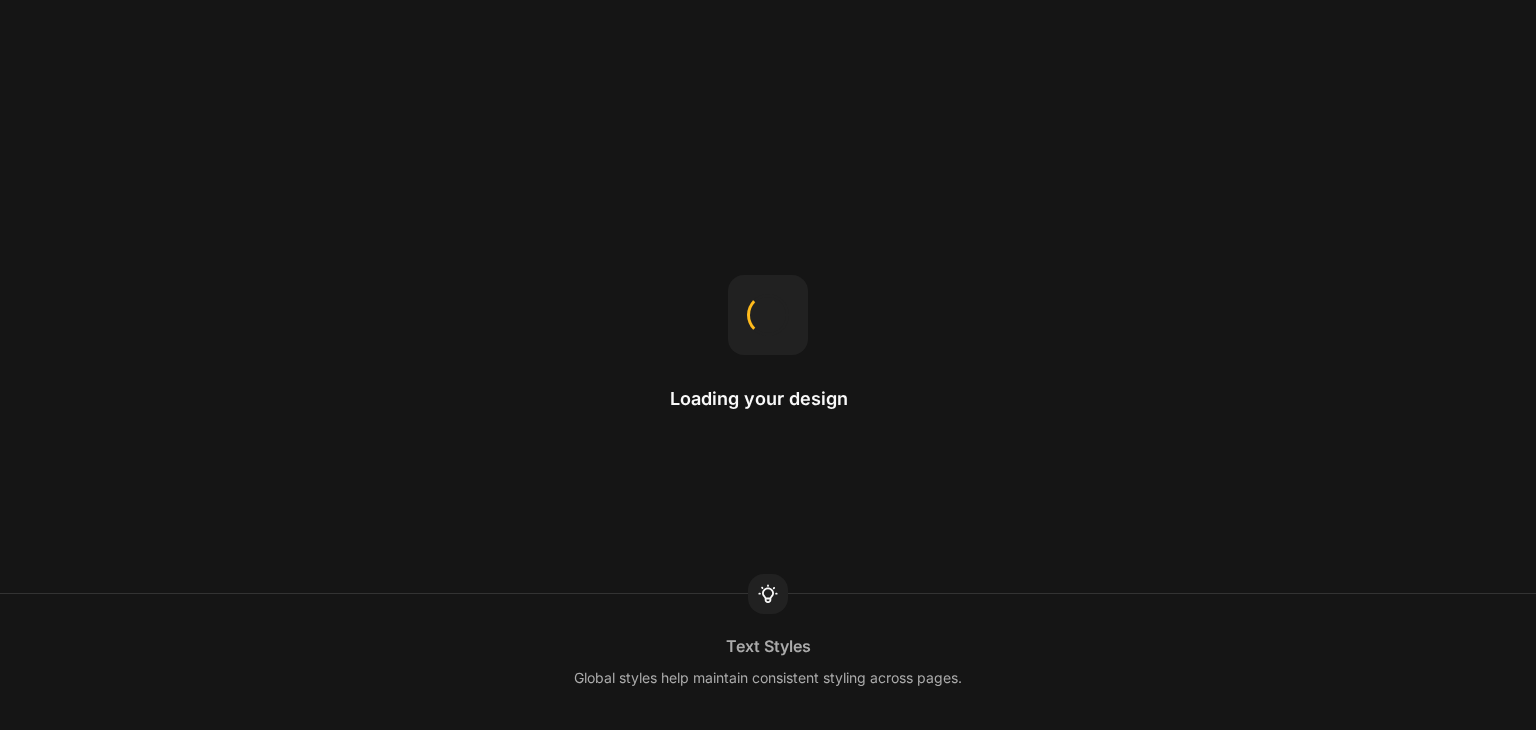 scroll, scrollTop: 0, scrollLeft: 0, axis: both 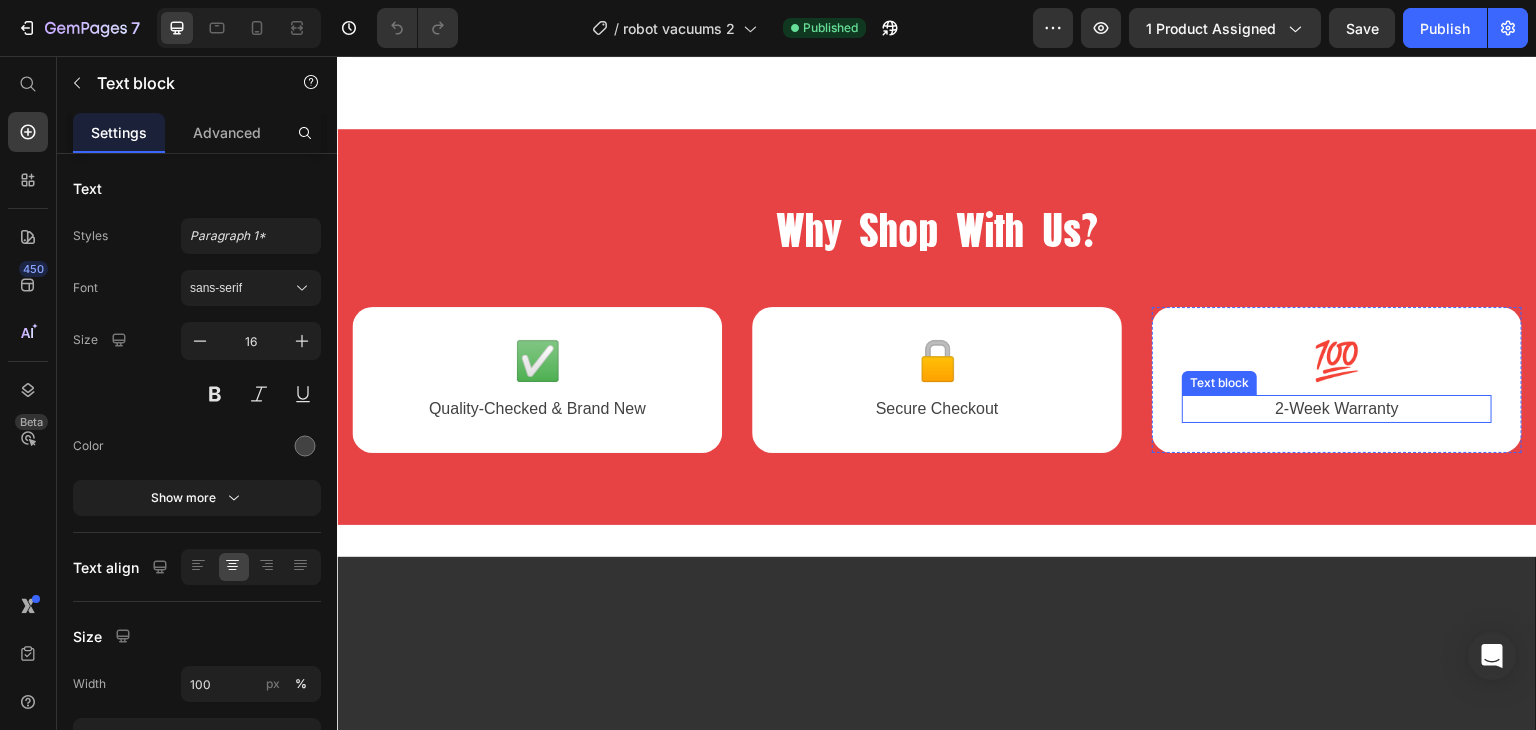 click on "2-Week Warranty" at bounding box center [1337, 409] 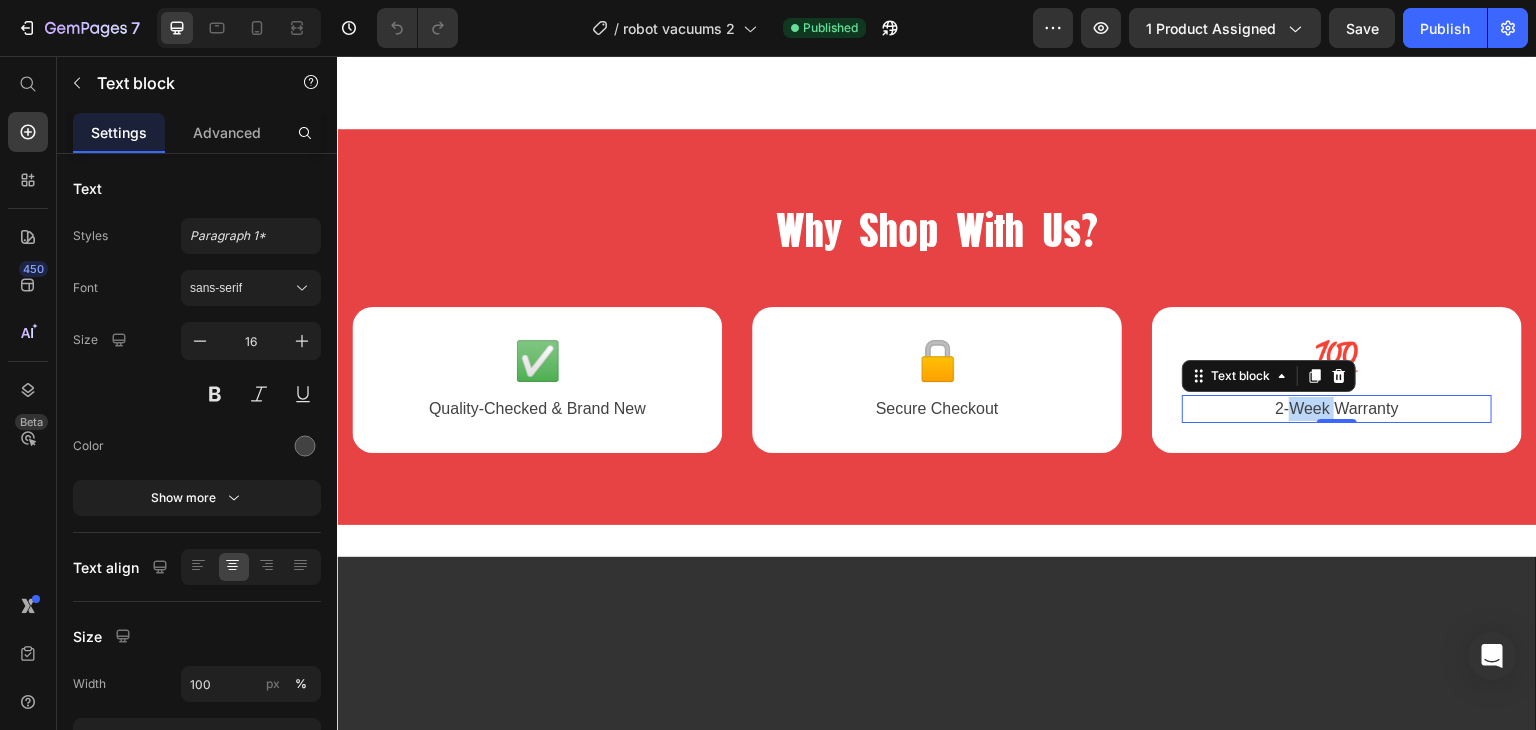 click on "2-Week Warranty" at bounding box center [1337, 409] 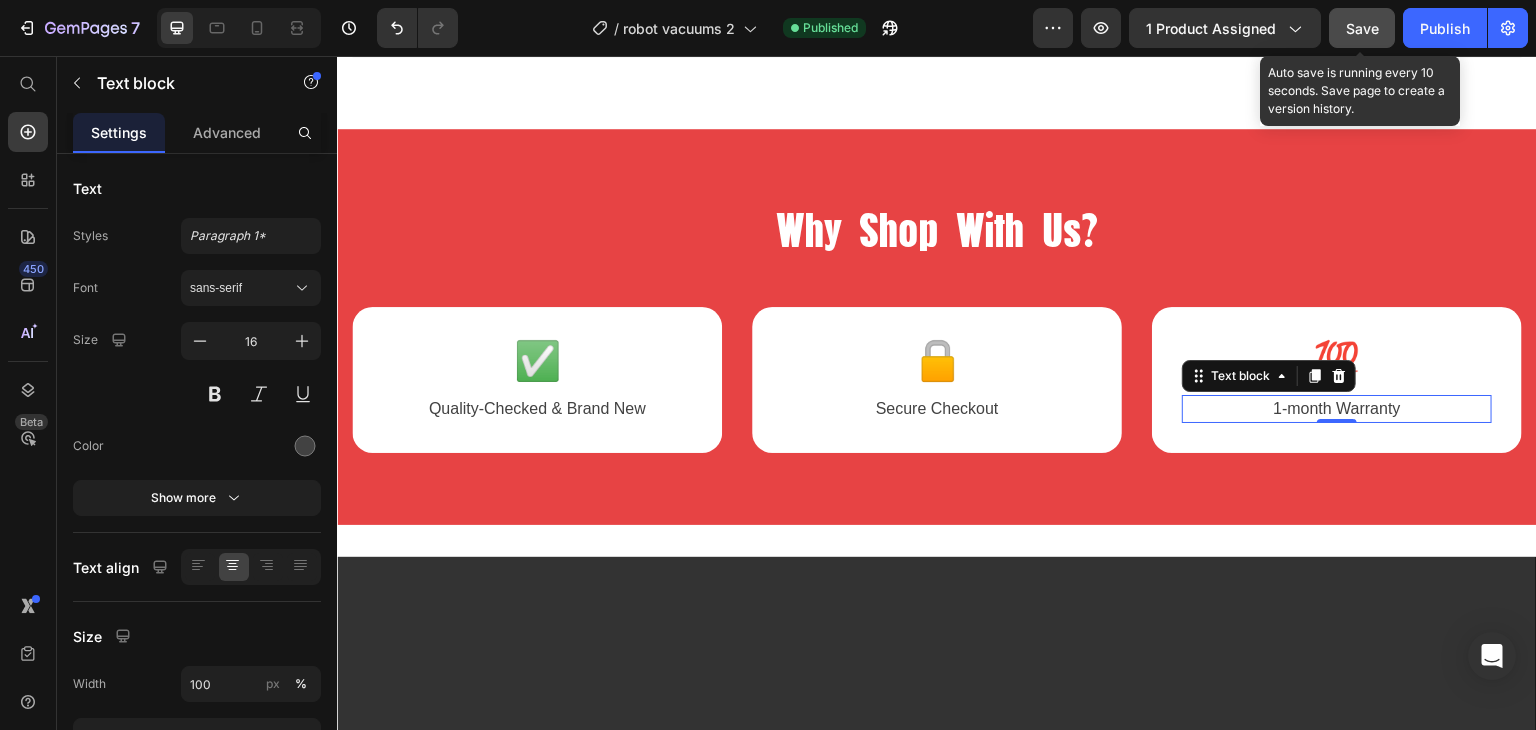 click on "Save" at bounding box center (1362, 28) 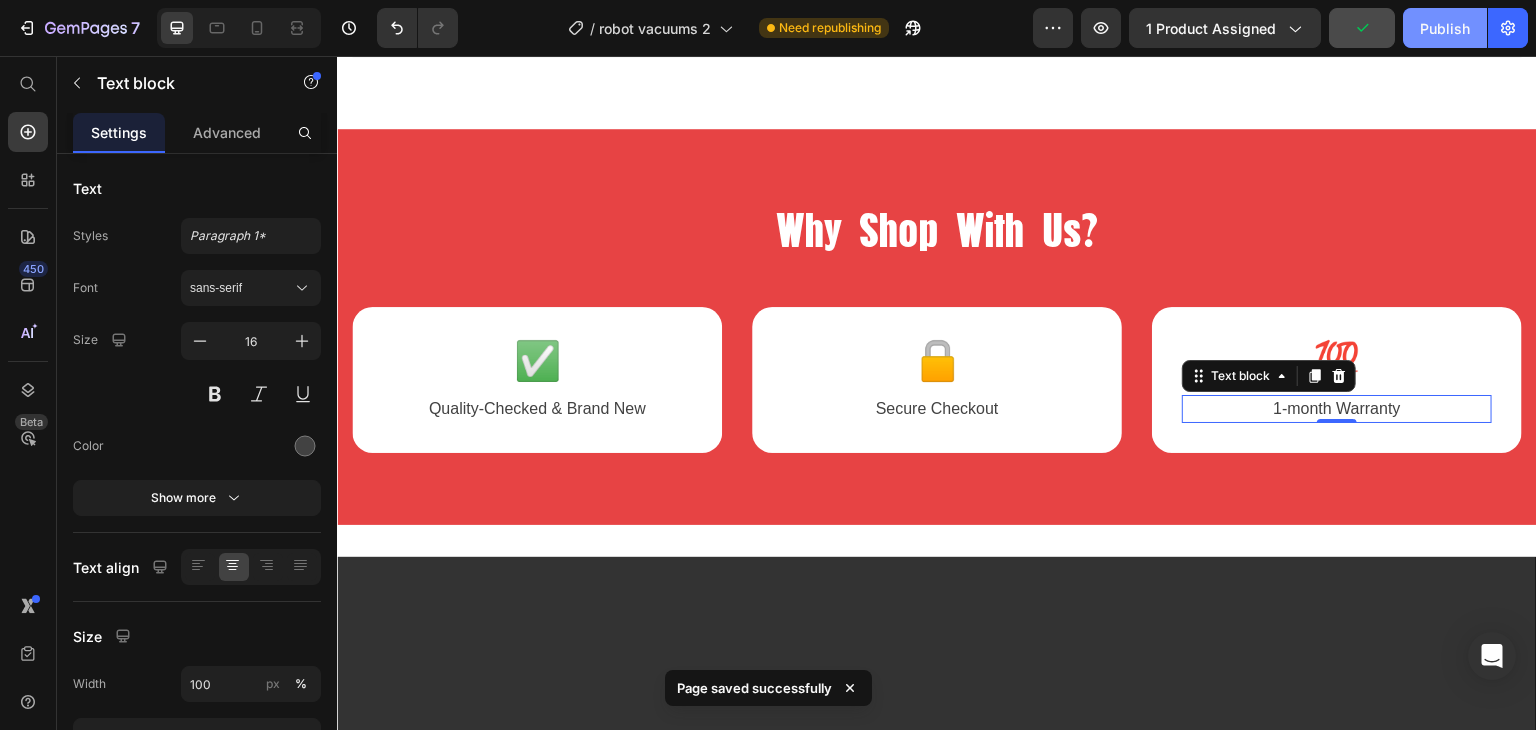 click on "Publish" 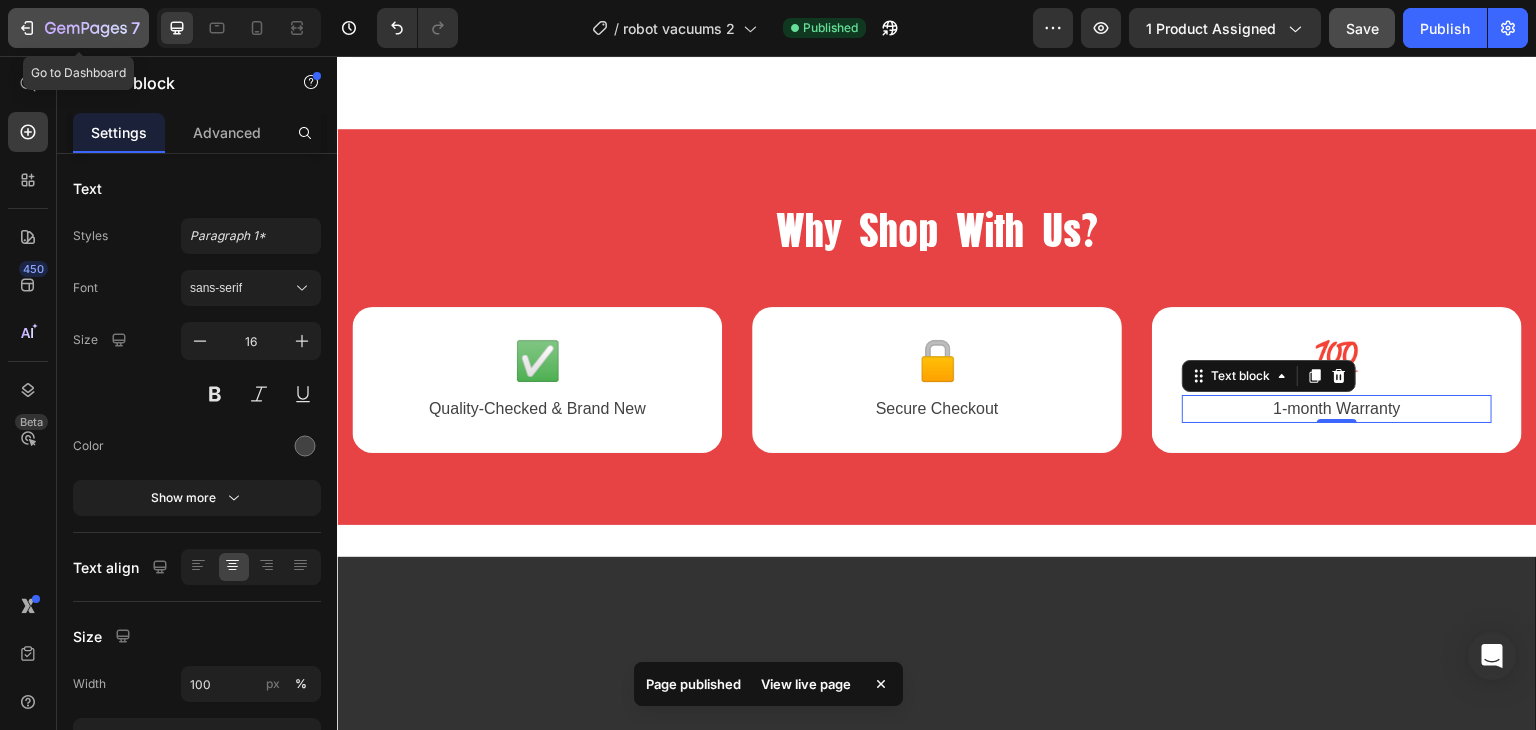 click 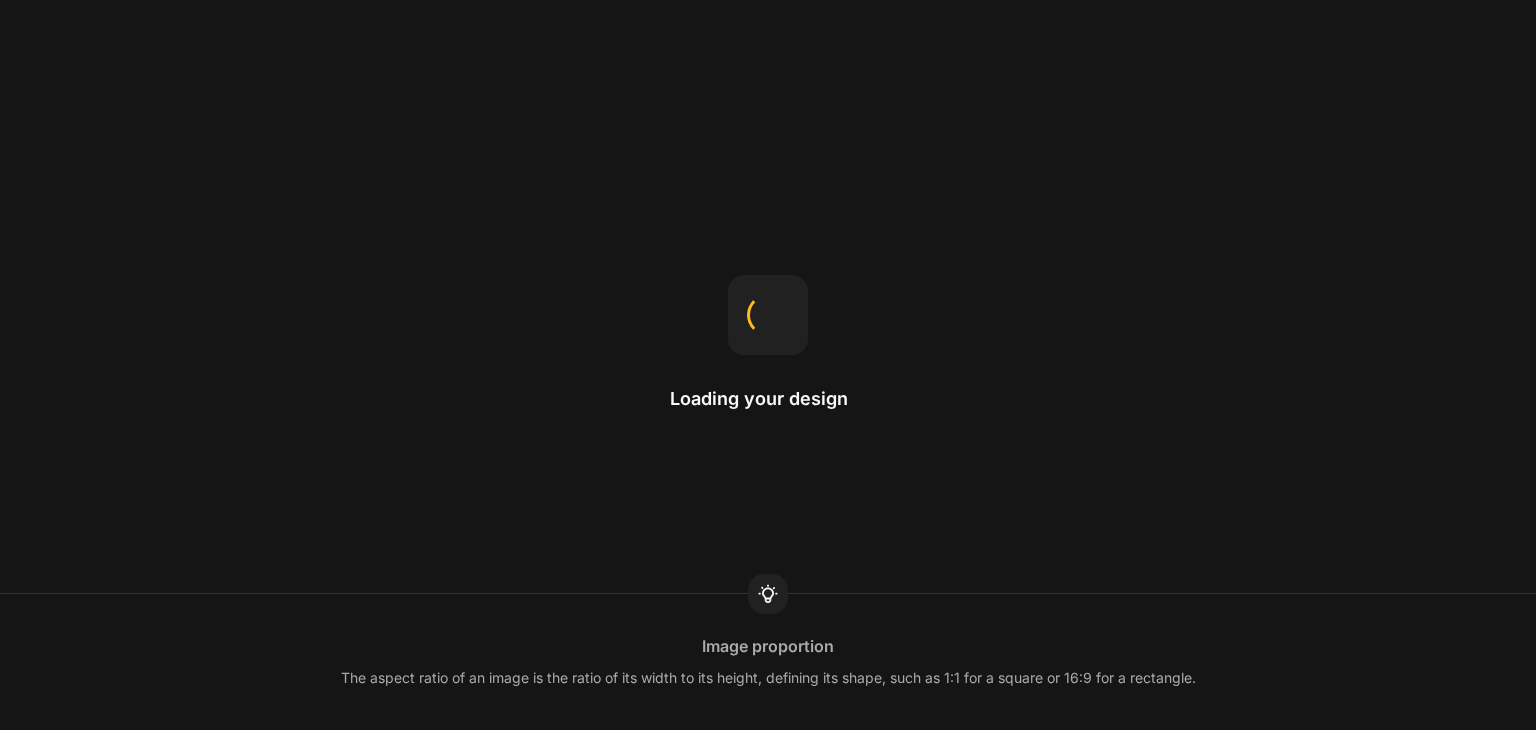 scroll, scrollTop: 0, scrollLeft: 0, axis: both 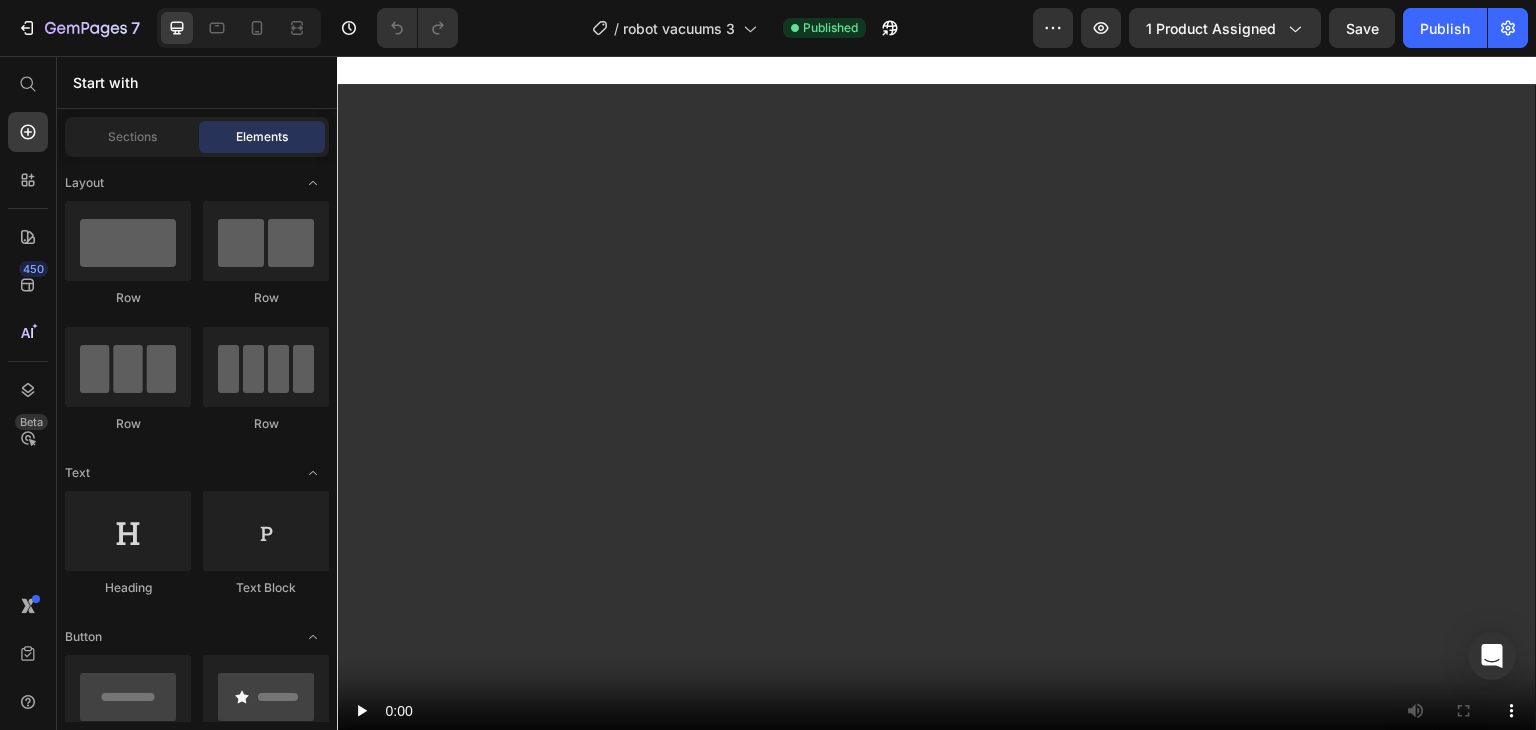 click on "2-Week Warranty" at bounding box center [1337, -64] 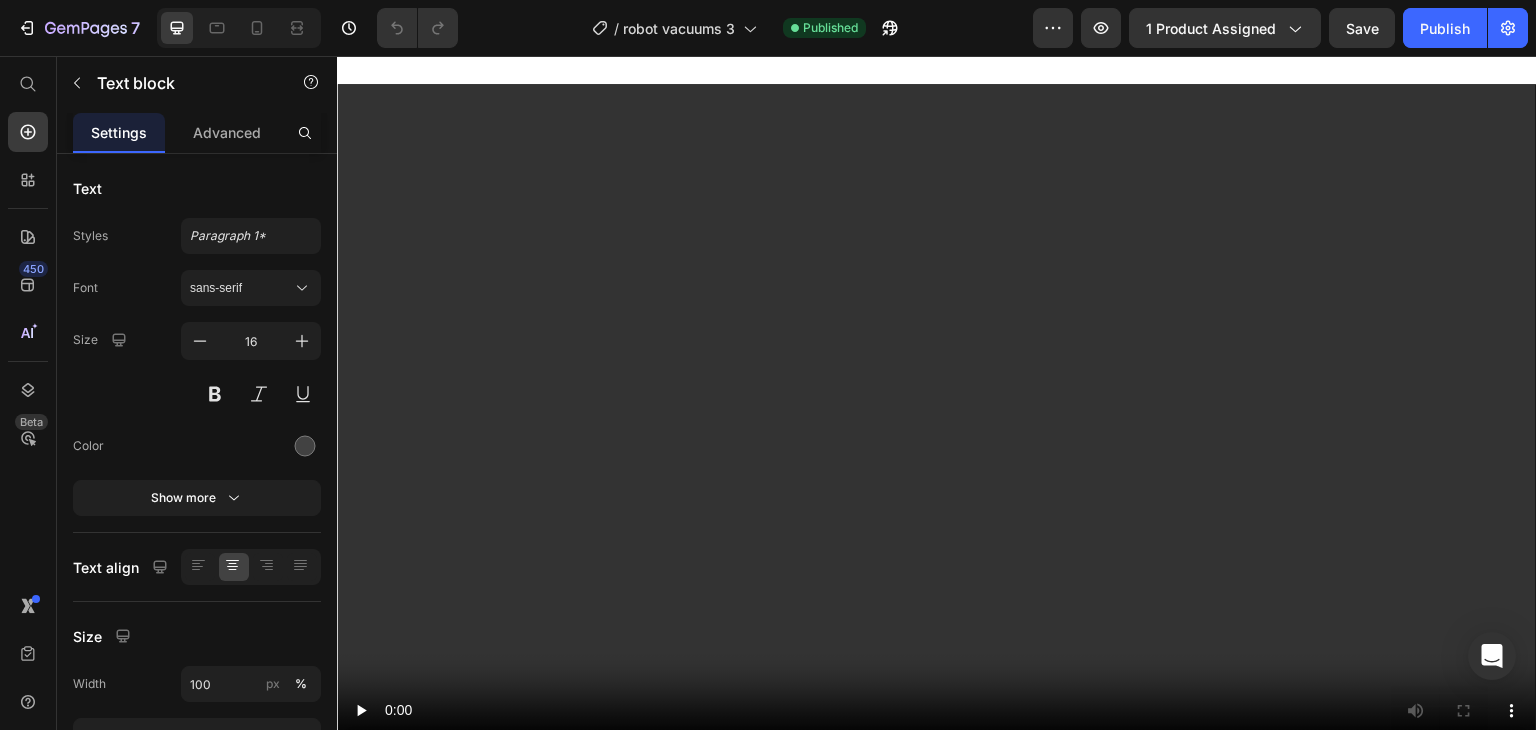 click on "2-Week Warranty" at bounding box center [1337, -64] 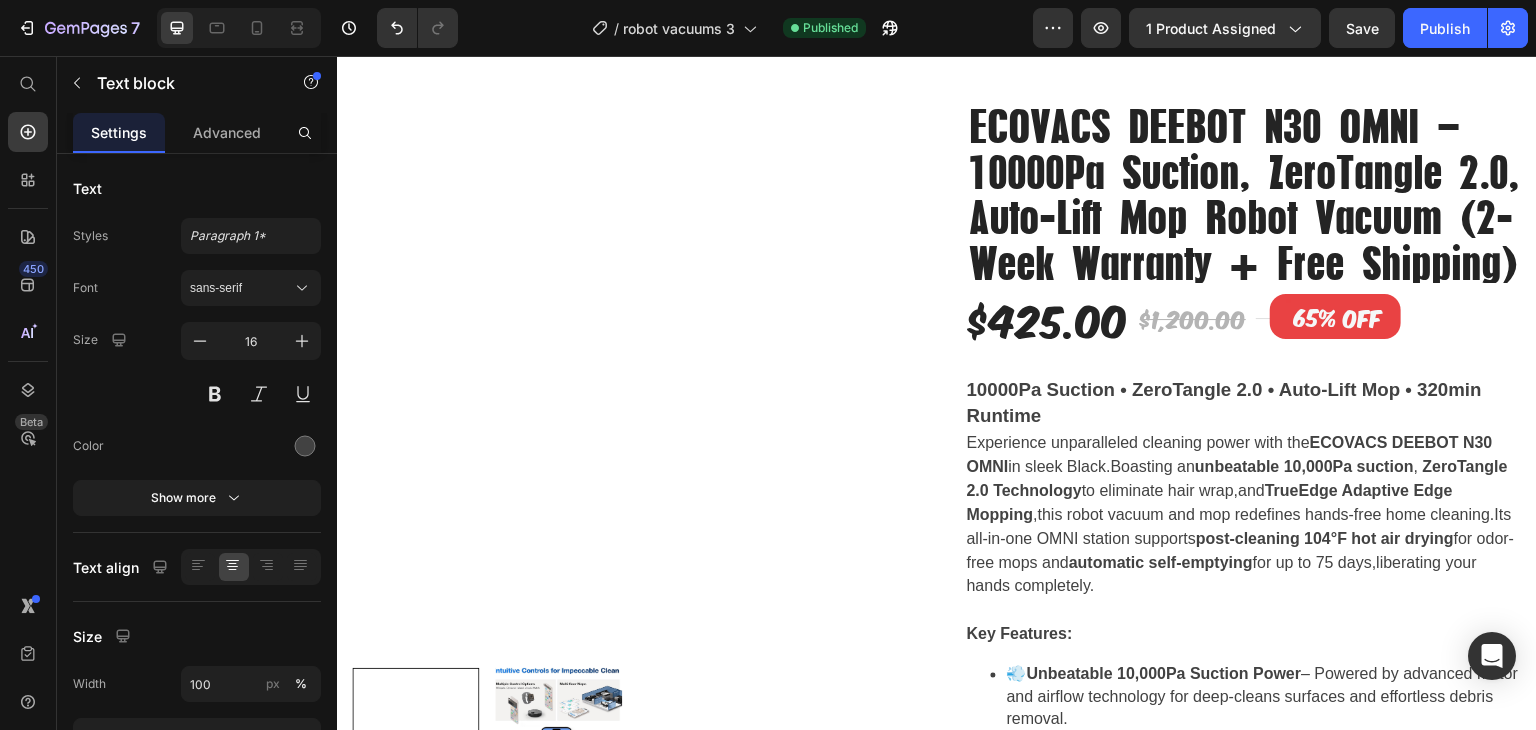 scroll, scrollTop: 0, scrollLeft: 0, axis: both 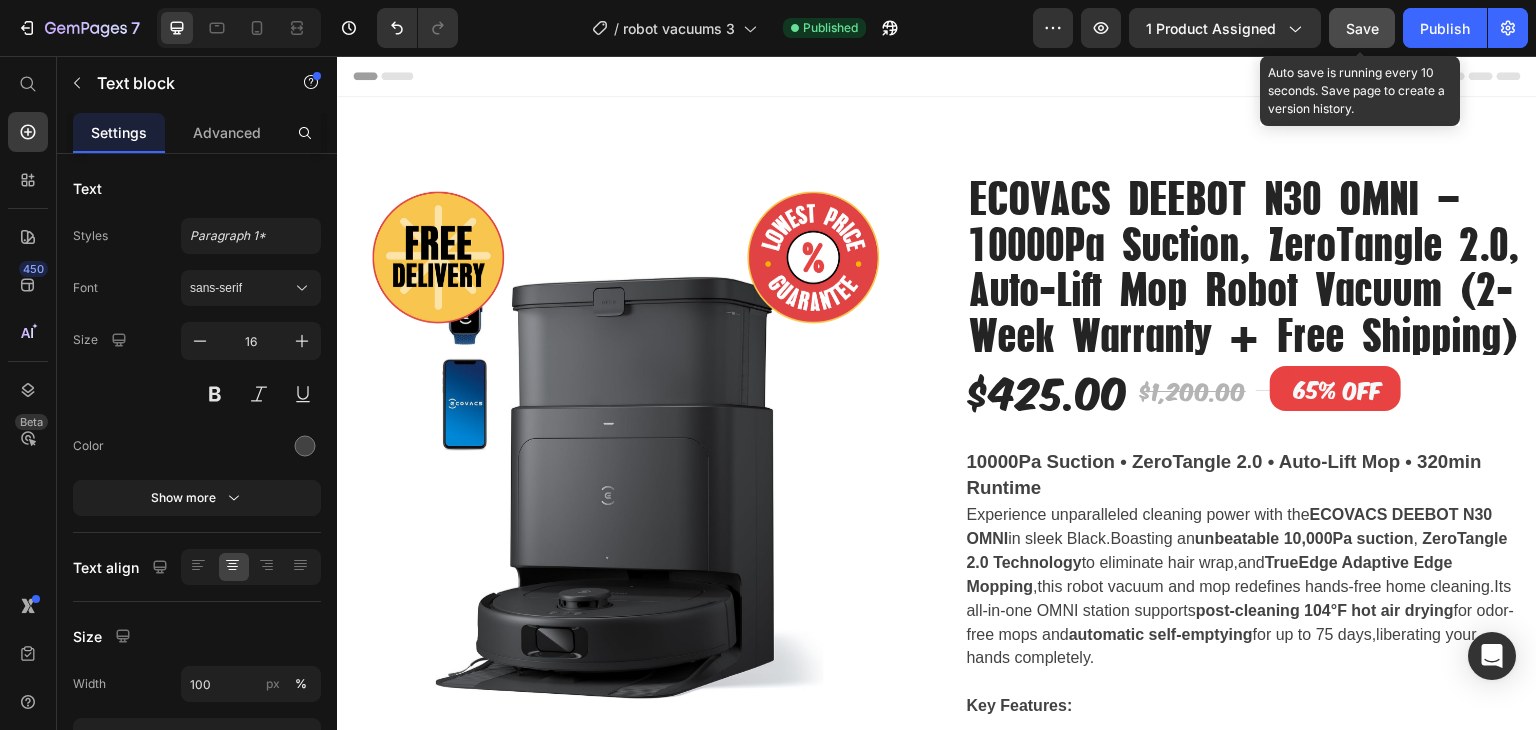 click on "Save" at bounding box center [1362, 28] 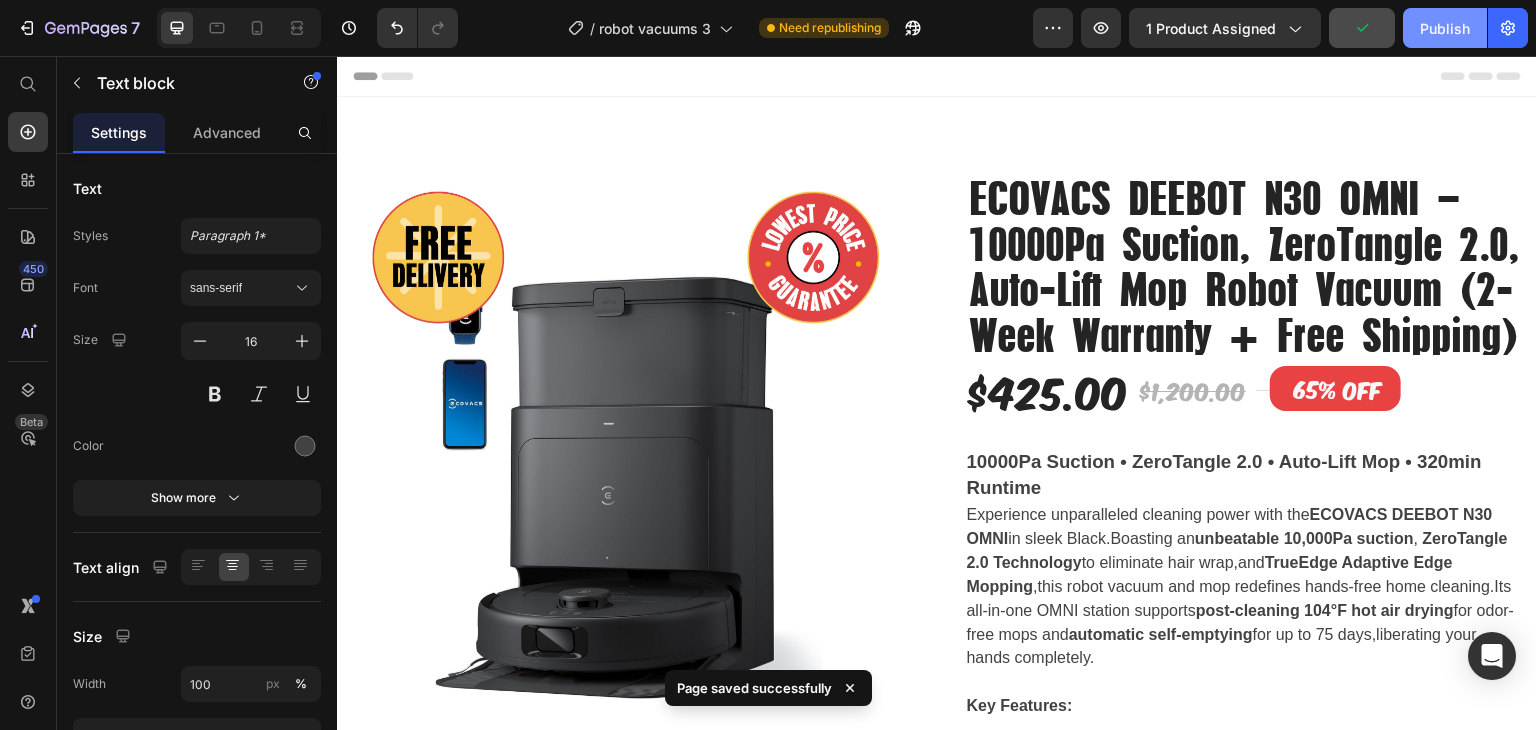 click on "Publish" at bounding box center [1445, 28] 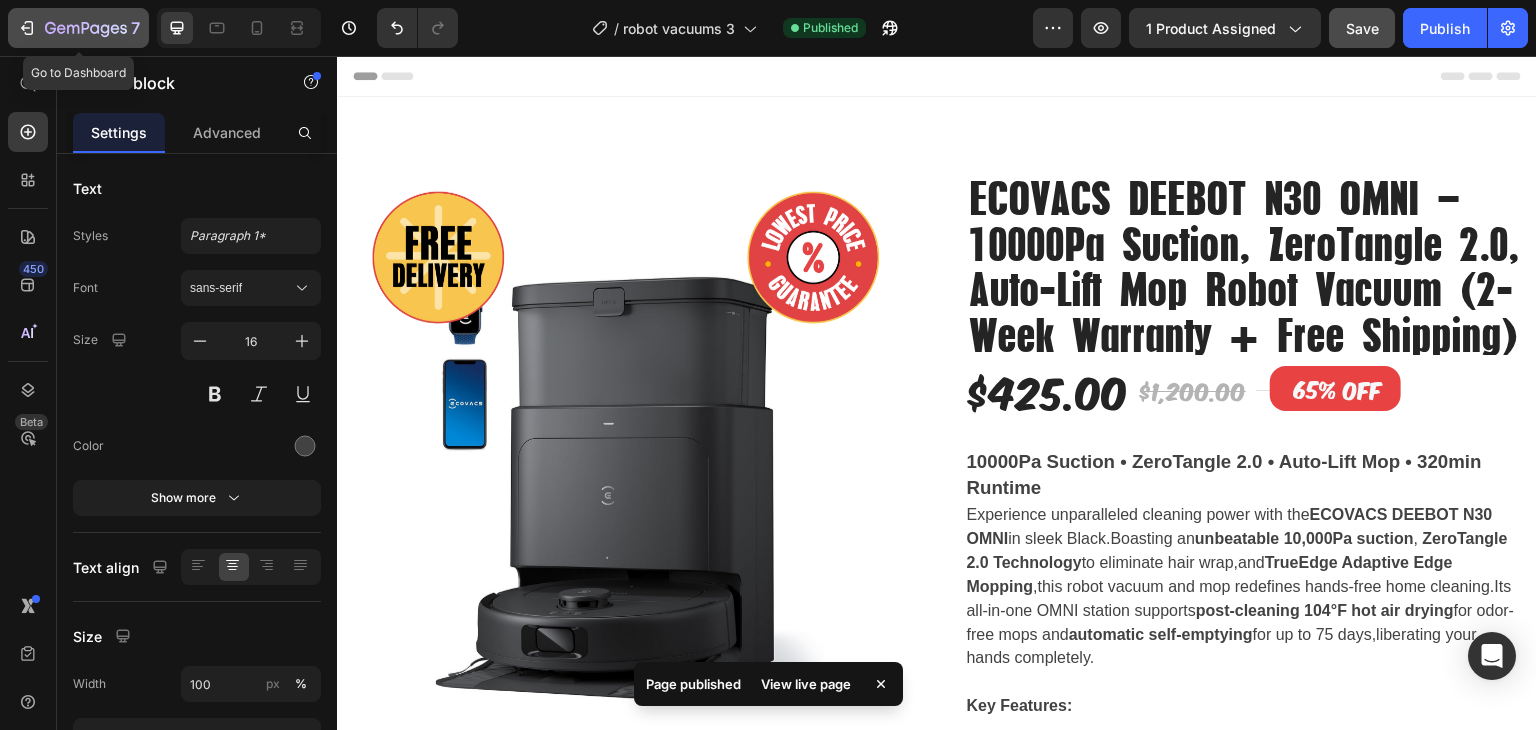 click 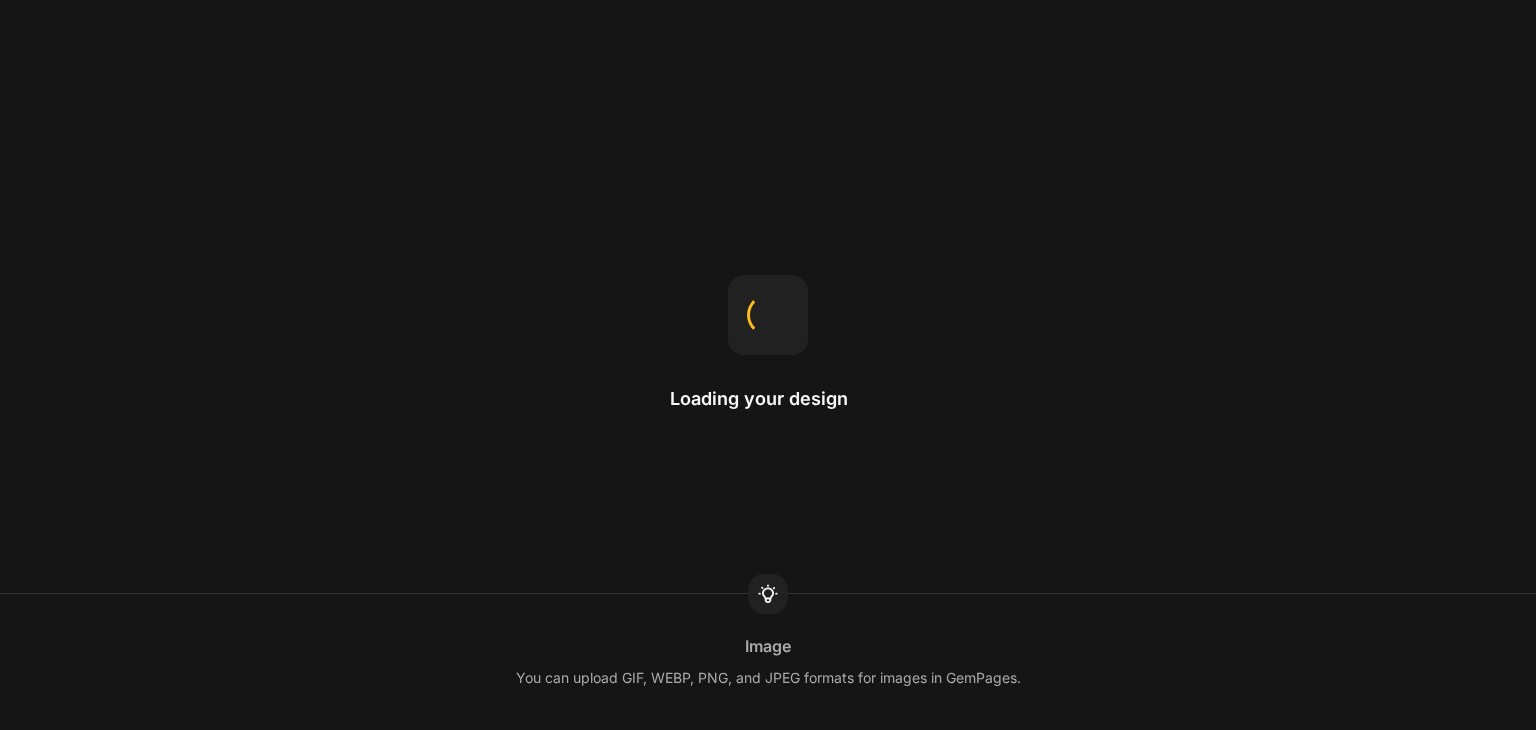 scroll, scrollTop: 0, scrollLeft: 0, axis: both 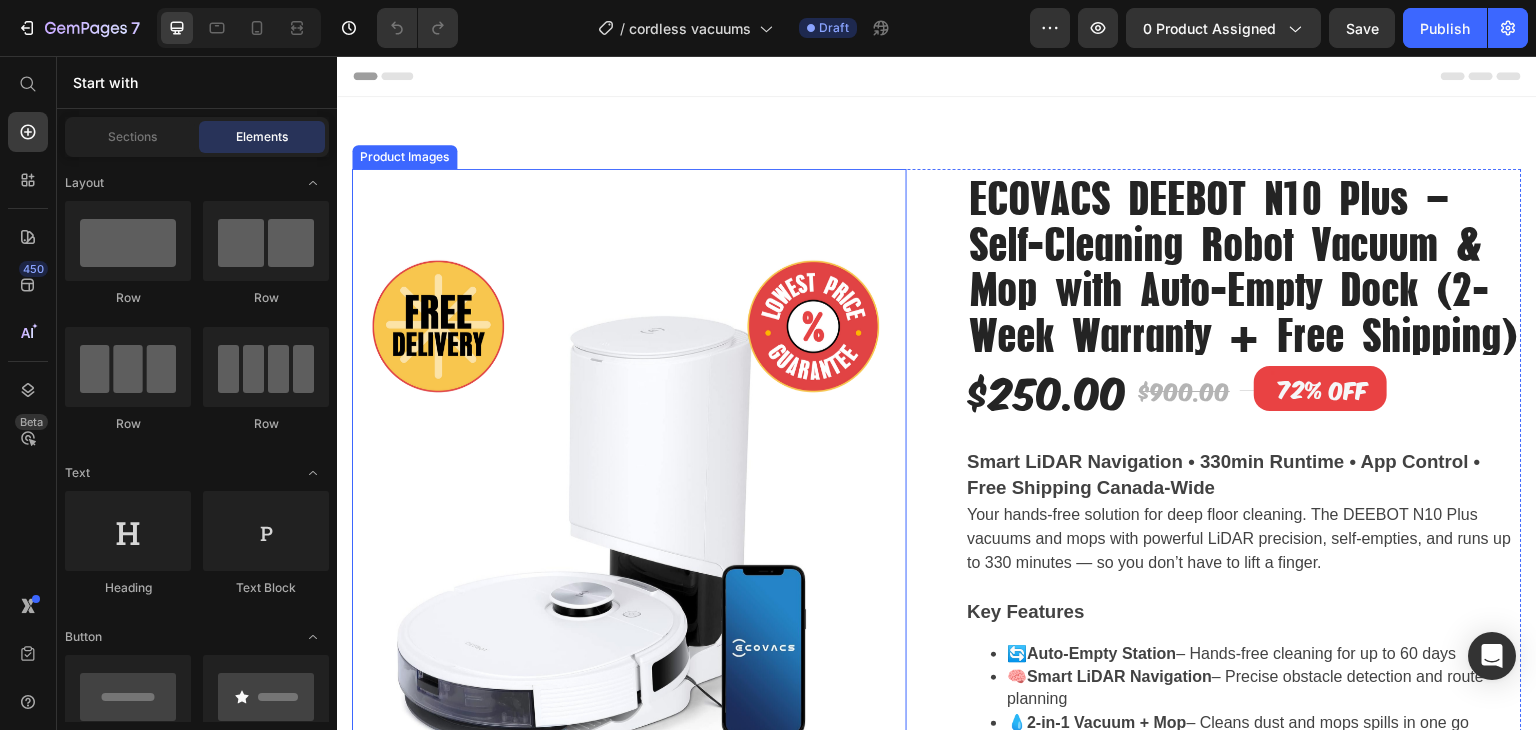 click at bounding box center [629, 516] 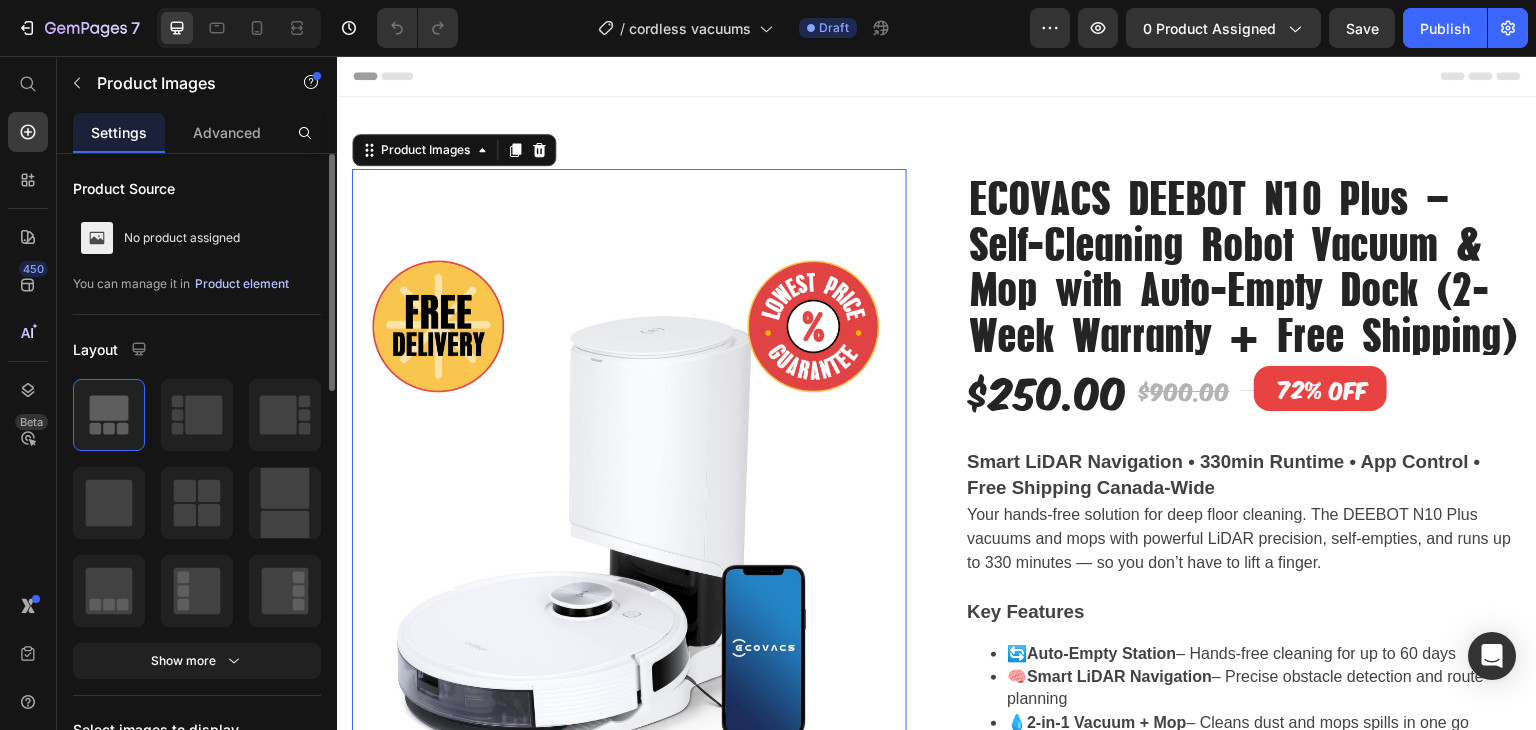 click on "Product element" at bounding box center [242, 284] 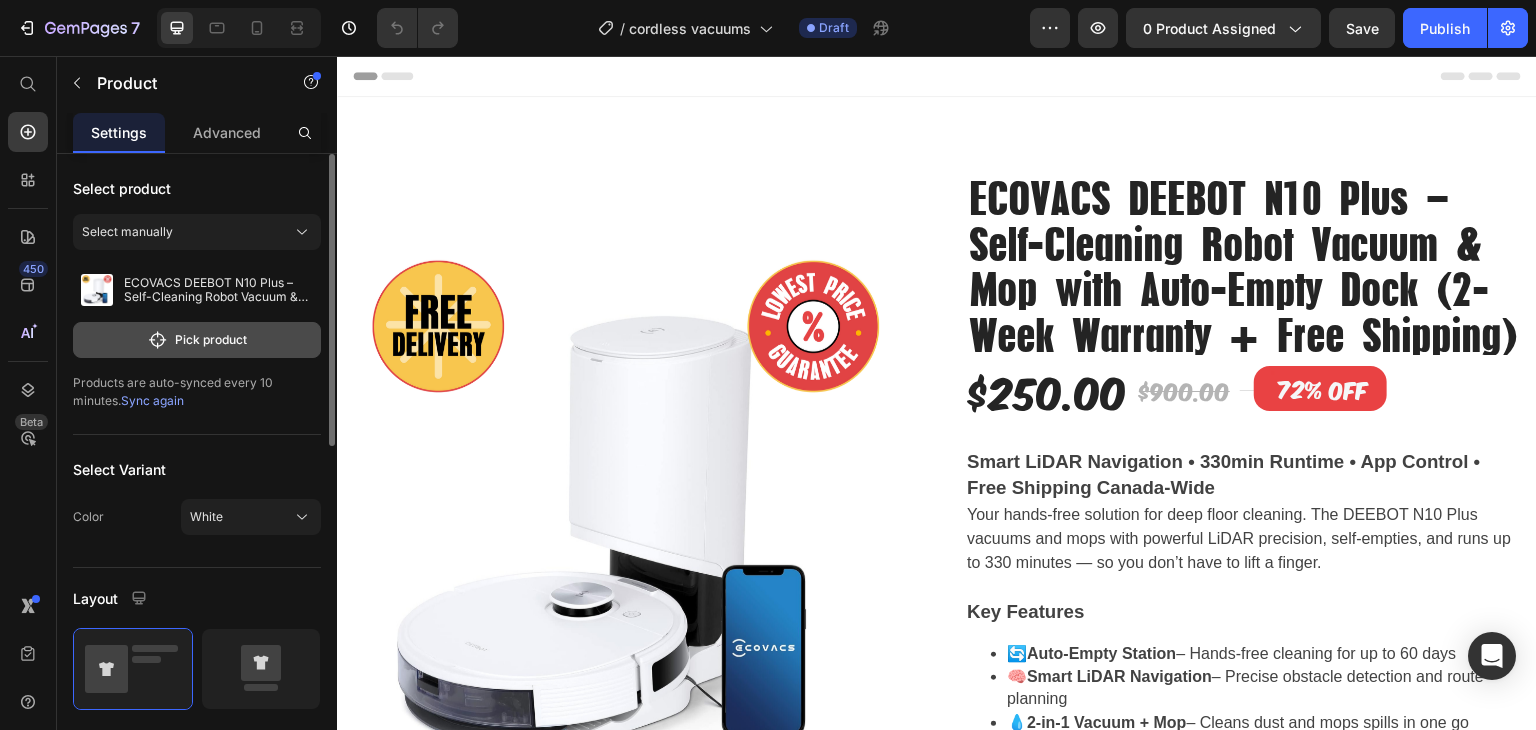 click on "Pick product" at bounding box center (197, 340) 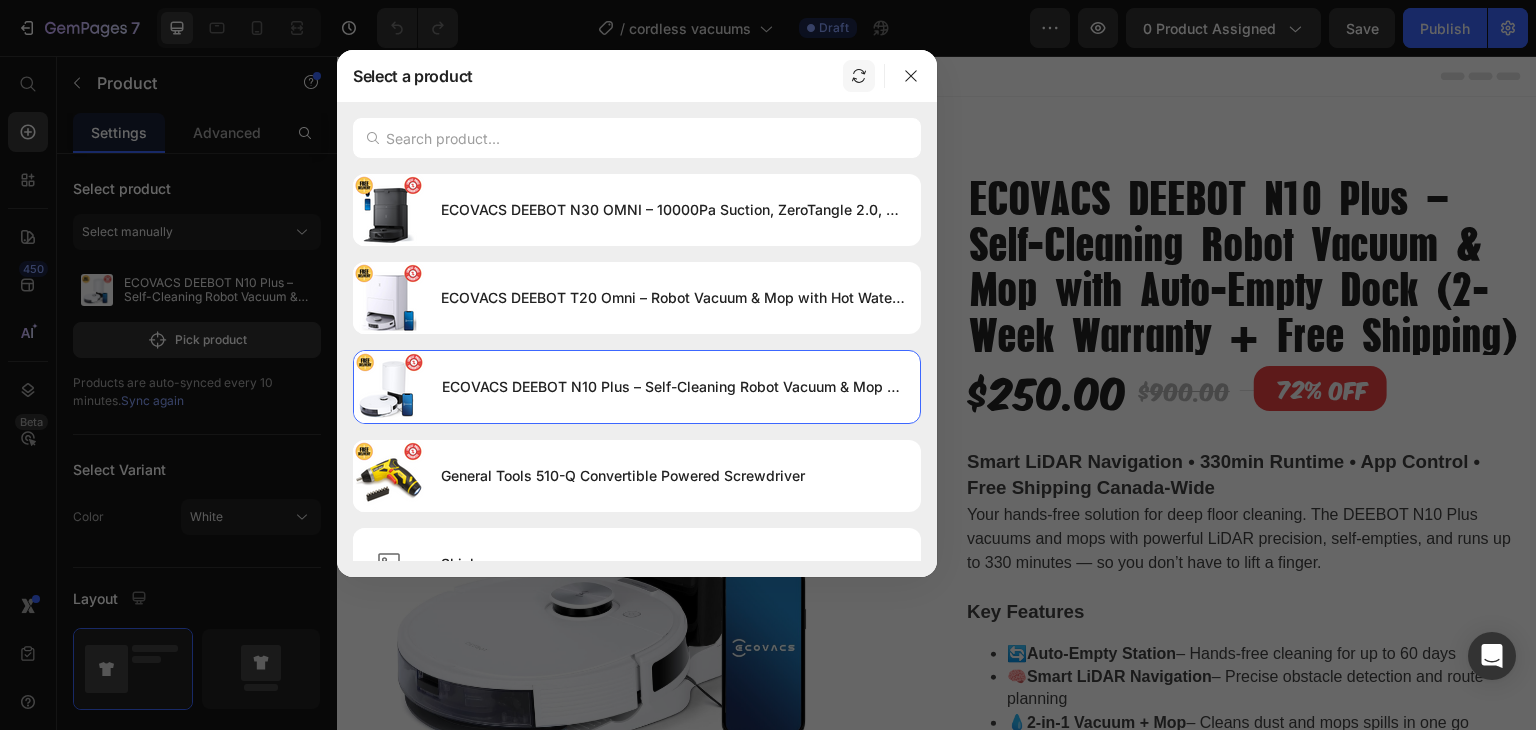 click at bounding box center (859, 76) 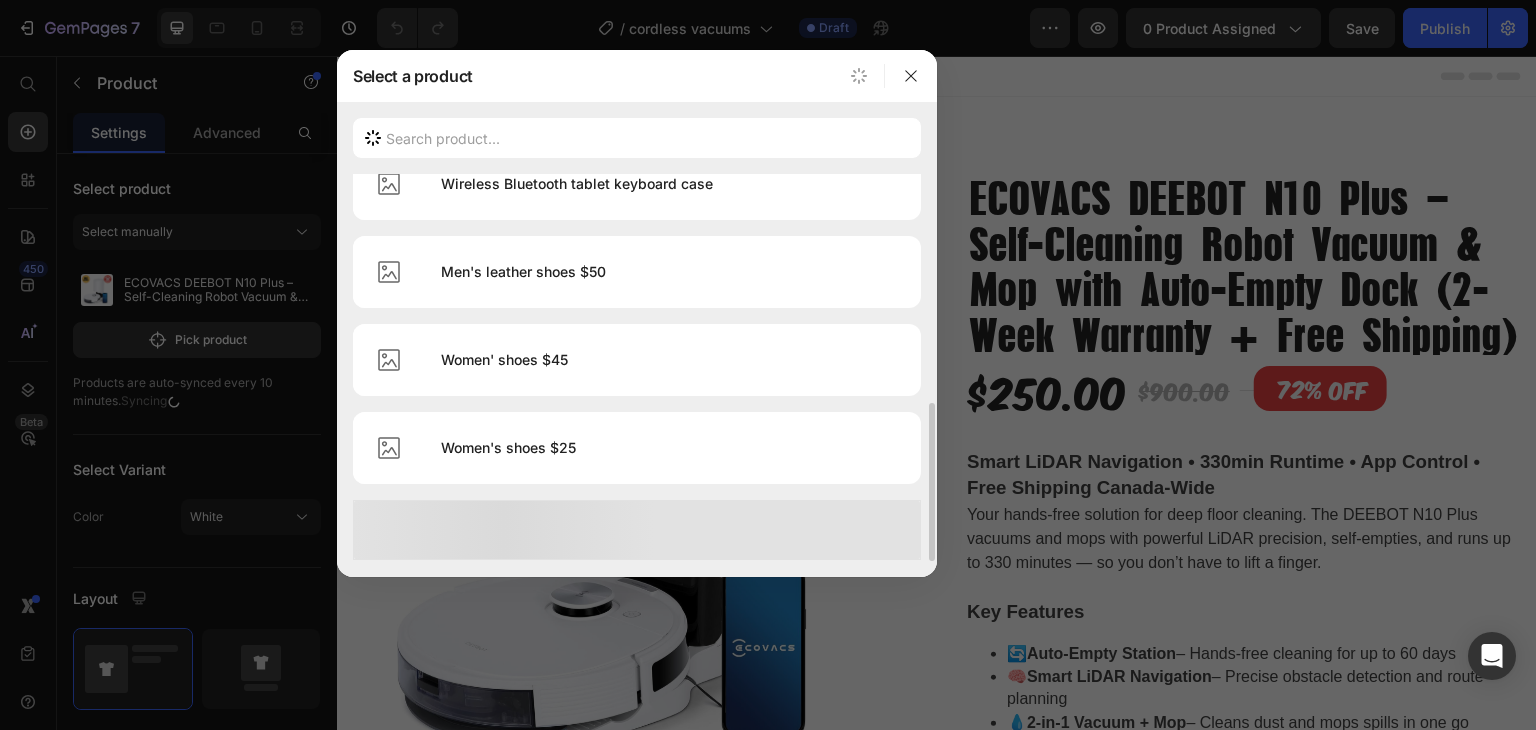 scroll, scrollTop: 0, scrollLeft: 0, axis: both 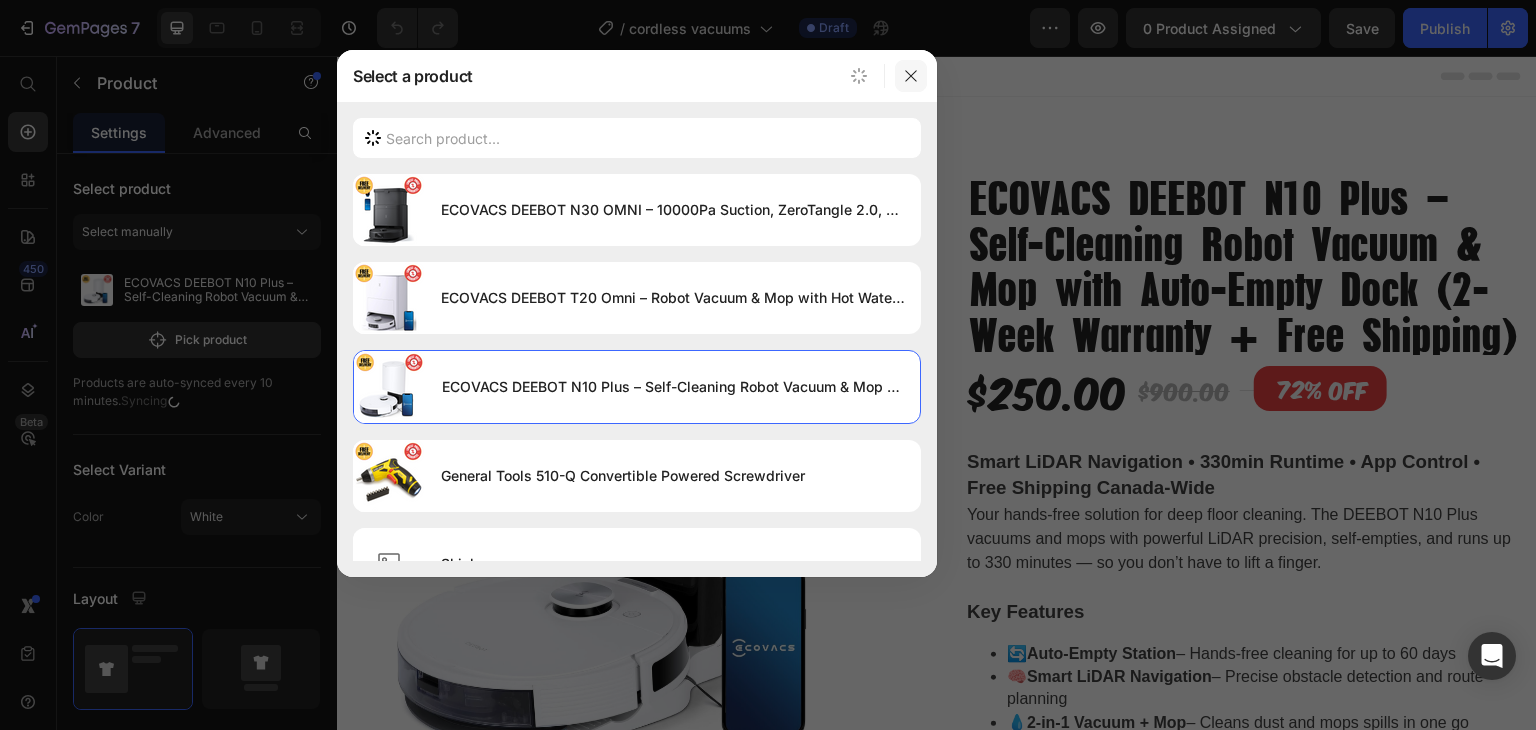 click 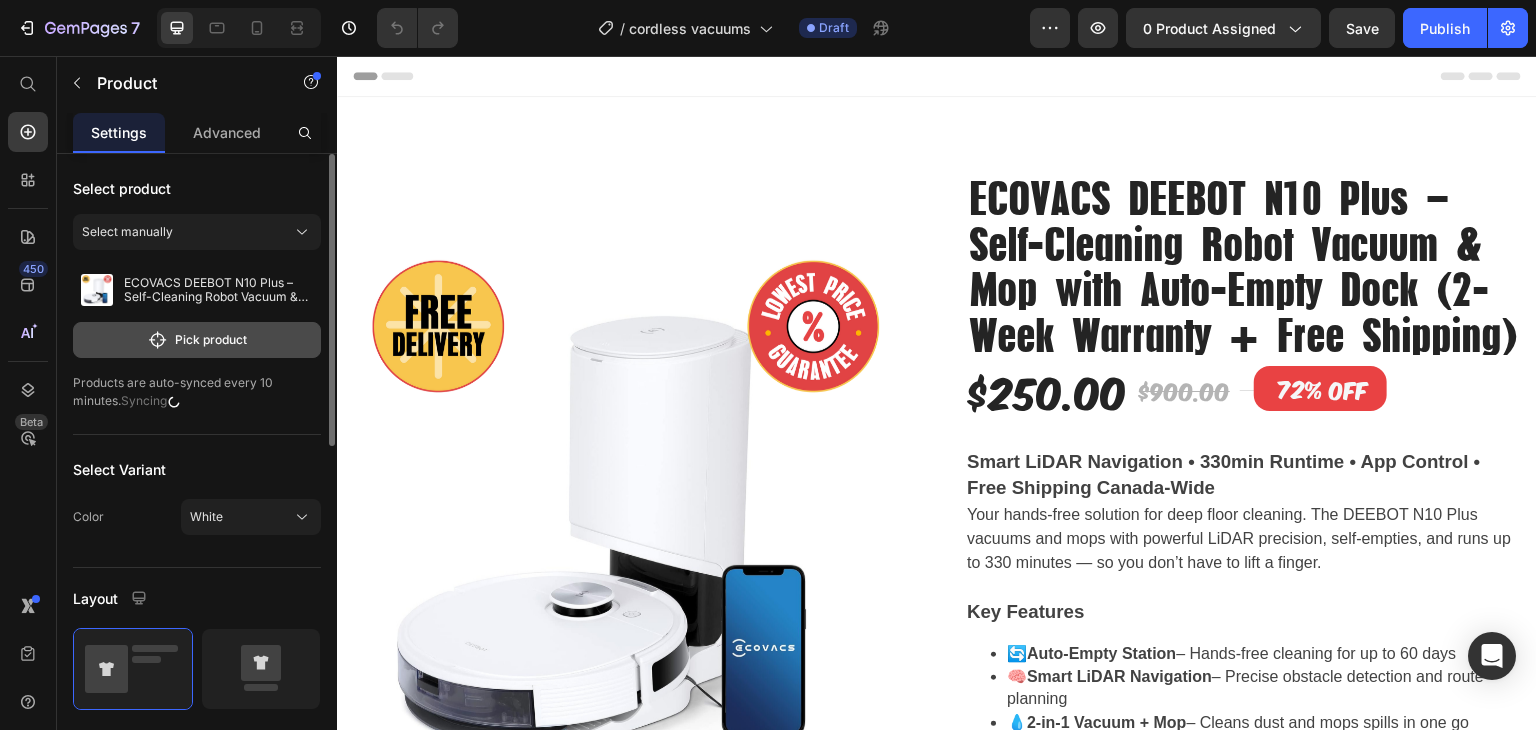 click on "Pick product" 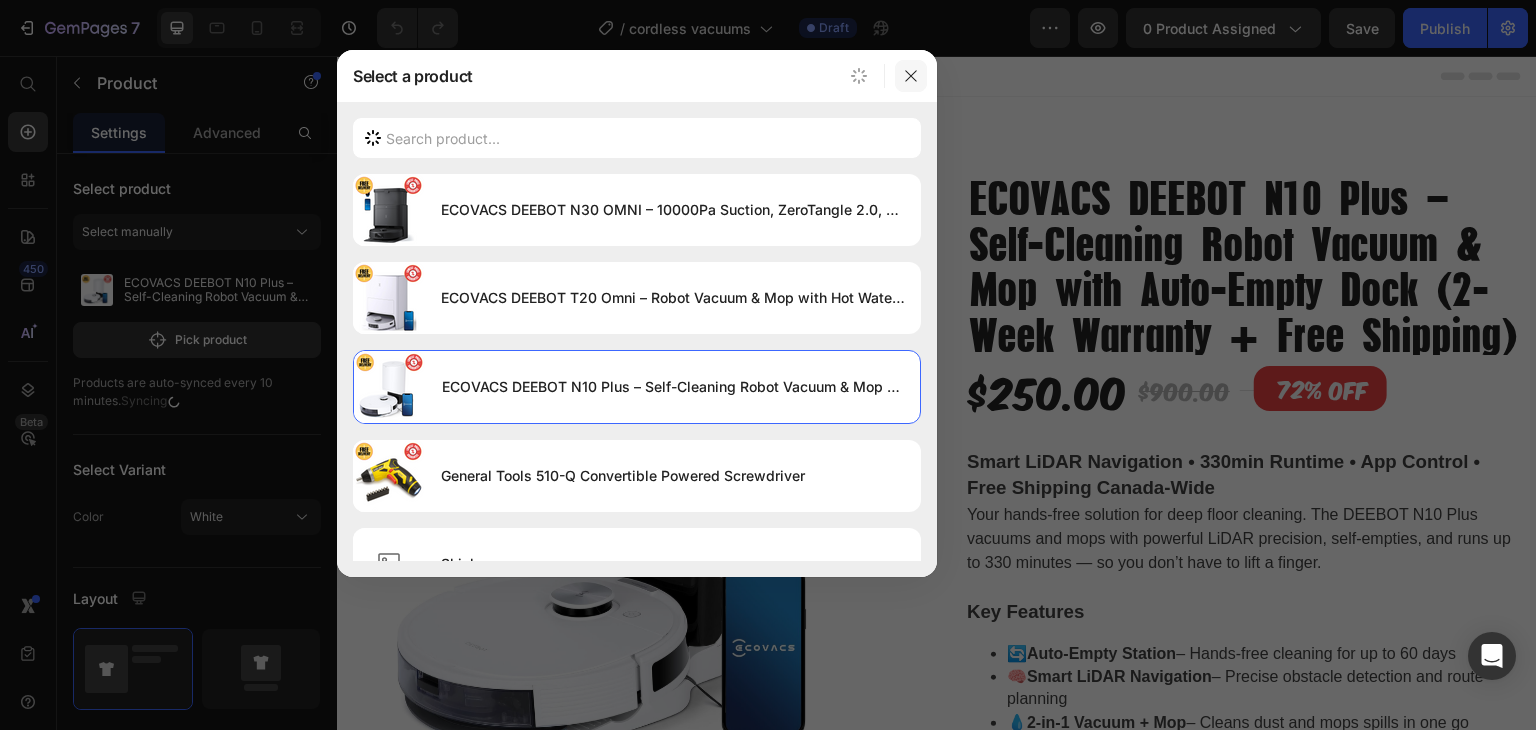 click 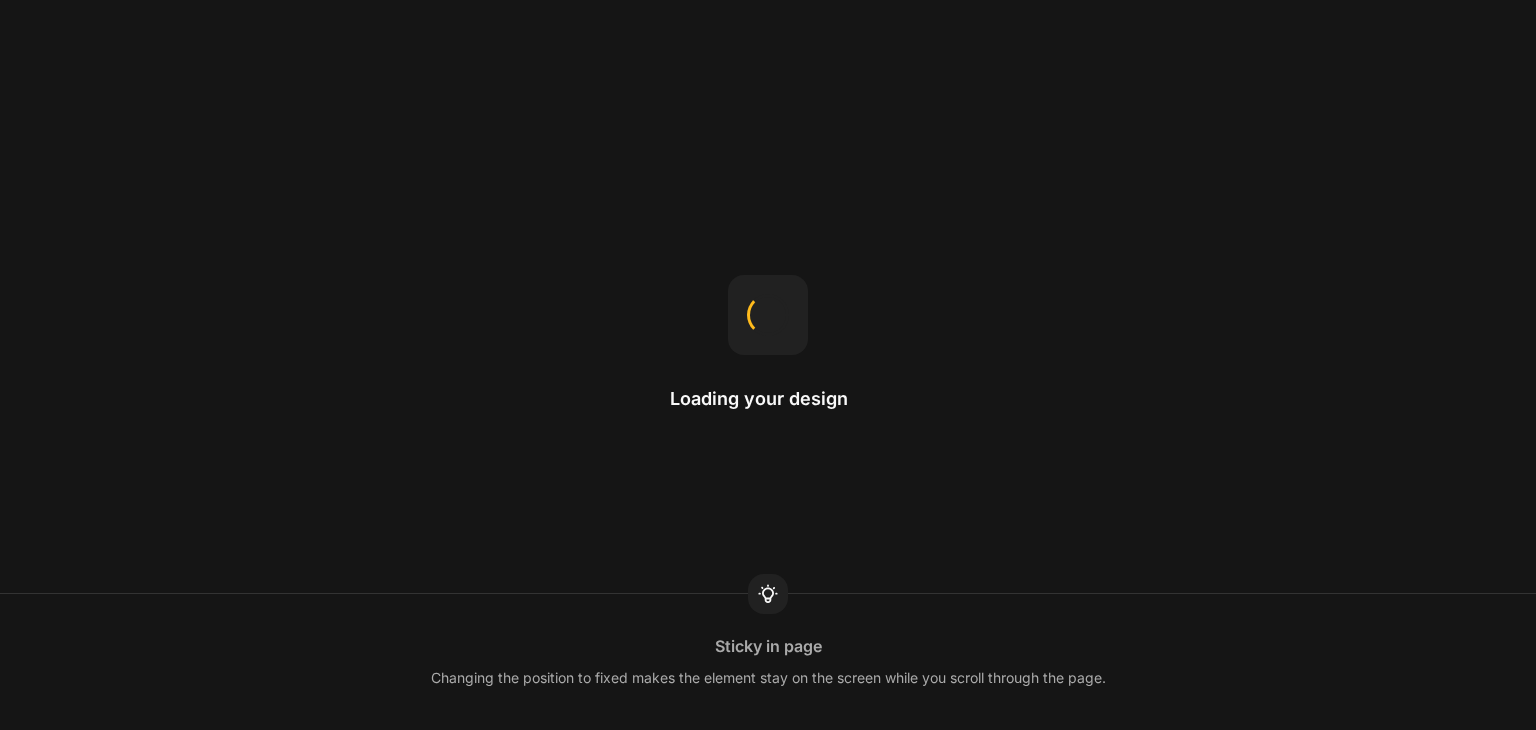 scroll, scrollTop: 0, scrollLeft: 0, axis: both 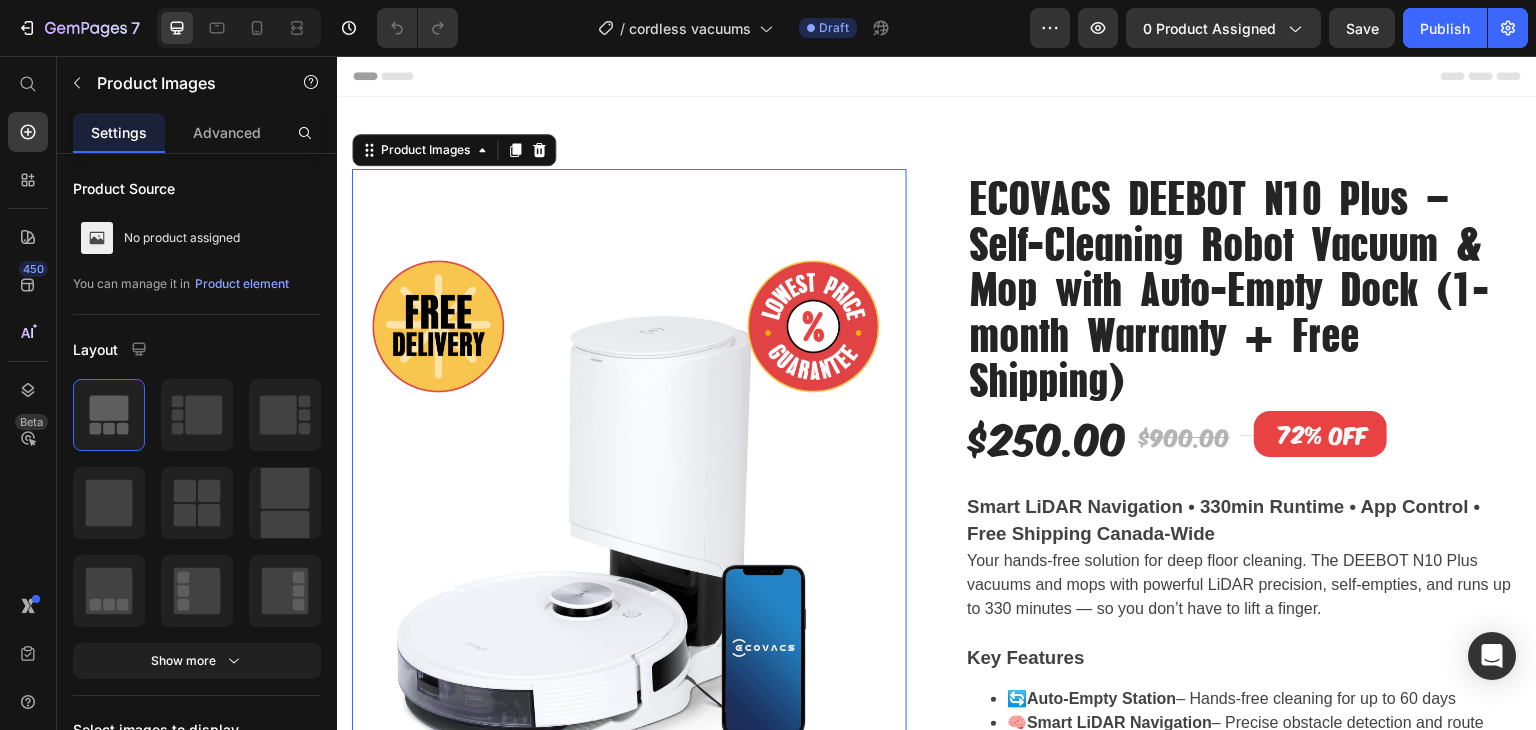 click at bounding box center (629, 516) 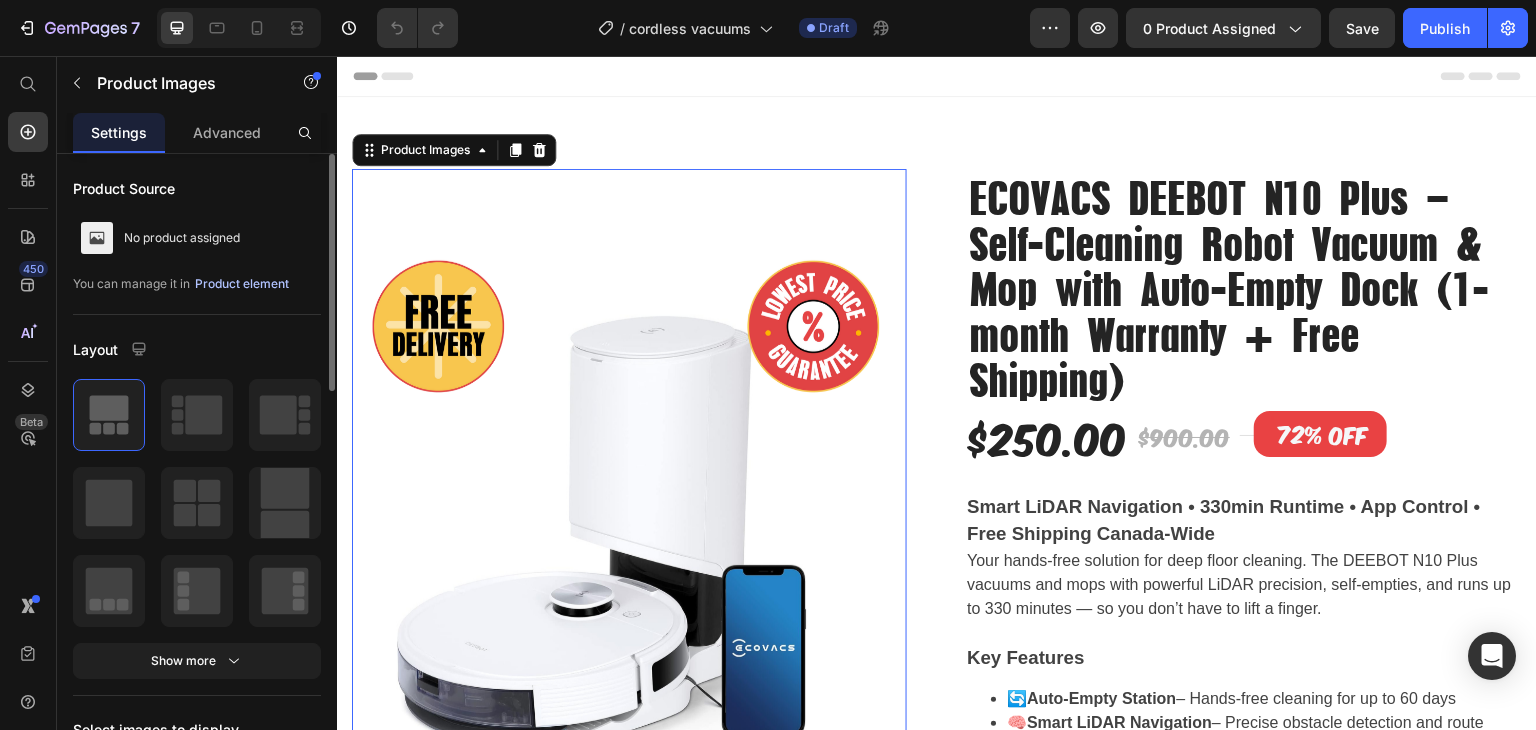 click on "Product element" at bounding box center [242, 284] 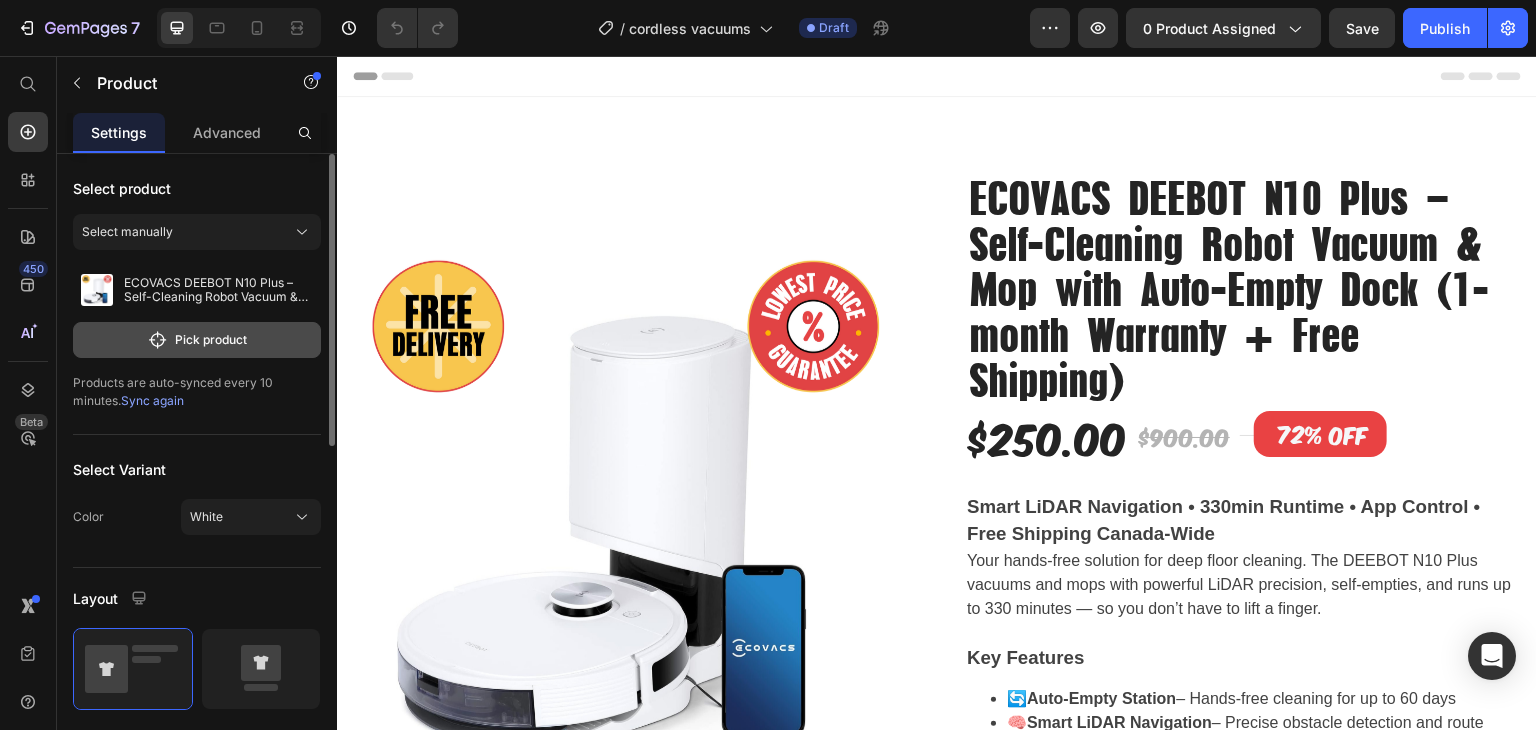 click on "Pick product" at bounding box center (197, 340) 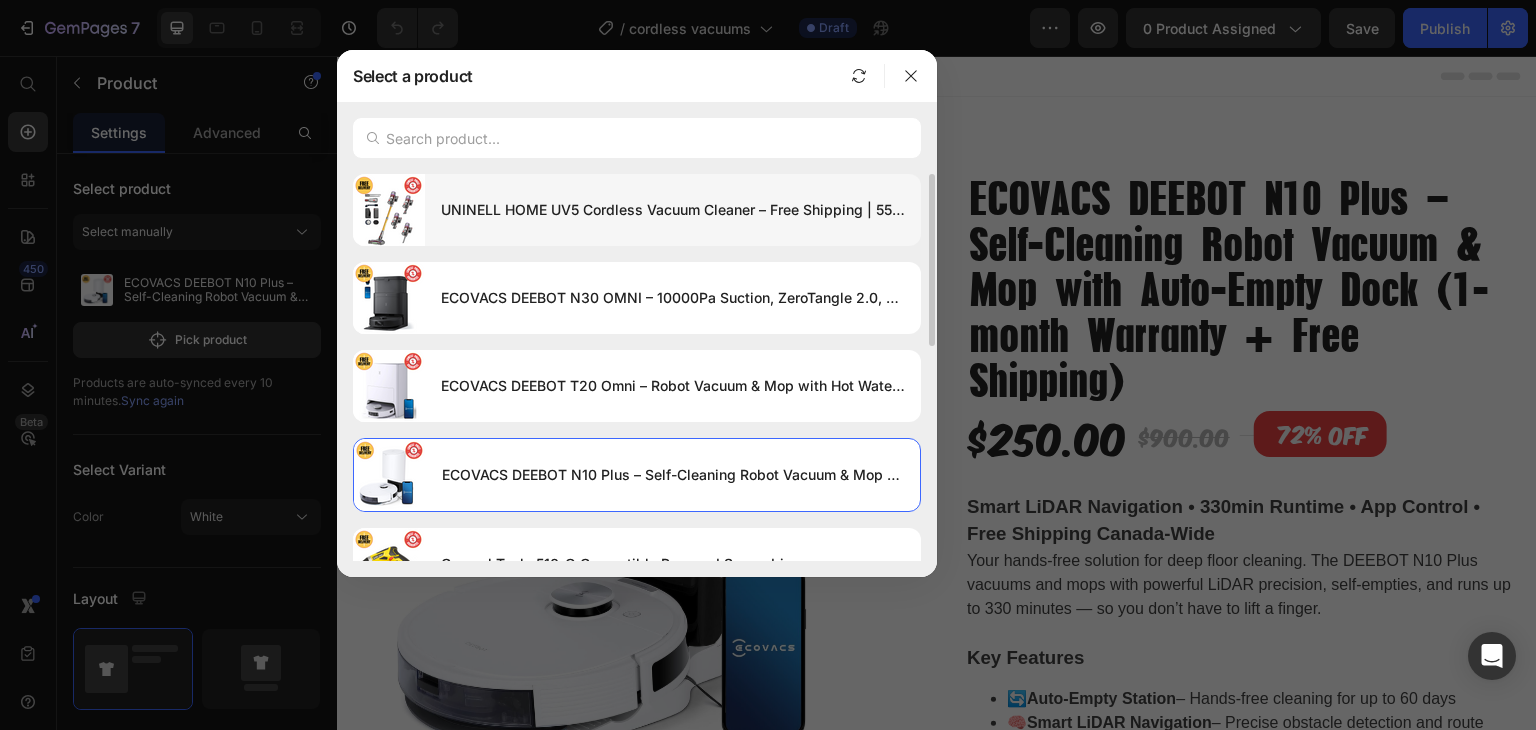 click on "UNINELL HOME UV5 Cordless Vacuum Cleaner – Free Shipping | 550W | 48KPA | 65min Runtime" at bounding box center (673, 210) 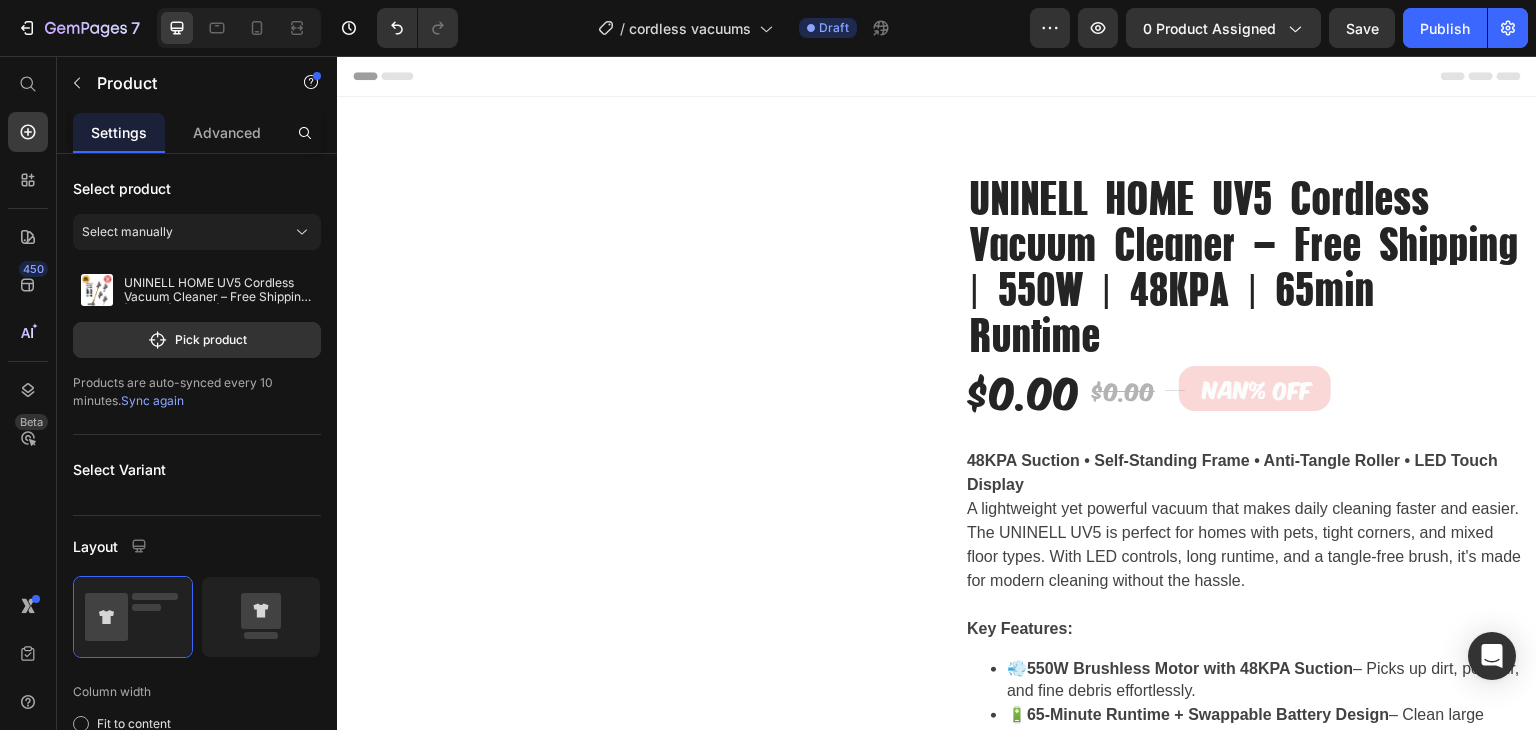 scroll, scrollTop: 0, scrollLeft: 0, axis: both 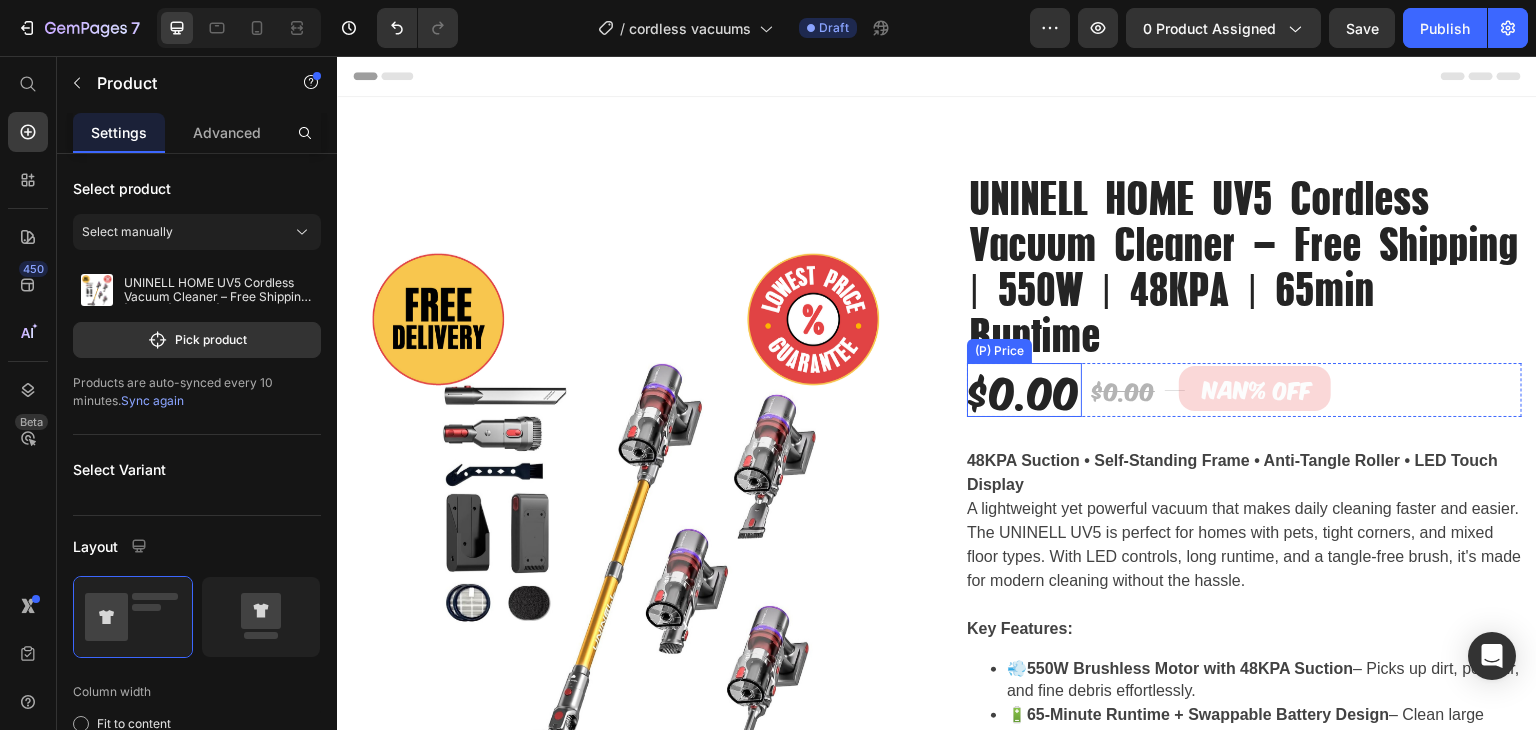 click on "$0.00" at bounding box center [1024, 389] 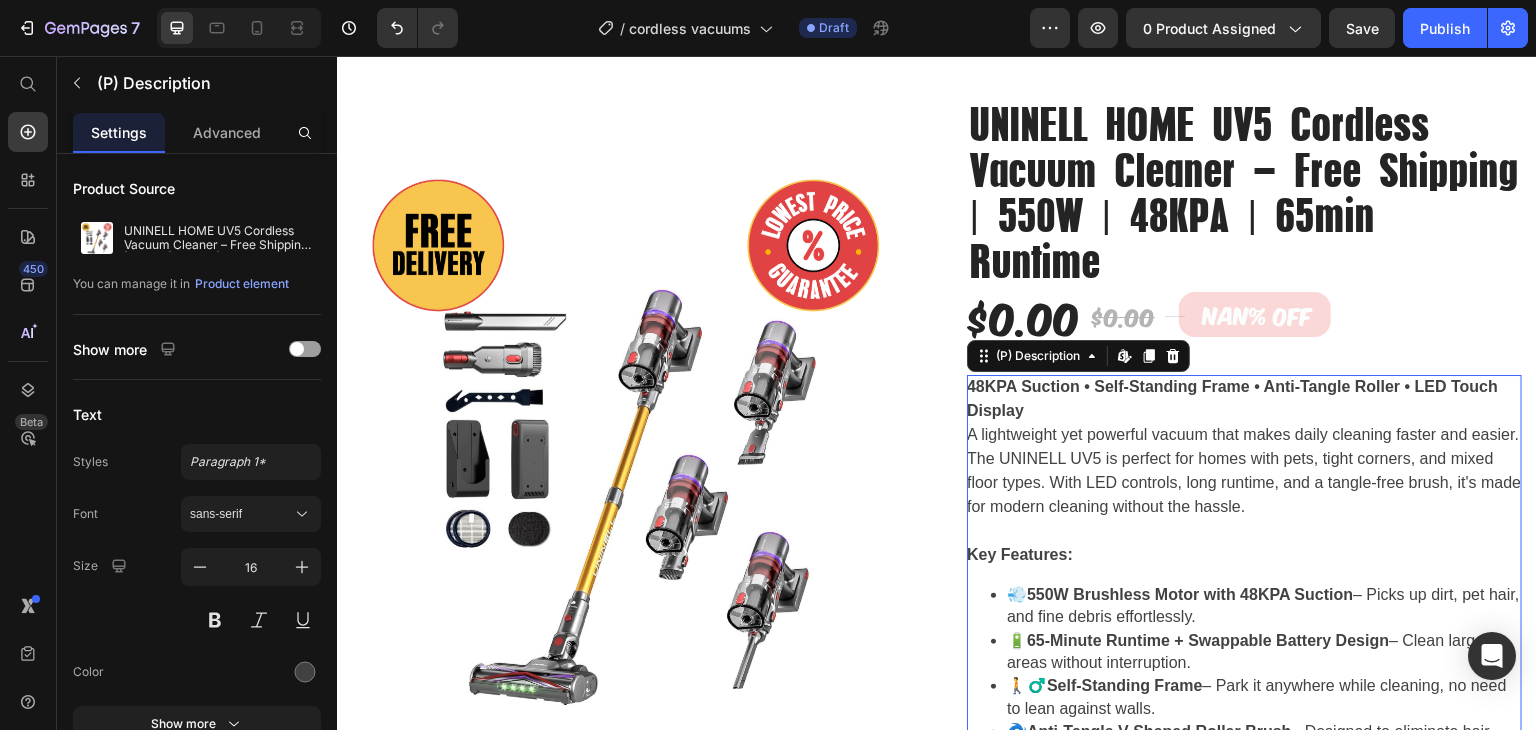 scroll, scrollTop: 0, scrollLeft: 0, axis: both 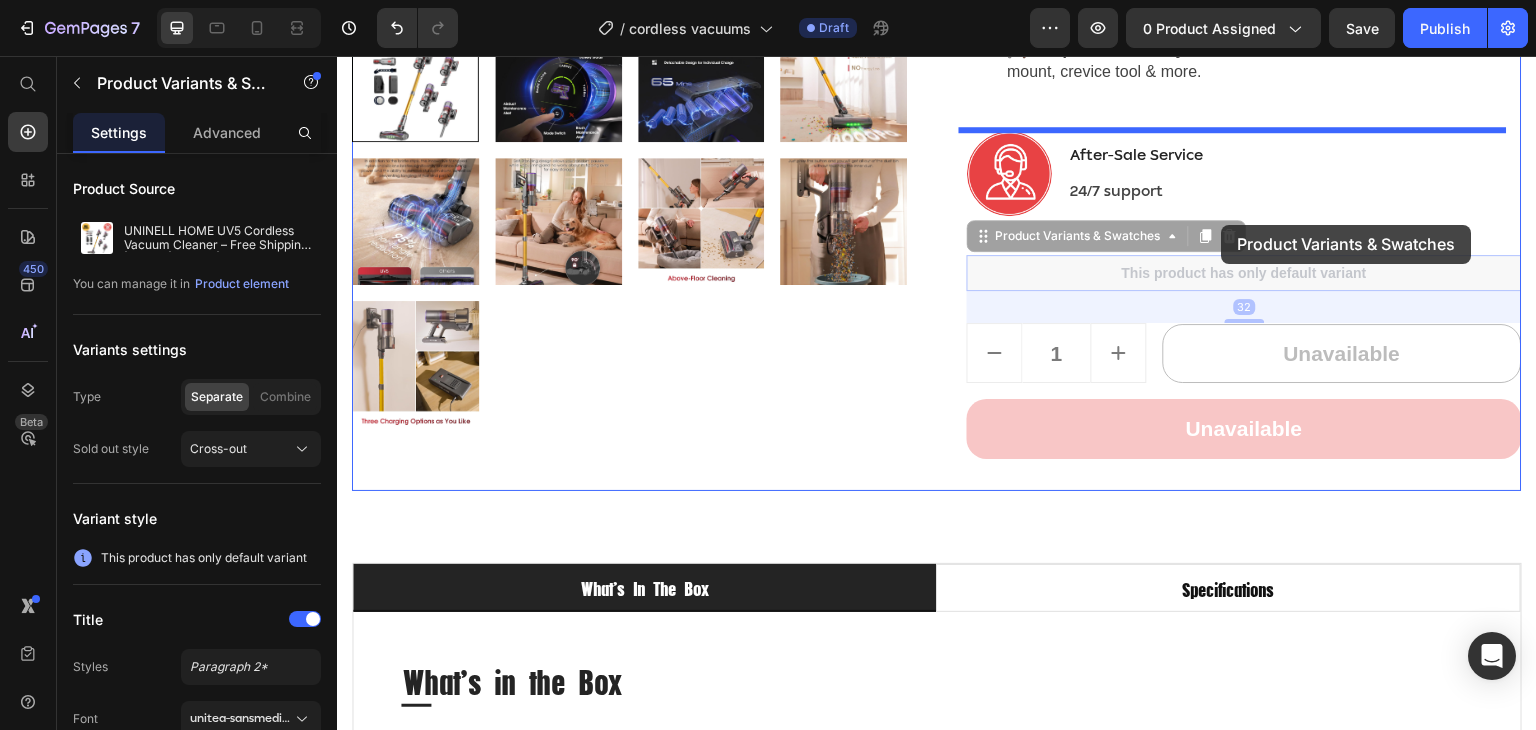 drag, startPoint x: 1216, startPoint y: 217, endPoint x: 1225, endPoint y: 230, distance: 15.811388 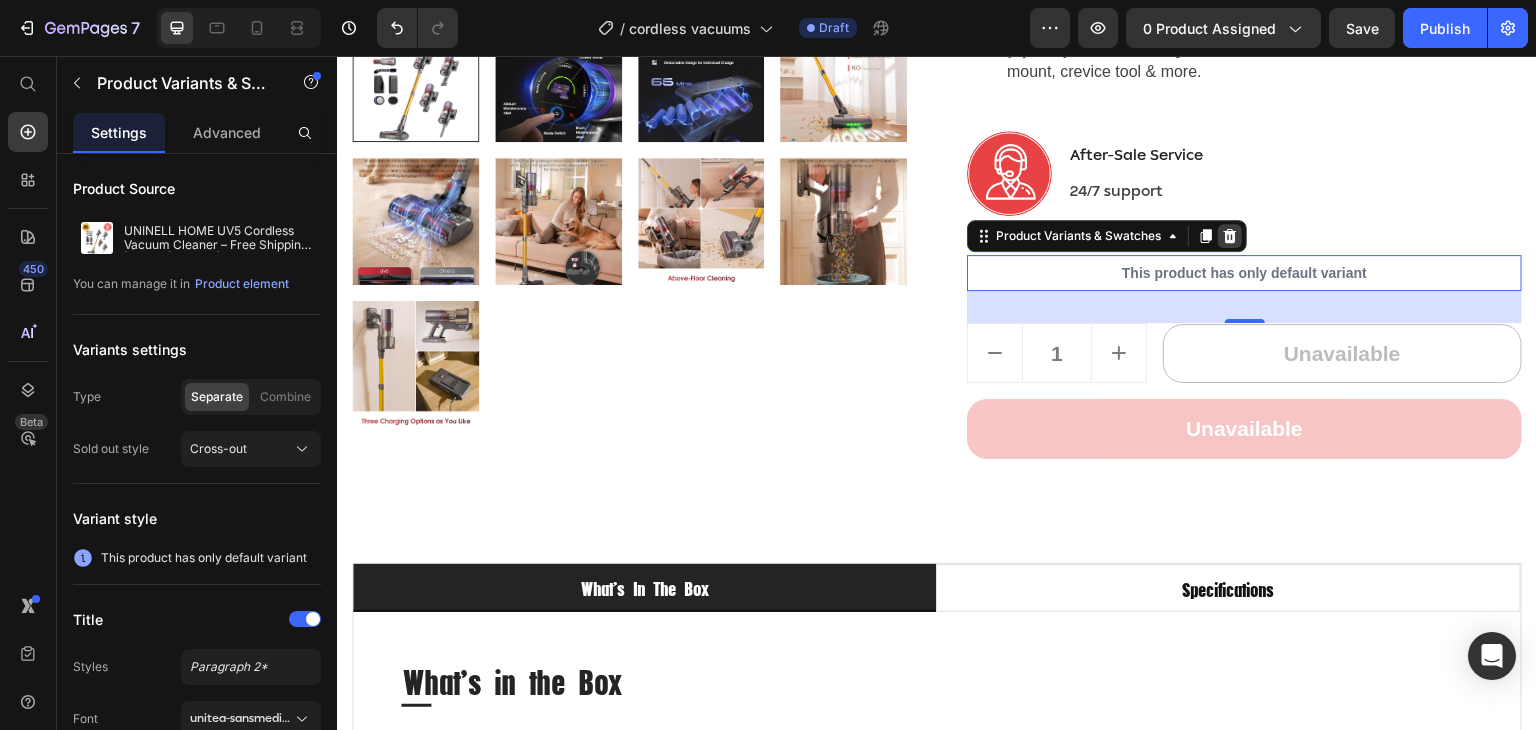 click 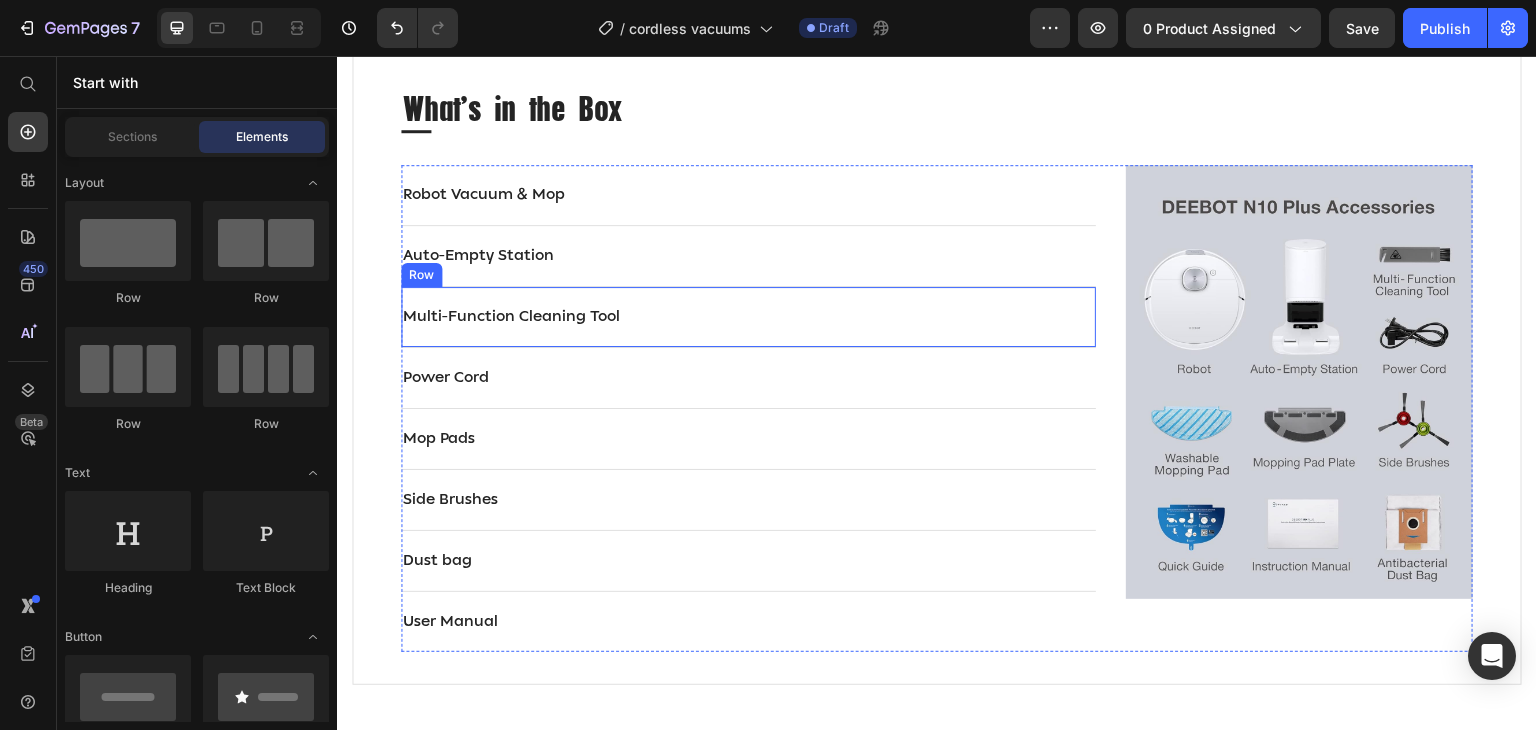 scroll, scrollTop: 1374, scrollLeft: 0, axis: vertical 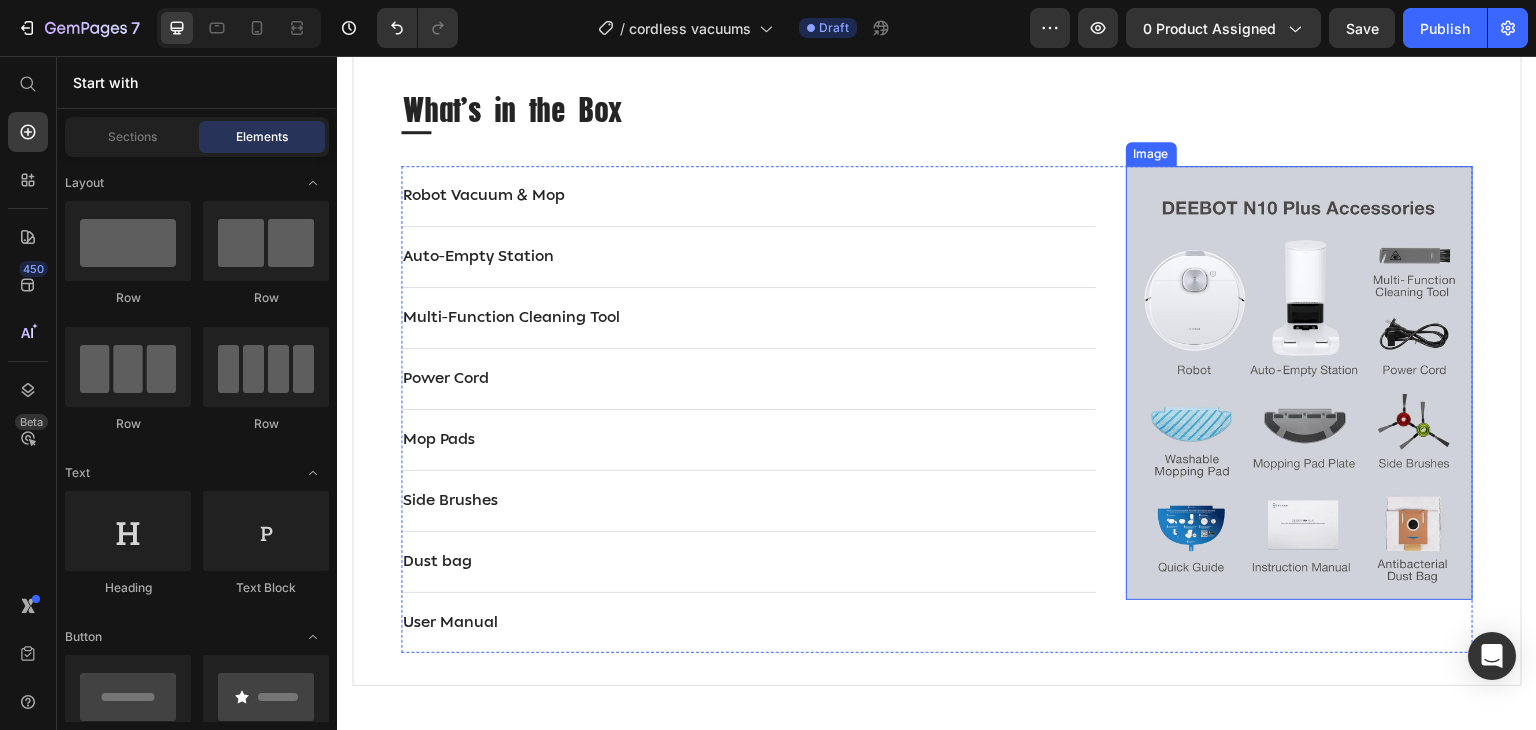 click at bounding box center (1299, 383) 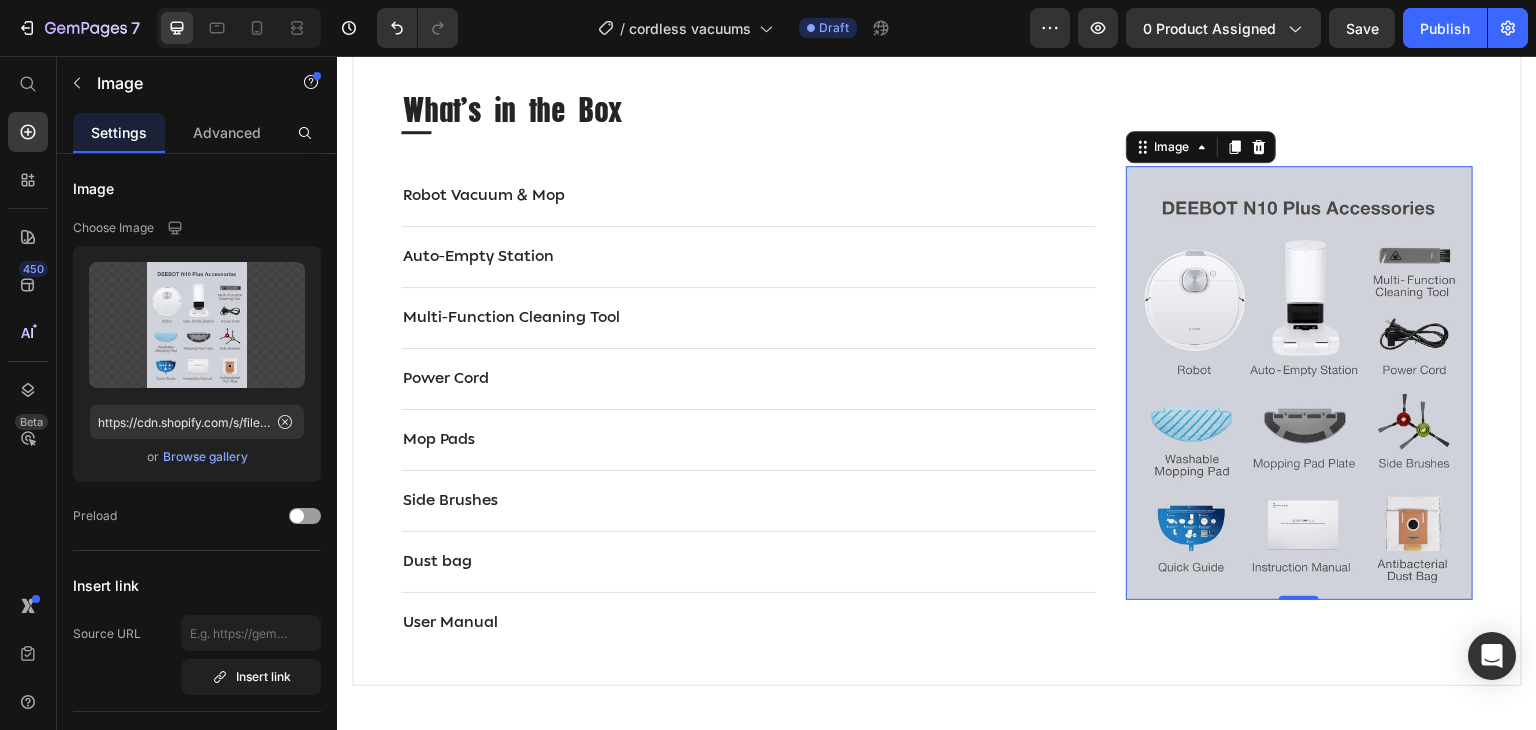 click at bounding box center [1299, 383] 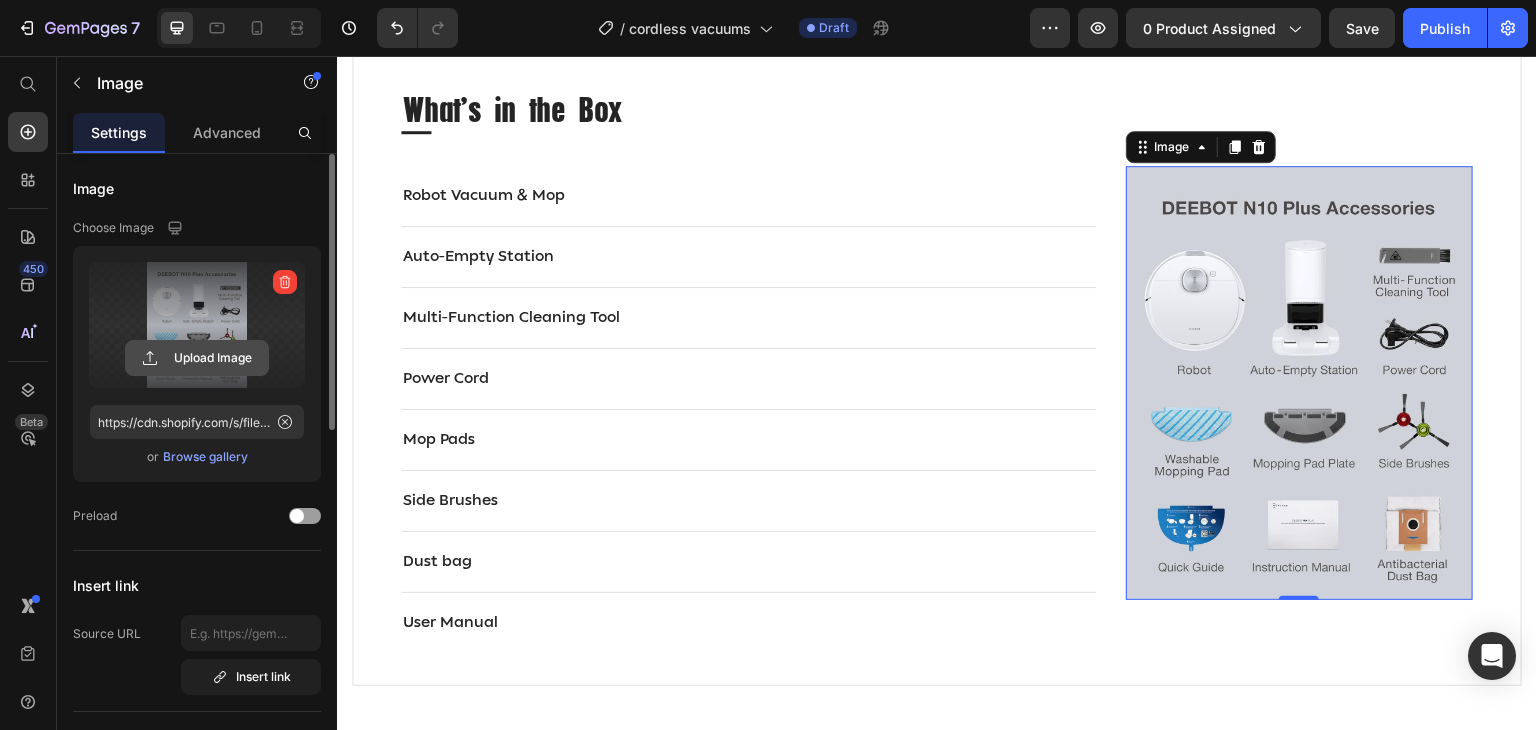 click 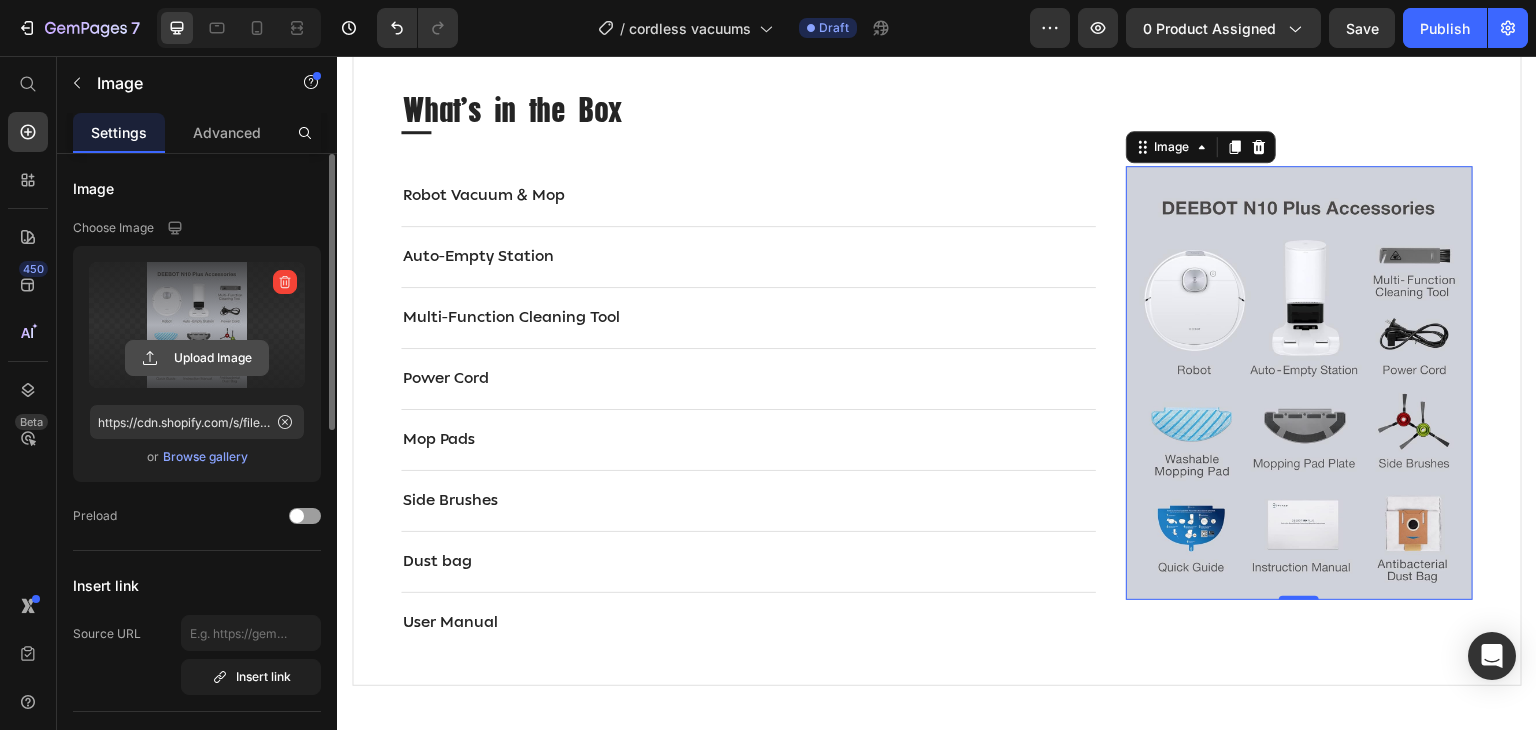 click 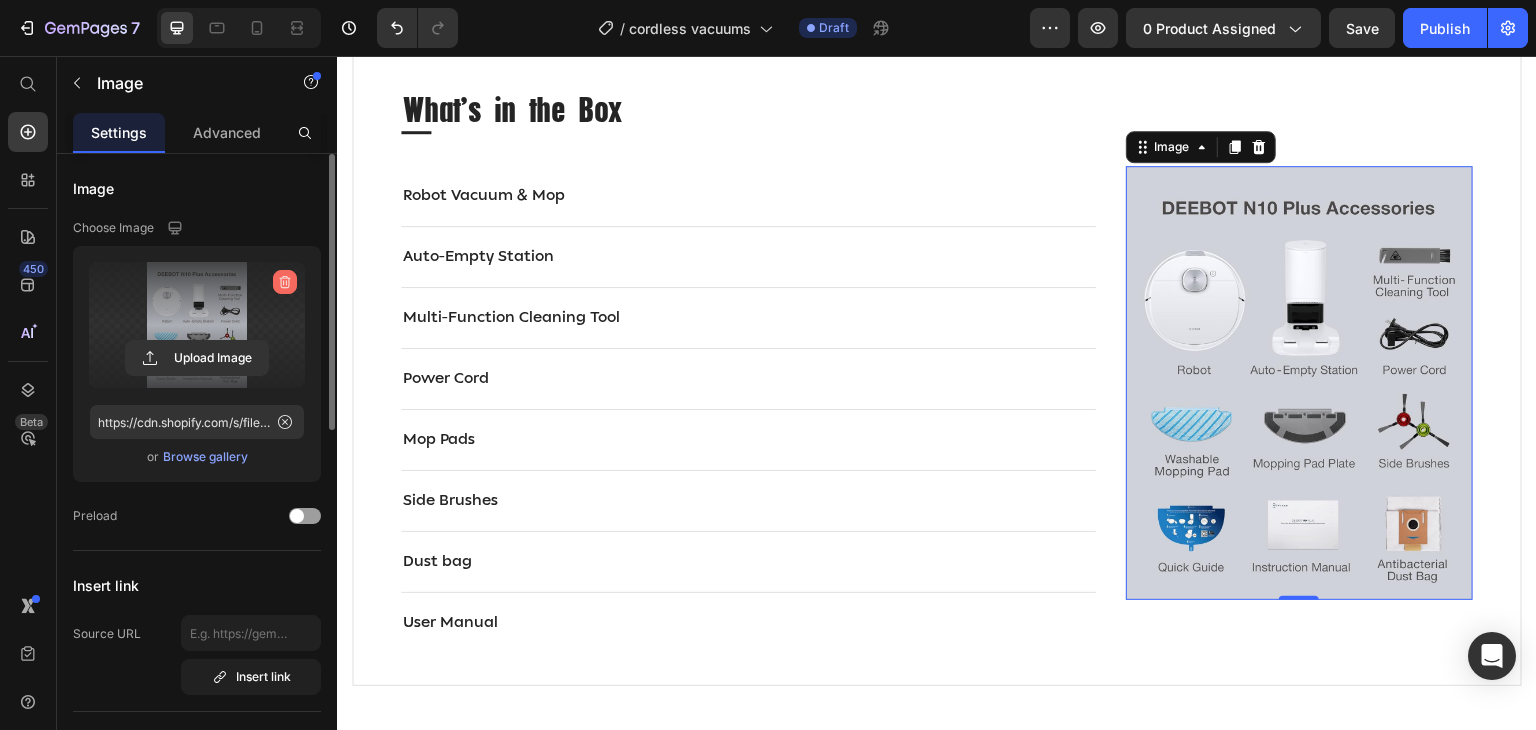 click 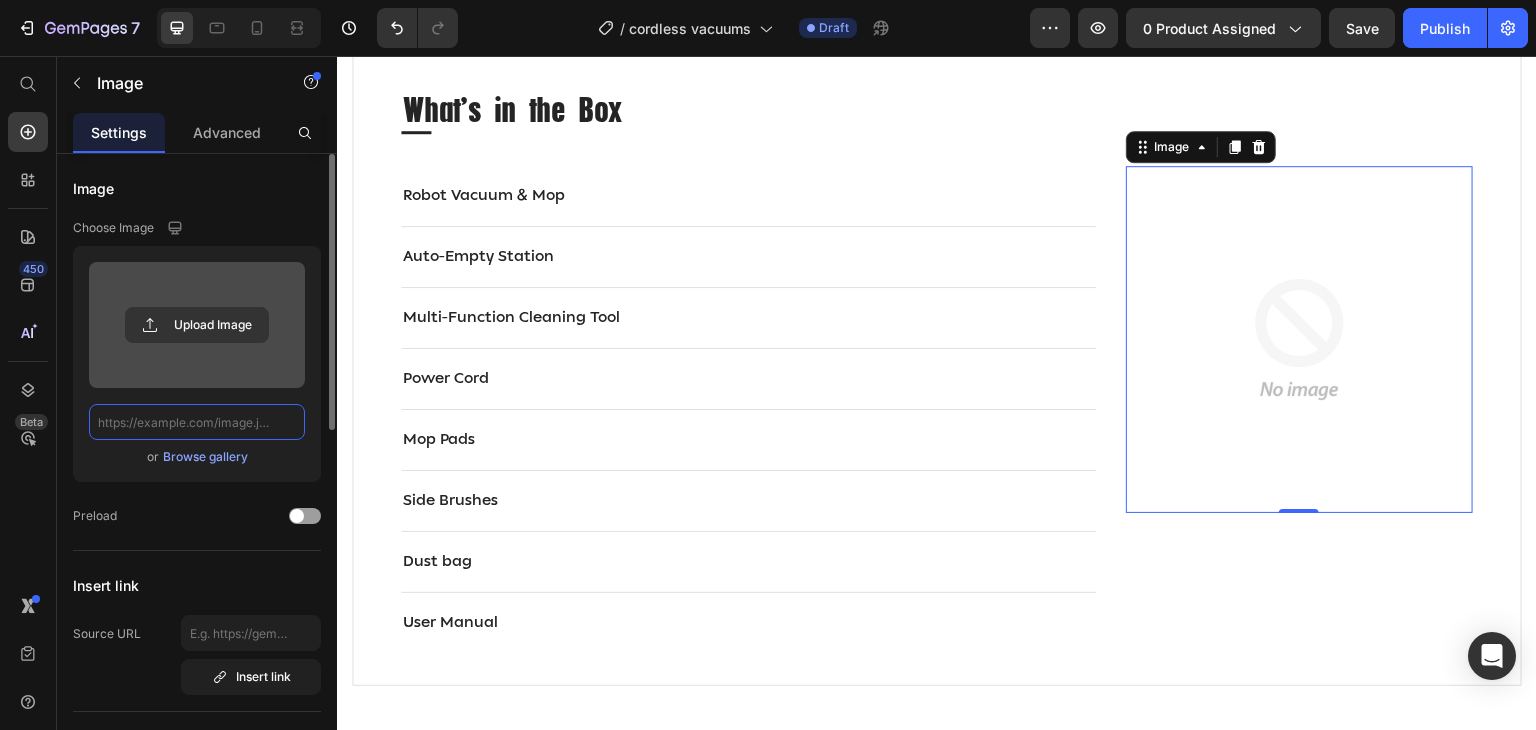 scroll, scrollTop: 0, scrollLeft: 0, axis: both 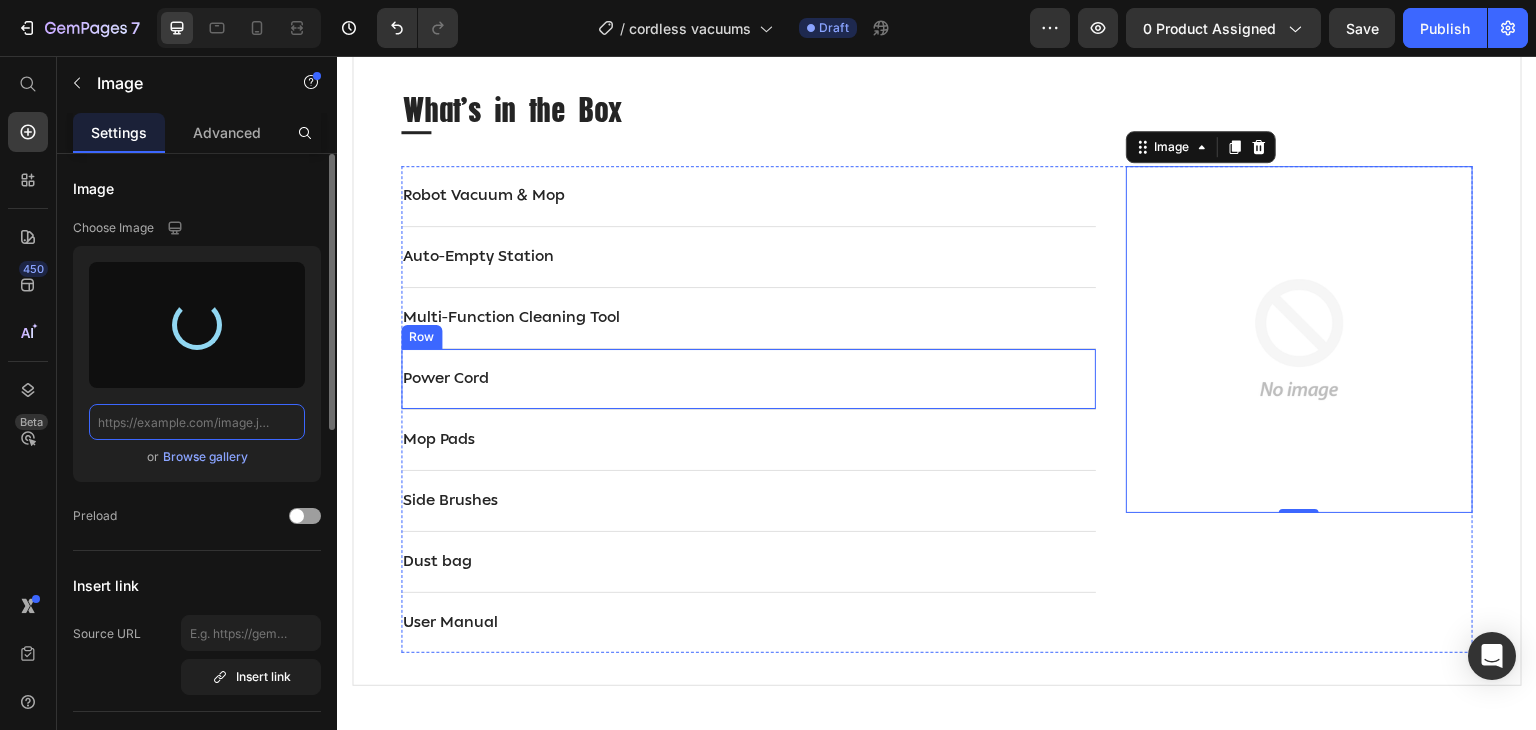 type on "https://cdn.shopify.com/s/files/1/0574/4522/0398/files/gempages_547507537893655623-e600a670-4c67-41e9-ad81-587e265dac5b.jpg" 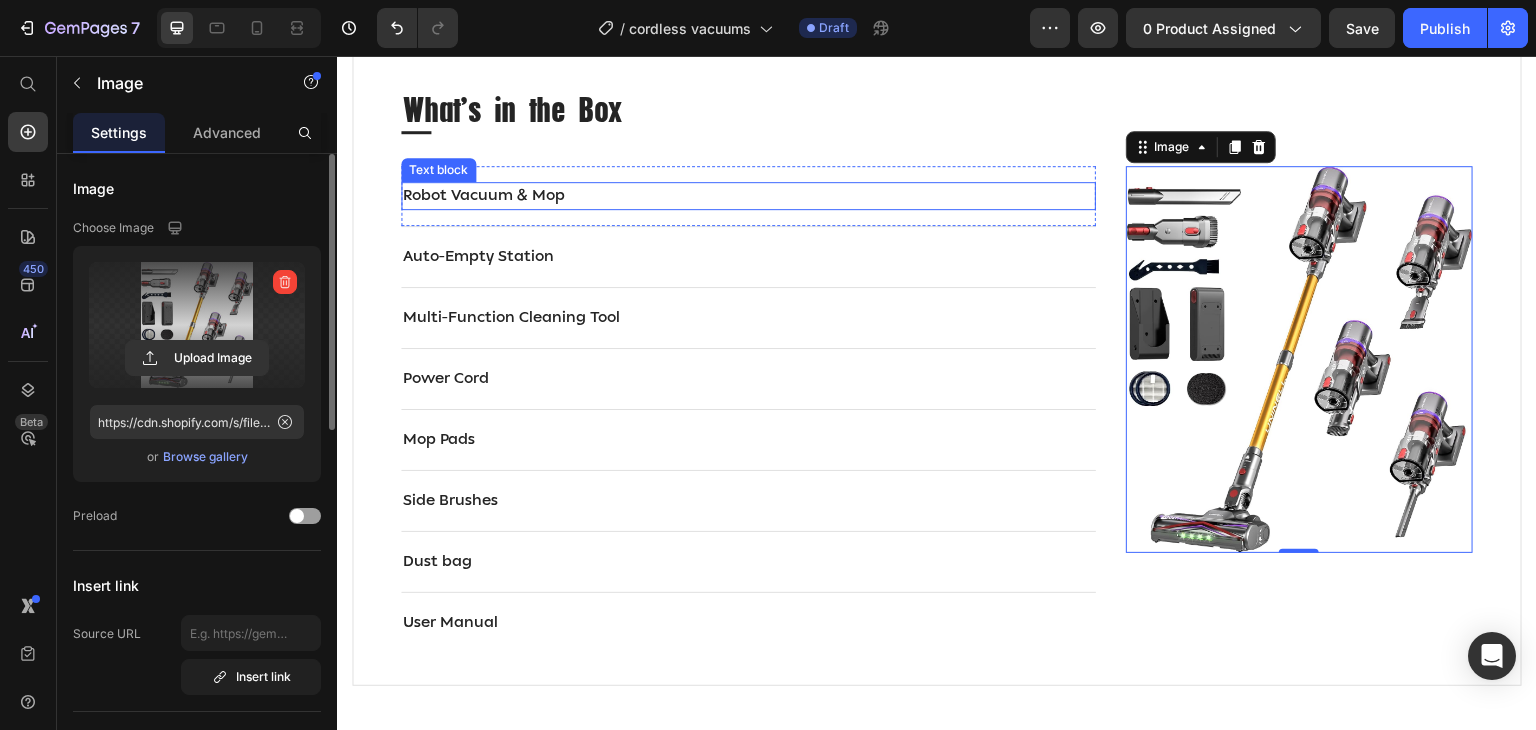 click on "Robot Vacuum & Mop" at bounding box center [748, 196] 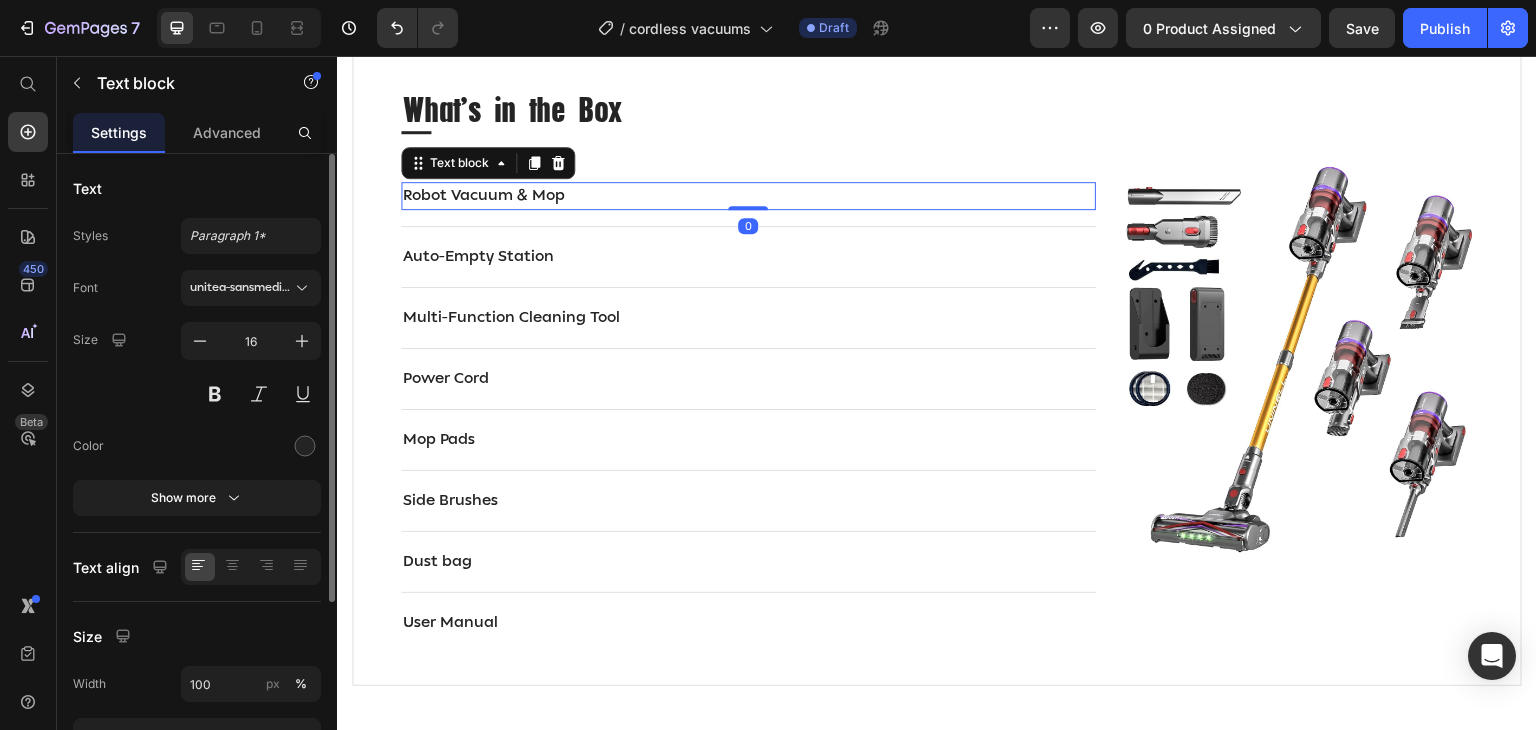 click on "Robot Vacuum & Mop" at bounding box center (748, 196) 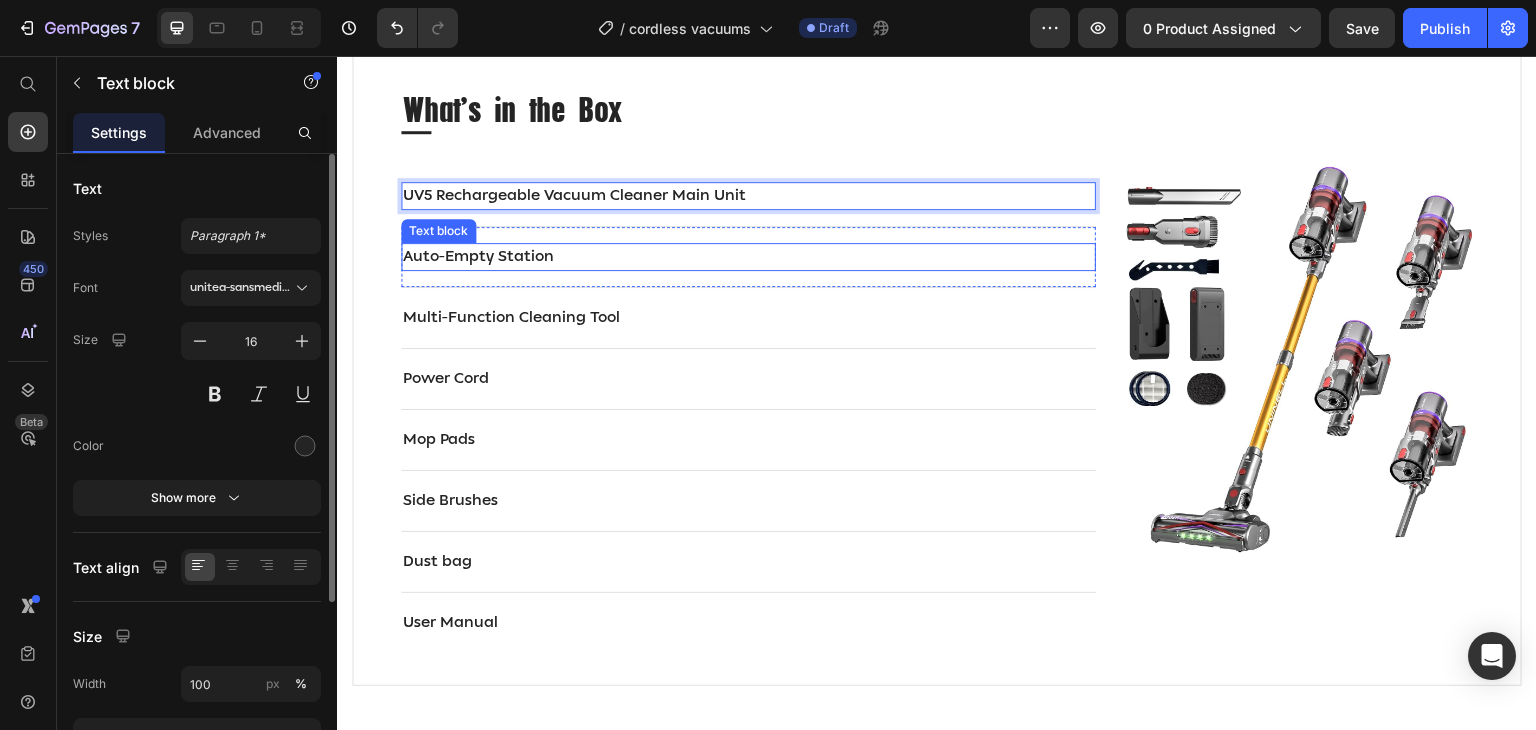 click on "Auto-Empty Station" at bounding box center [748, 257] 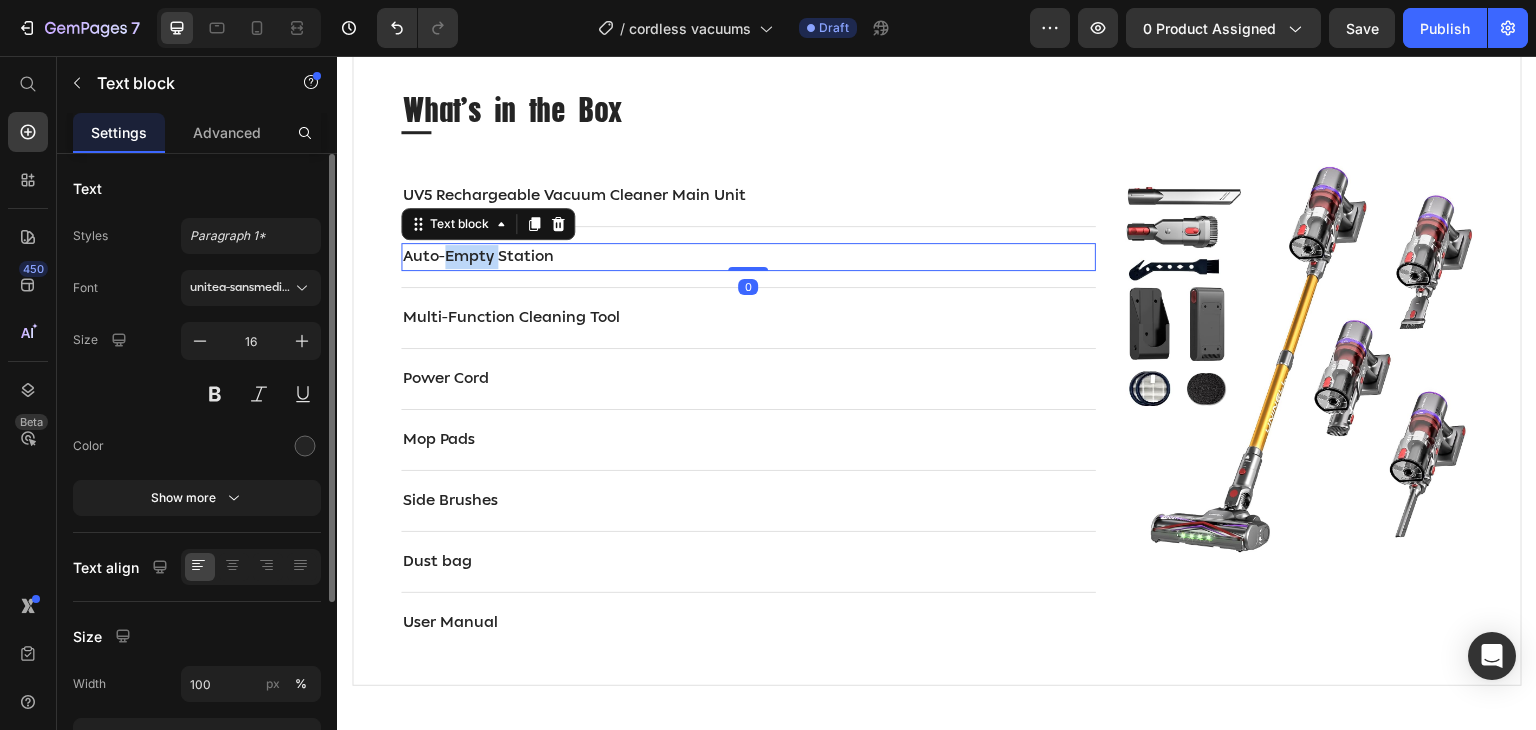 click on "Auto-Empty Station" at bounding box center (748, 257) 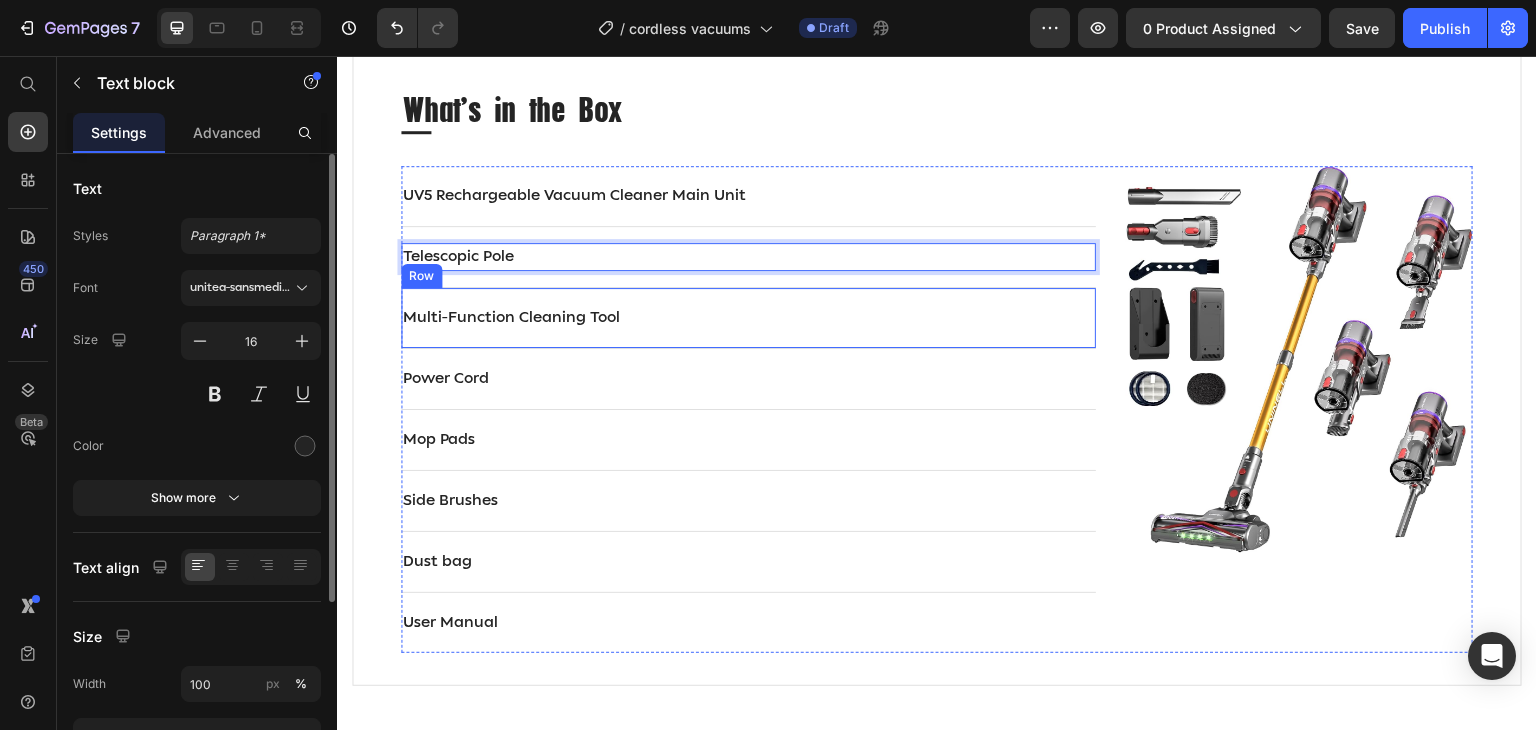 click on "Multi-Function Cleaning Tool" at bounding box center (748, 318) 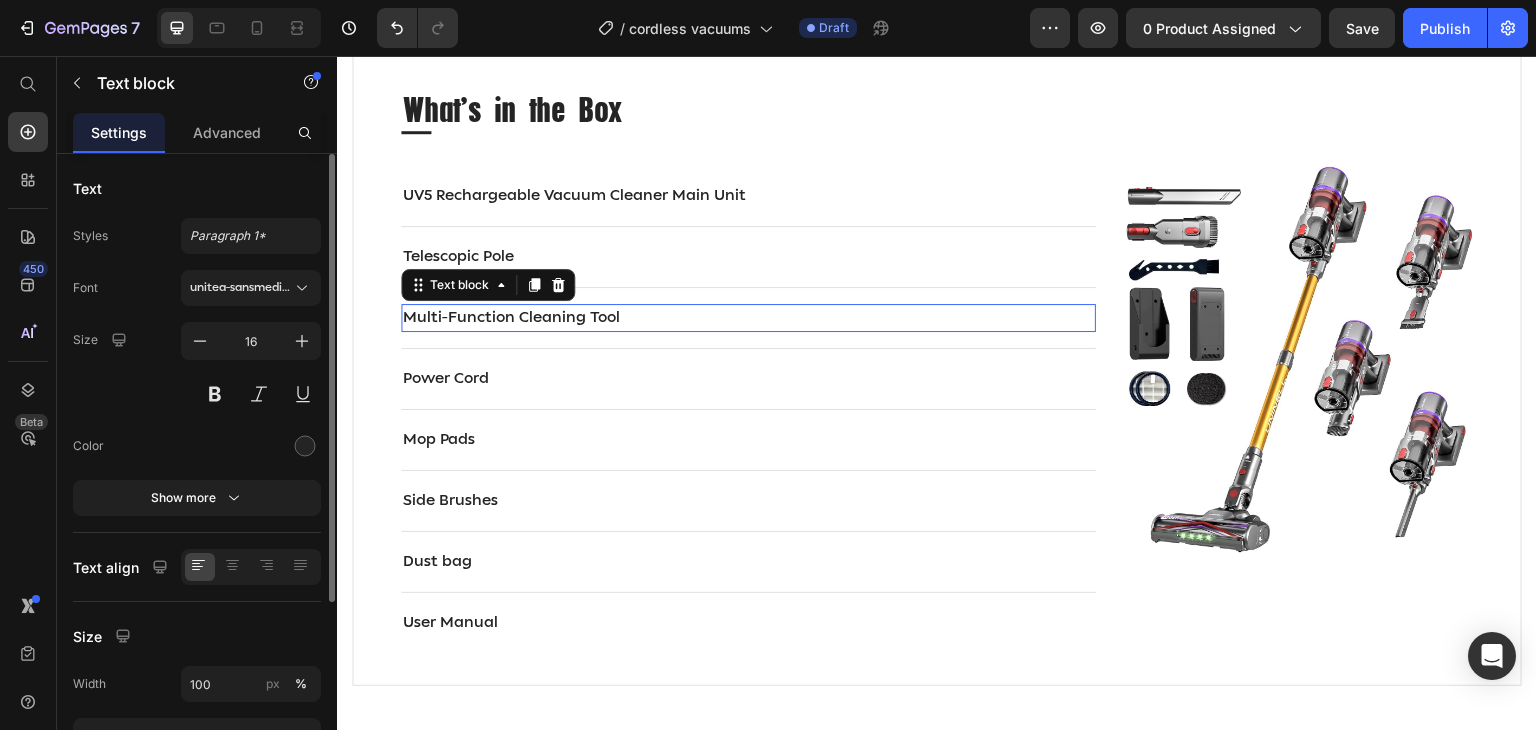 click on "Multi-Function Cleaning Tool" at bounding box center (748, 318) 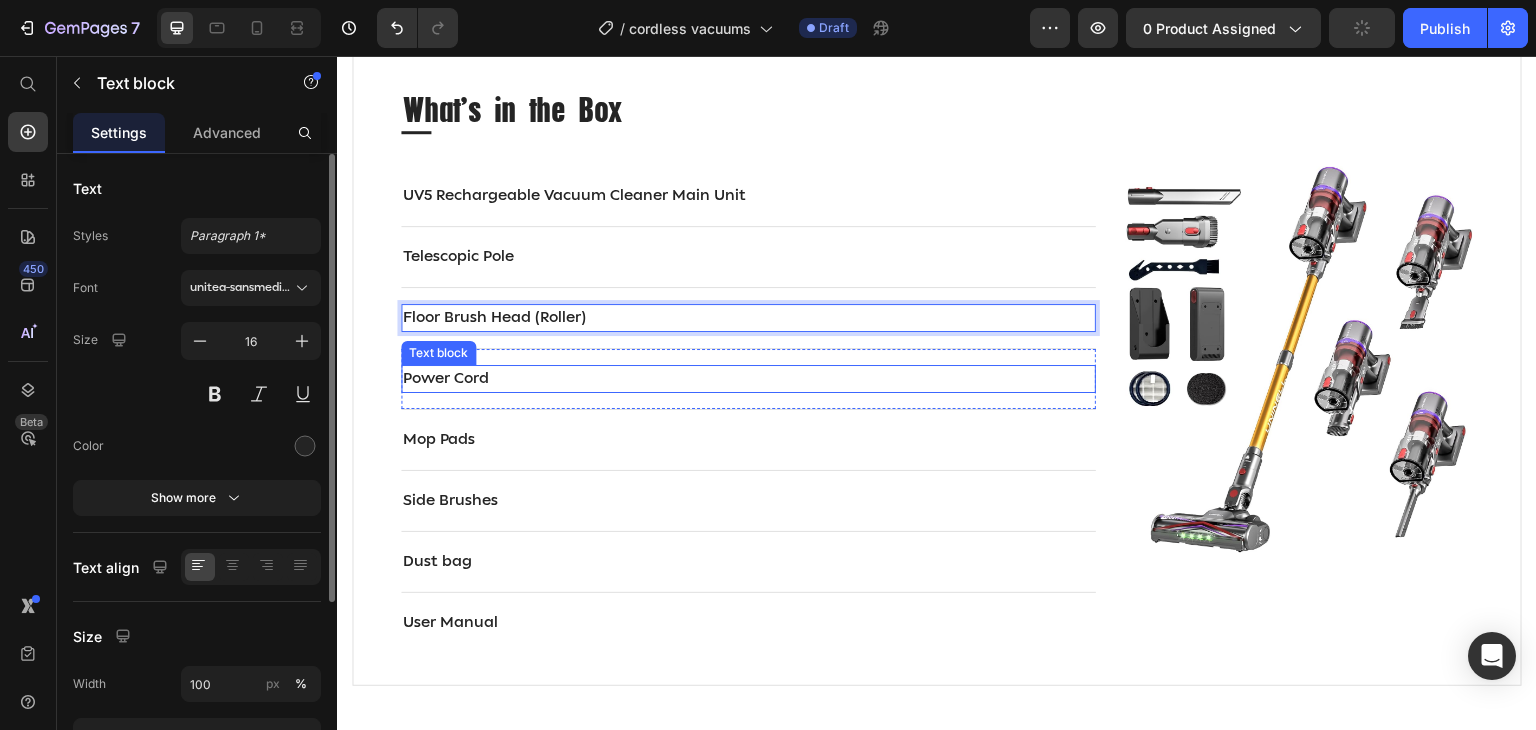 click on "Power Cord" at bounding box center (748, 379) 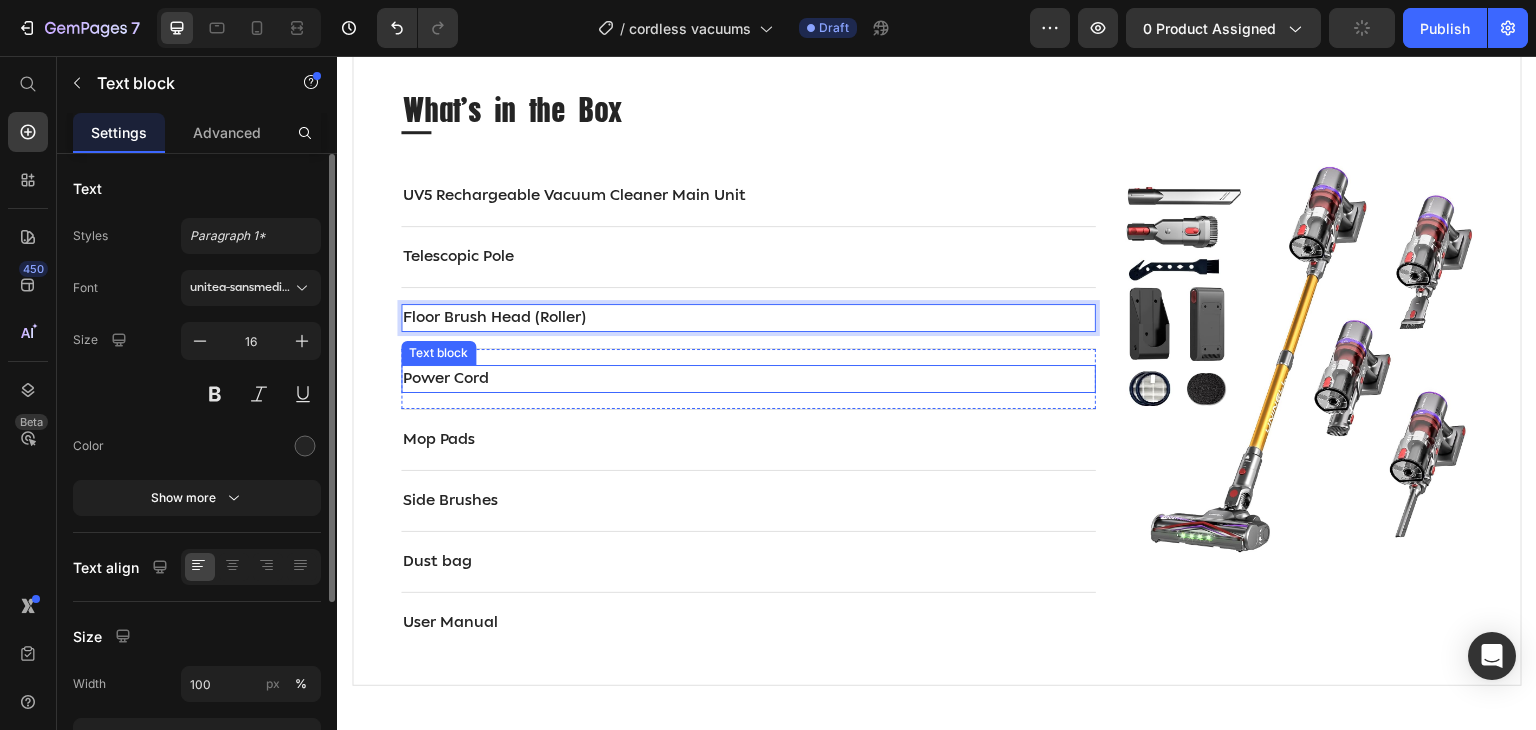click on "Power Cord" at bounding box center [748, 379] 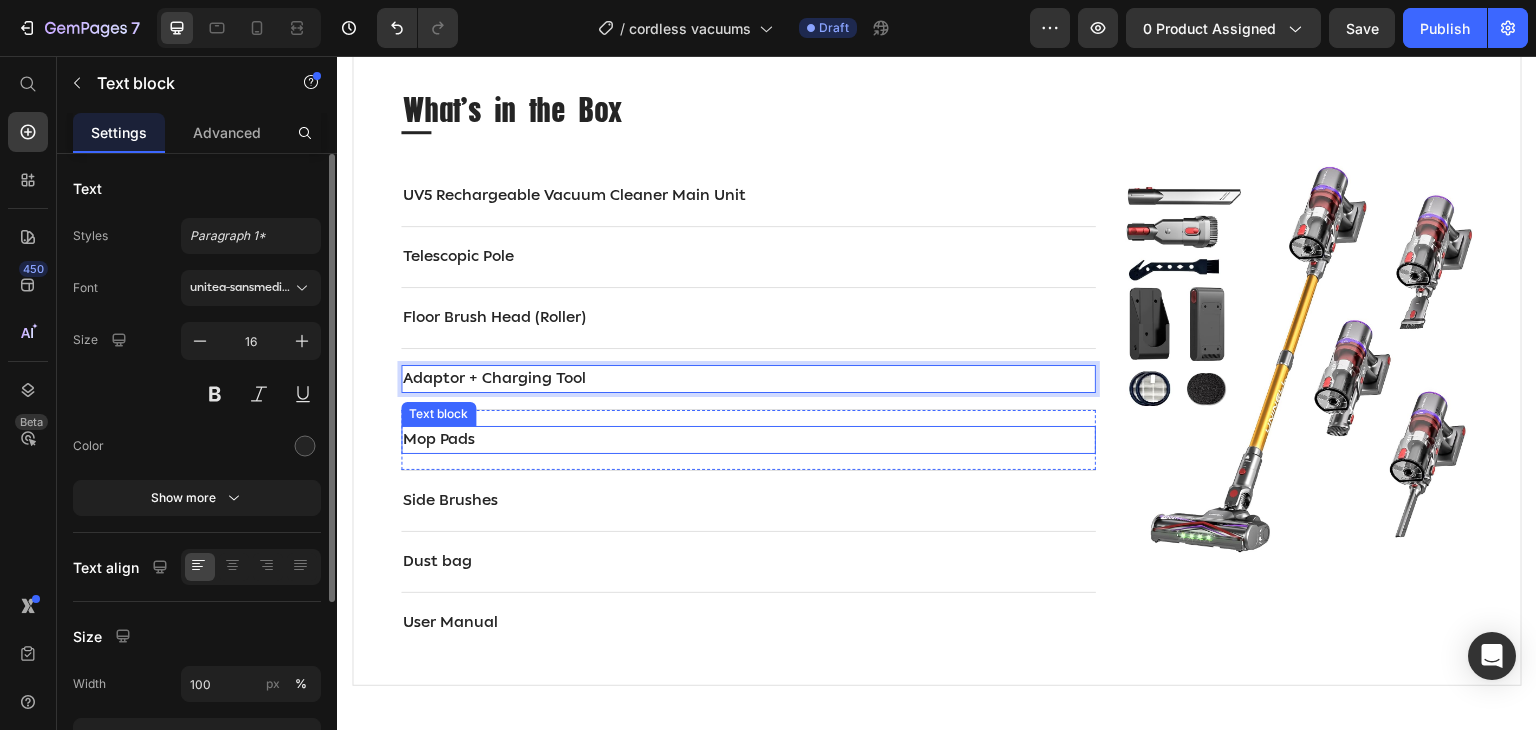 click on "Mop Pads" at bounding box center [748, 440] 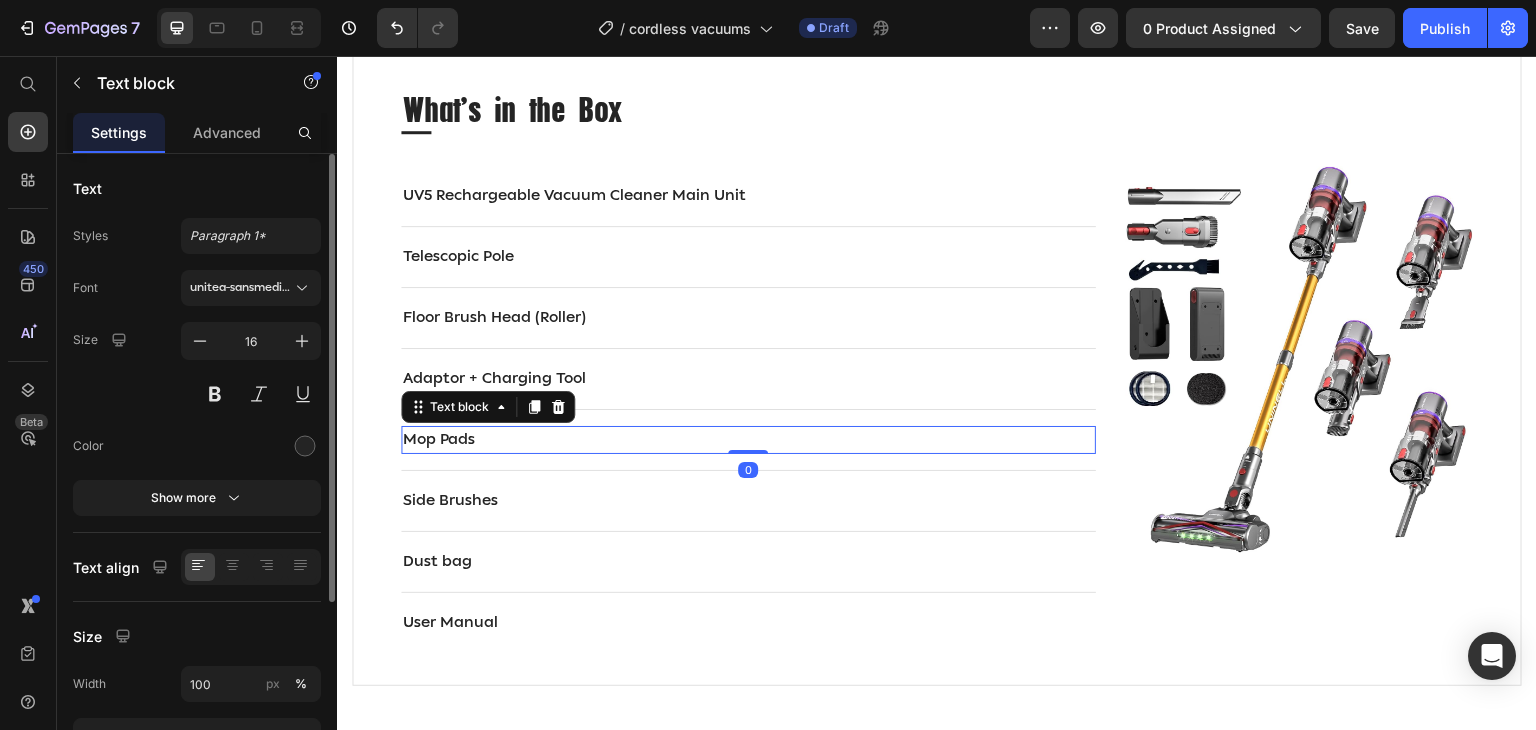click on "Mop Pads" at bounding box center [748, 440] 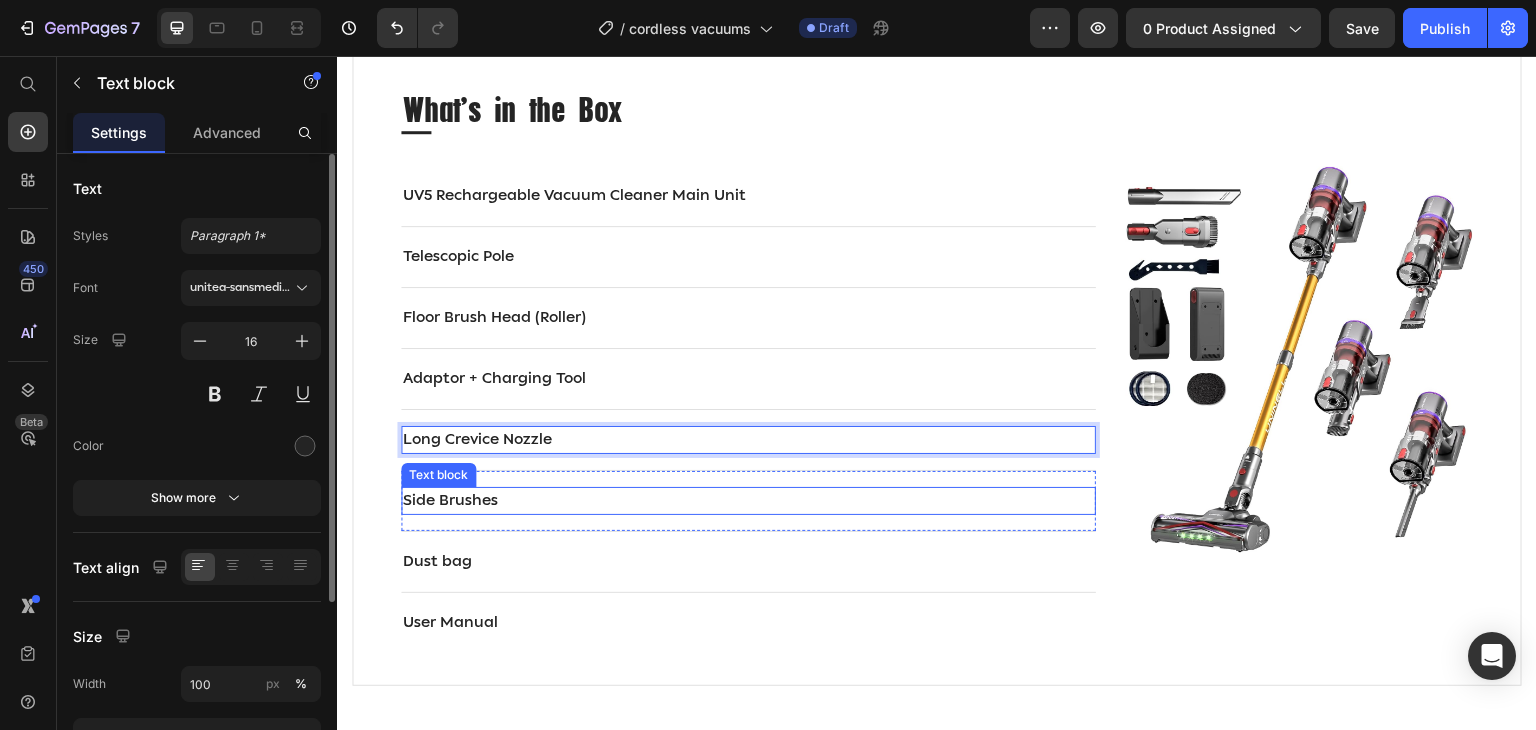 click on "Side Brushes" at bounding box center [748, 501] 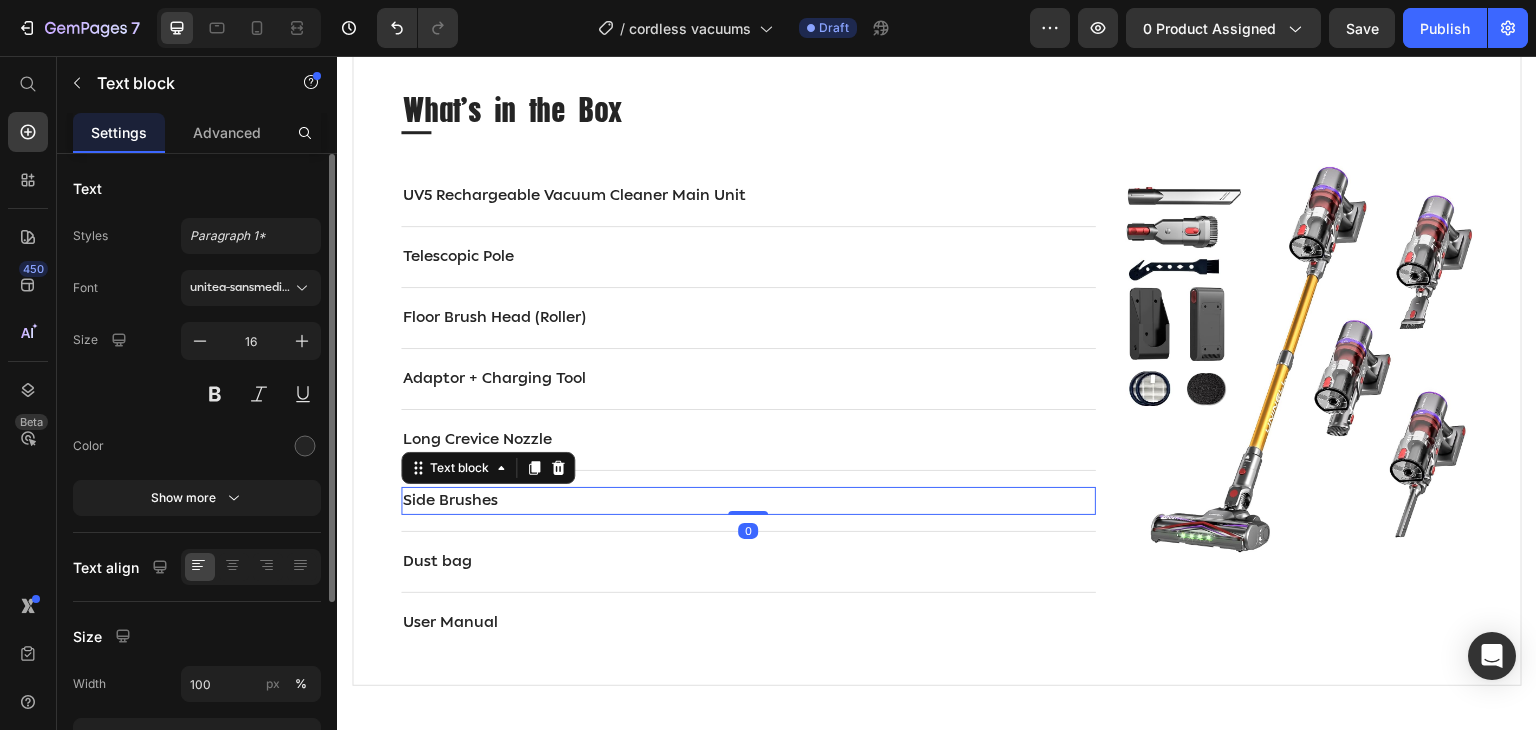 click on "Side Brushes" at bounding box center (748, 501) 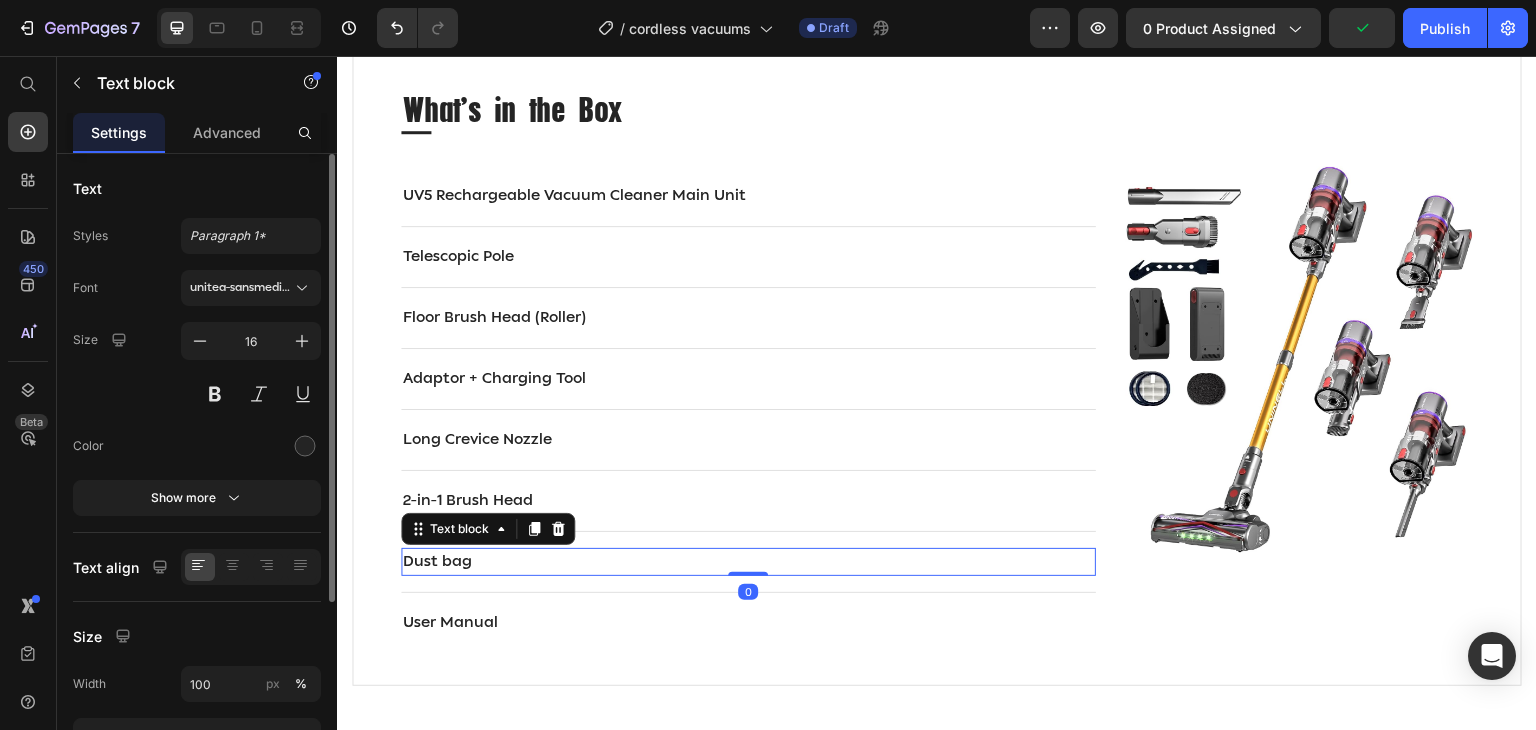 click on "Dust bag" at bounding box center [748, 562] 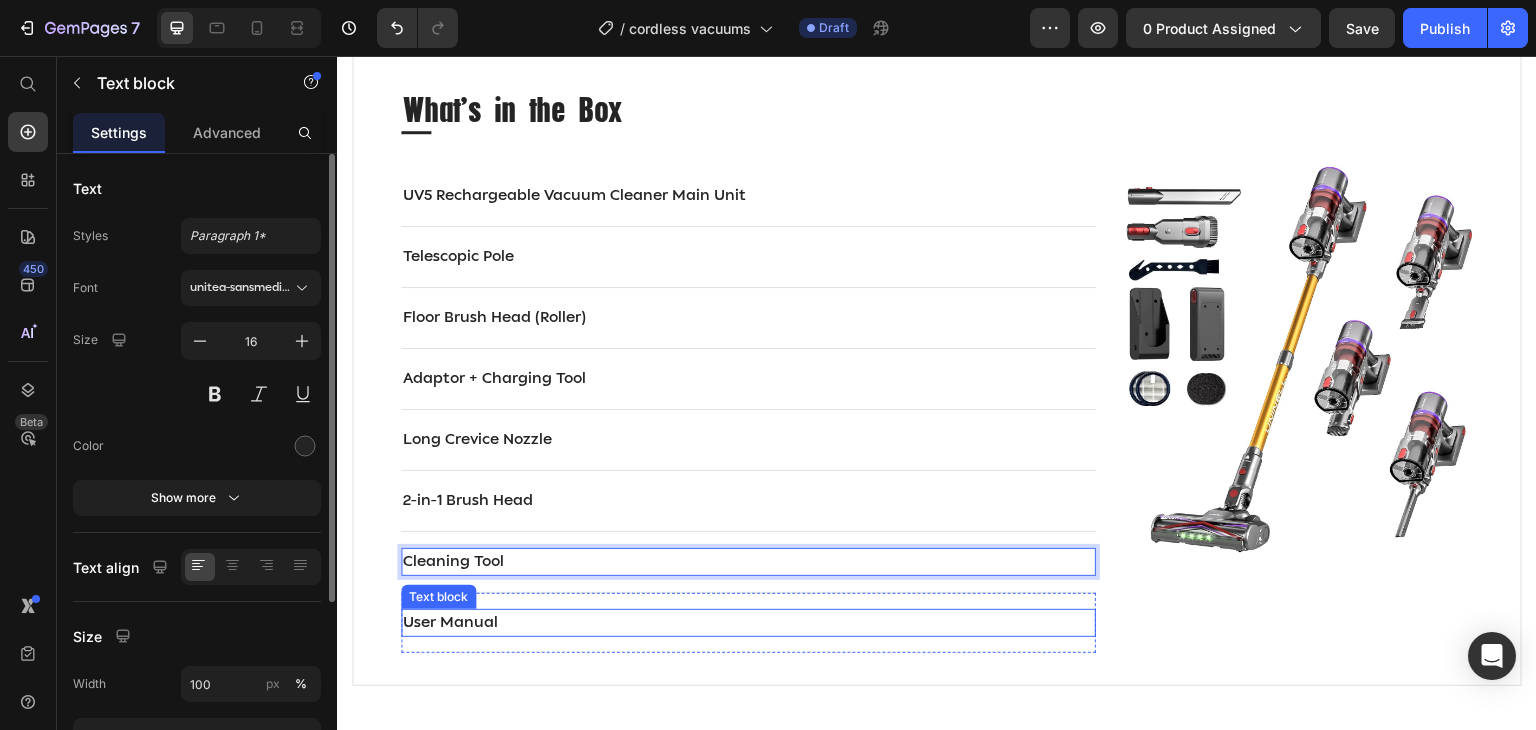 click on "User Manual" at bounding box center [748, 623] 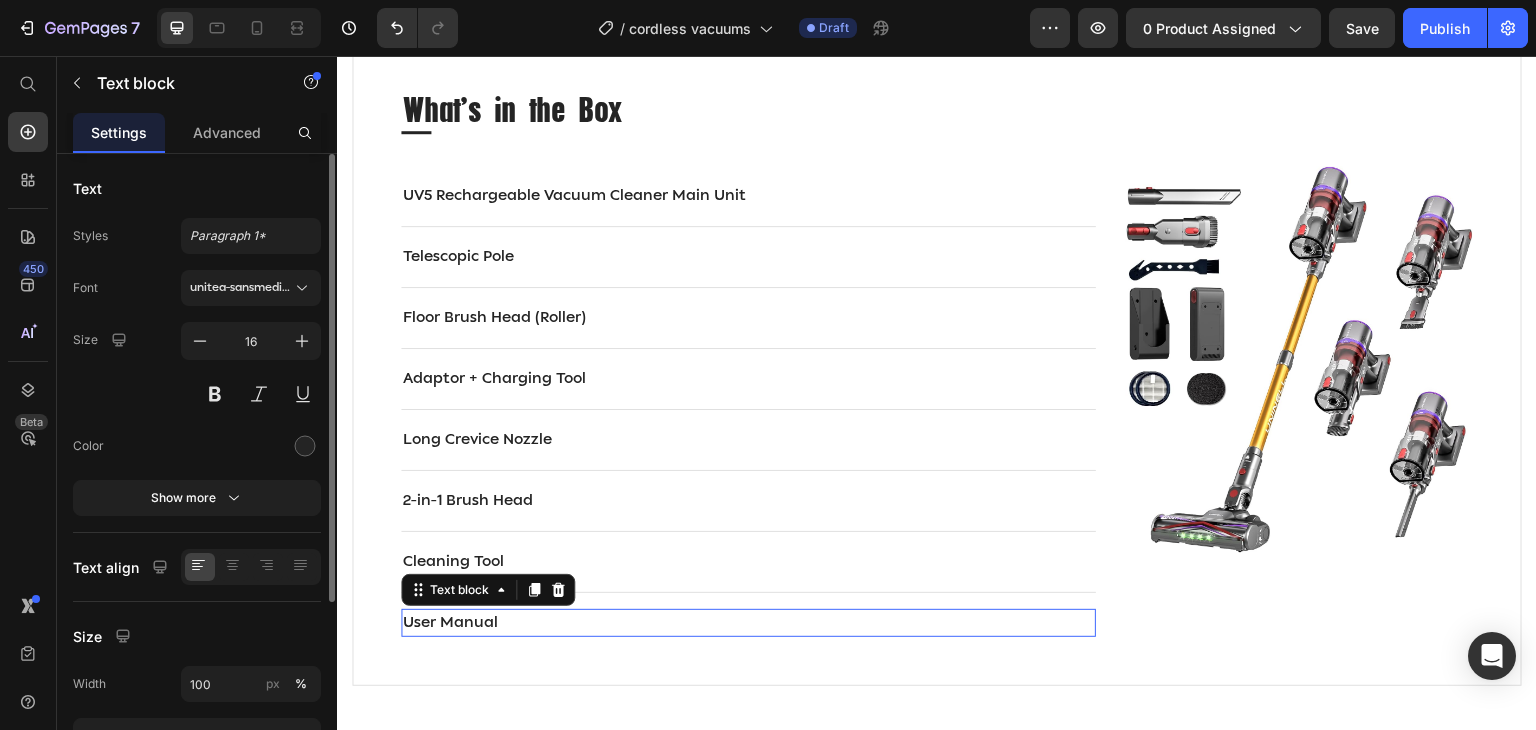 click on "User Manual" at bounding box center [748, 623] 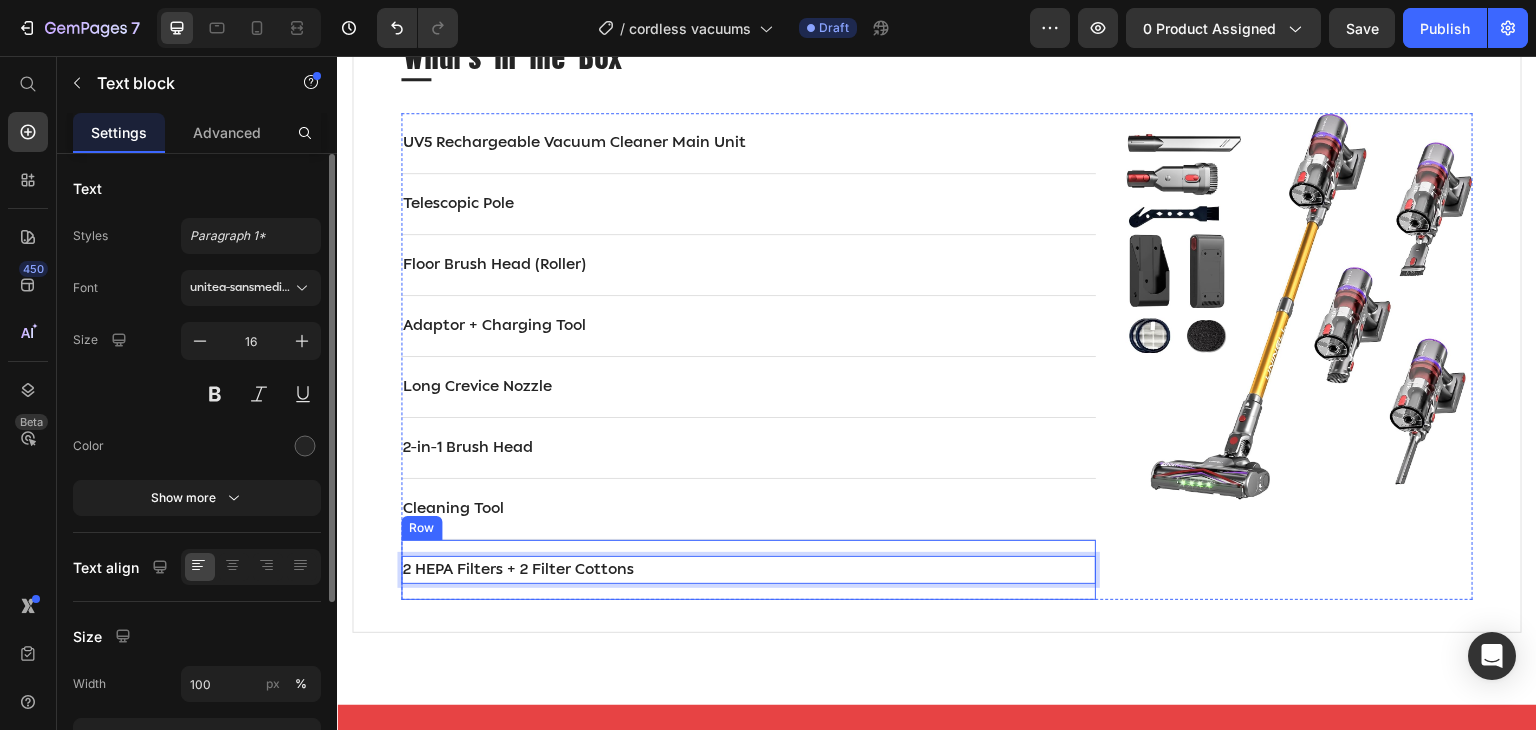 scroll, scrollTop: 1426, scrollLeft: 0, axis: vertical 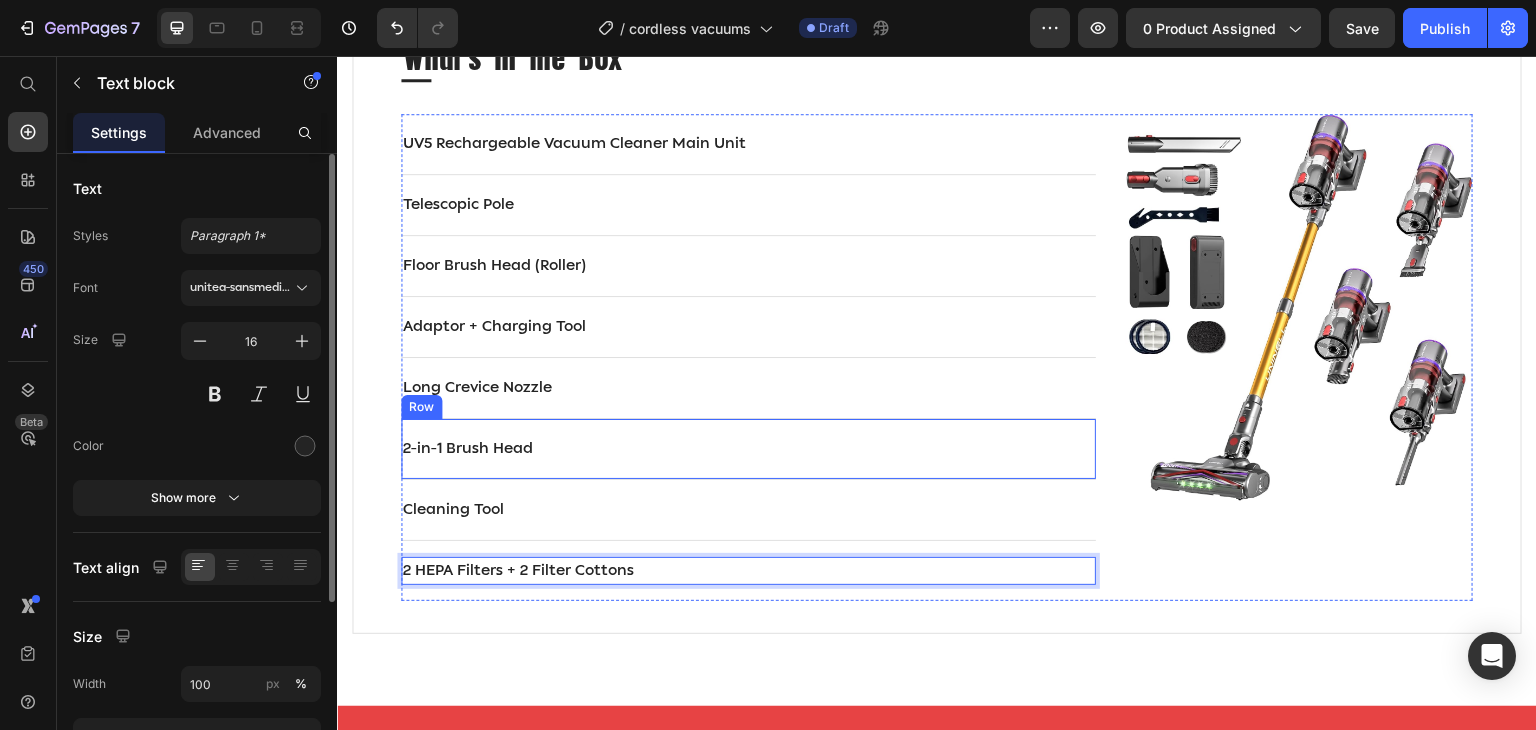 click on "2-in-1 Brush Head Text block Row" at bounding box center (748, 449) 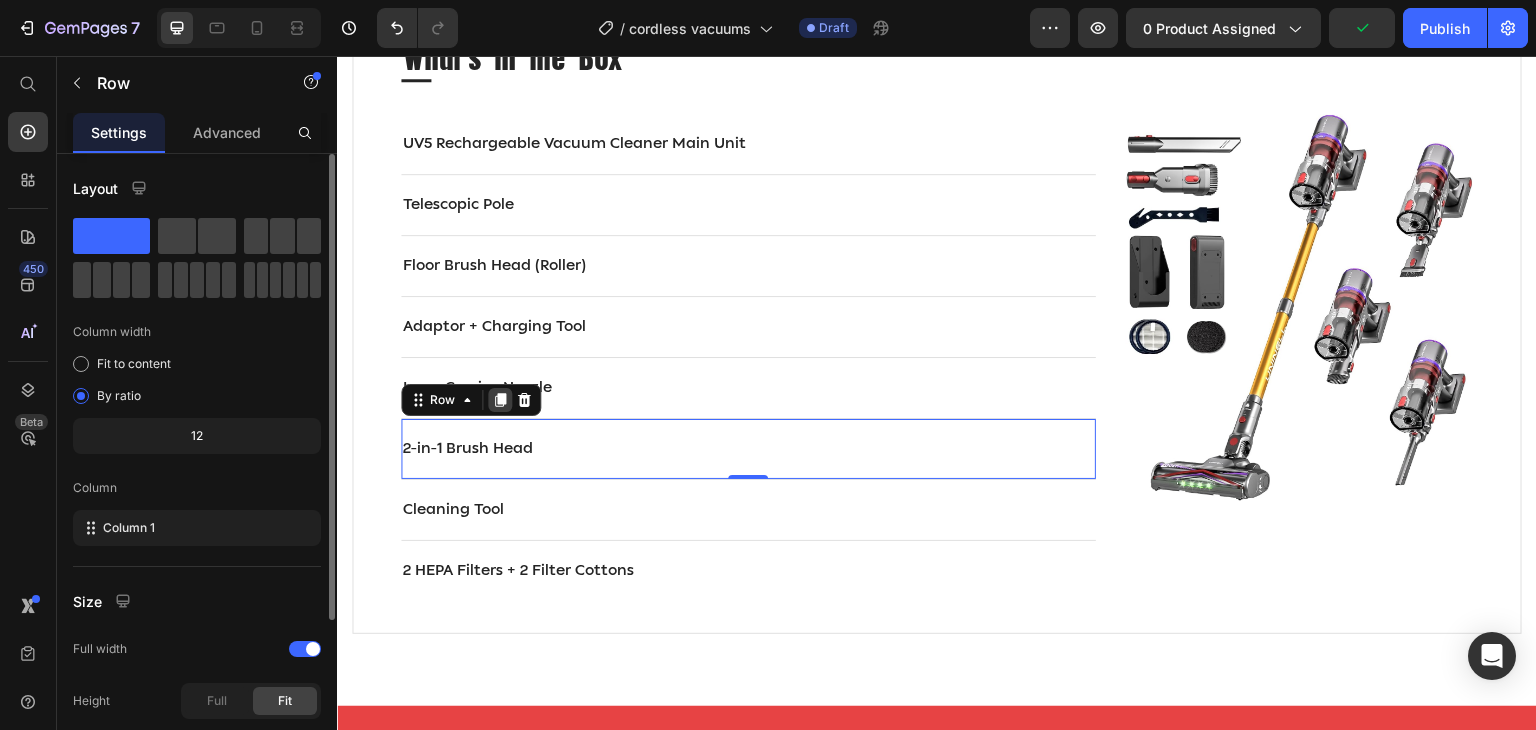 click 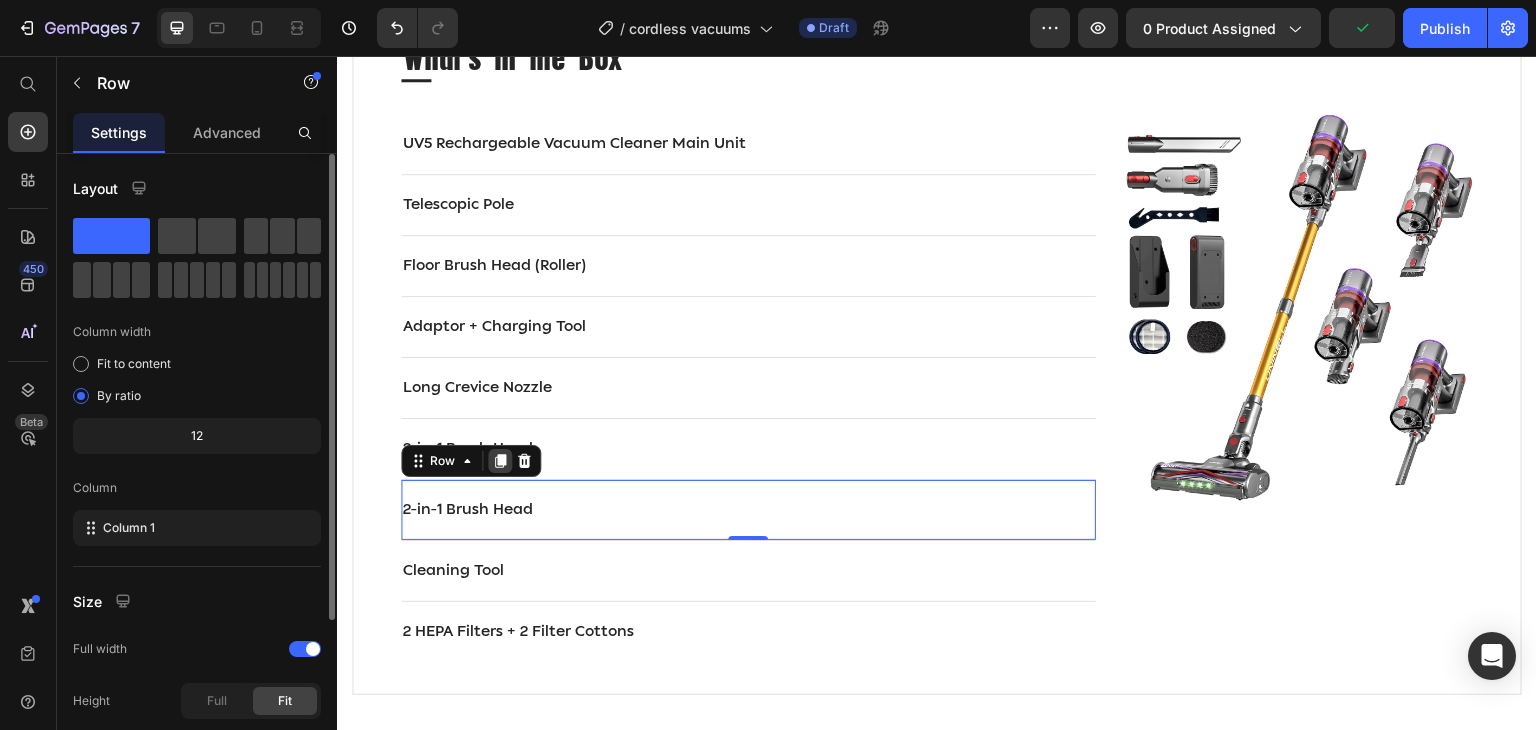 click 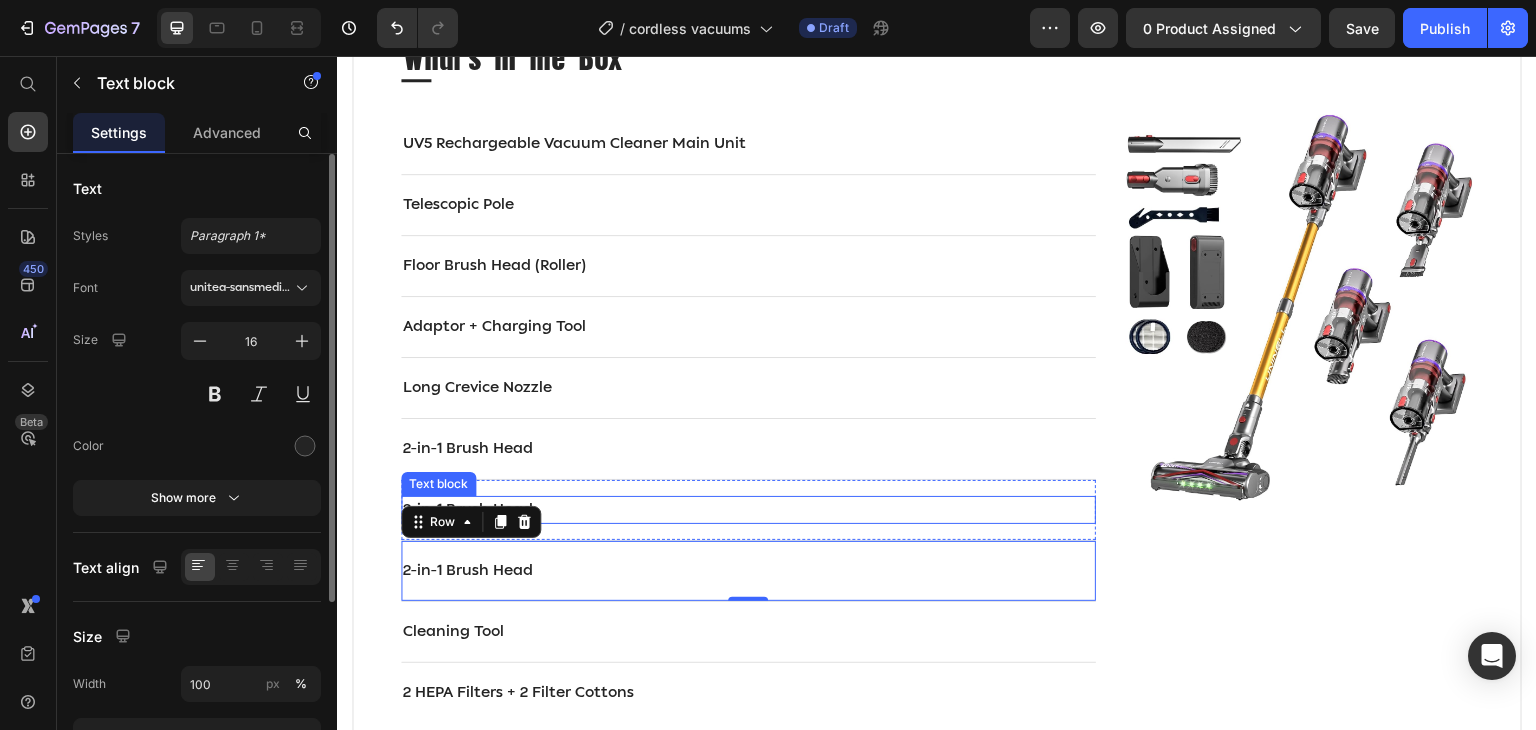 click on "2-in-1 Brush Head" at bounding box center (748, 510) 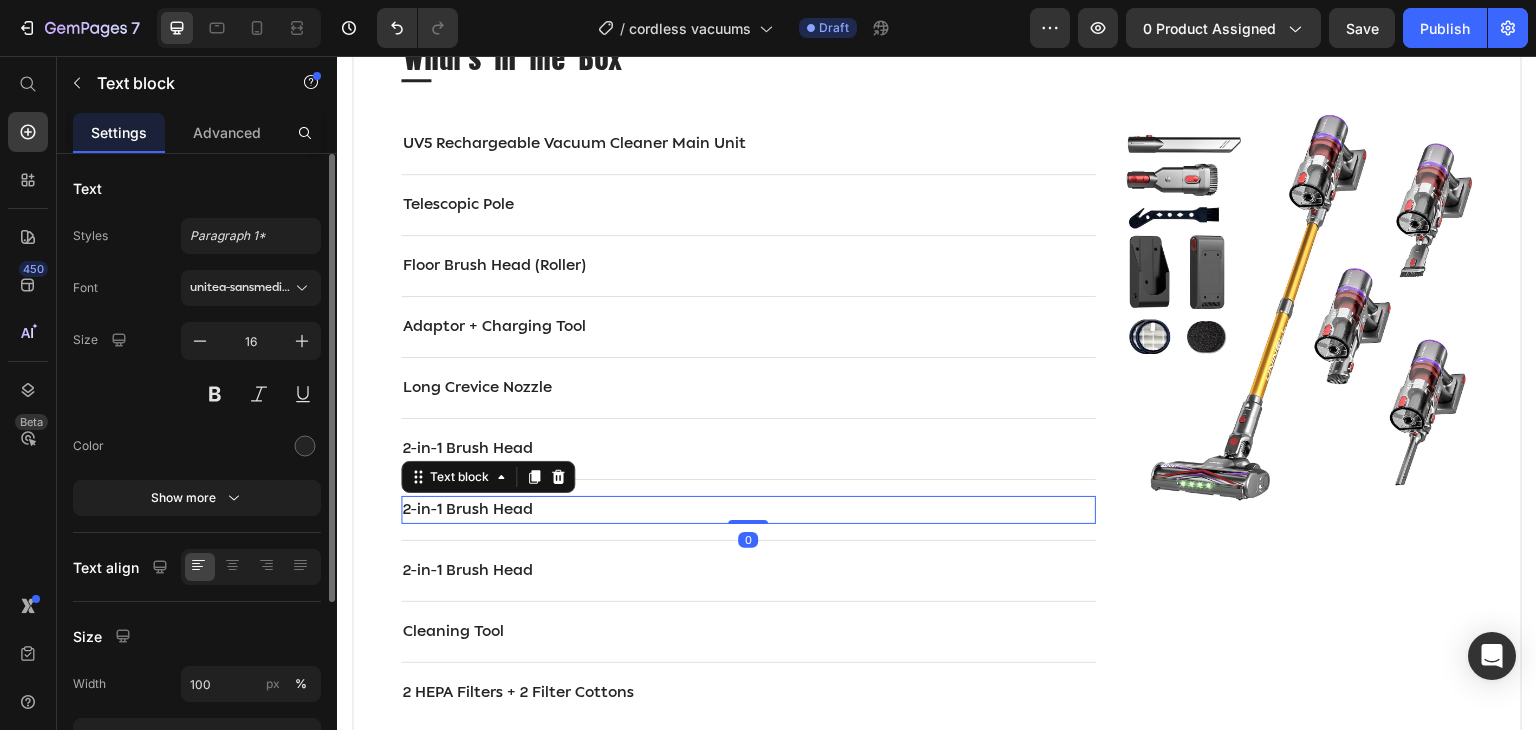 click on "2-in-1 Brush Head" at bounding box center (748, 510) 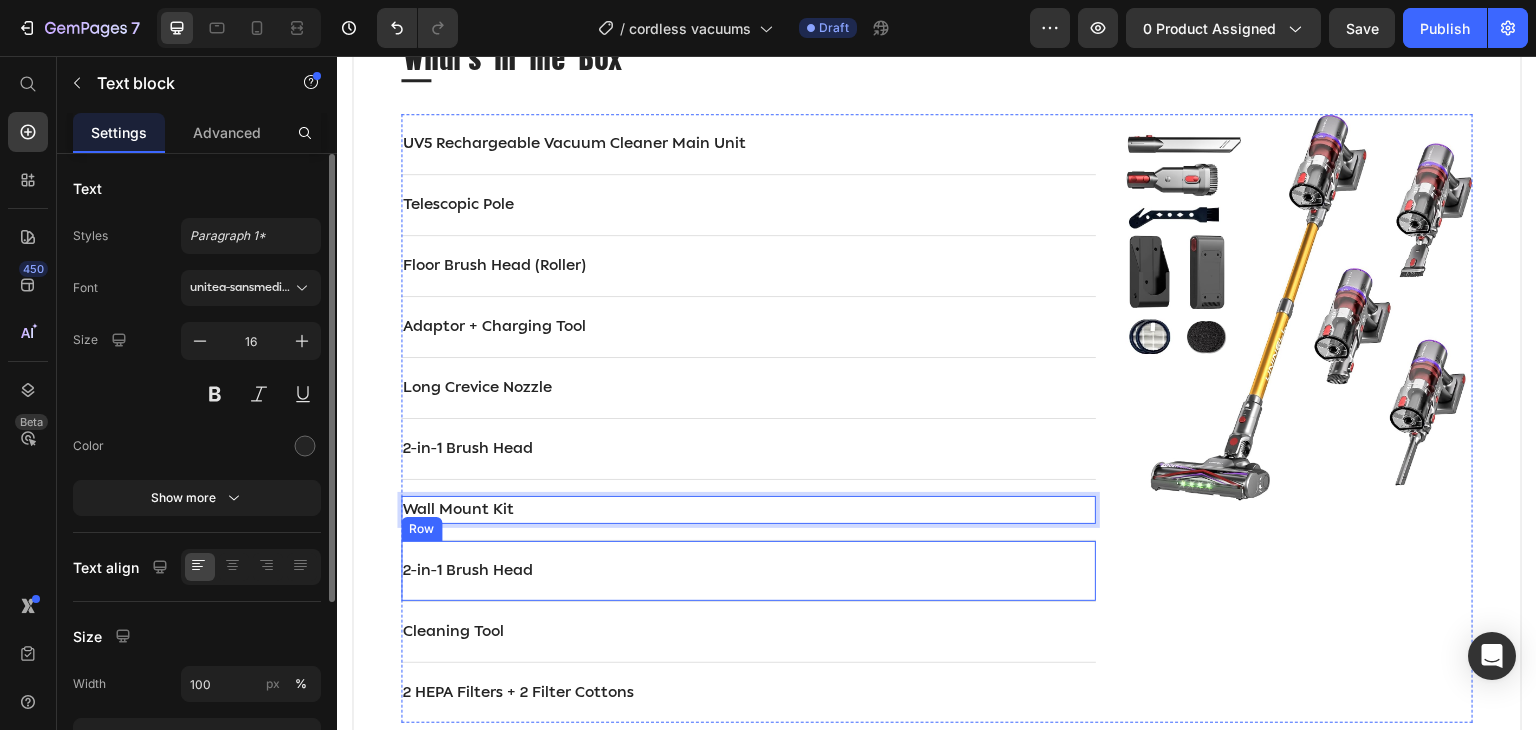 click on "2-in-1 Brush Head" at bounding box center [748, 571] 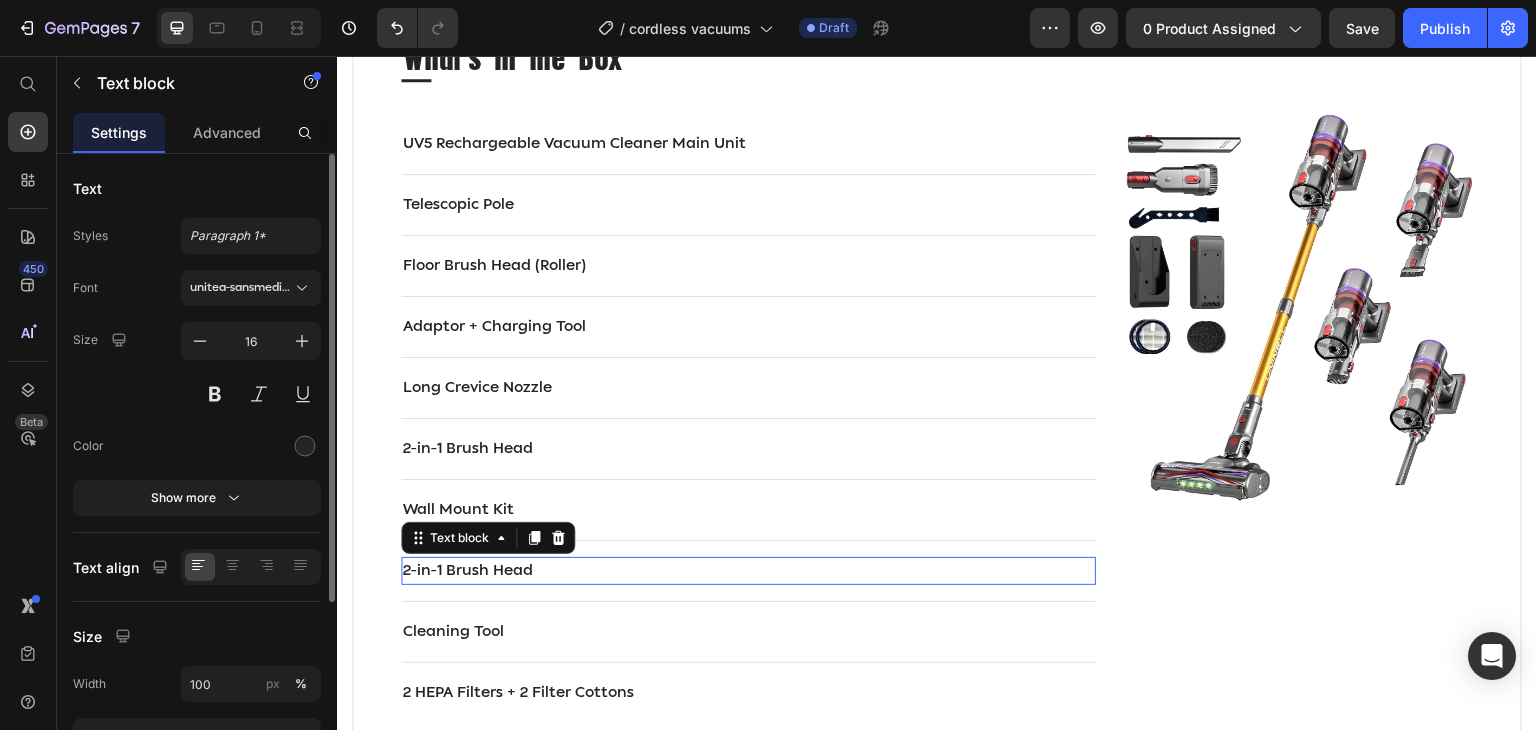 click on "2-in-1 Brush Head" at bounding box center [748, 571] 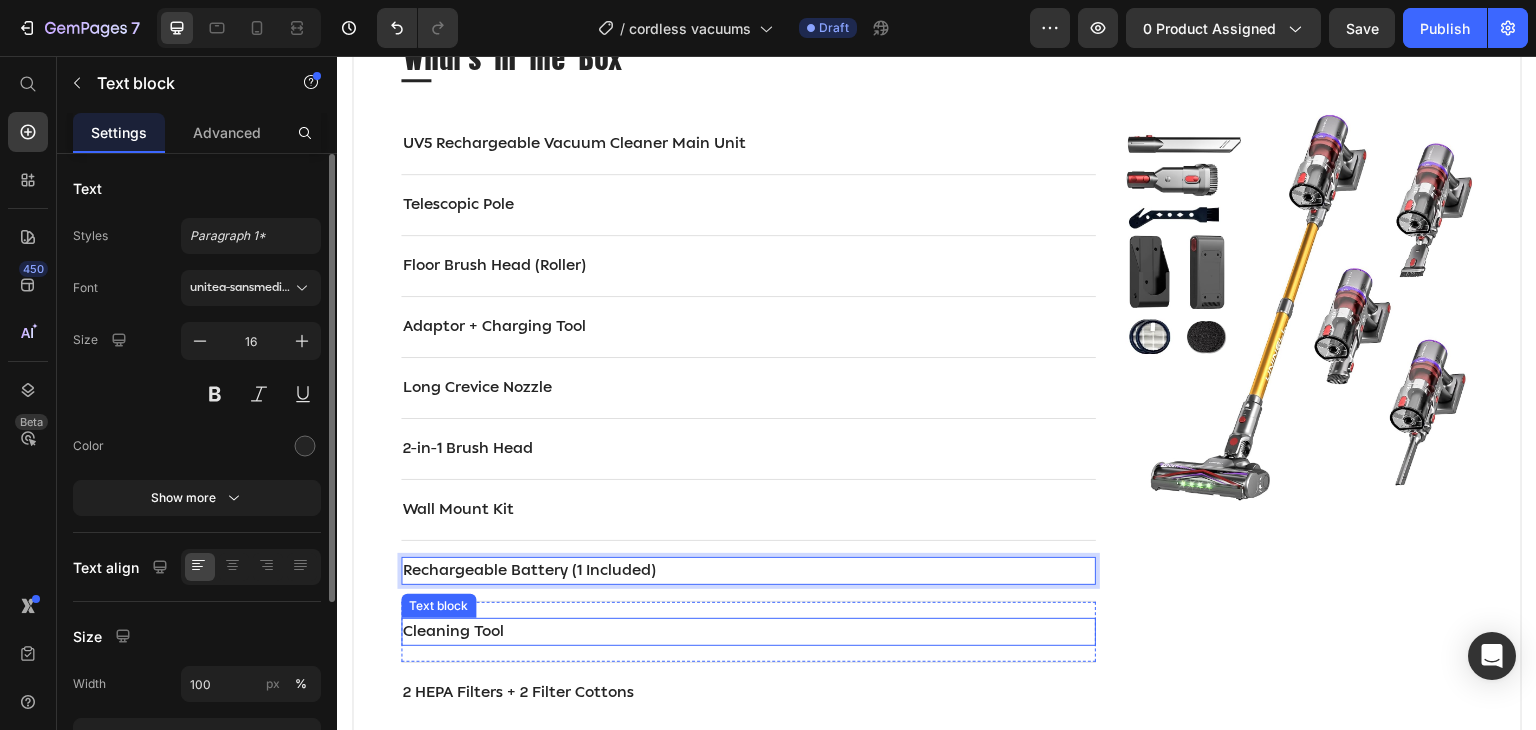 click on "2 HEPA Filters + 2 Filter Cottons Text block Row" at bounding box center (748, 693) 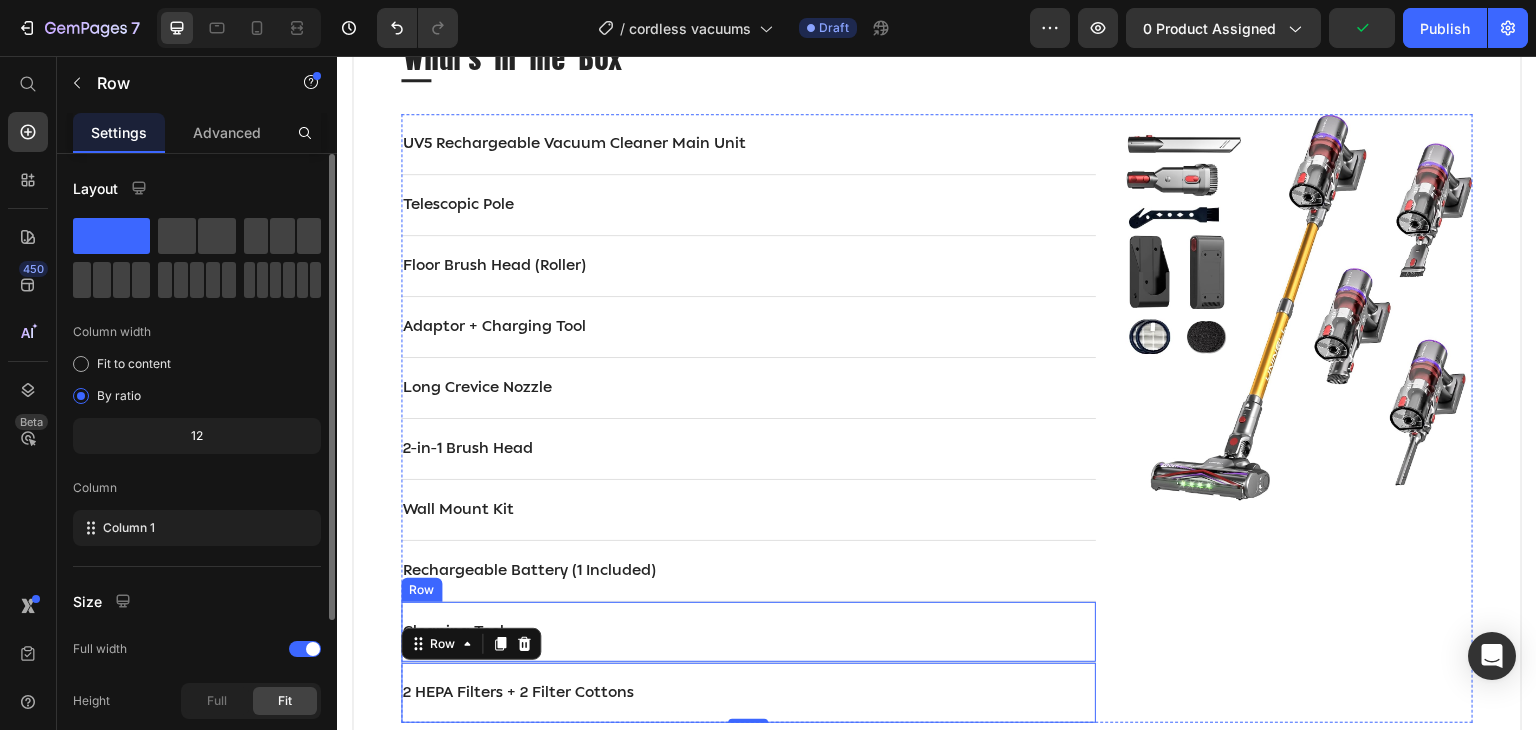 click on "Cleaning Tool Text block Row" at bounding box center (748, 632) 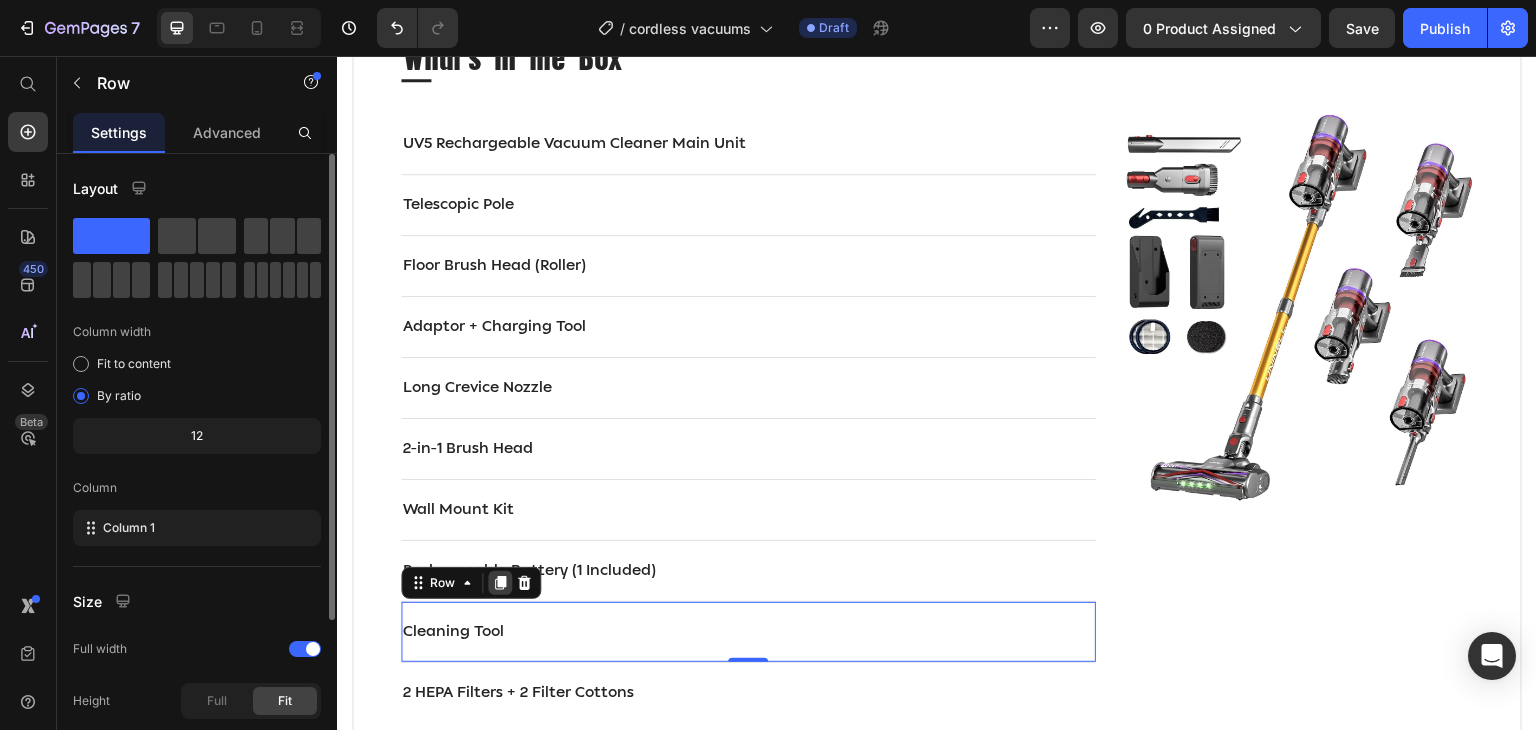 click 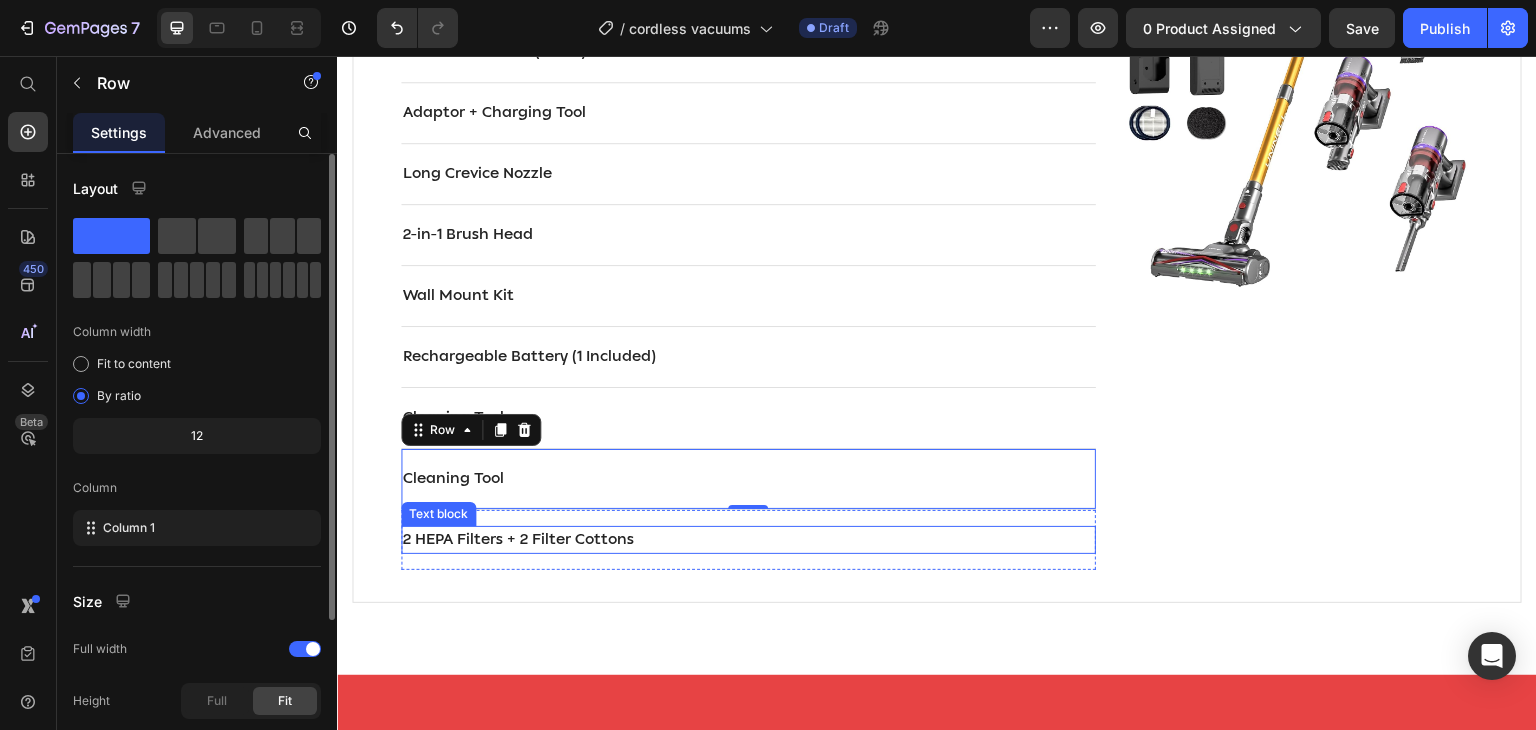 scroll, scrollTop: 1640, scrollLeft: 0, axis: vertical 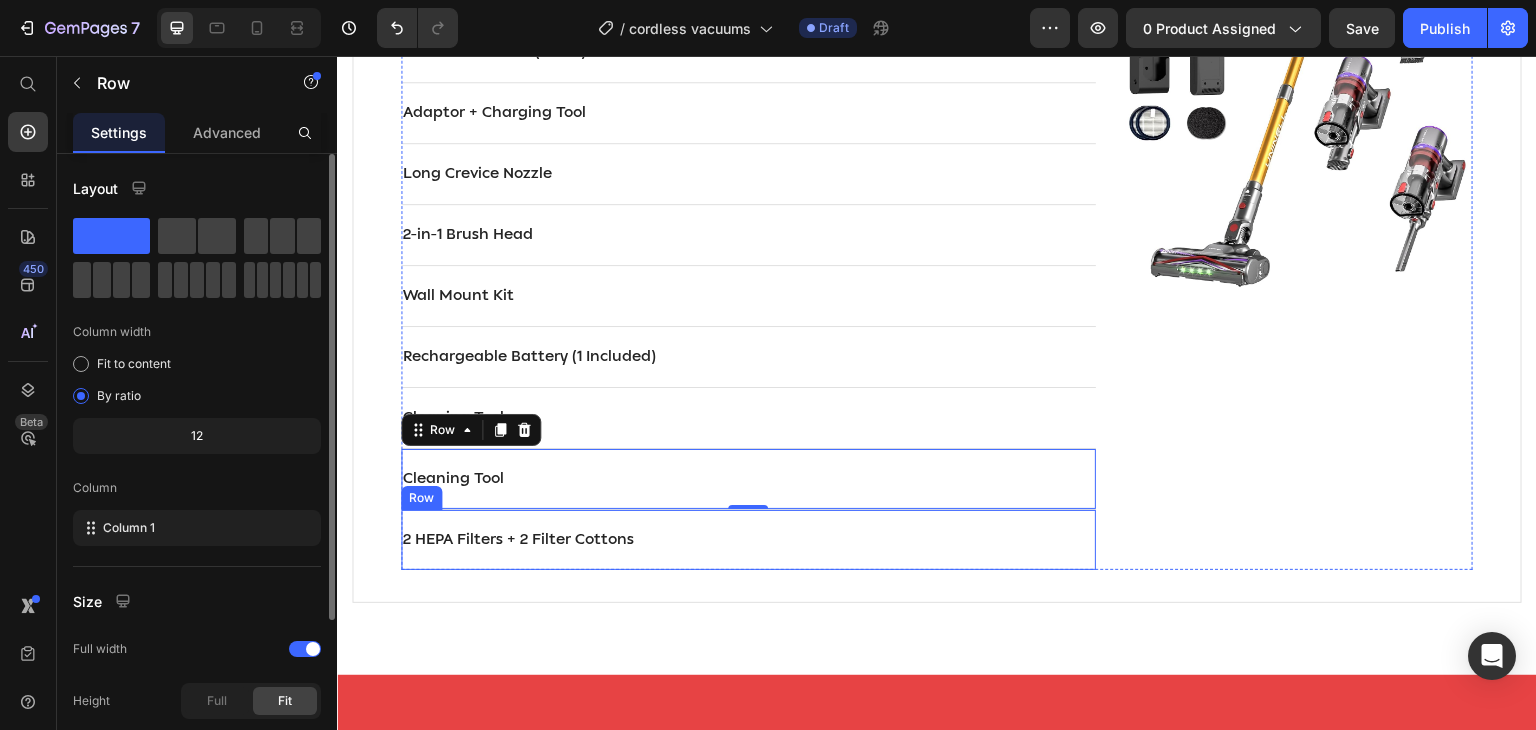 click on "2 HEPA Filters + 2 Filter Cottons" at bounding box center (748, 540) 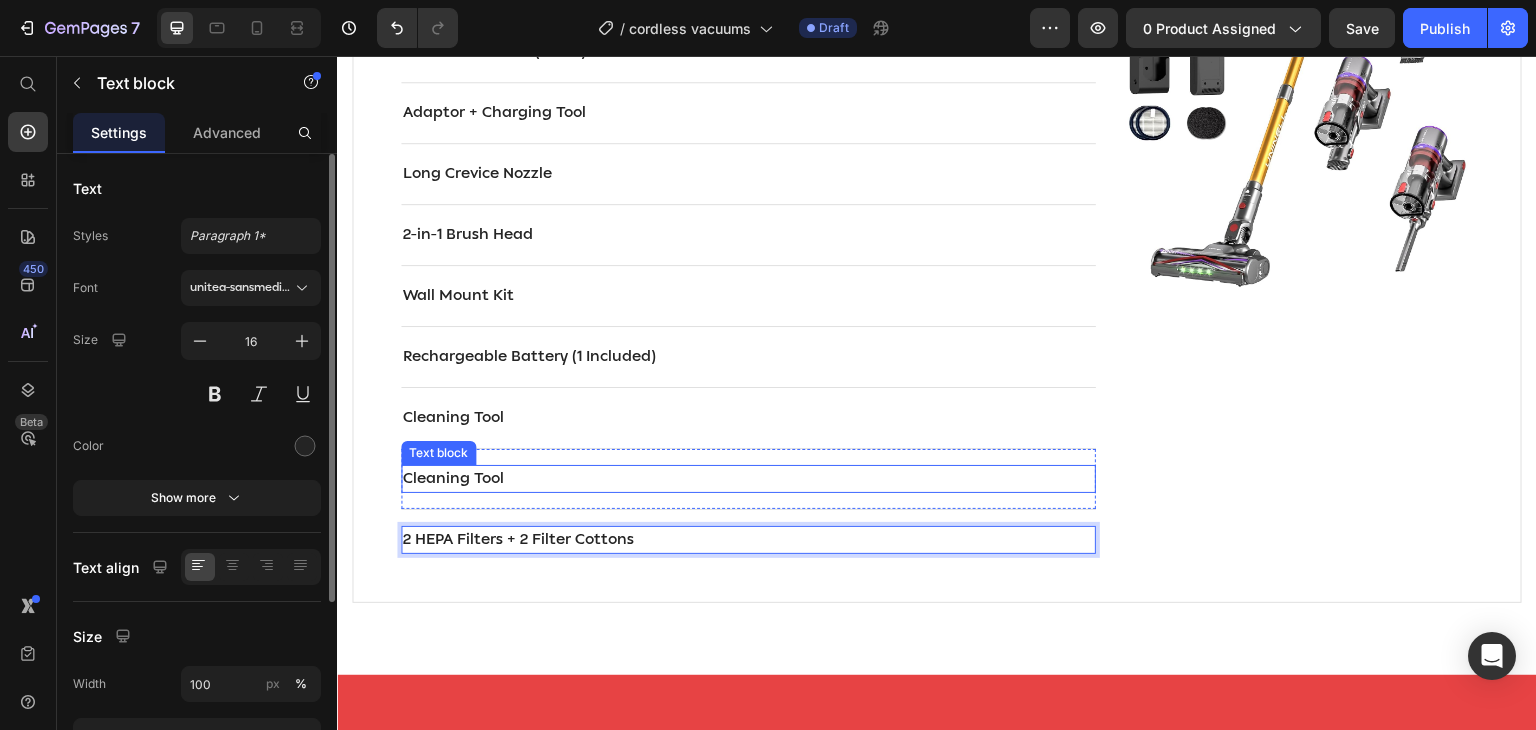 click on "Cleaning Tool" at bounding box center (748, 479) 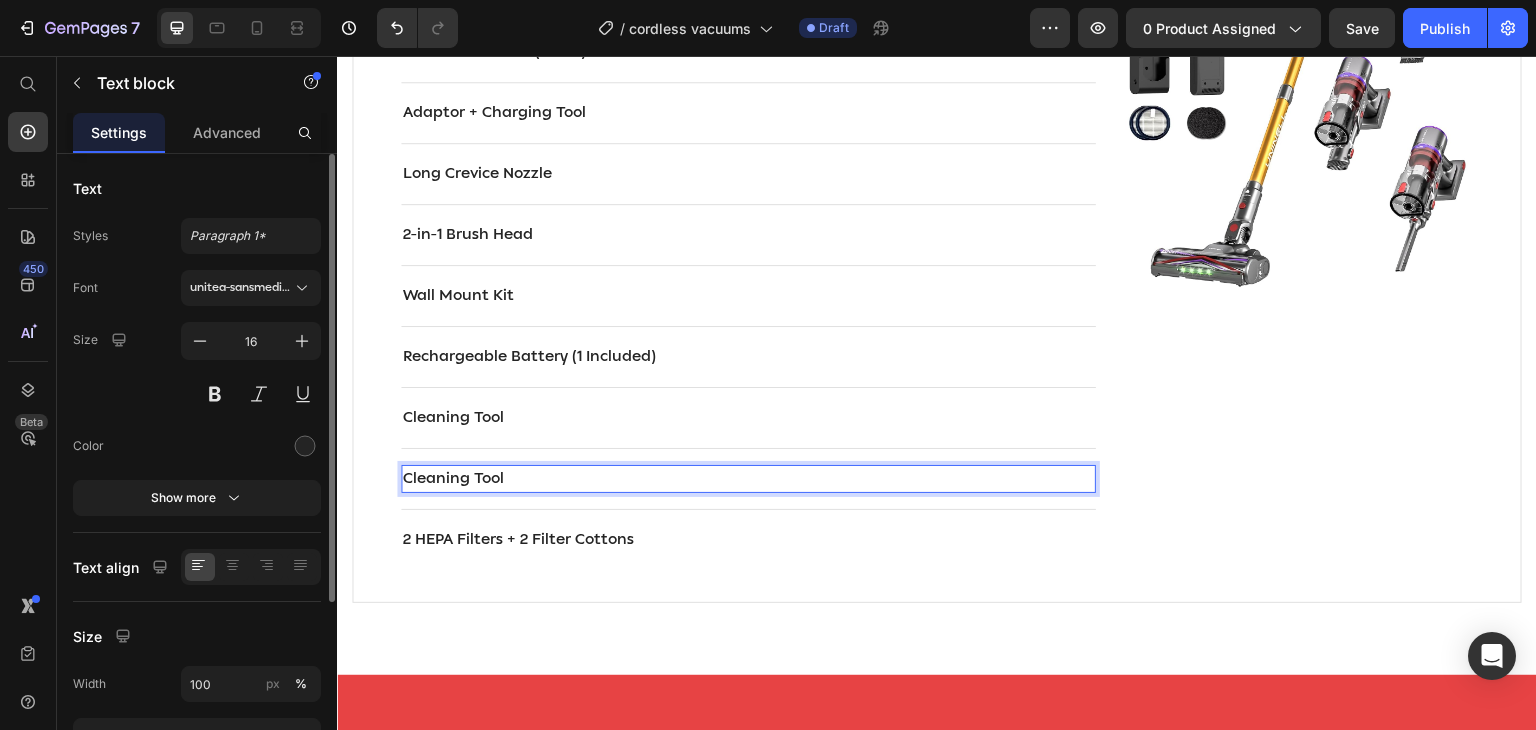 click on "Cleaning Tool" at bounding box center (748, 479) 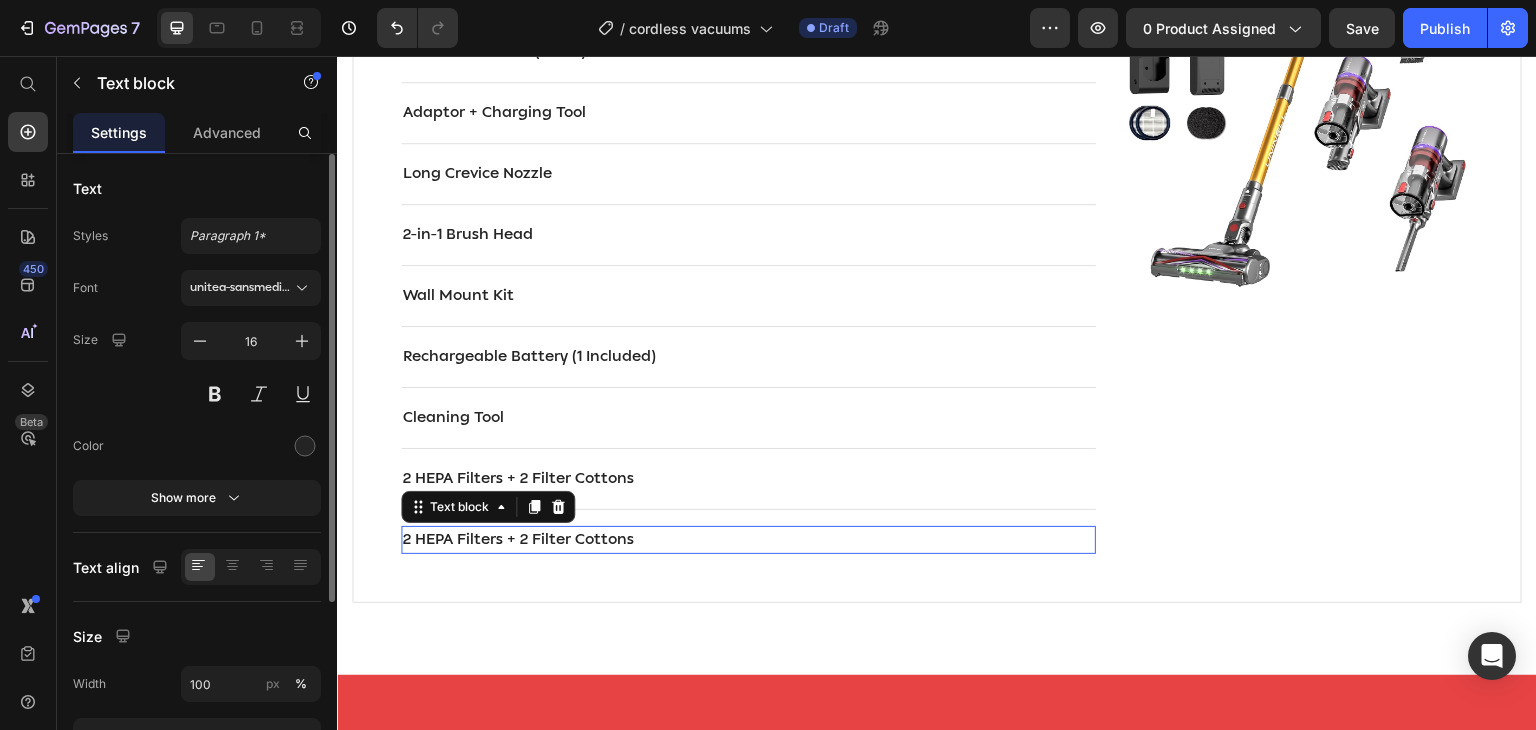 click on "2 HEPA Filters + 2 Filter Cottons" at bounding box center (748, 540) 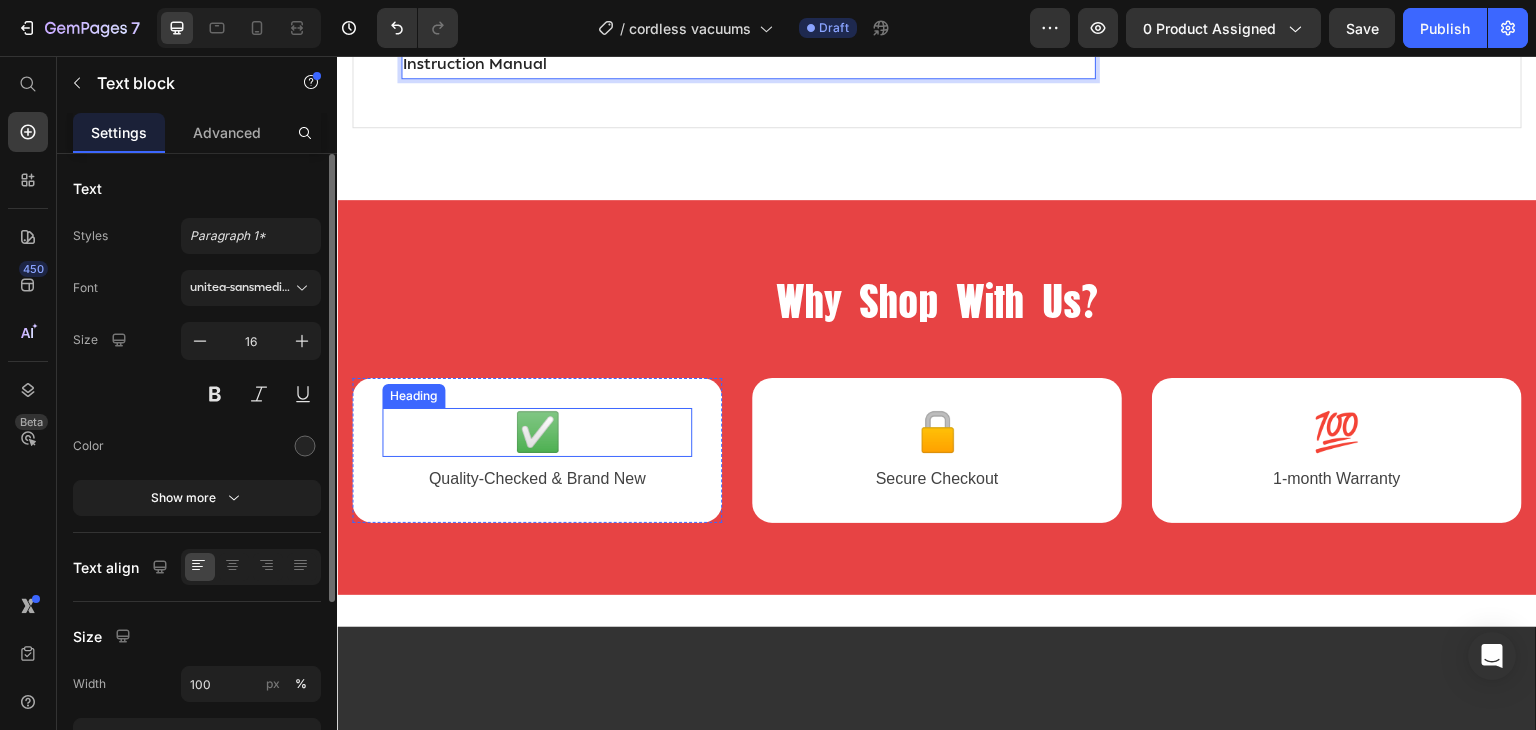 scroll, scrollTop: 2100, scrollLeft: 0, axis: vertical 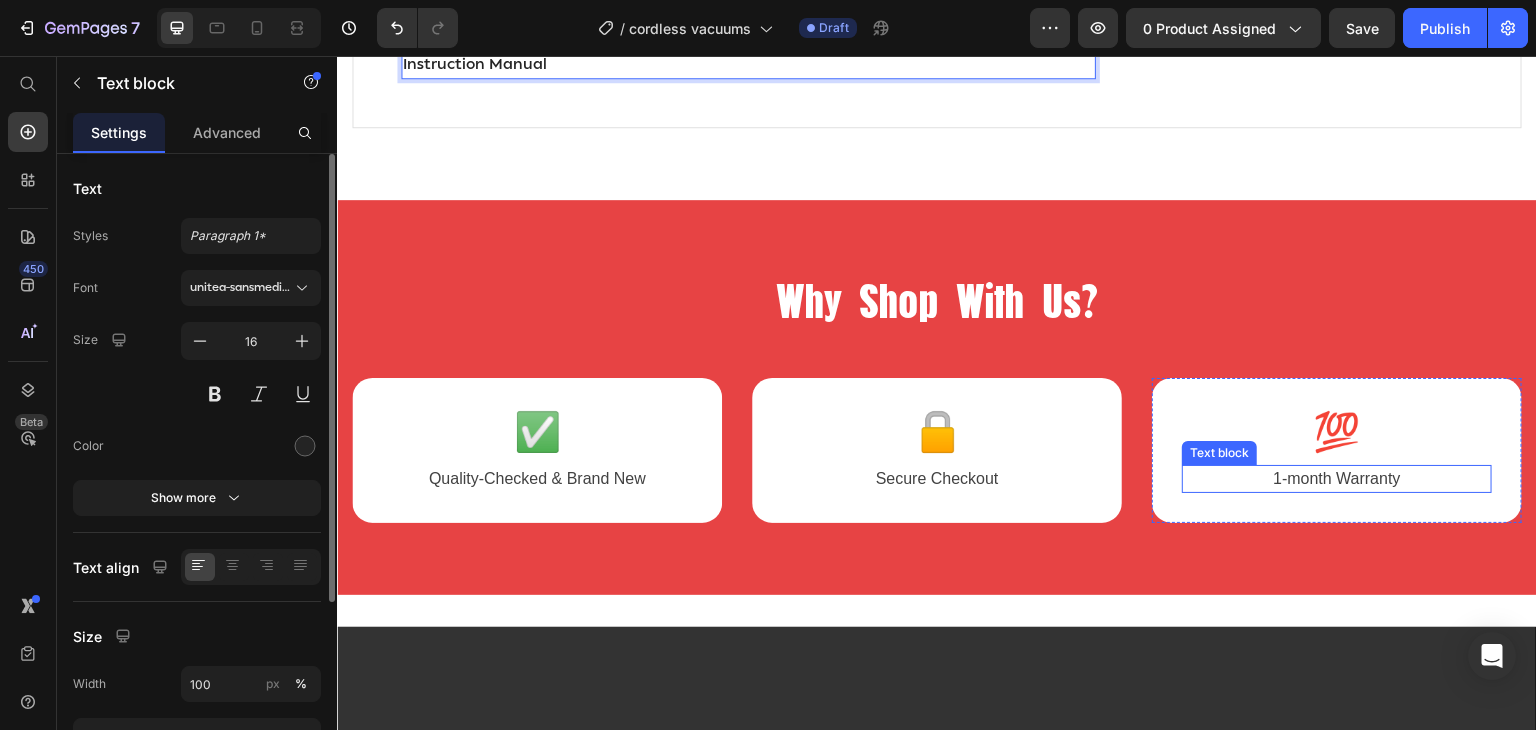 click on "1-month Warranty" at bounding box center [1337, 479] 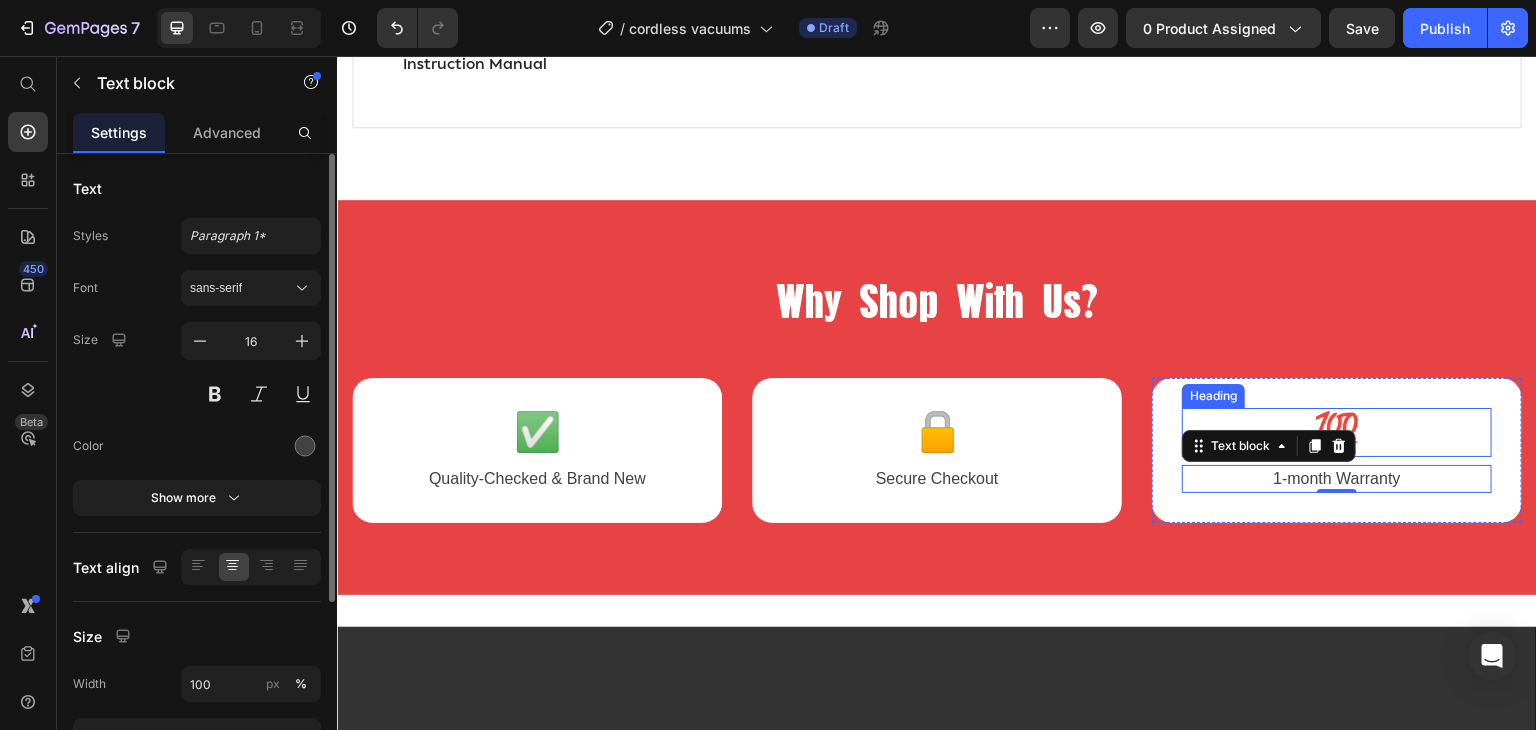 click on "💯" at bounding box center (1337, 433) 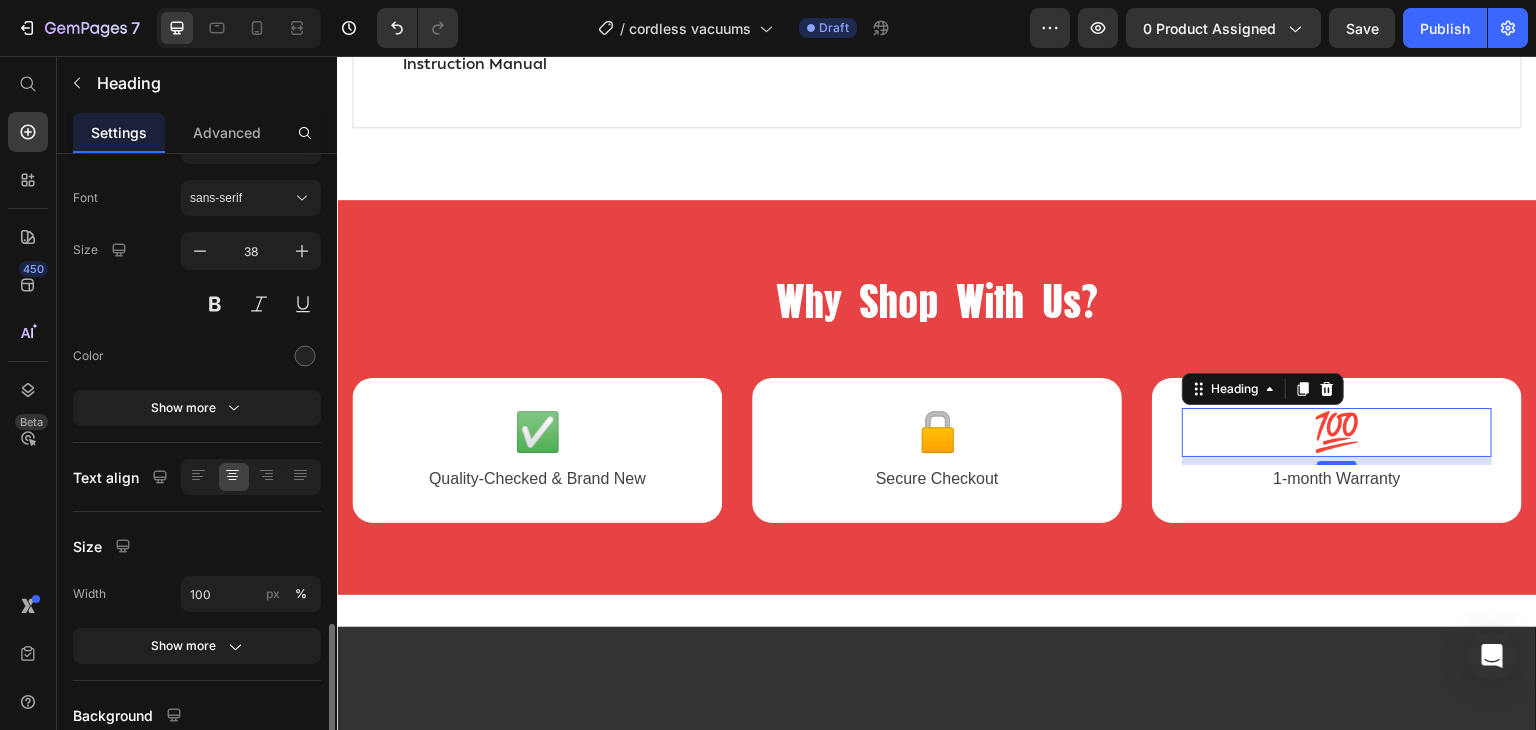 scroll, scrollTop: 0, scrollLeft: 0, axis: both 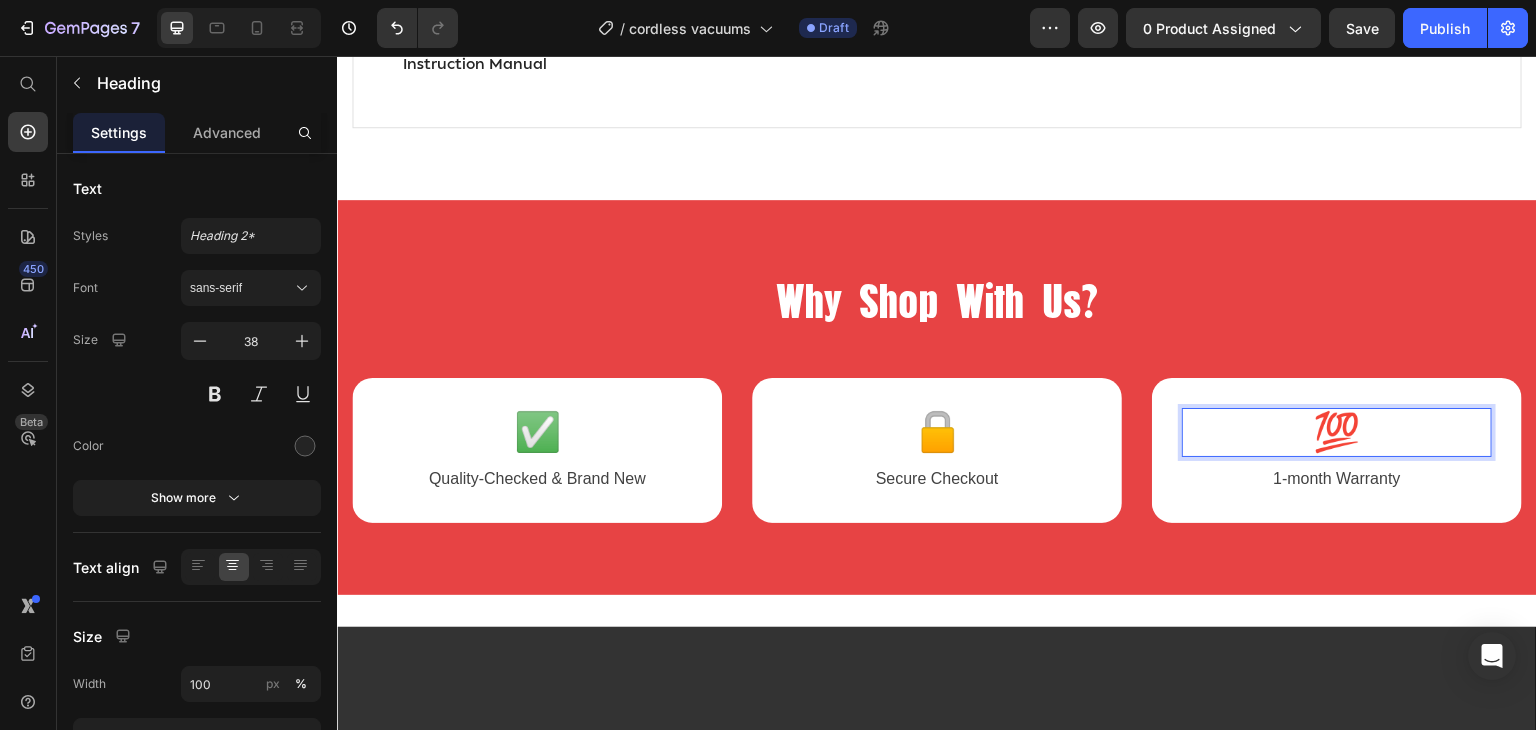 click on "💯" at bounding box center (1337, 433) 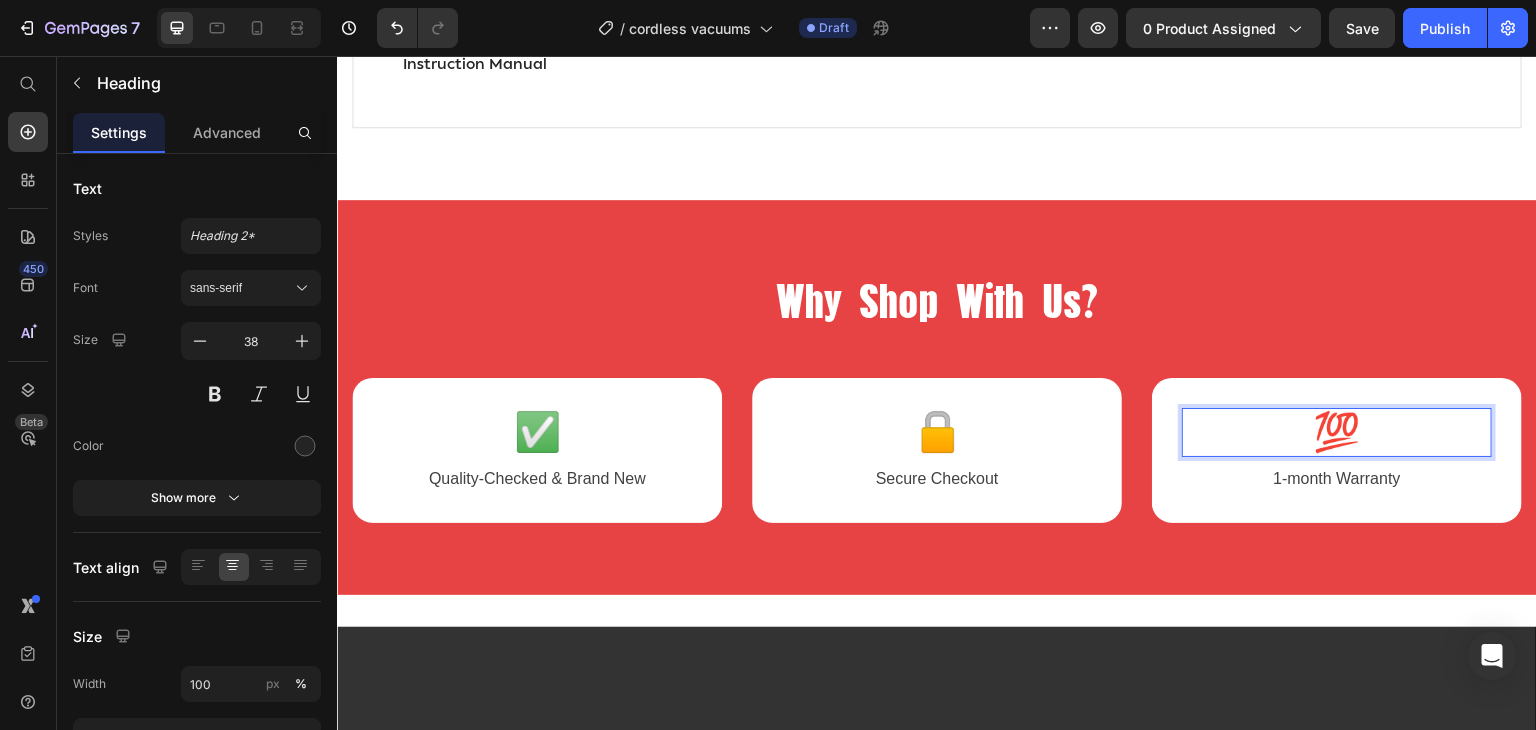 type 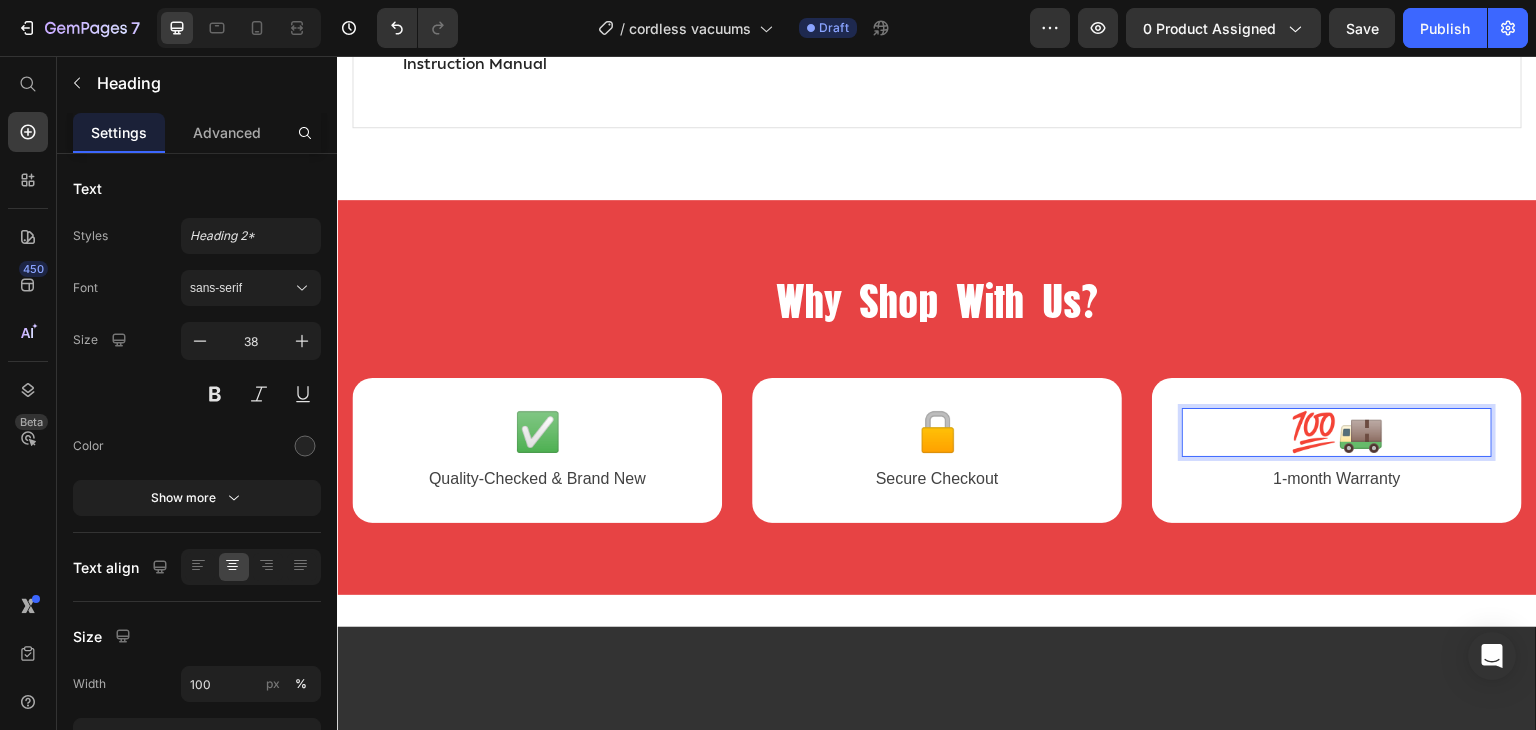 click on "💯🚚" at bounding box center [1337, 433] 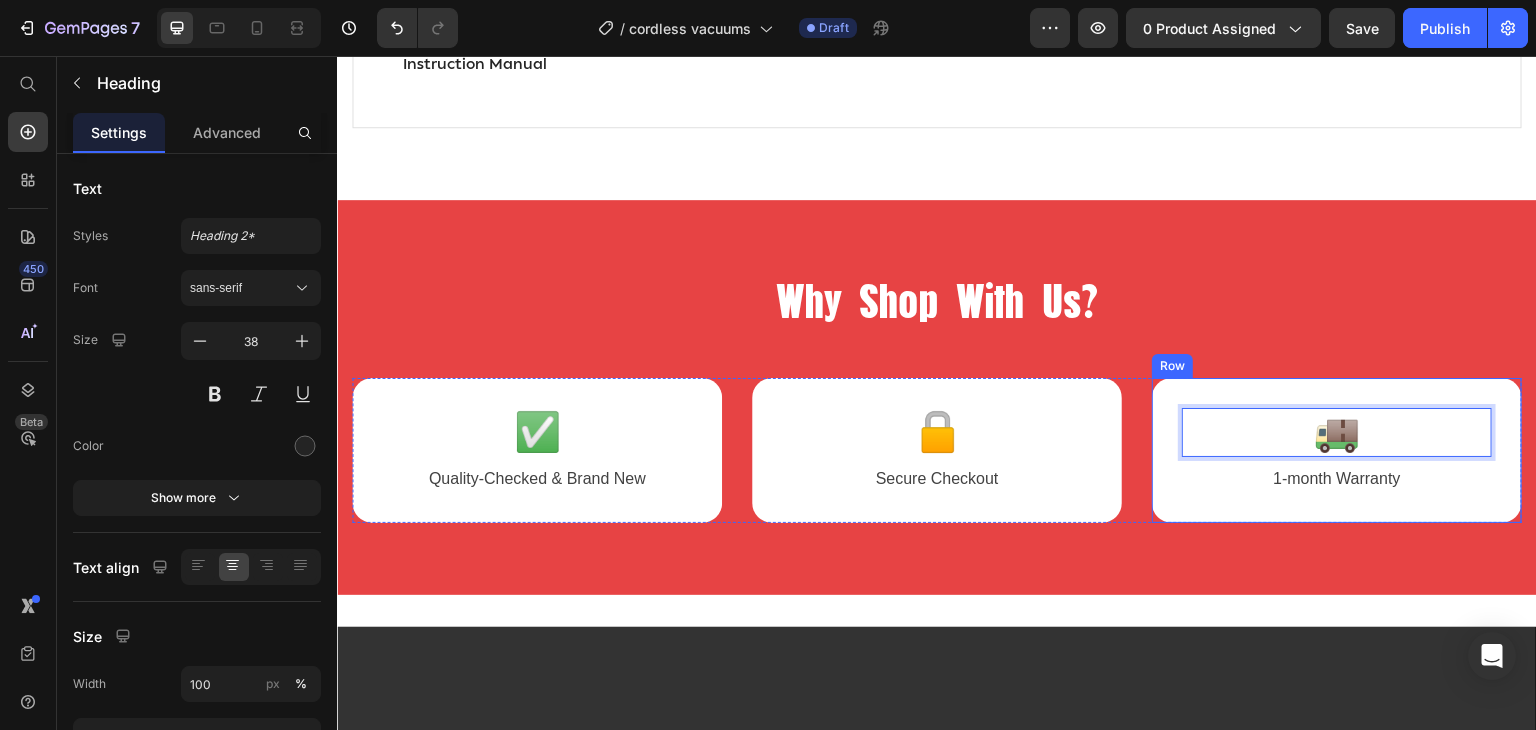 click on "1-month Warranty" at bounding box center [1337, 479] 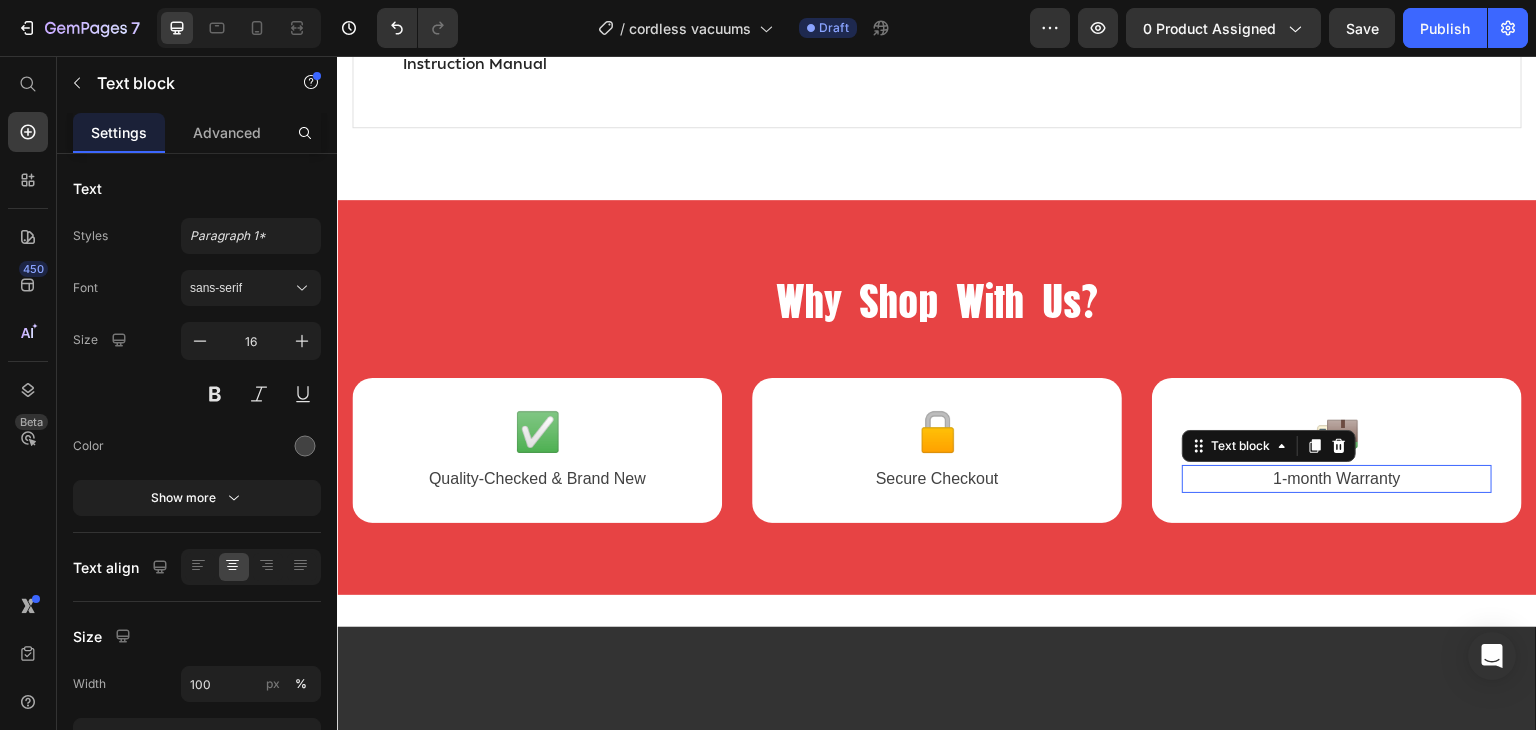 click on "1-month Warranty" at bounding box center (1337, 479) 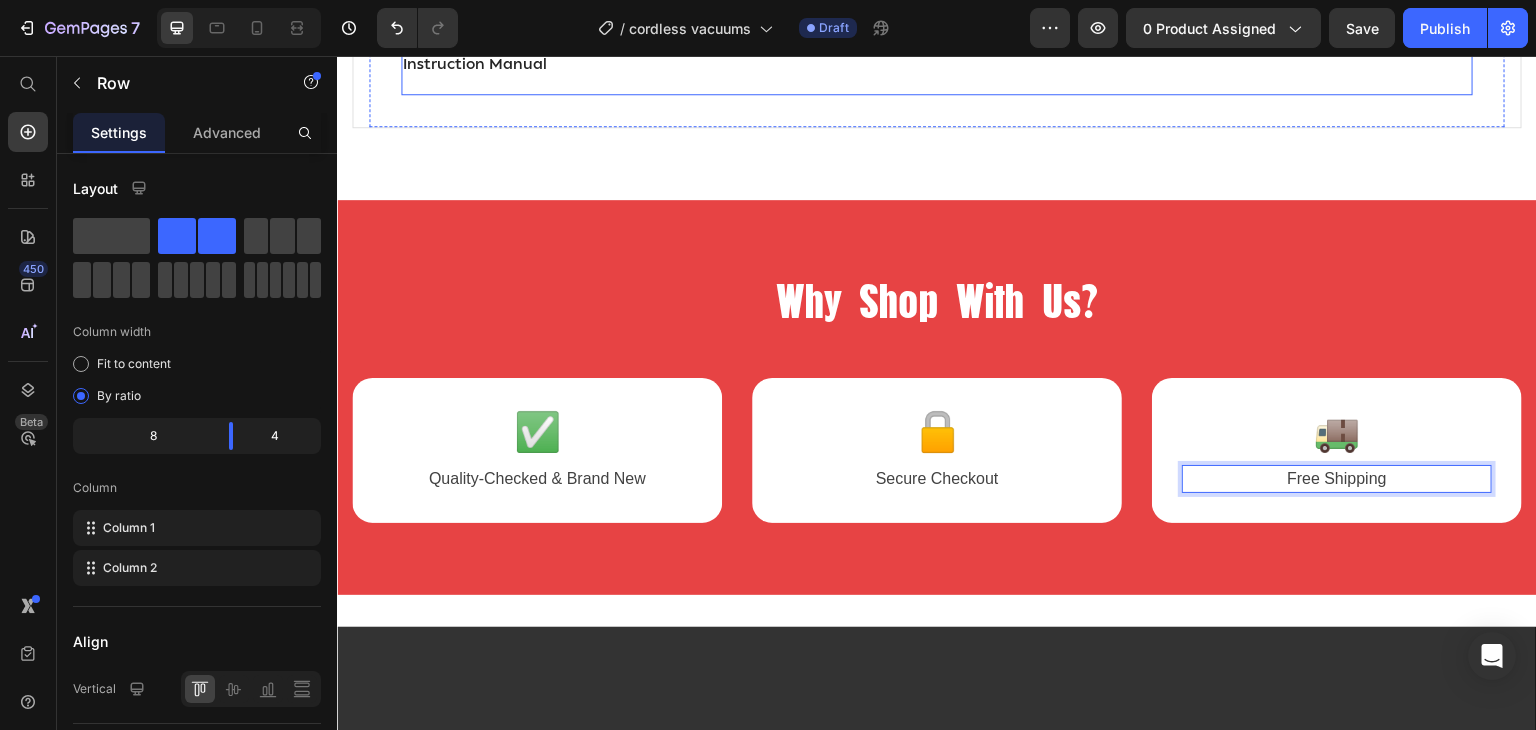 click on "Image" at bounding box center (1299, -240) 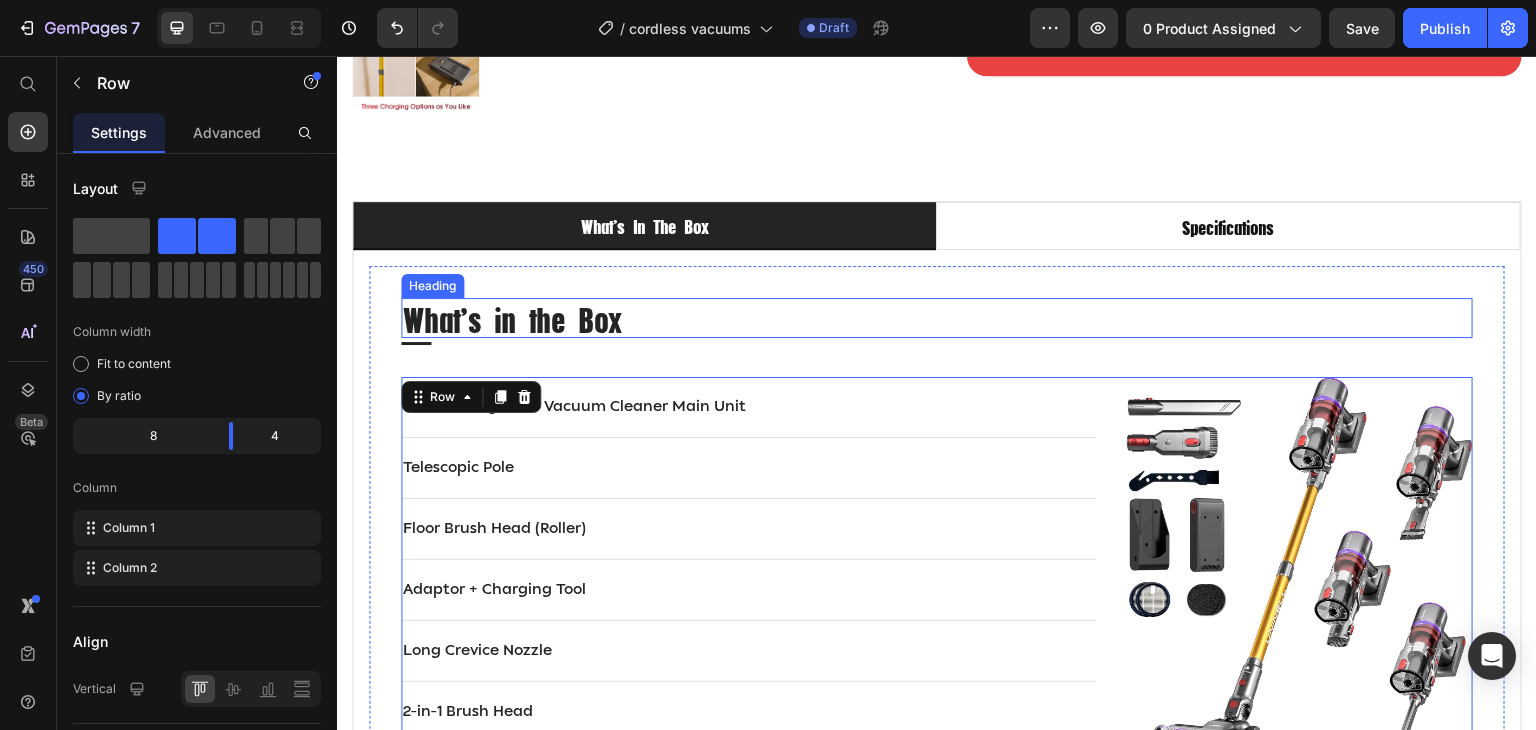 scroll, scrollTop: 1159, scrollLeft: 0, axis: vertical 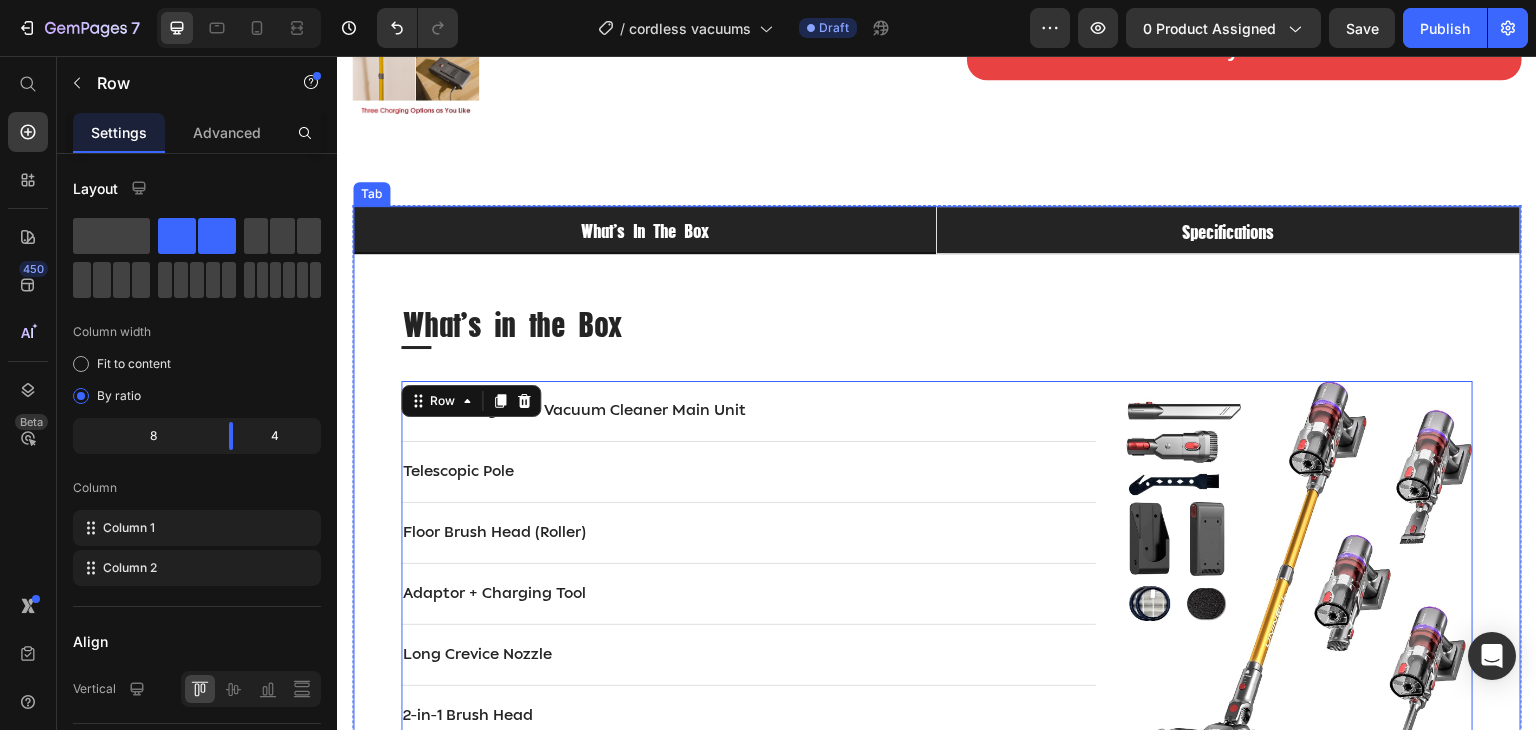 click on "Specifications" at bounding box center [1228, 230] 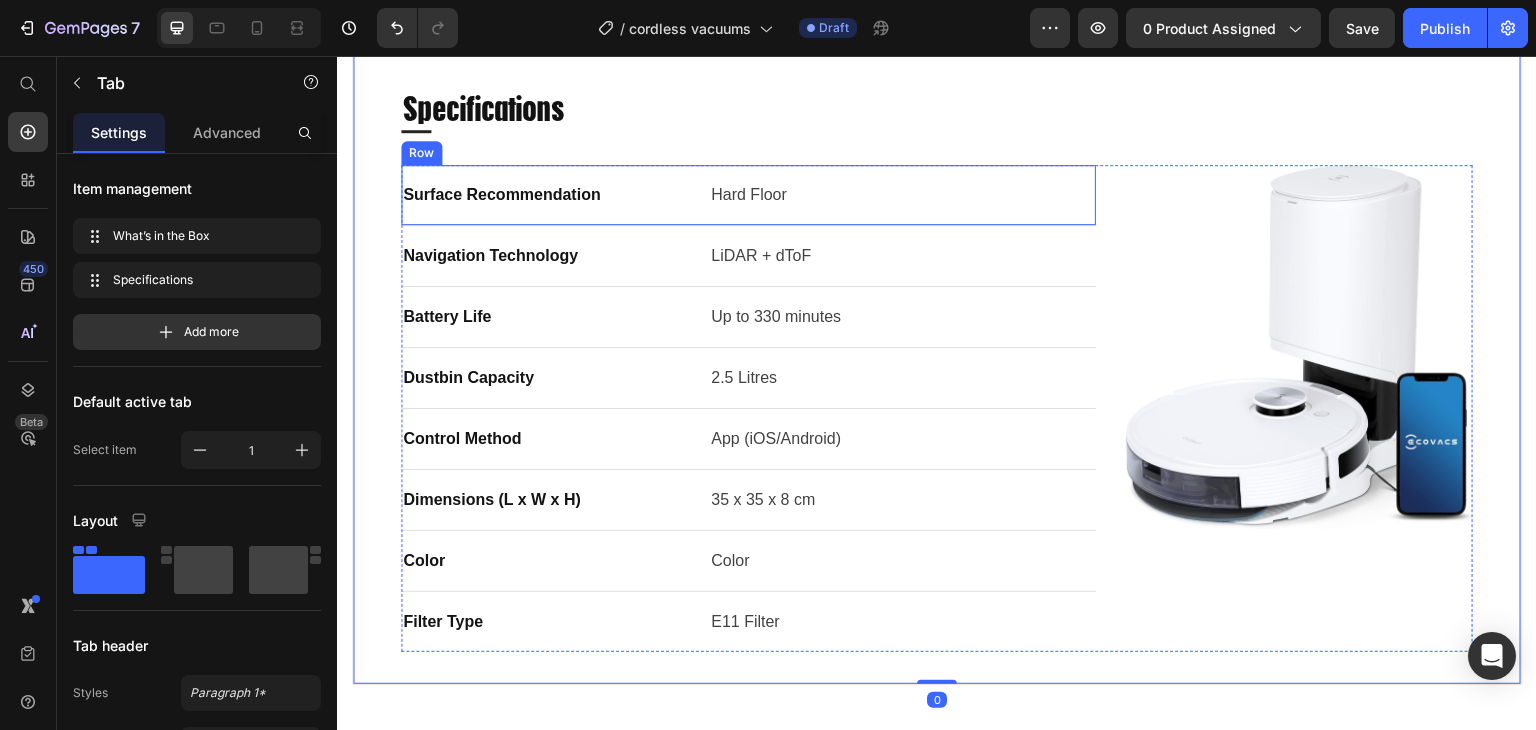 scroll, scrollTop: 1376, scrollLeft: 0, axis: vertical 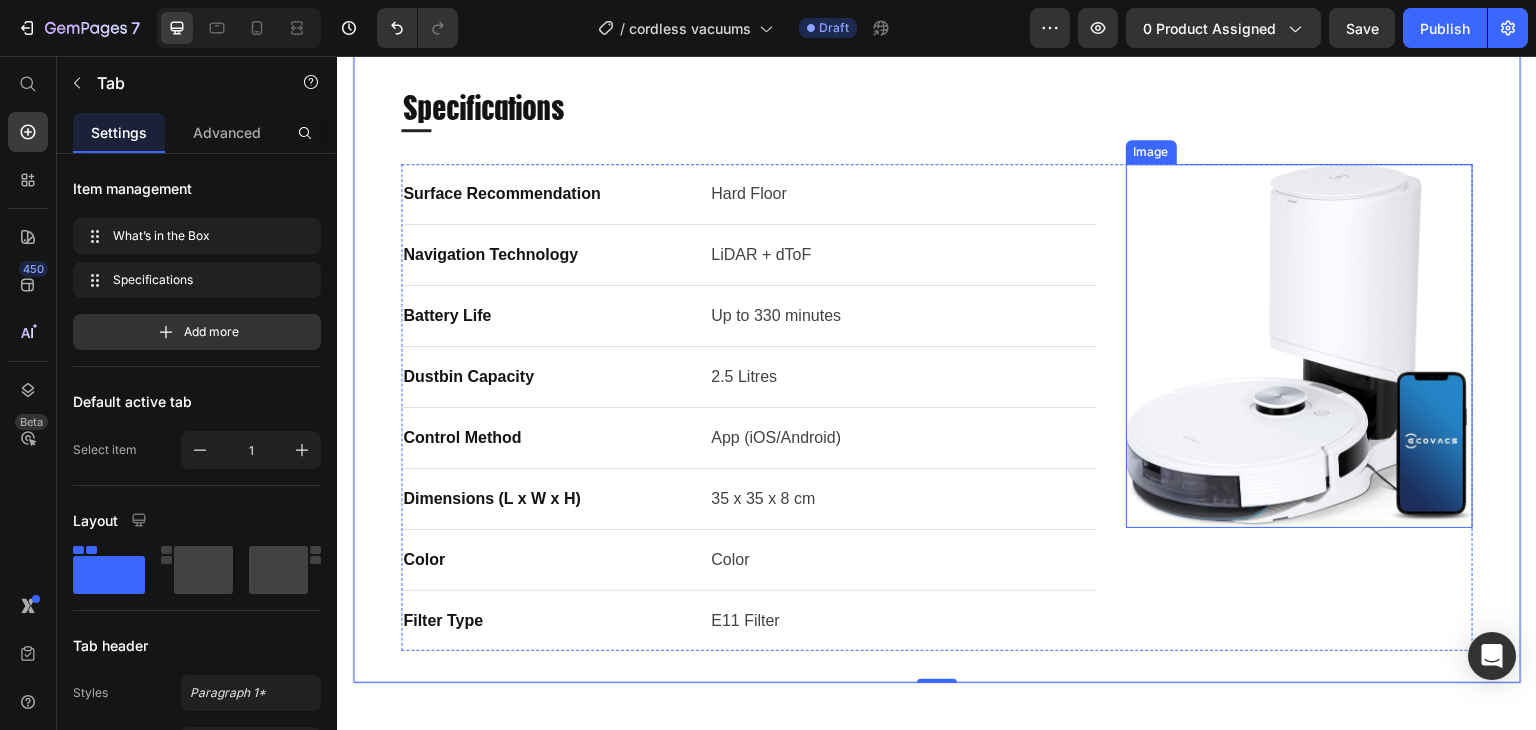 click at bounding box center (1299, 346) 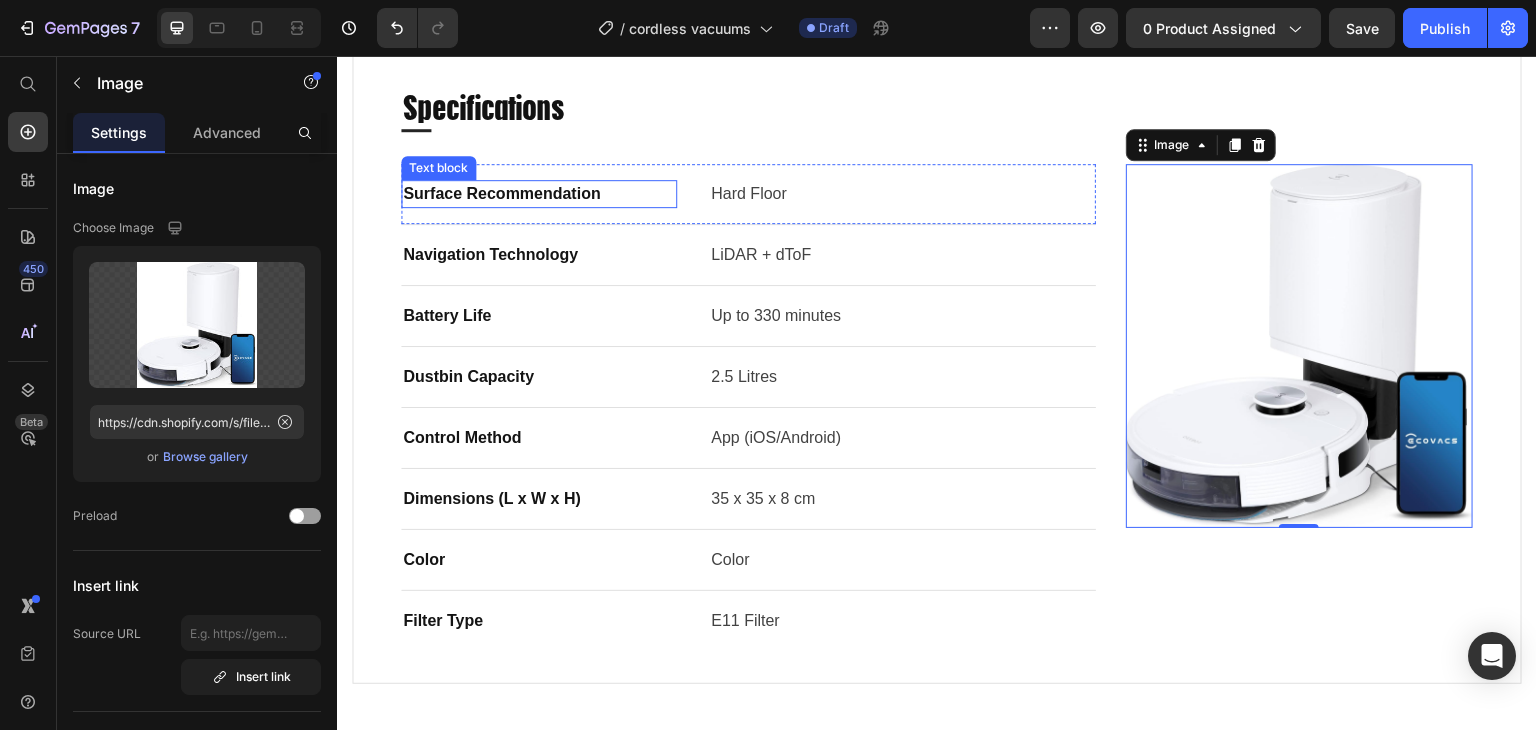 click on "Surface Recommendation" at bounding box center [539, 194] 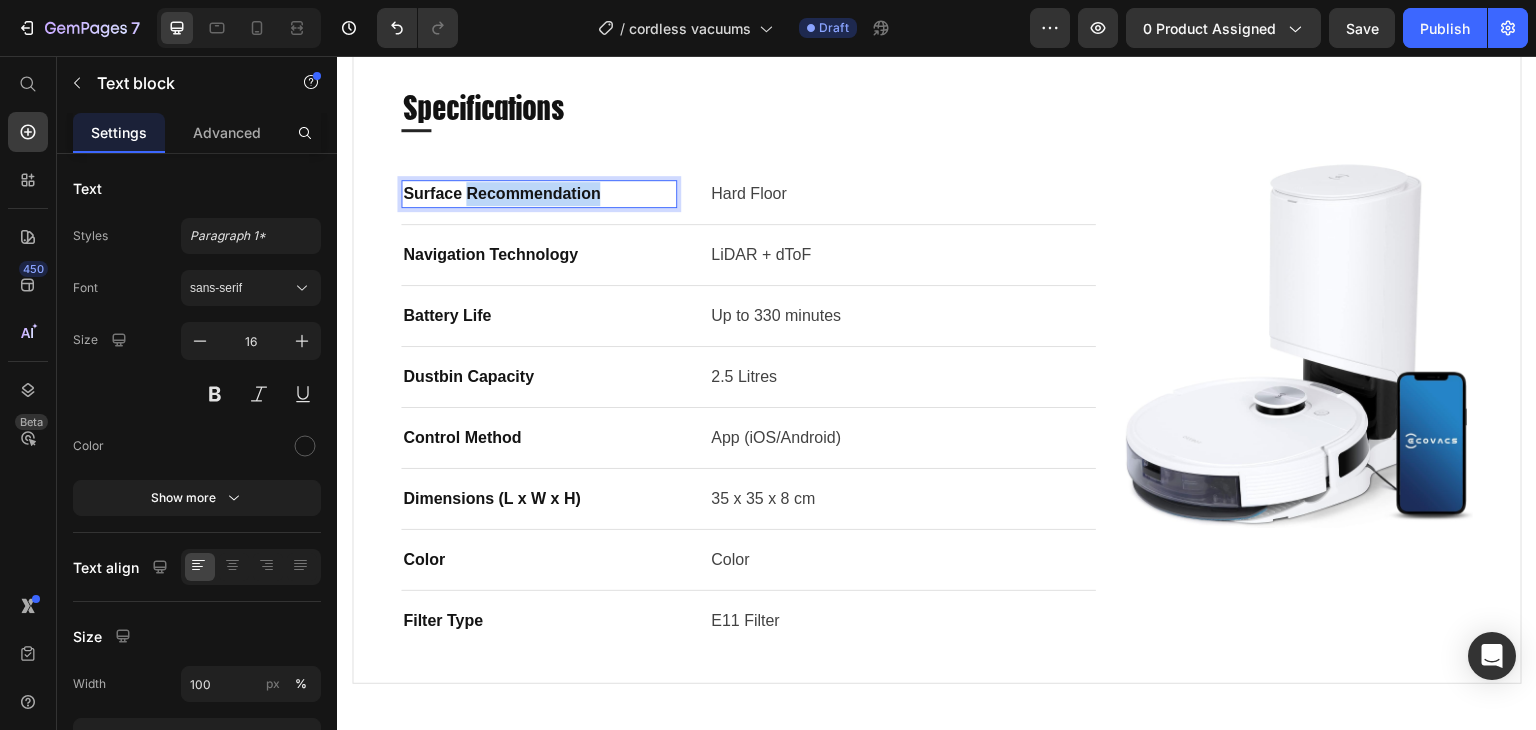 click on "Surface Recommendation" at bounding box center (539, 194) 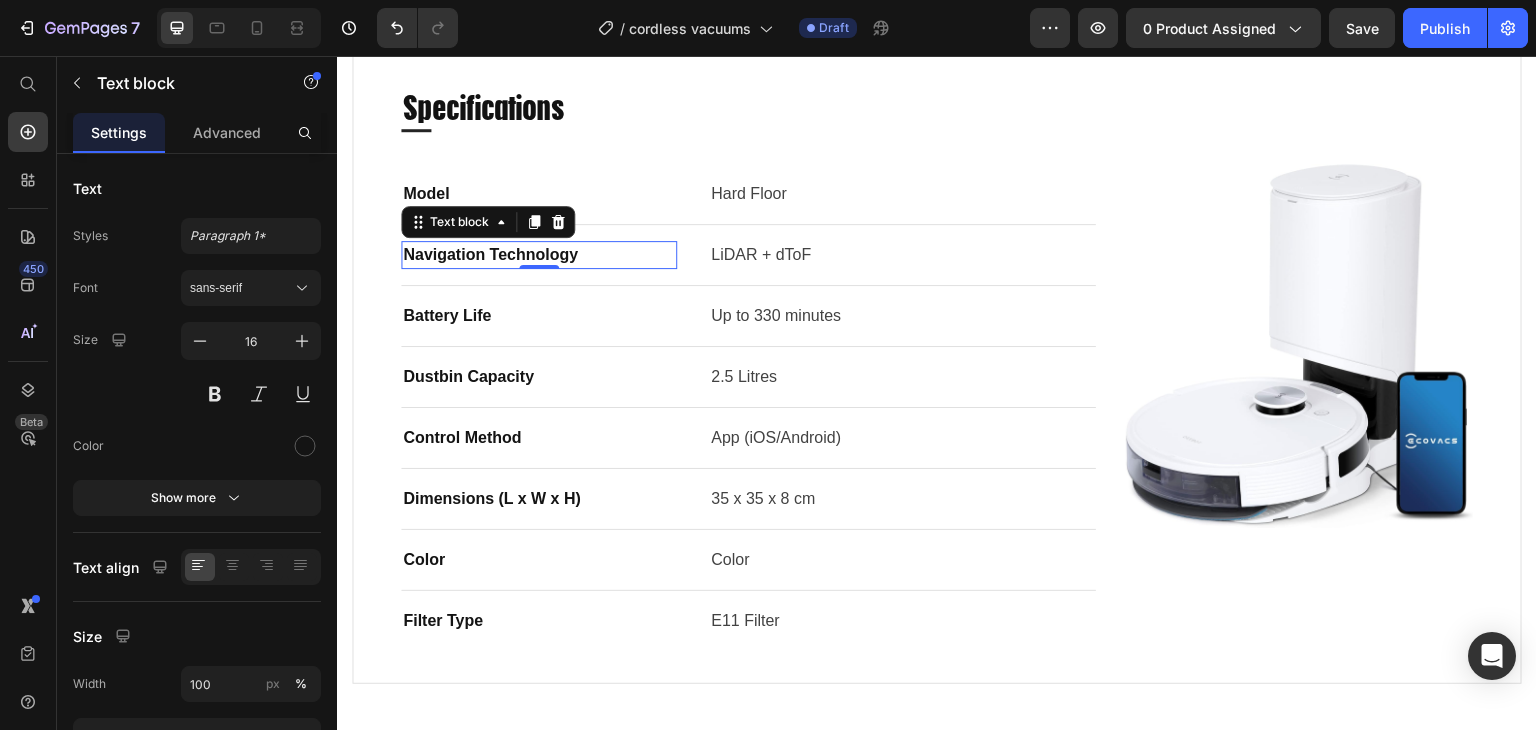click on "Navigation Technology" at bounding box center [539, 255] 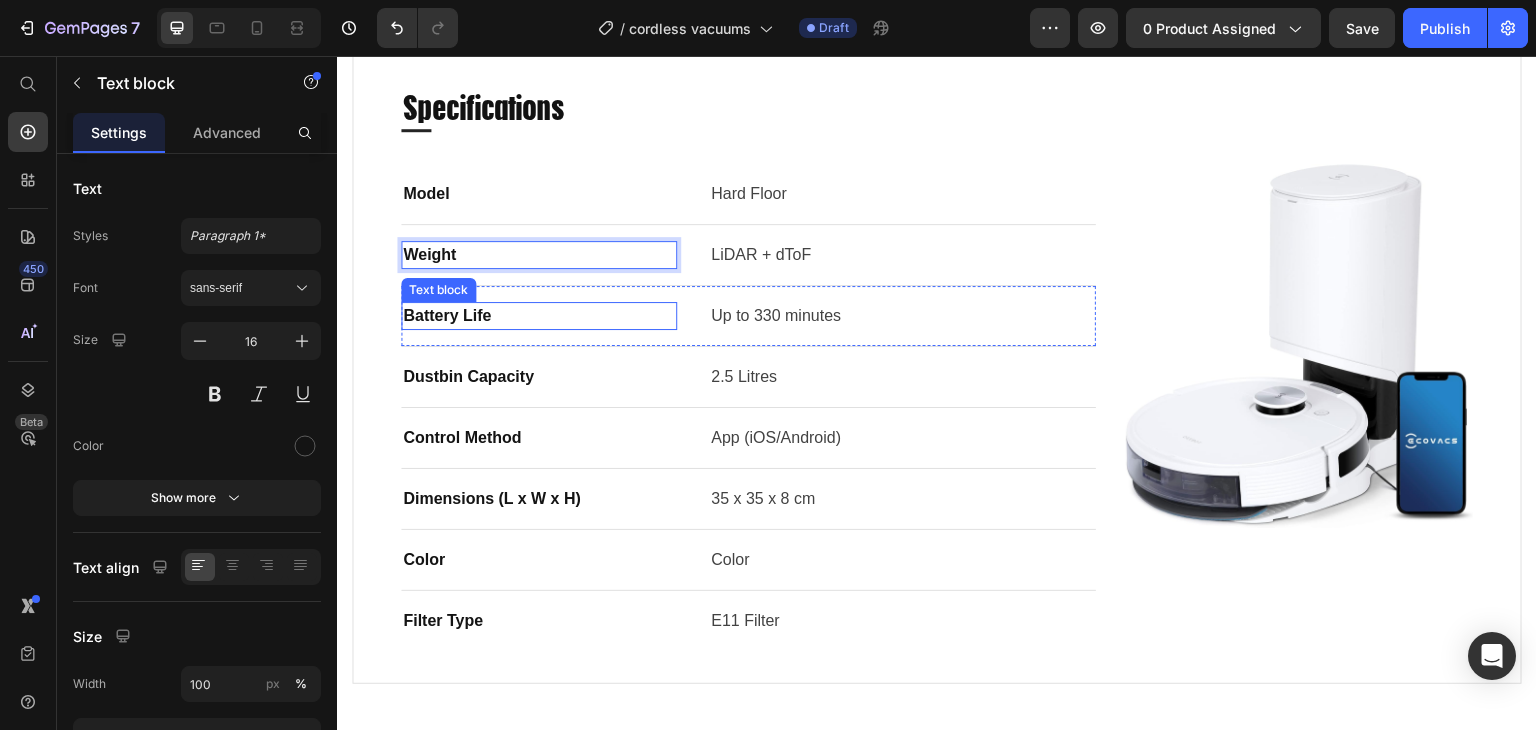 click on "Battery Life" at bounding box center (539, 316) 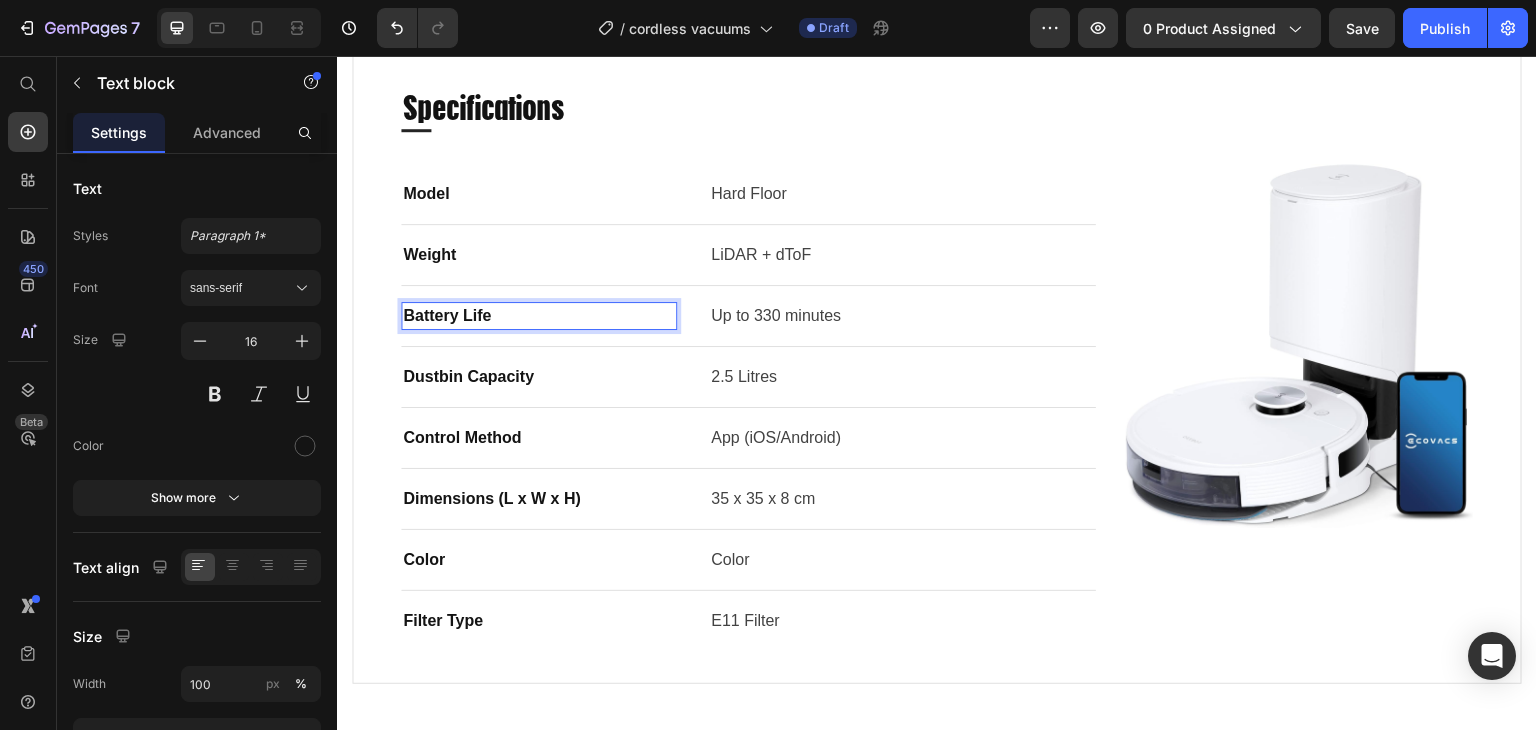 click on "Battery Life" at bounding box center (539, 316) 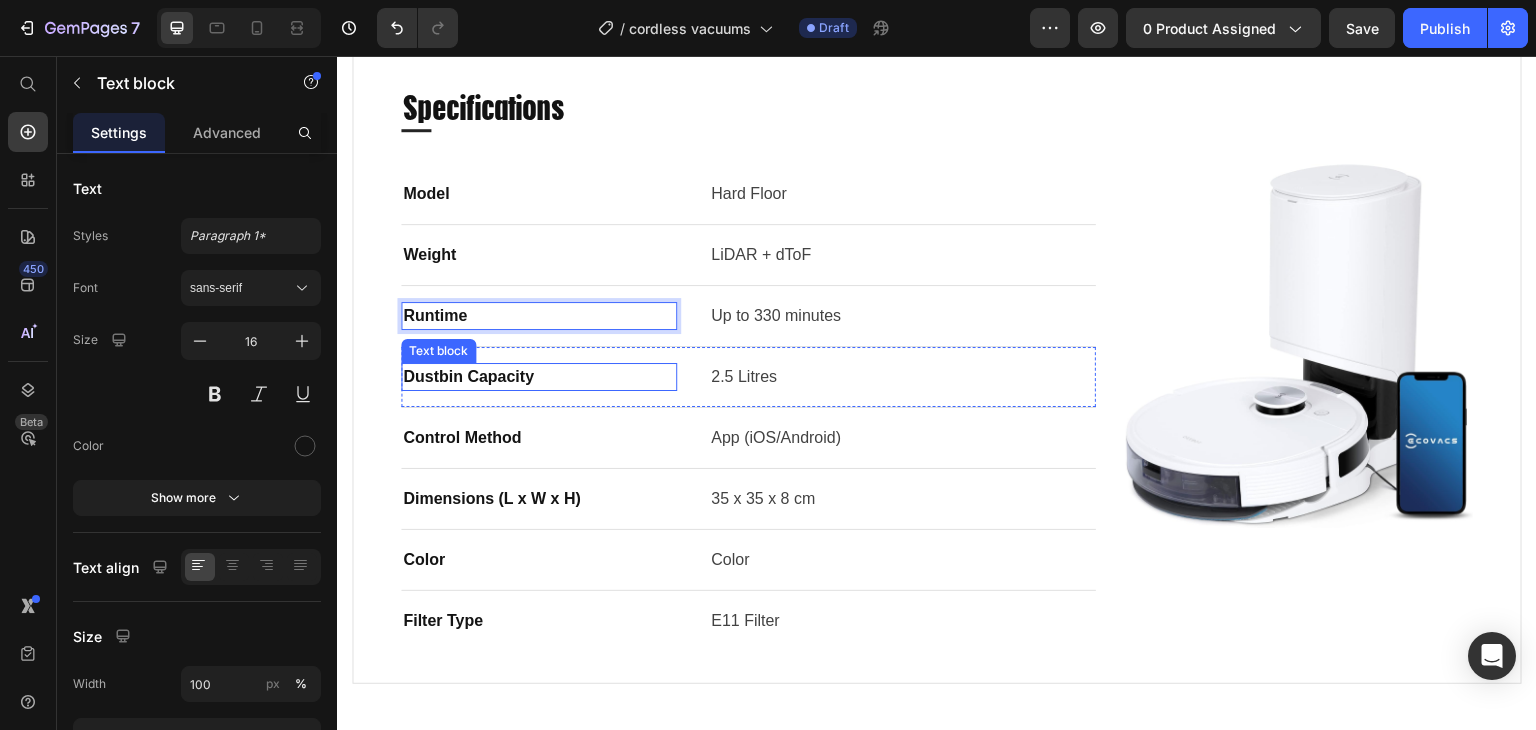 click on "Dustbin Capacity" at bounding box center [539, 377] 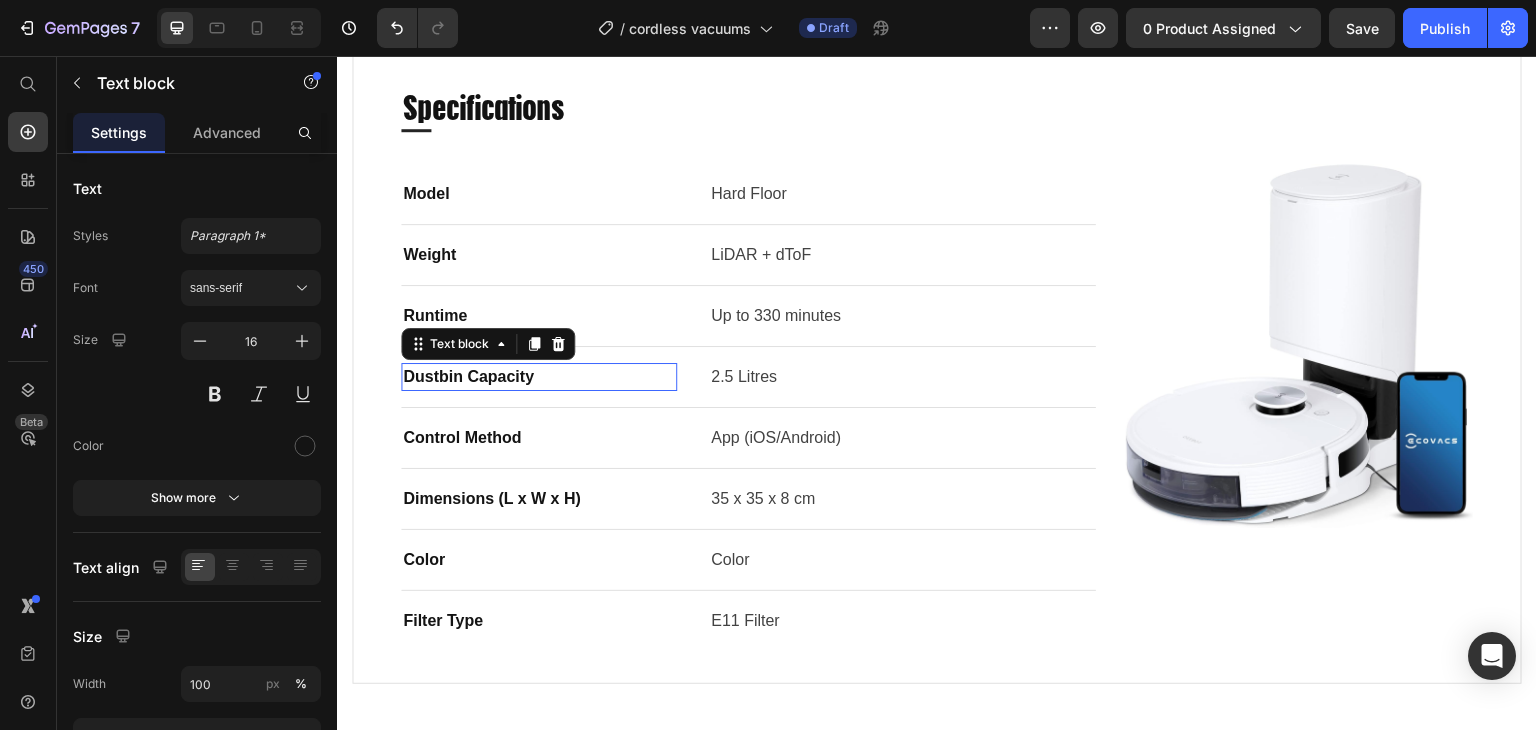 click on "Dustbin Capacity" at bounding box center [539, 377] 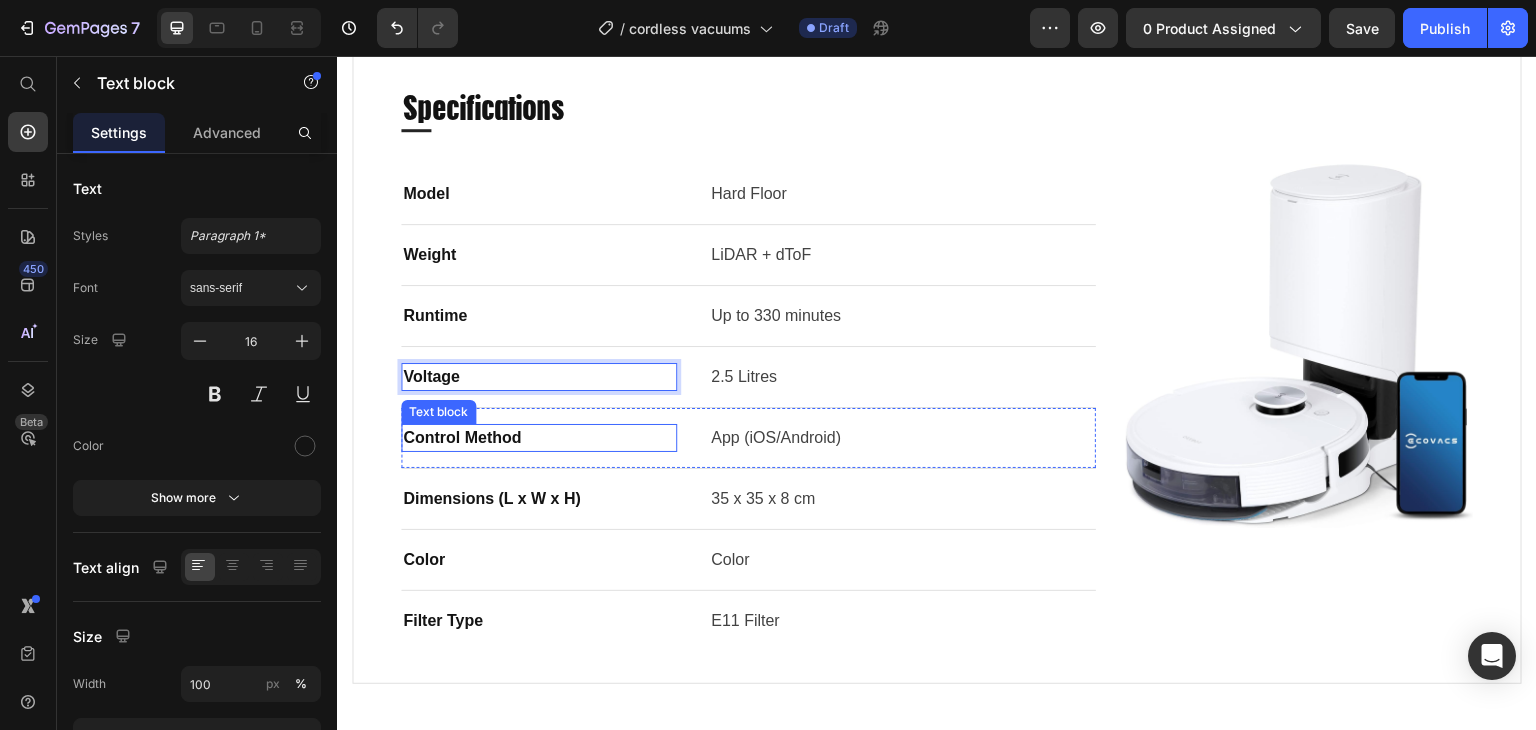 click on "Control Method" at bounding box center [539, 438] 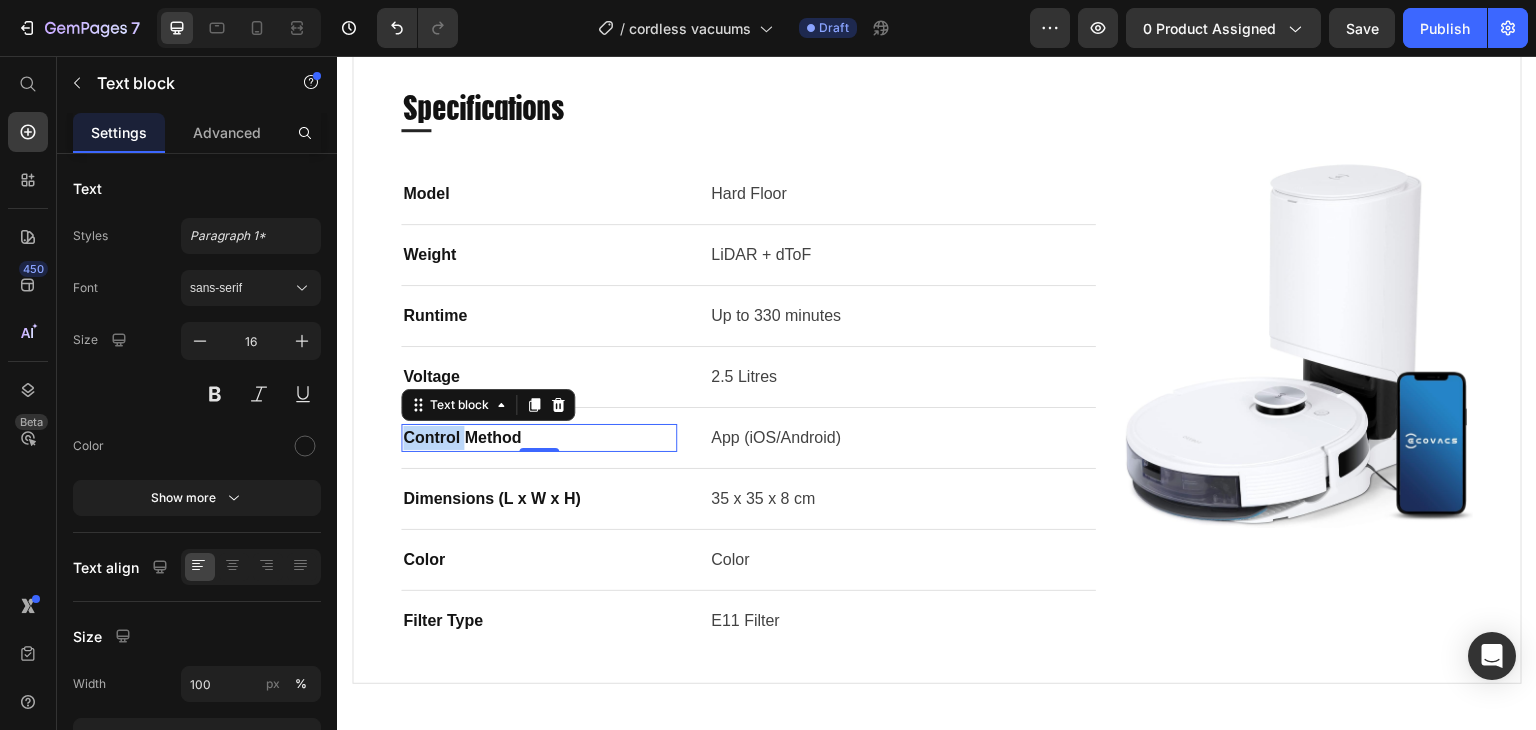 click on "Control Method" at bounding box center [539, 438] 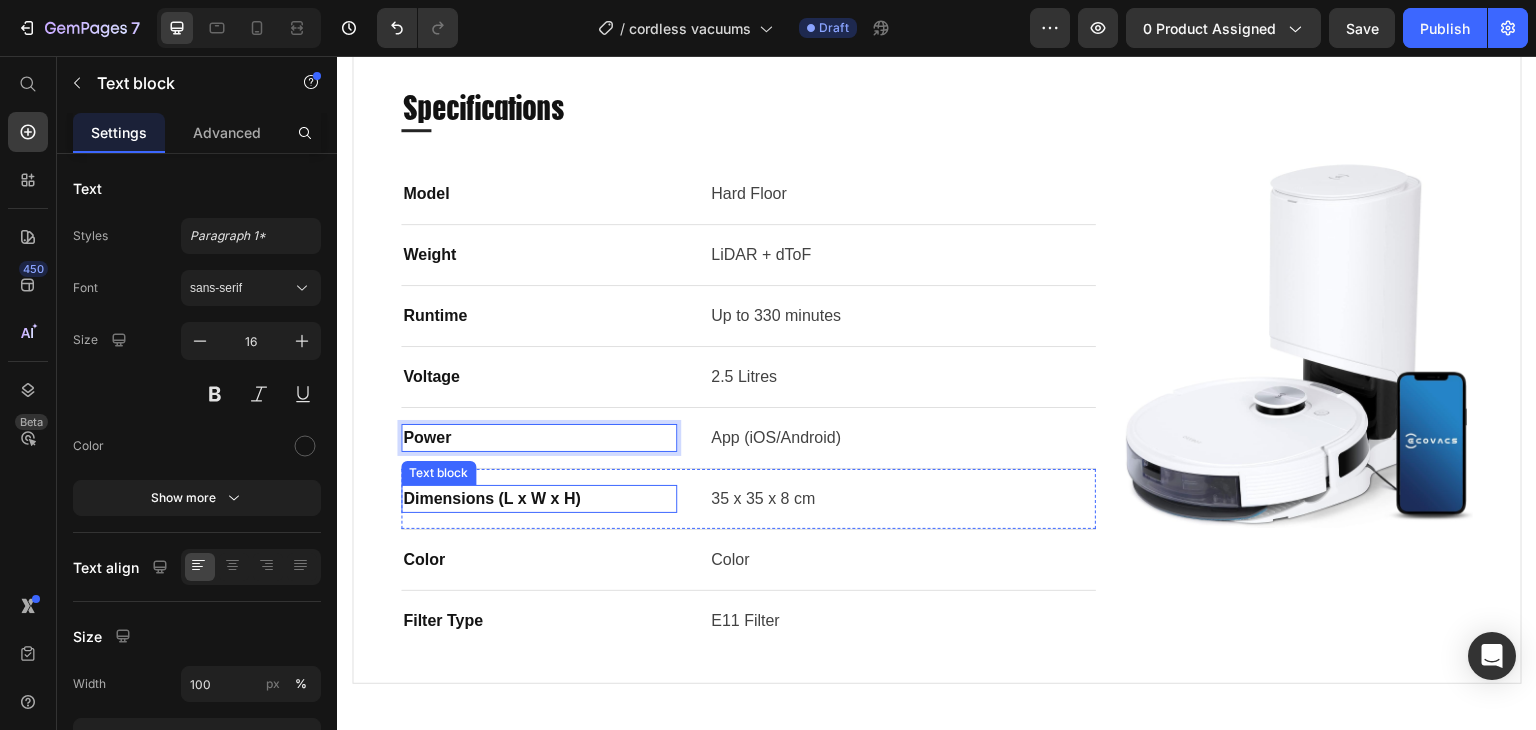 click on "Dimensions (L x W x H)" at bounding box center (539, 499) 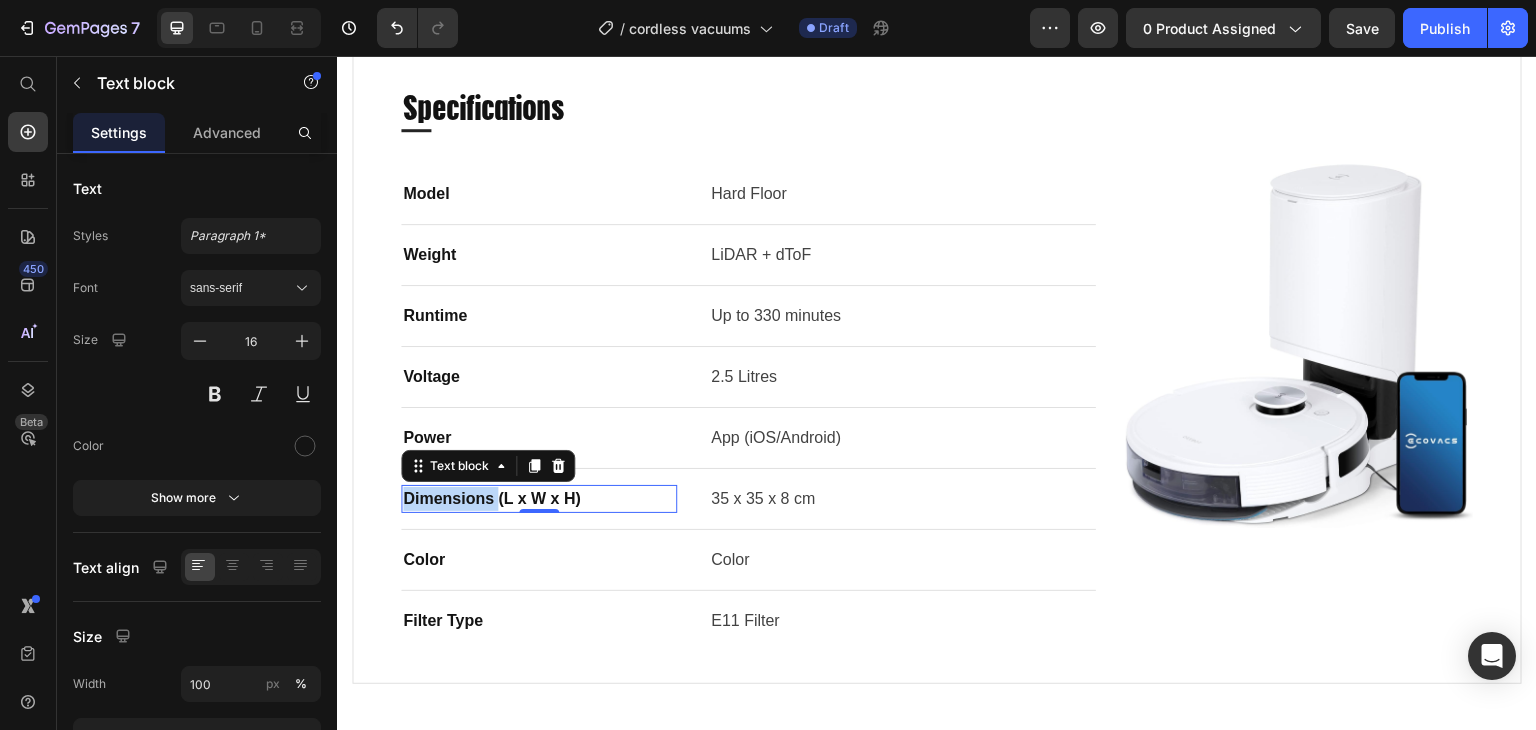 click on "Dimensions (L x W x H)" at bounding box center (539, 499) 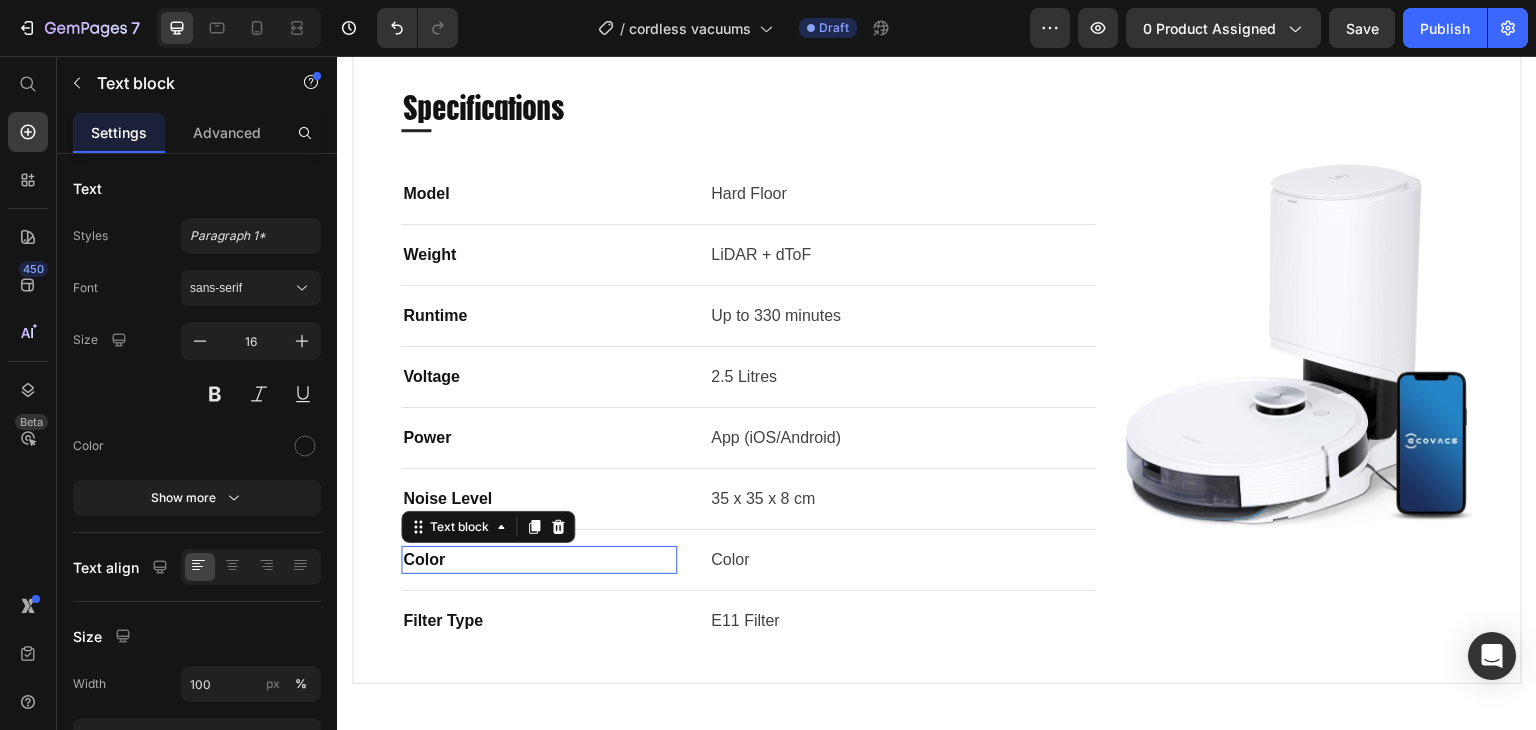 click on "Color" at bounding box center [539, 560] 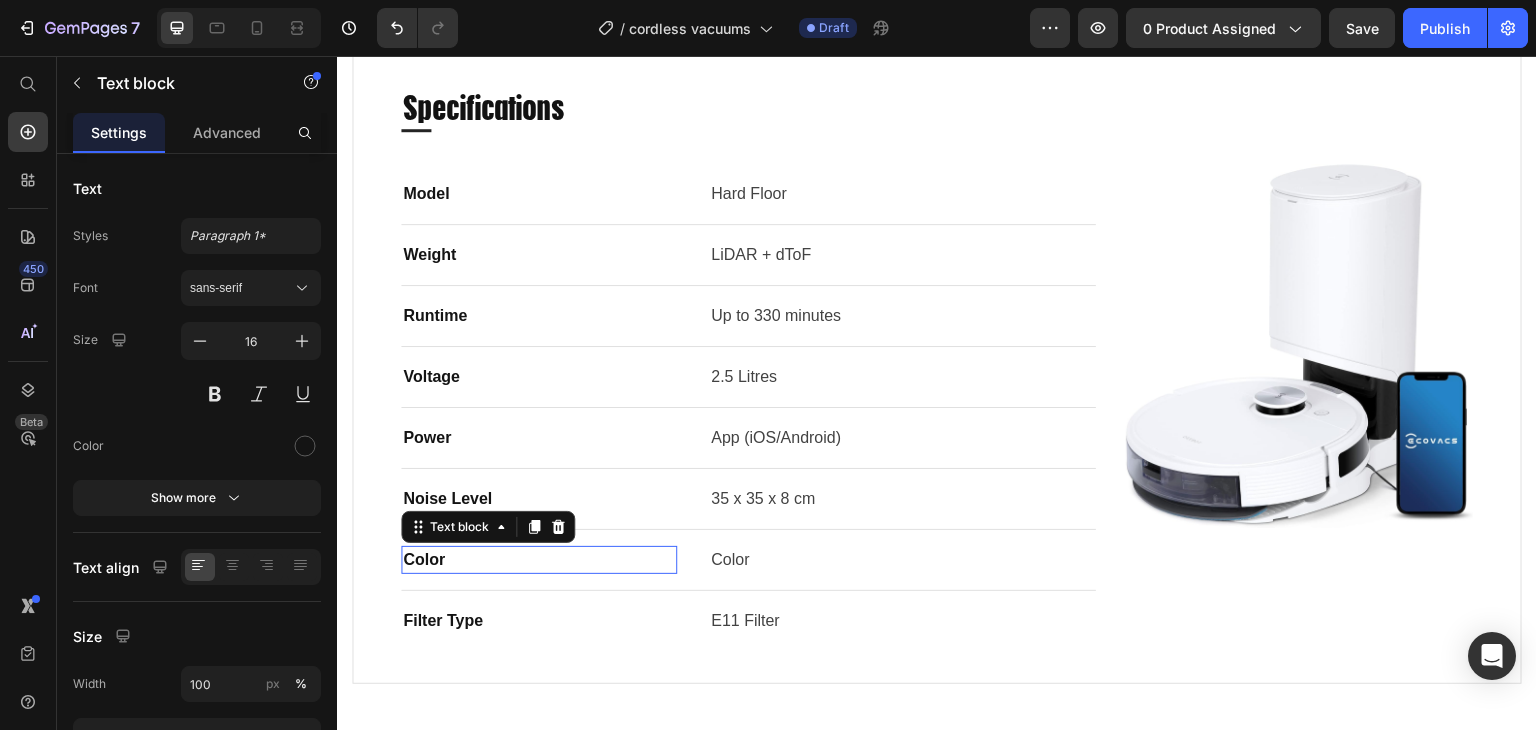 click on "Color" at bounding box center (539, 560) 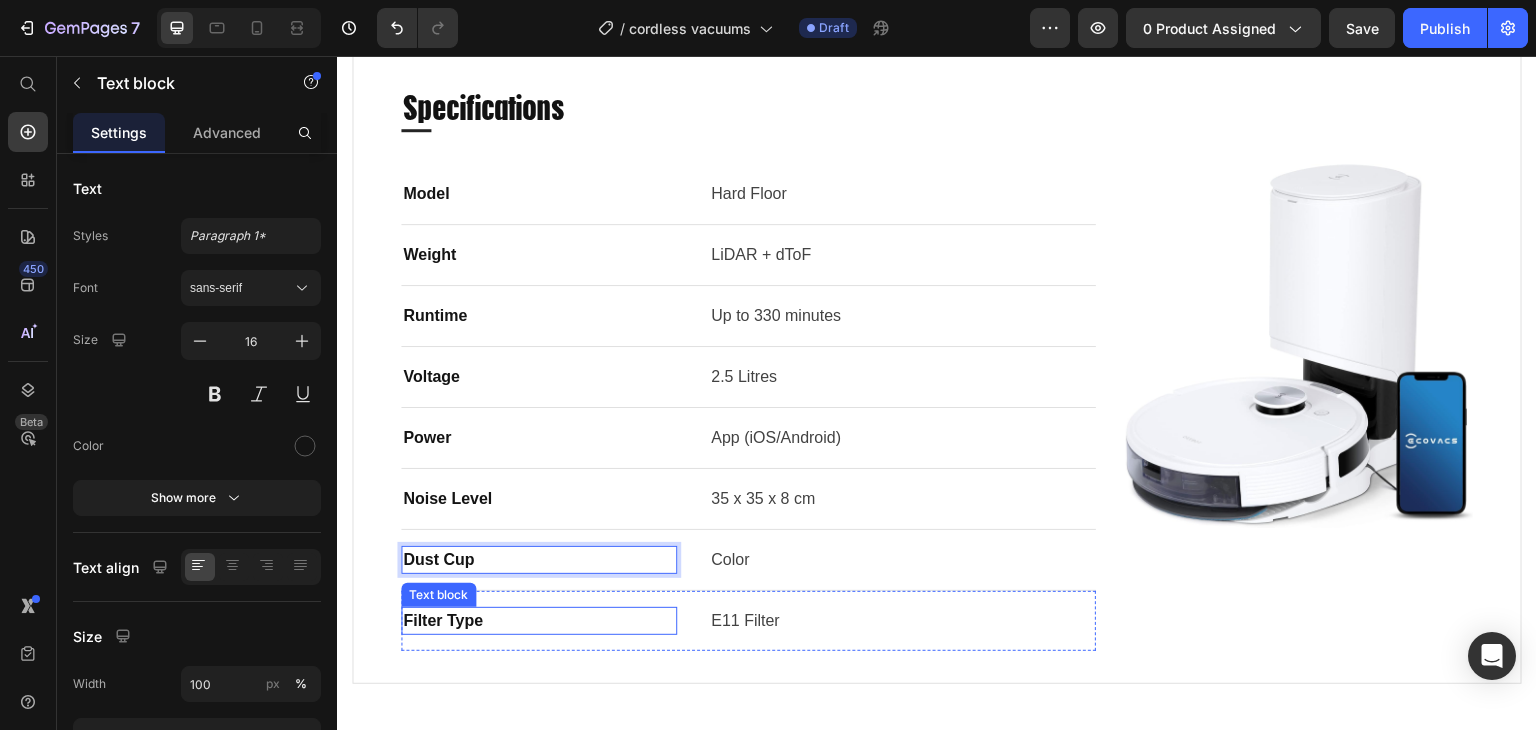 click on "Filter Type" at bounding box center (539, 621) 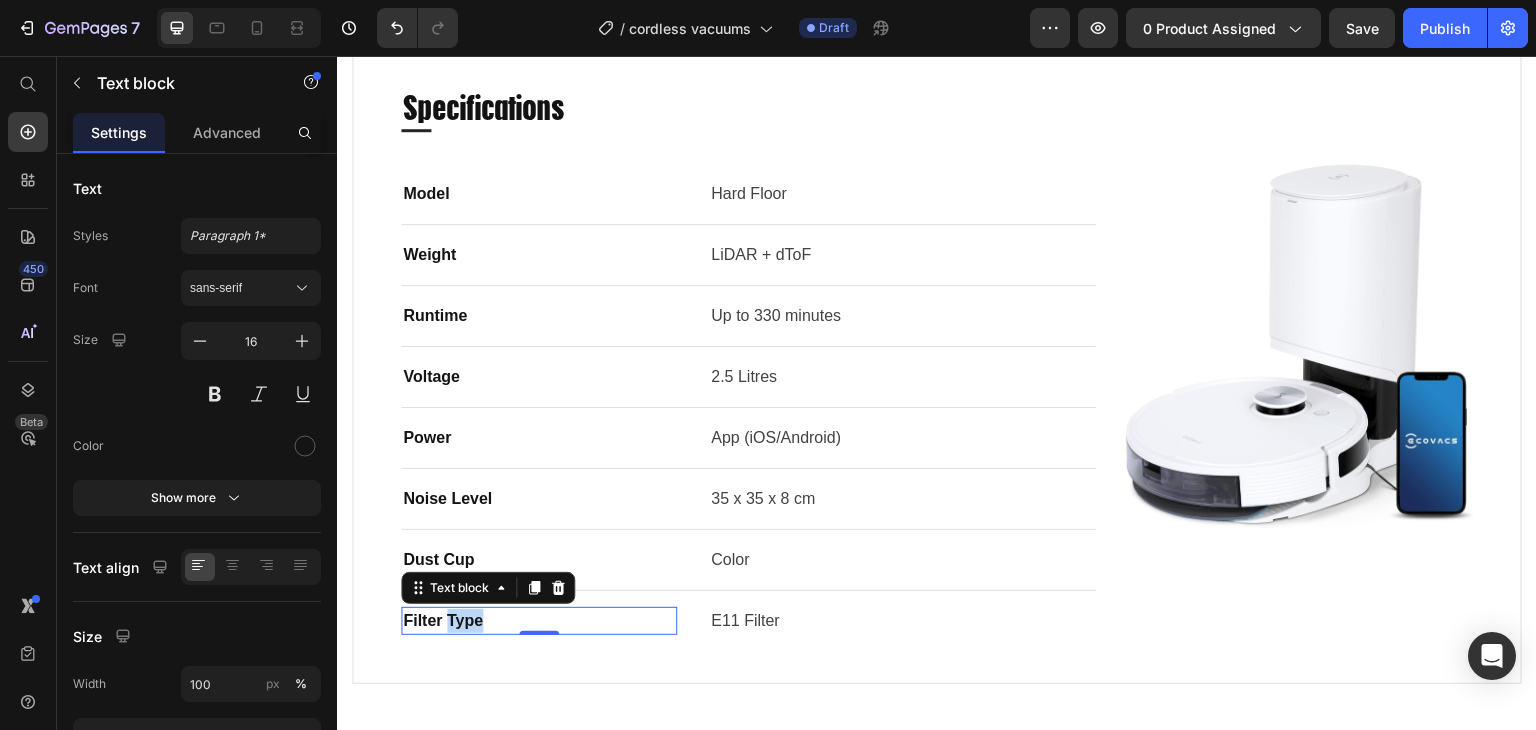 click on "Filter Type" at bounding box center [539, 621] 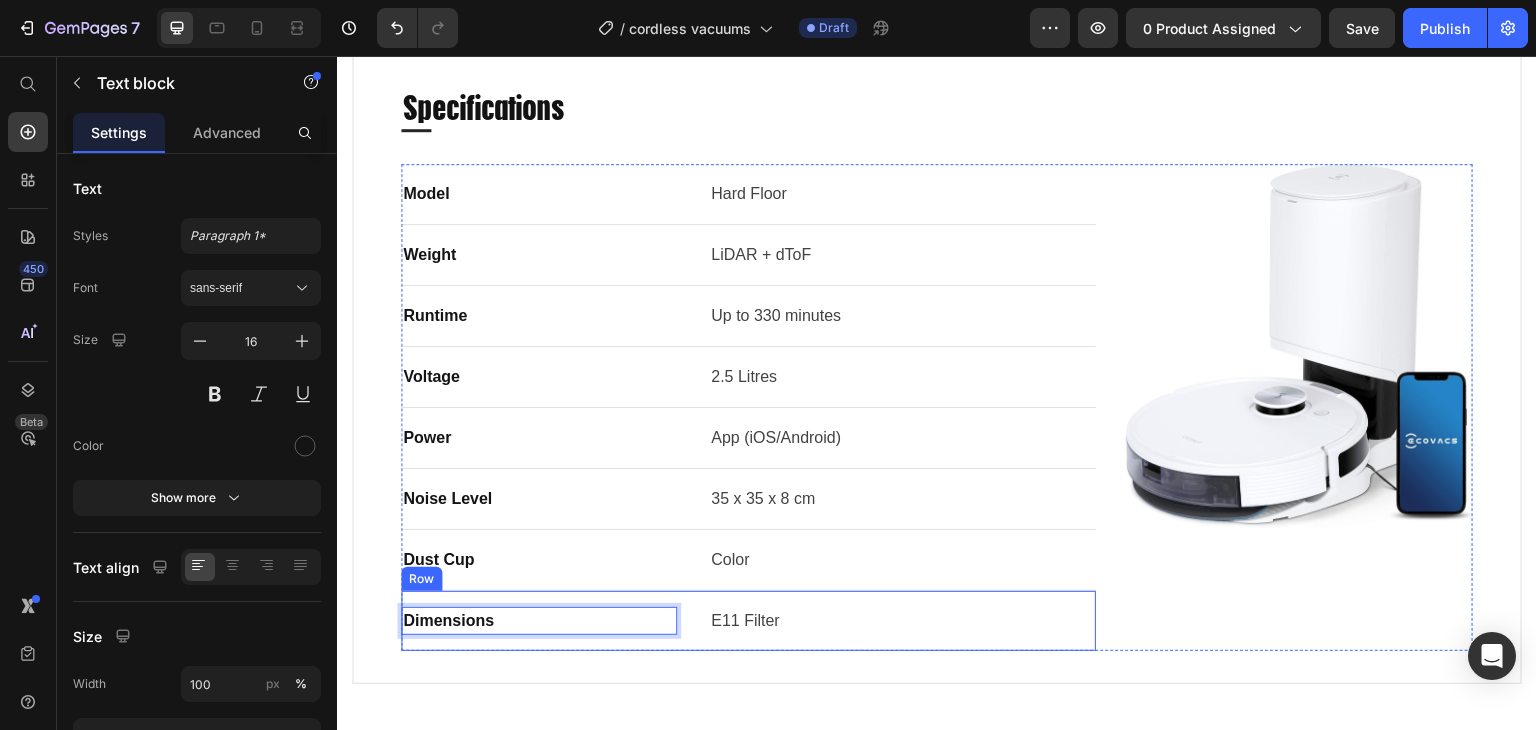 click on "E11 Filter" at bounding box center [902, 621] 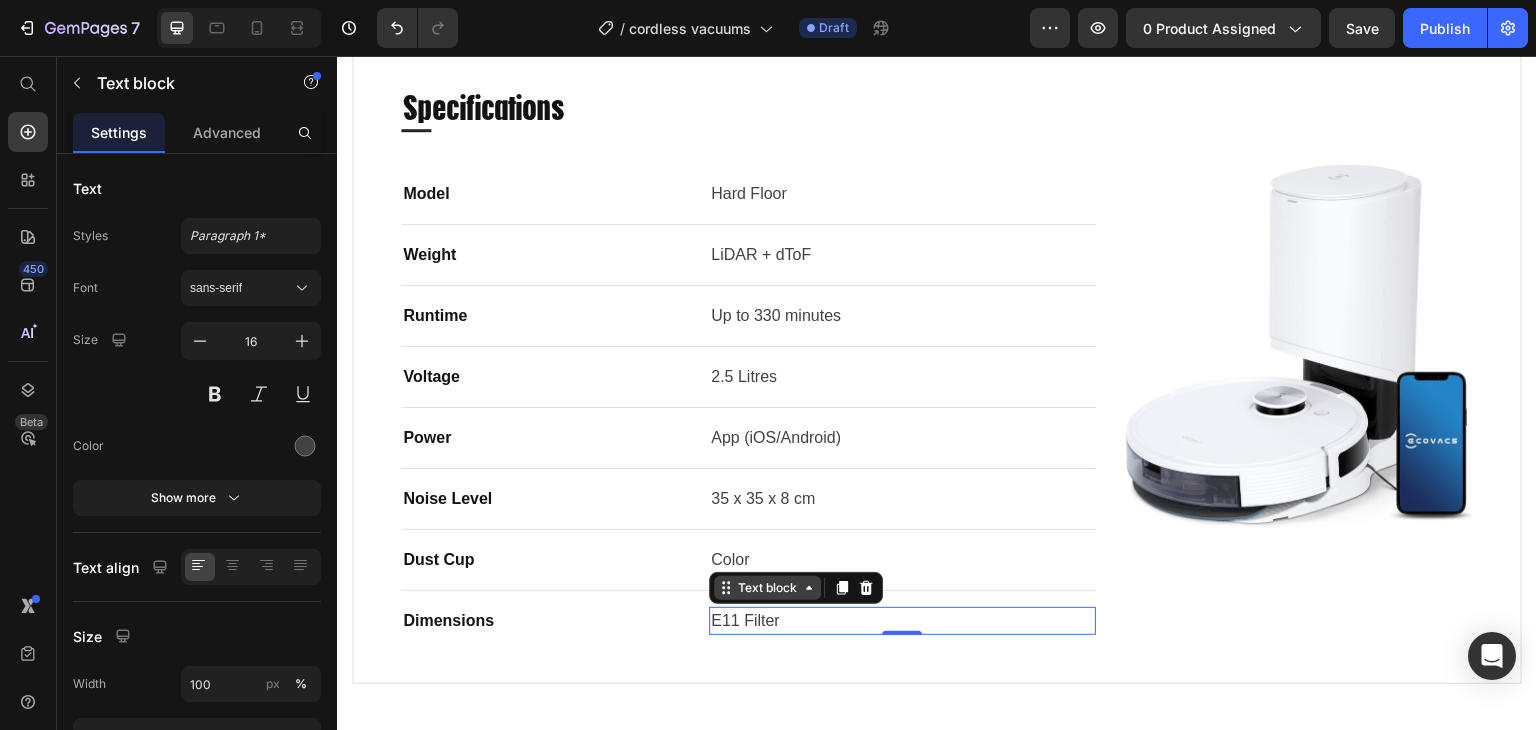 click on "Text block" at bounding box center (767, 588) 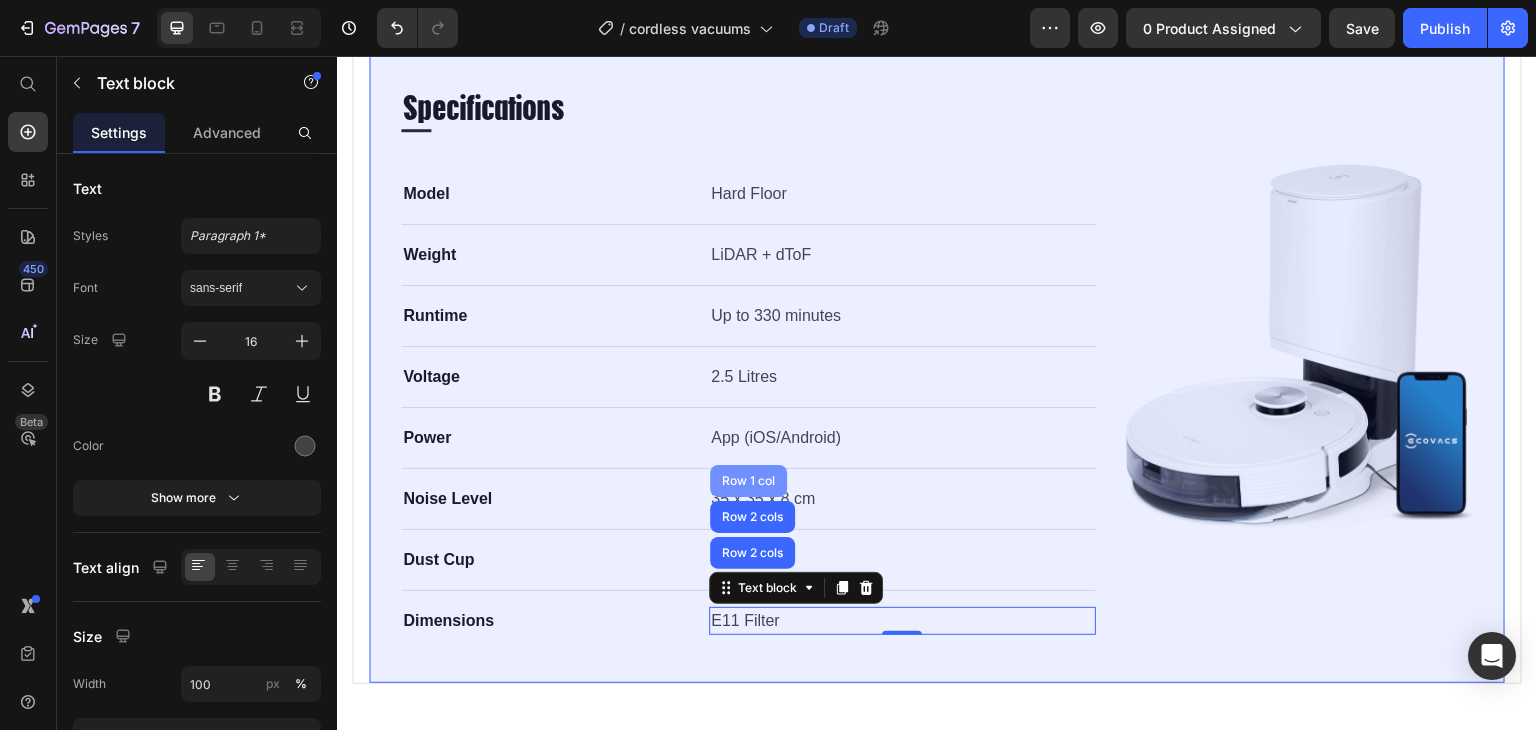 click on "Row 1 col" at bounding box center (748, 481) 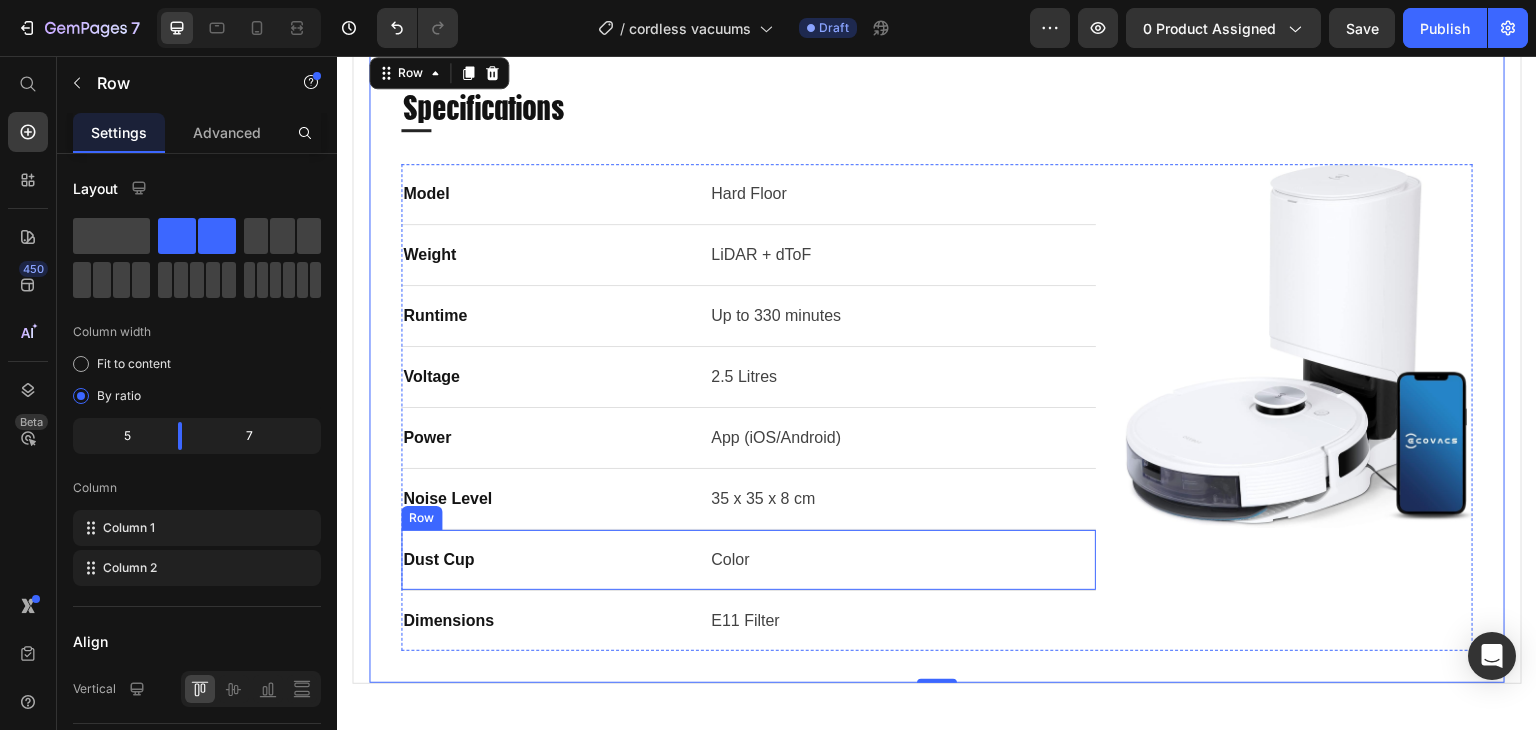 click on "Dust Cup Text block Color Text block Row" at bounding box center (748, 560) 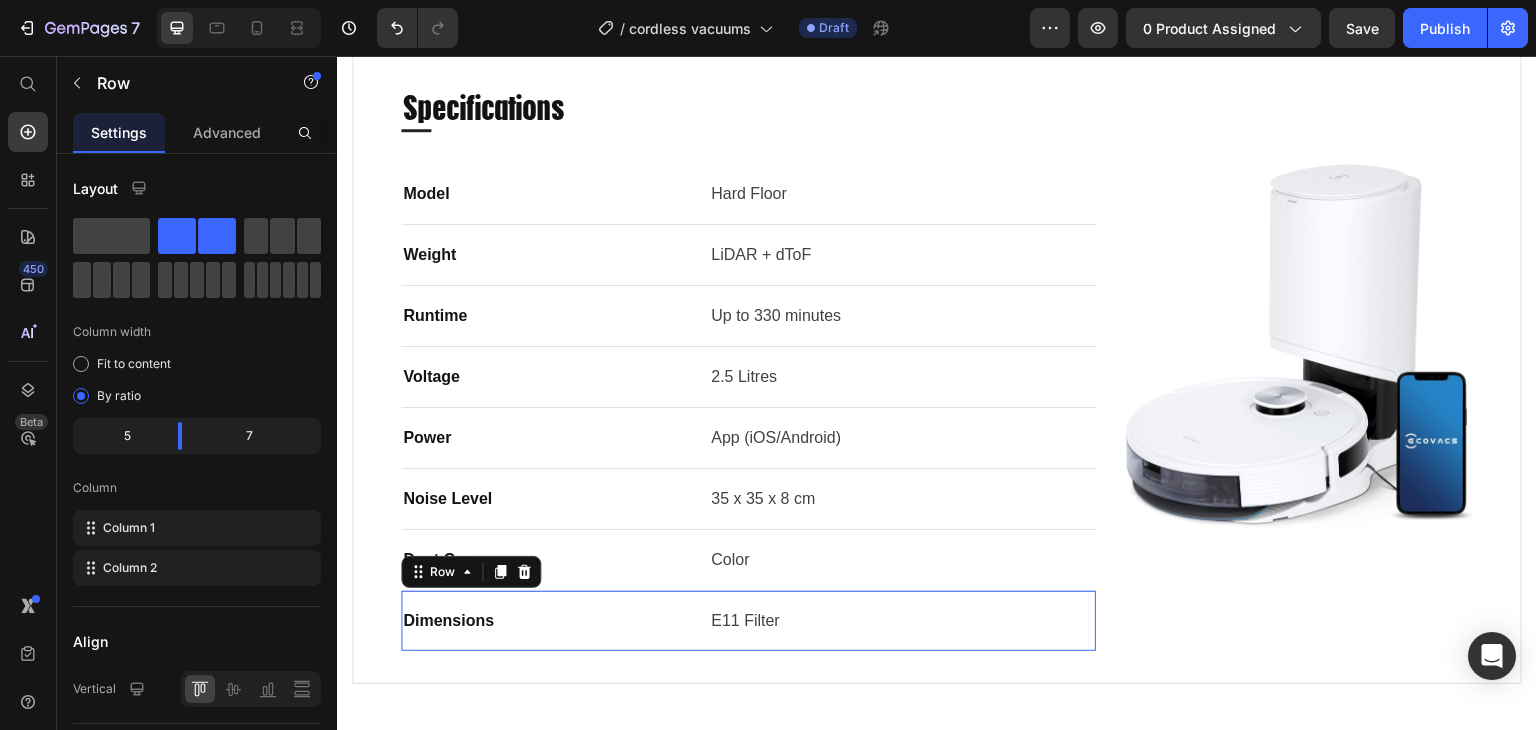 click on "Dimensions Text block E11 Filter Text block Row   0" at bounding box center [748, 621] 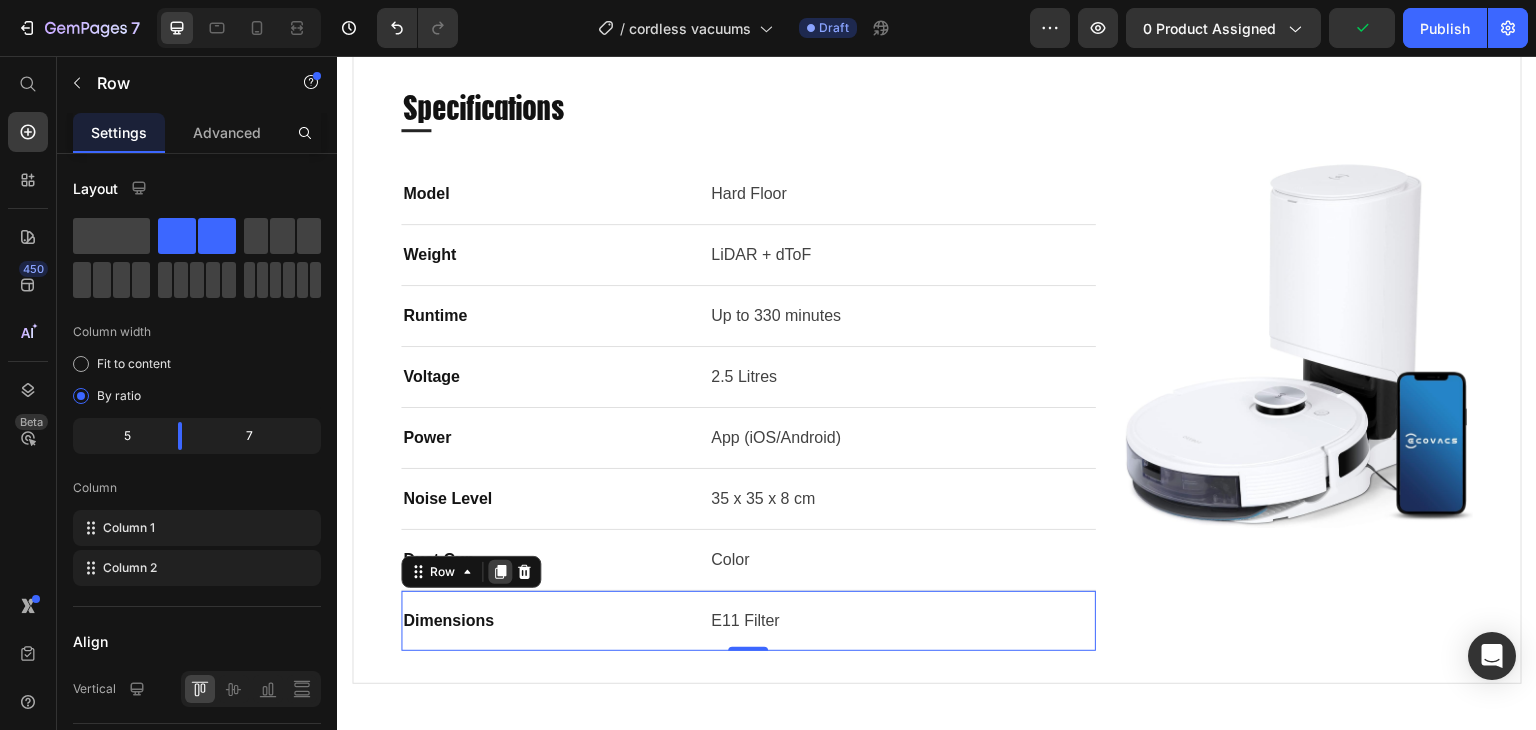 click 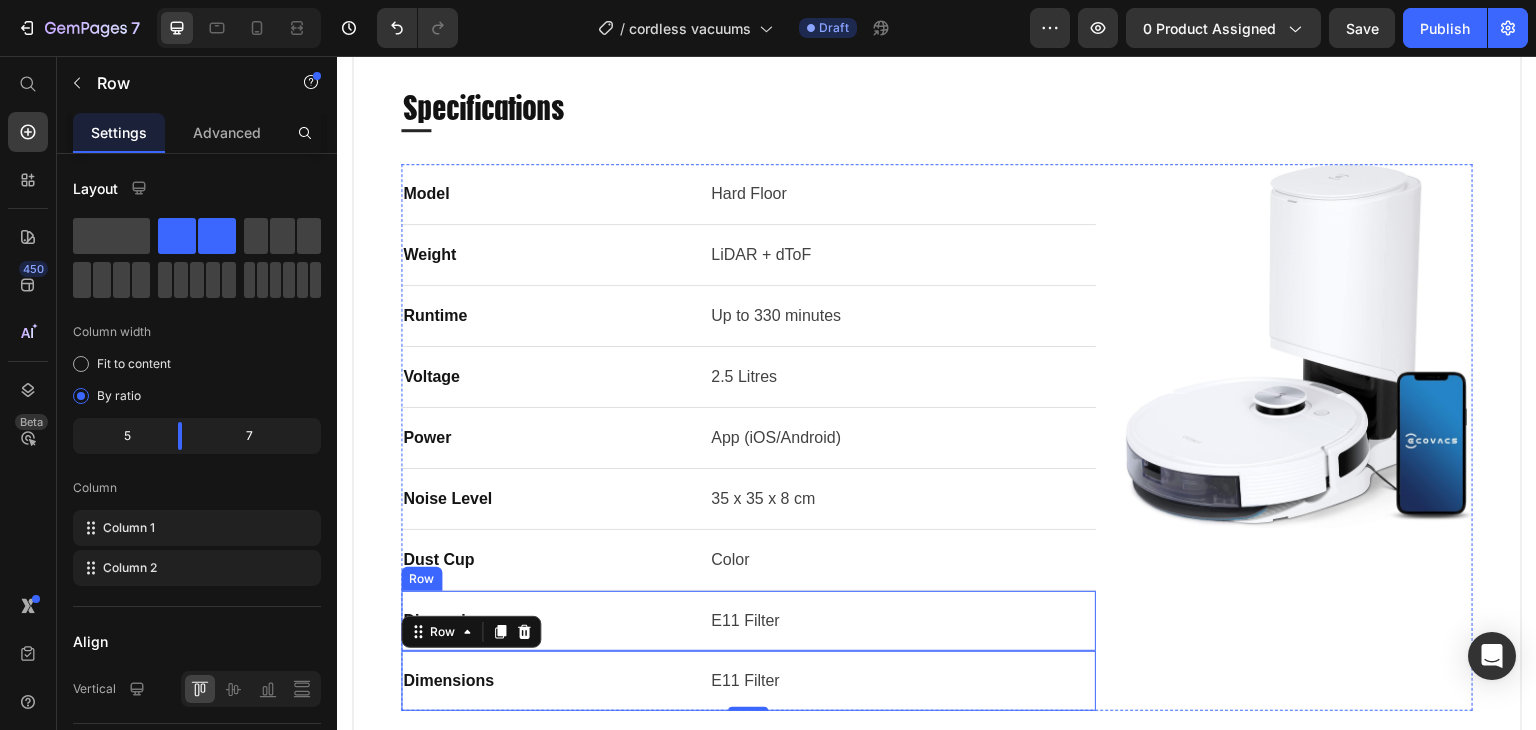 click on "Image" at bounding box center (1299, 437) 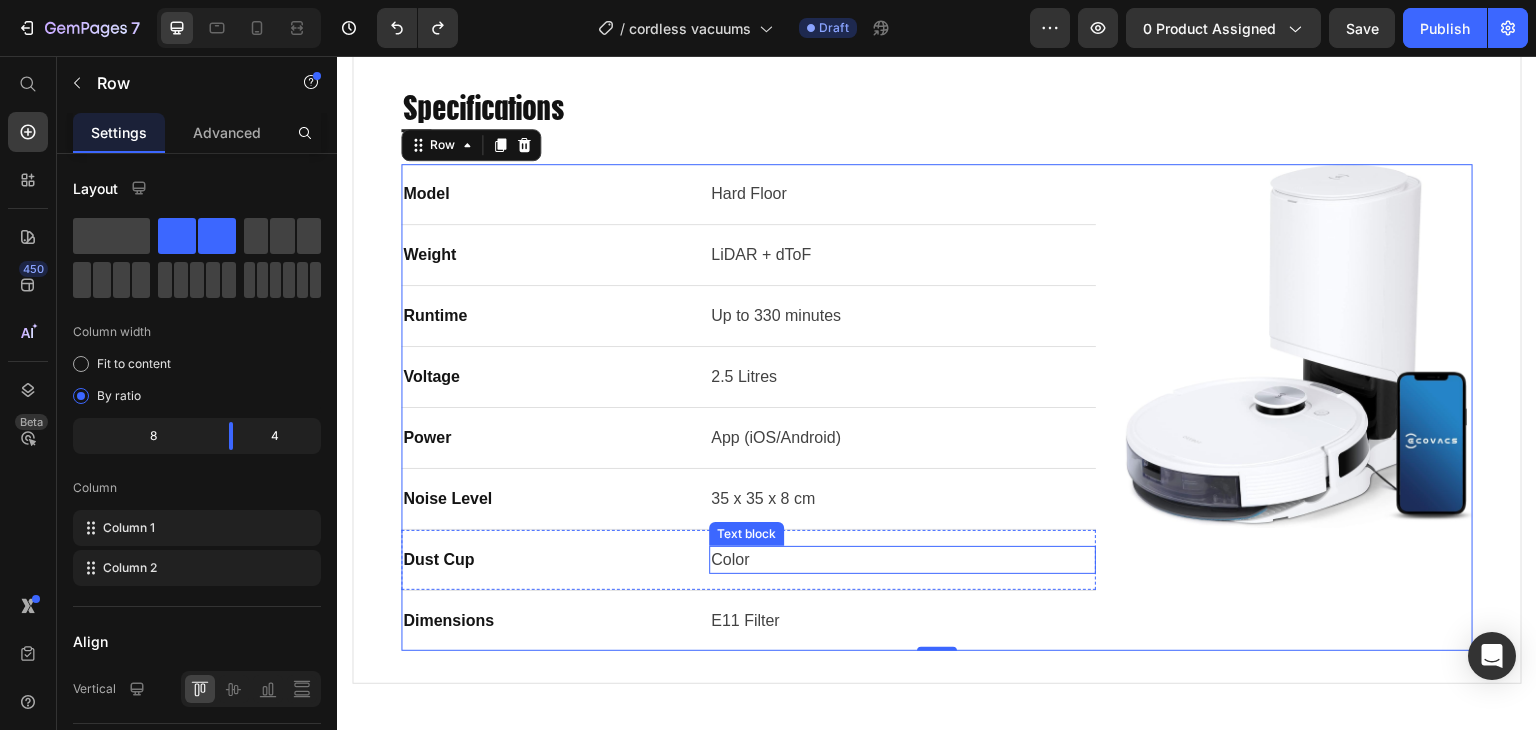 click on "Color" at bounding box center (902, 560) 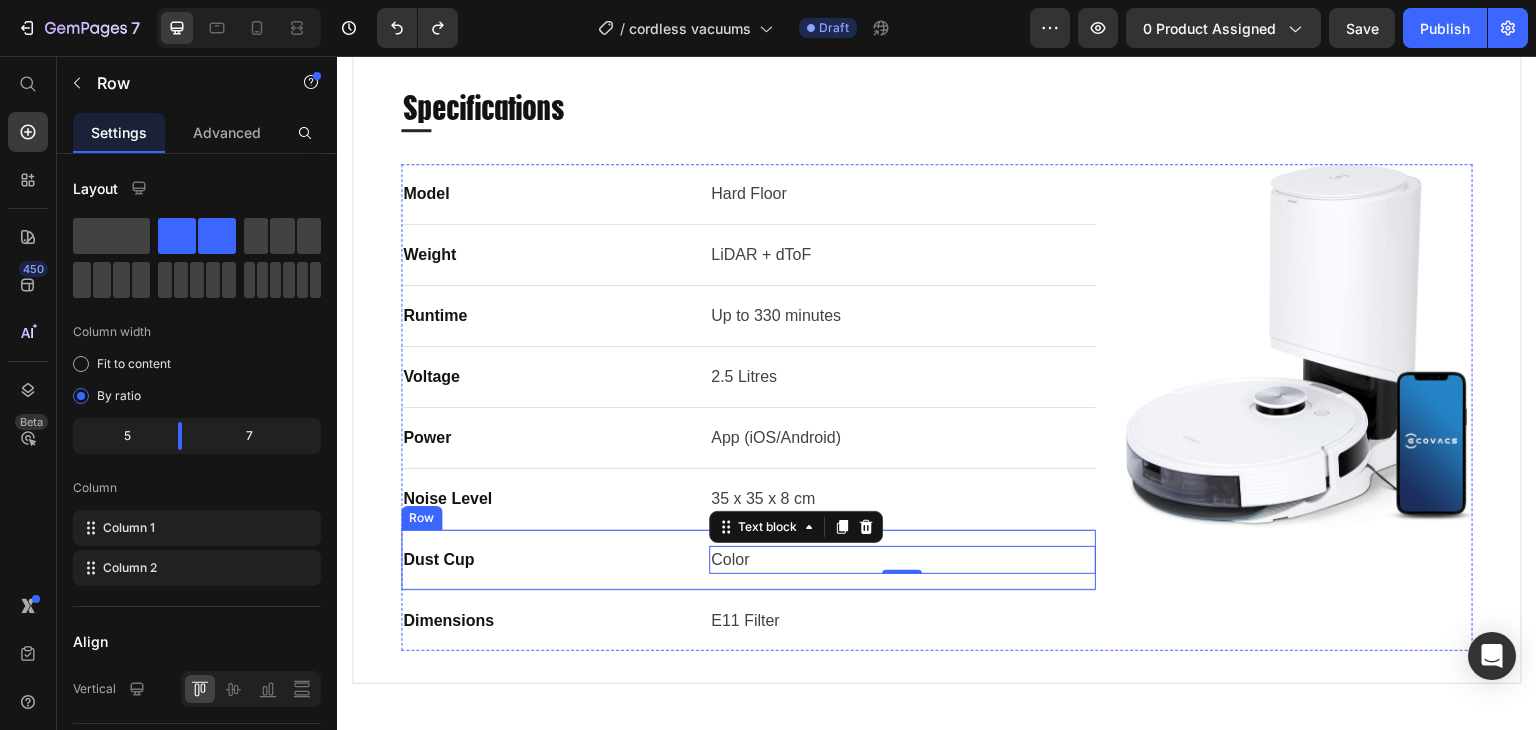 click on "Dust Cup Text block Color Text block   0 Row" at bounding box center (748, 560) 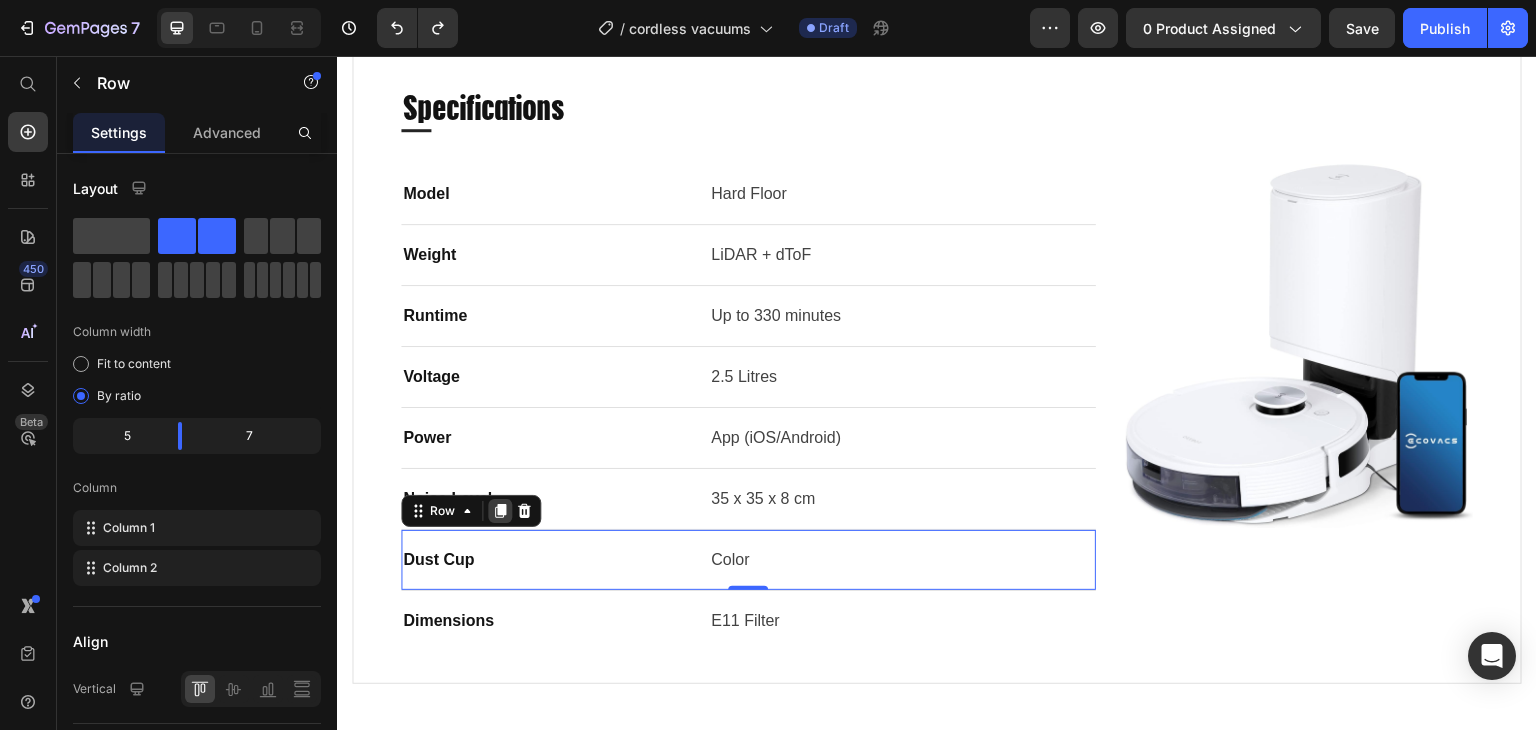 click 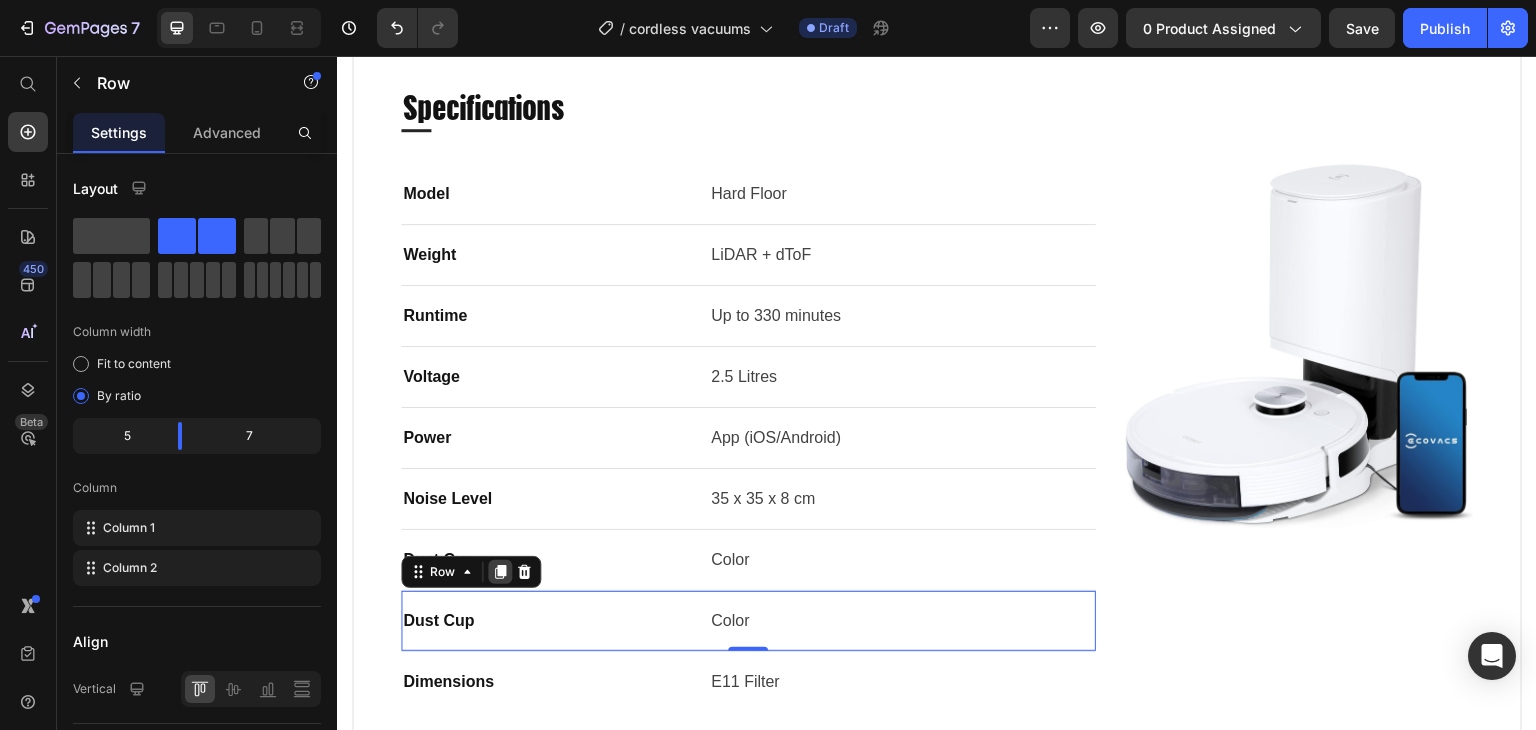 click 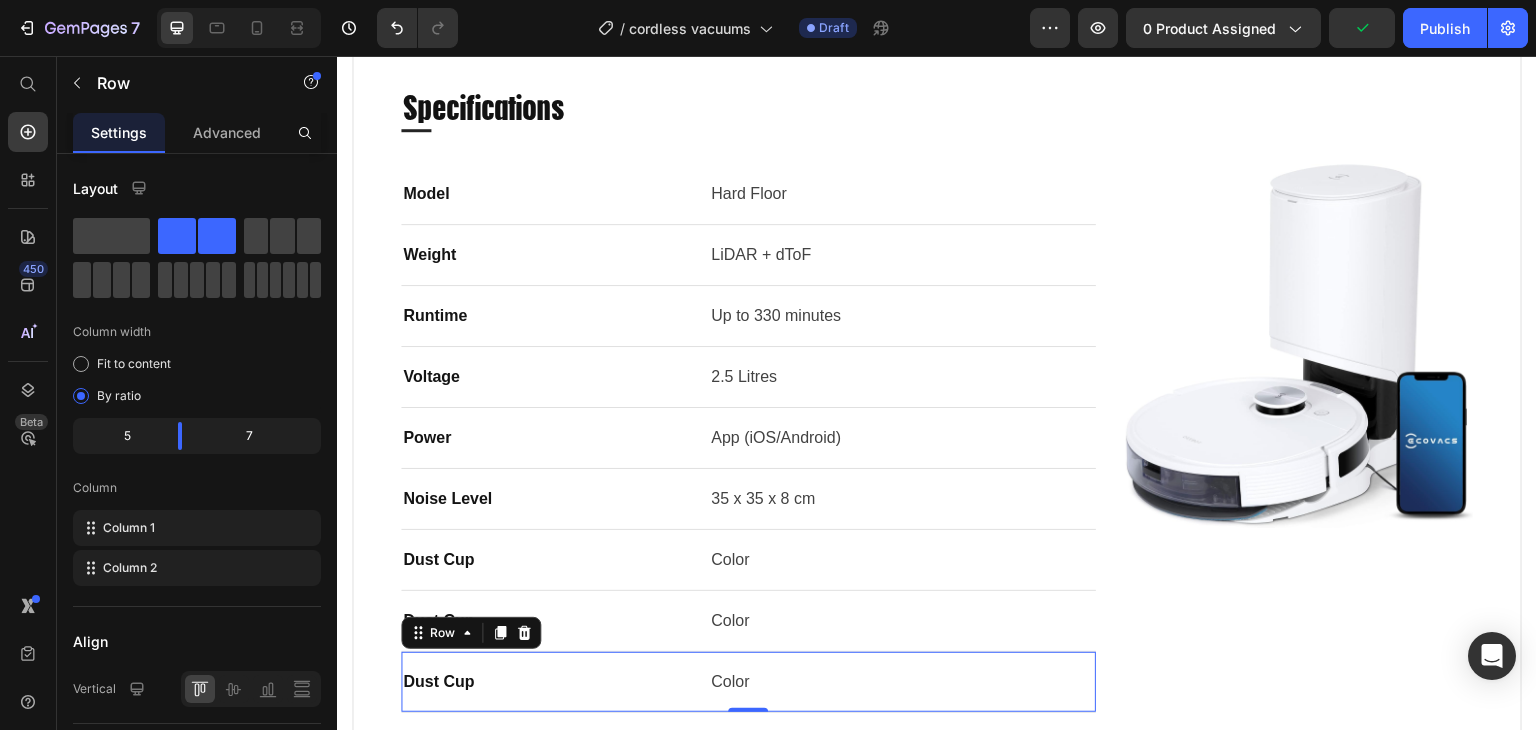 scroll, scrollTop: 1584, scrollLeft: 0, axis: vertical 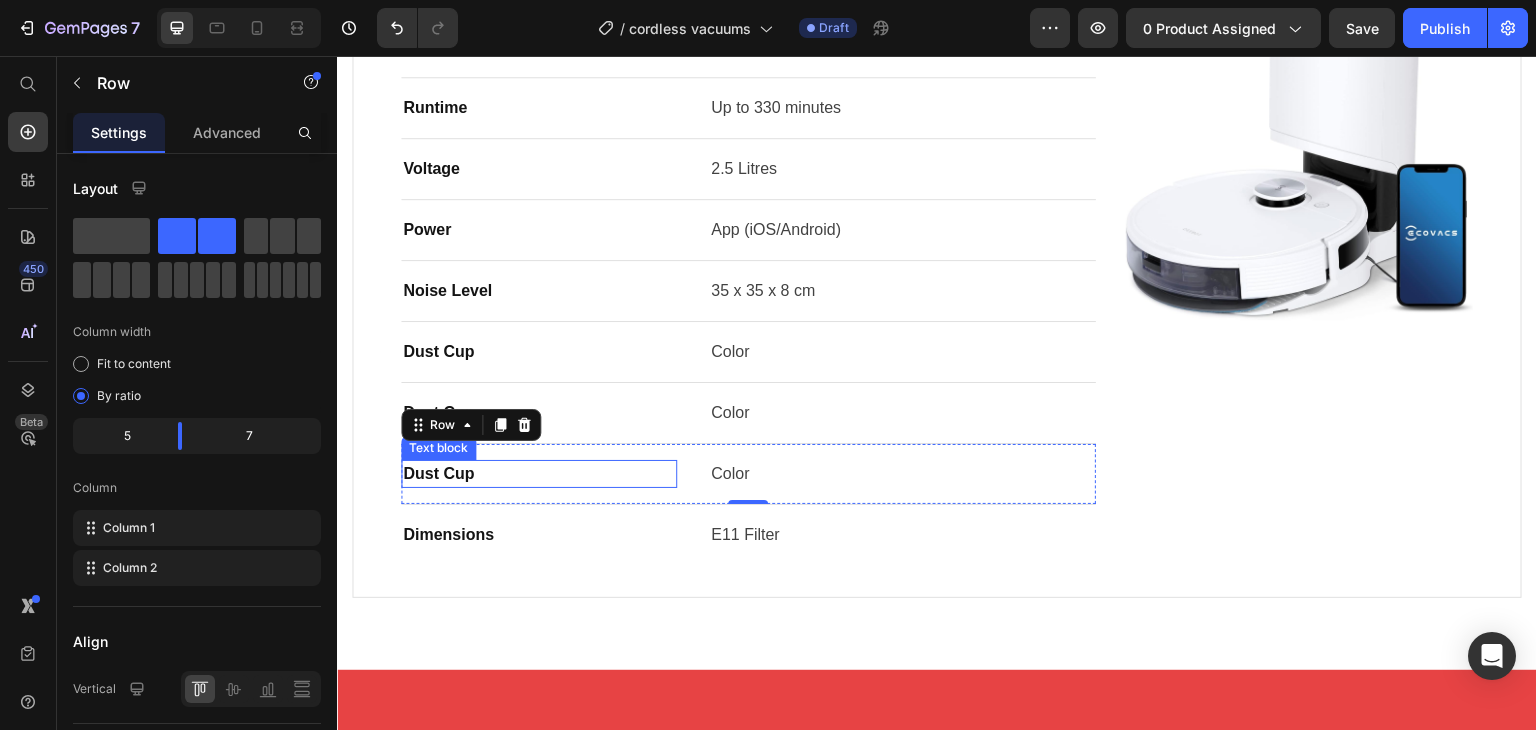 click on "Dust Cup" at bounding box center (539, 474) 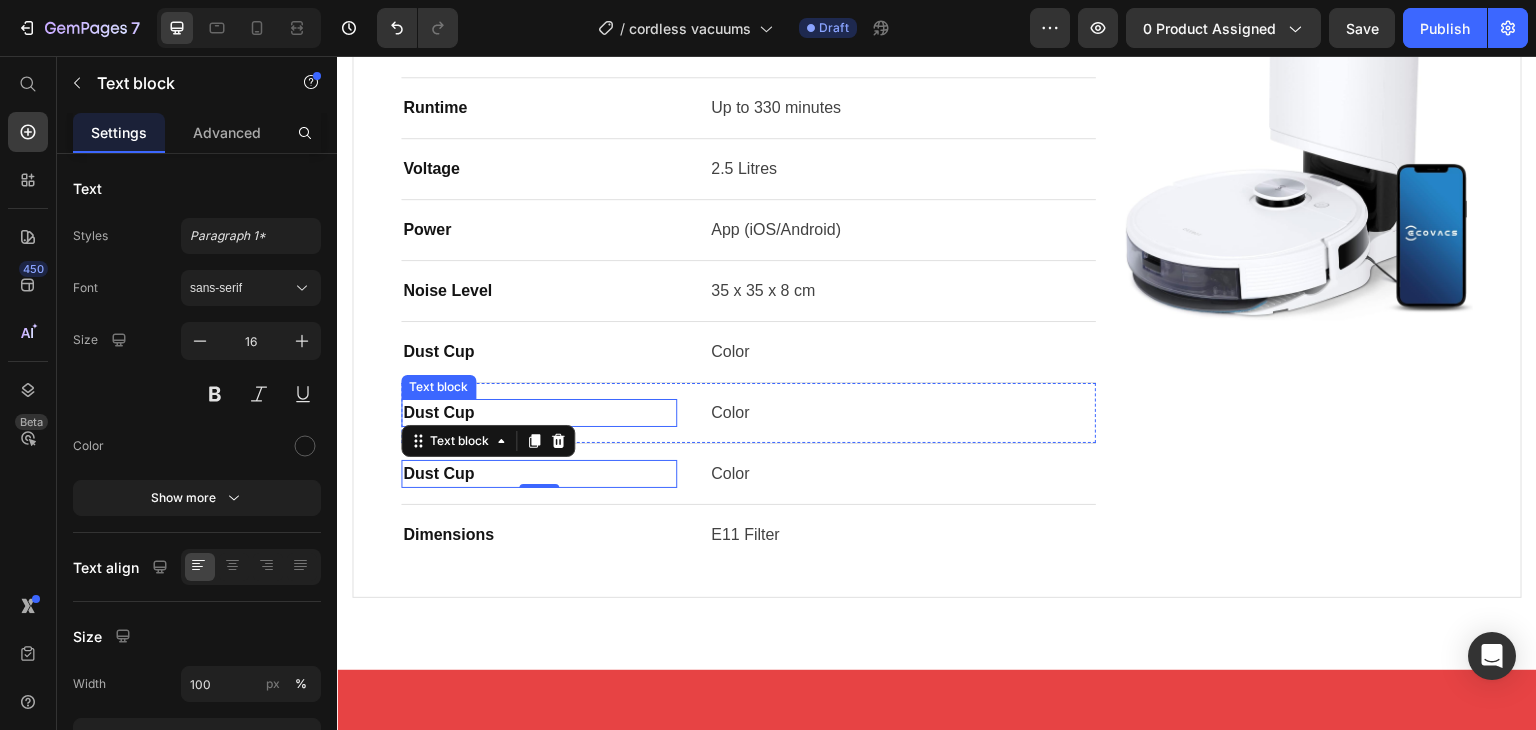 click on "Dust Cup" at bounding box center [539, 413] 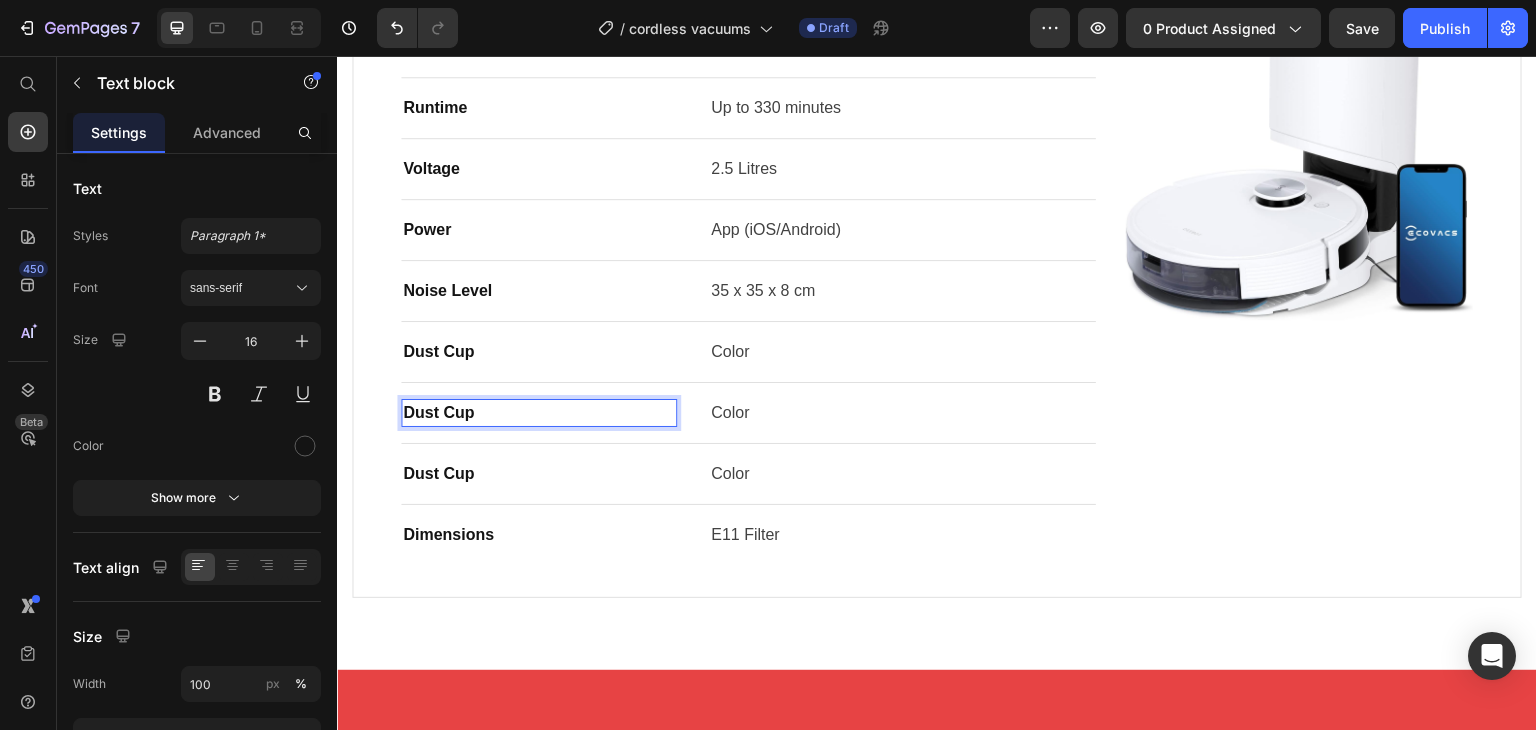click on "Dust Cup" at bounding box center [539, 413] 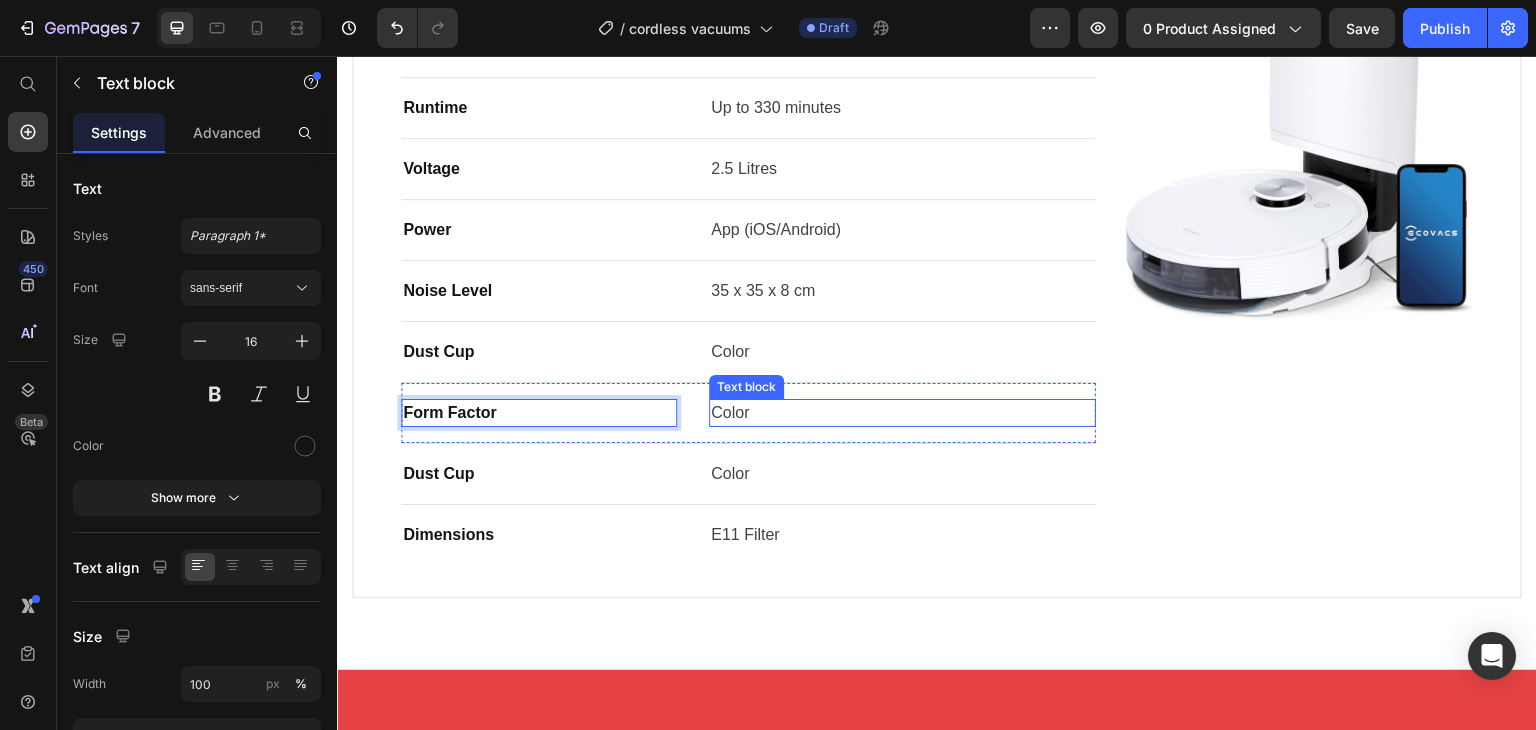 click on "Color" at bounding box center [902, 413] 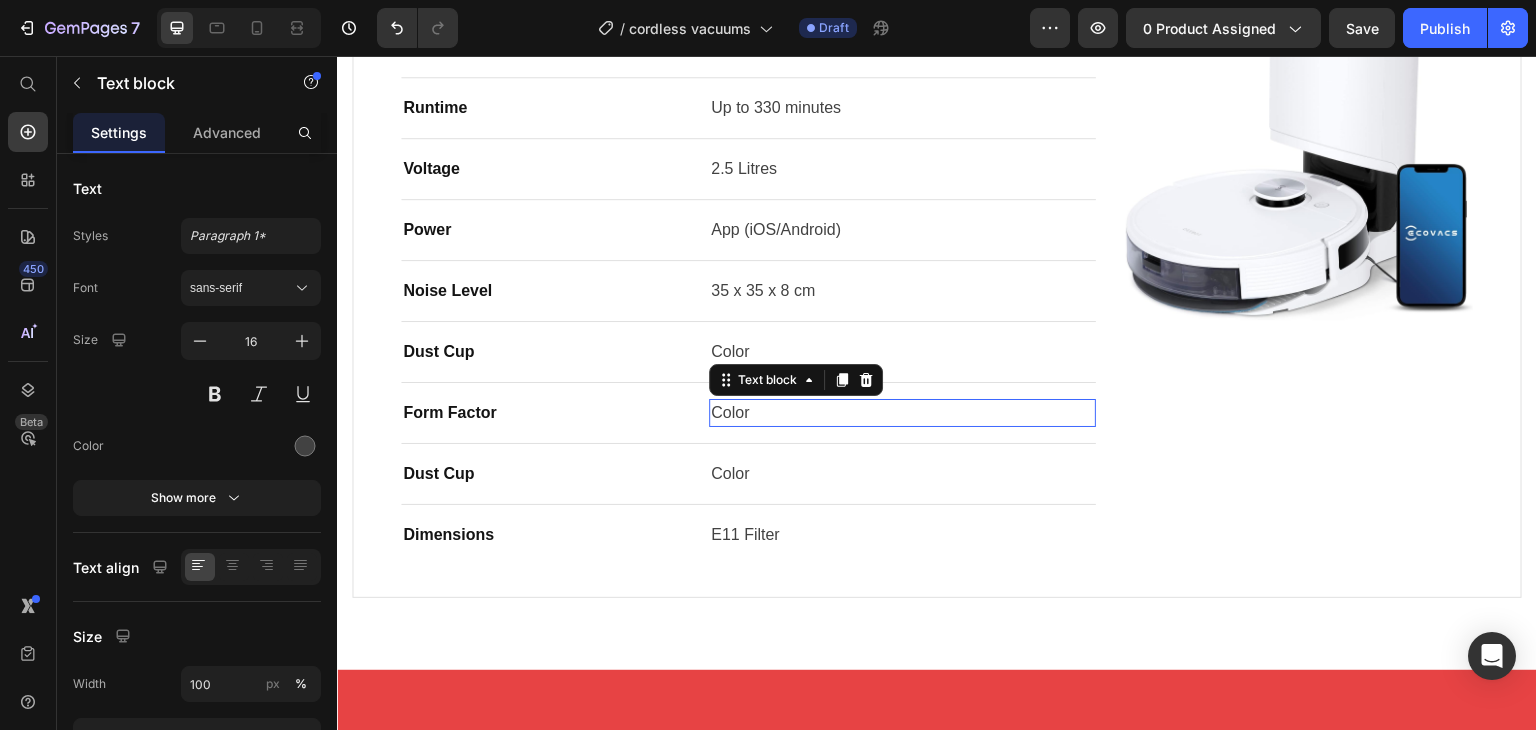 click on "Color" at bounding box center [902, 413] 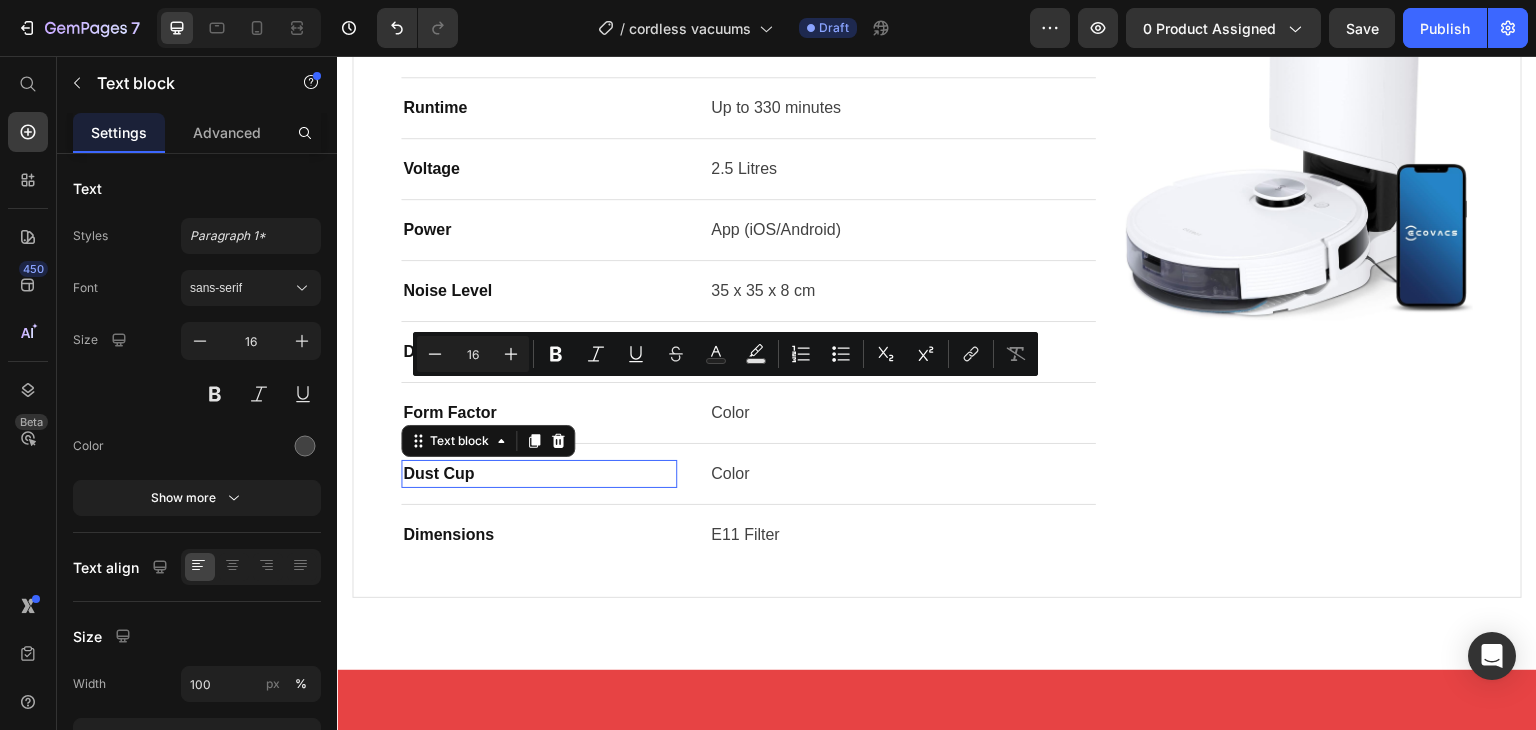 click on "Dust Cup" at bounding box center [539, 474] 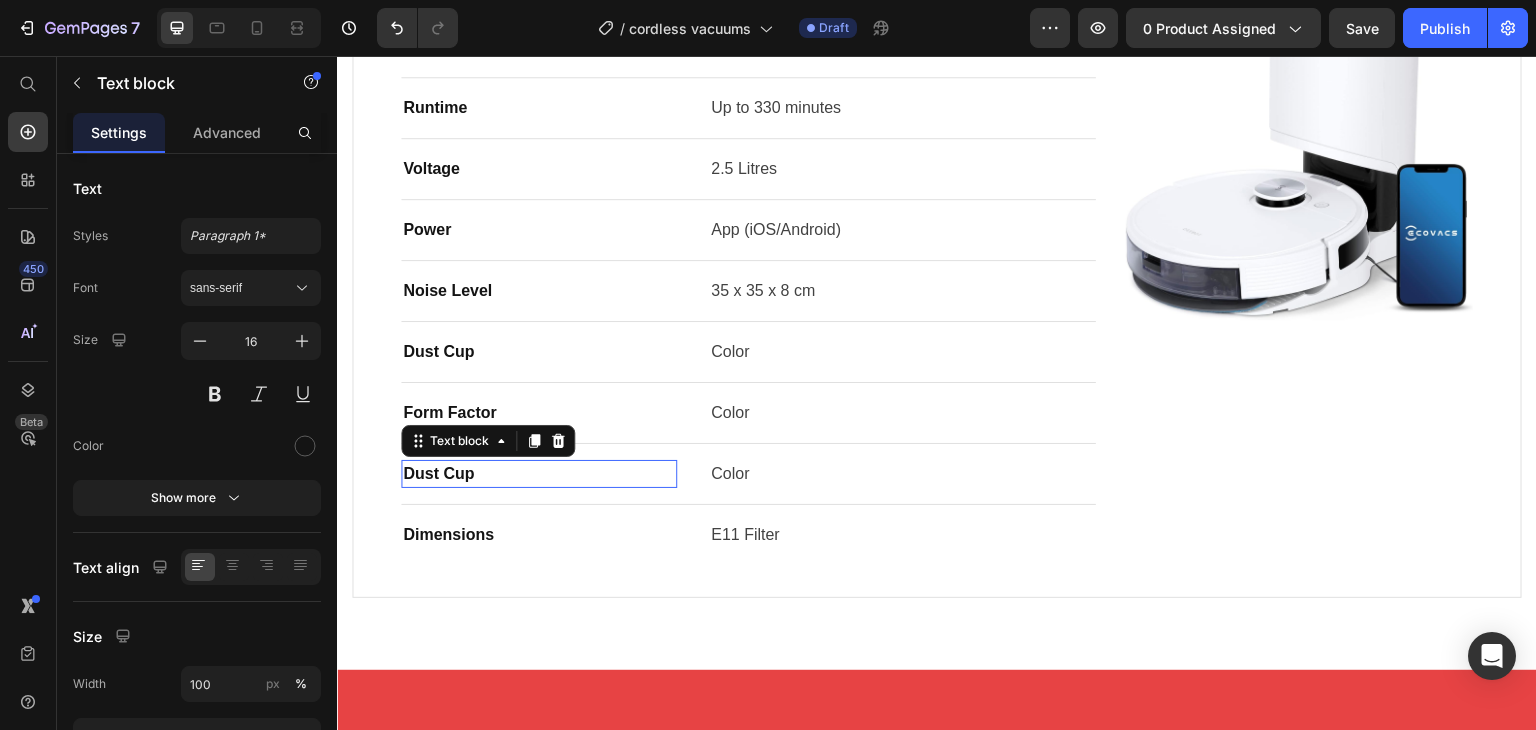 click on "Dust Cup" at bounding box center (539, 474) 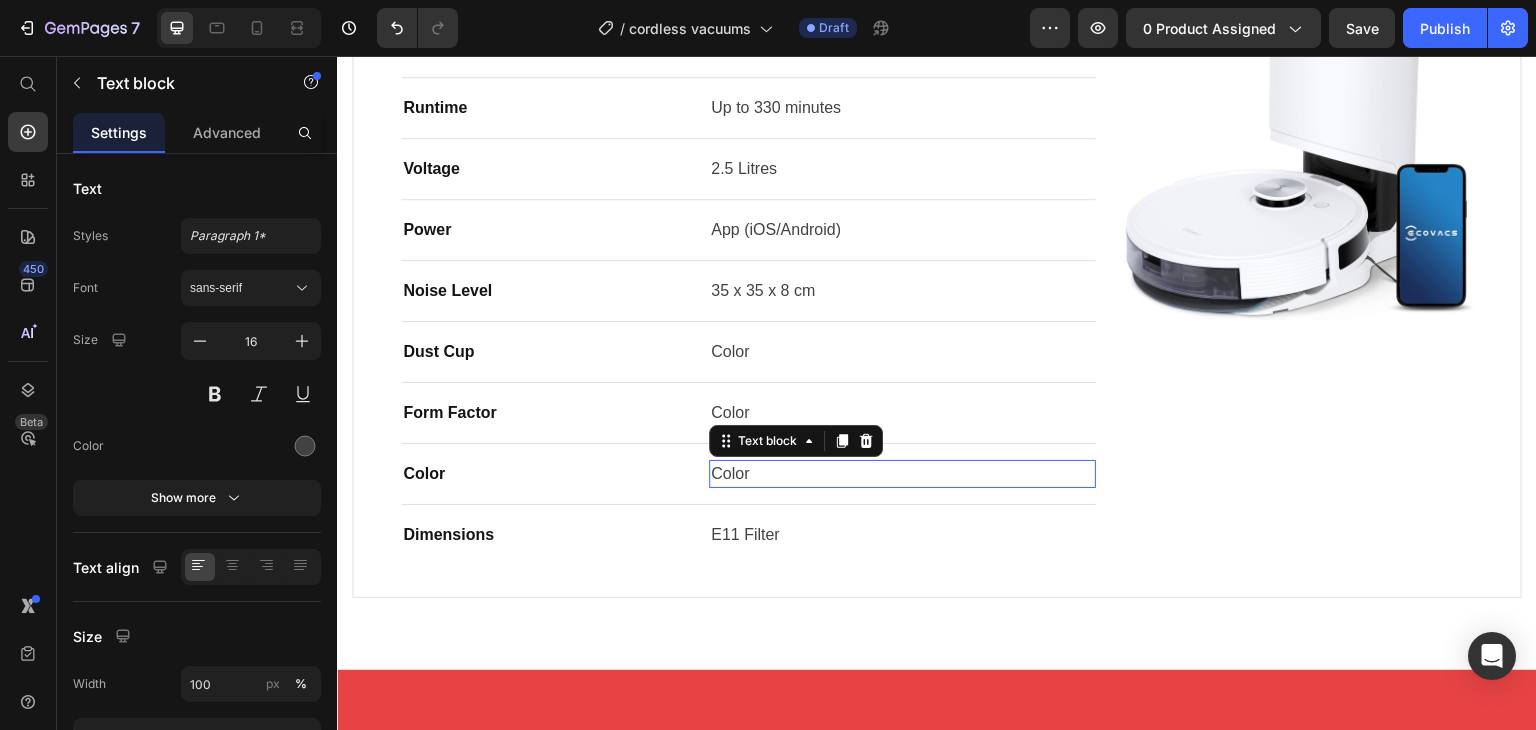 click on "Color" at bounding box center [902, 474] 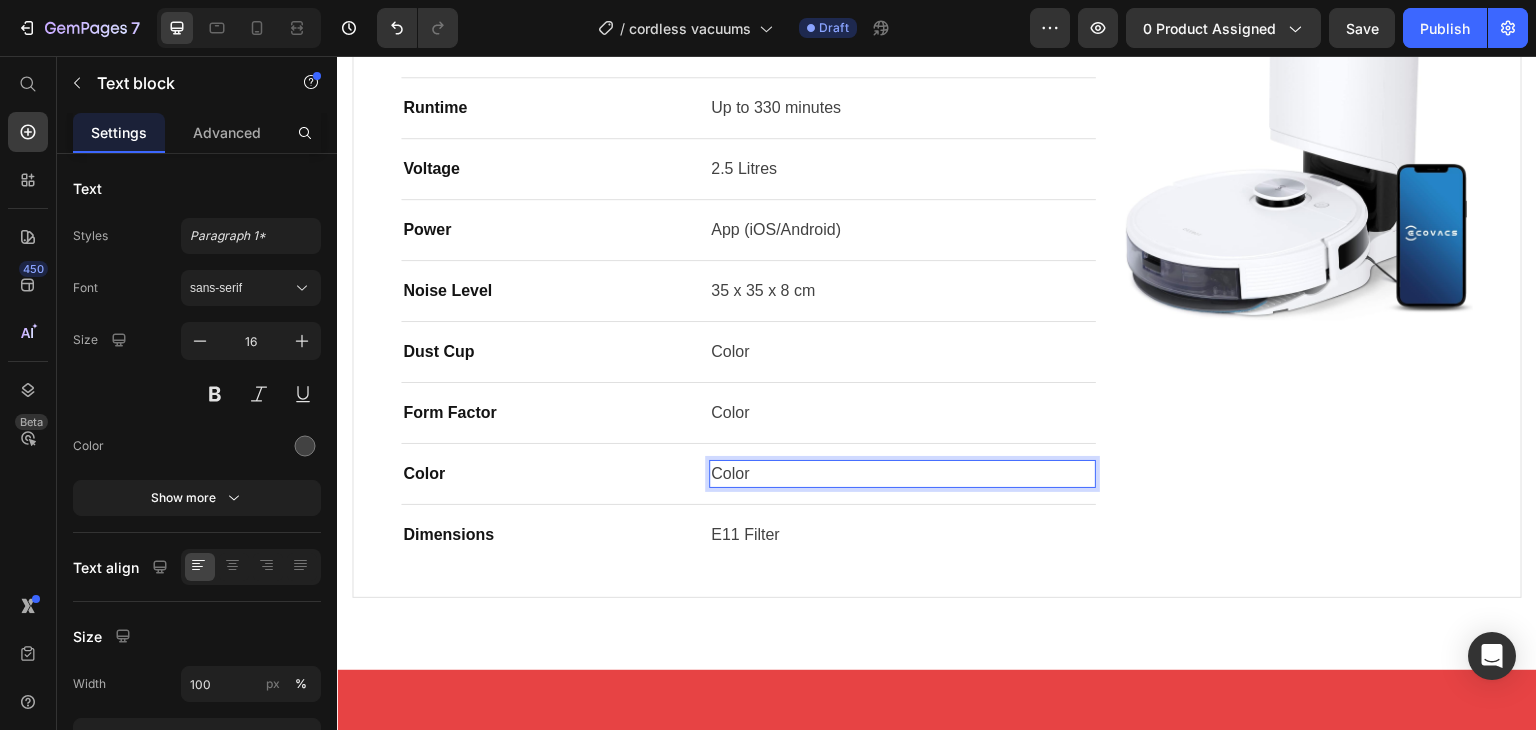 click on "Color" at bounding box center (902, 474) 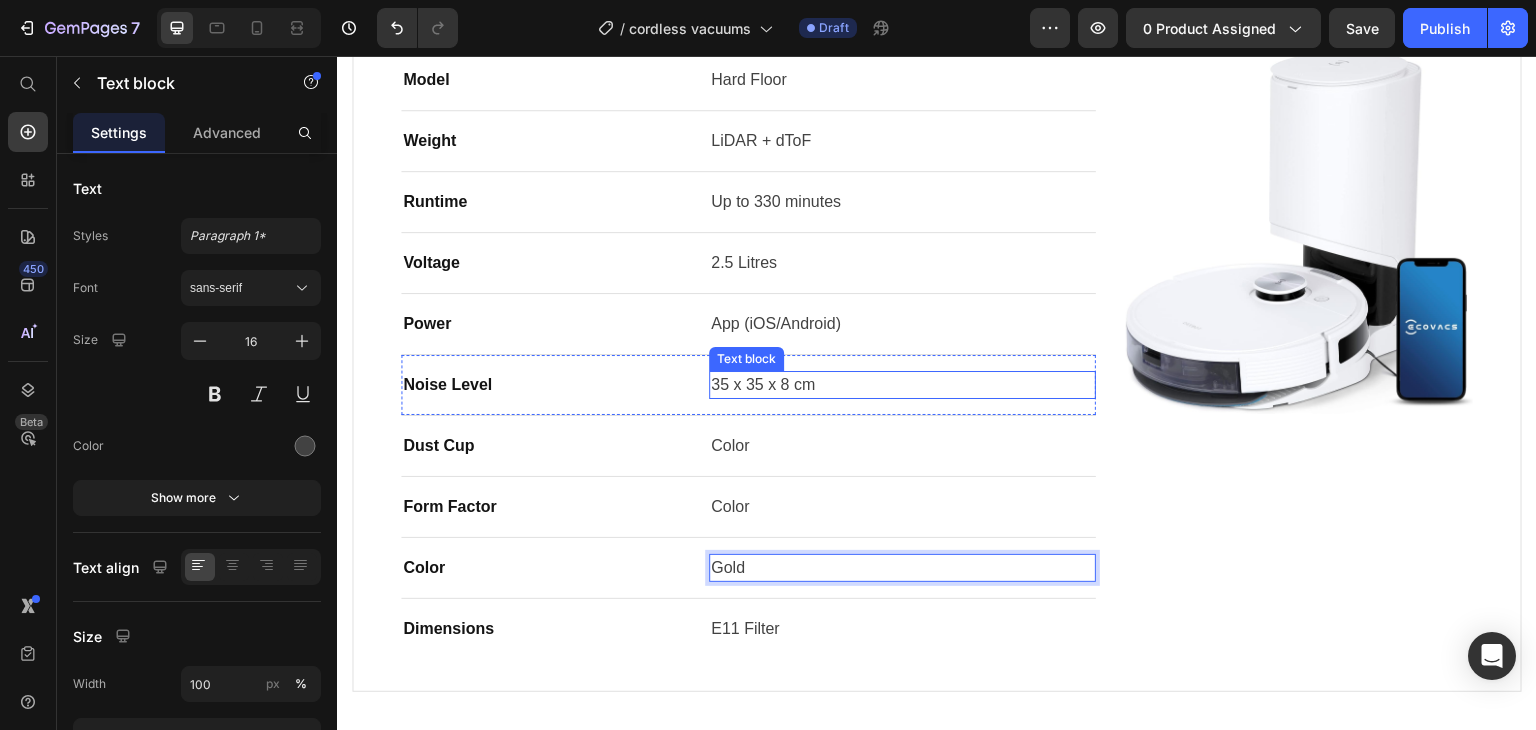 scroll, scrollTop: 1491, scrollLeft: 0, axis: vertical 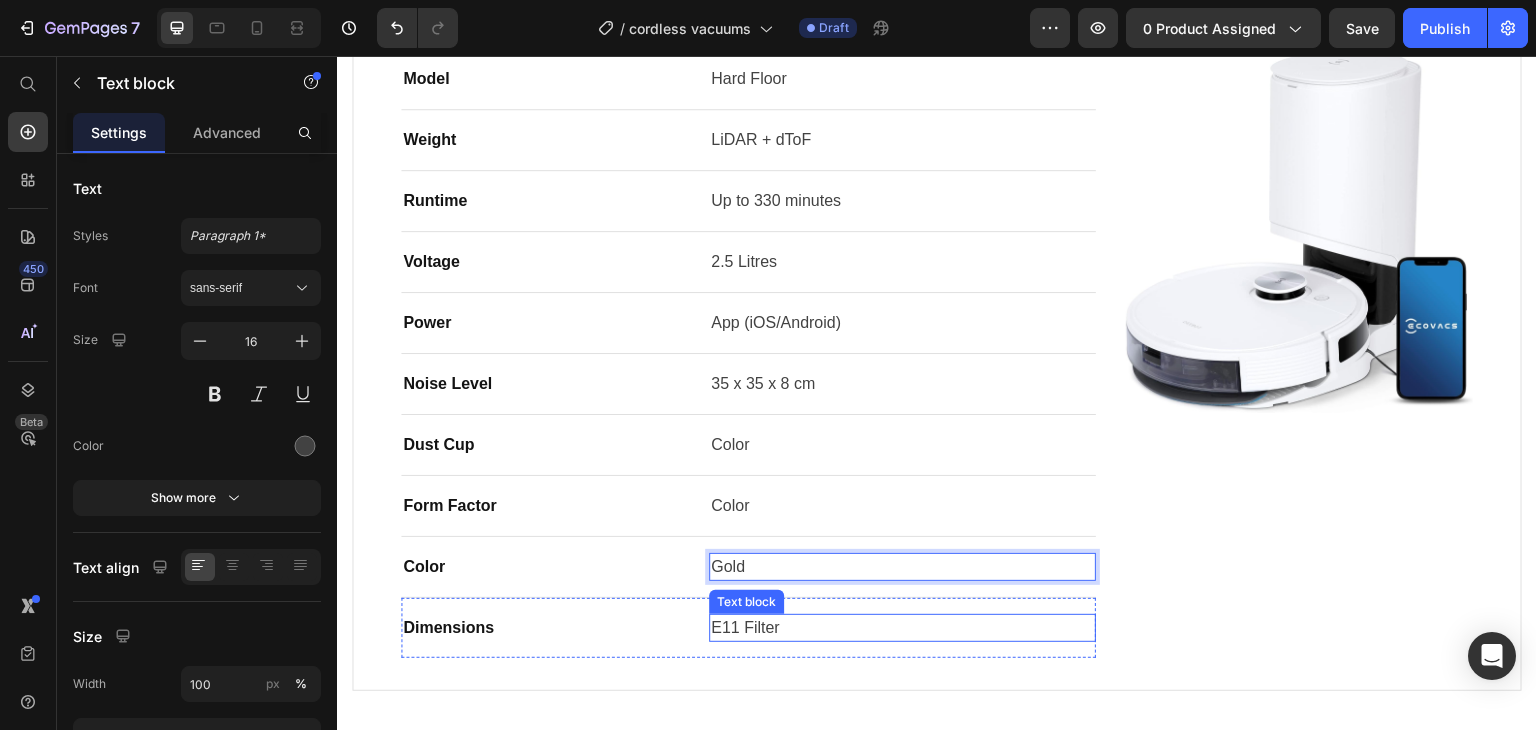 click on "E11 Filter" at bounding box center [902, 628] 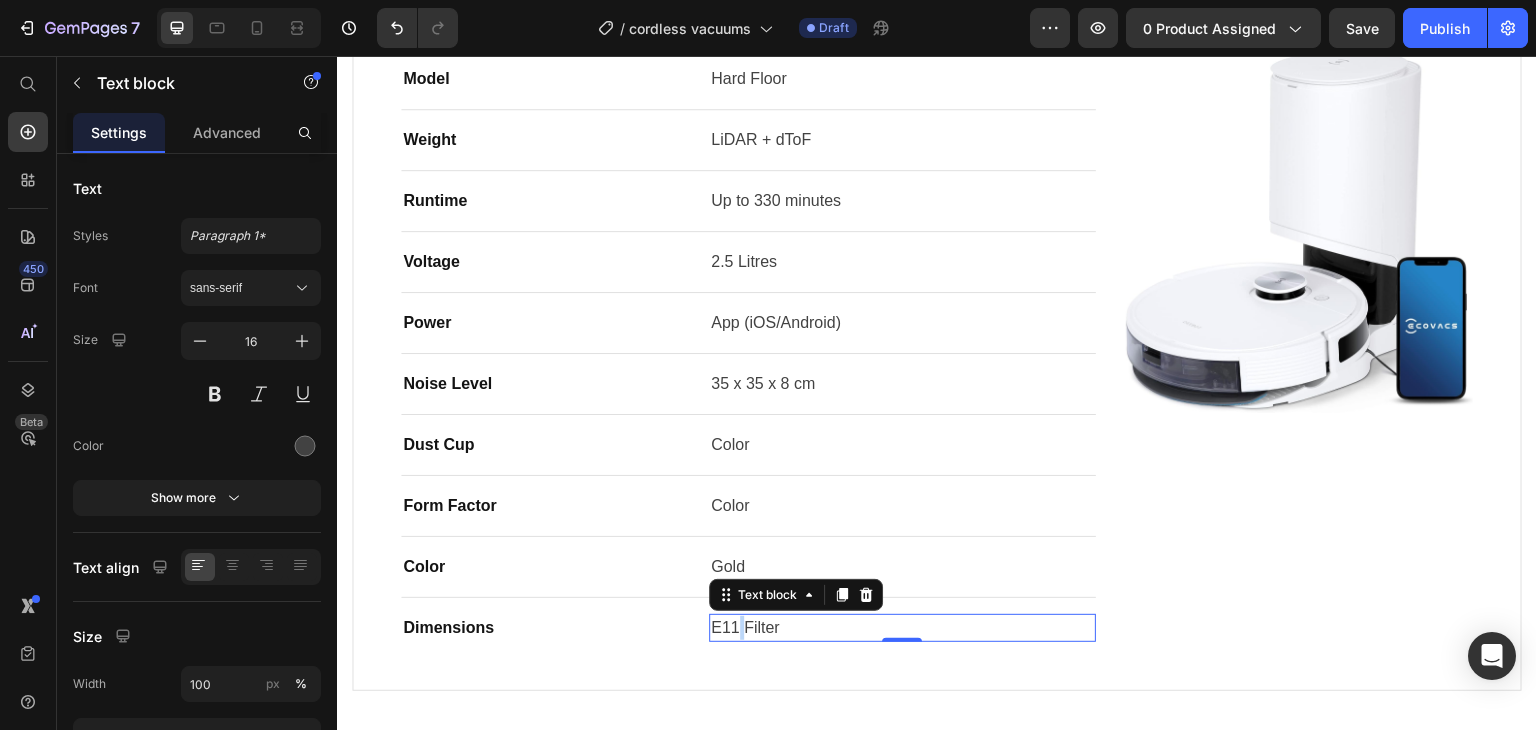 click on "E11 Filter" at bounding box center [902, 628] 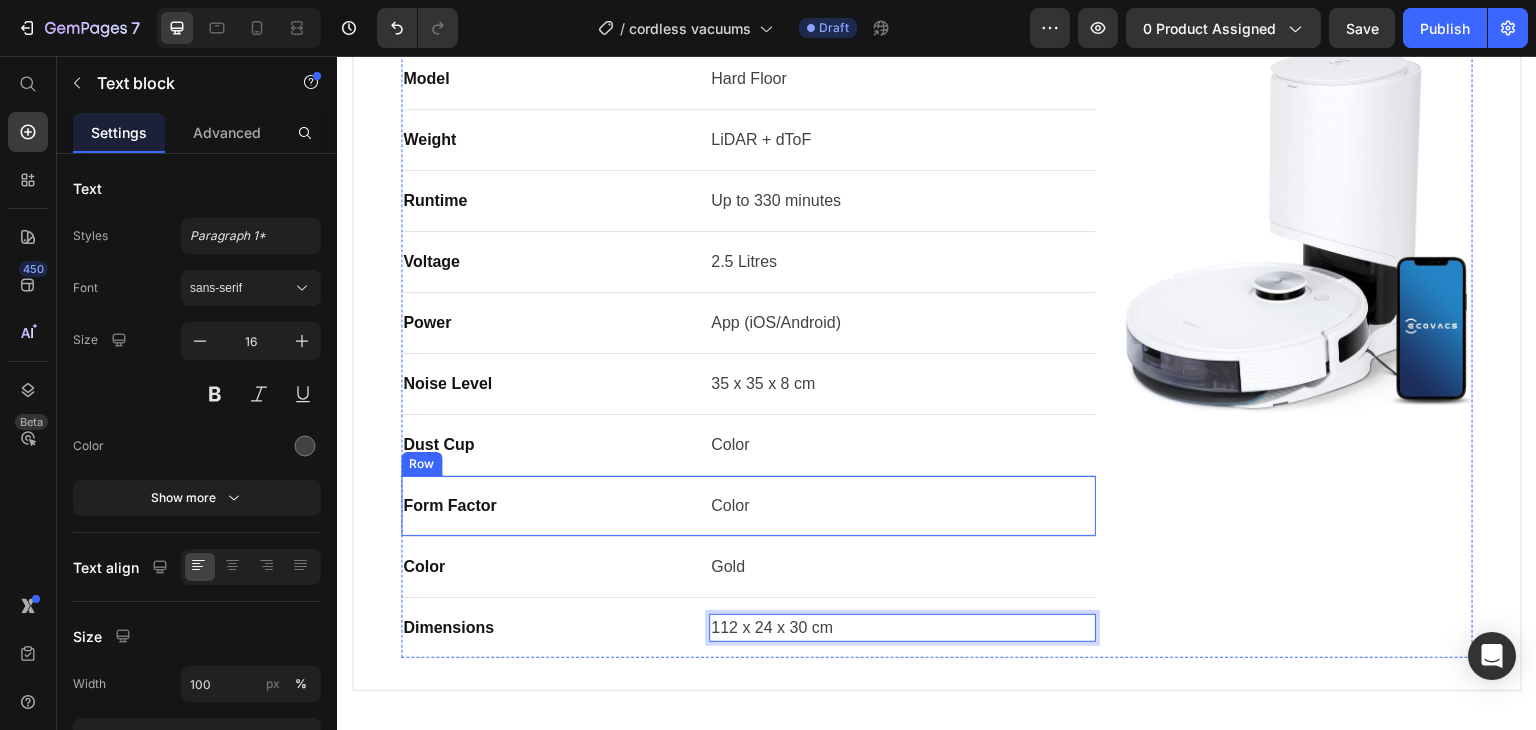 click on "Color" at bounding box center [902, 506] 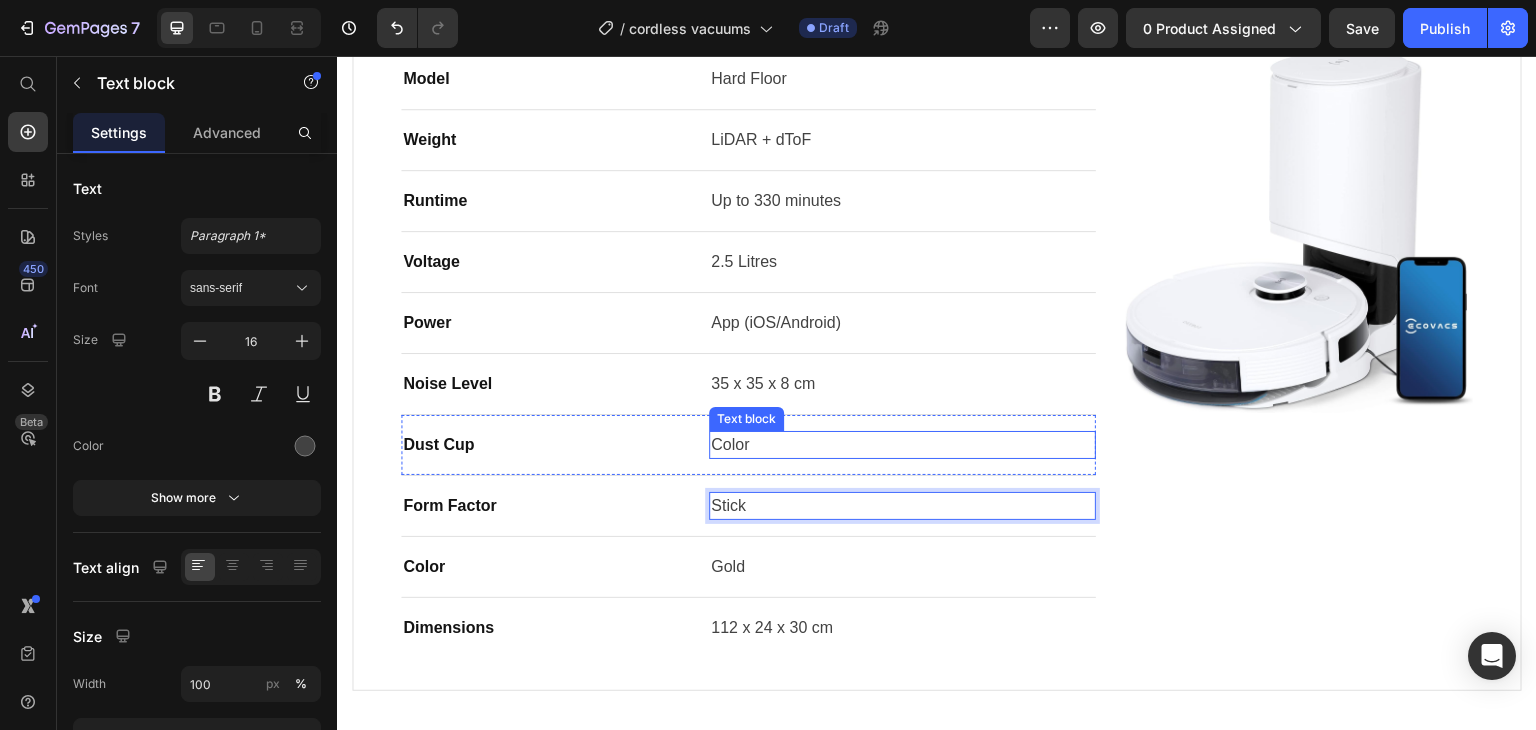 click on "Color" at bounding box center (902, 445) 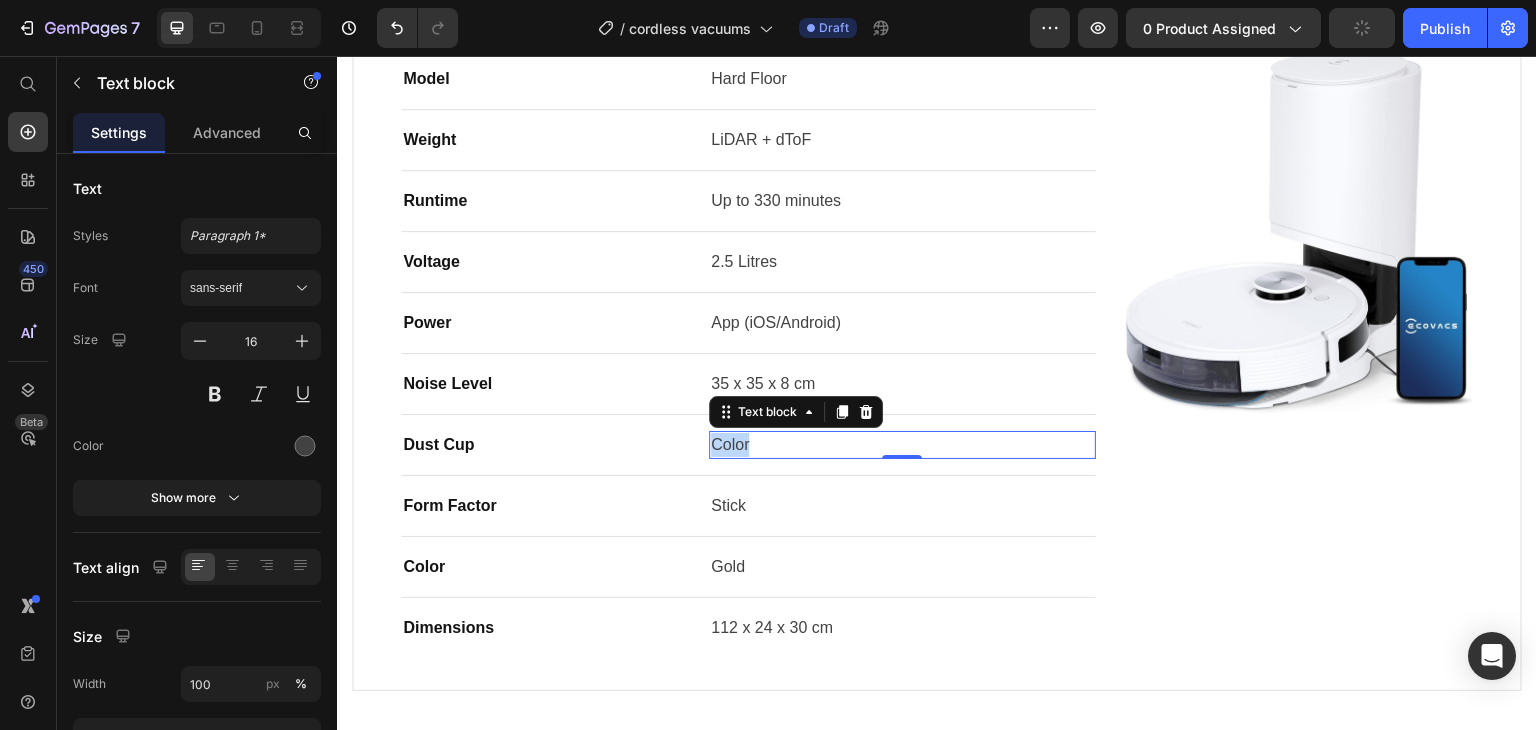 click on "Color" at bounding box center (902, 445) 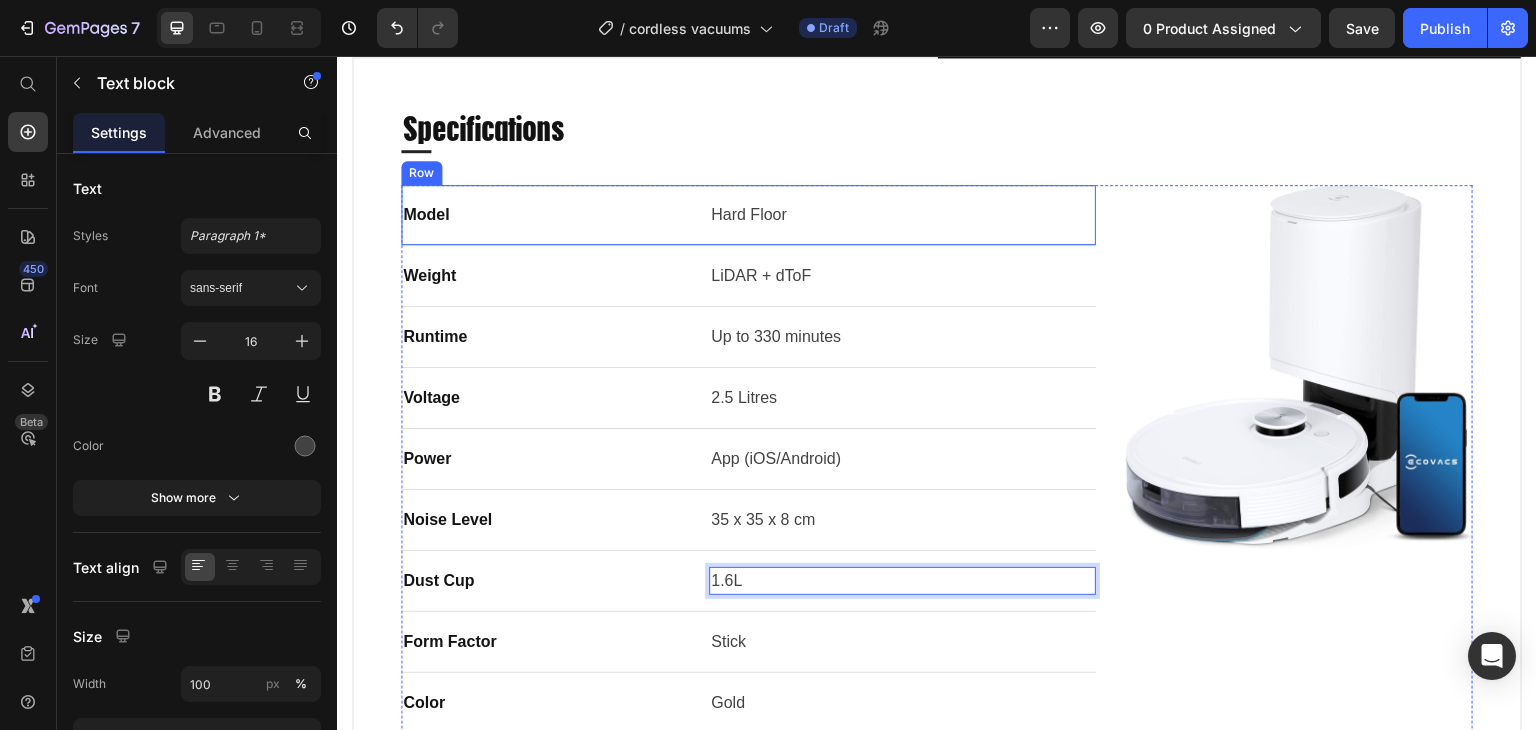 scroll, scrollTop: 1400, scrollLeft: 0, axis: vertical 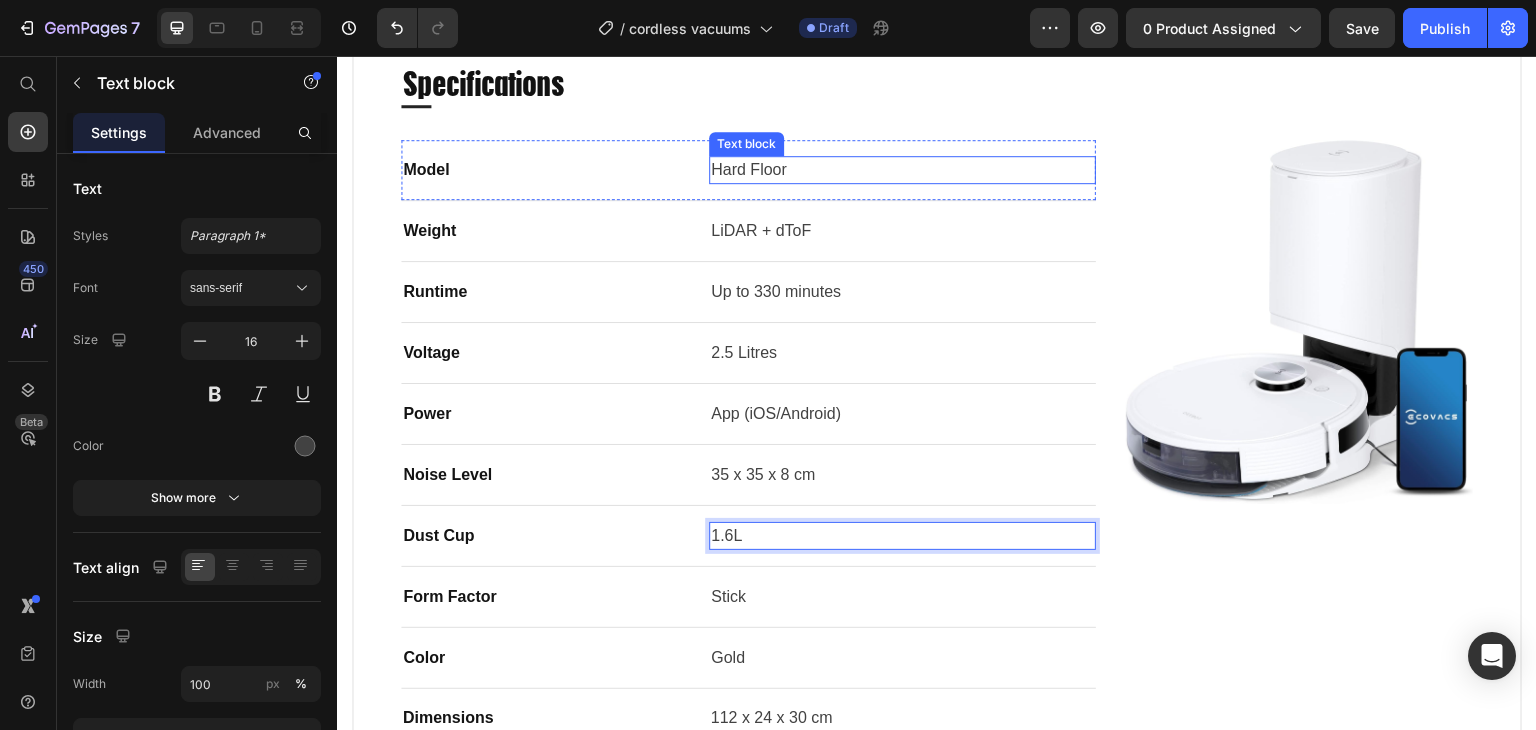click on "Hard Floor" at bounding box center [902, 170] 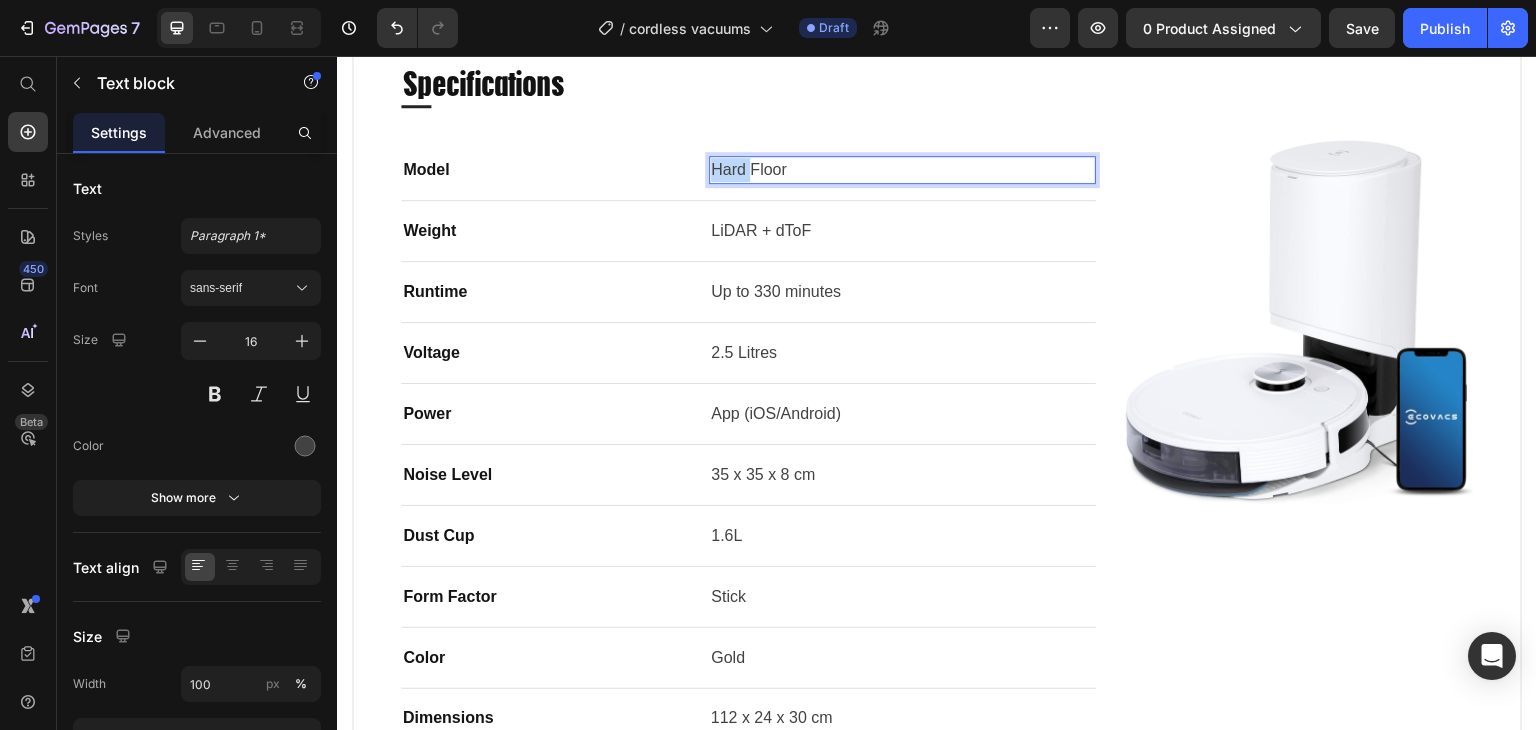 click on "Hard Floor" at bounding box center [902, 170] 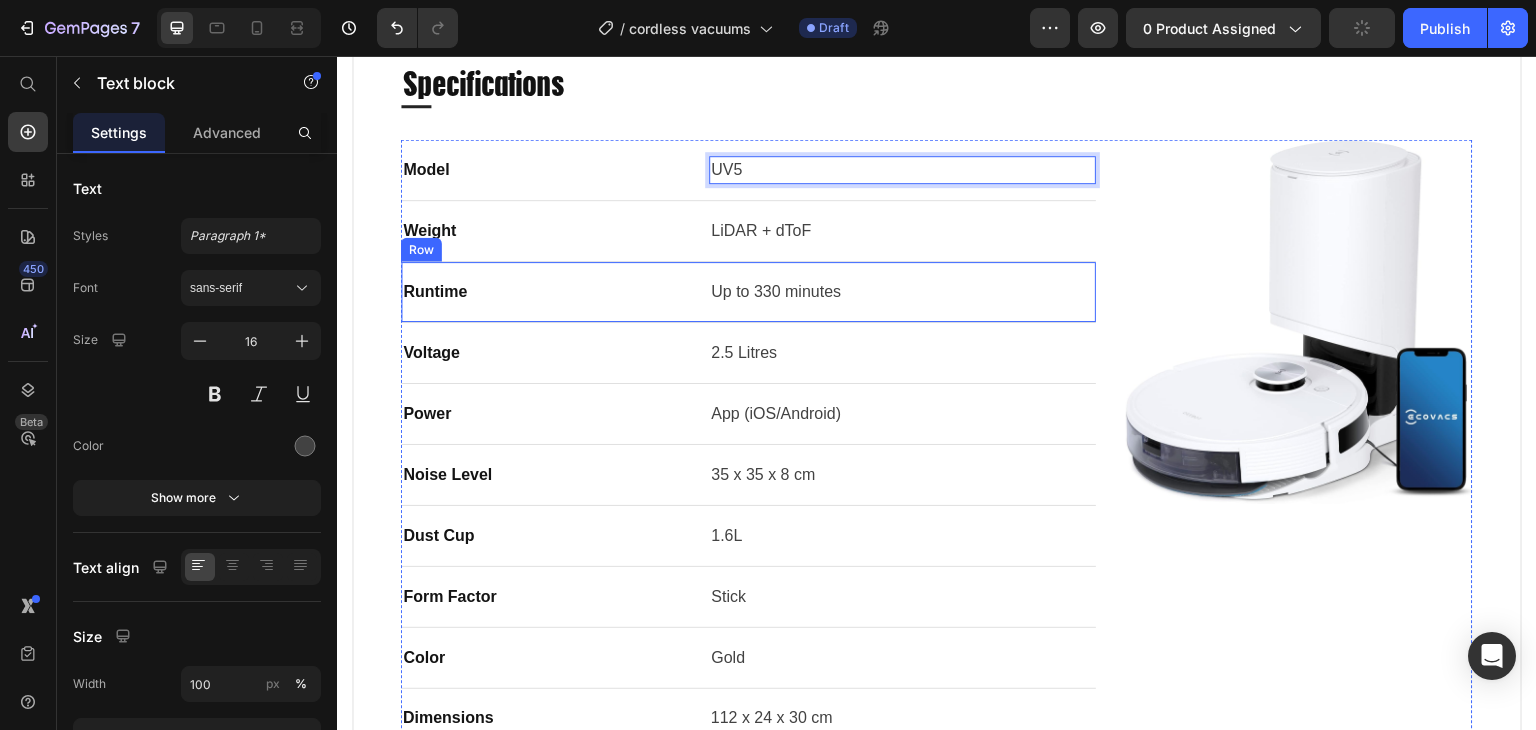 click on "LiDAR + dToF" at bounding box center [902, 231] 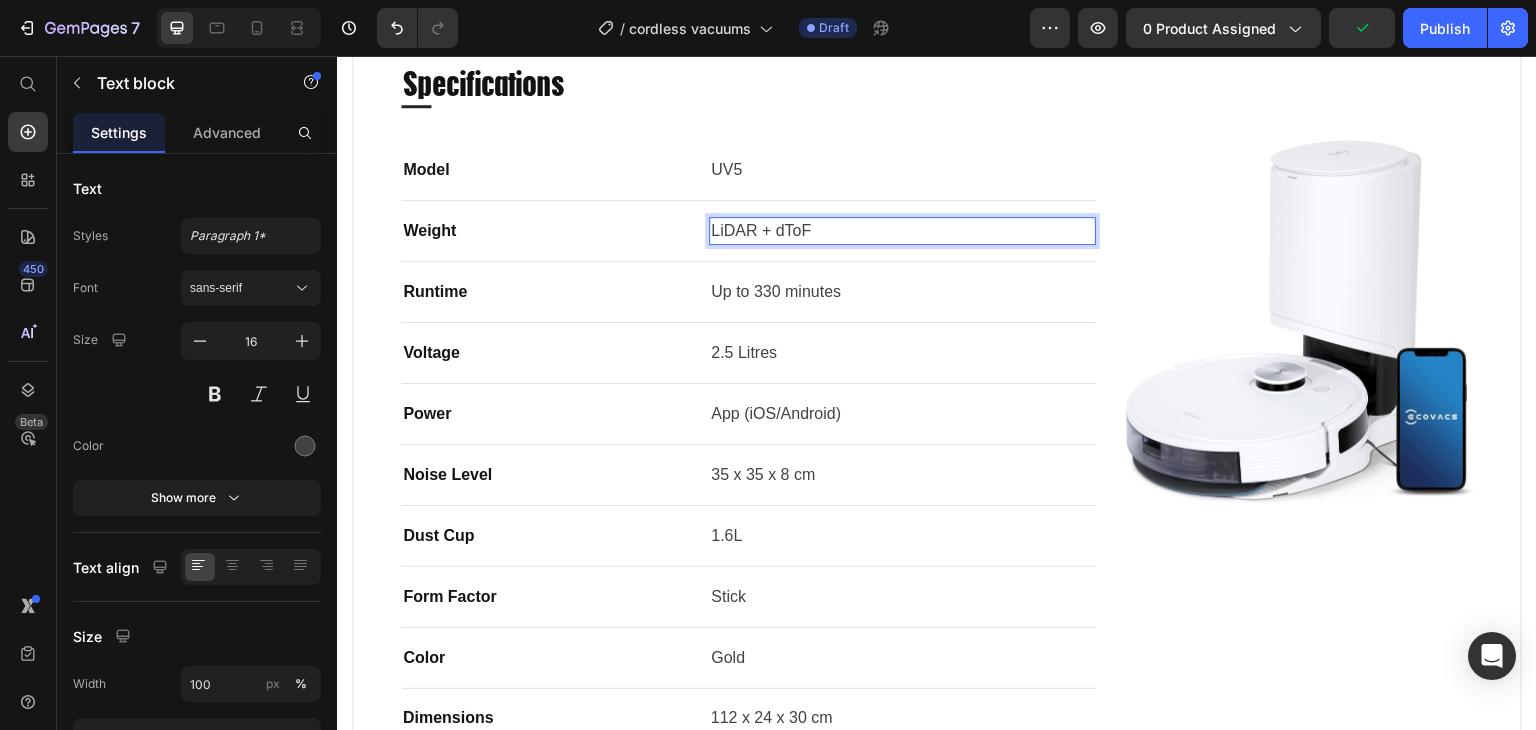 click on "LiDAR + dToF" at bounding box center [902, 231] 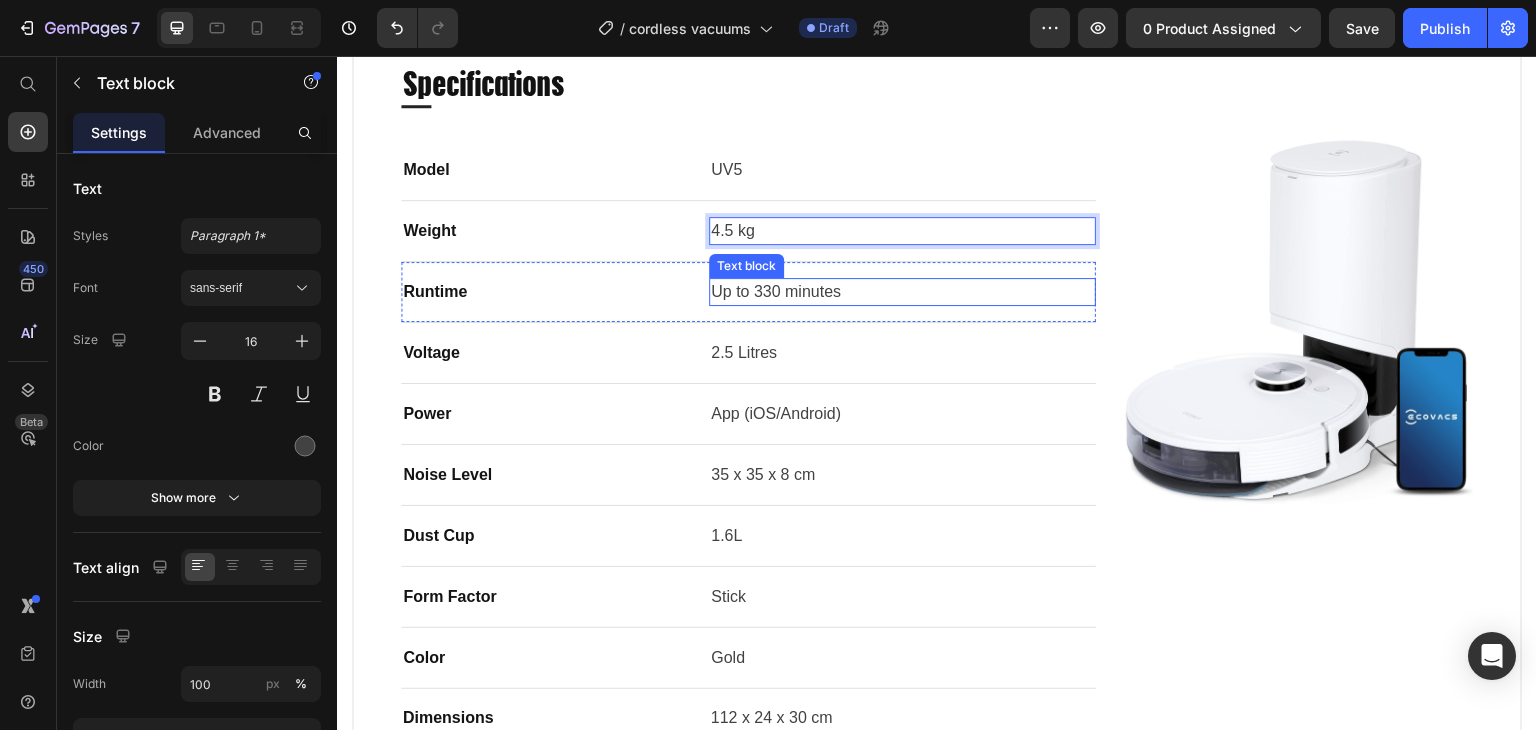click on "Up to 330 minutes" at bounding box center [902, 292] 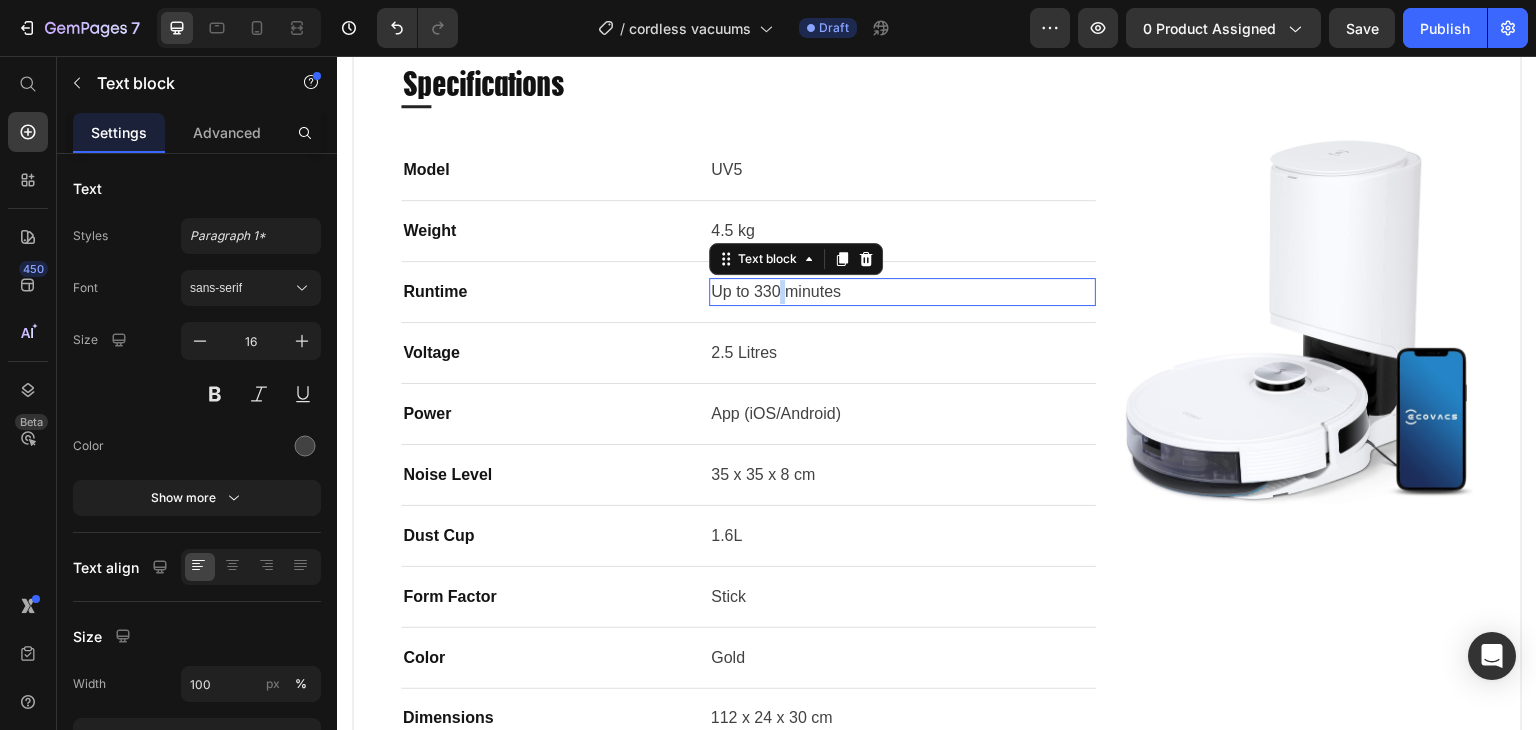 click on "Up to 330 minutes" at bounding box center (902, 292) 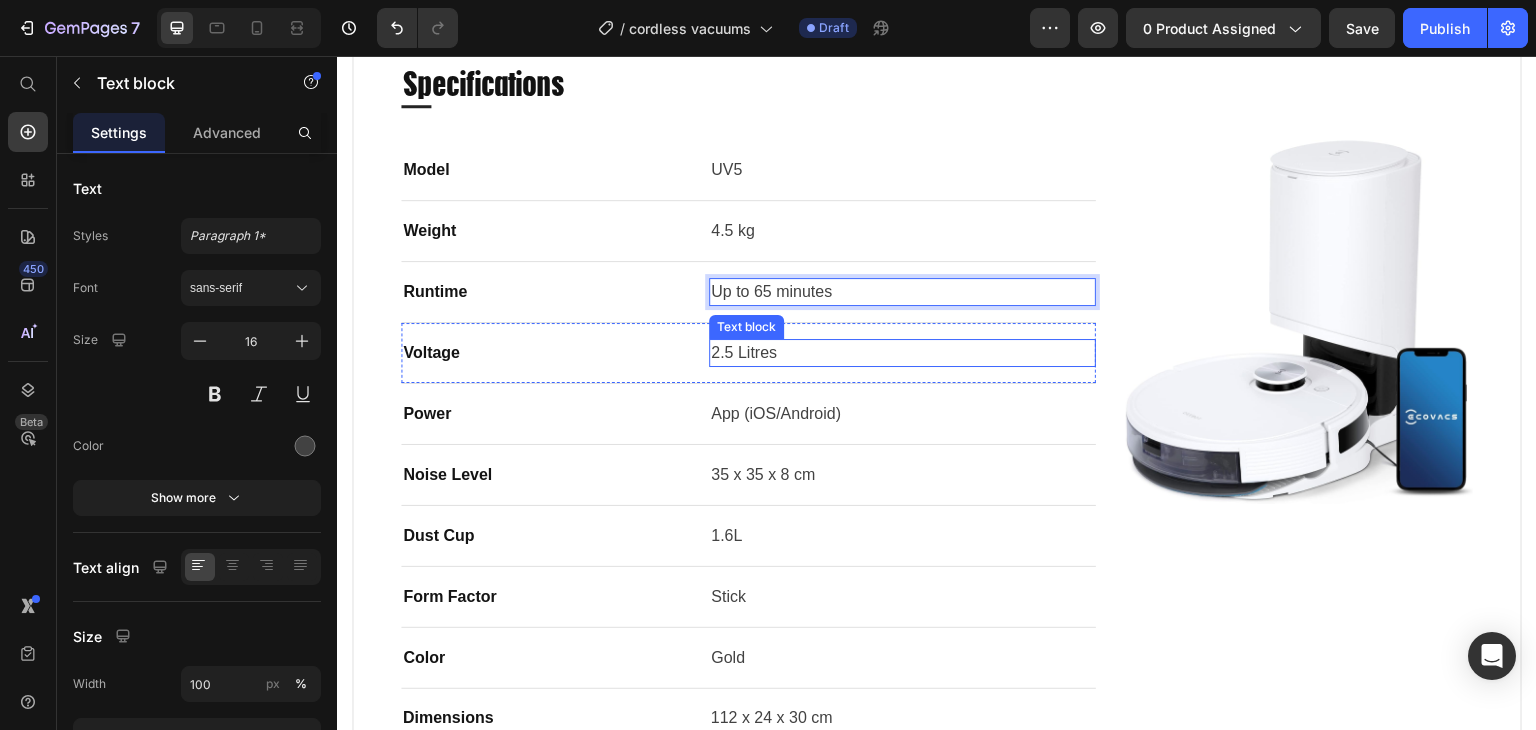 click on "2.5 Litres" at bounding box center [902, 353] 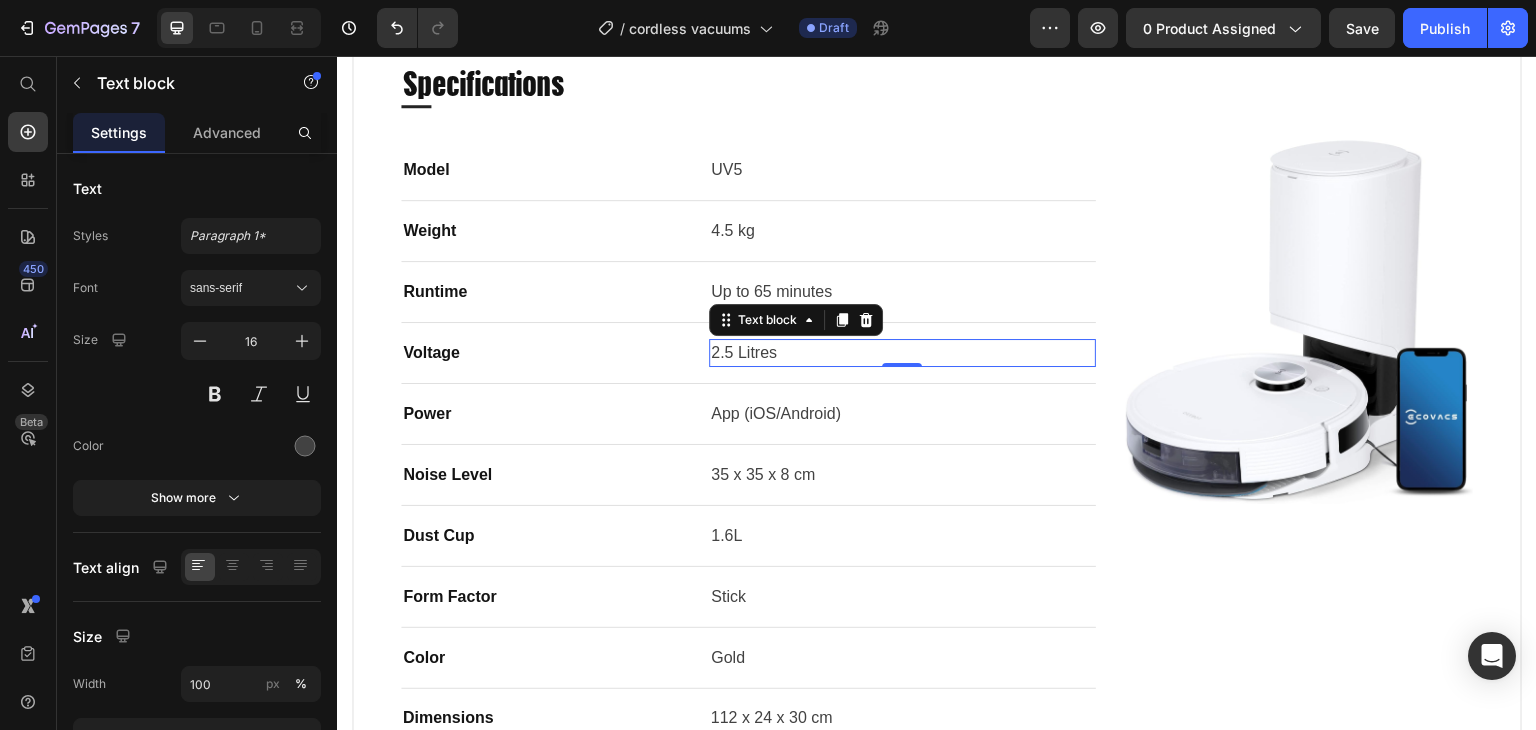 click on "2.5 Litres" at bounding box center (902, 353) 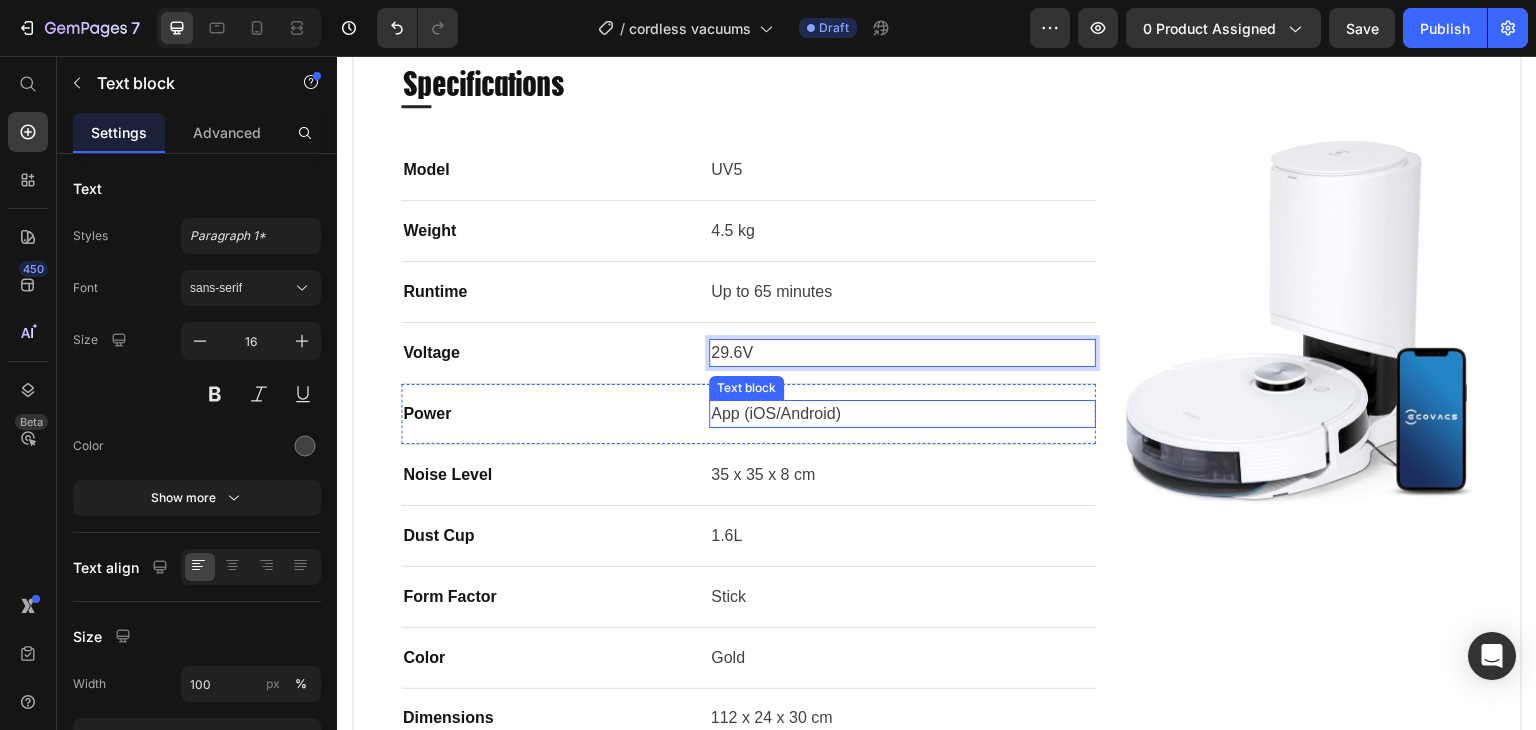 click on "App (iOS/Android)" at bounding box center (902, 414) 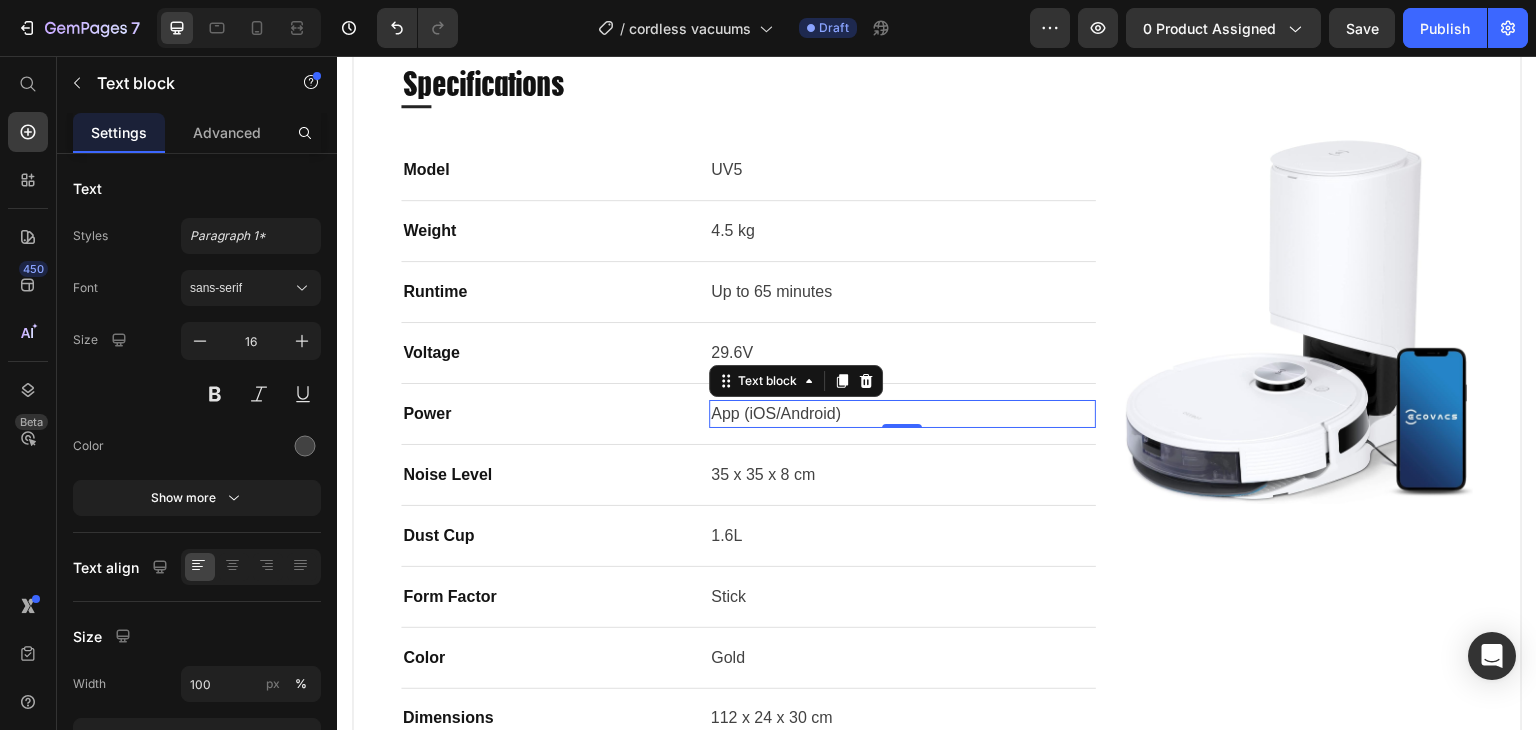 click on "App (iOS/Android)" at bounding box center (902, 414) 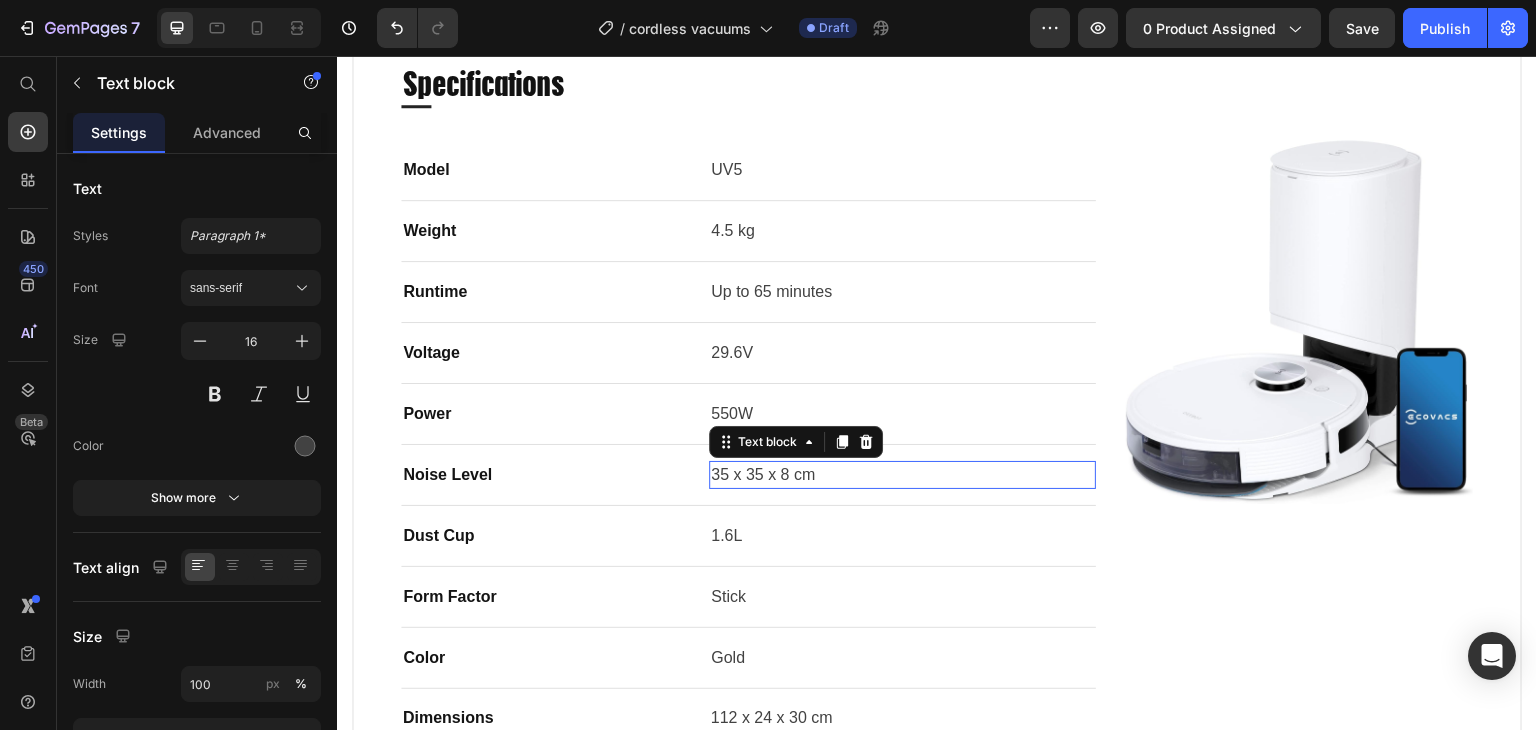 click on "35 x 35 x 8 cm" at bounding box center (902, 475) 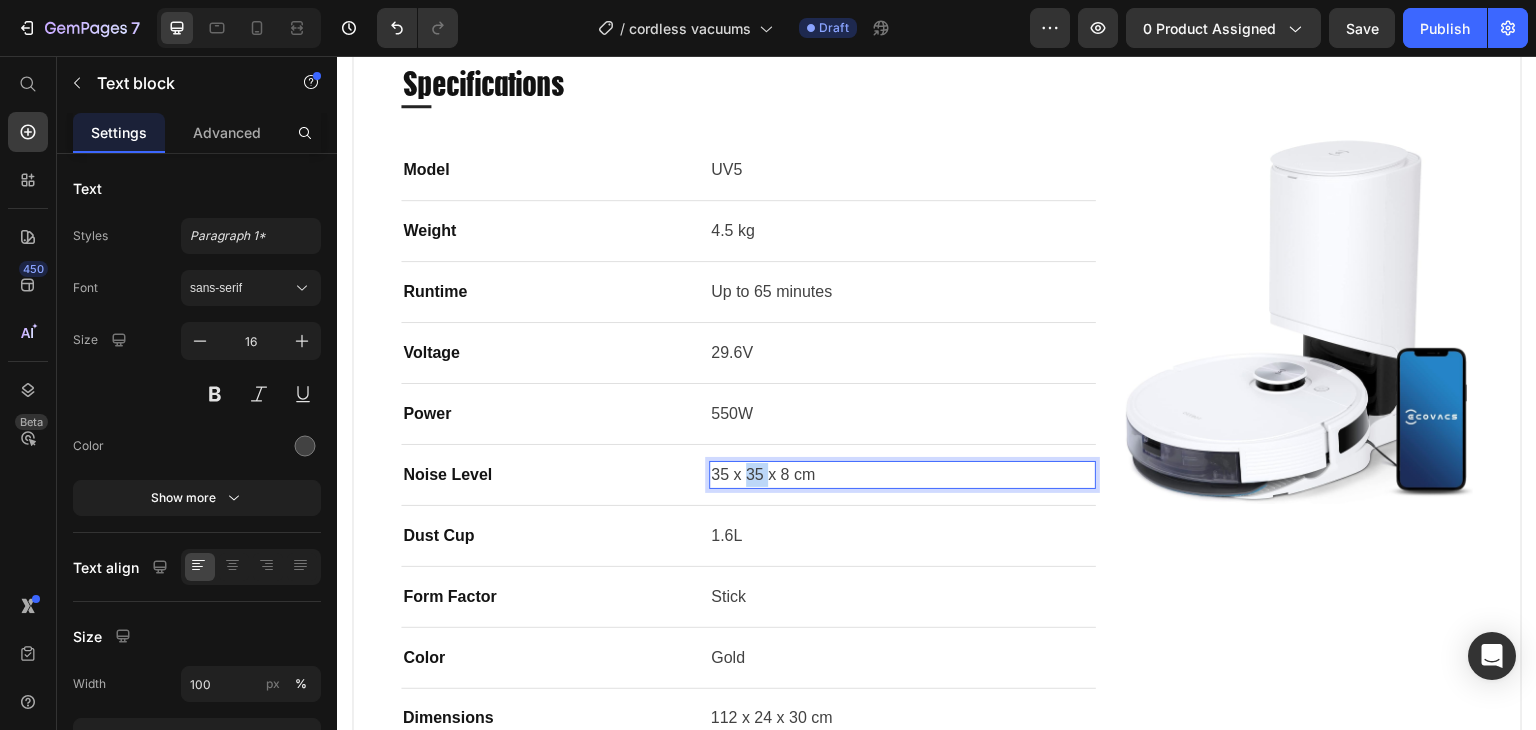 click on "35 x 35 x 8 cm" at bounding box center (902, 475) 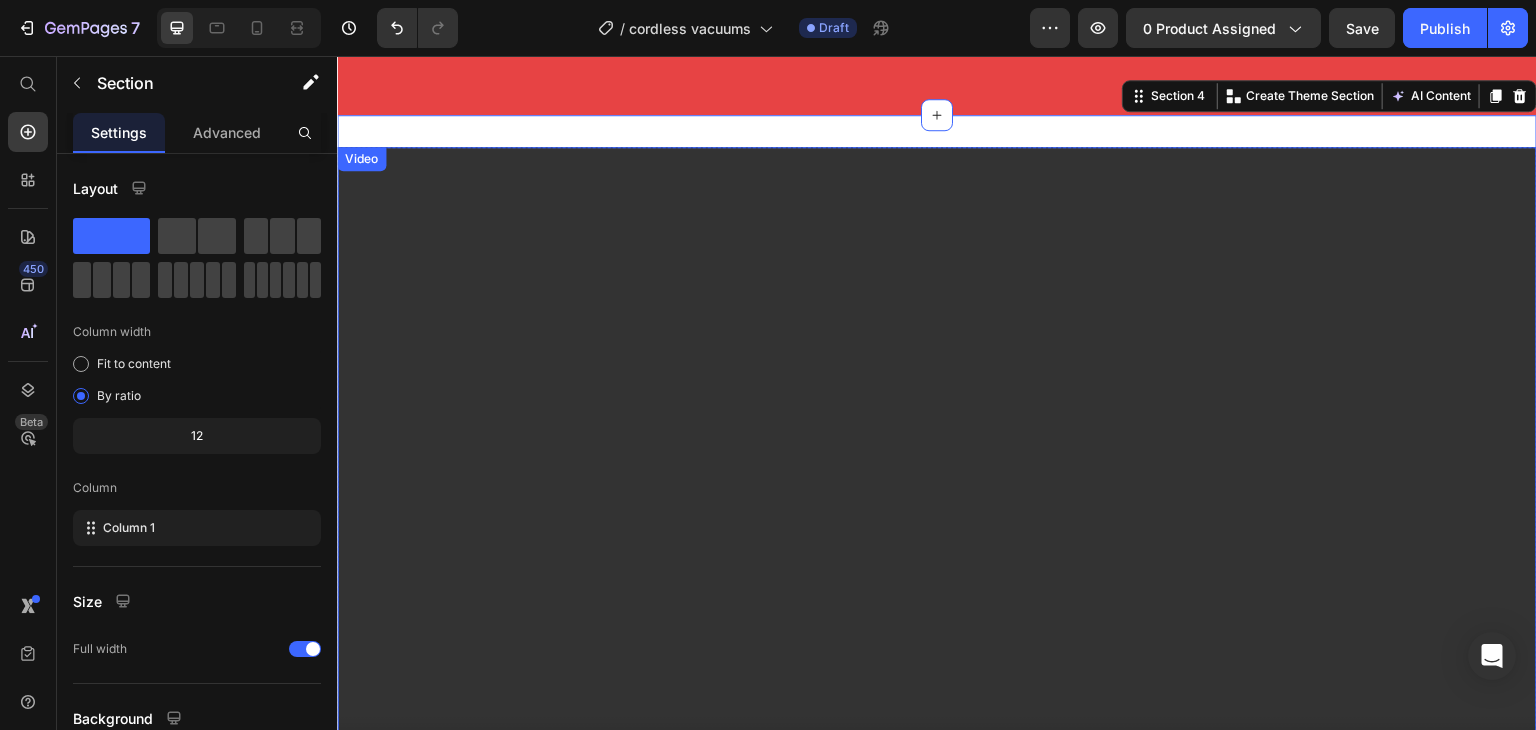 scroll, scrollTop: 2568, scrollLeft: 0, axis: vertical 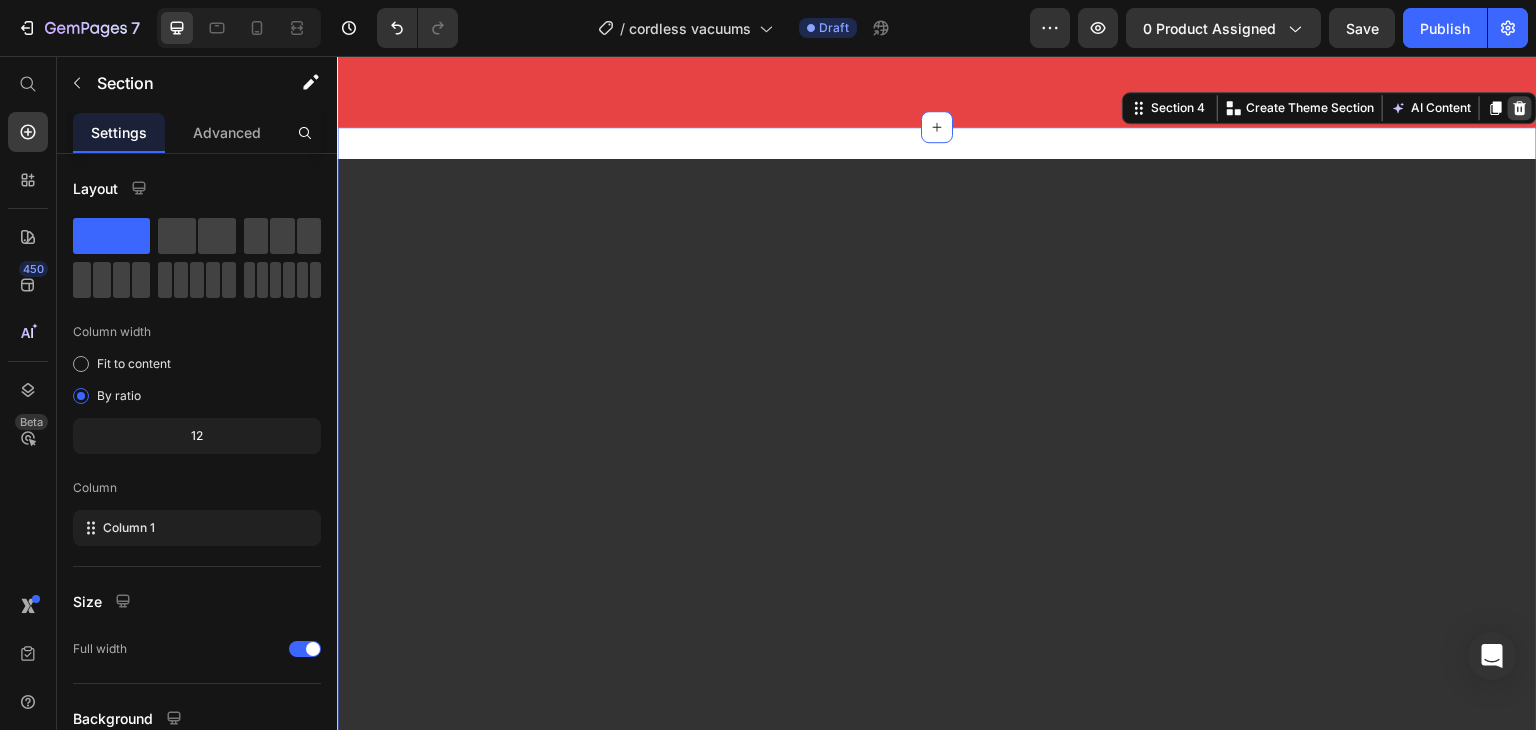 click 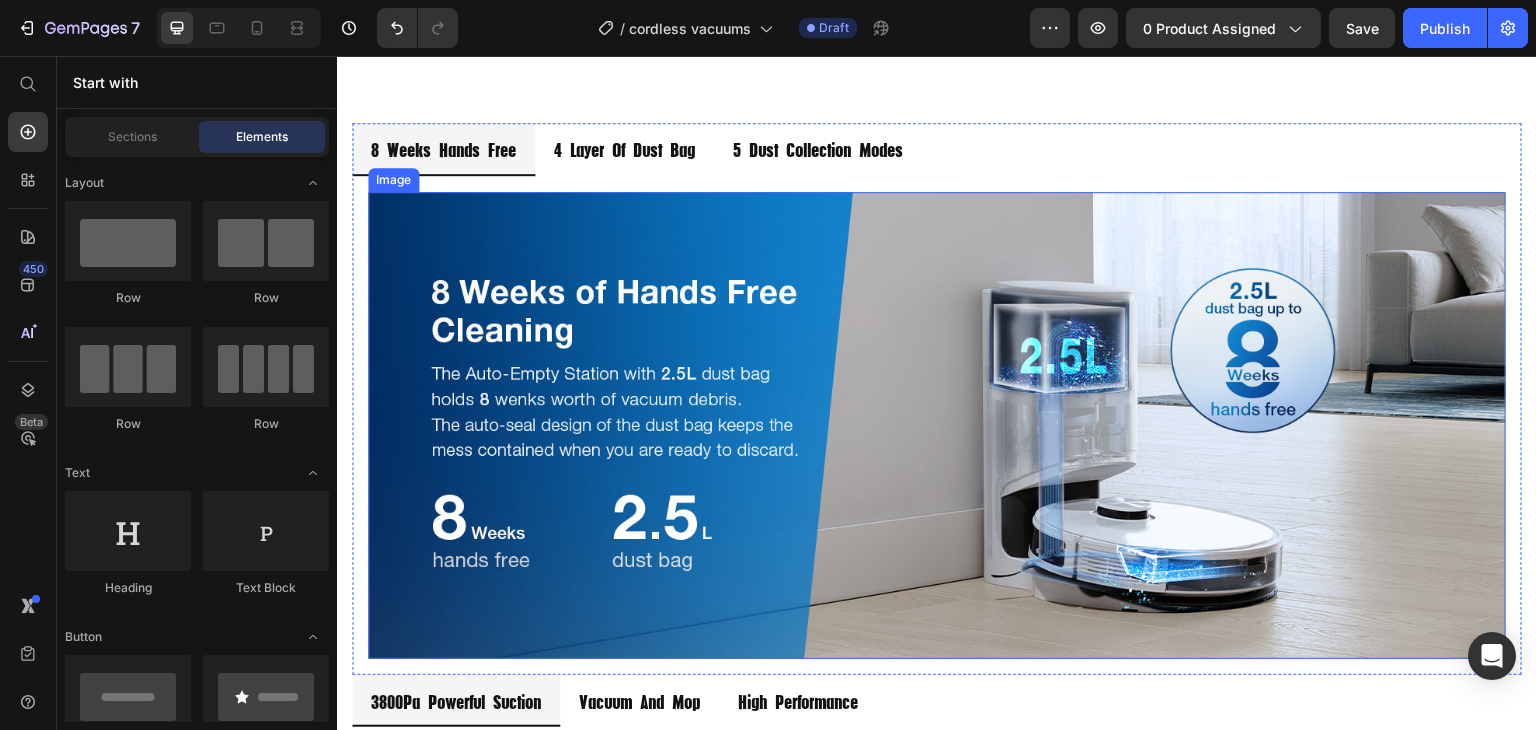 scroll, scrollTop: 2643, scrollLeft: 0, axis: vertical 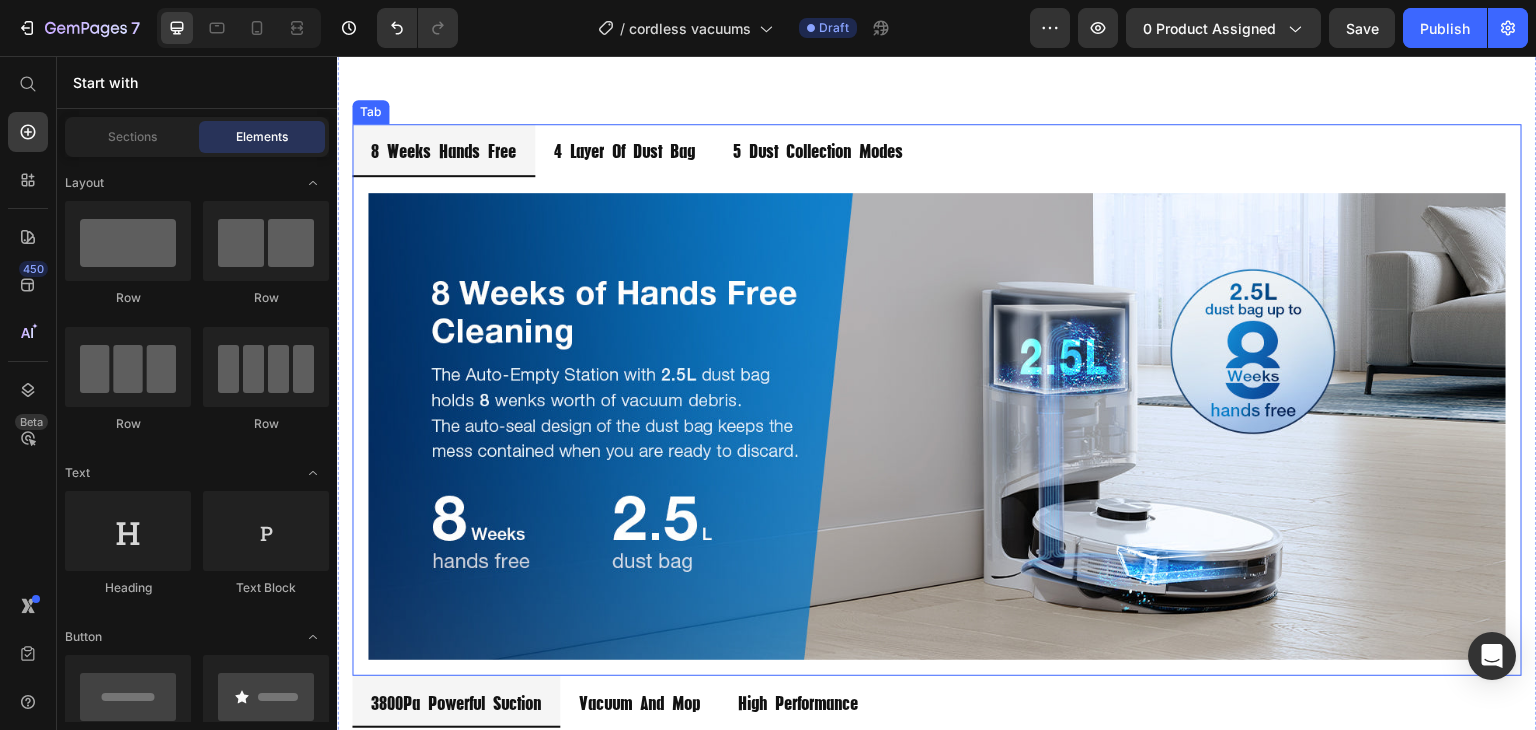 click on "Image Image Image" at bounding box center (937, 418) 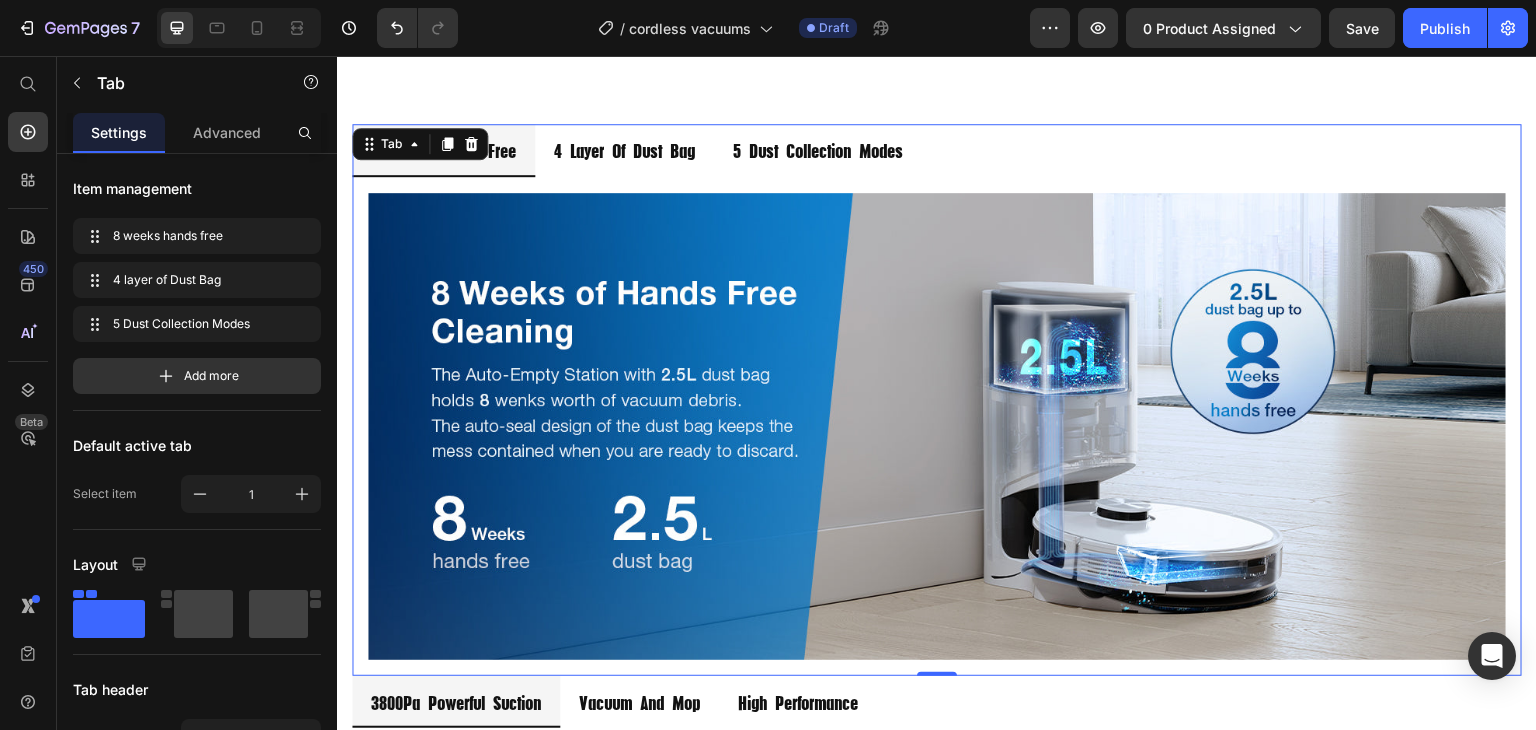 click on "8 weeks hands free" at bounding box center [443, 149] 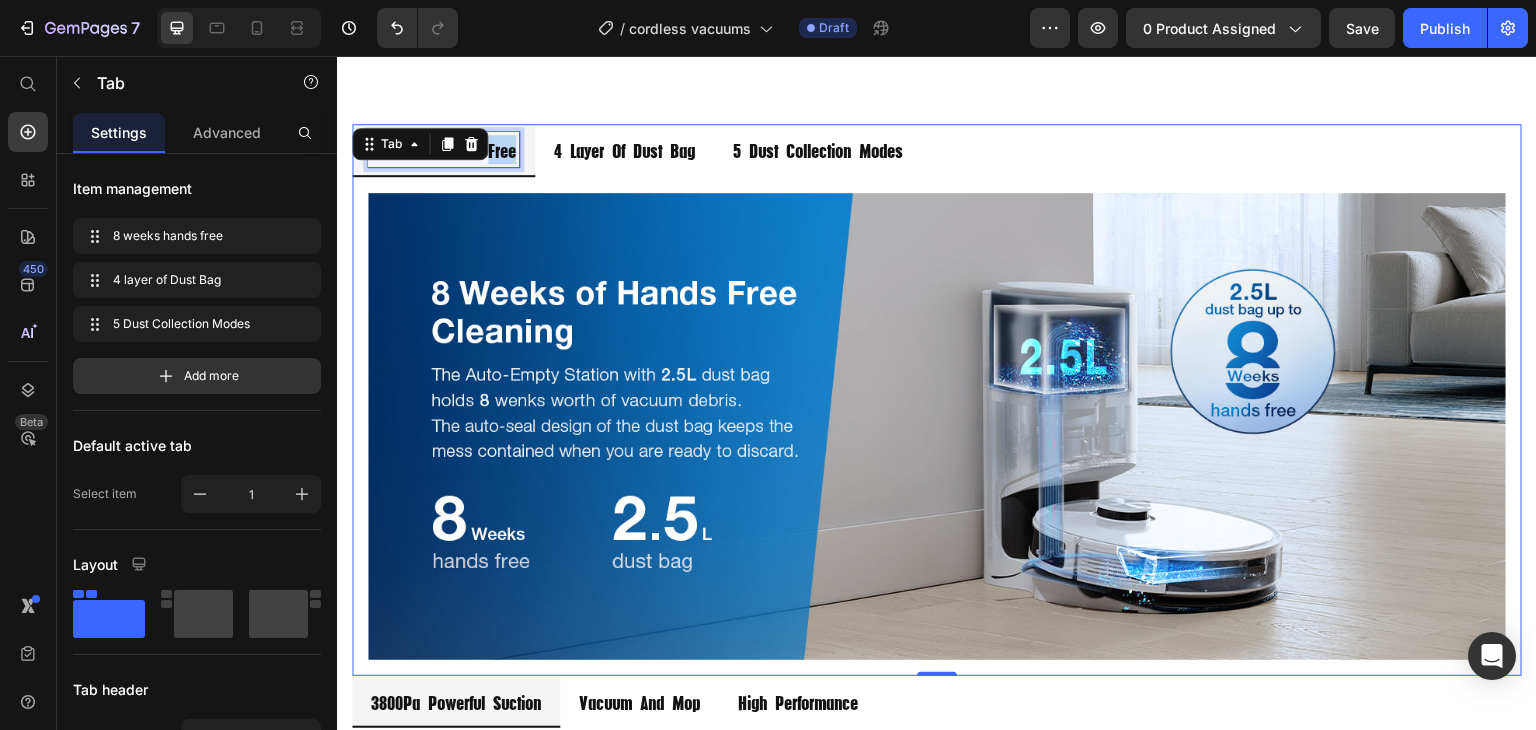 click on "8 weeks hands free" at bounding box center (443, 149) 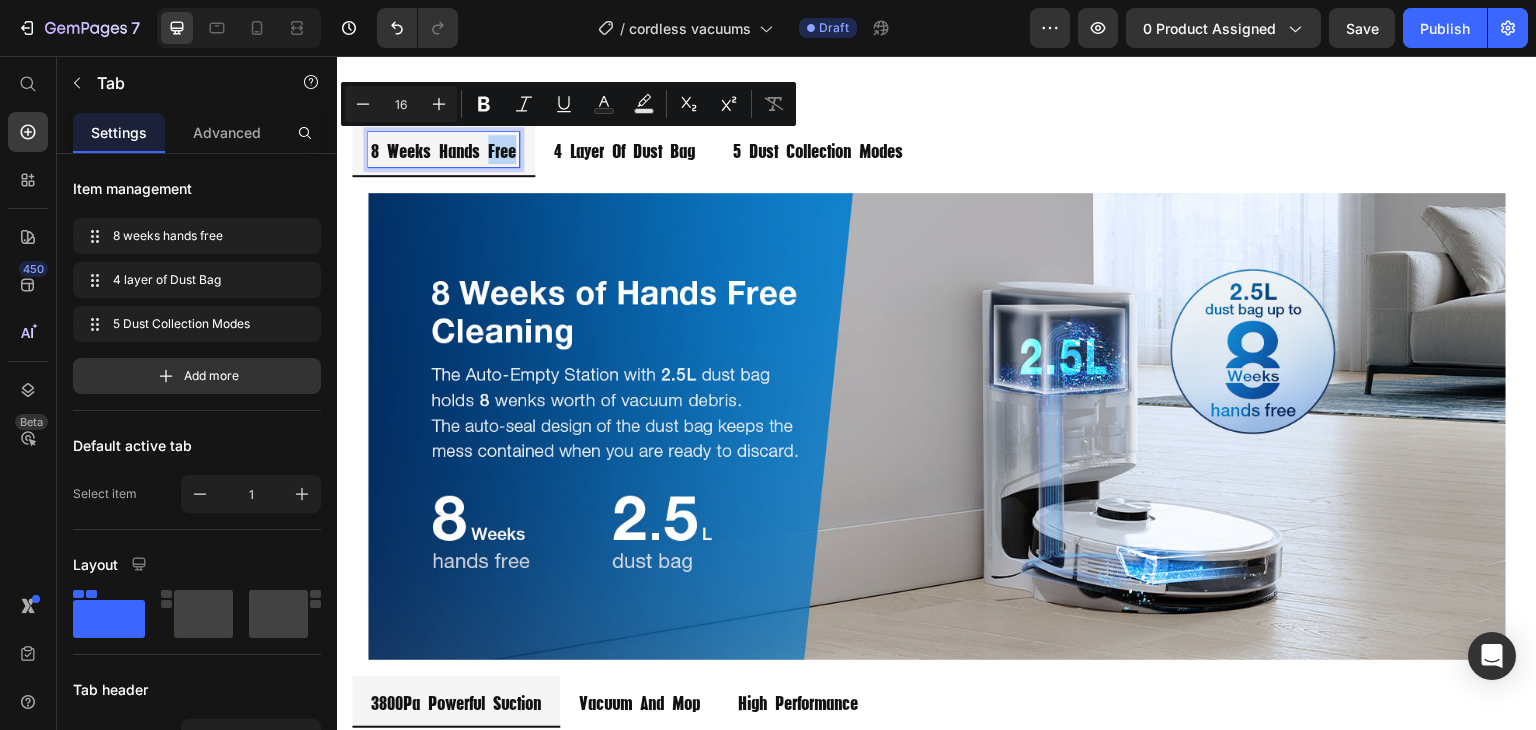click on "8 weeks hands free 4 layer of Dust Bag 5 Dust Collection Modes" at bounding box center (937, 150) 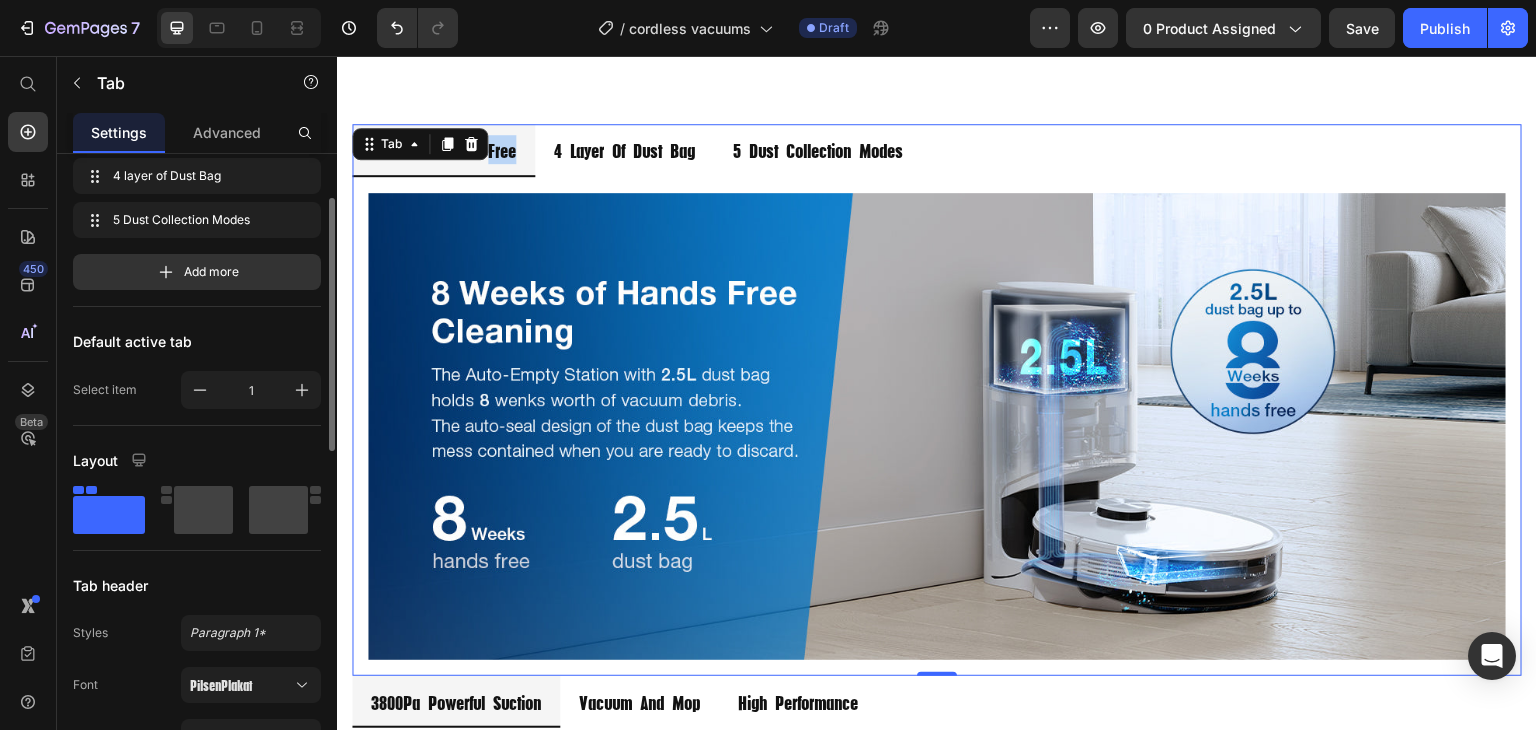 scroll, scrollTop: 107, scrollLeft: 0, axis: vertical 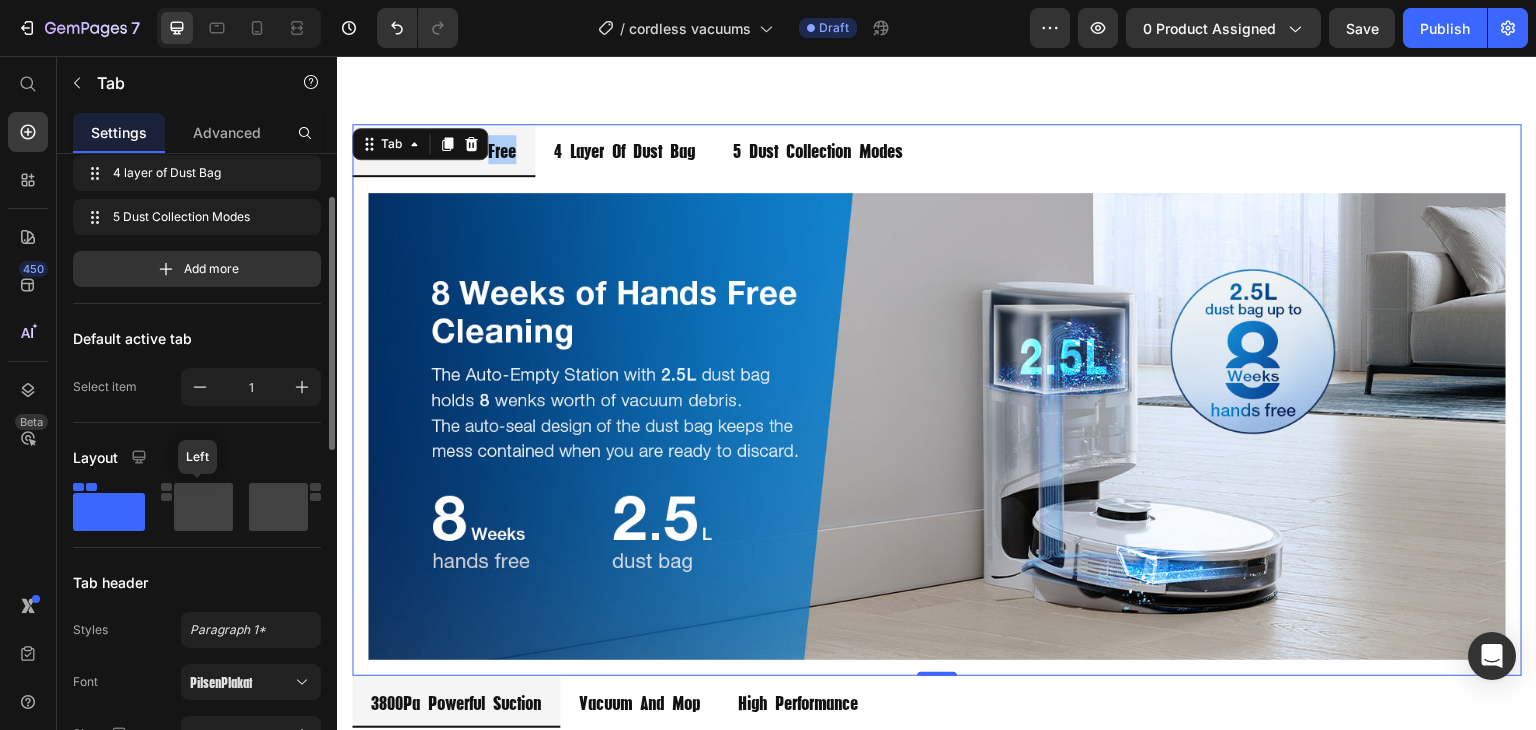 click 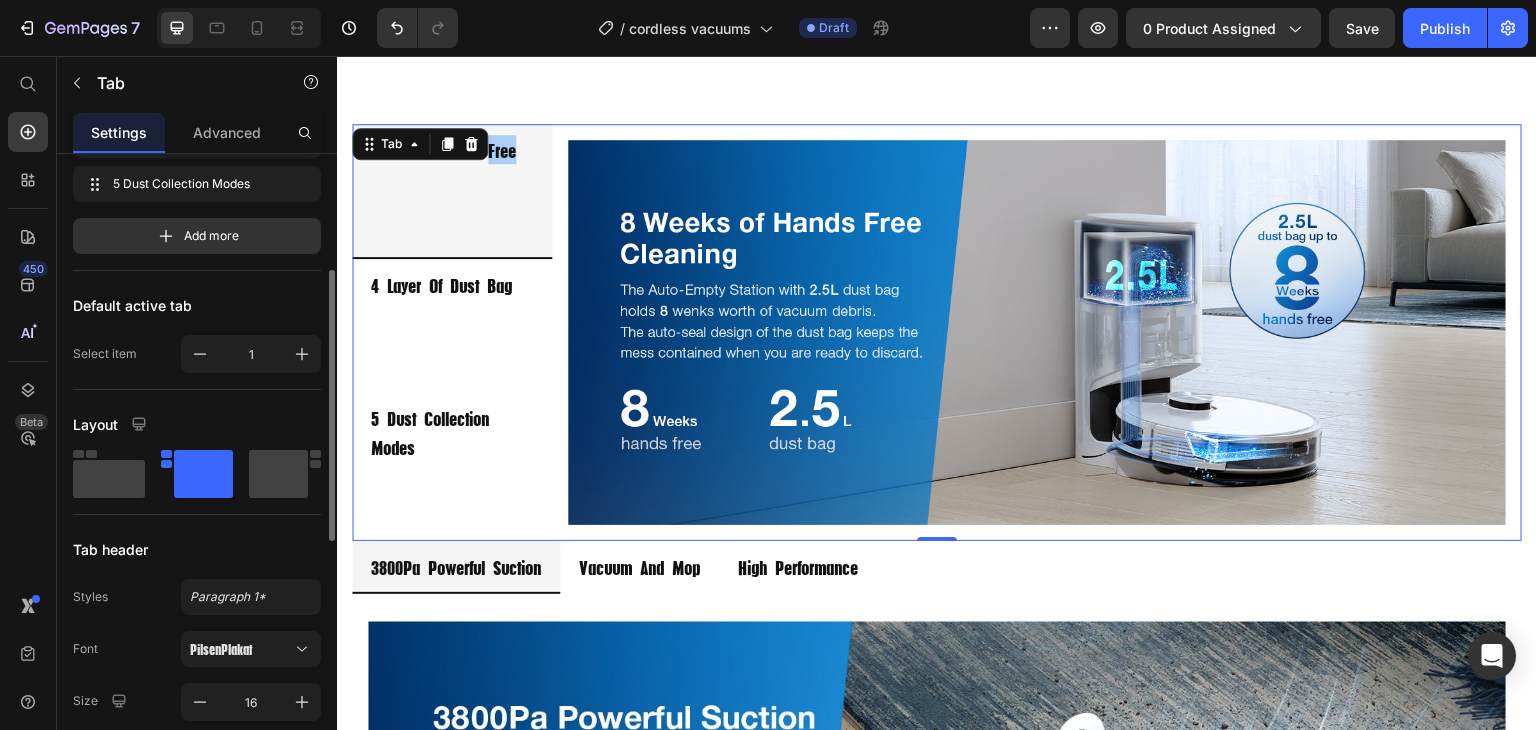 scroll, scrollTop: 139, scrollLeft: 0, axis: vertical 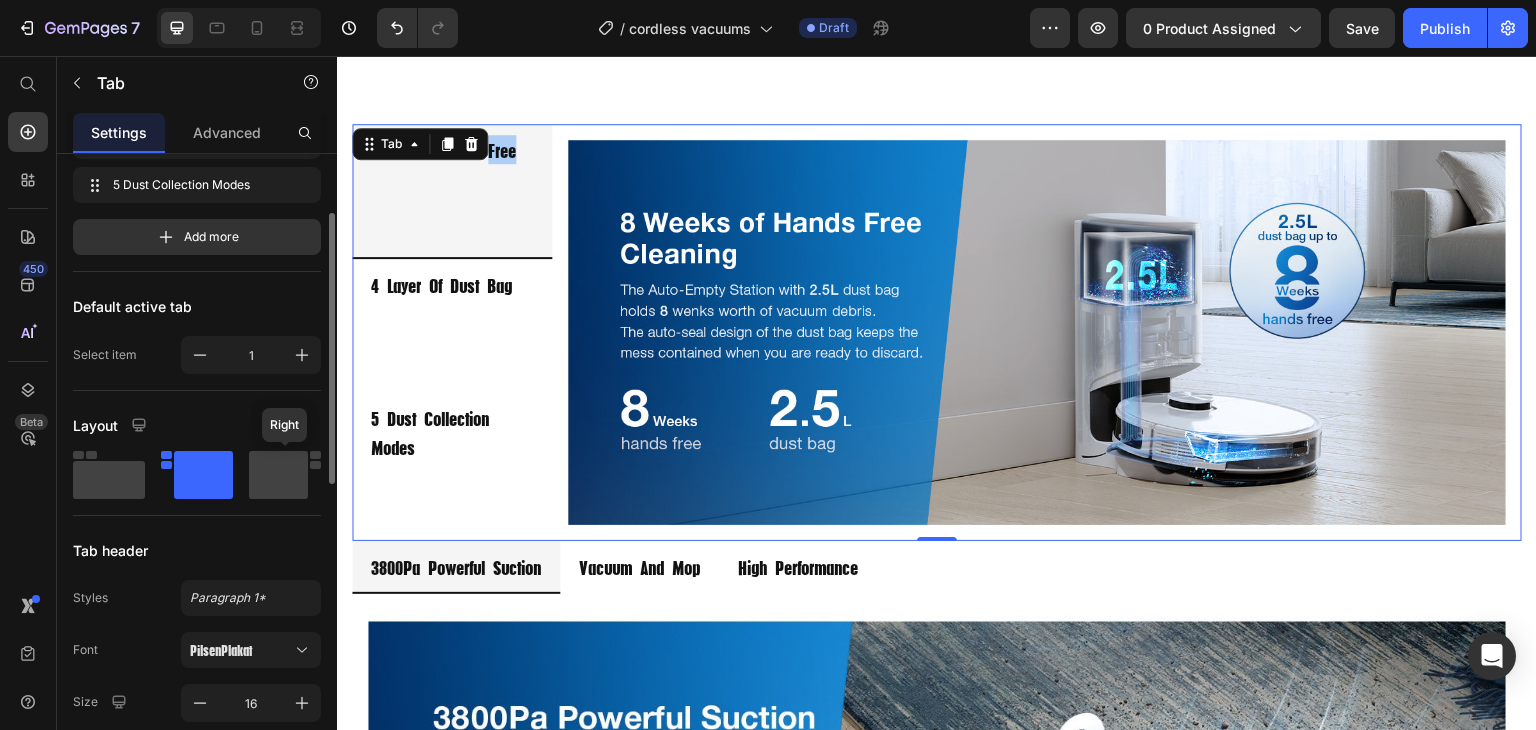 click 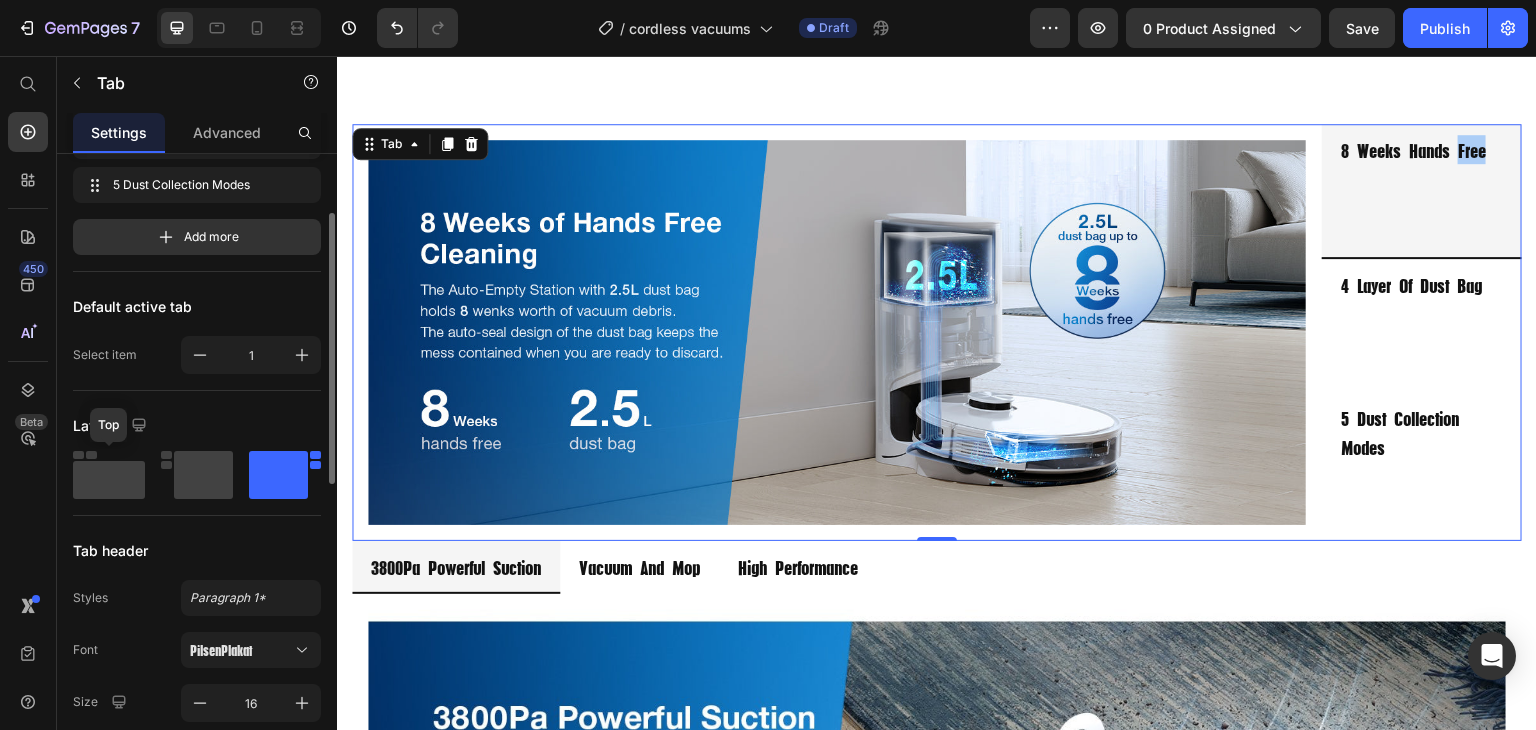 click 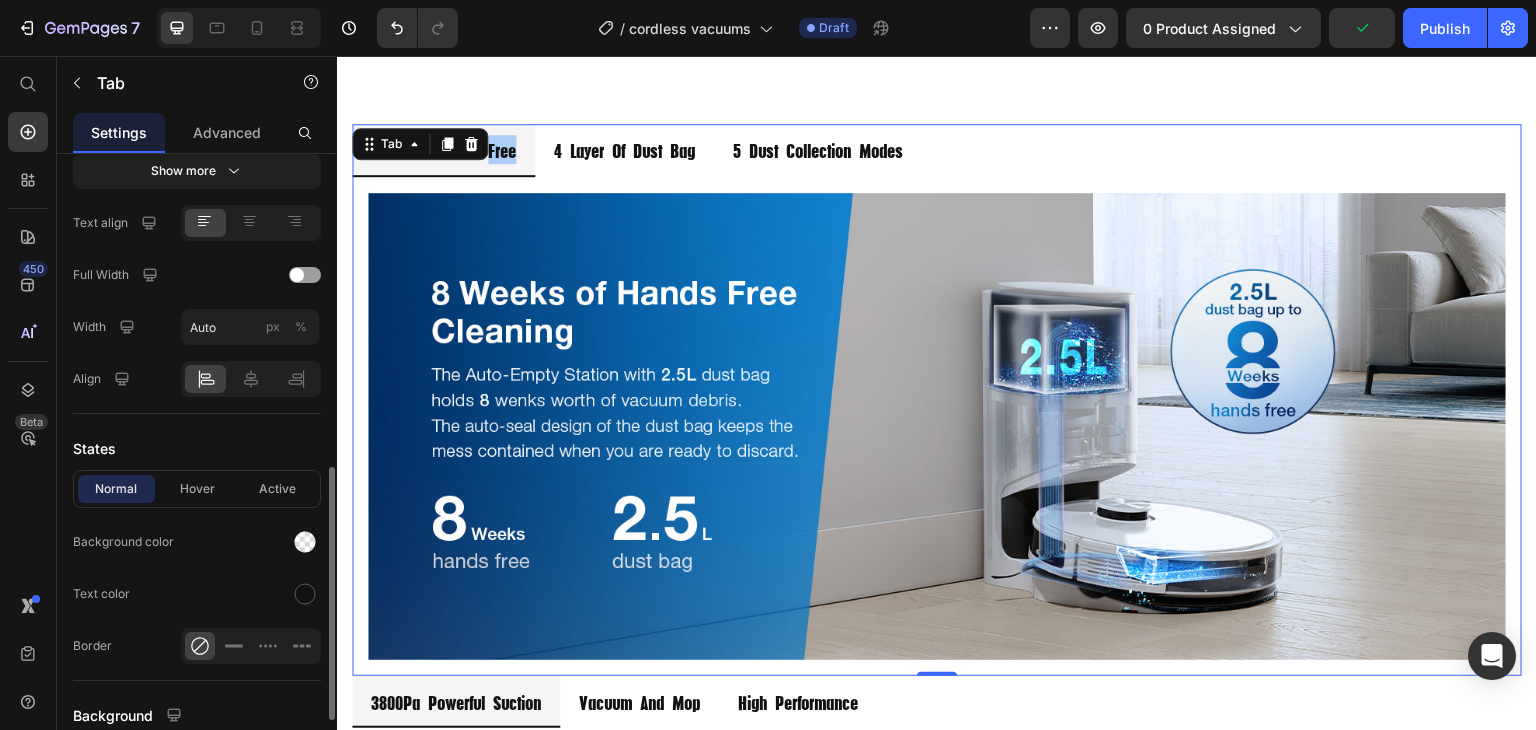 scroll, scrollTop: 777, scrollLeft: 0, axis: vertical 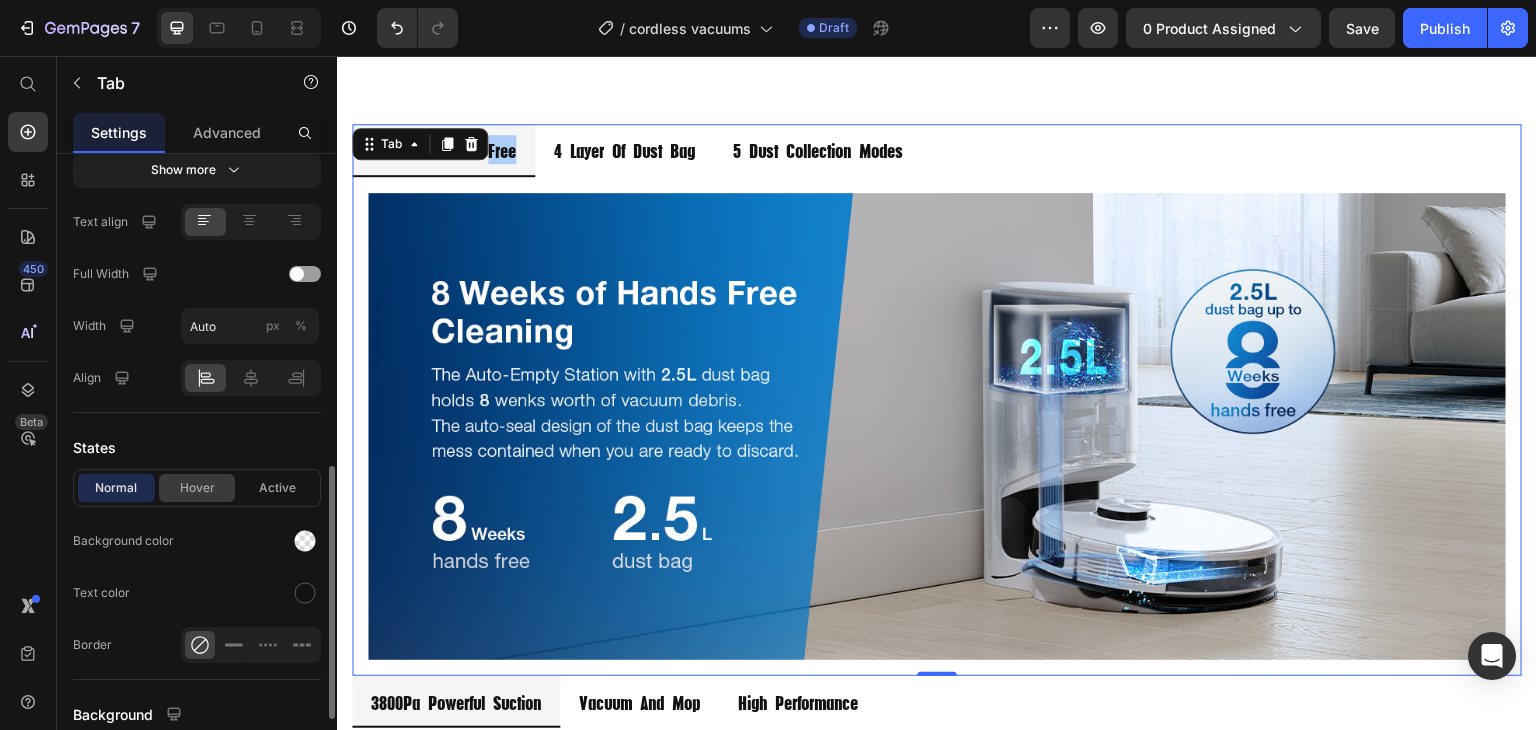 click on "Hover" at bounding box center [197, 488] 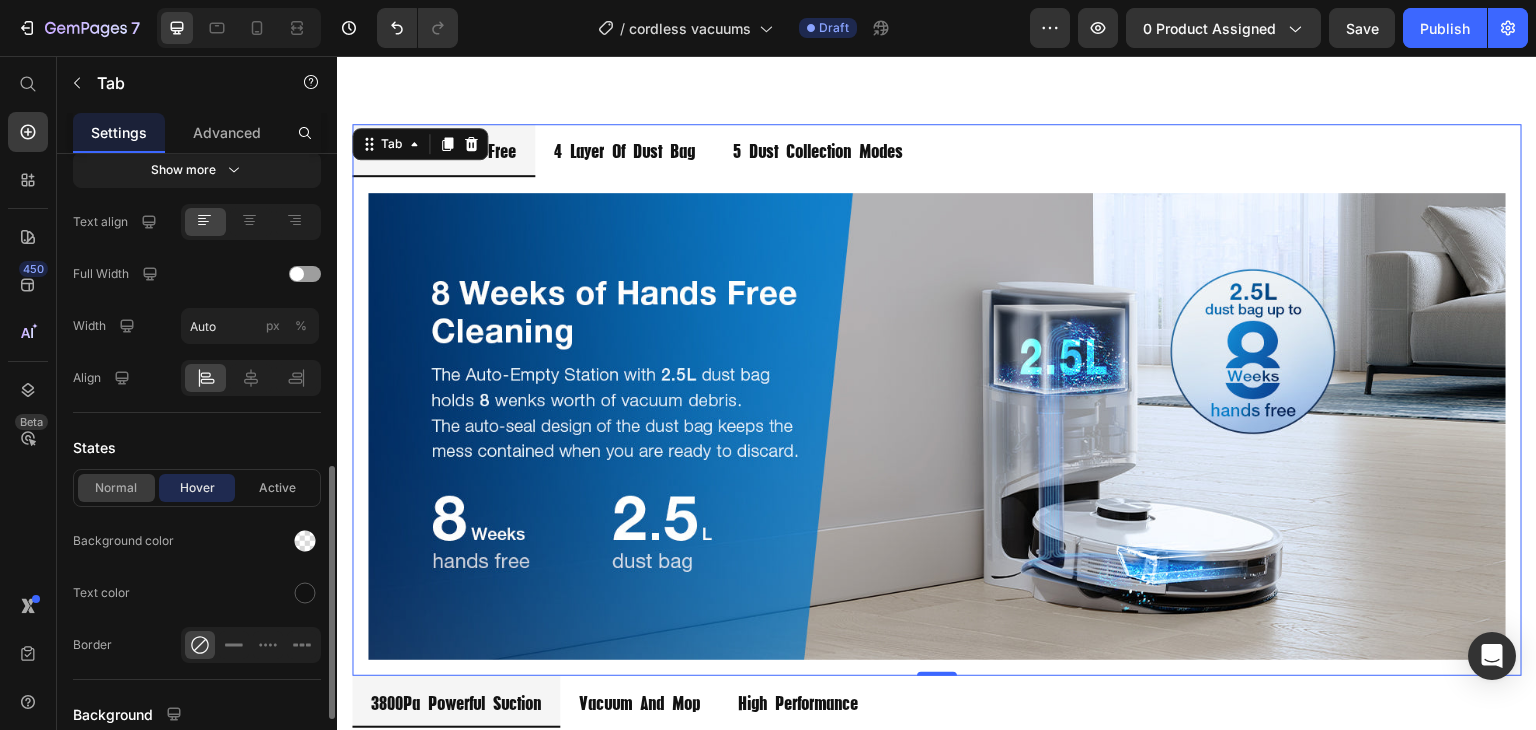 click on "Normal" at bounding box center (116, 488) 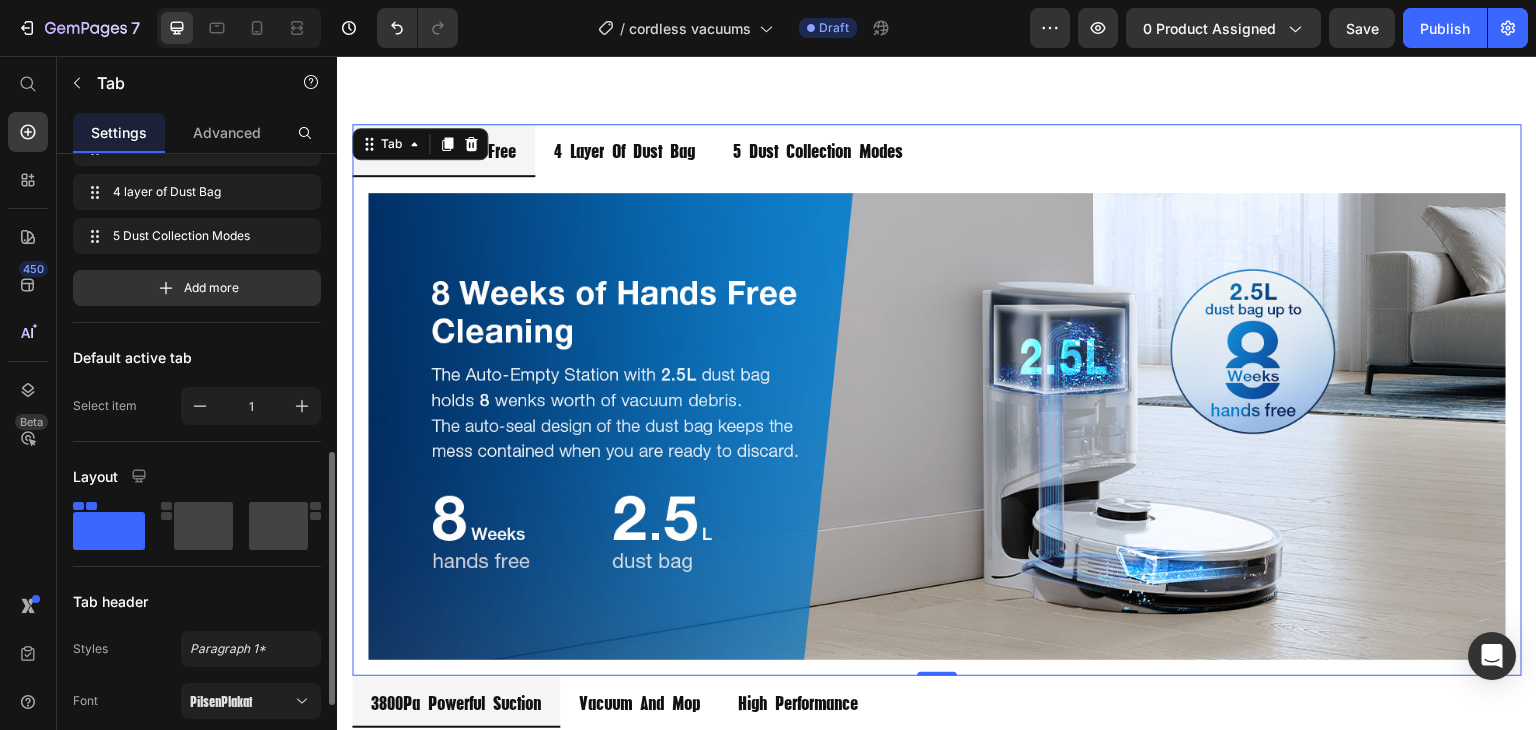 scroll, scrollTop: 0, scrollLeft: 0, axis: both 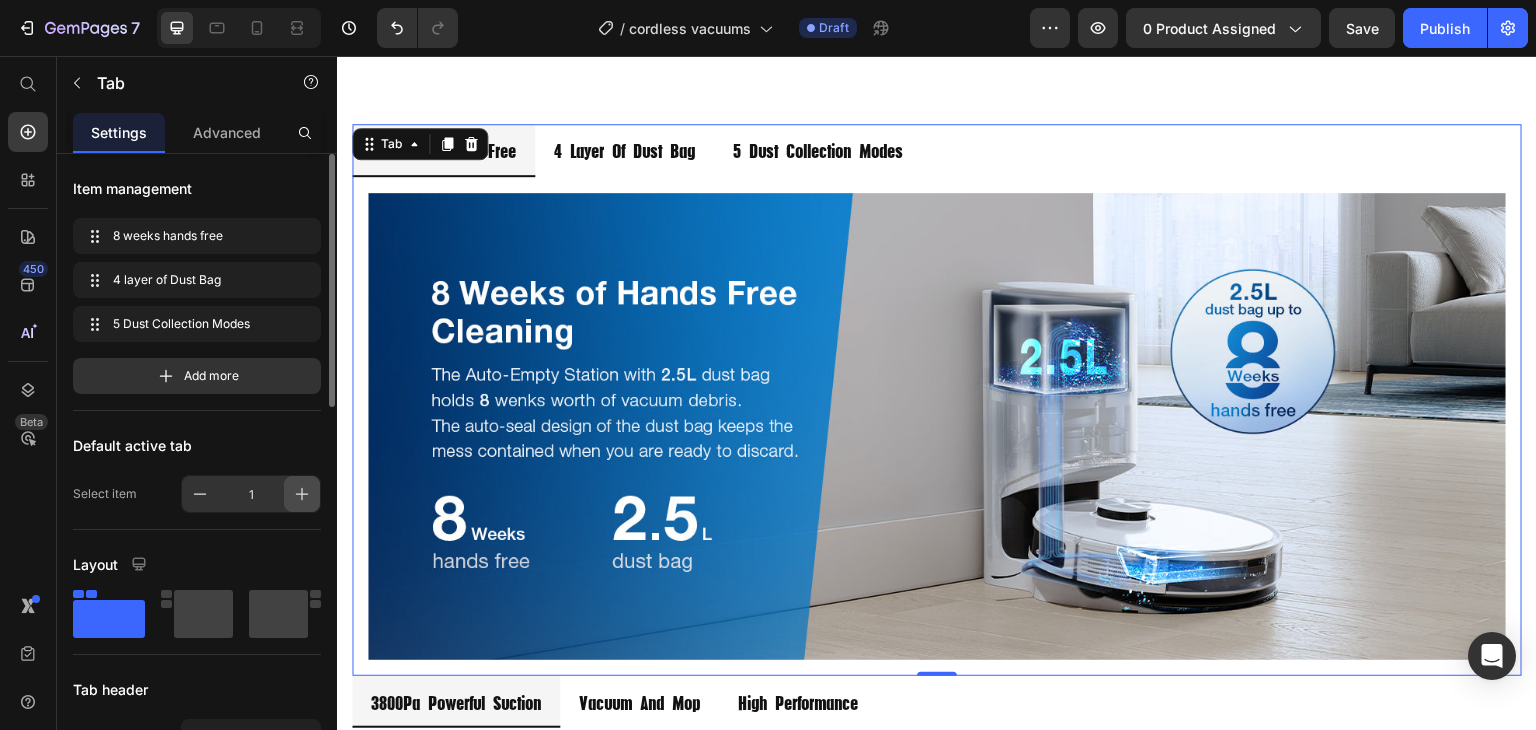 click 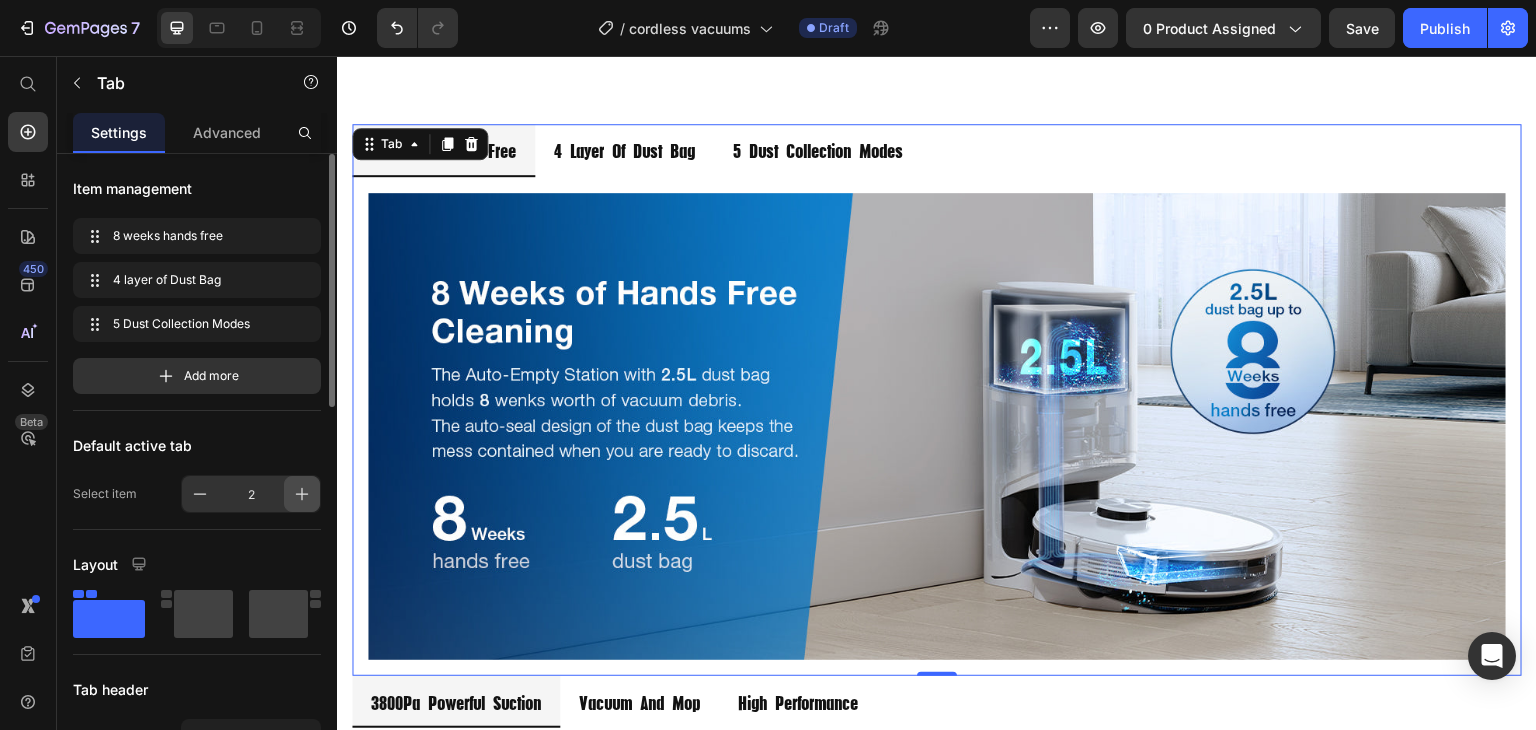 click 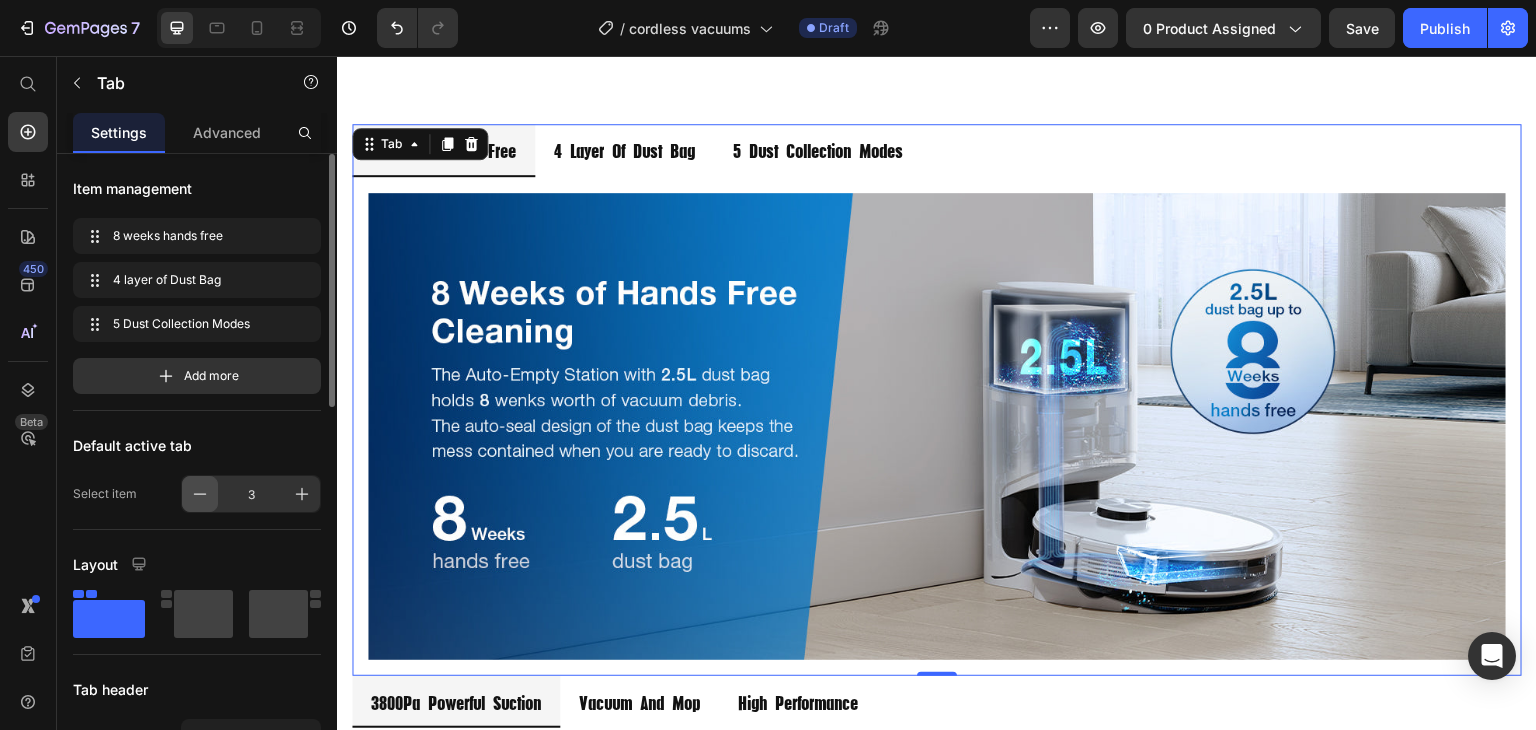 click 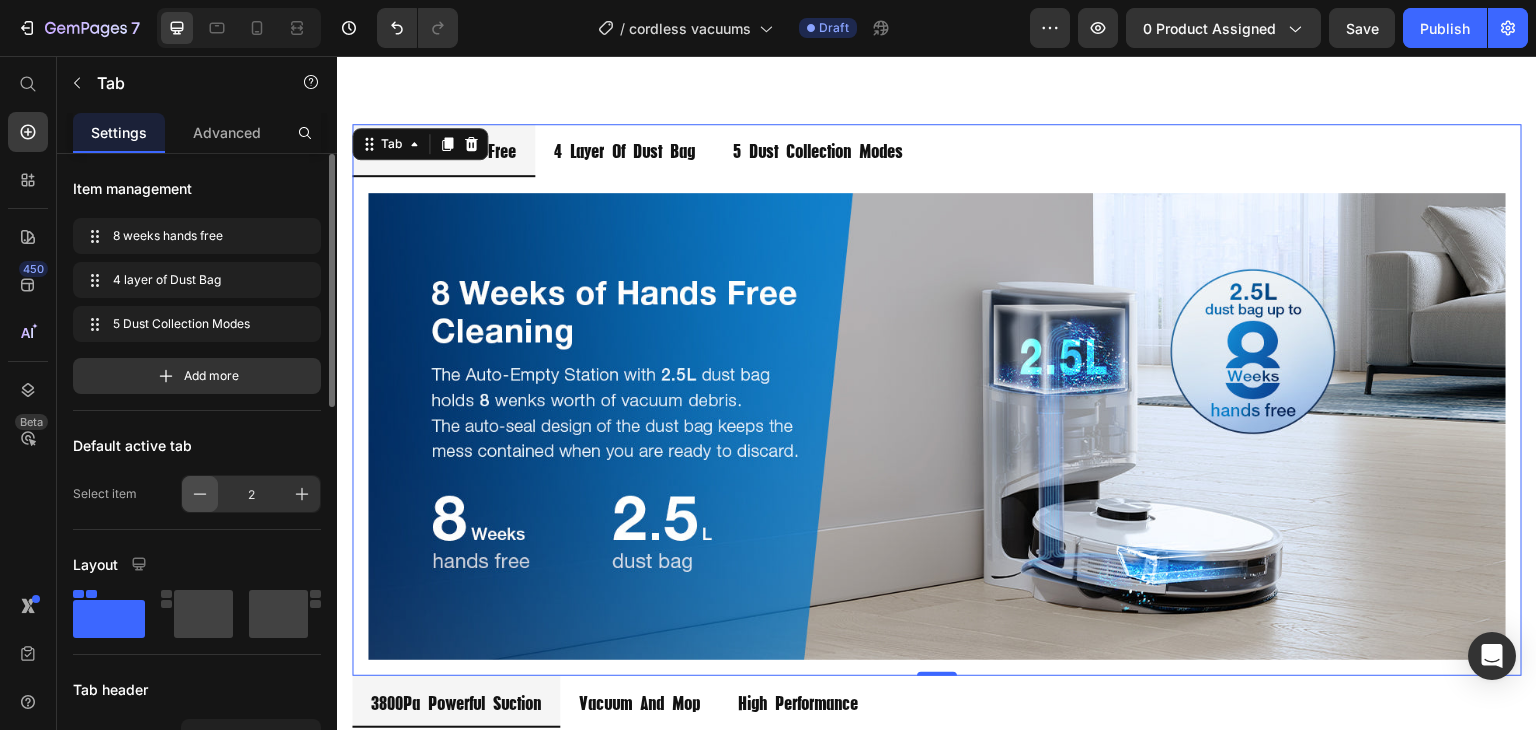 click 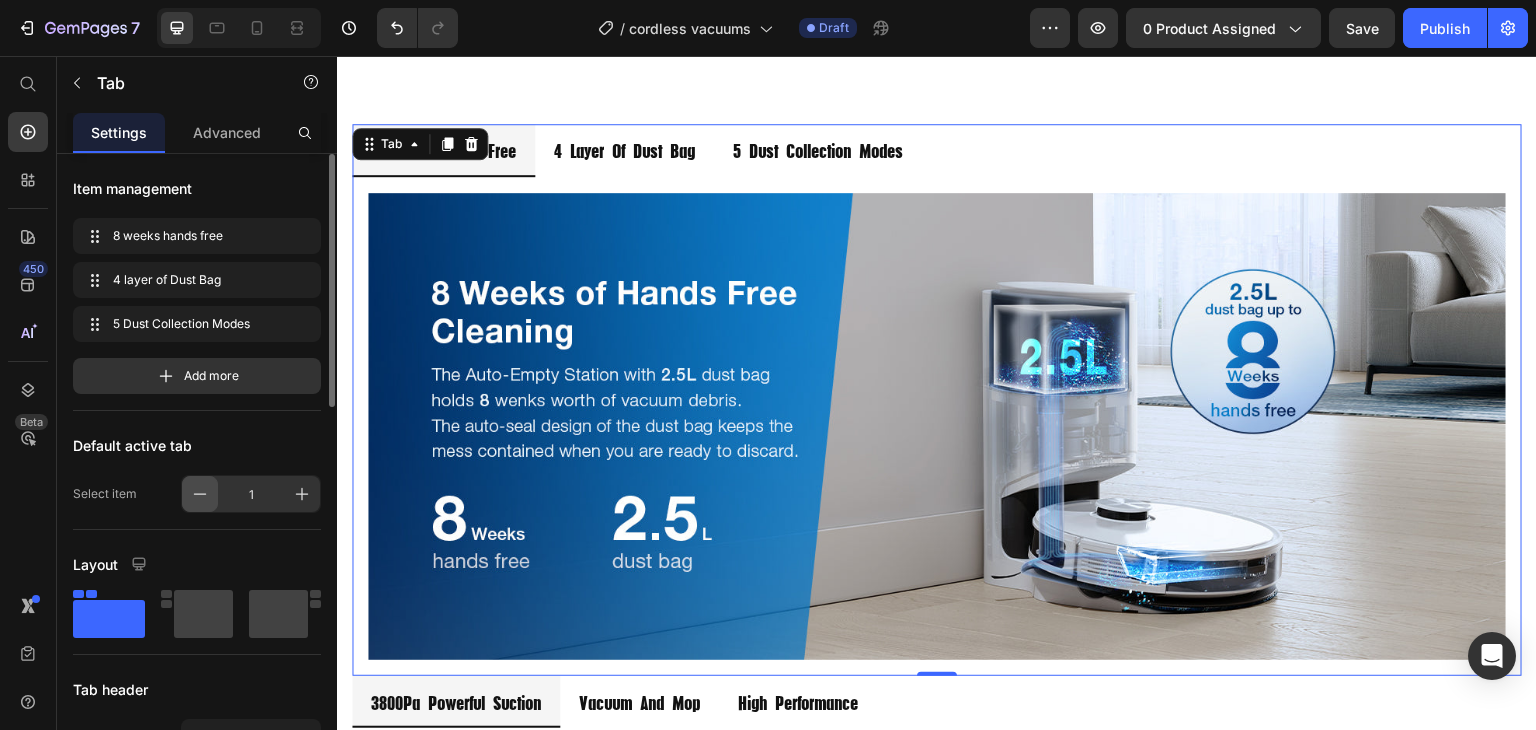 click 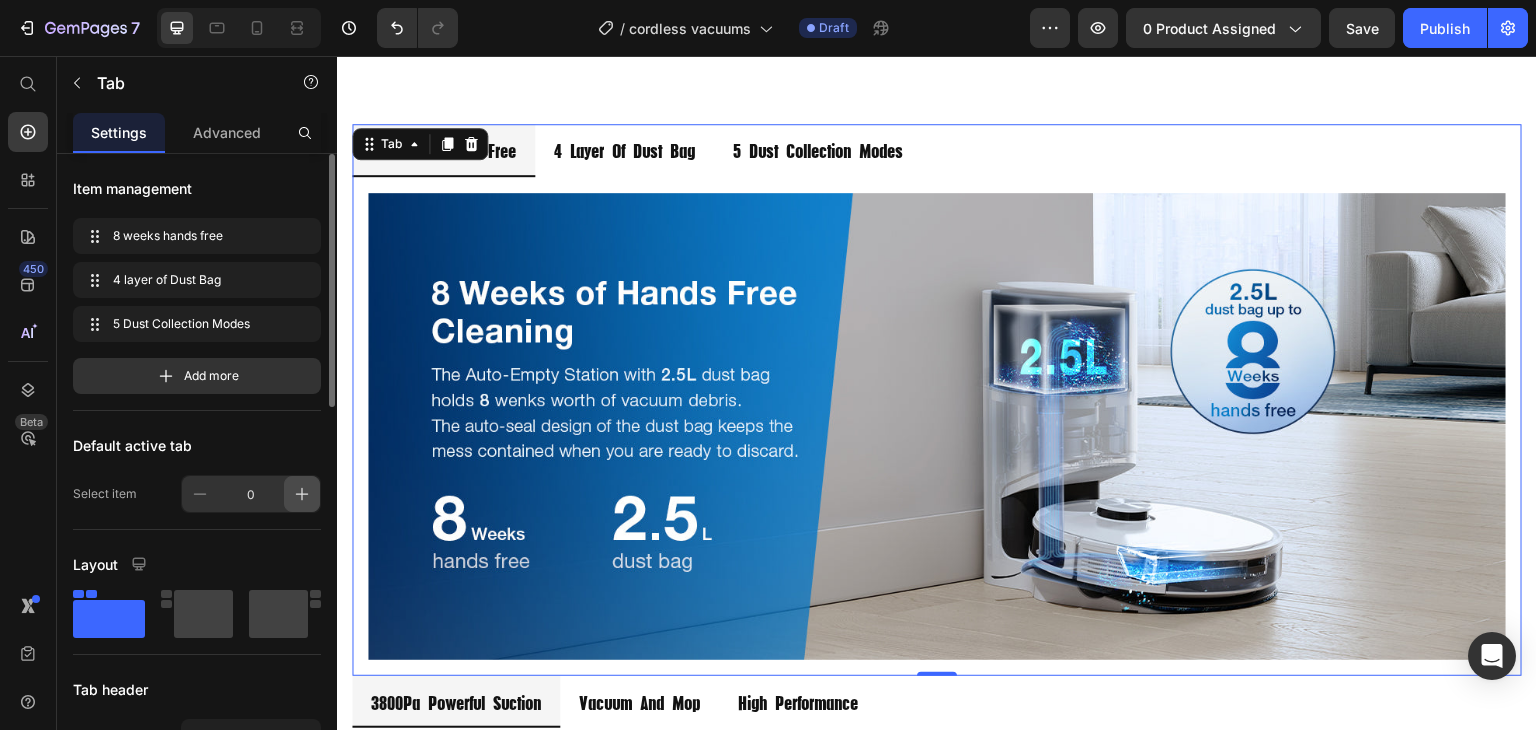 click 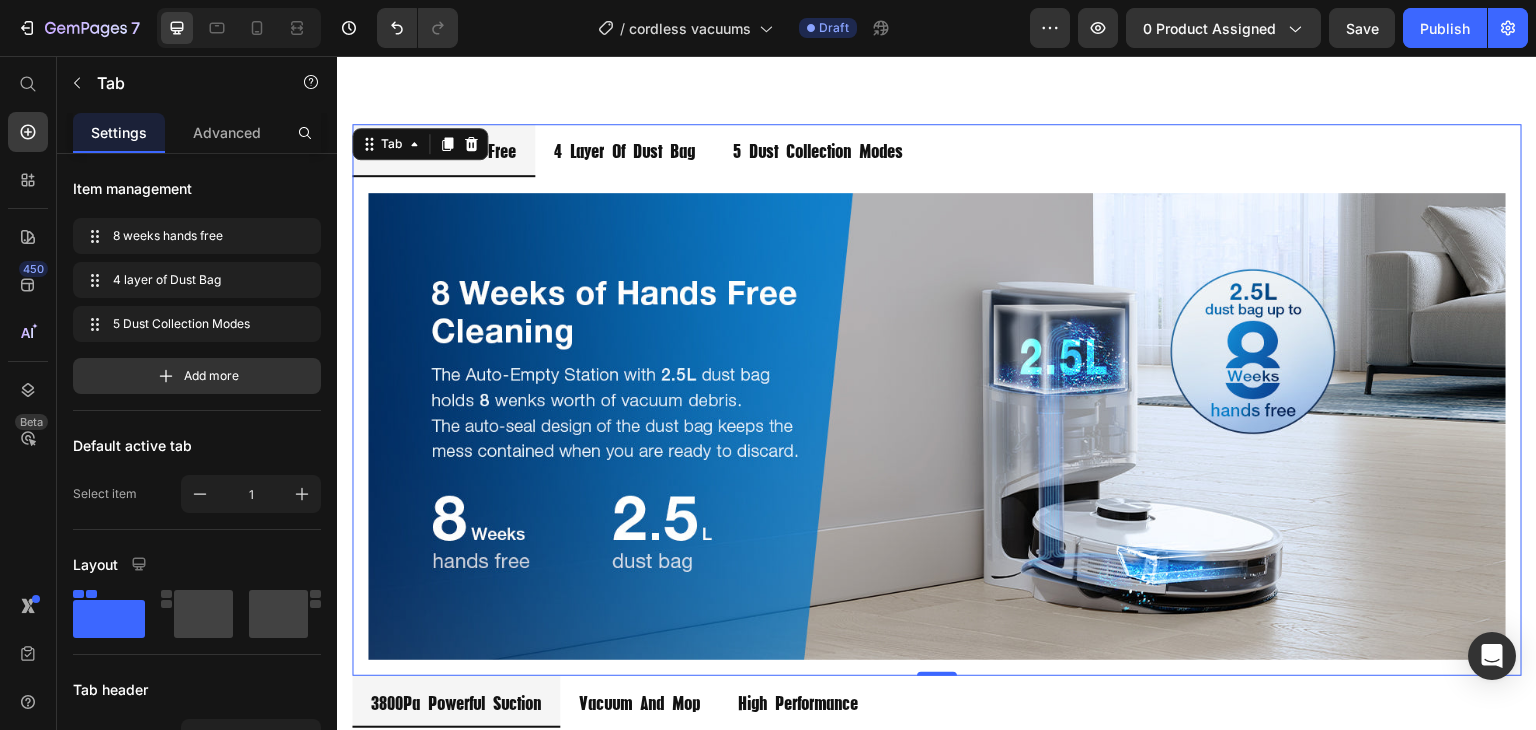 click on "Image Image Image" at bounding box center [937, 418] 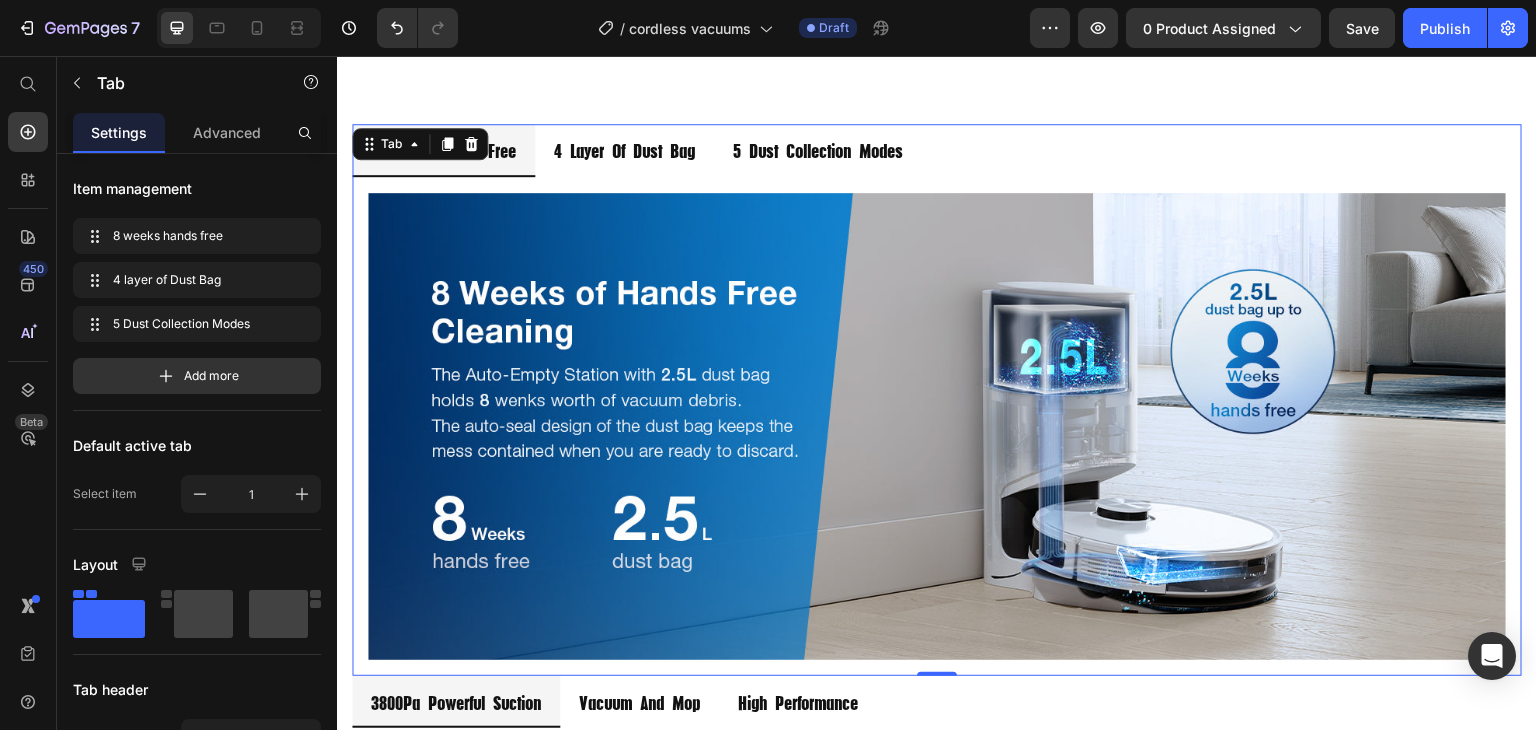click on "4 layer of Dust Bag" at bounding box center (624, 150) 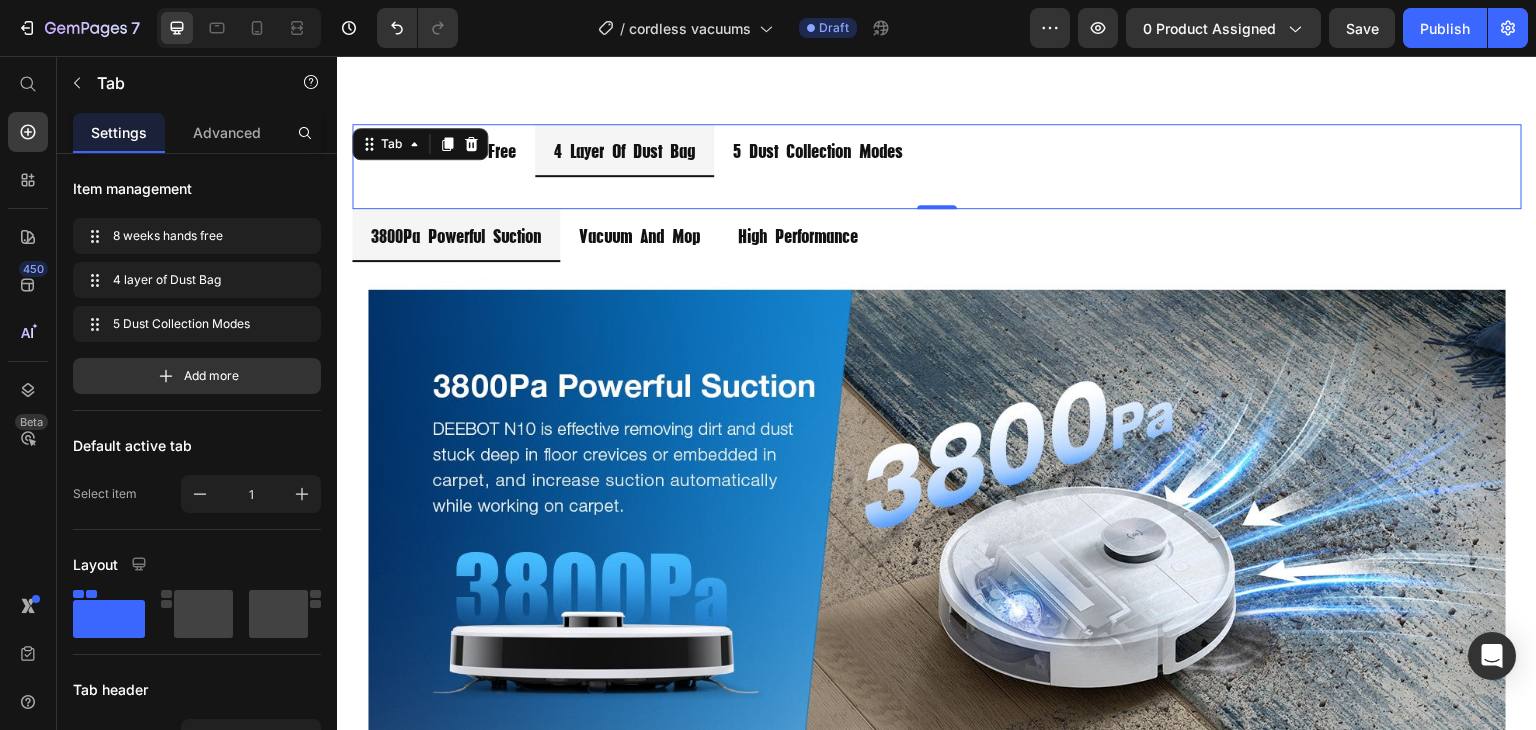 click on "5 Dust Collection Modes" at bounding box center (818, 150) 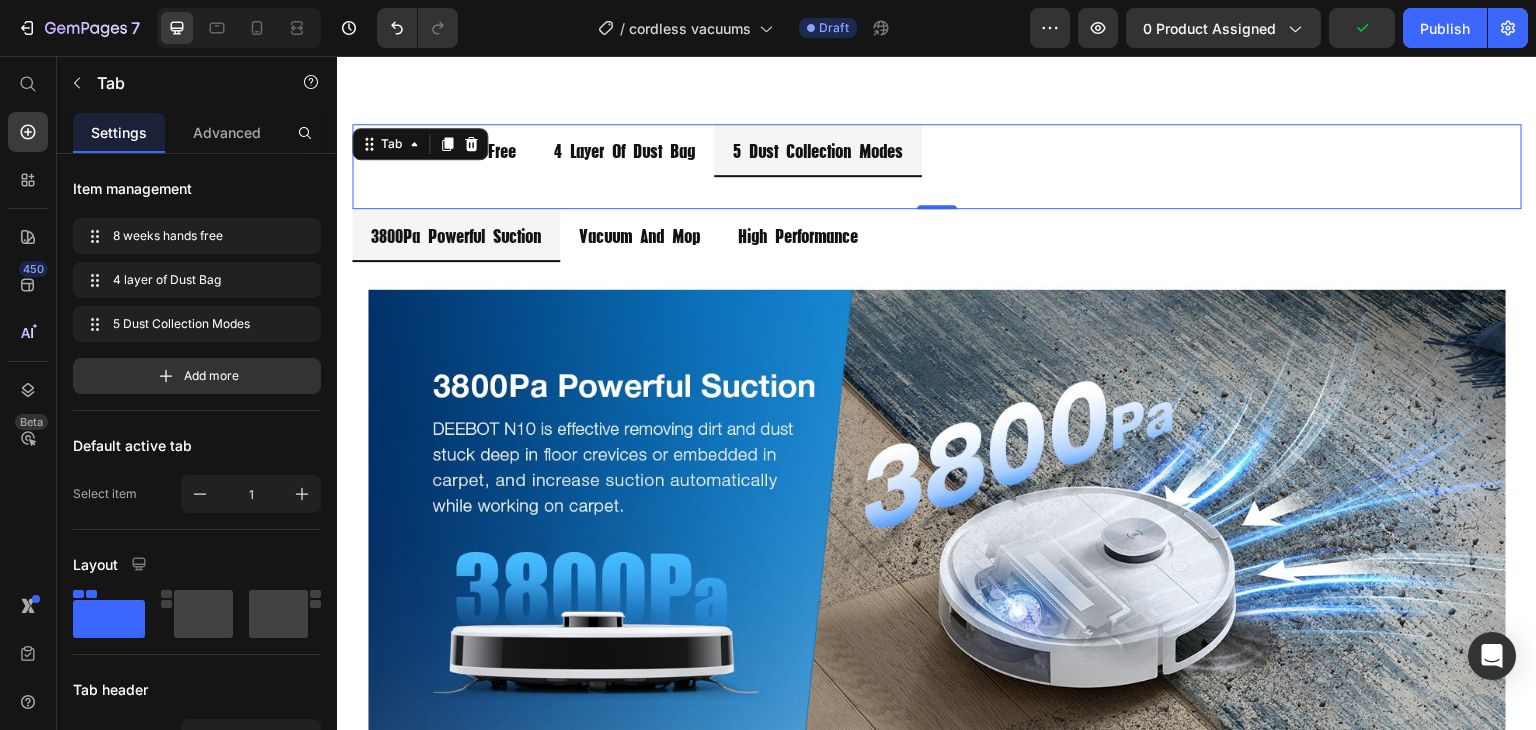 click on "8 weeks hands free" at bounding box center (443, 150) 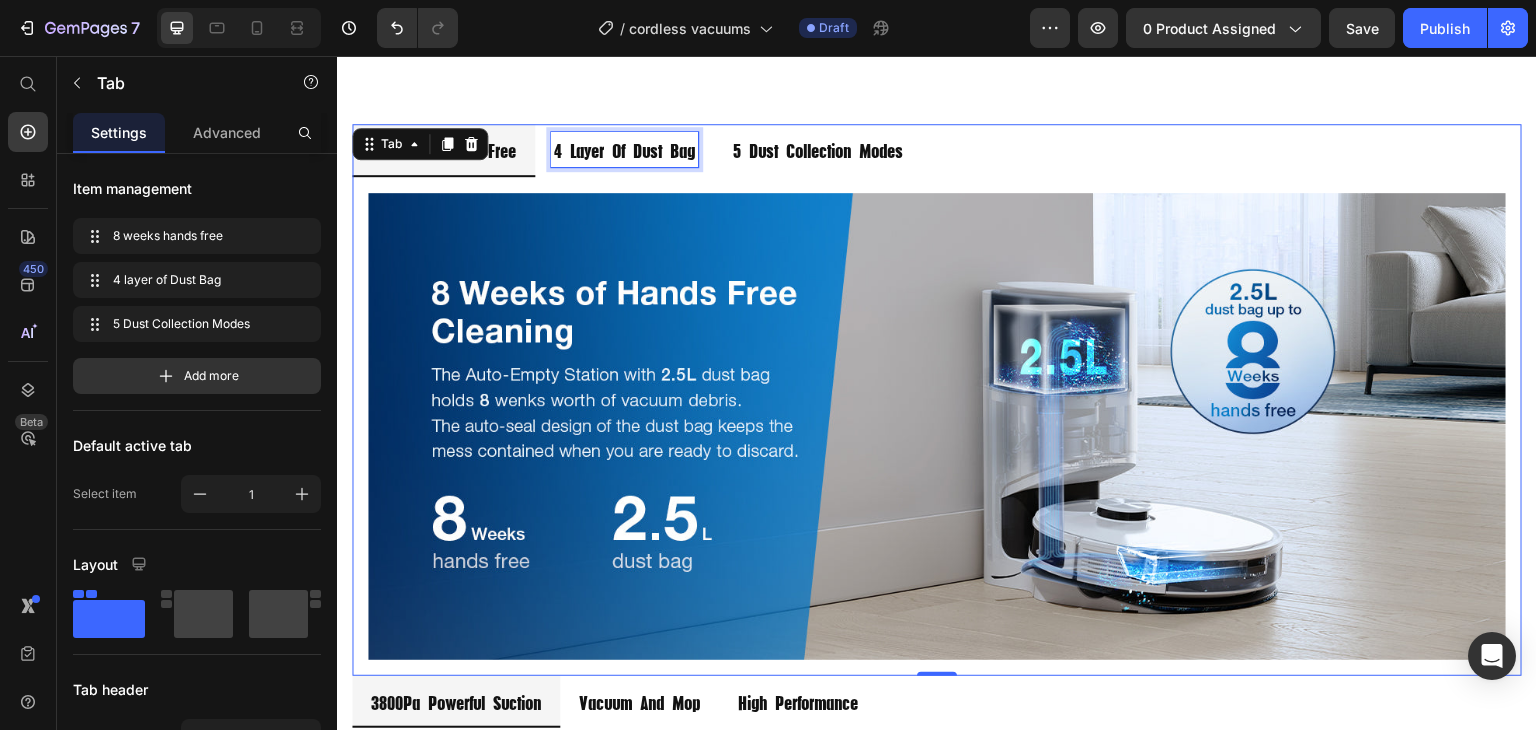 click on "4 layer of Dust Bag" at bounding box center (624, 149) 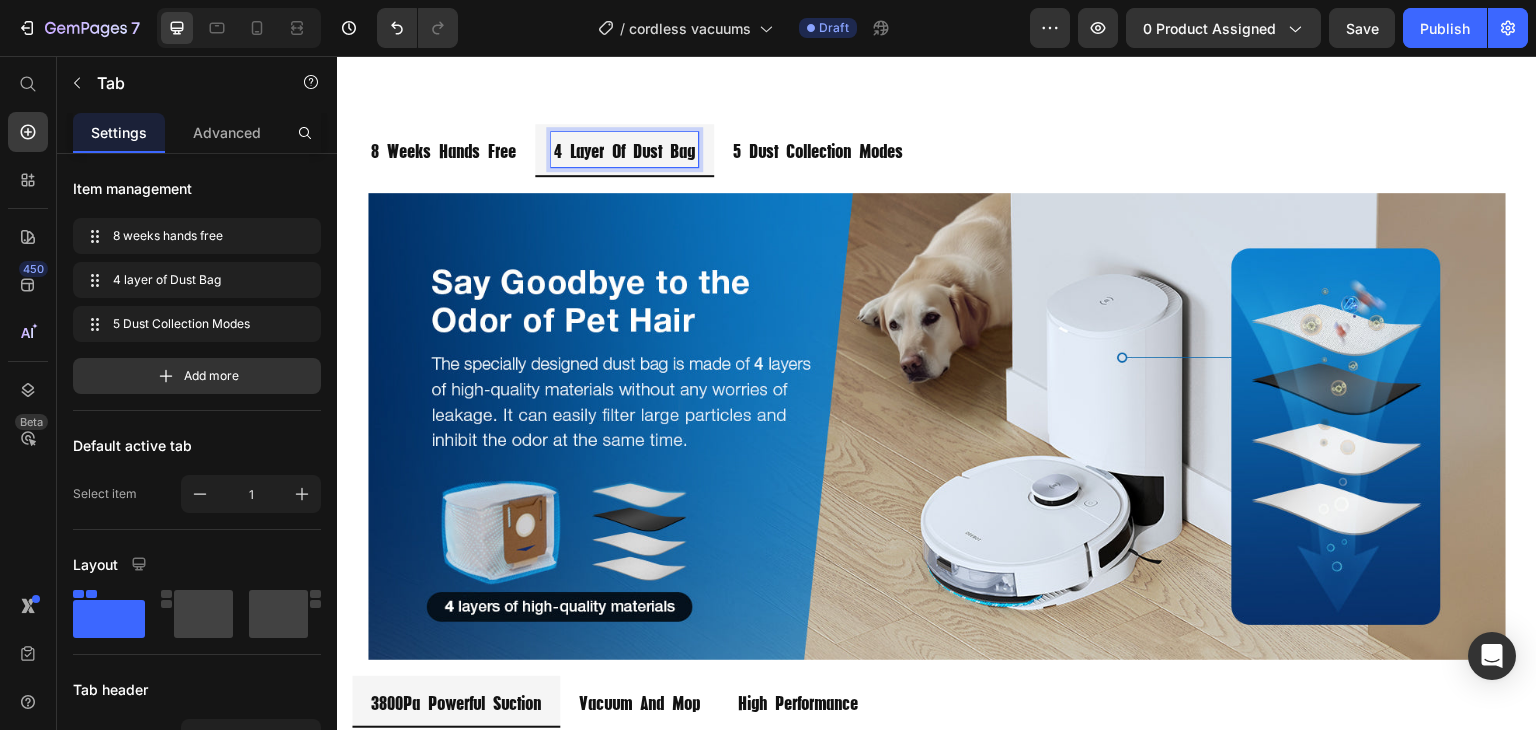 click on "5 Dust Collection Modes" at bounding box center (818, 150) 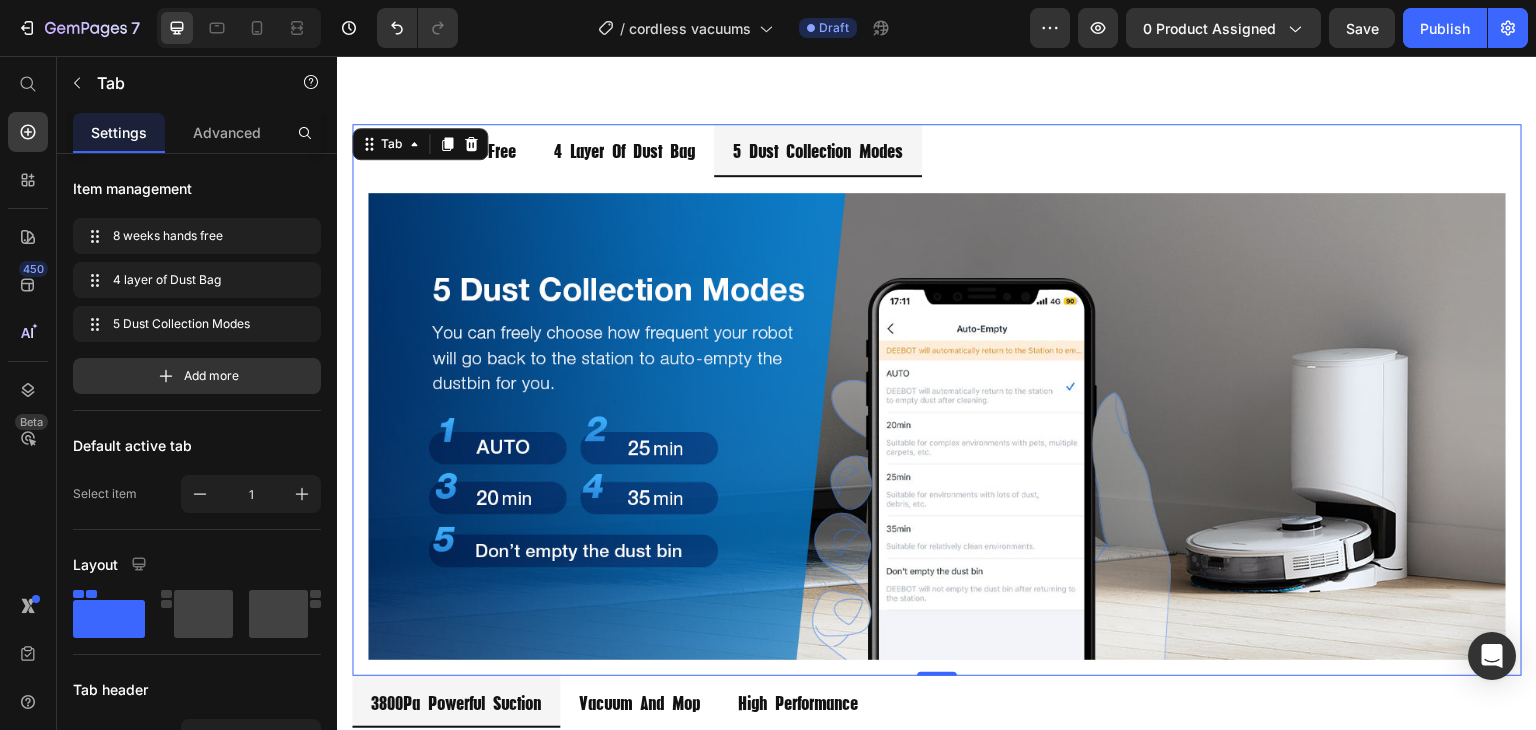 click on "8 weeks hands free" at bounding box center (443, 150) 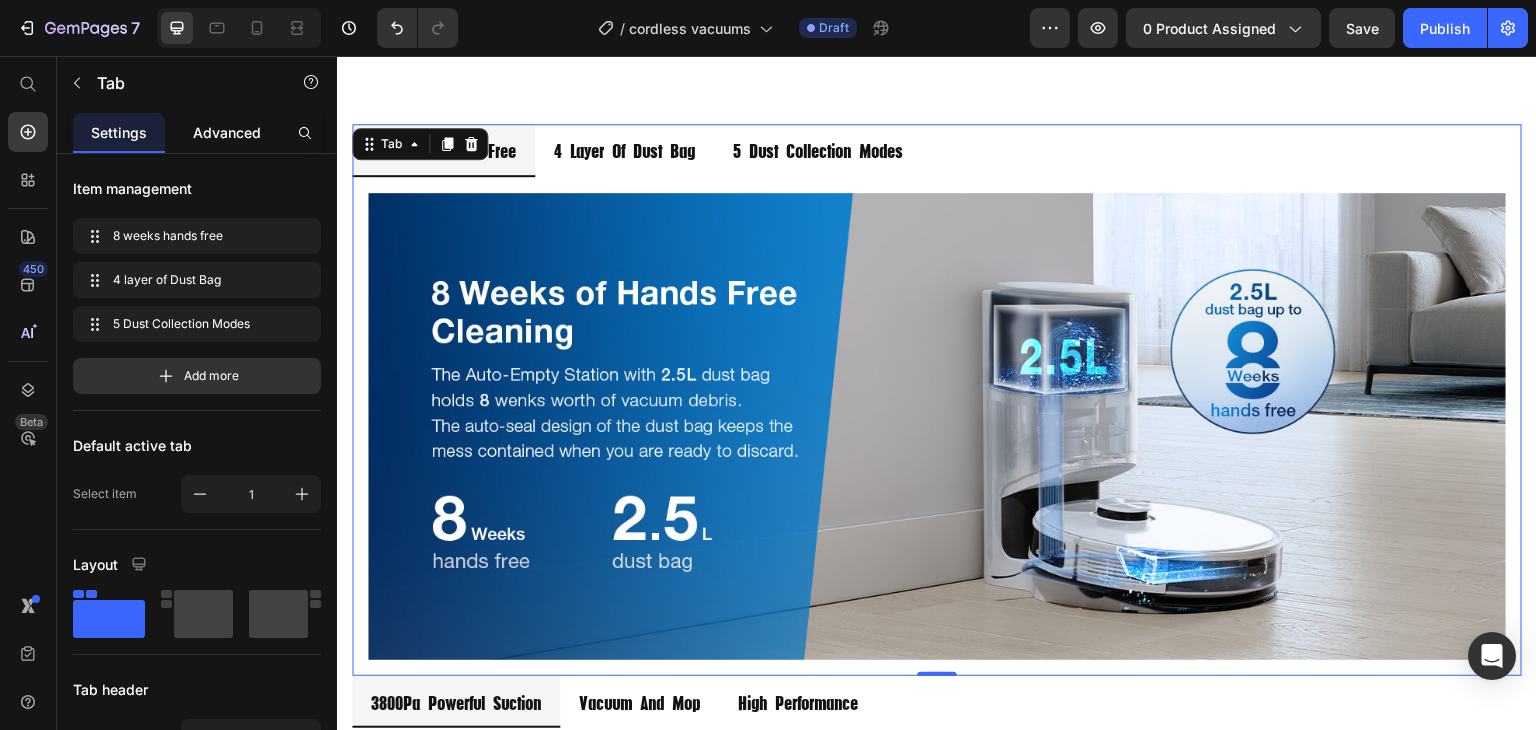 click on "Advanced" at bounding box center [227, 132] 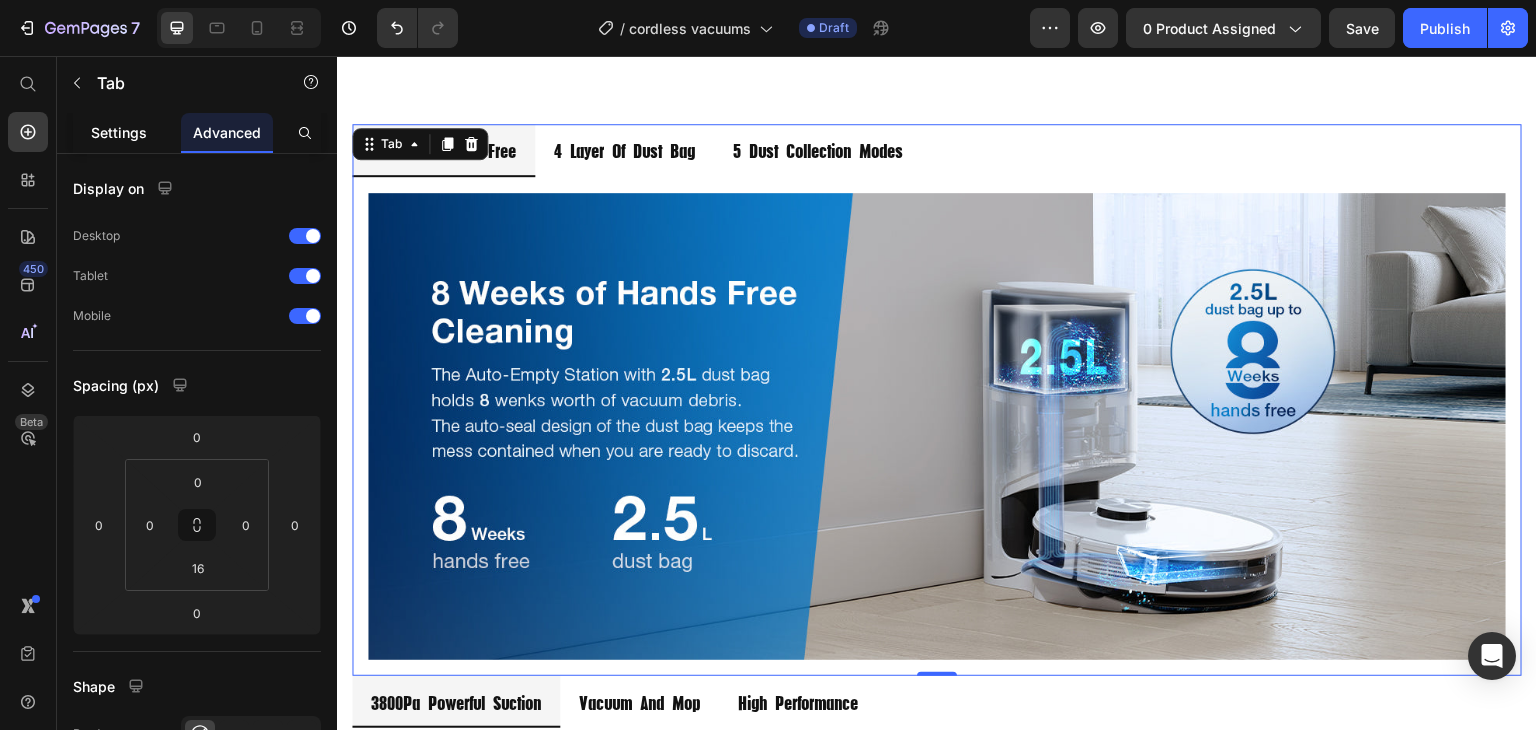 click on "Settings" at bounding box center [119, 132] 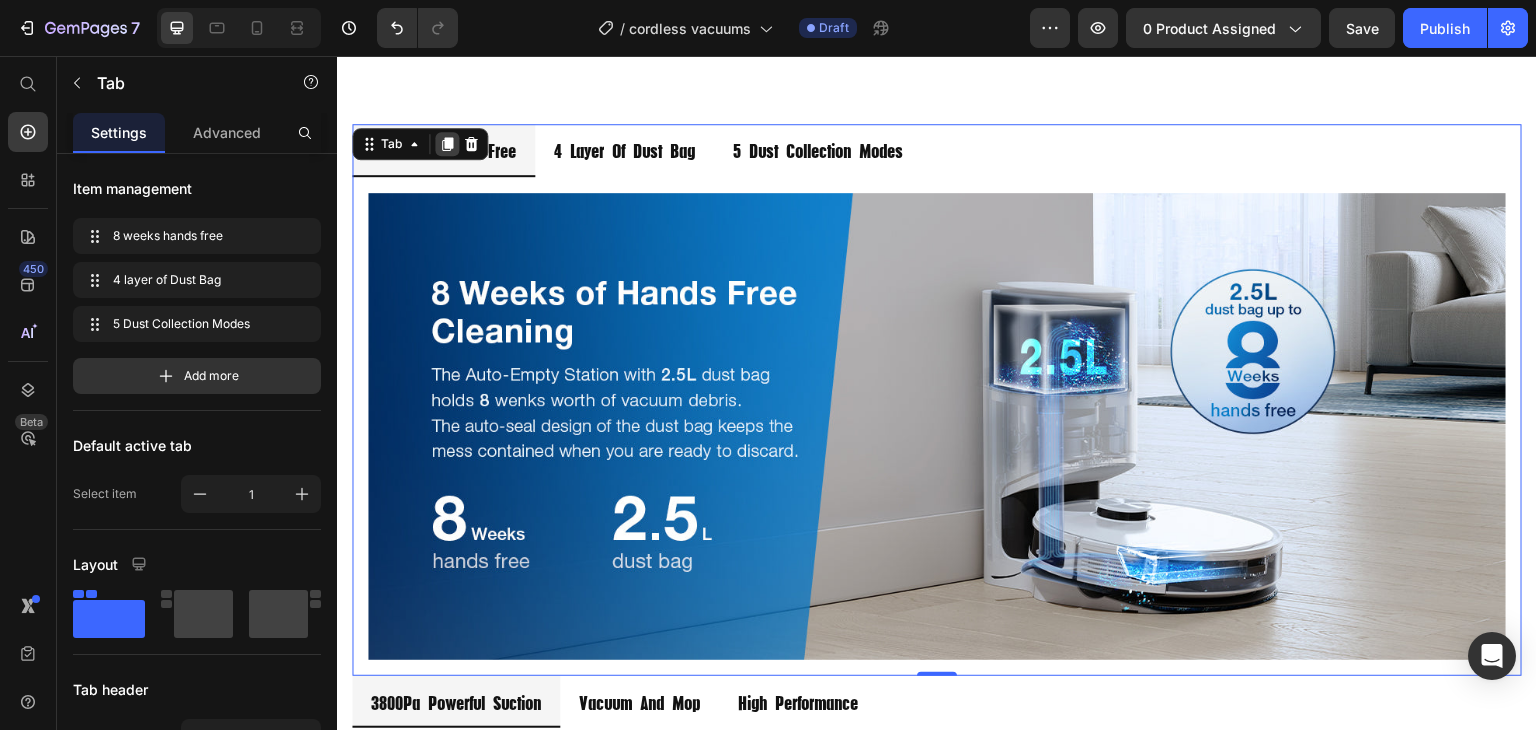 click at bounding box center (447, 144) 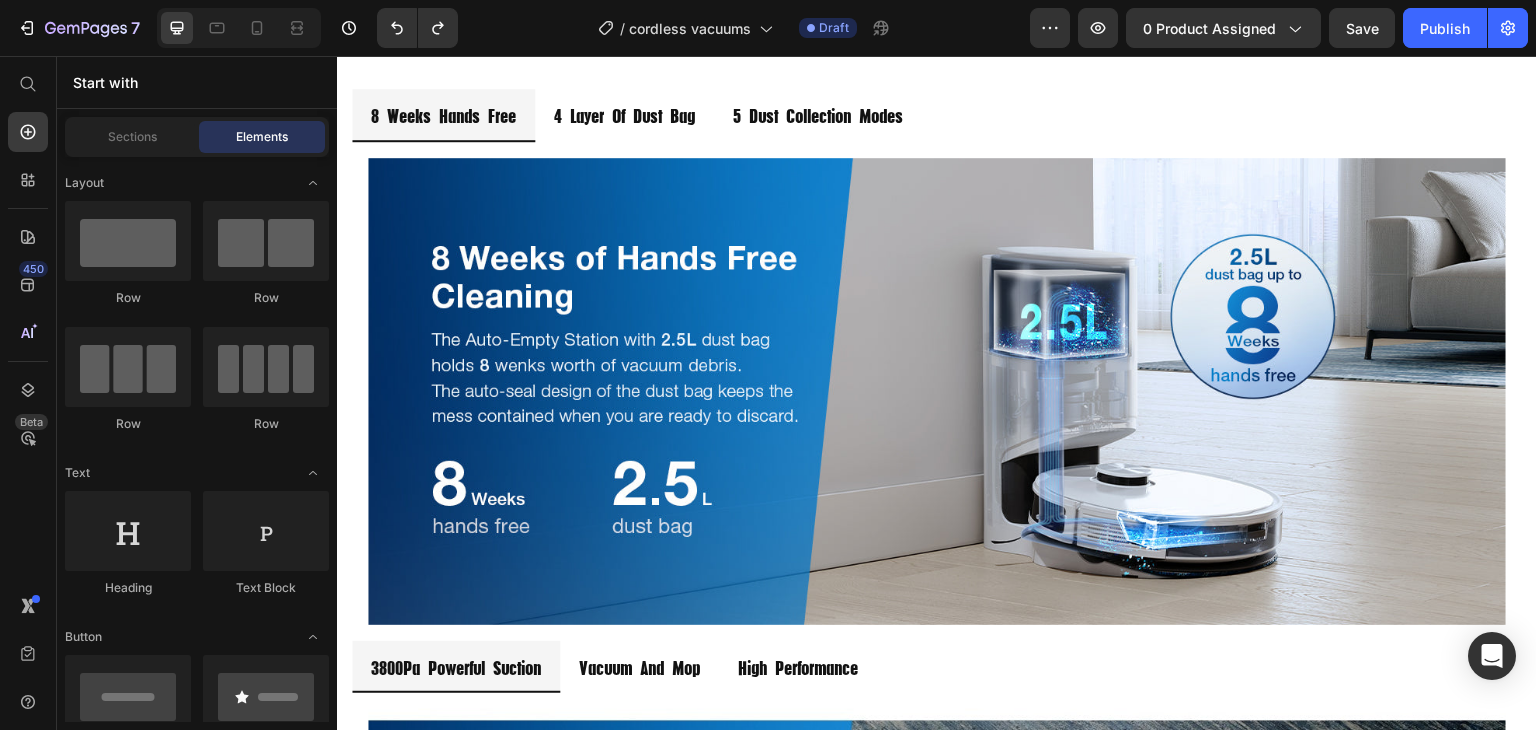 scroll, scrollTop: 2681, scrollLeft: 0, axis: vertical 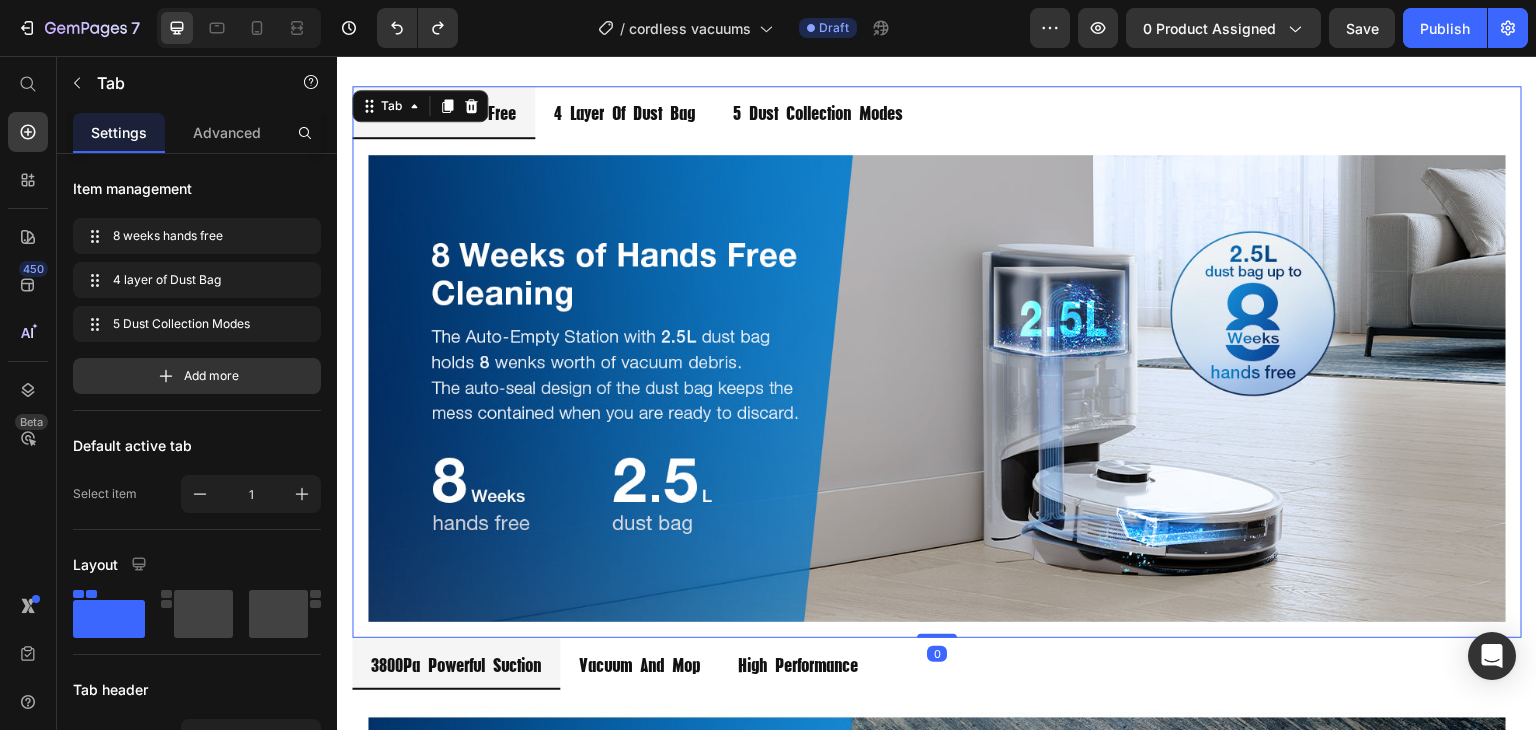 click on "8 weeks hands free 4 layer of Dust Bag 5 Dust Collection Modes" at bounding box center (937, 112) 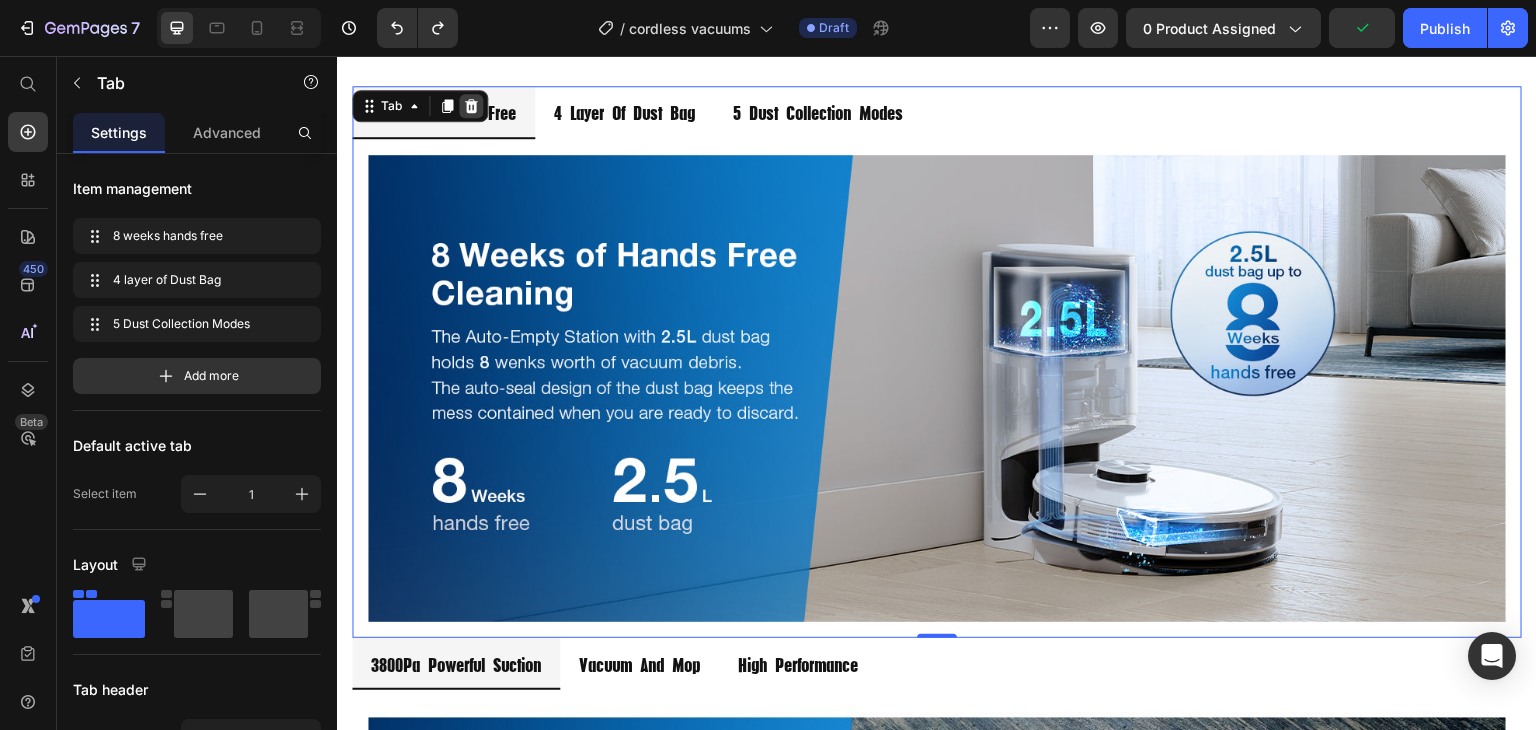 click 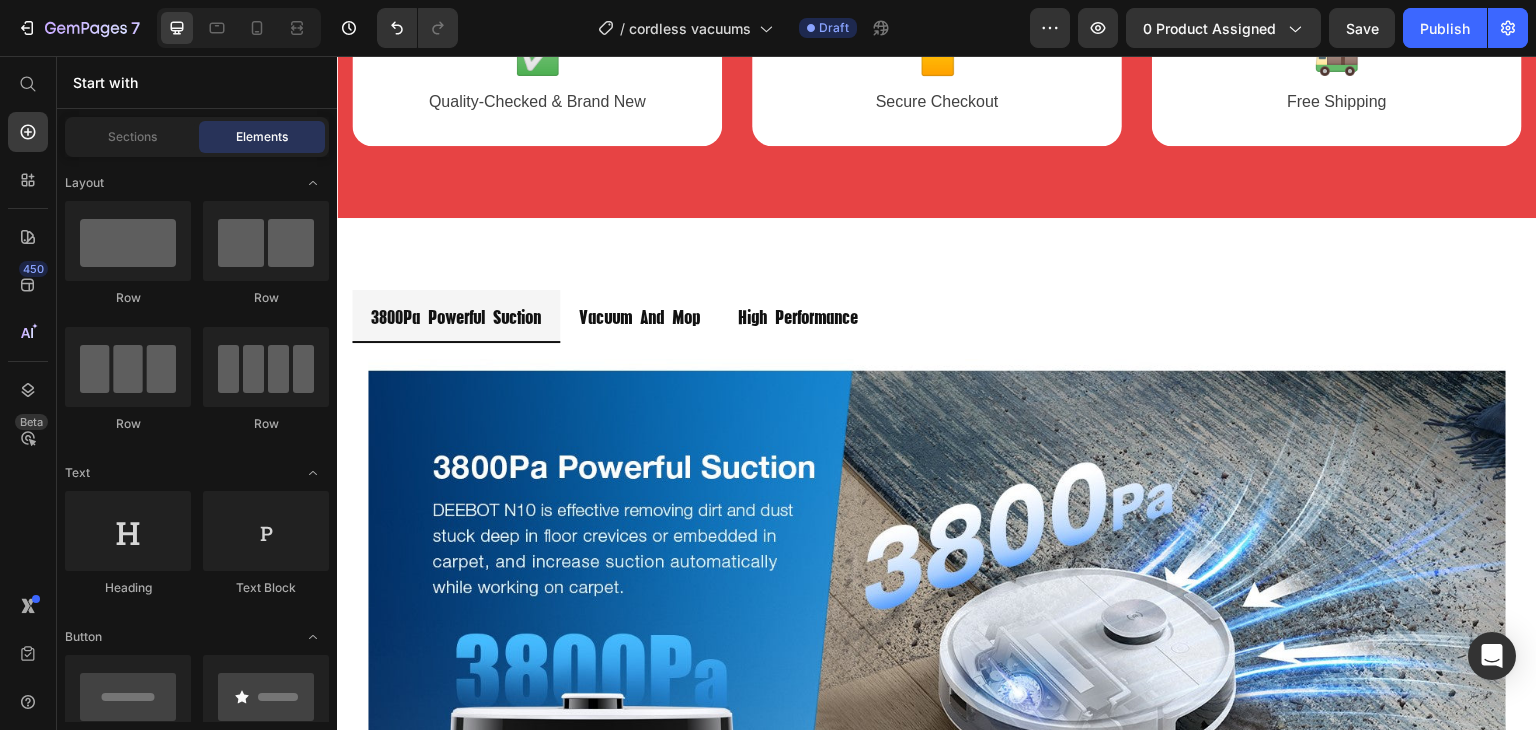 scroll, scrollTop: 2445, scrollLeft: 0, axis: vertical 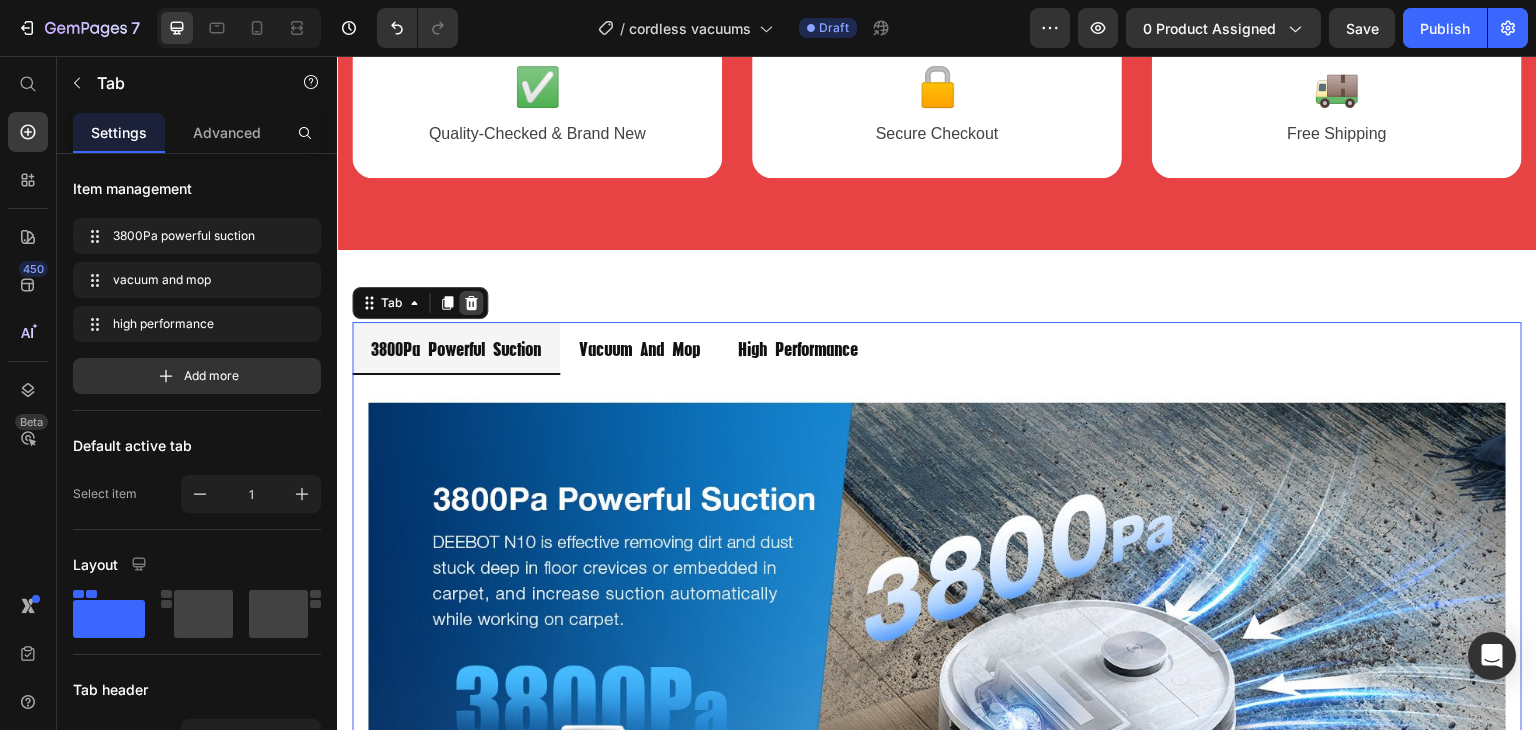 click at bounding box center (471, 303) 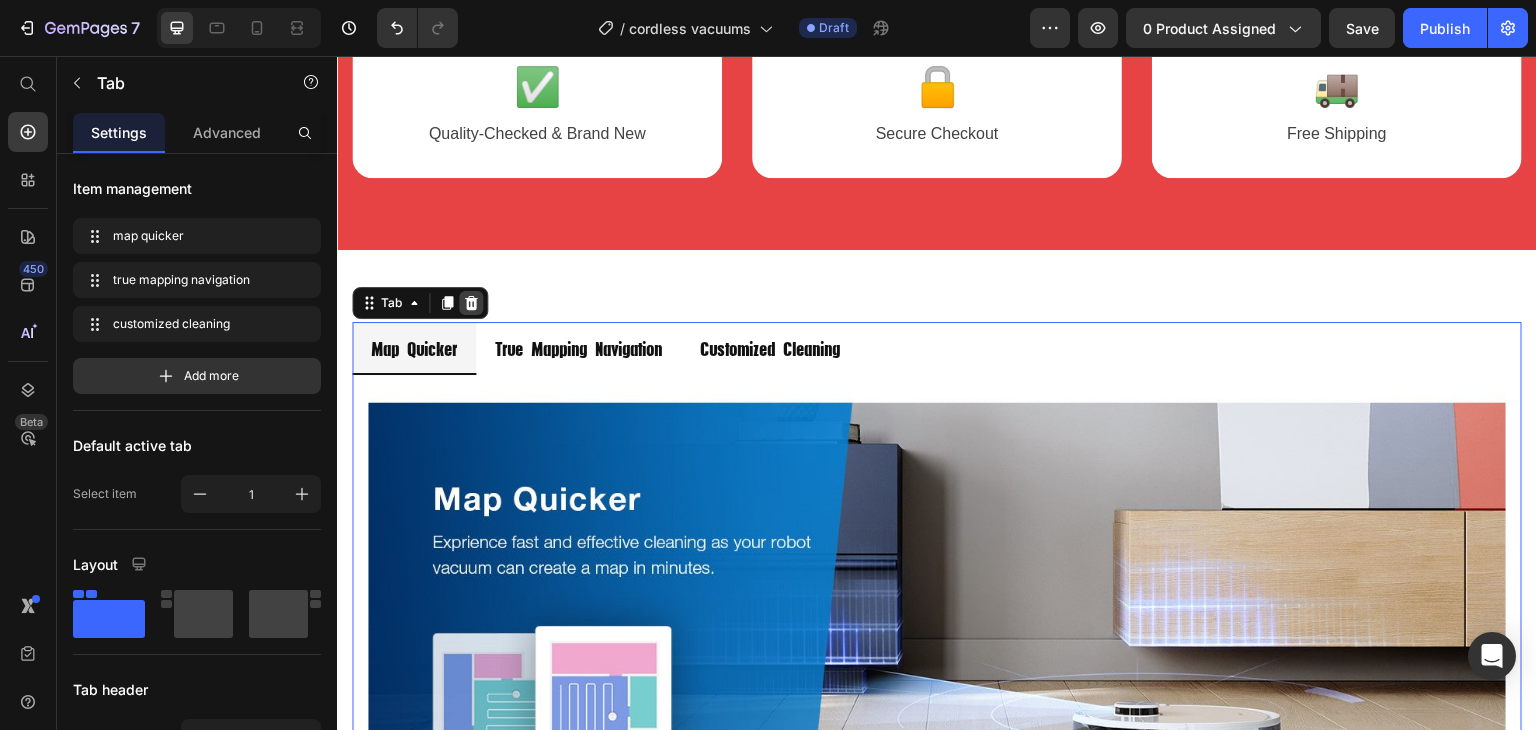 click at bounding box center [471, 303] 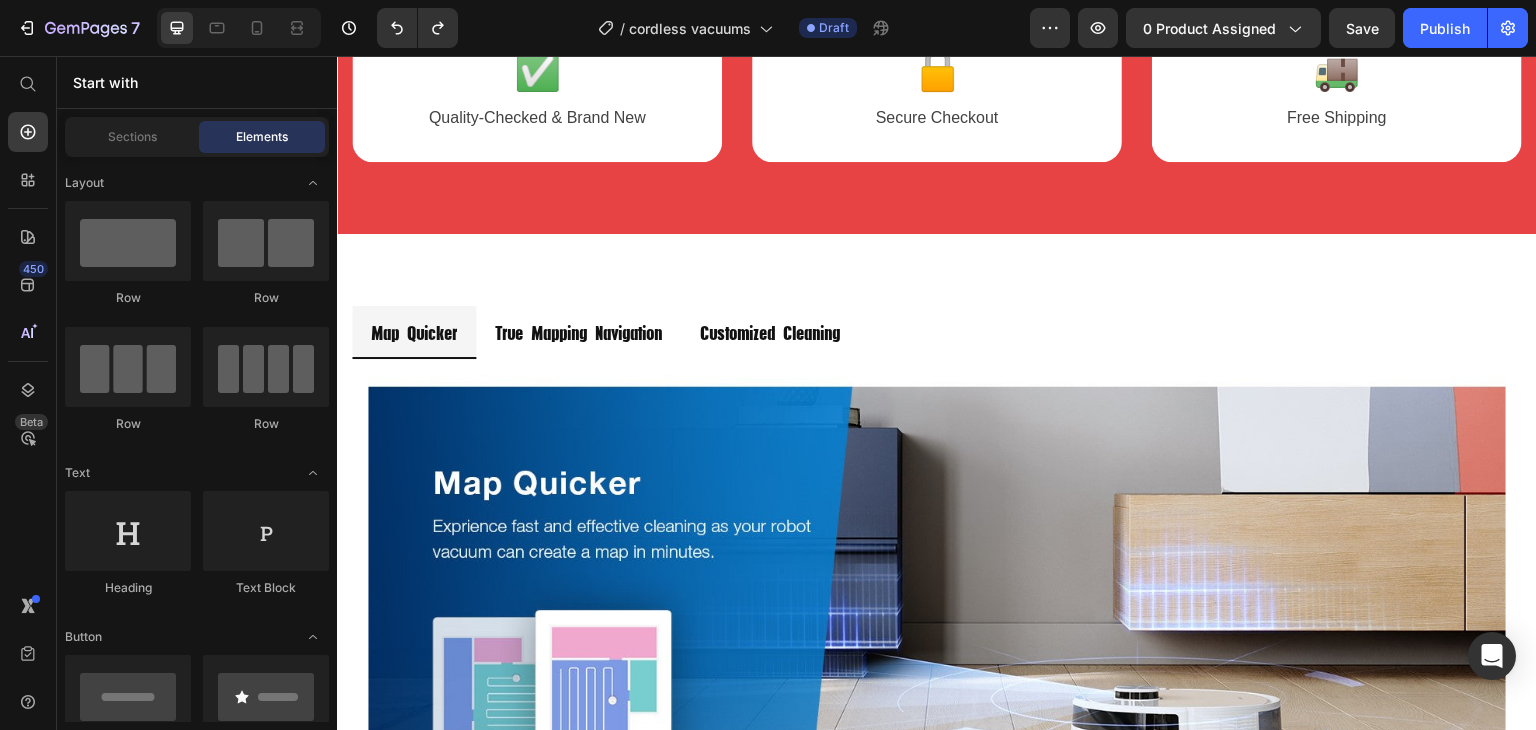 scroll, scrollTop: 2460, scrollLeft: 0, axis: vertical 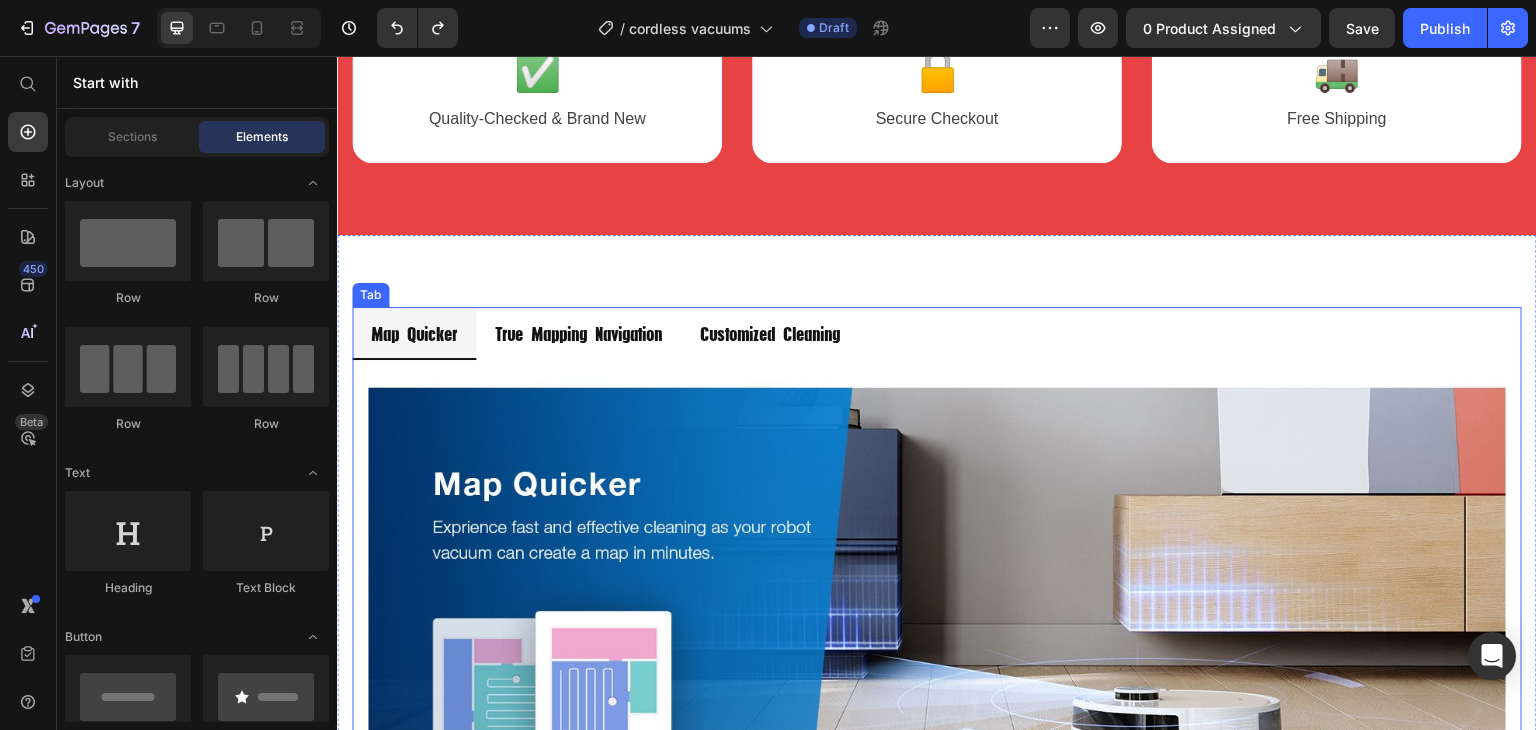 click on "Image Image Image" at bounding box center (937, 601) 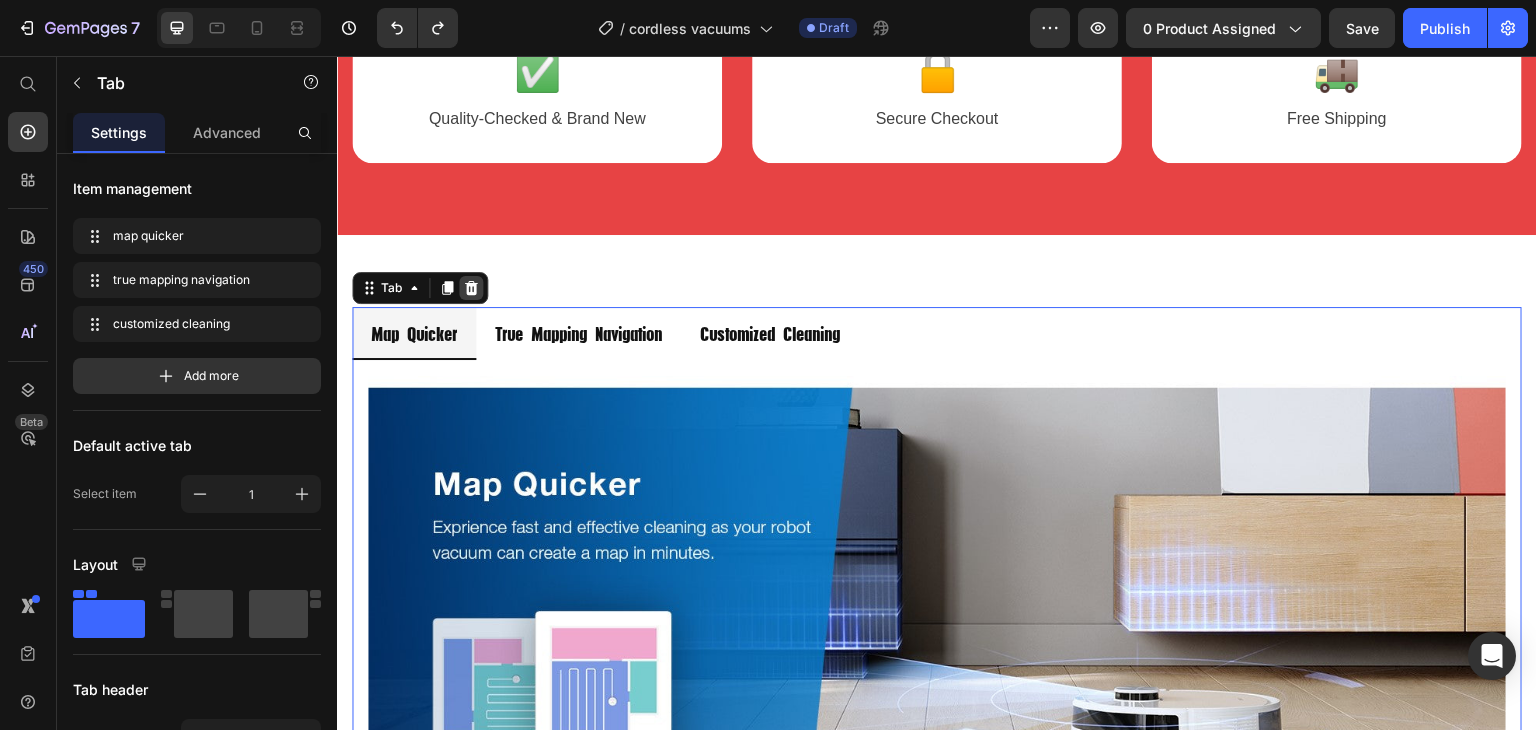 click 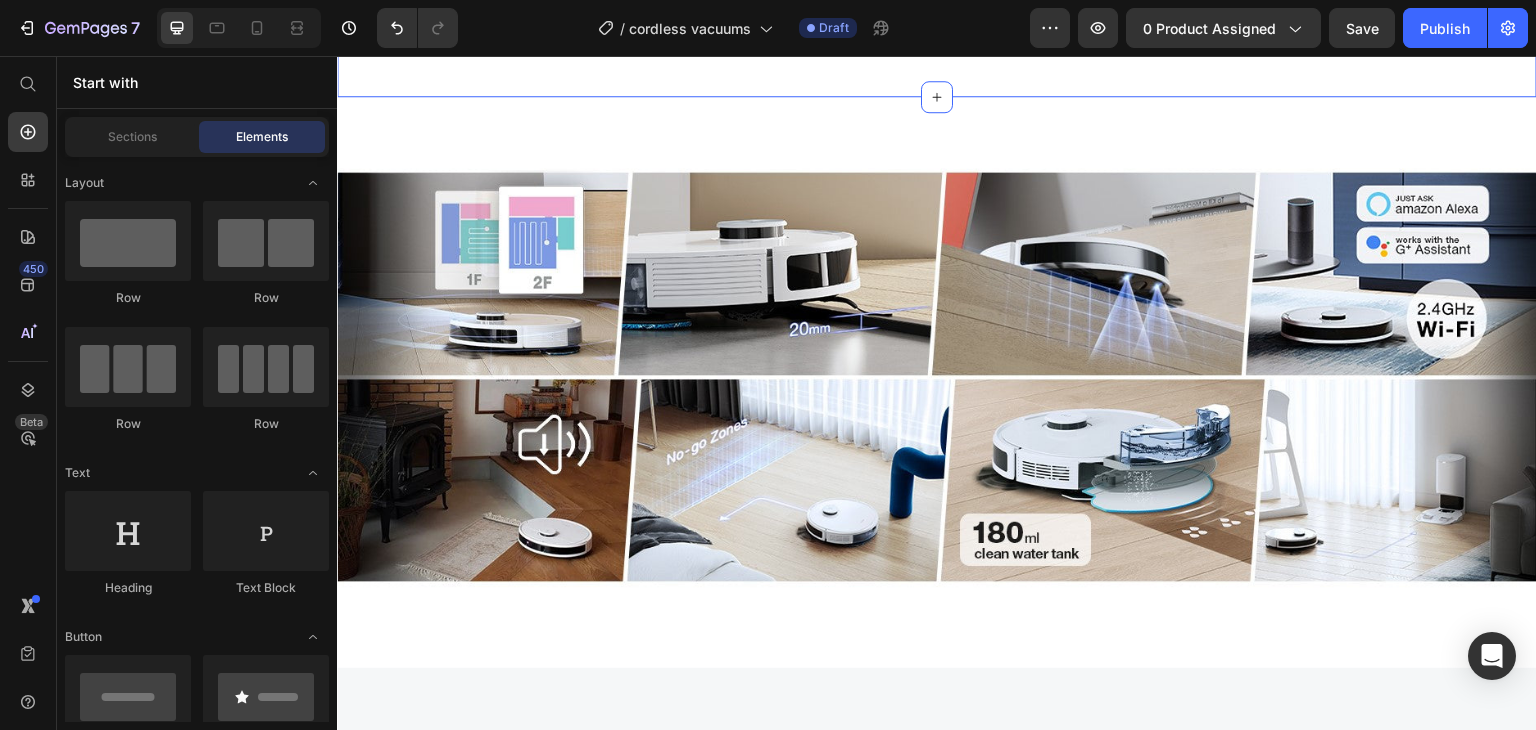 scroll, scrollTop: 2797, scrollLeft: 0, axis: vertical 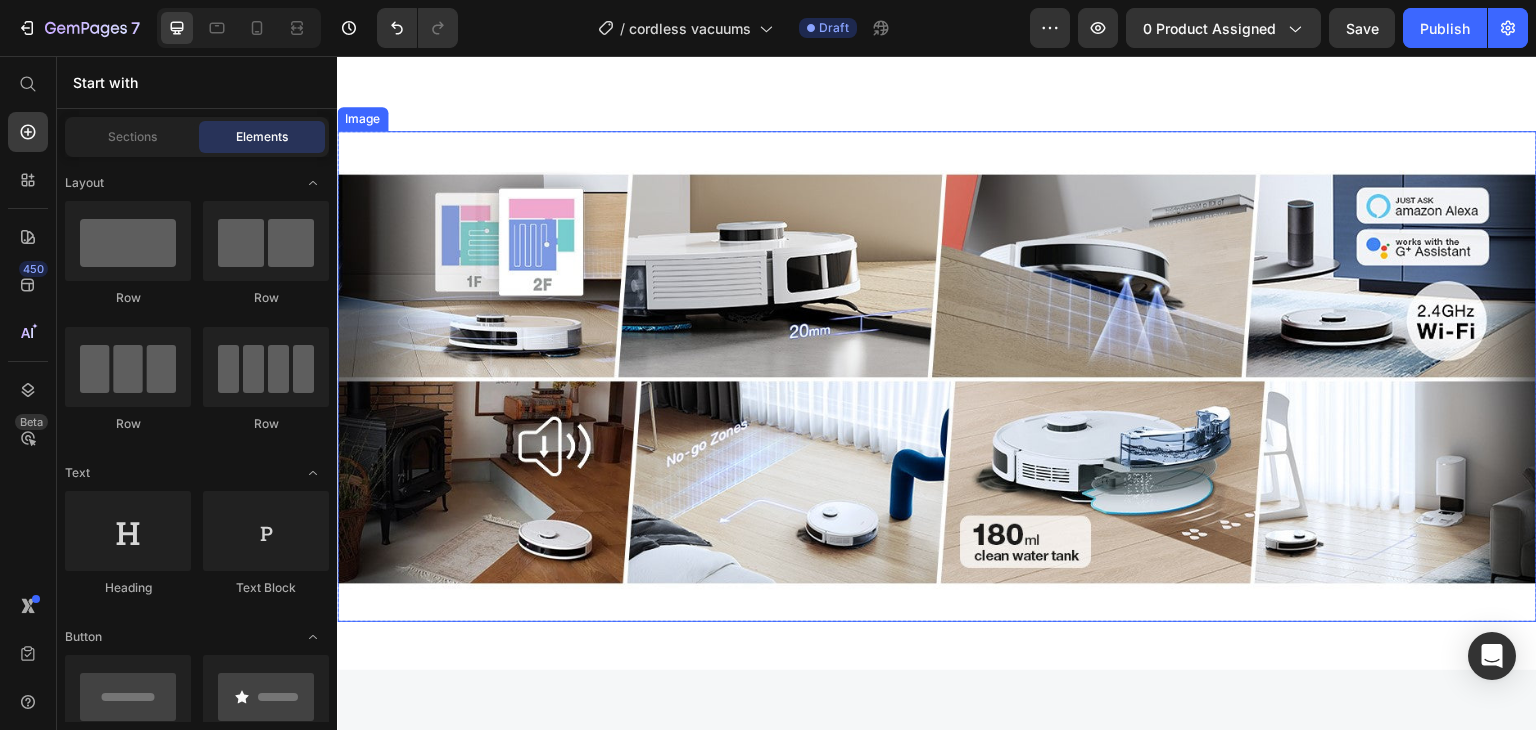 click at bounding box center (937, 377) 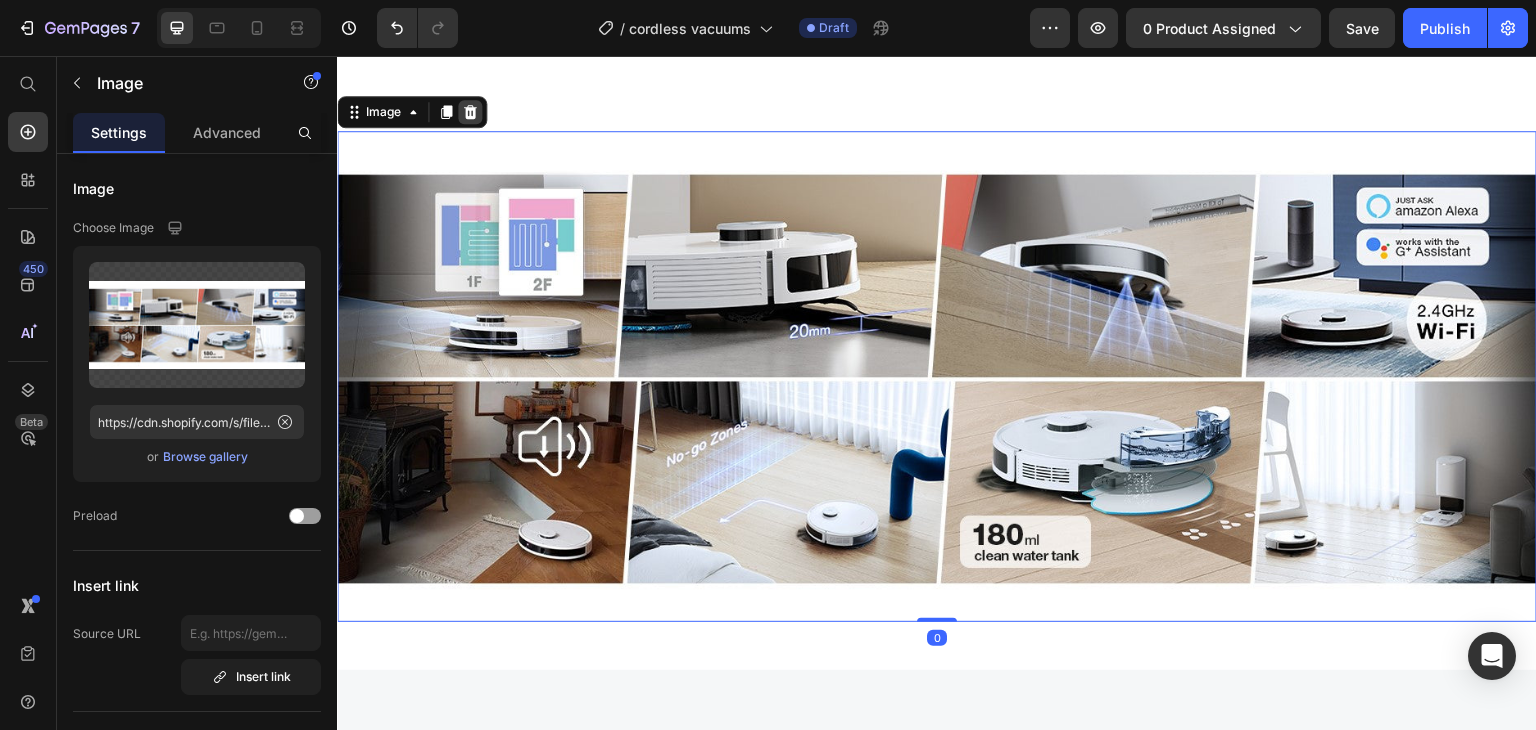 click 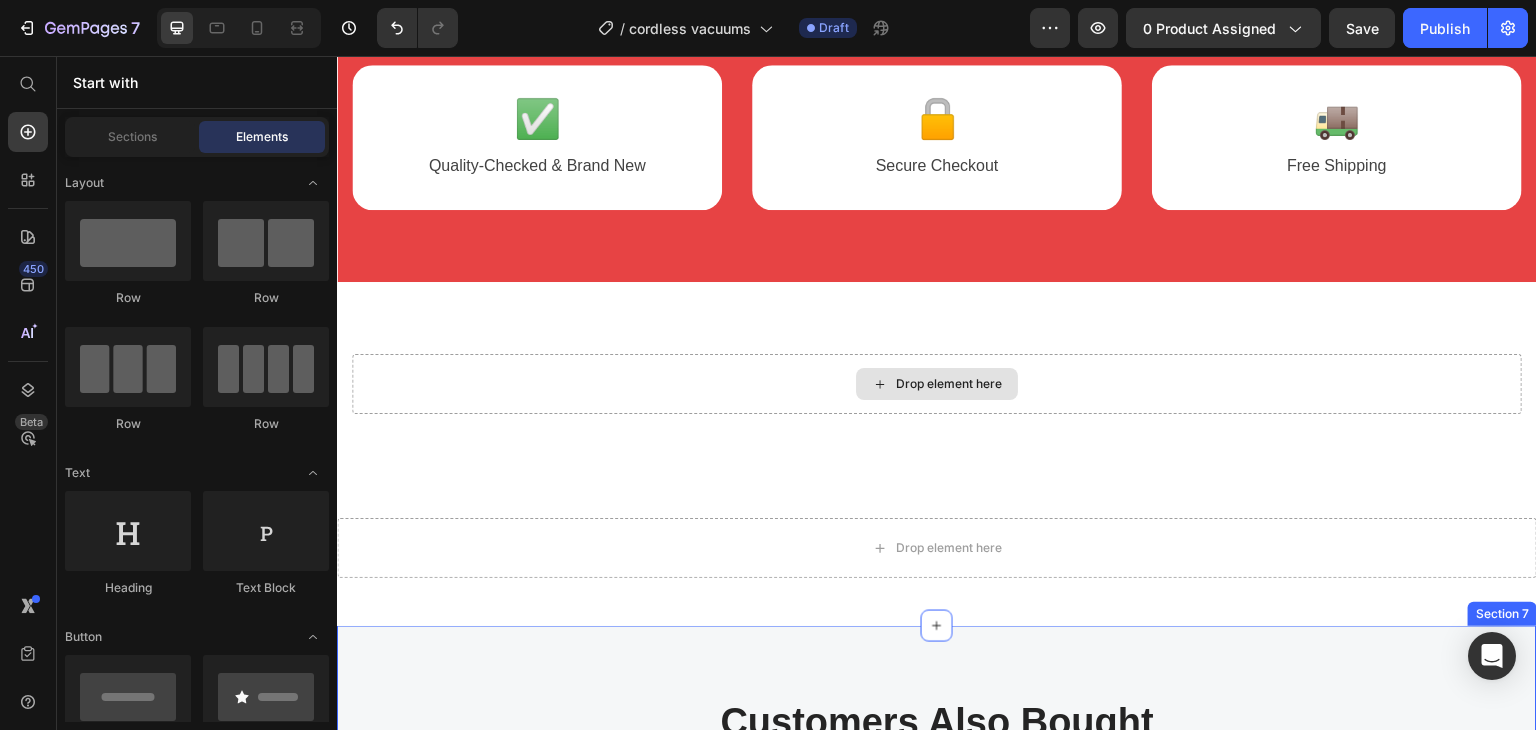 scroll, scrollTop: 2501, scrollLeft: 0, axis: vertical 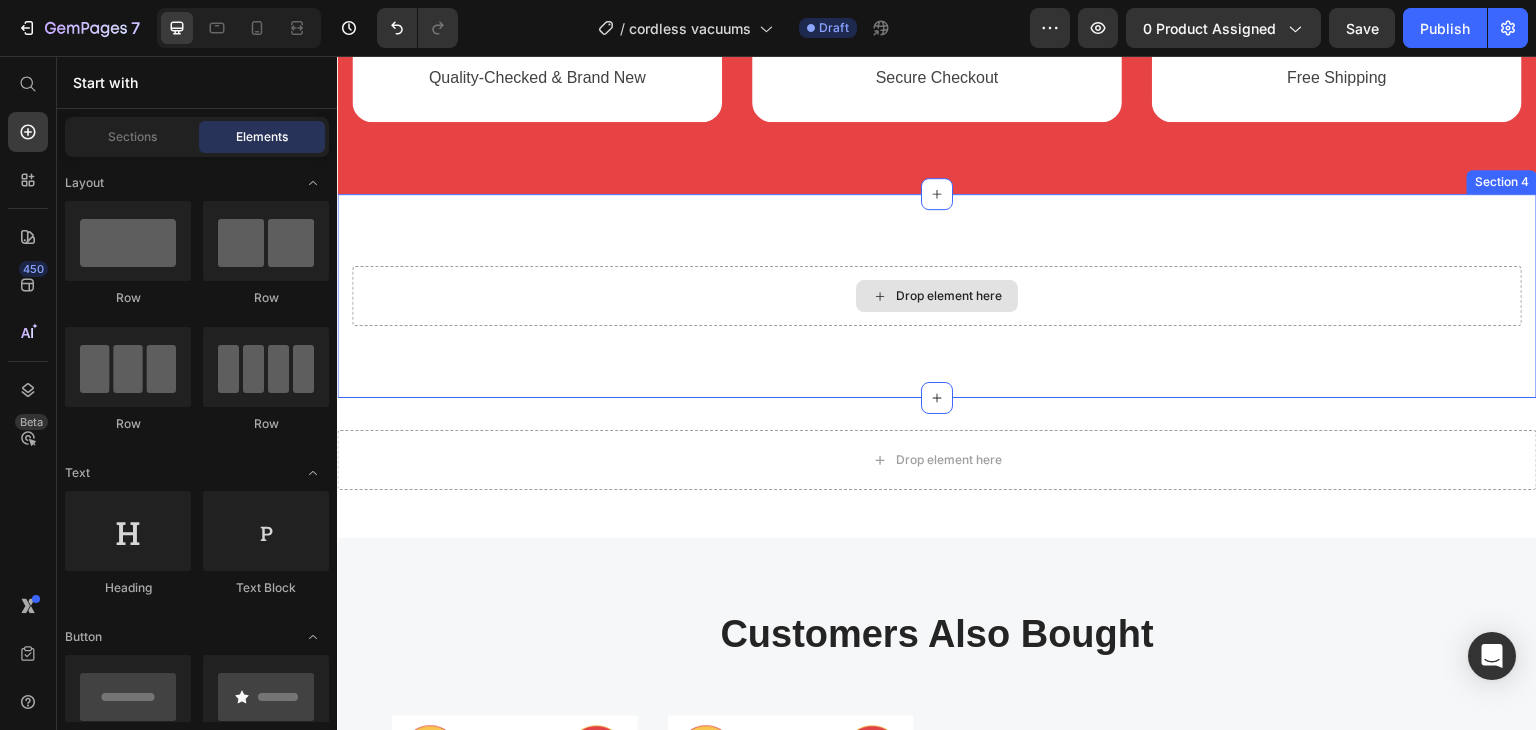 click on "Drop element here" at bounding box center [937, 296] 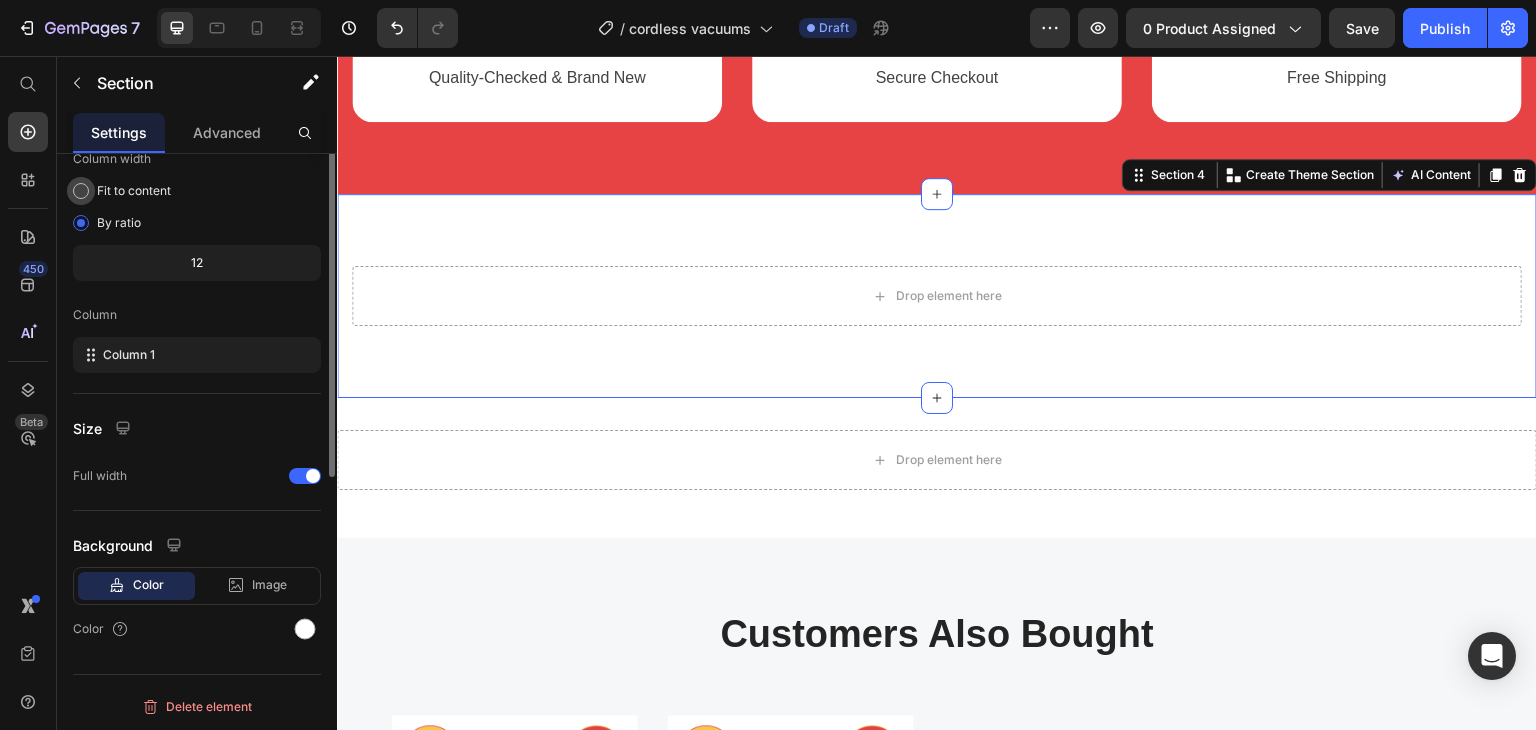 scroll, scrollTop: 0, scrollLeft: 0, axis: both 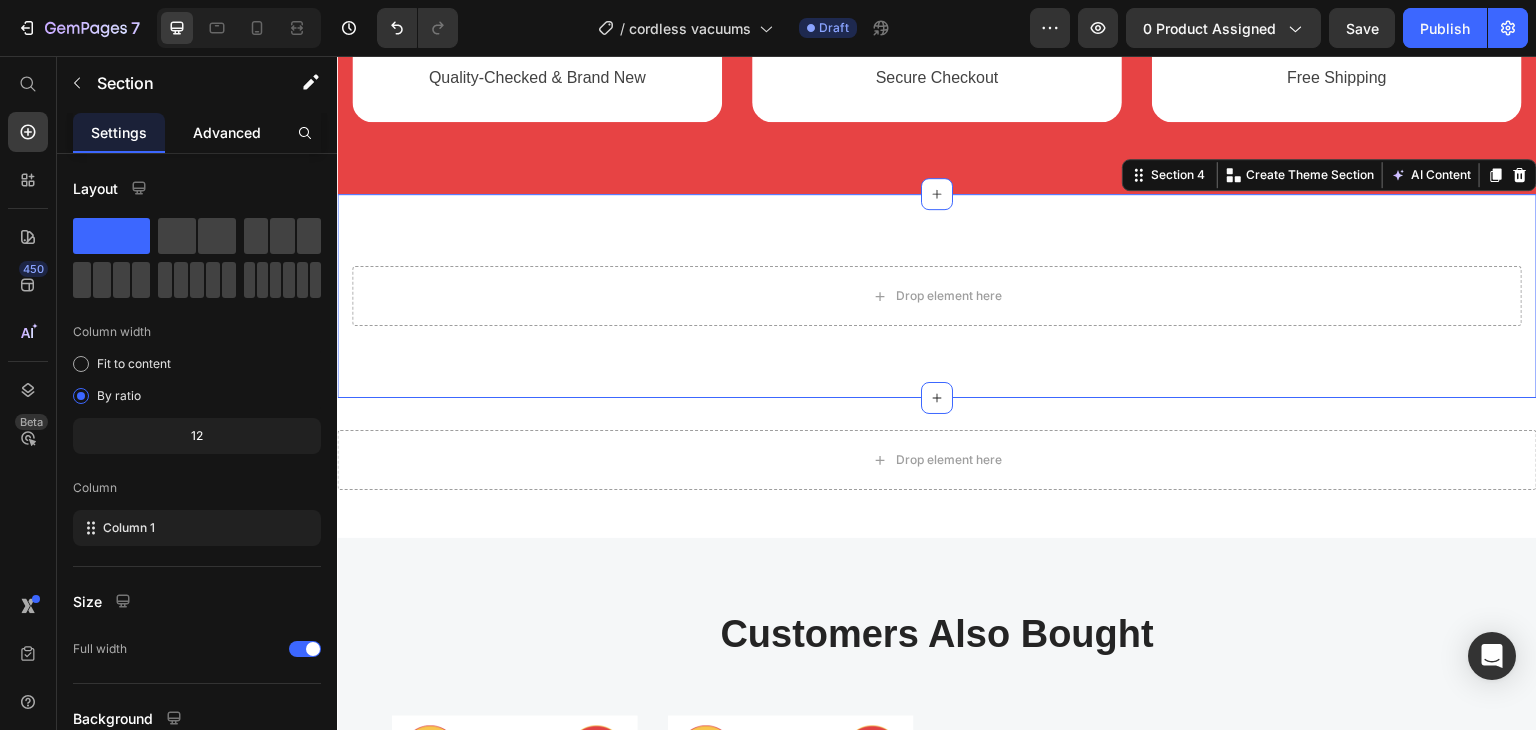 click on "Advanced" 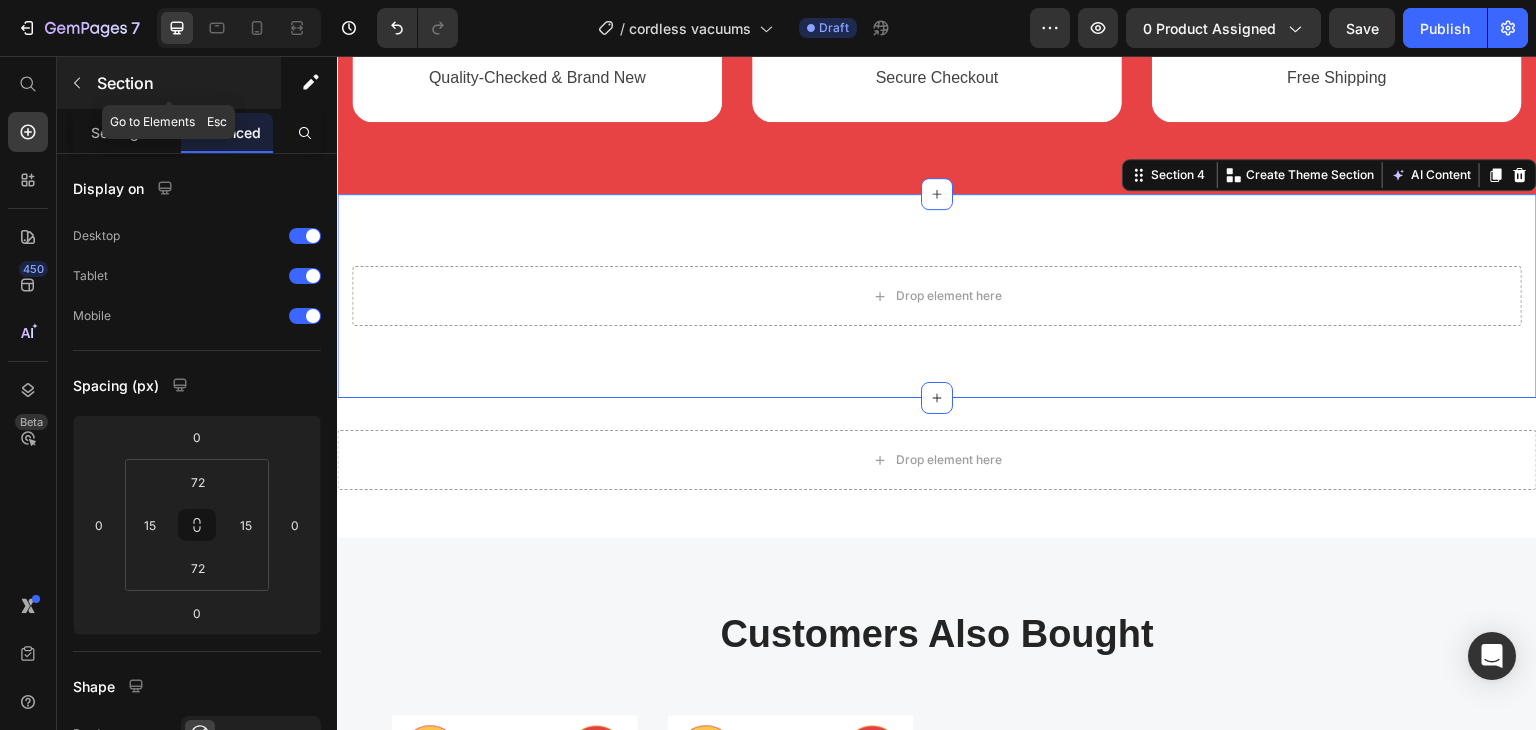click at bounding box center [77, 83] 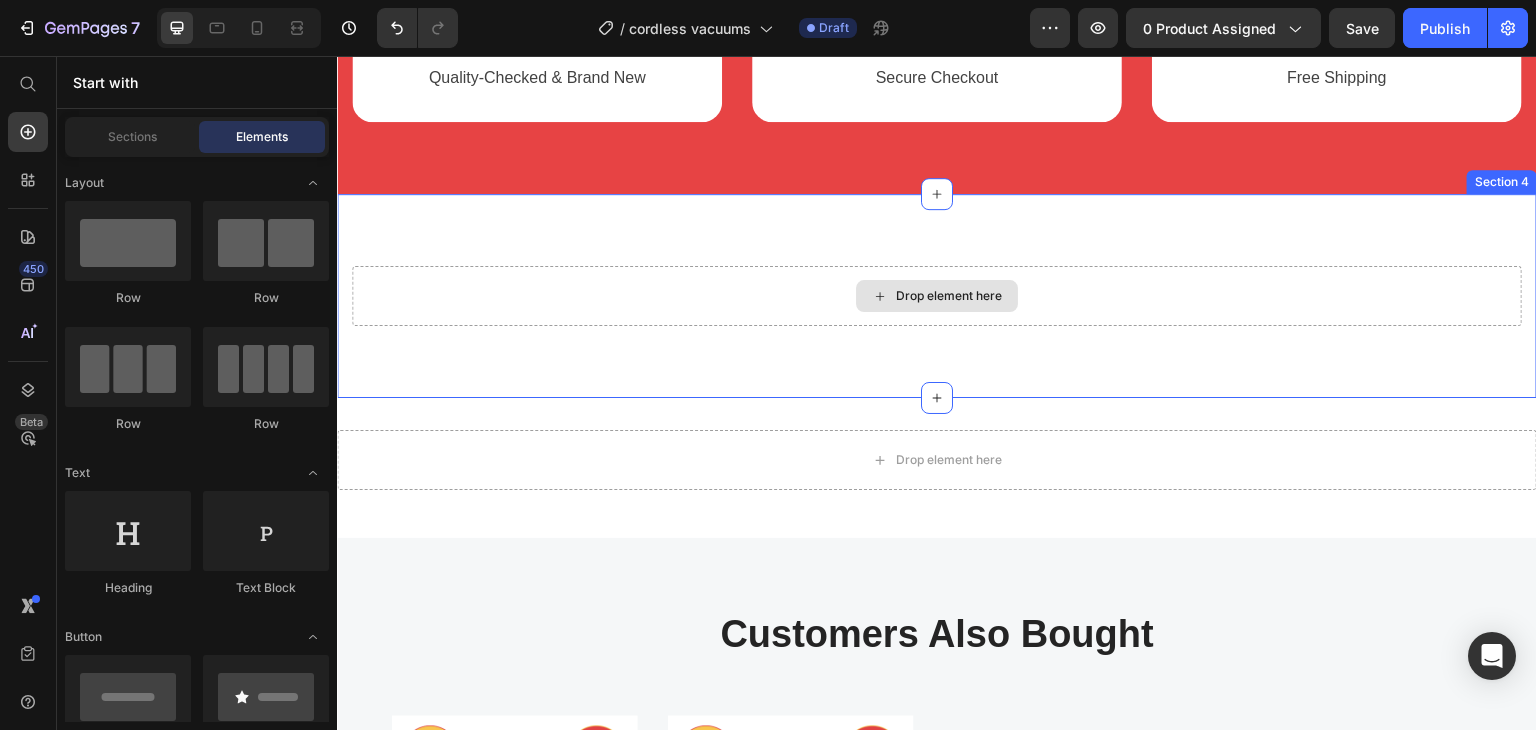 click on "Drop element here" at bounding box center (949, 296) 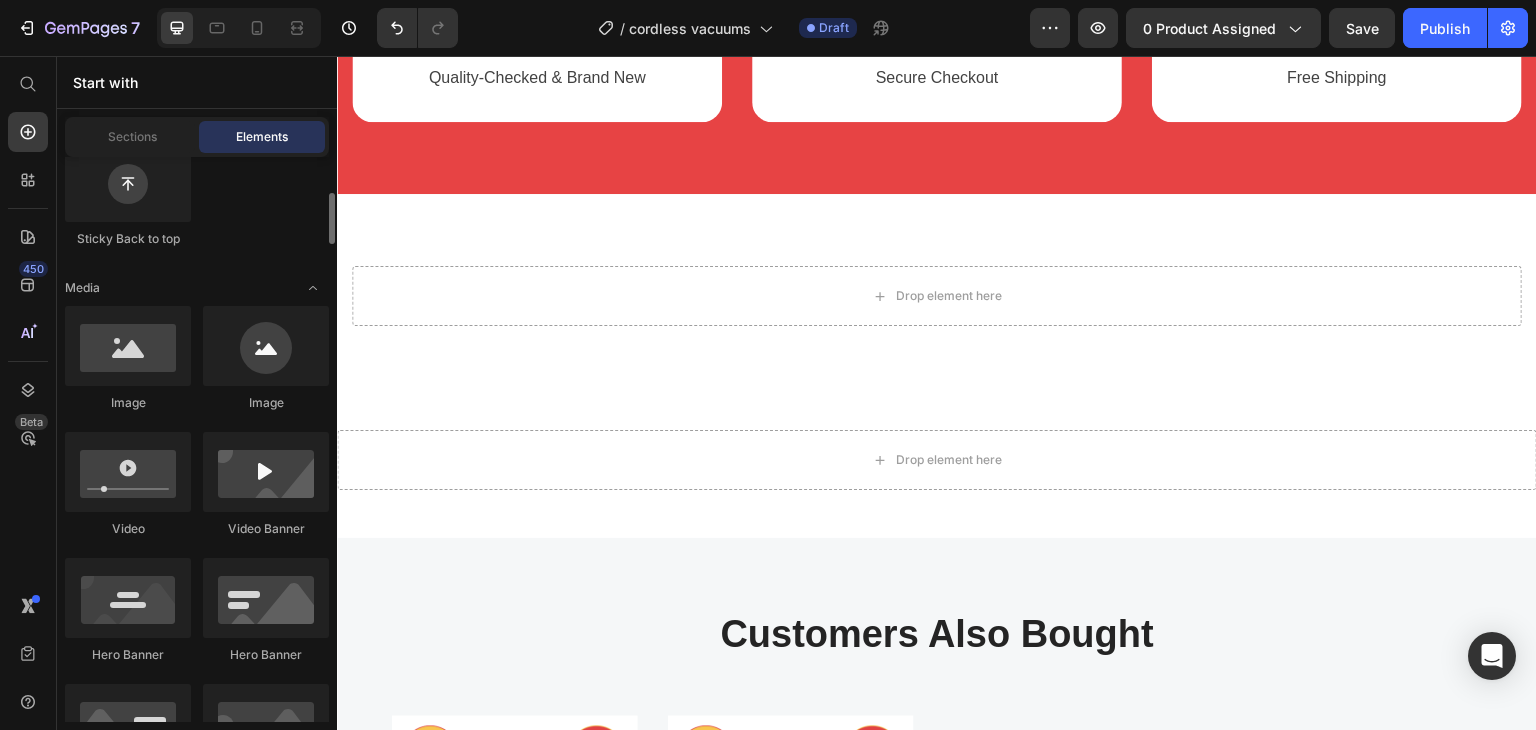 scroll, scrollTop: 644, scrollLeft: 0, axis: vertical 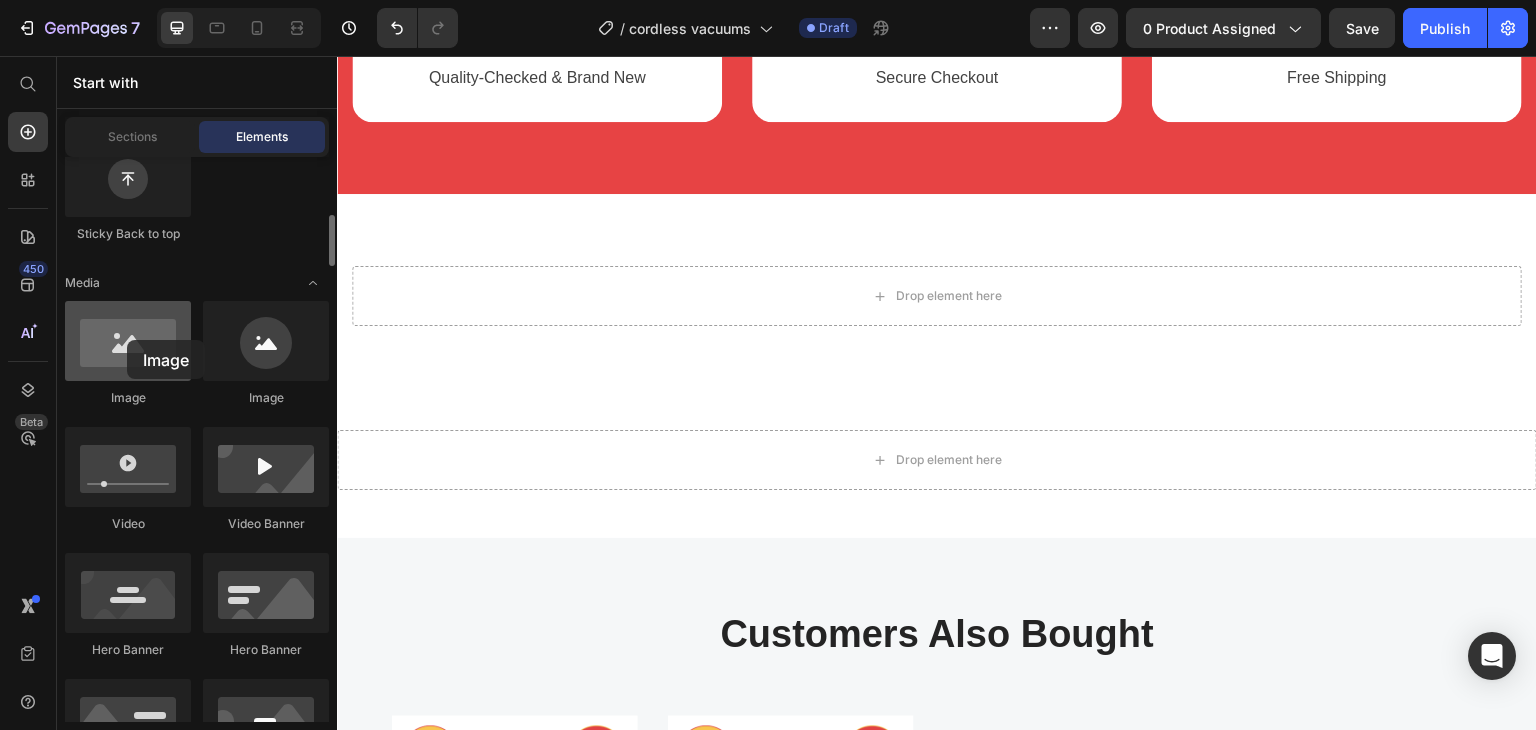 click at bounding box center (128, 341) 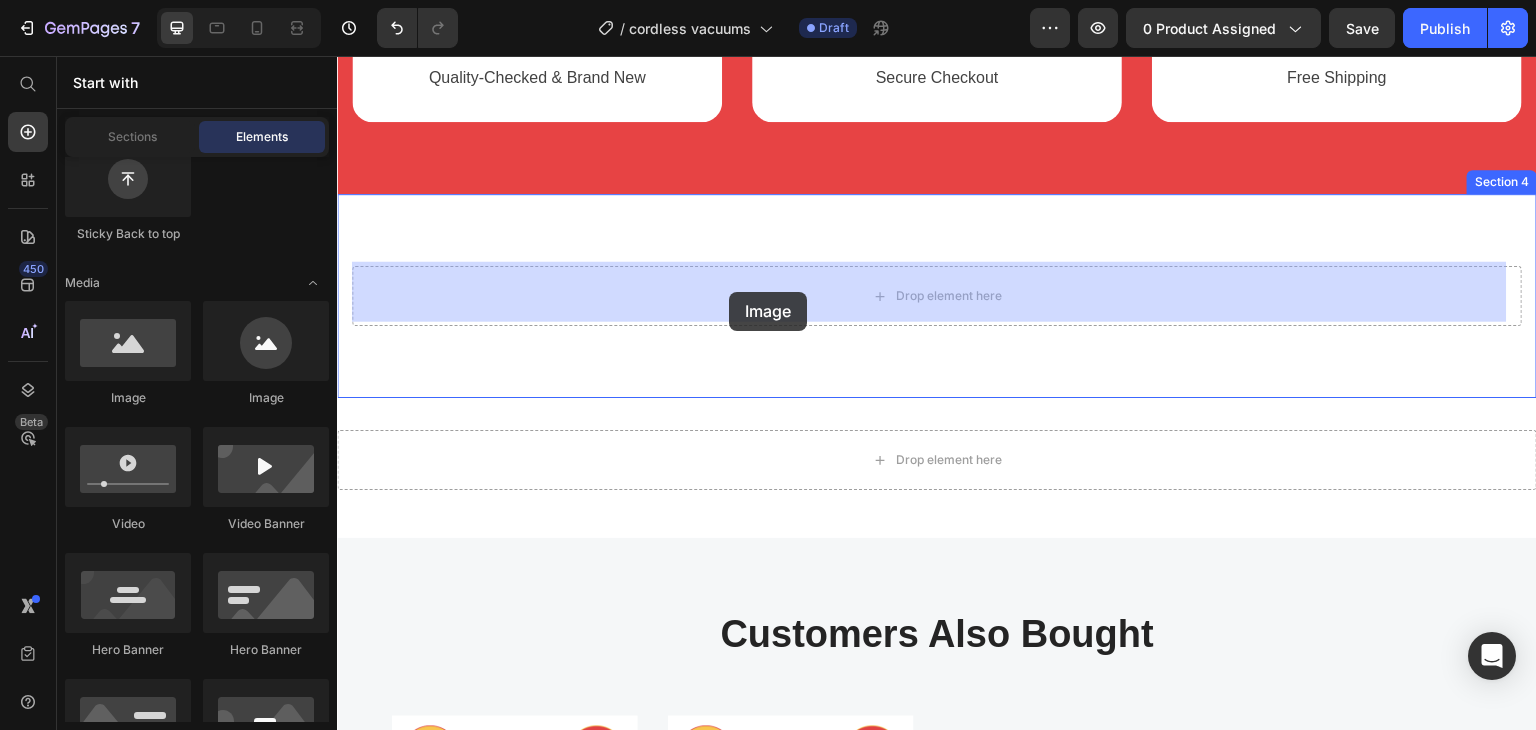 drag, startPoint x: 459, startPoint y: 415, endPoint x: 731, endPoint y: 292, distance: 298.518 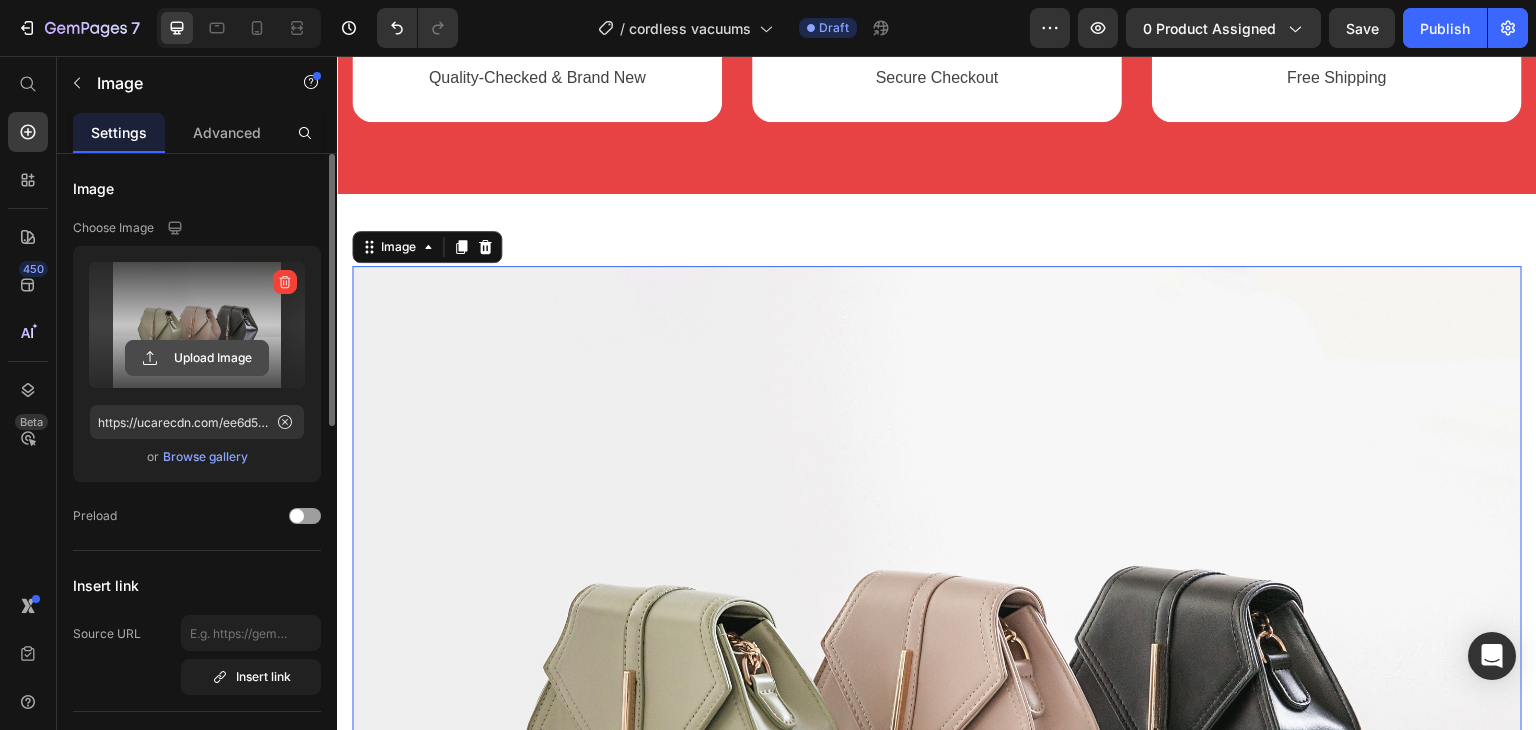click 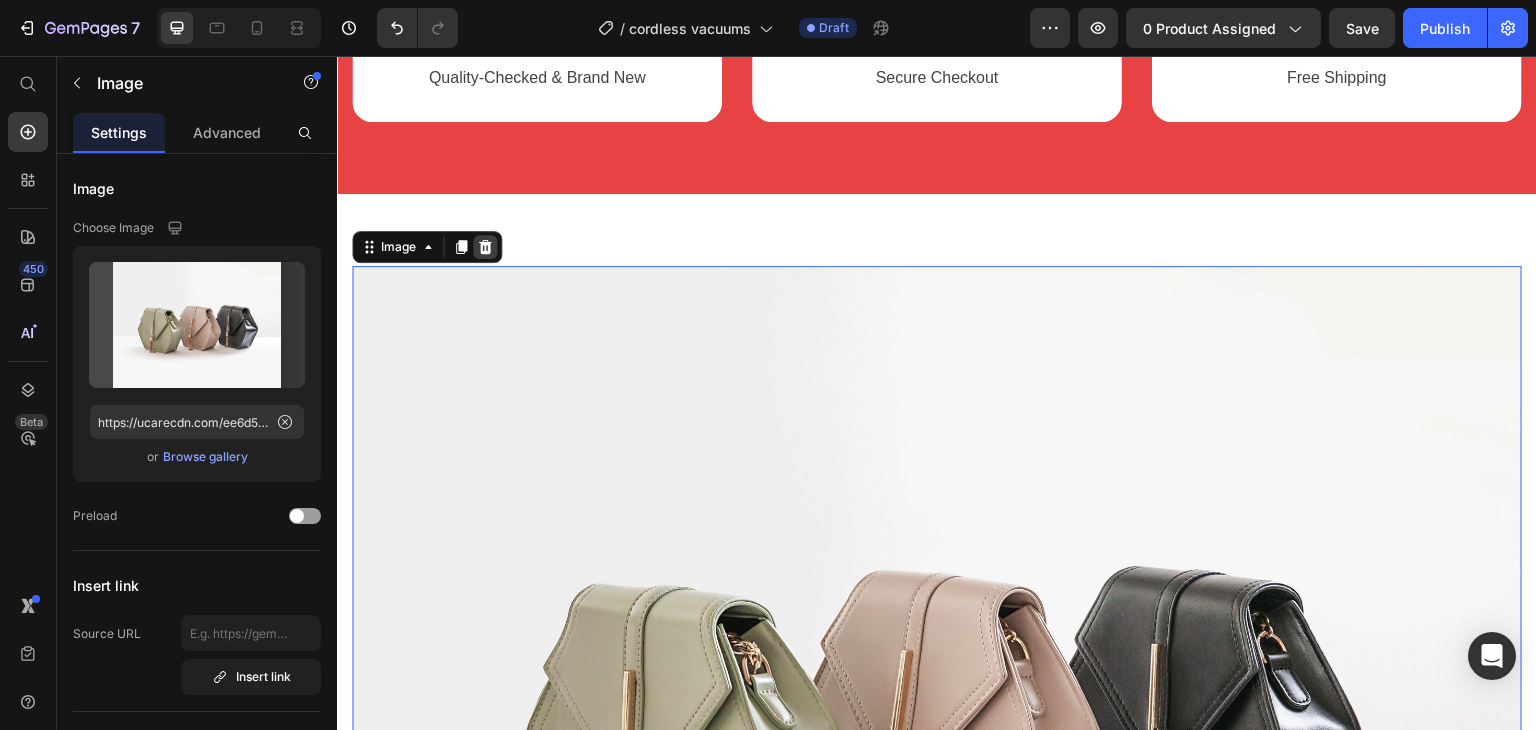 click 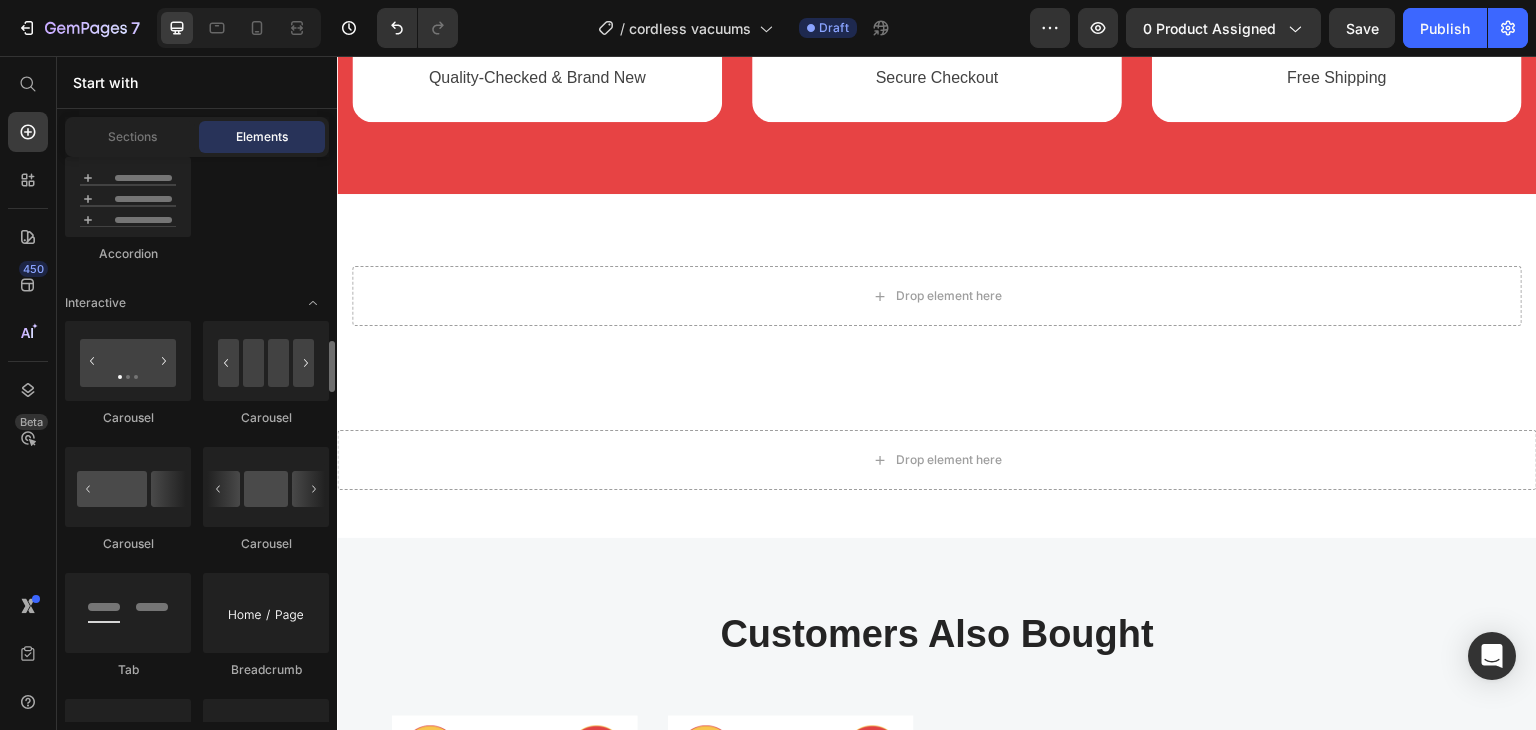 scroll, scrollTop: 2005, scrollLeft: 0, axis: vertical 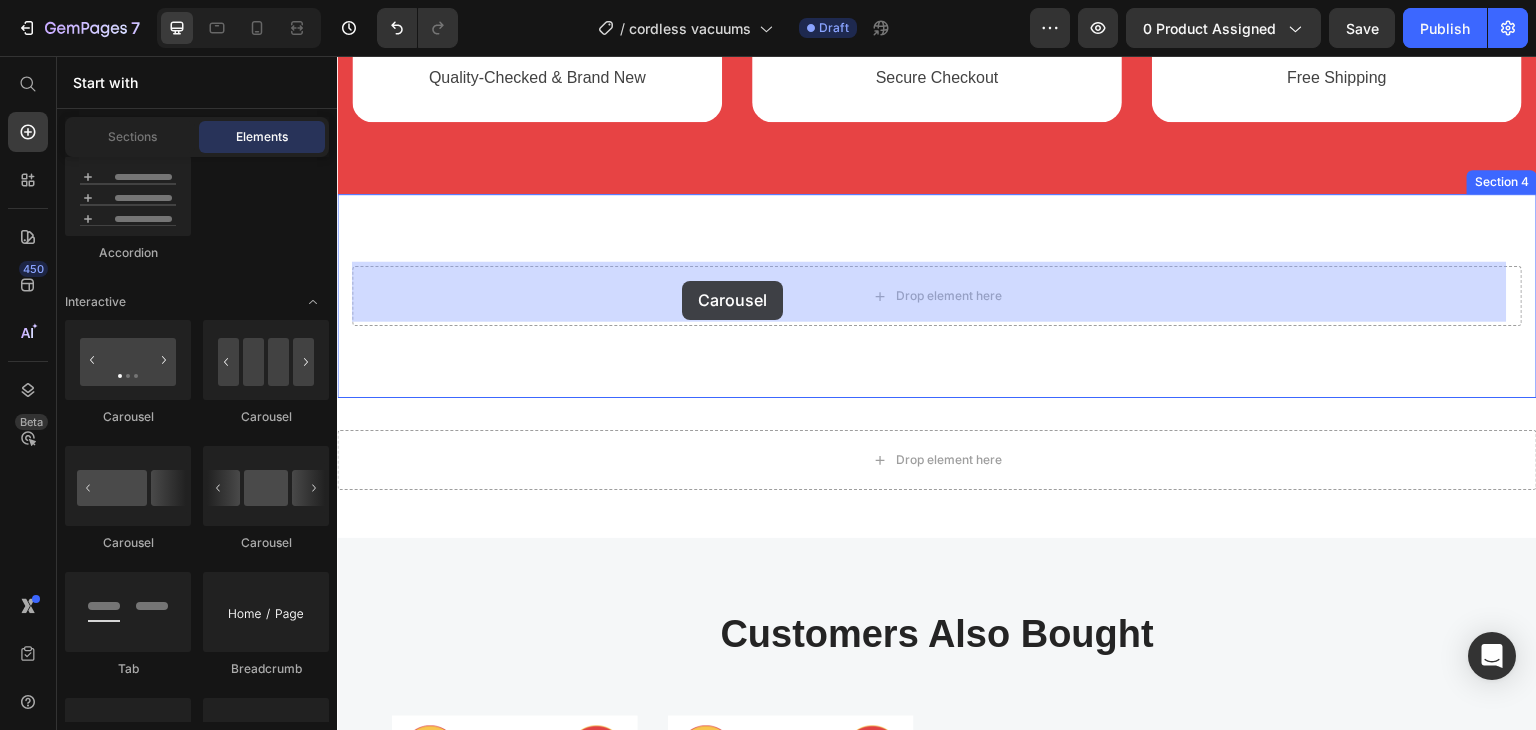 drag, startPoint x: 446, startPoint y: 422, endPoint x: 682, endPoint y: 281, distance: 274.91272 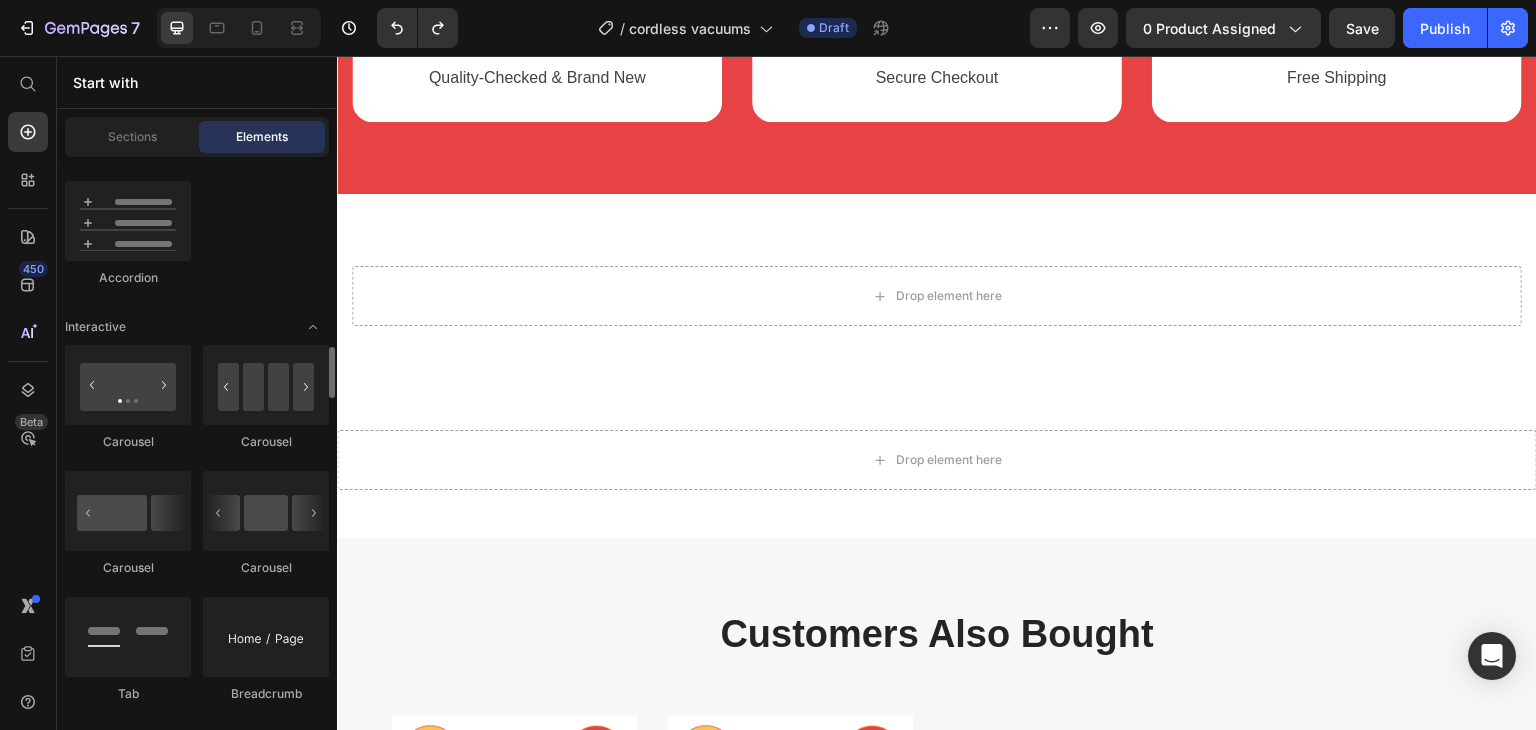 scroll, scrollTop: 1971, scrollLeft: 0, axis: vertical 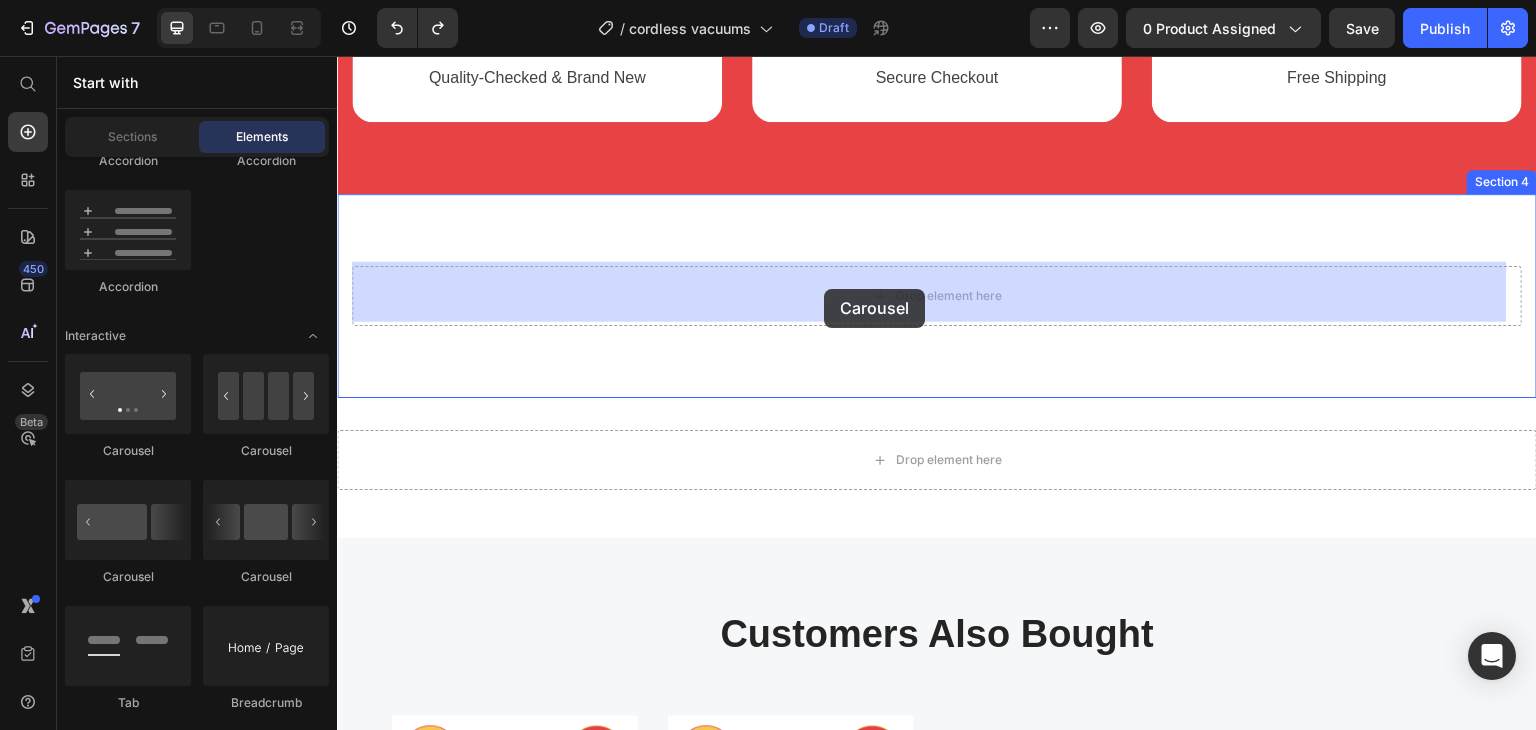 drag, startPoint x: 457, startPoint y: 601, endPoint x: 824, endPoint y: 289, distance: 481.69803 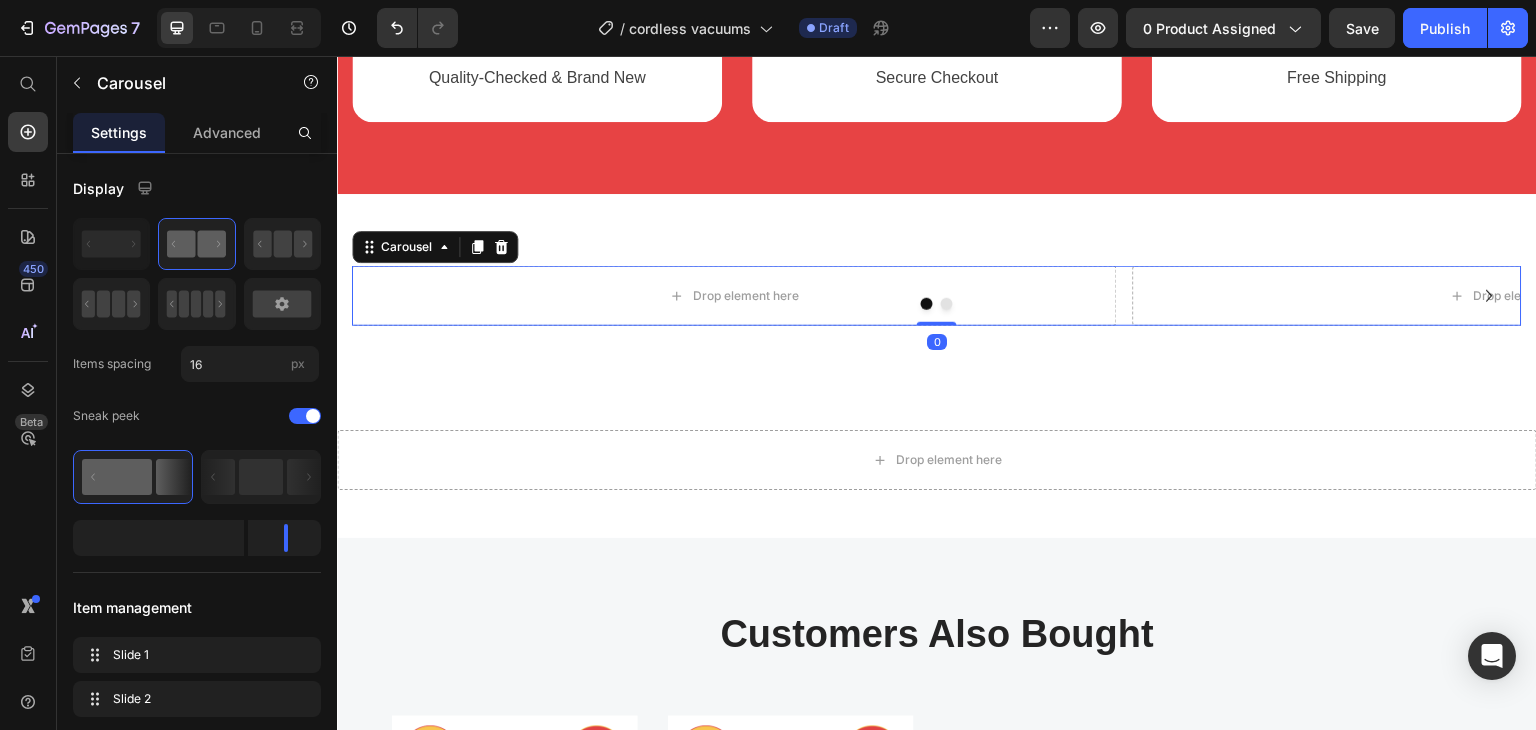 click at bounding box center [937, 304] 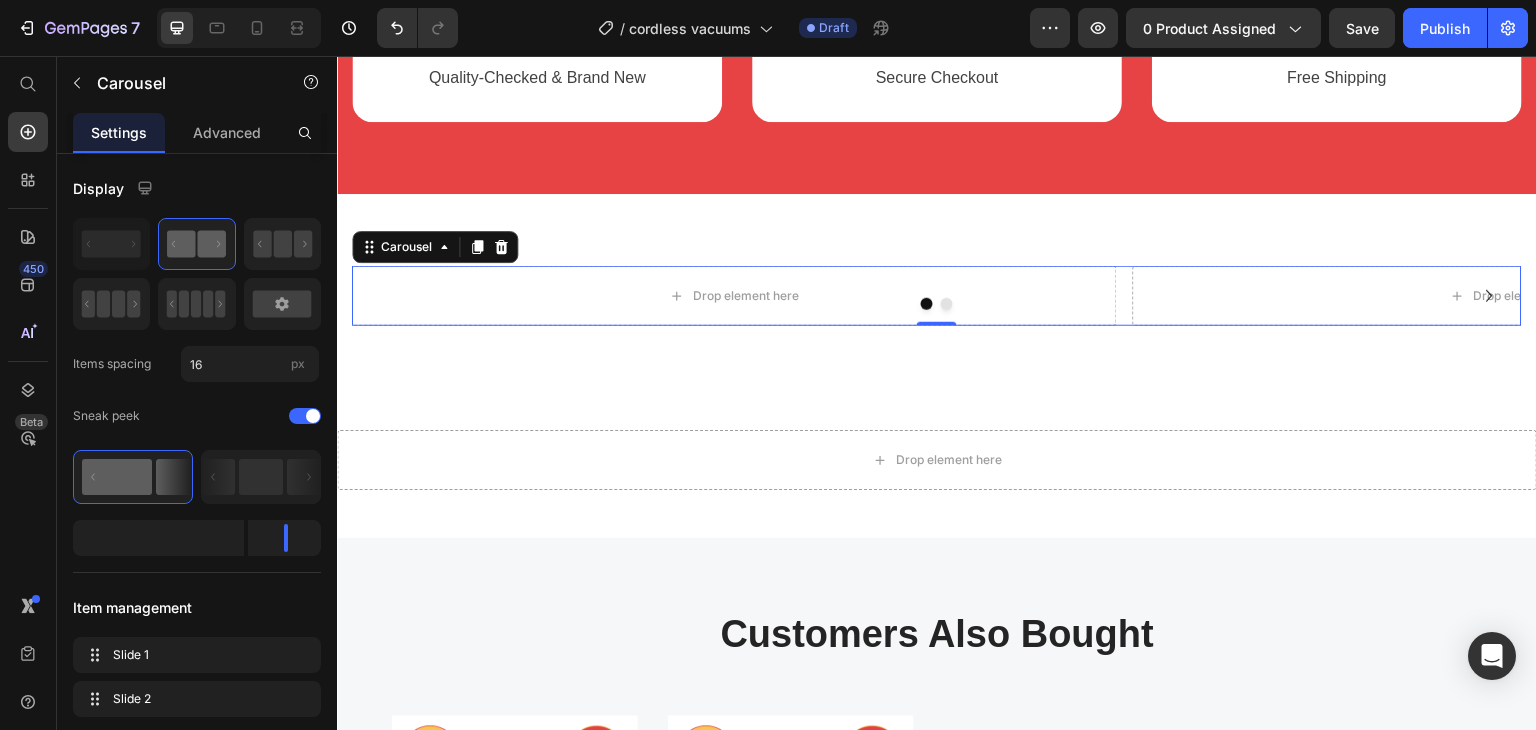 click at bounding box center [937, 304] 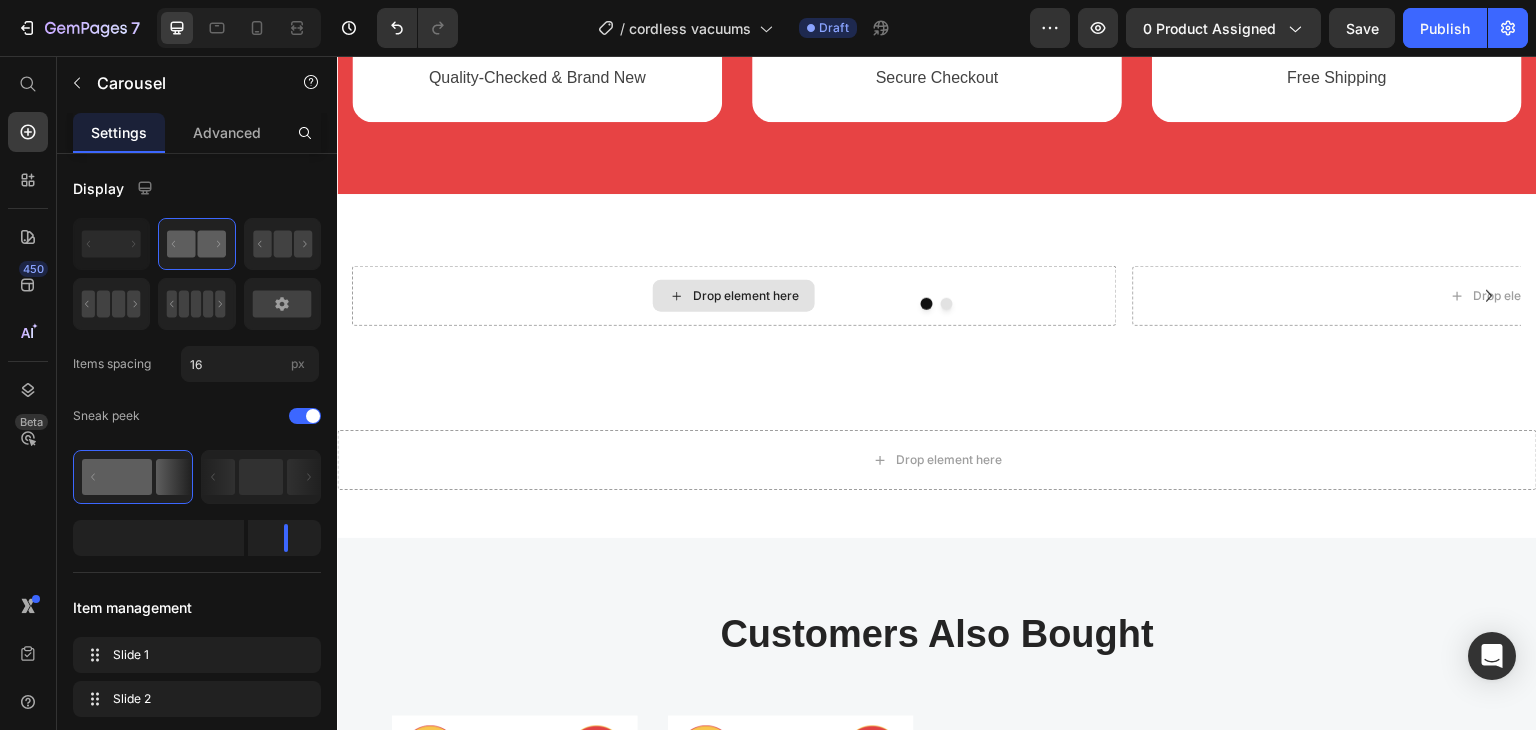 click on "Drop element here" at bounding box center [746, 296] 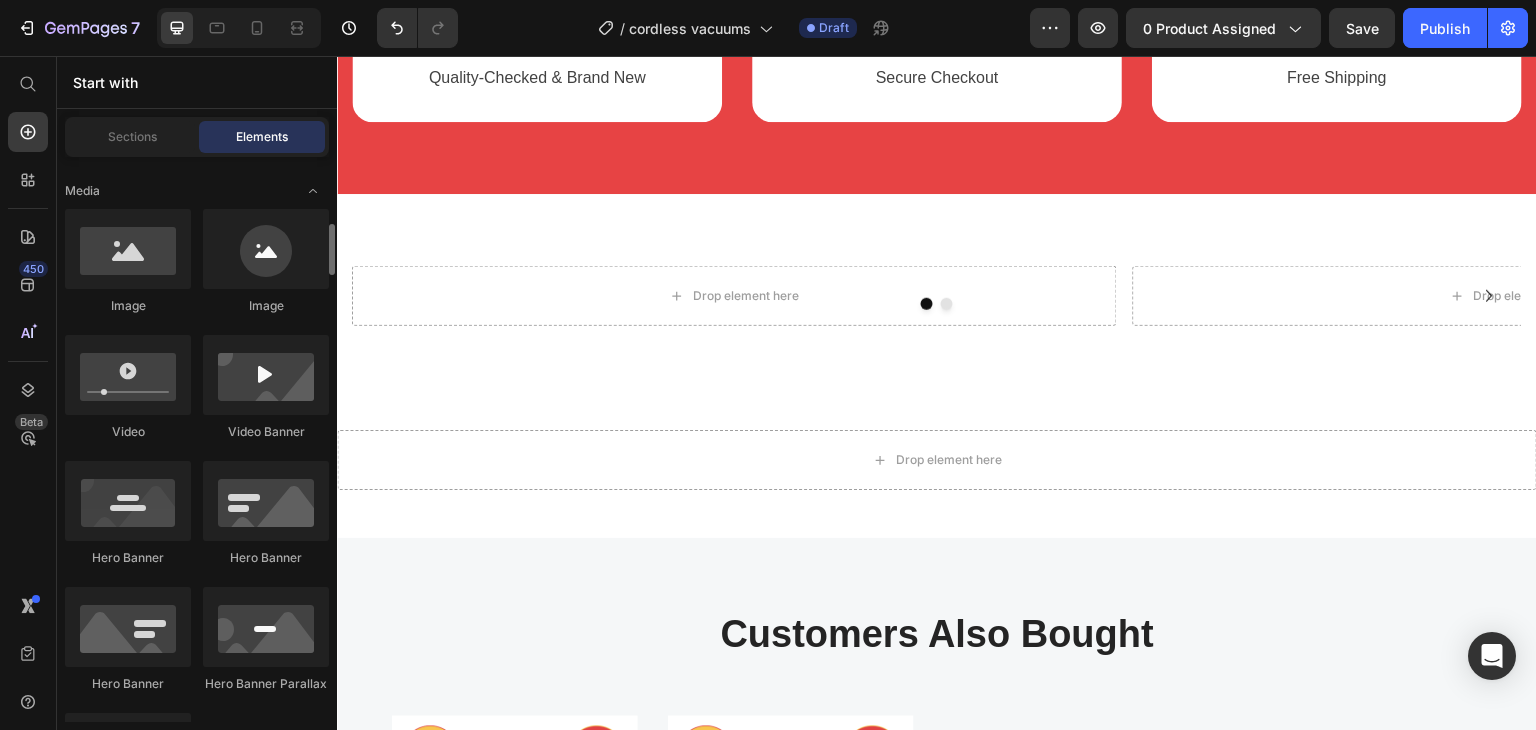 scroll, scrollTop: 596, scrollLeft: 0, axis: vertical 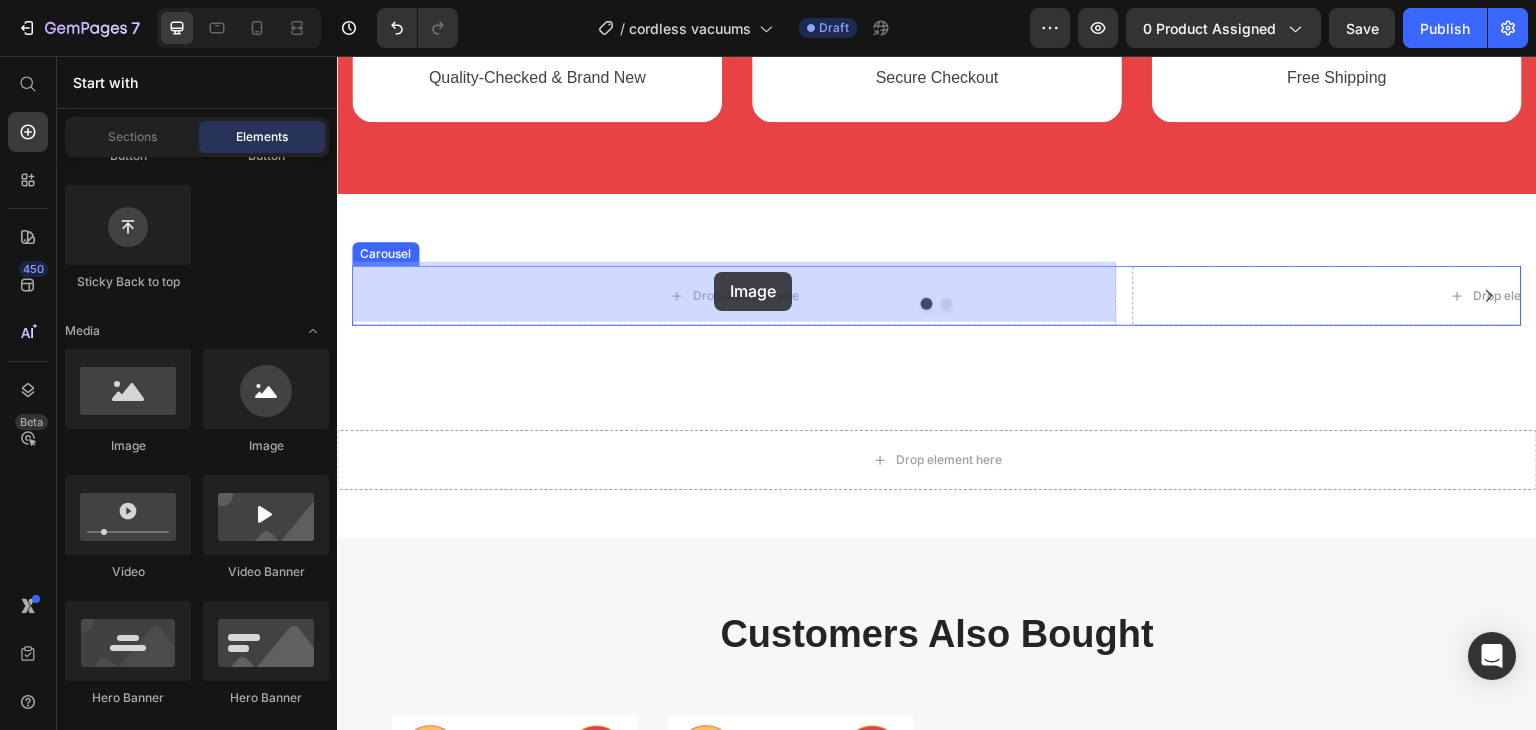drag, startPoint x: 460, startPoint y: 442, endPoint x: 712, endPoint y: 277, distance: 301.21255 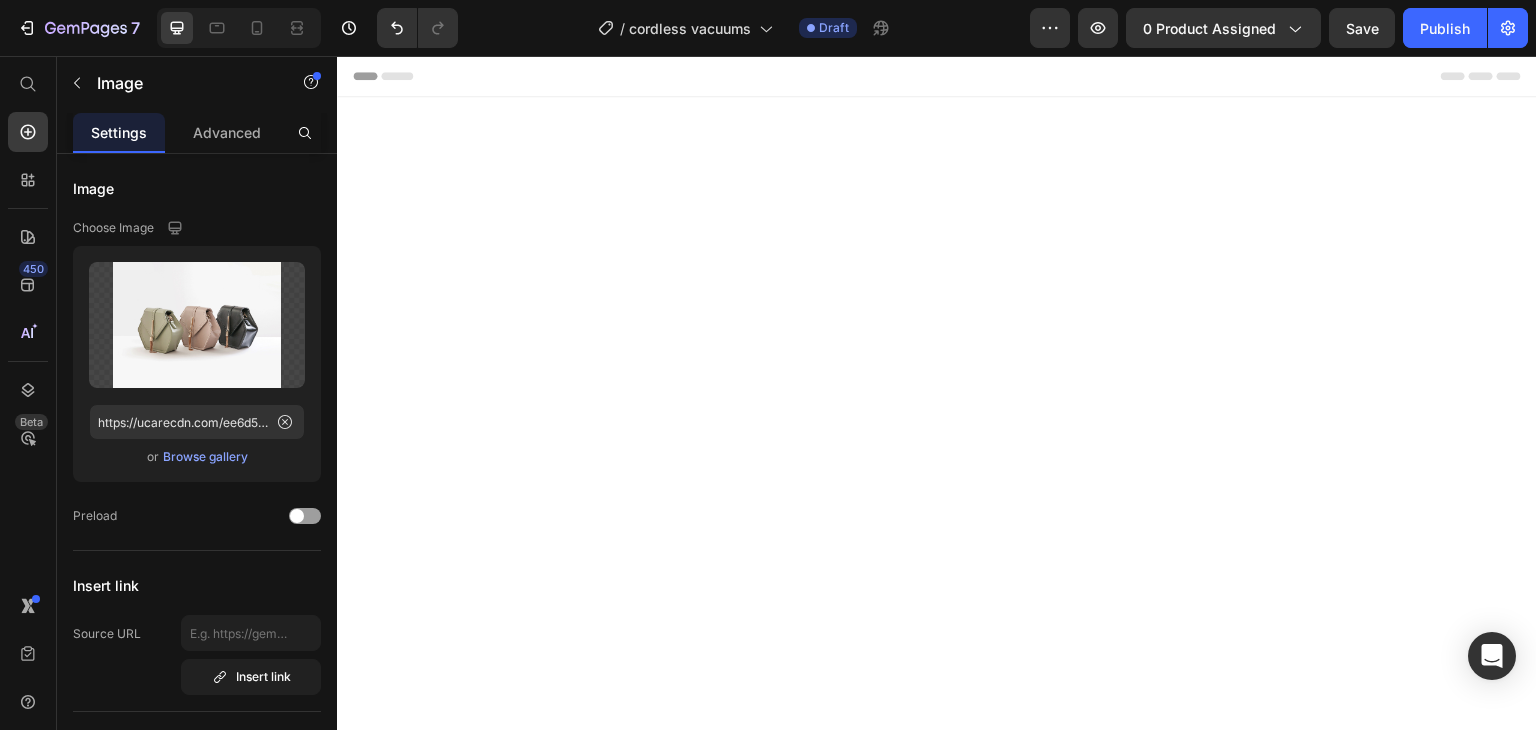 scroll, scrollTop: 2501, scrollLeft: 0, axis: vertical 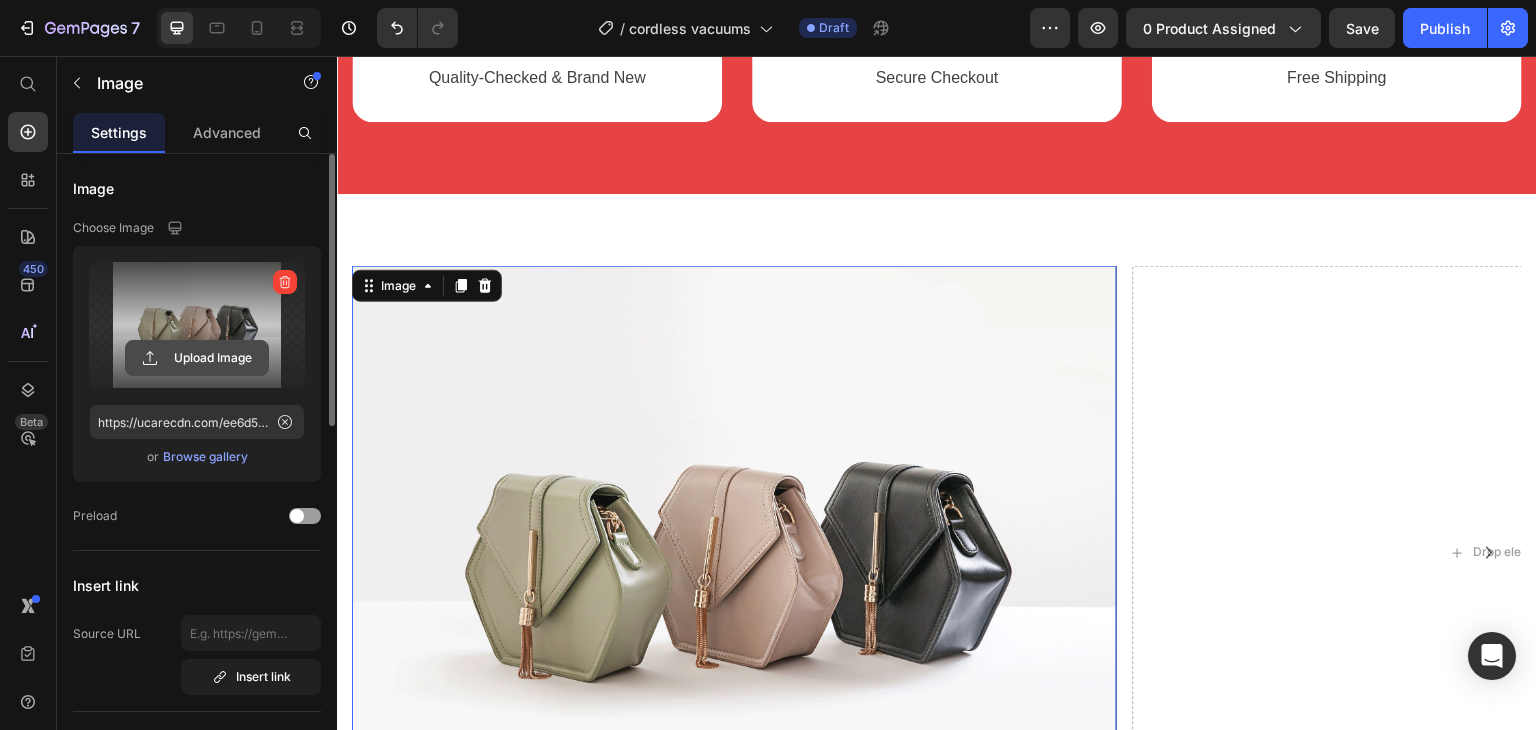 click 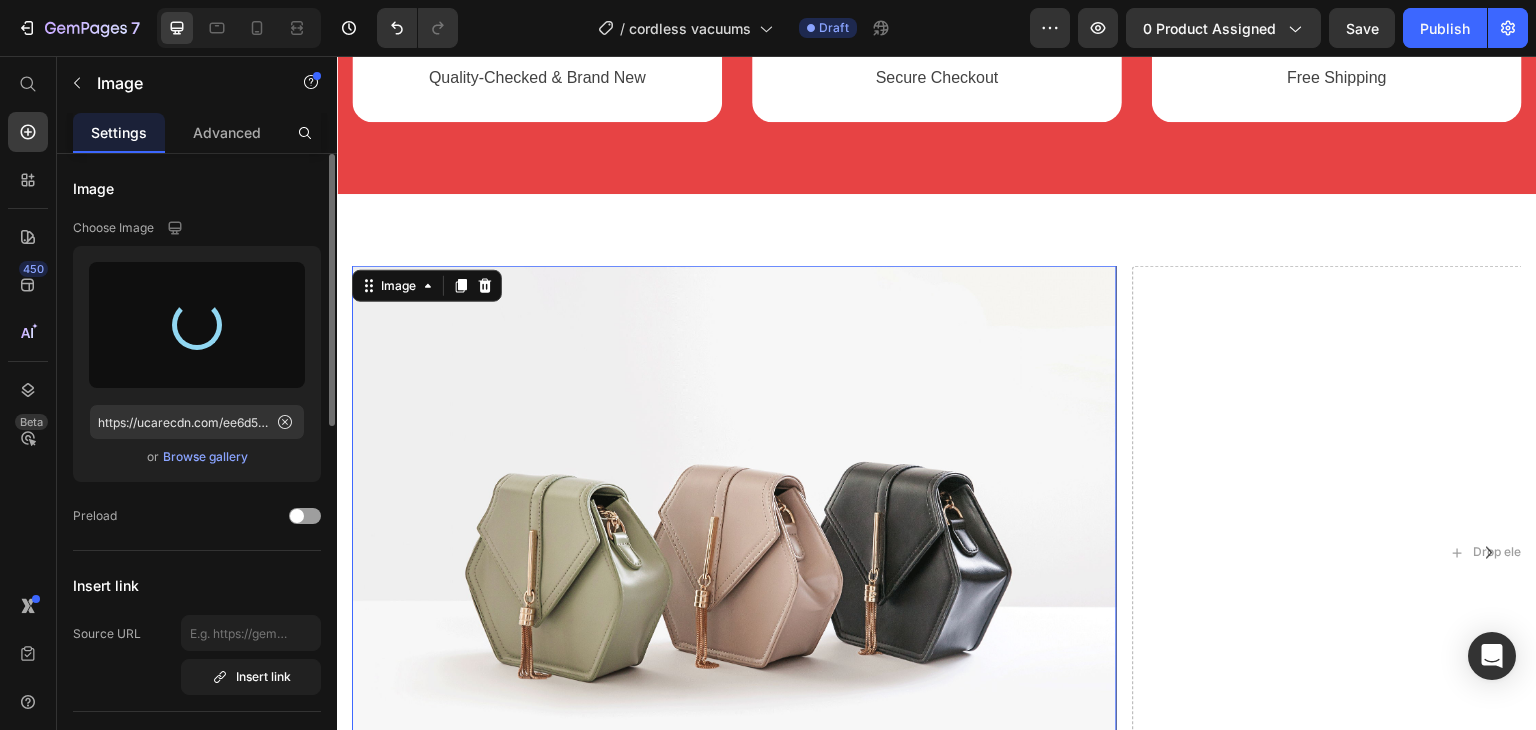 type on "https://cdn.shopify.com/s/files/1/0574/4522/0398/files/gempages_547507537893655623-e4340f0b-1e04-455b-87a0-d4f505bbe09f.jpg" 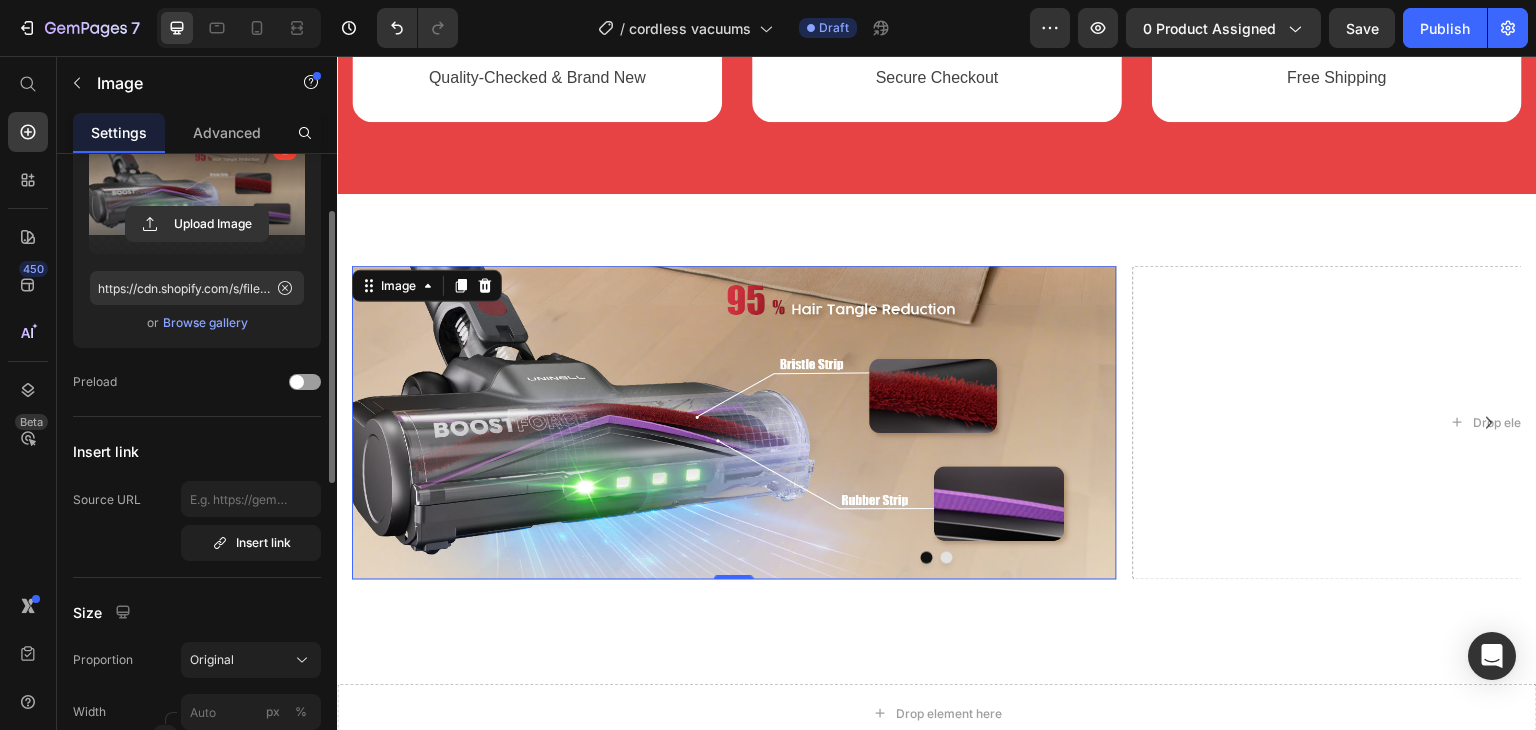 scroll, scrollTop: 133, scrollLeft: 0, axis: vertical 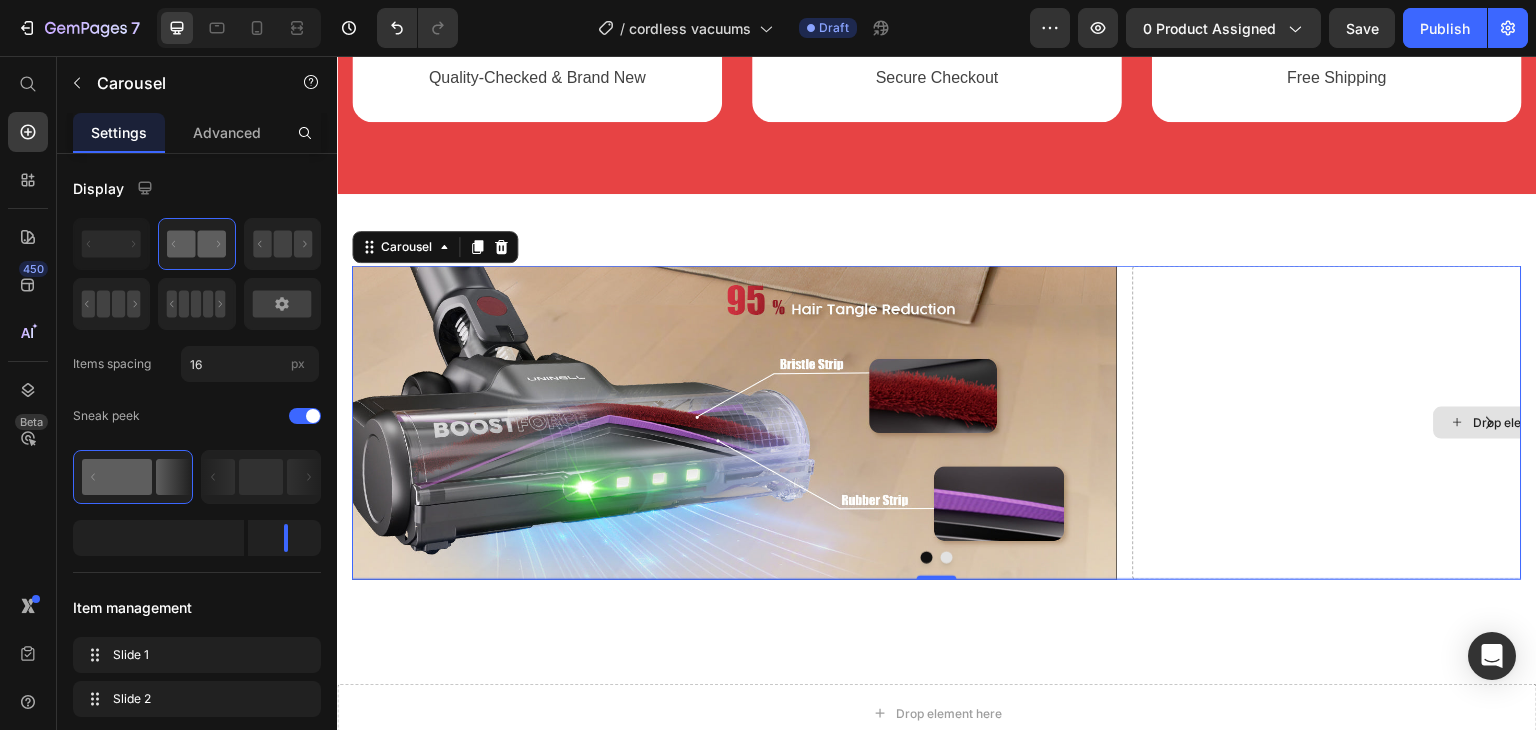 click on "Drop element here" at bounding box center (1515, 423) 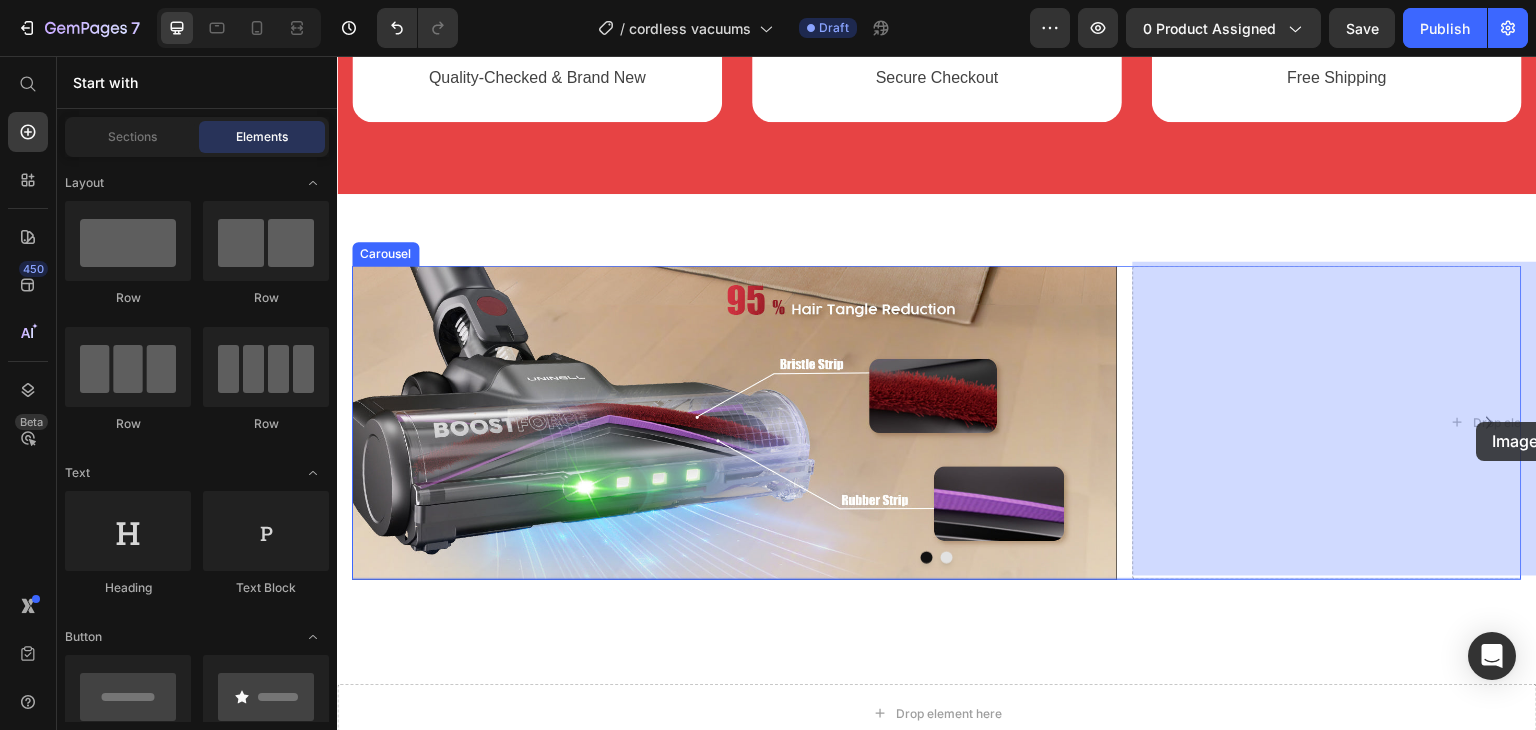 drag, startPoint x: 437, startPoint y: 449, endPoint x: 1477, endPoint y: 422, distance: 1040.3505 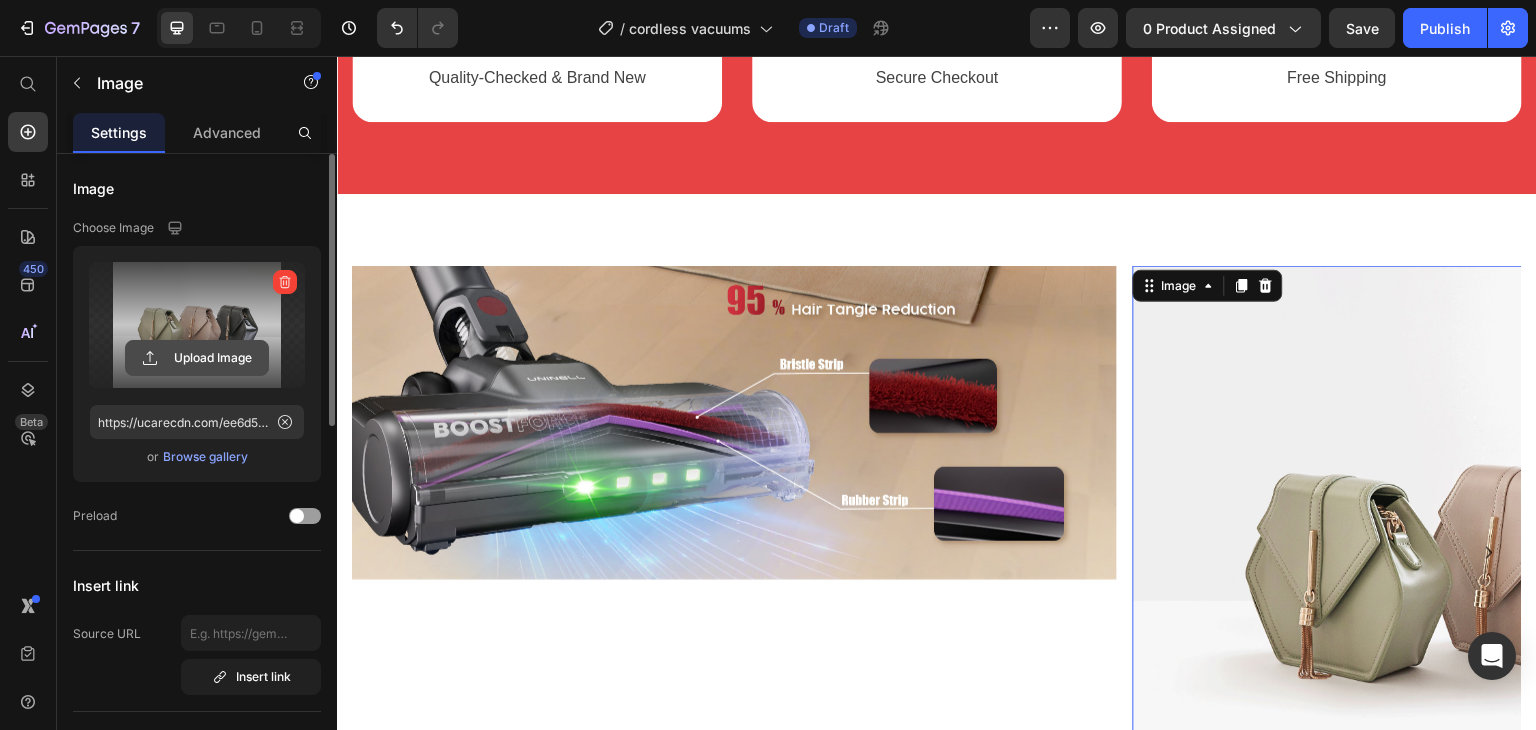 click 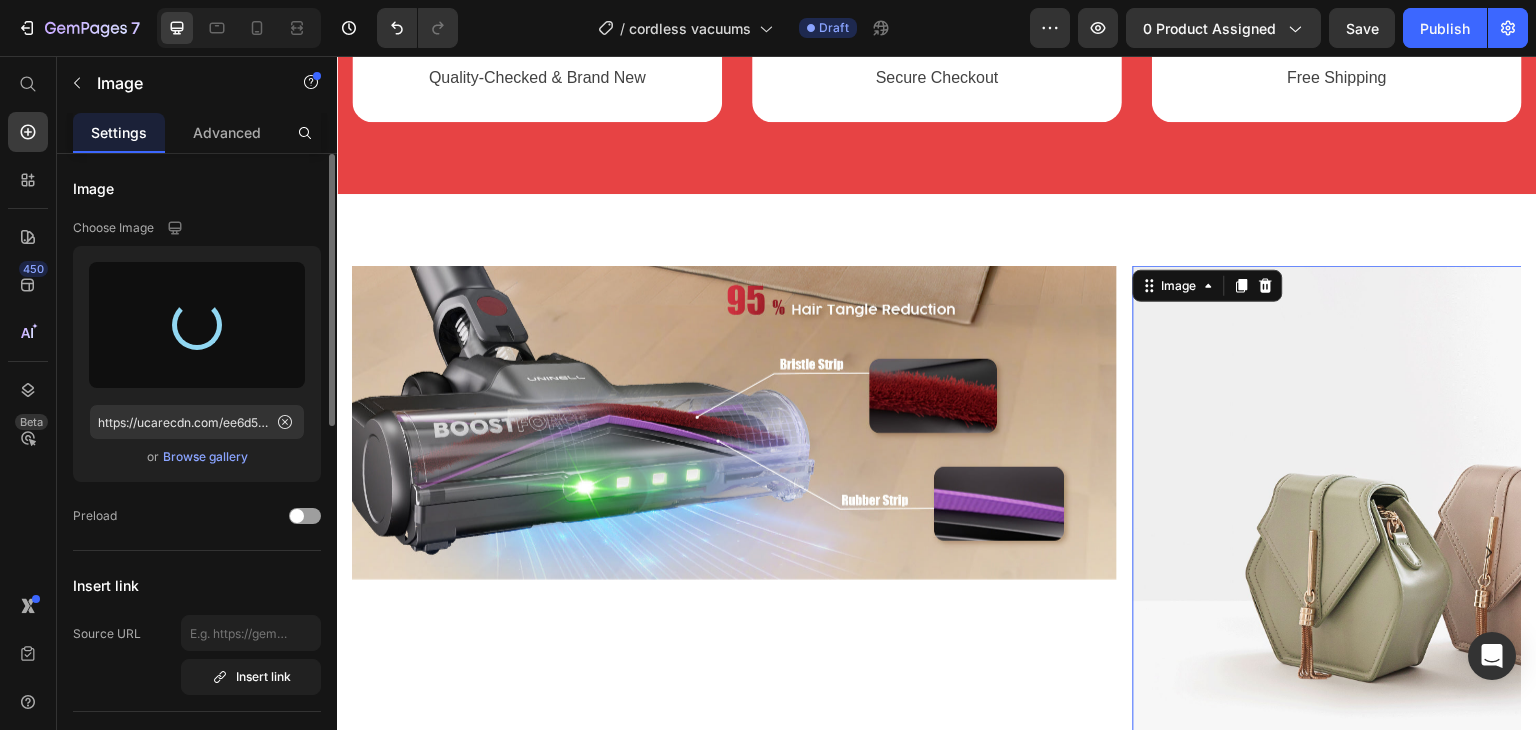 type on "https://cdn.shopify.com/s/files/1/0574/4522/0398/files/gempages_547507537893655623-d1aa63fc-f273-4c68-8f10-35b62325cbdf.jpg" 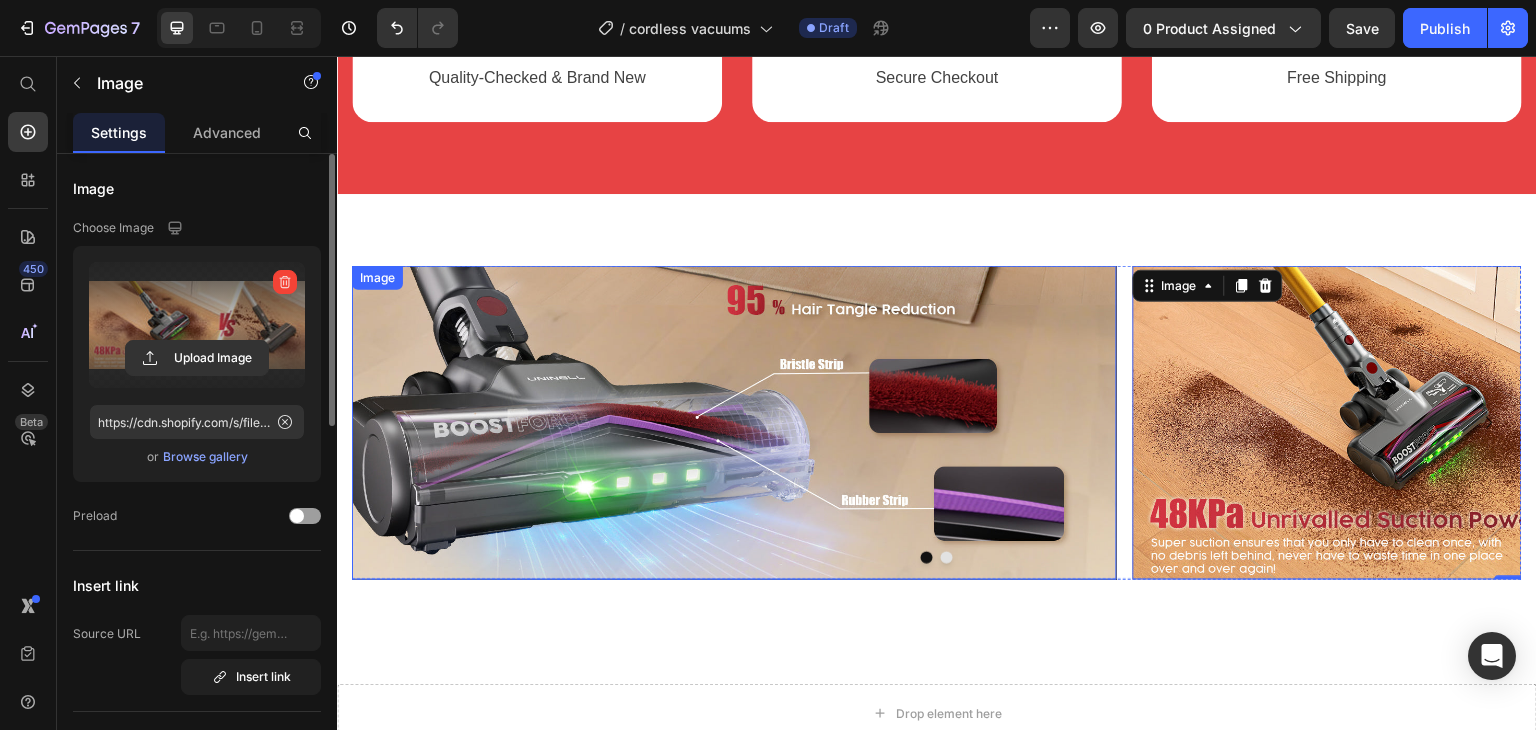 click at bounding box center (734, 422) 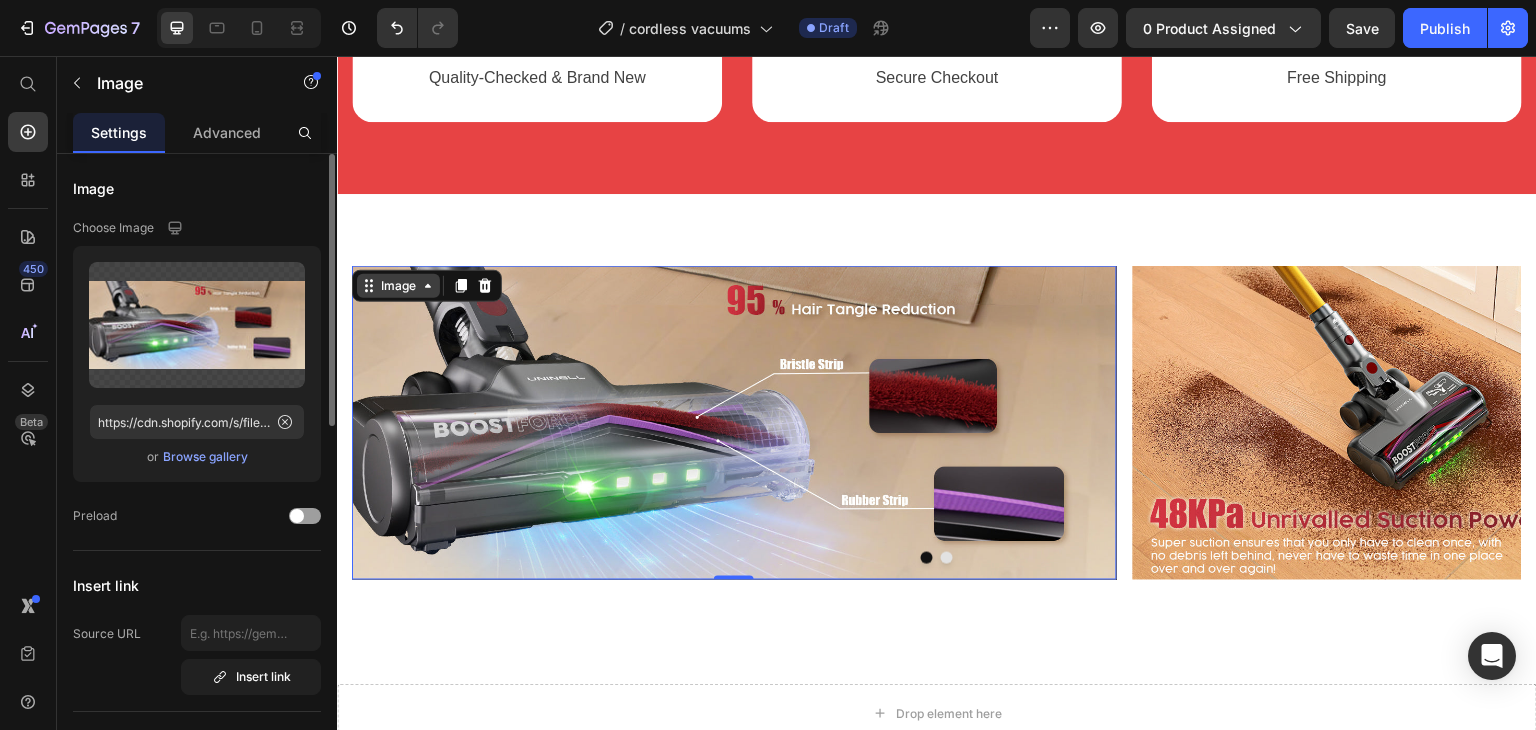 click on "Image" at bounding box center [398, 286] 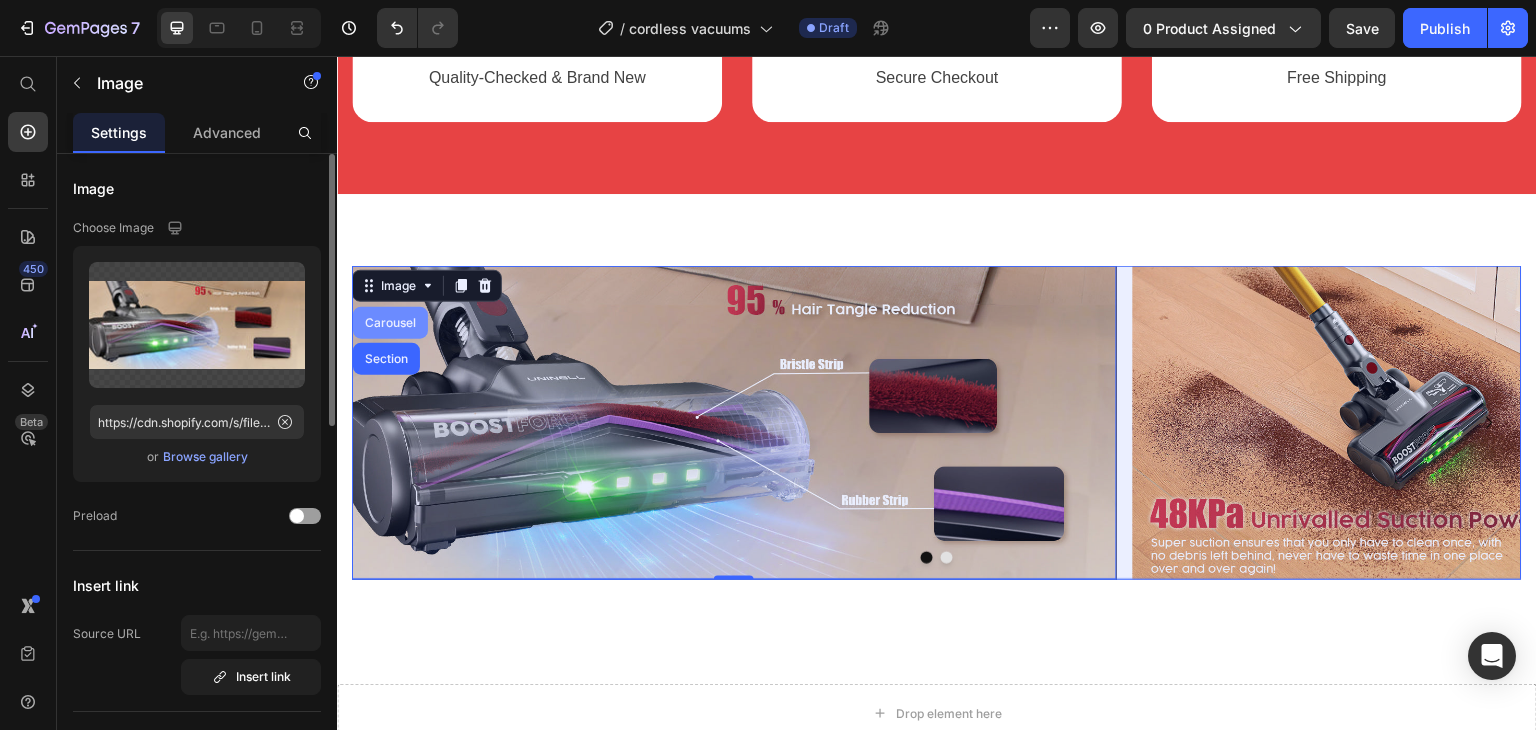 click on "Carousel" at bounding box center [390, 323] 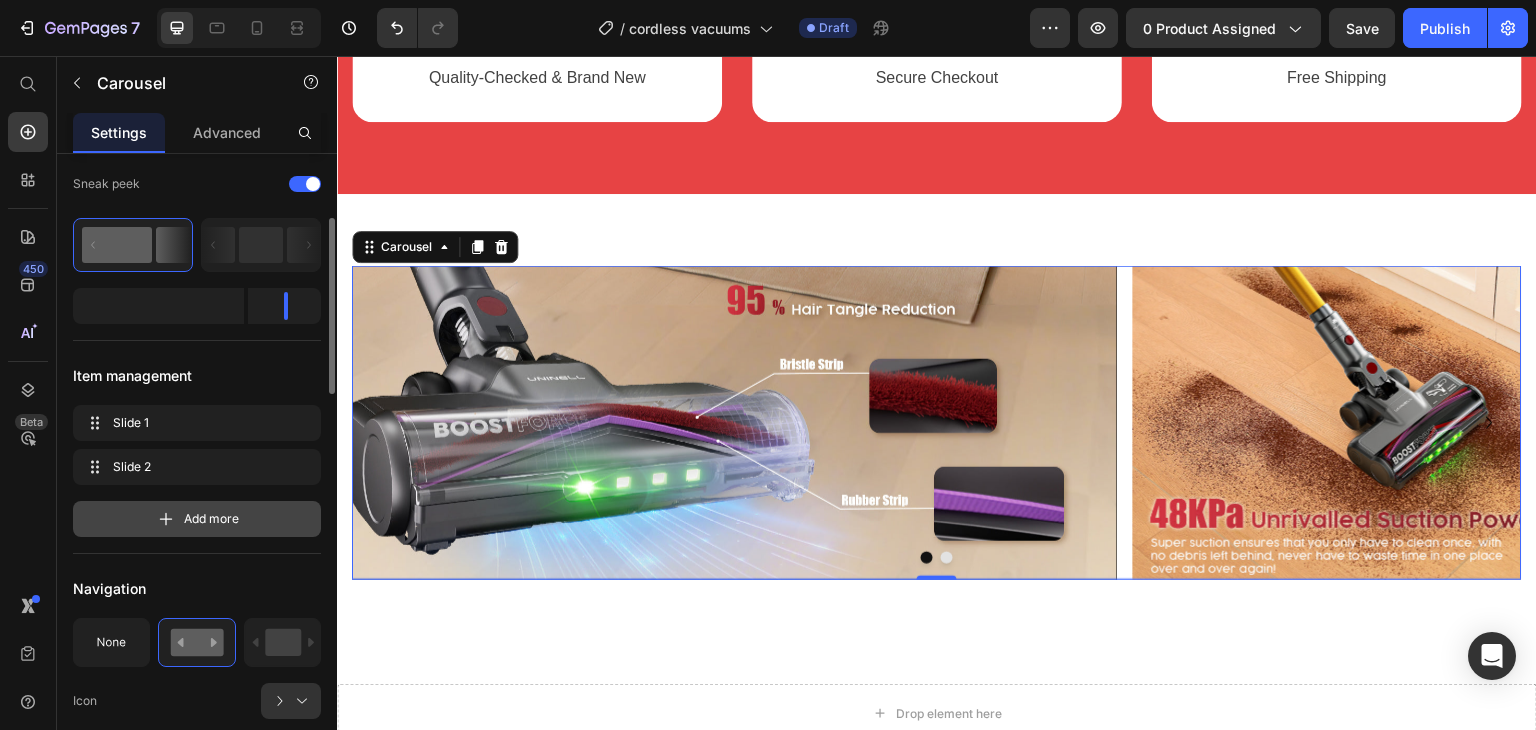 scroll, scrollTop: 232, scrollLeft: 0, axis: vertical 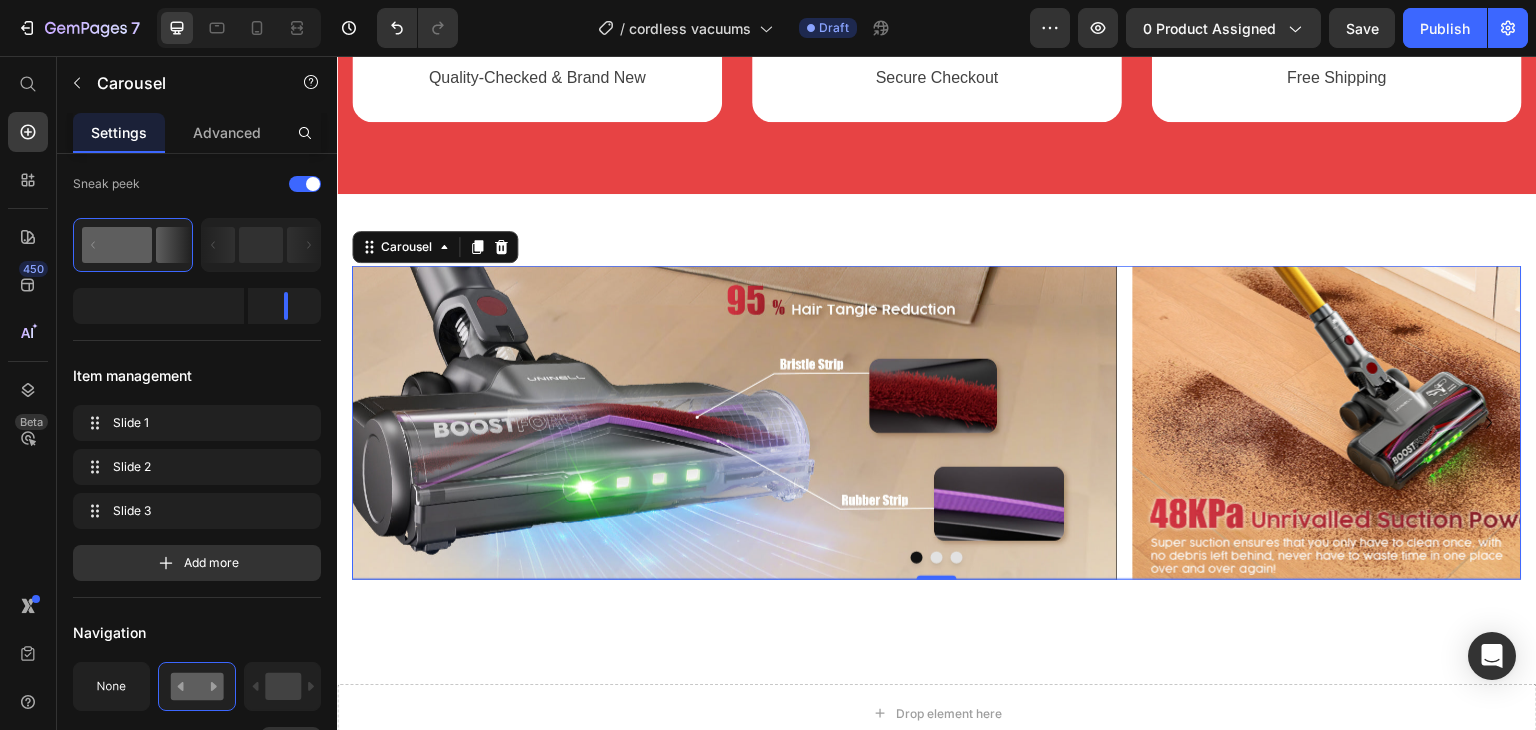 click at bounding box center [957, 558] 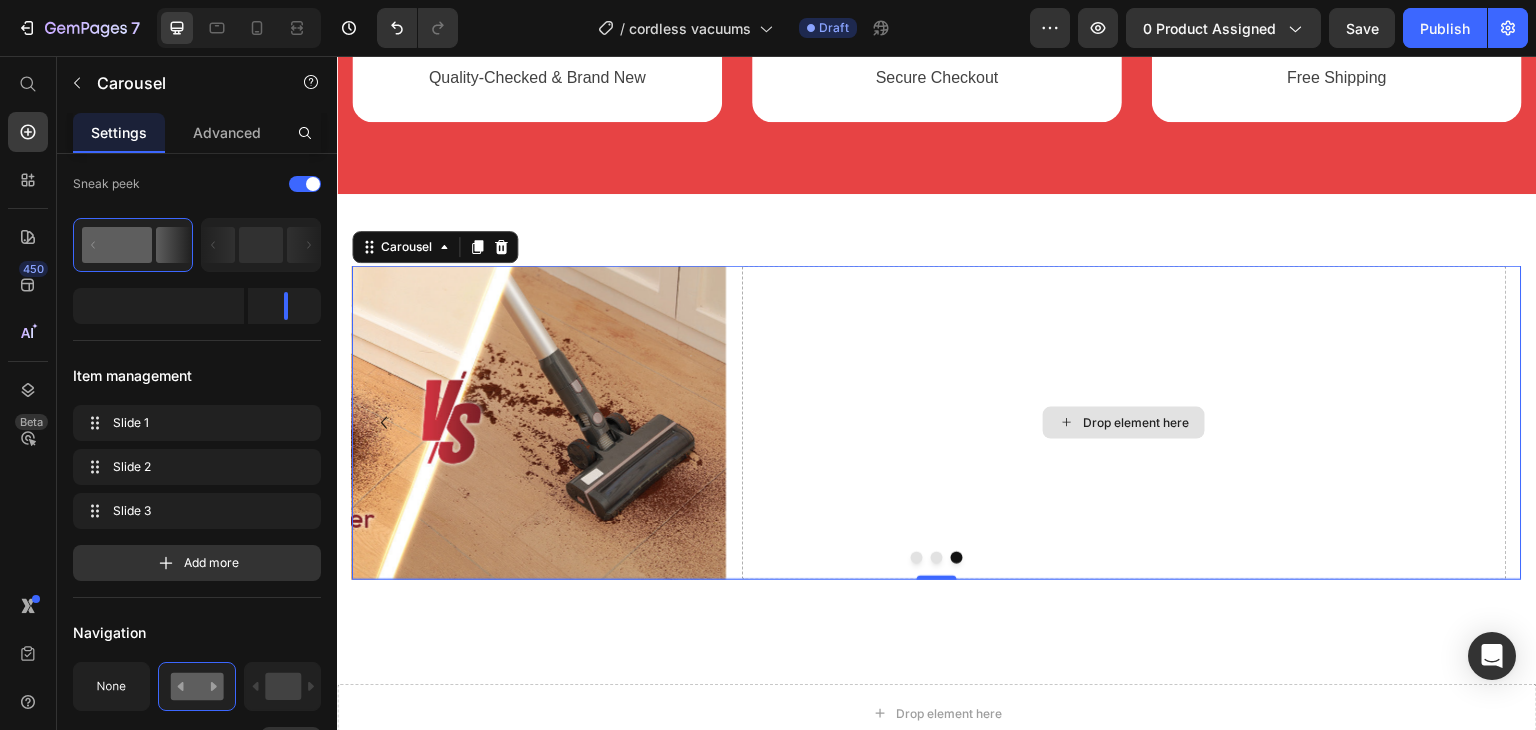 click on "Drop element here" at bounding box center (1125, 423) 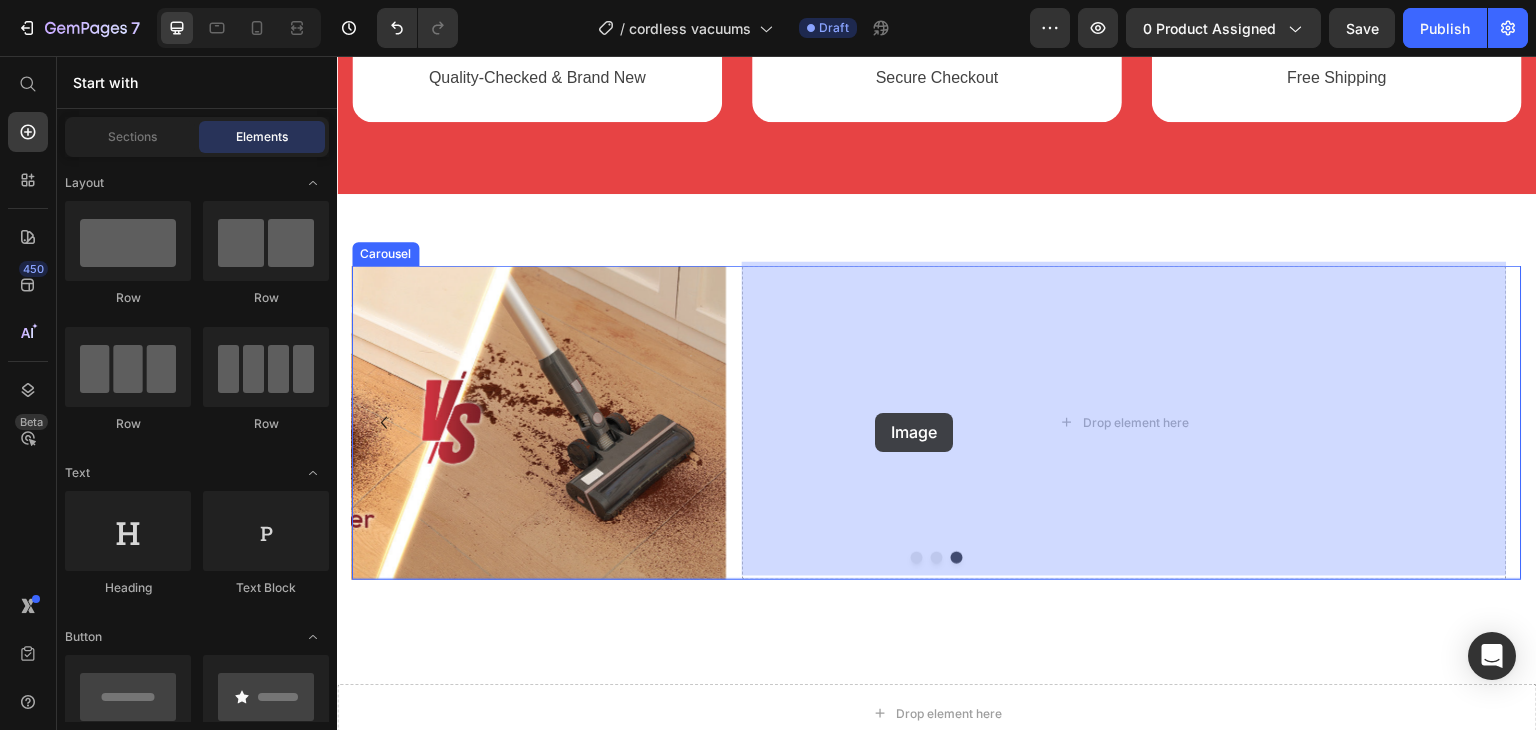 drag, startPoint x: 481, startPoint y: 461, endPoint x: 1015, endPoint y: 434, distance: 534.6821 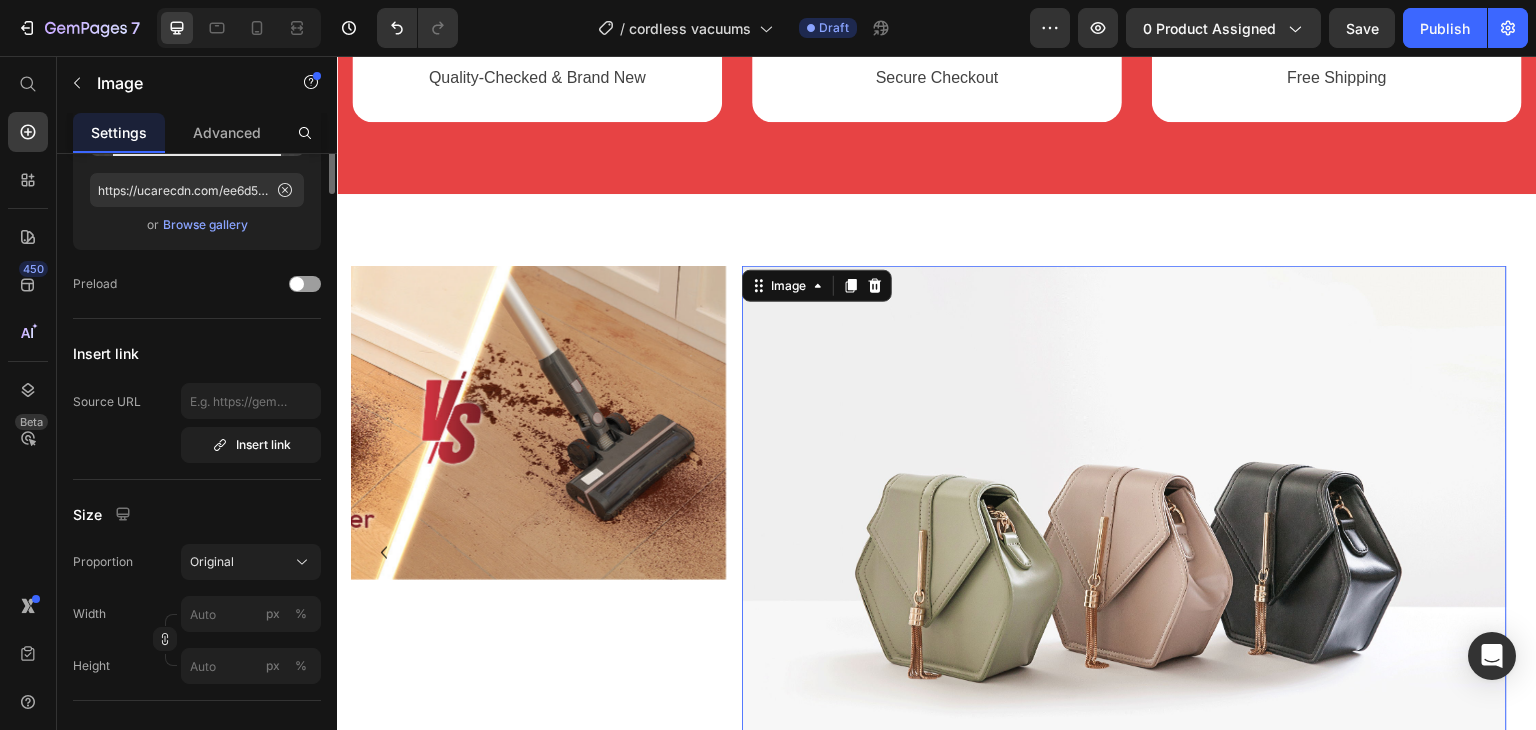 scroll, scrollTop: 0, scrollLeft: 0, axis: both 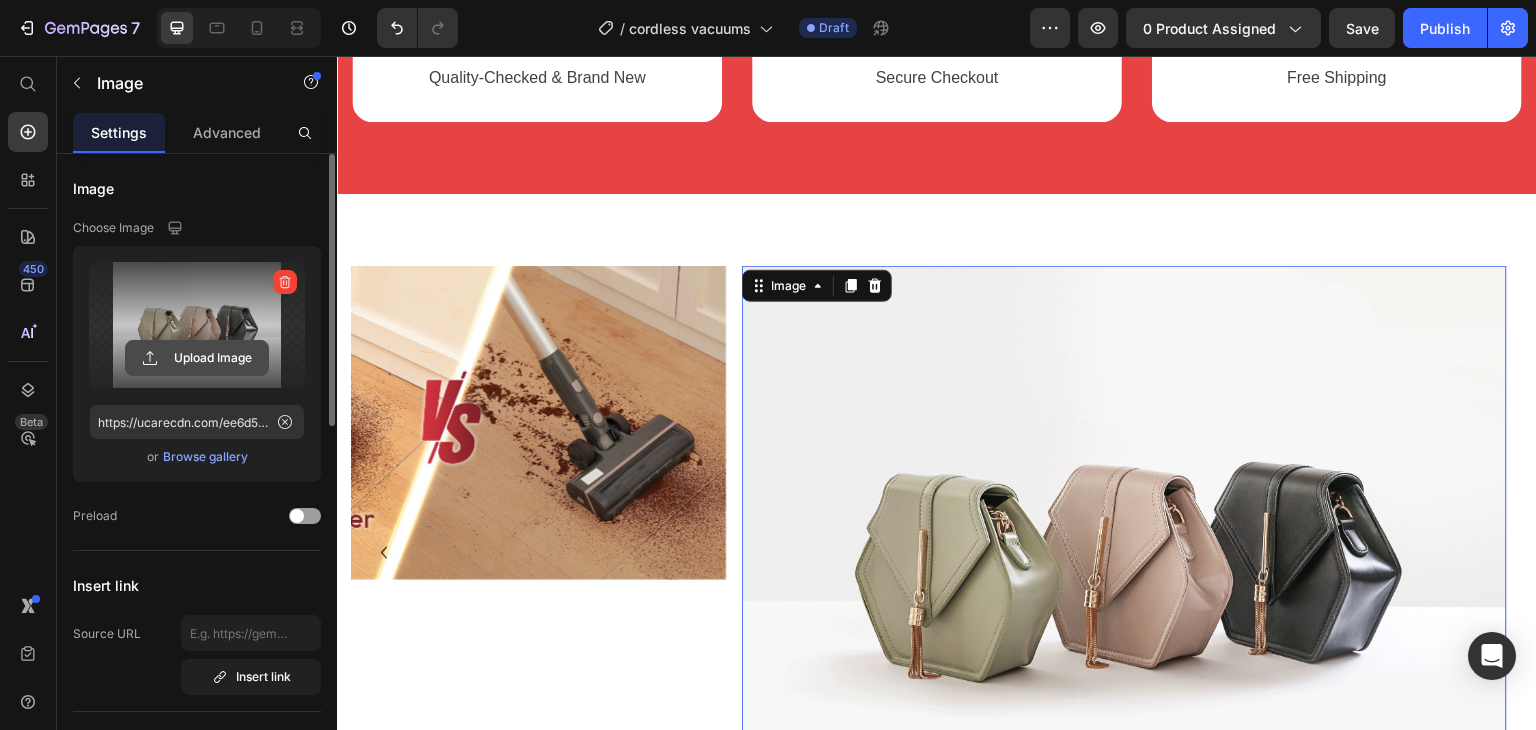 click 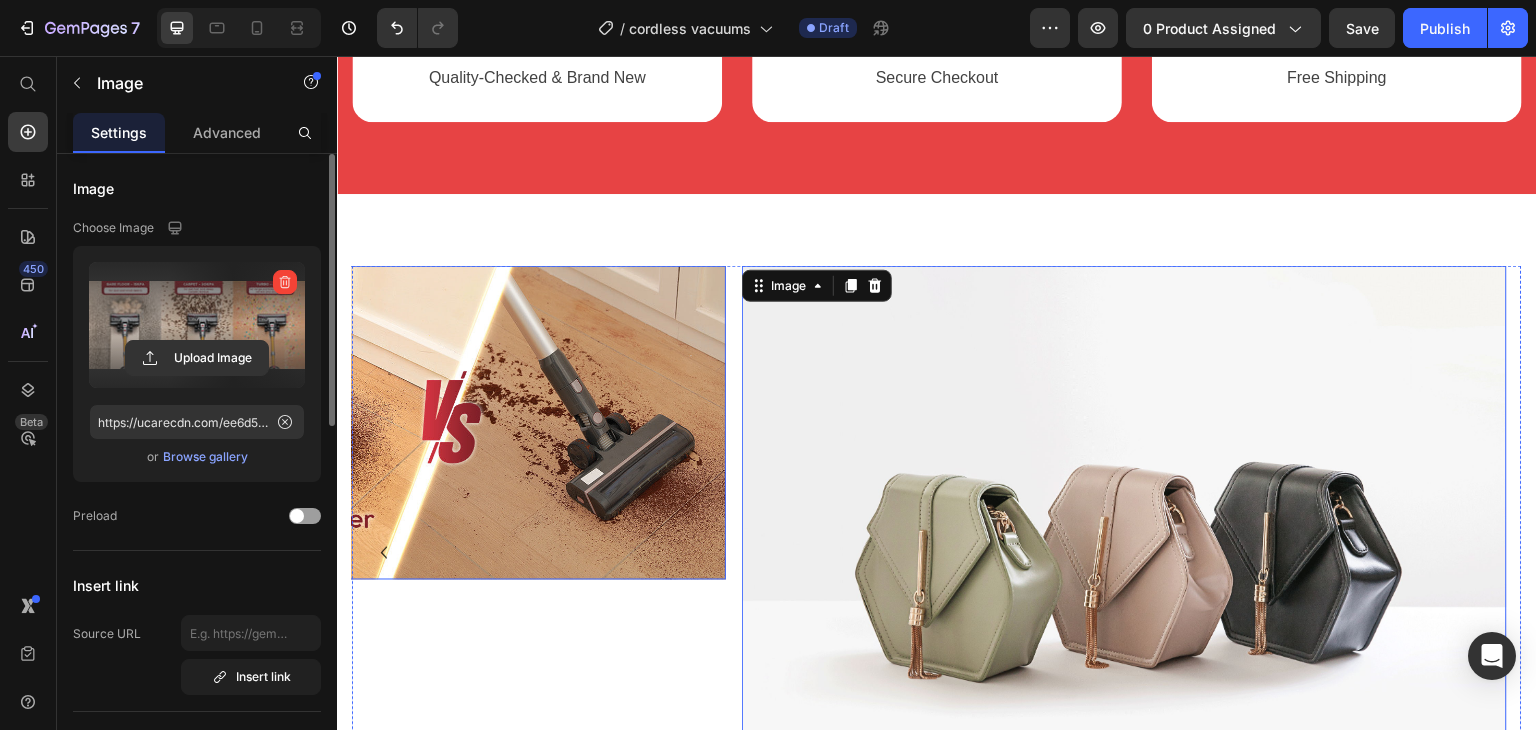 type on "https://cdn.shopify.com/s/files/1/0574/4522/0398/files/gempages_547507537893655623-f23fa2ff-10ab-437d-acb1-2126ef729077.jpg" 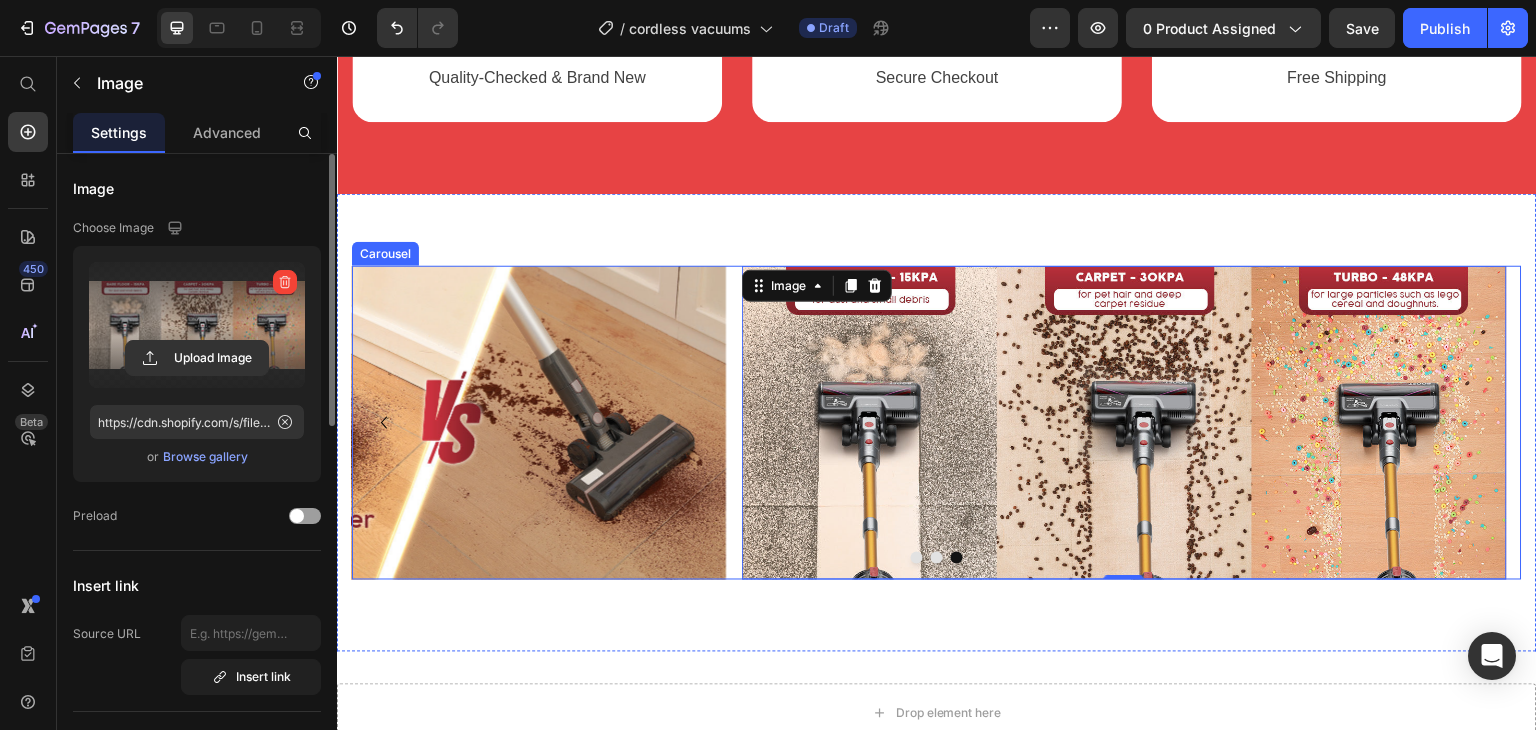 click at bounding box center [917, 558] 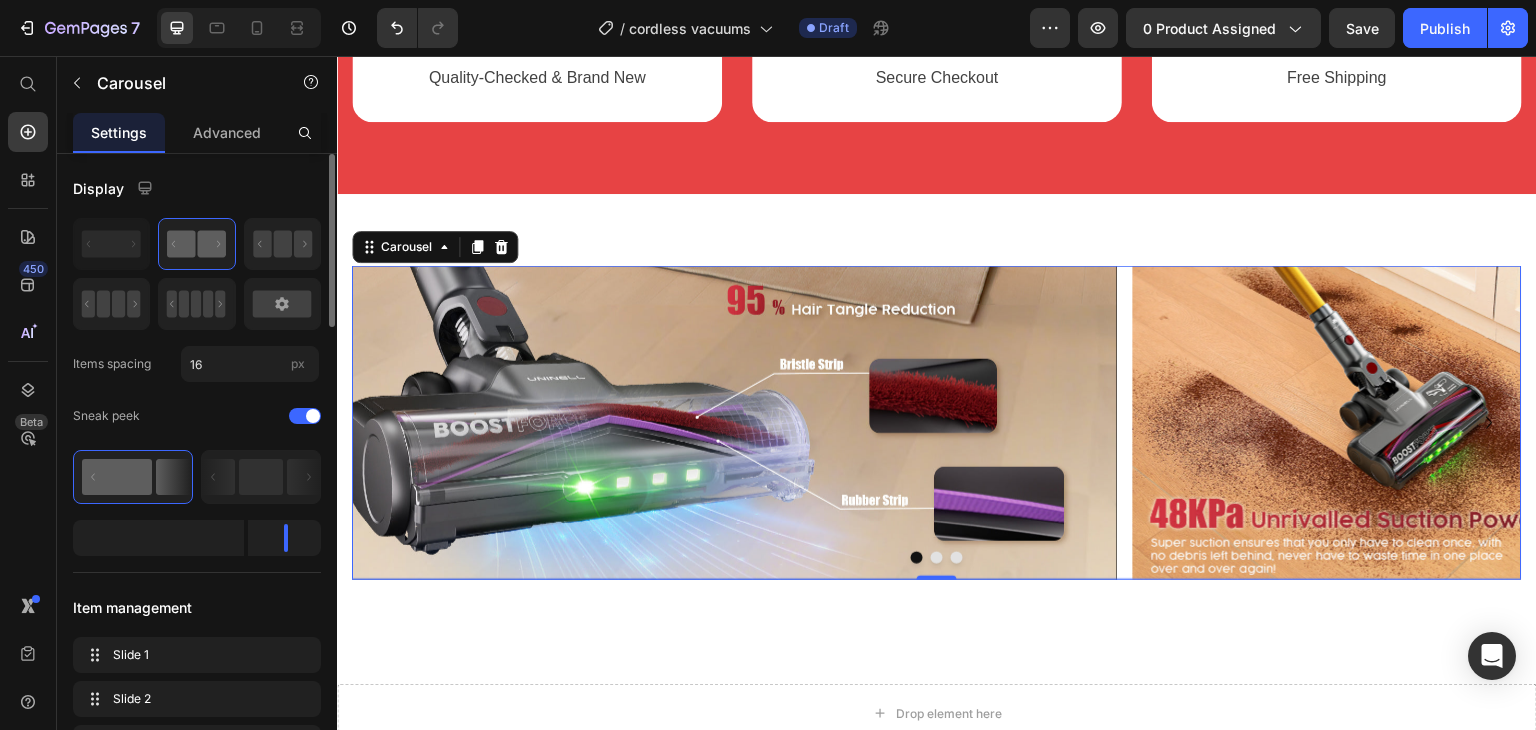 click at bounding box center [937, 558] 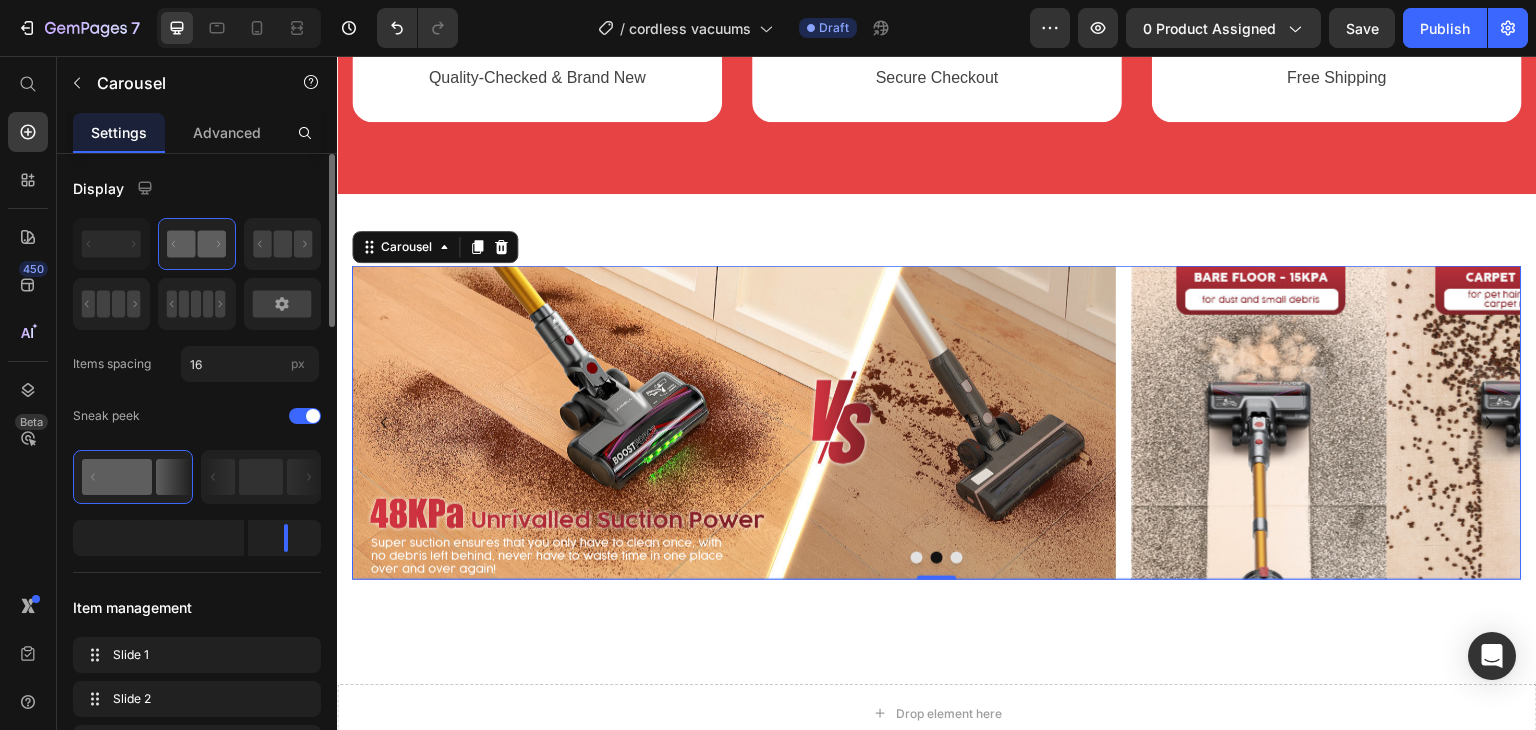 click at bounding box center (957, 558) 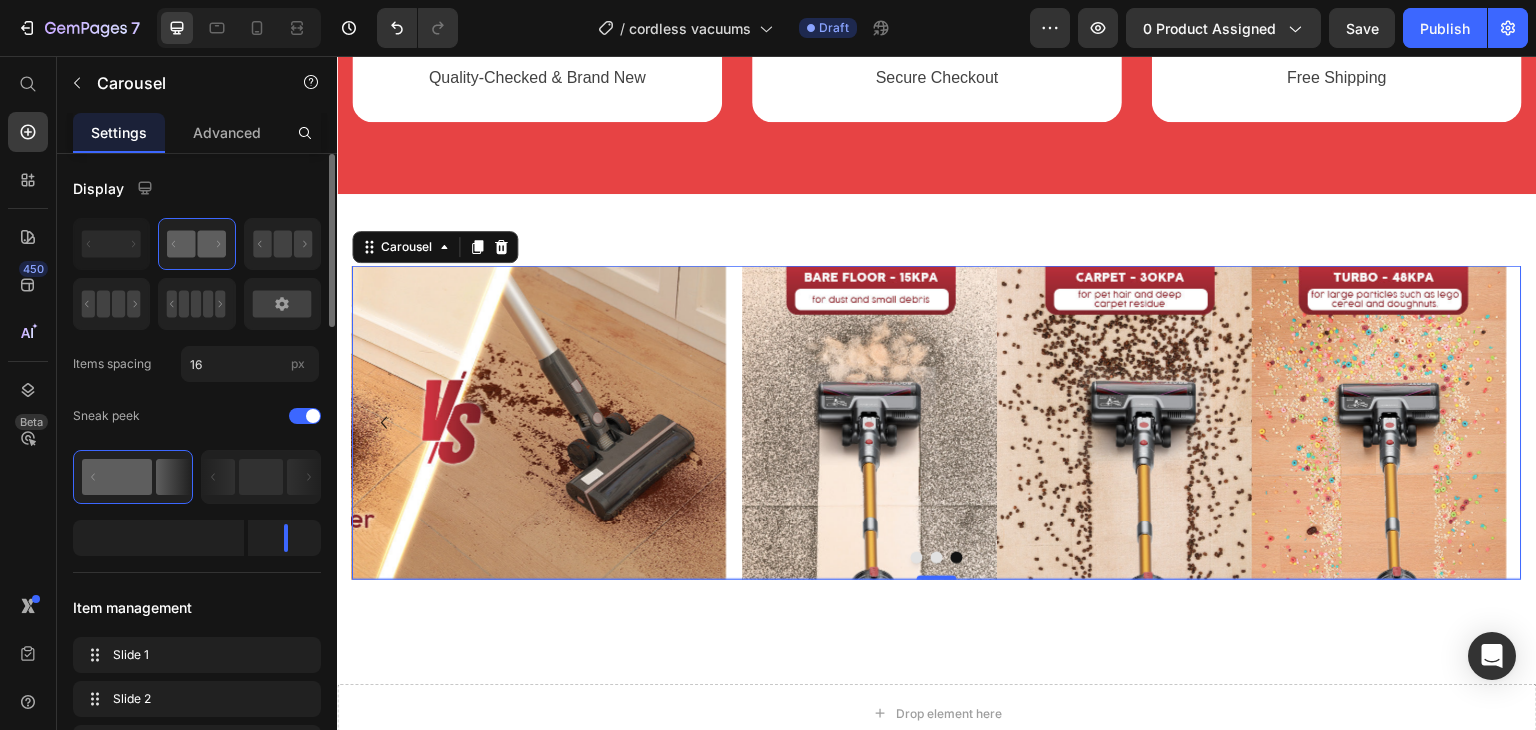click at bounding box center [917, 558] 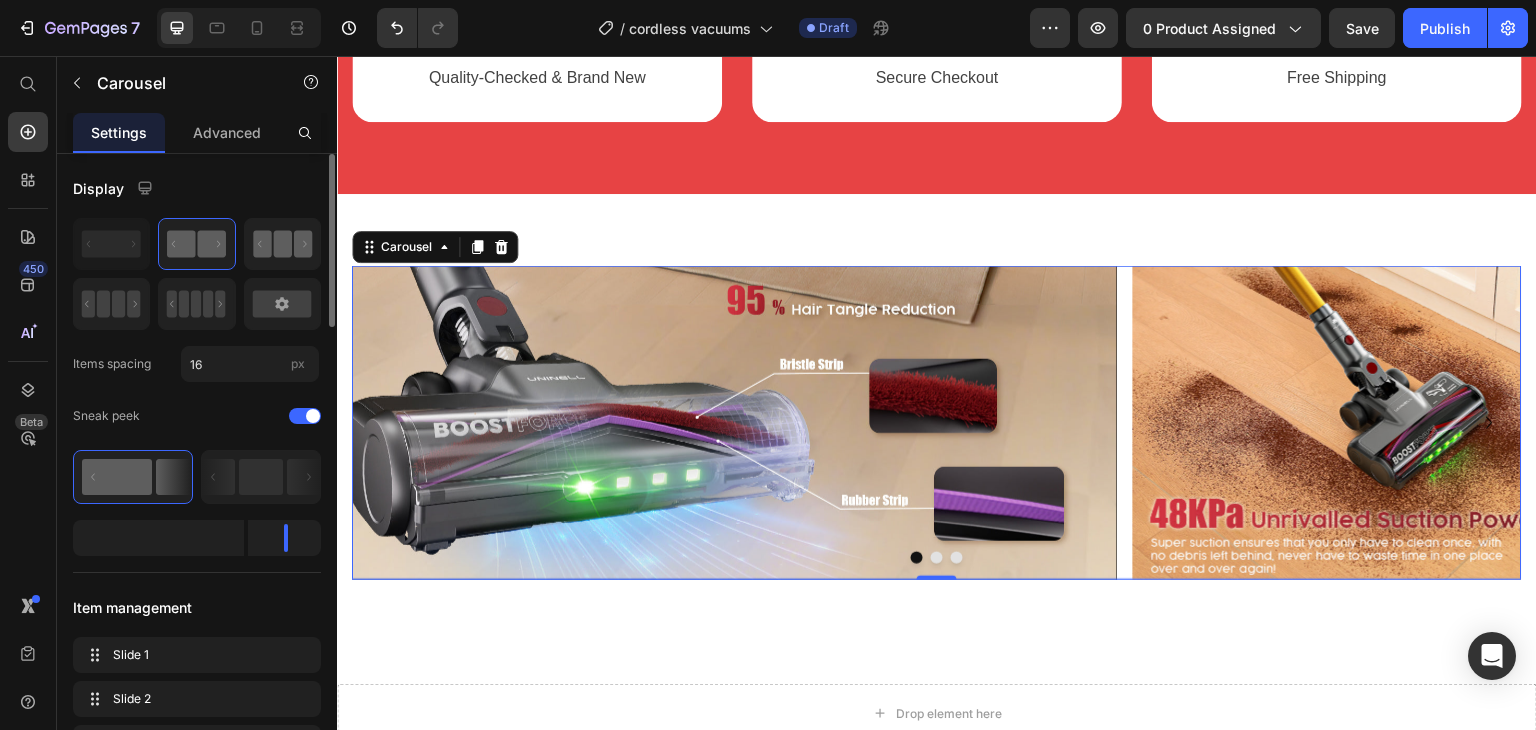 click 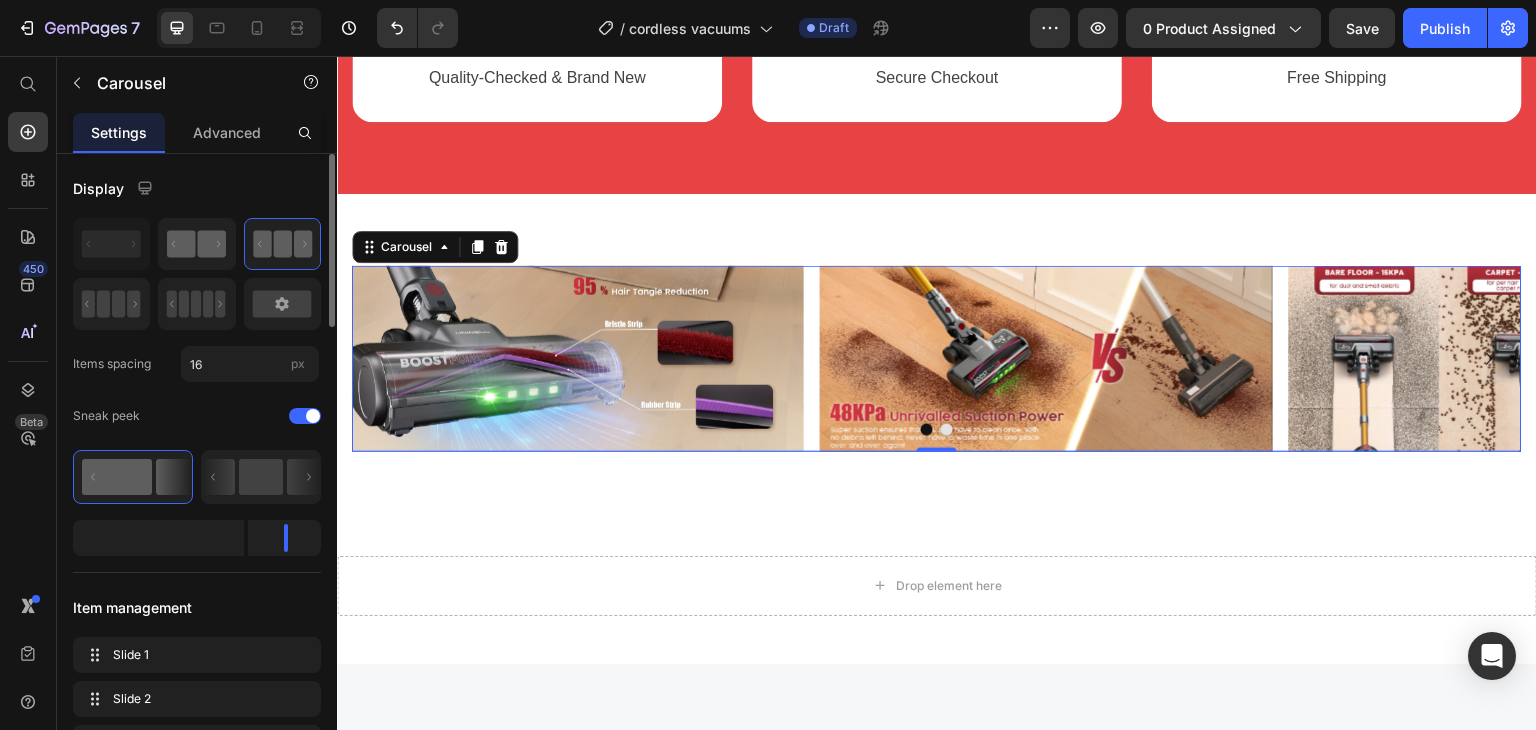 click 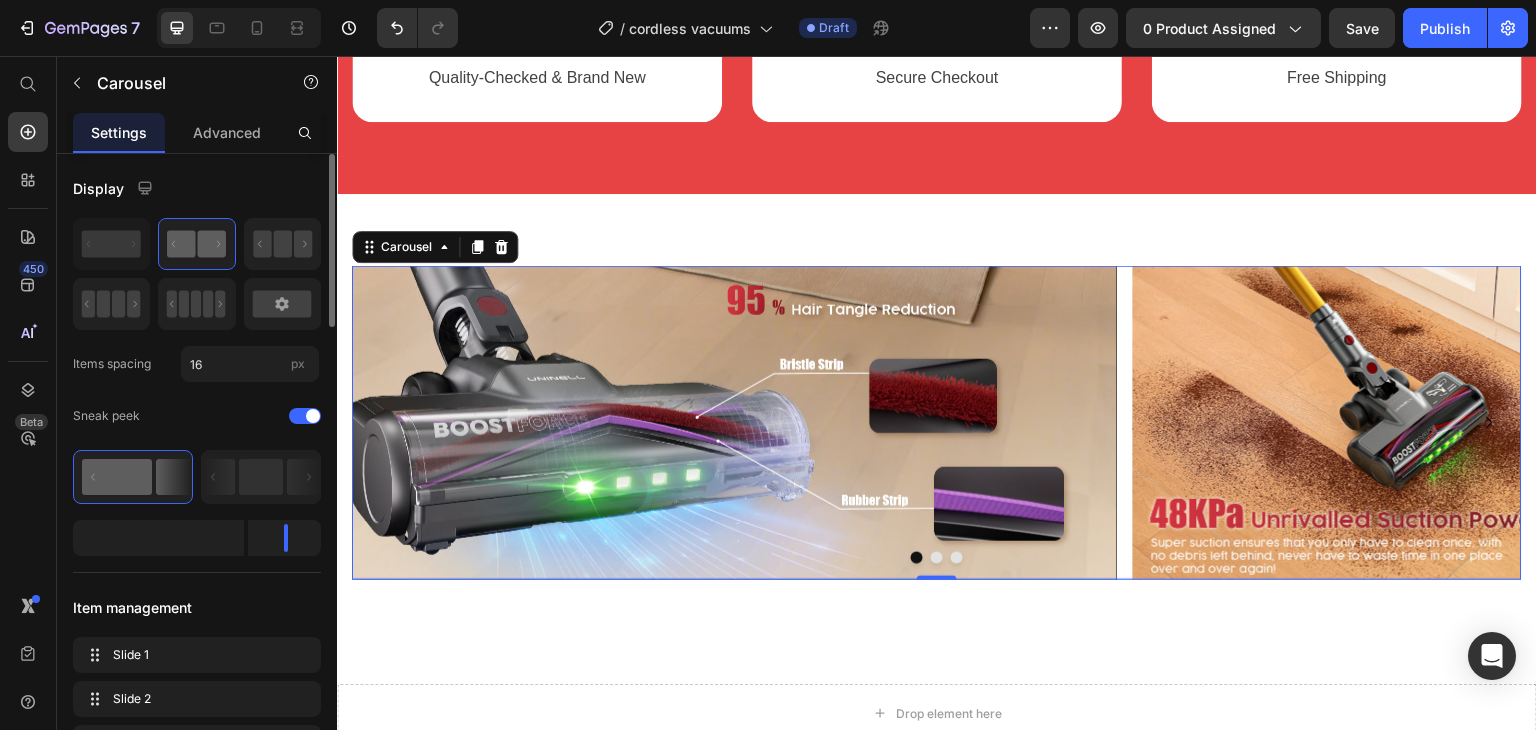 click 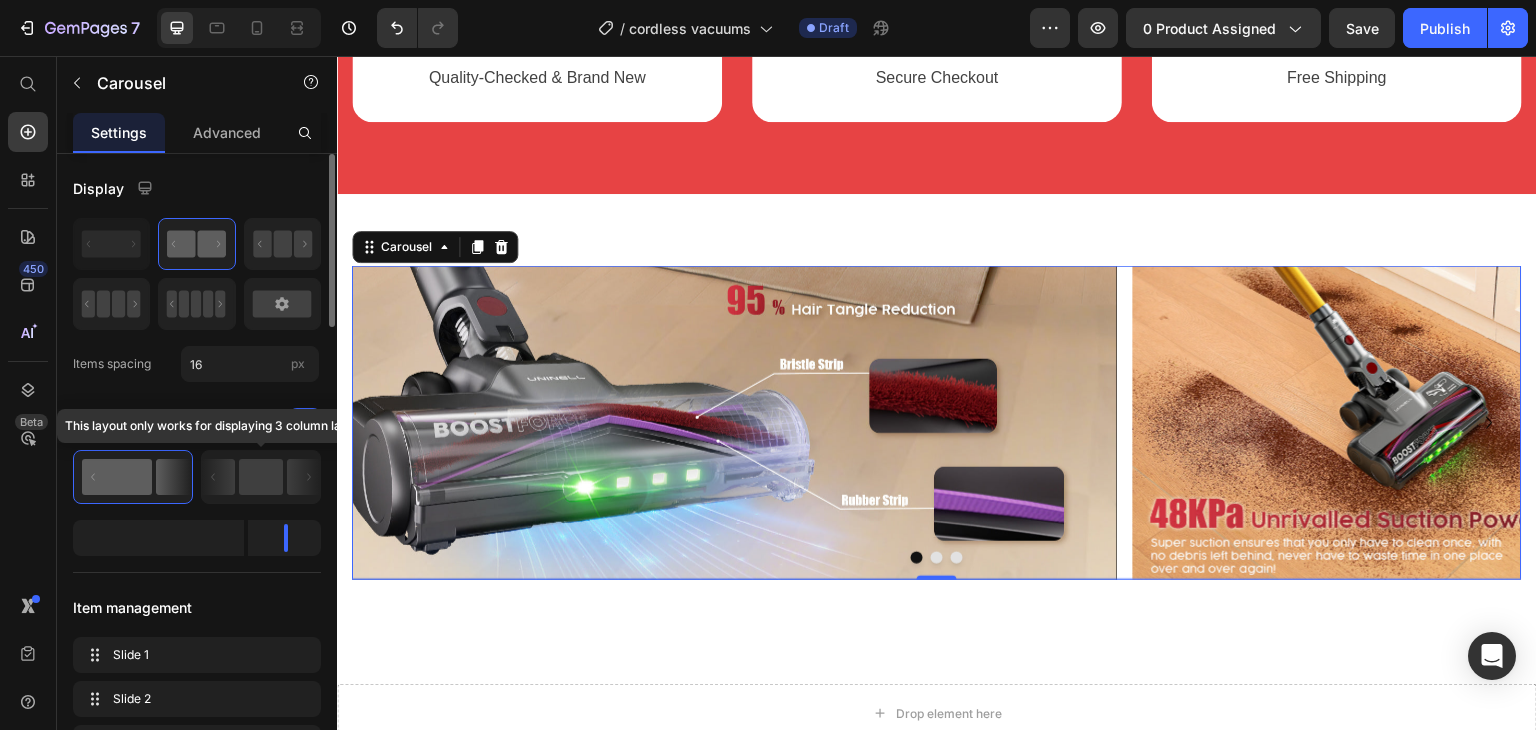 click 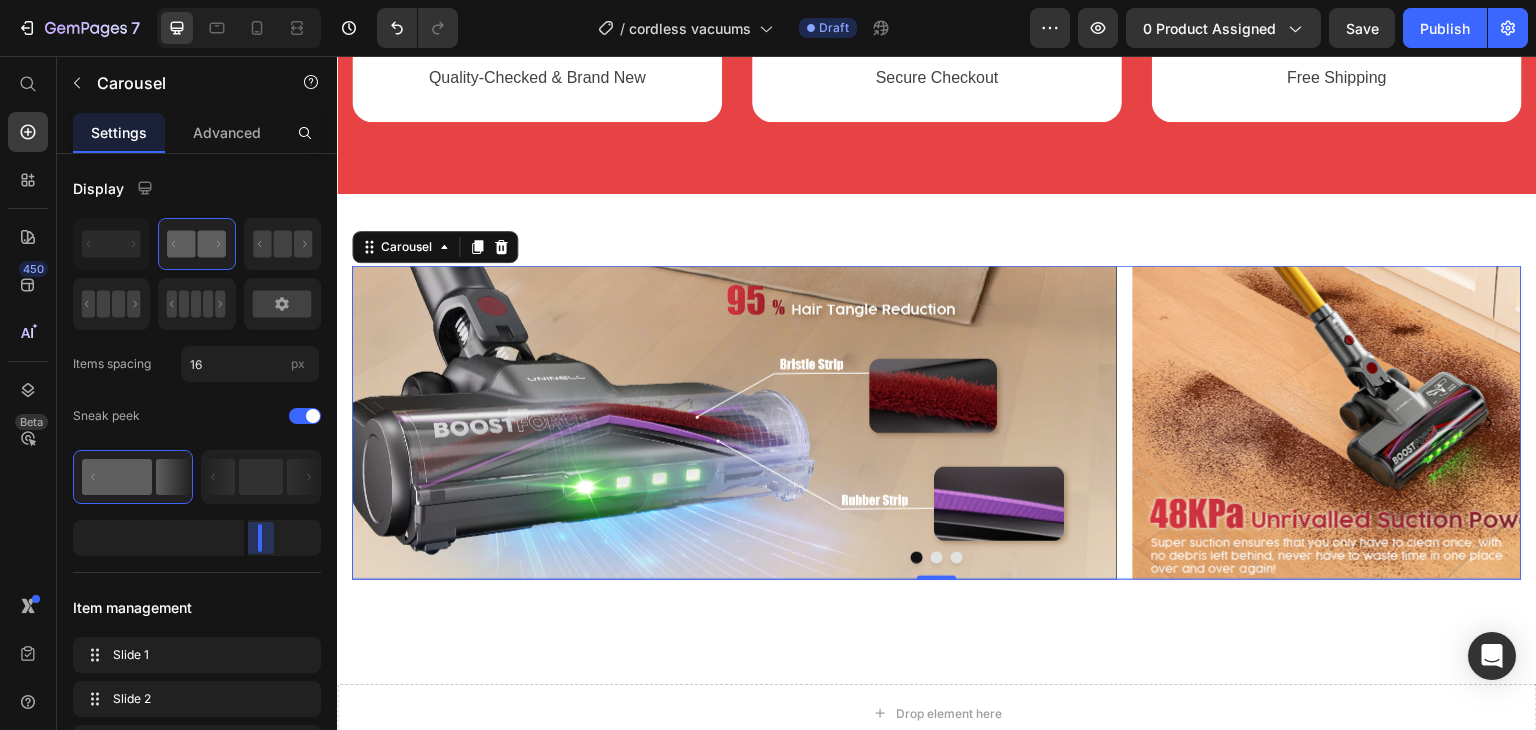 drag, startPoint x: 282, startPoint y: 535, endPoint x: 178, endPoint y: 535, distance: 104 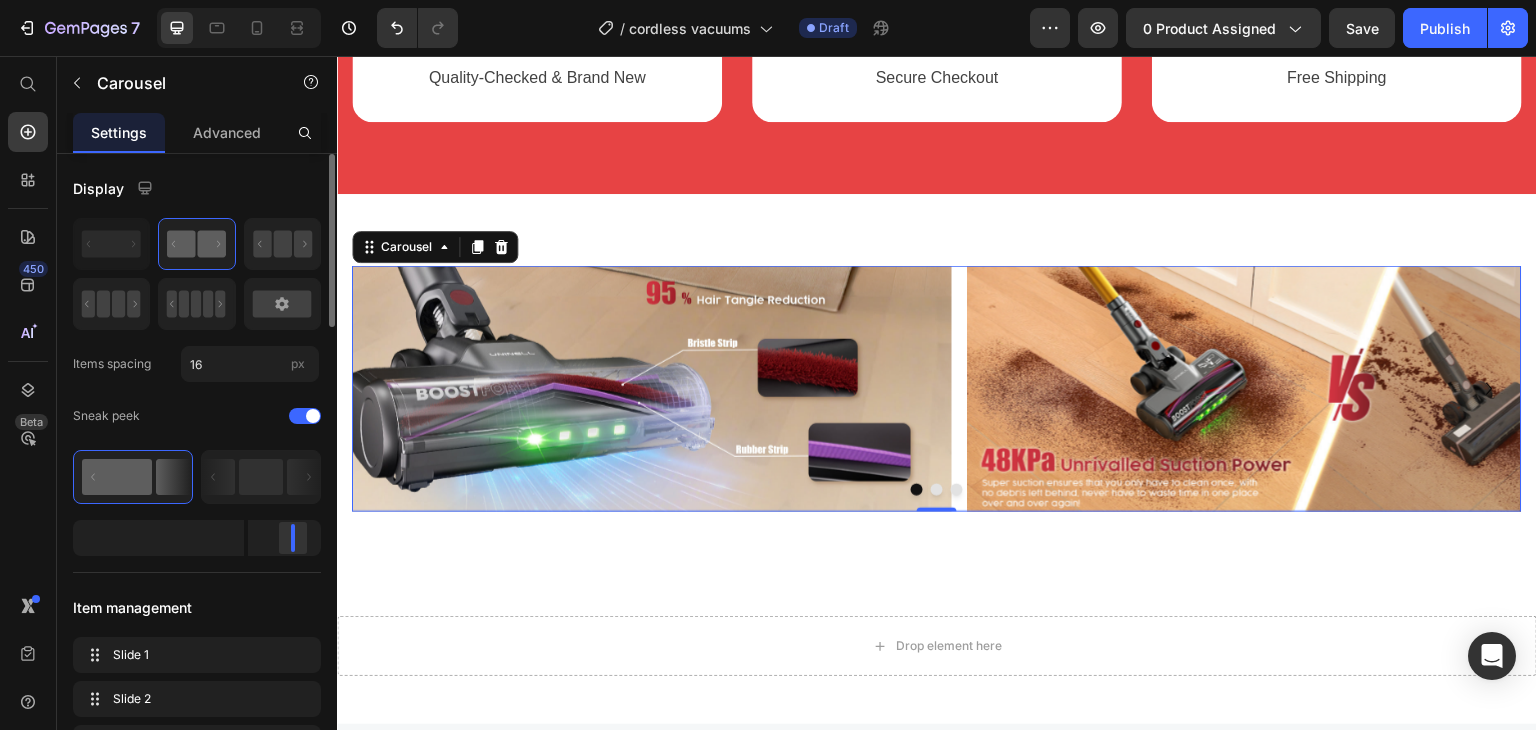 drag, startPoint x: 264, startPoint y: 542, endPoint x: 312, endPoint y: 543, distance: 48.010414 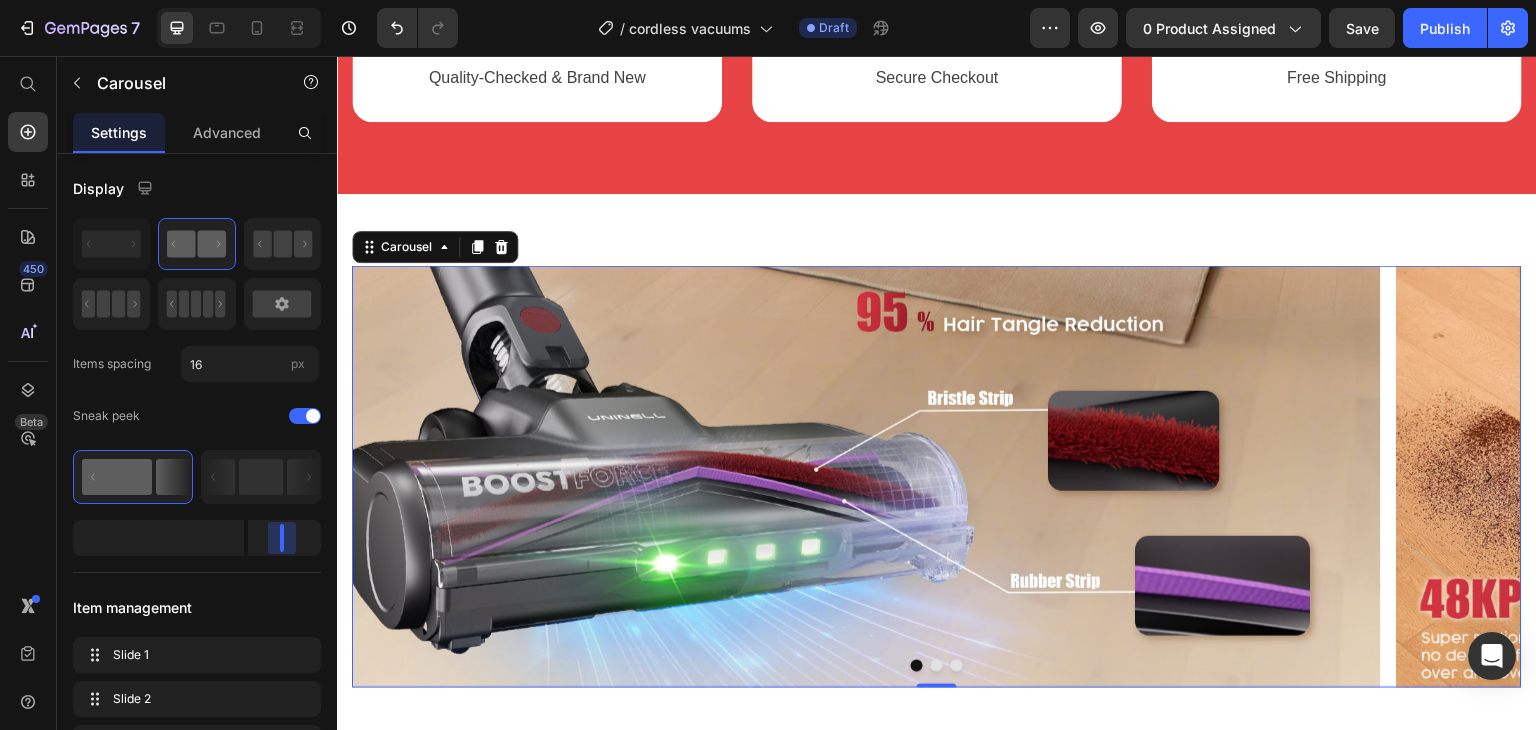 drag, startPoint x: 296, startPoint y: 543, endPoint x: 280, endPoint y: 542, distance: 16.03122 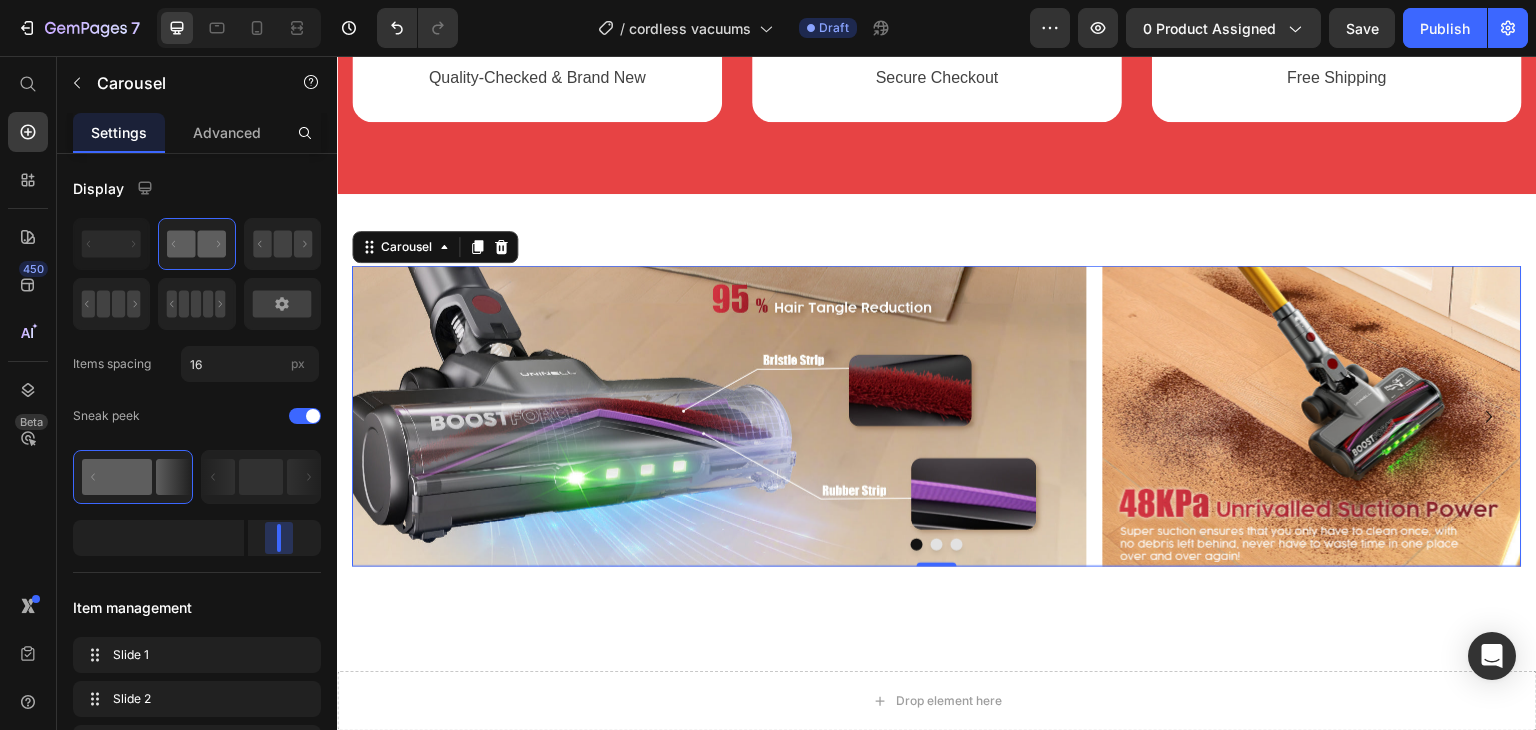 click on "7  Version history  /  cordless vacuums Draft Preview 0 product assigned  Save   Publish  450 Beta Start with Sections Elements Hero Section Product Detail Brands Trusted Badges Guarantee Product Breakdown How to use Testimonials Compare Bundle FAQs Social Proof Brand Story Product List Collection Blog List Contact Sticky Add to Cart Custom Footer Browse Library 450 Layout
Row
Row
Row
Row Text
Heading
Text Block Button
Button
Button
Sticky Back to top Media
Image Image" at bounding box center [768, 0] 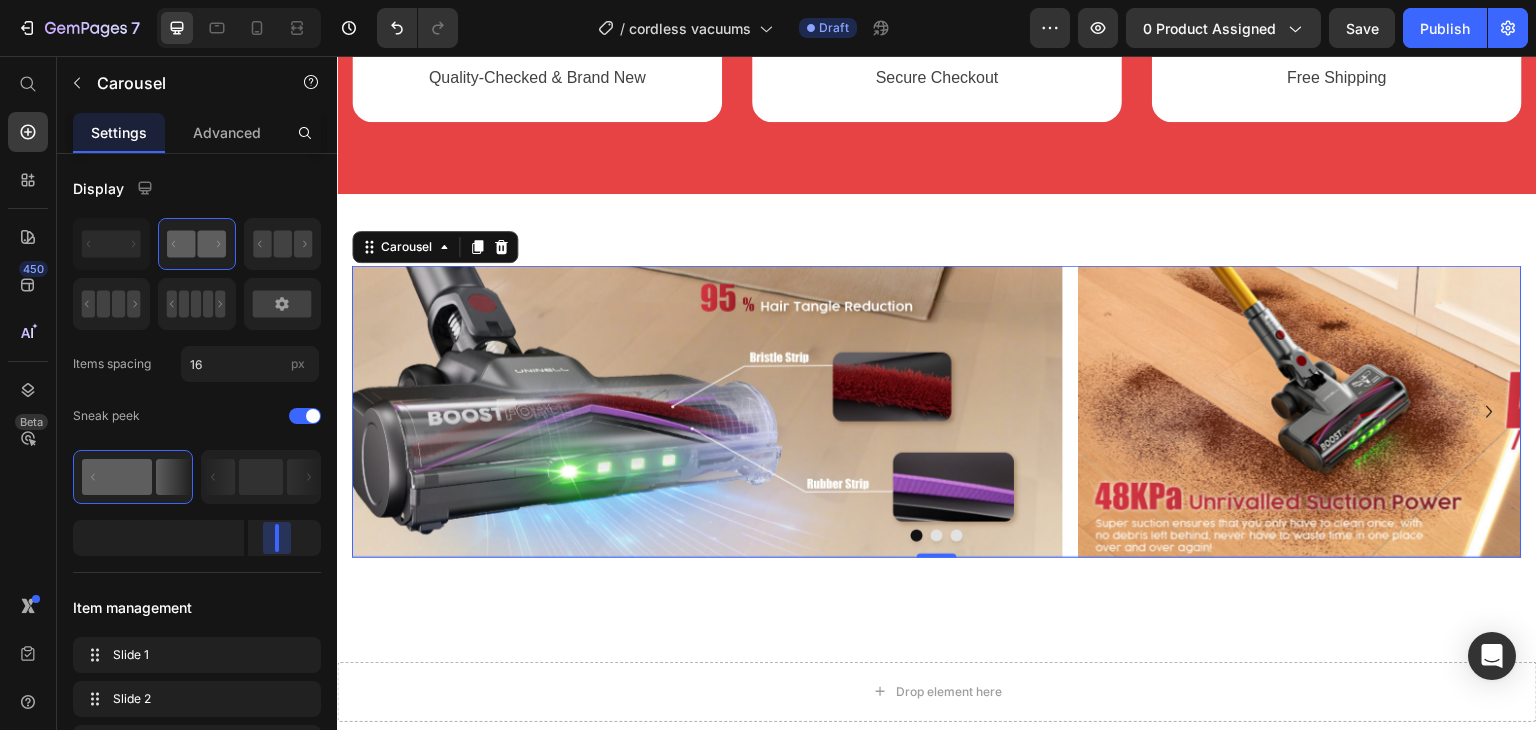 click on "7  Version history  /  cordless vacuums Draft Preview 0 product assigned  Save   Publish  450 Beta Start with Sections Elements Hero Section Product Detail Brands Trusted Badges Guarantee Product Breakdown How to use Testimonials Compare Bundle FAQs Social Proof Brand Story Product List Collection Blog List Contact Sticky Add to Cart Custom Footer Browse Library 450 Layout
Row
Row
Row
Row Text
Heading
Text Block Button
Button
Button
Sticky Back to top Media
Image Image" at bounding box center (768, 0) 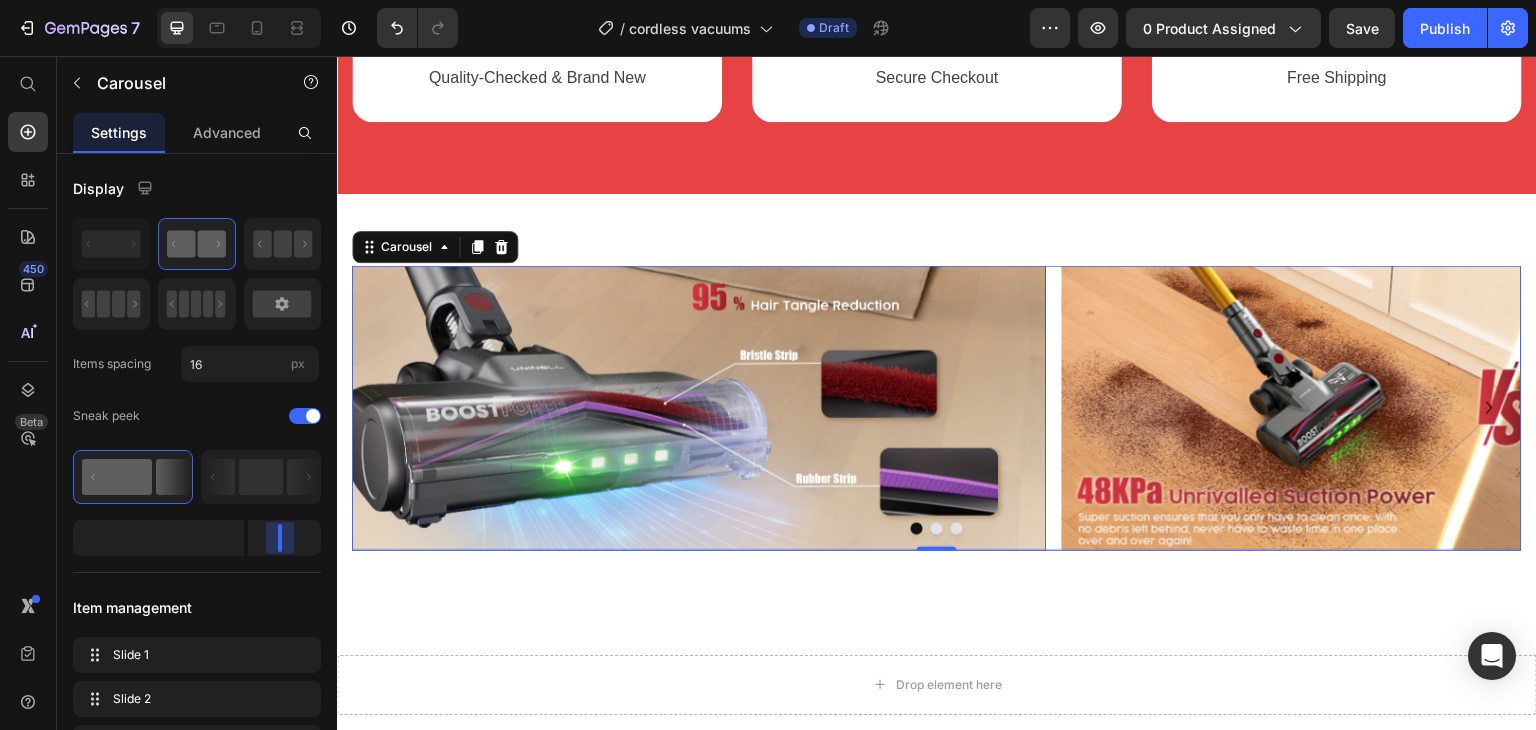 click on "7  Version history  /  cordless vacuums Draft Preview 0 product assigned  Save   Publish  450 Beta Start with Sections Elements Hero Section Product Detail Brands Trusted Badges Guarantee Product Breakdown How to use Testimonials Compare Bundle FAQs Social Proof Brand Story Product List Collection Blog List Contact Sticky Add to Cart Custom Footer Browse Library 450 Layout
Row
Row
Row
Row Text
Heading
Text Block Button
Button
Button
Sticky Back to top Media
Image Image" at bounding box center [768, 0] 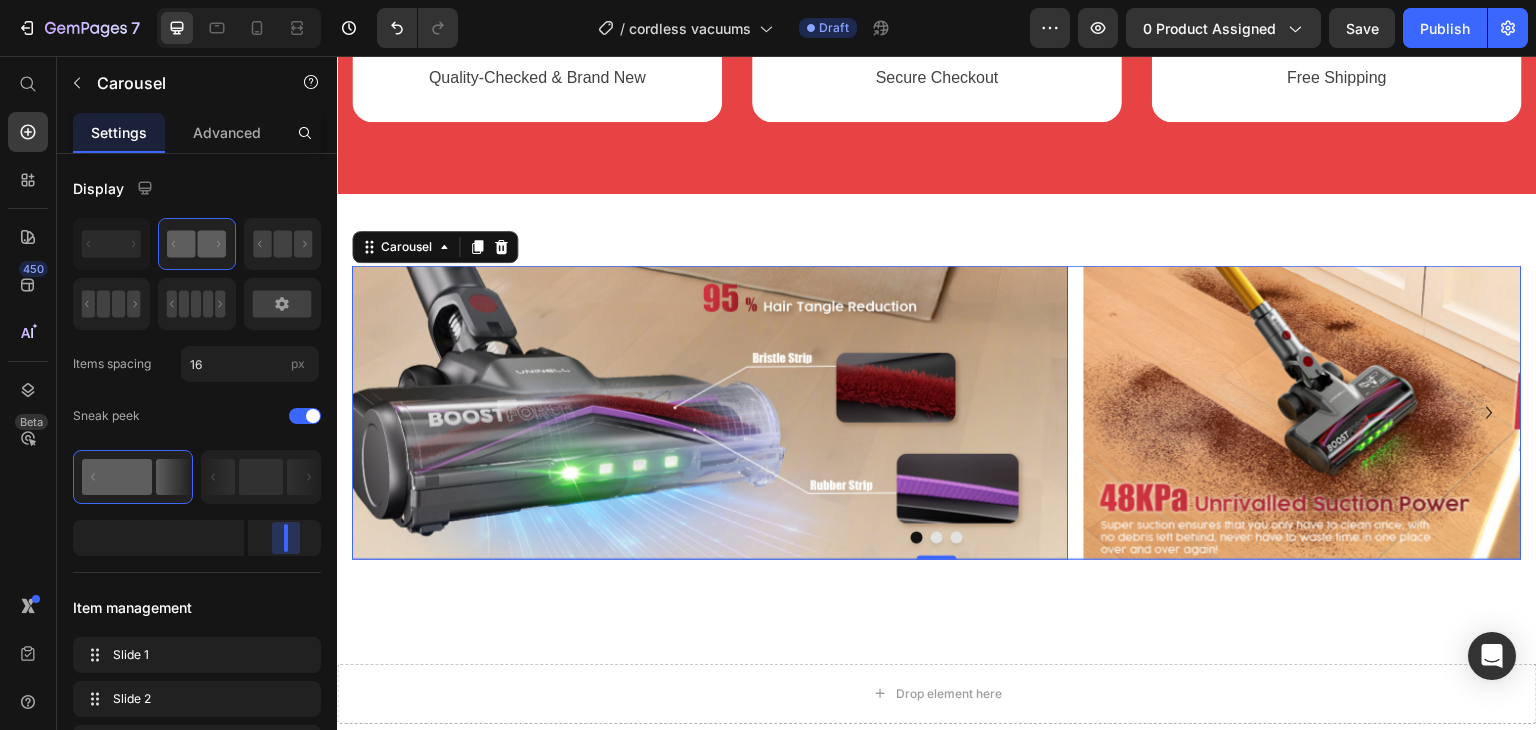 click on "7  Version history  /  cordless vacuums Draft Preview 0 product assigned  Save   Publish  450 Beta Start with Sections Elements Hero Section Product Detail Brands Trusted Badges Guarantee Product Breakdown How to use Testimonials Compare Bundle FAQs Social Proof Brand Story Product List Collection Blog List Contact Sticky Add to Cart Custom Footer Browse Library 450 Layout
Row
Row
Row
Row Text
Heading
Text Block Button
Button
Button
Sticky Back to top Media
Image Image" at bounding box center [768, 0] 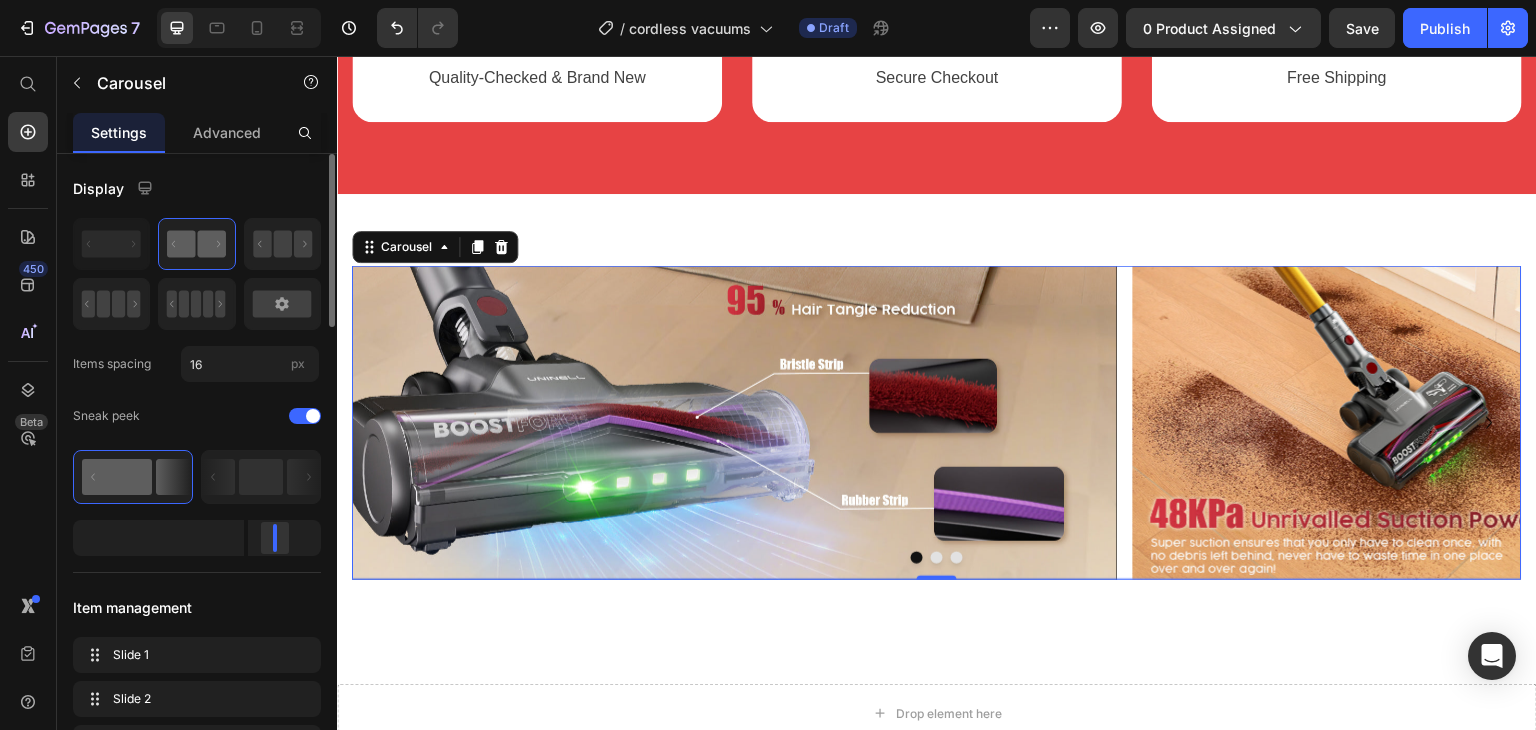 drag, startPoint x: 281, startPoint y: 550, endPoint x: 266, endPoint y: 550, distance: 15 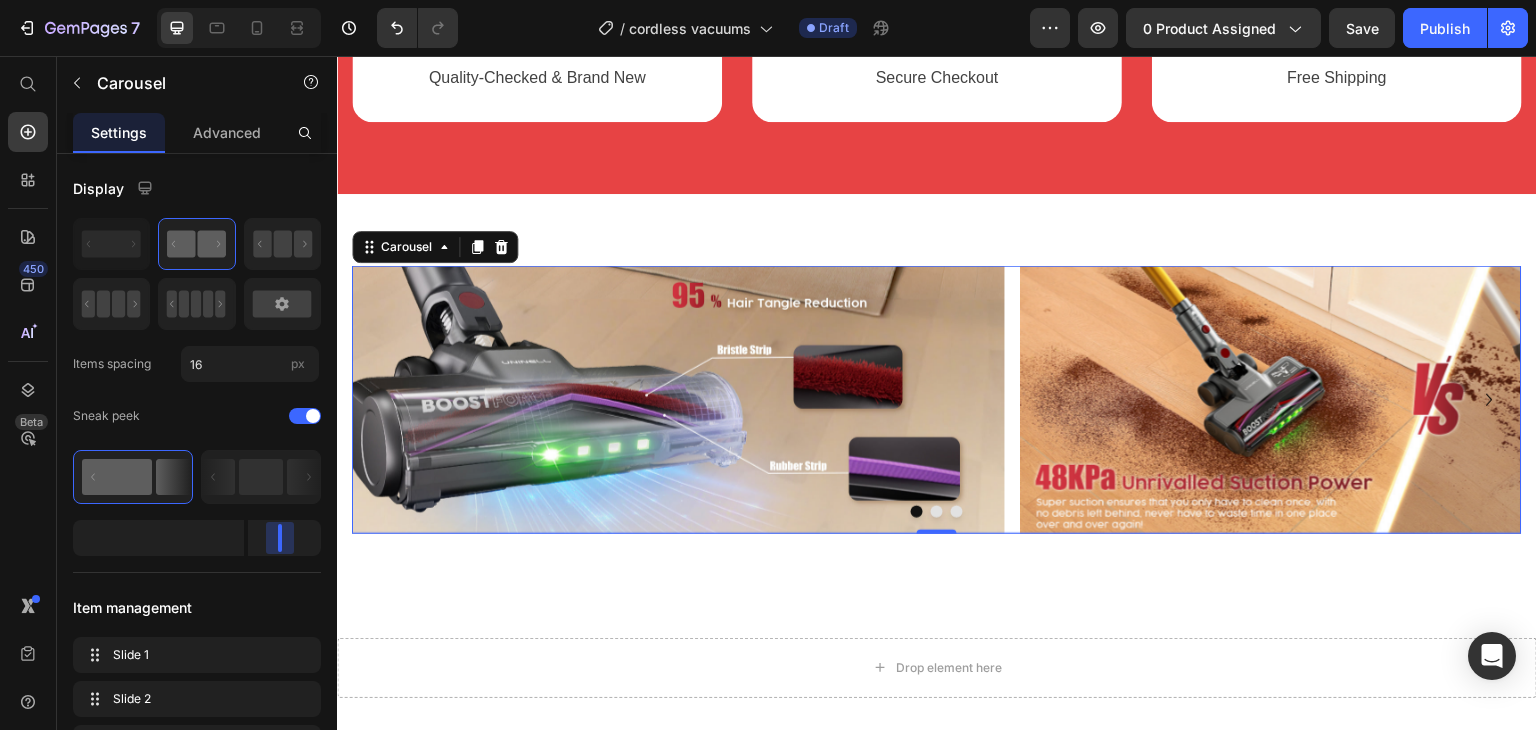 click on "7  Version history  /  cordless vacuums Draft Preview 0 product assigned  Save   Publish  450 Beta Start with Sections Elements Hero Section Product Detail Brands Trusted Badges Guarantee Product Breakdown How to use Testimonials Compare Bundle FAQs Social Proof Brand Story Product List Collection Blog List Contact Sticky Add to Cart Custom Footer Browse Library 450 Layout
Row
Row
Row
Row Text
Heading
Text Block Button
Button
Button
Sticky Back to top Media
Image Image" at bounding box center (768, 0) 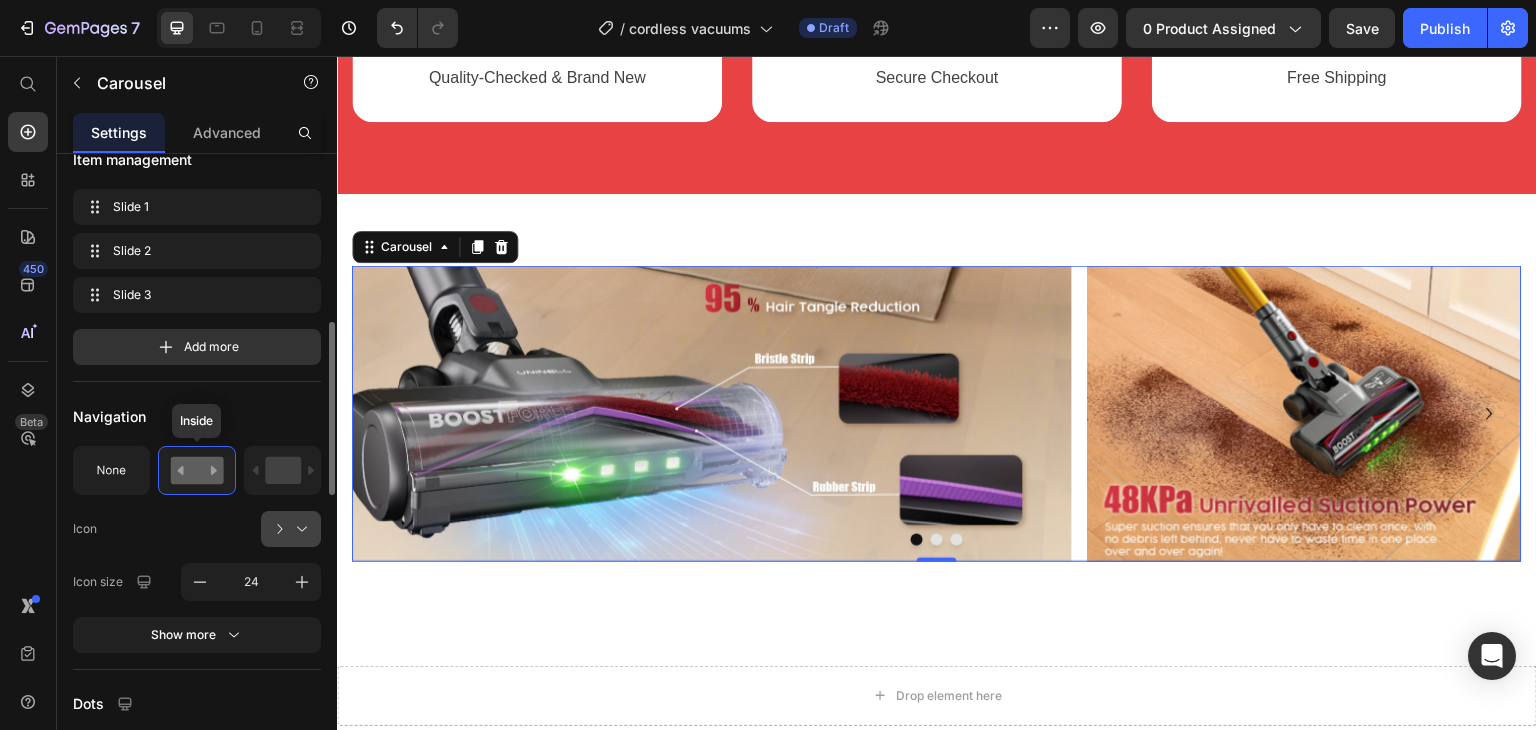 scroll, scrollTop: 489, scrollLeft: 0, axis: vertical 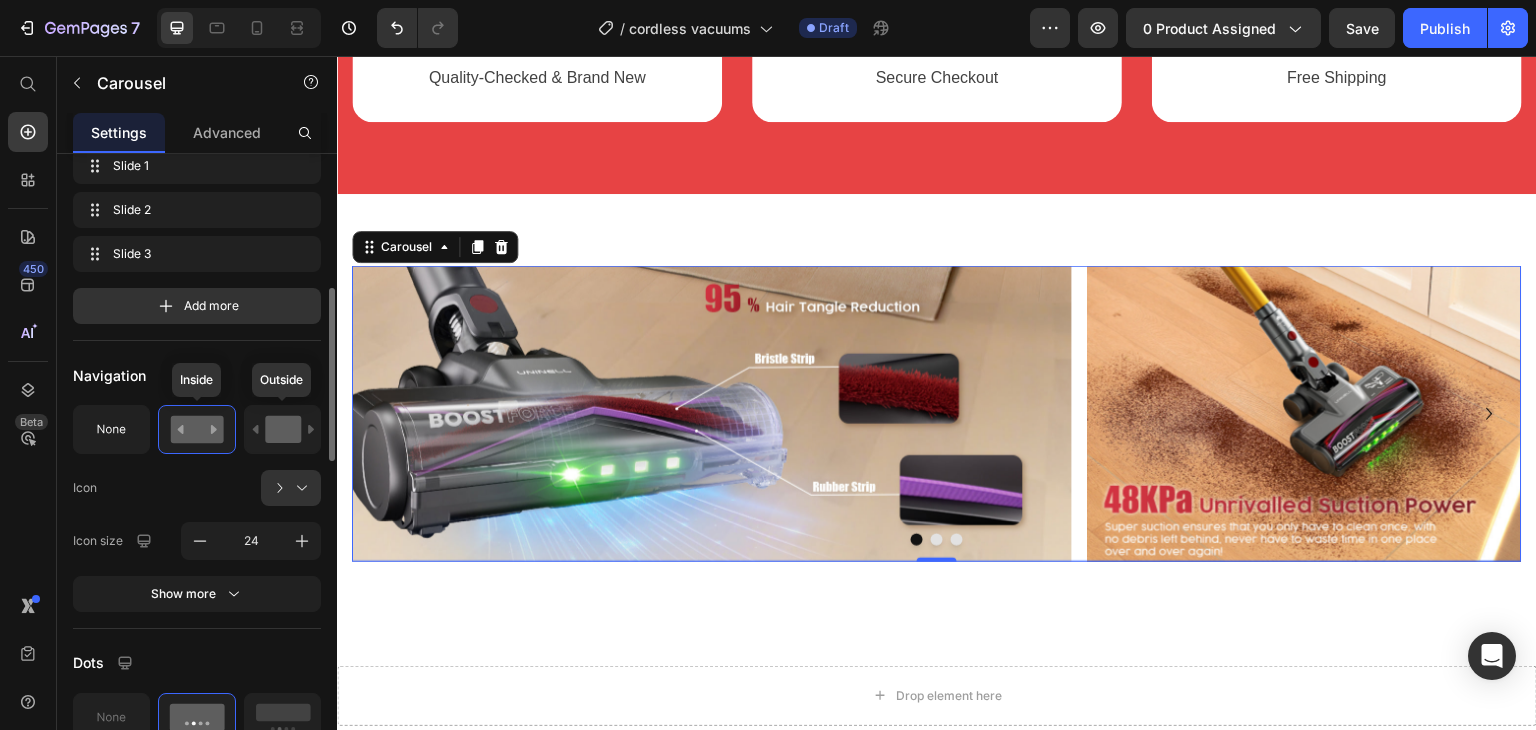 click 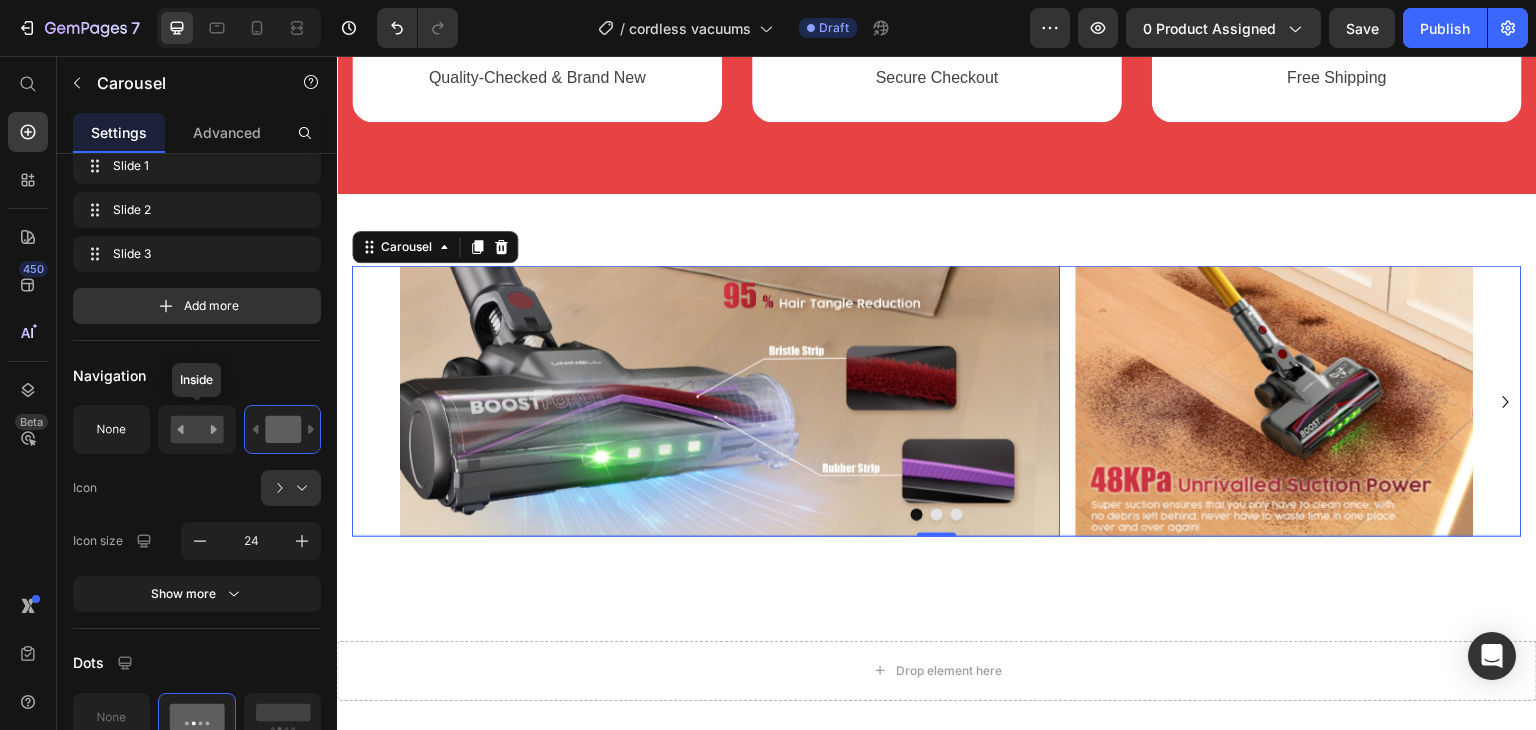 click 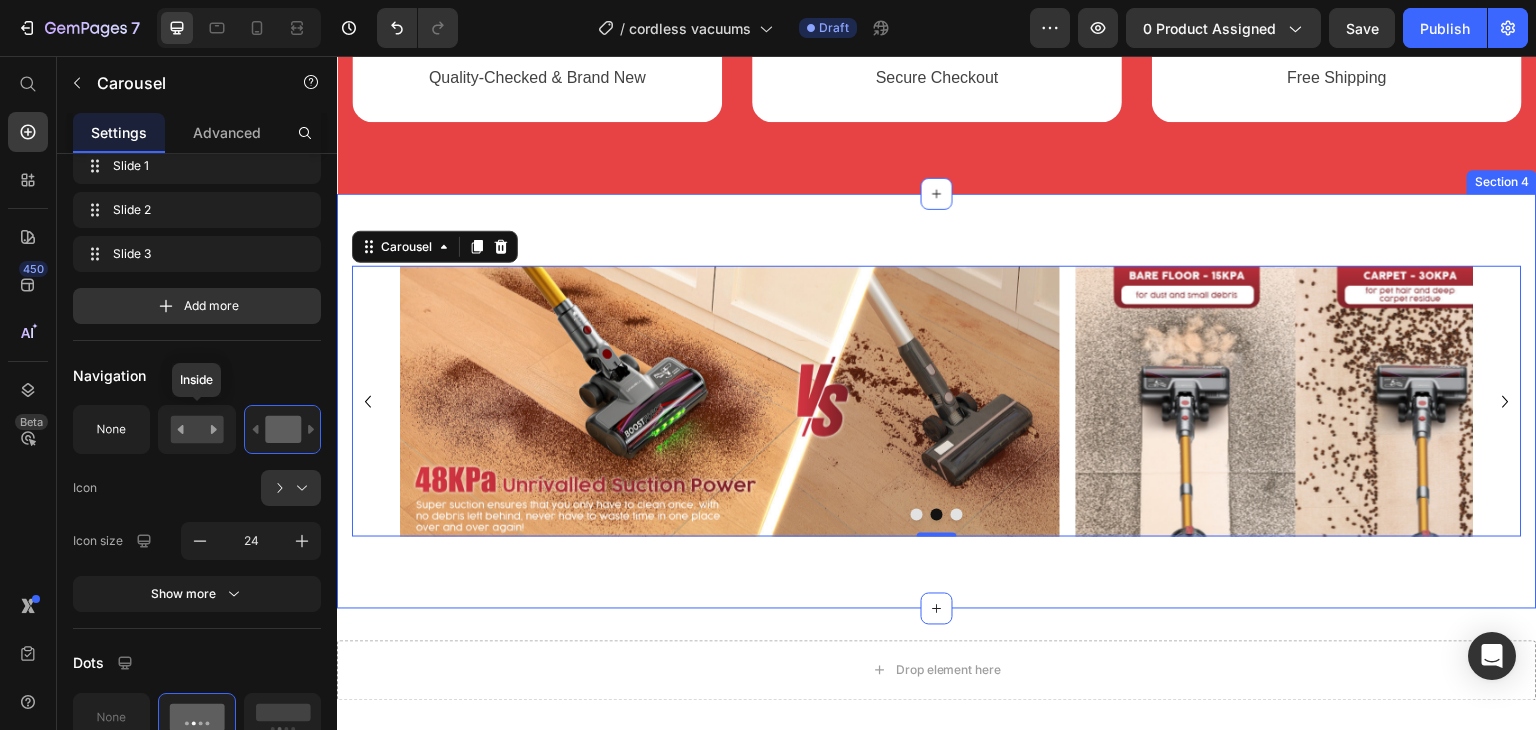 click on "Image Image Image
Carousel   0 Section 4" at bounding box center [937, 401] 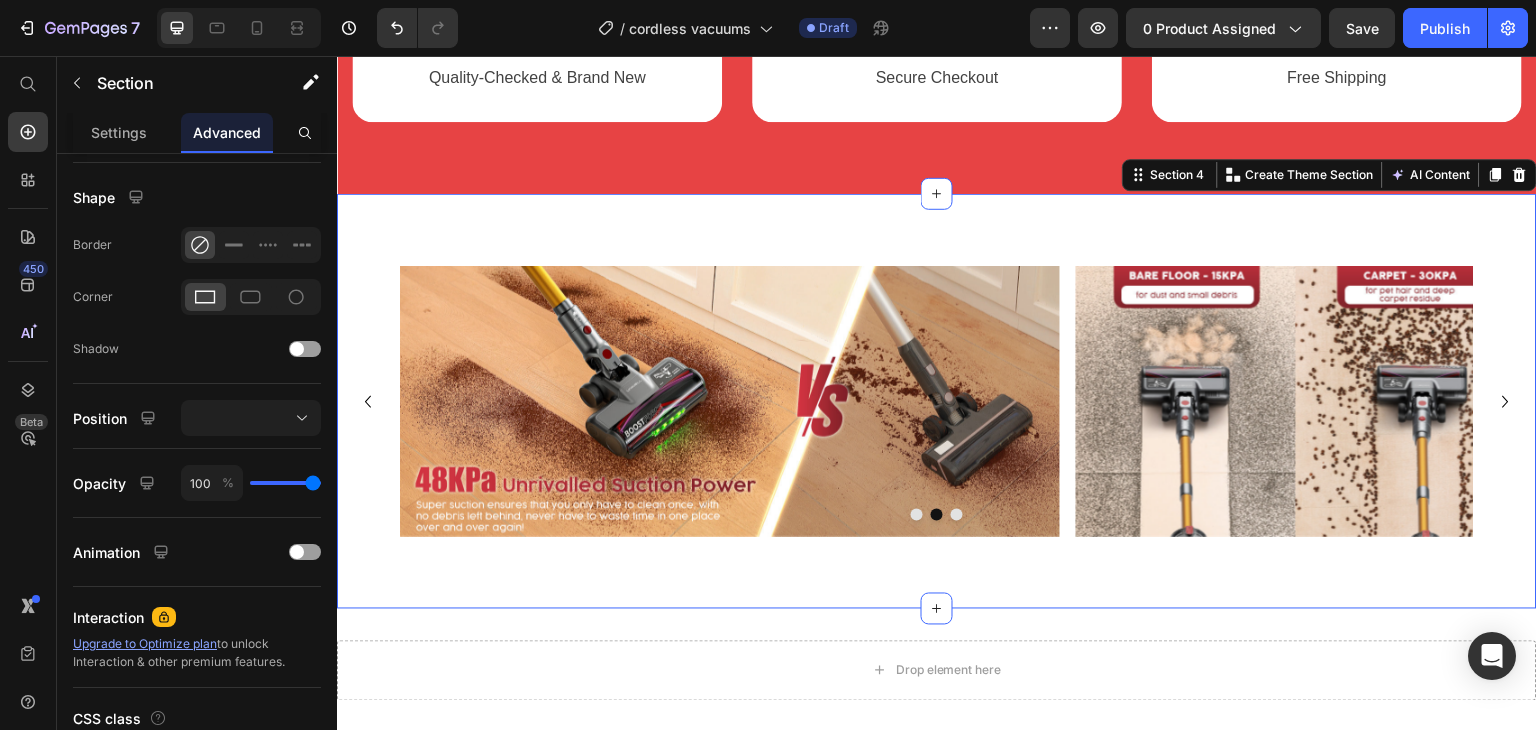 scroll, scrollTop: 0, scrollLeft: 0, axis: both 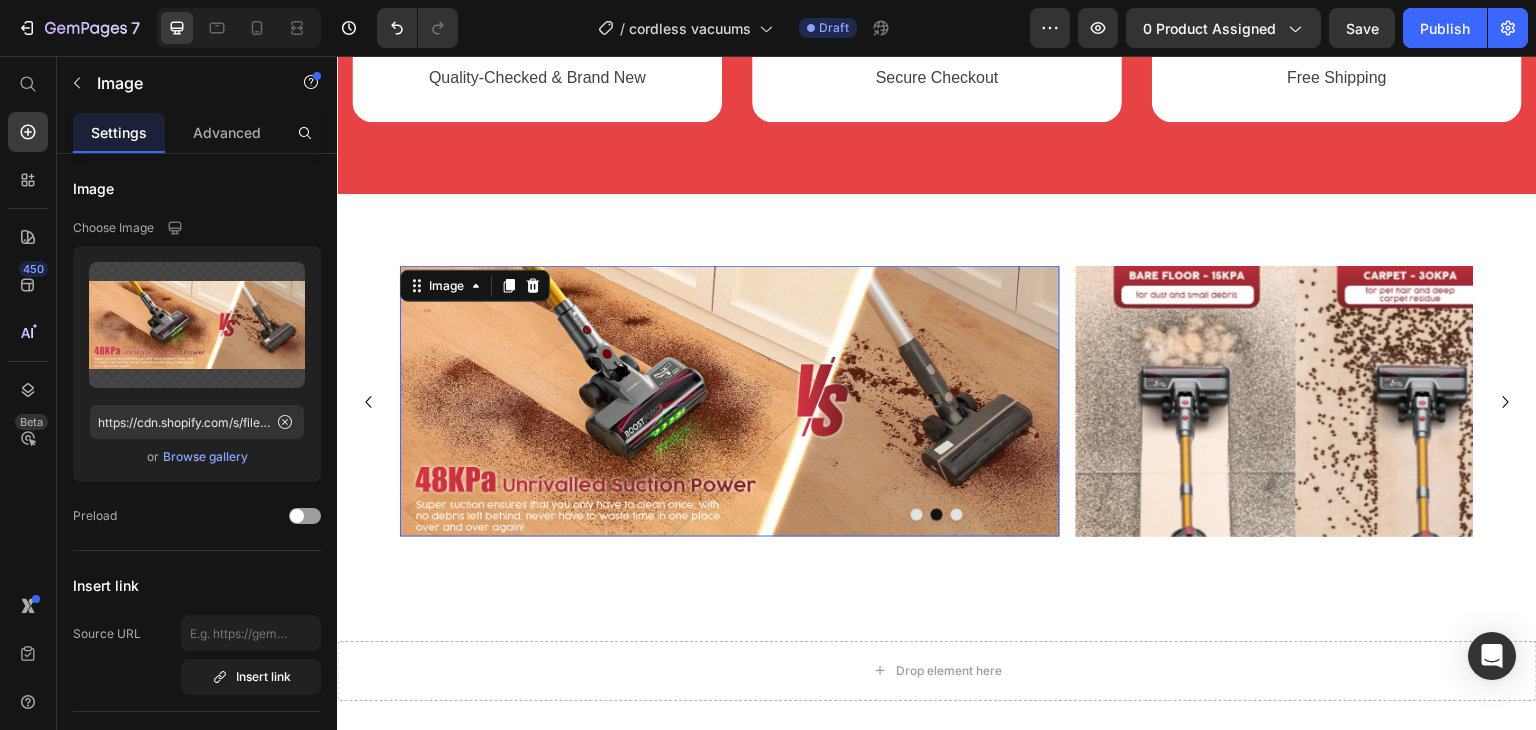click at bounding box center (730, 401) 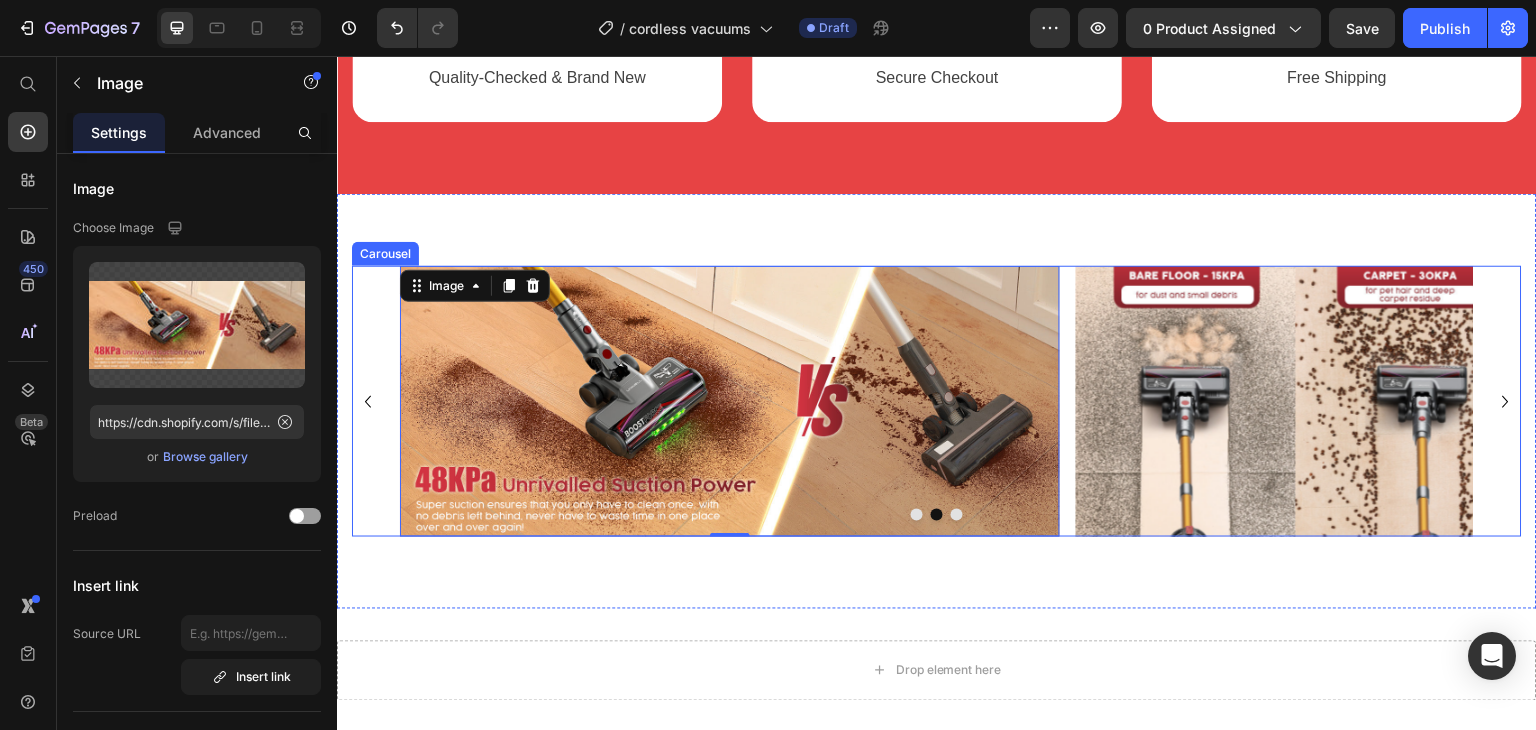 click on "Image Image   0 Image" at bounding box center [937, 401] 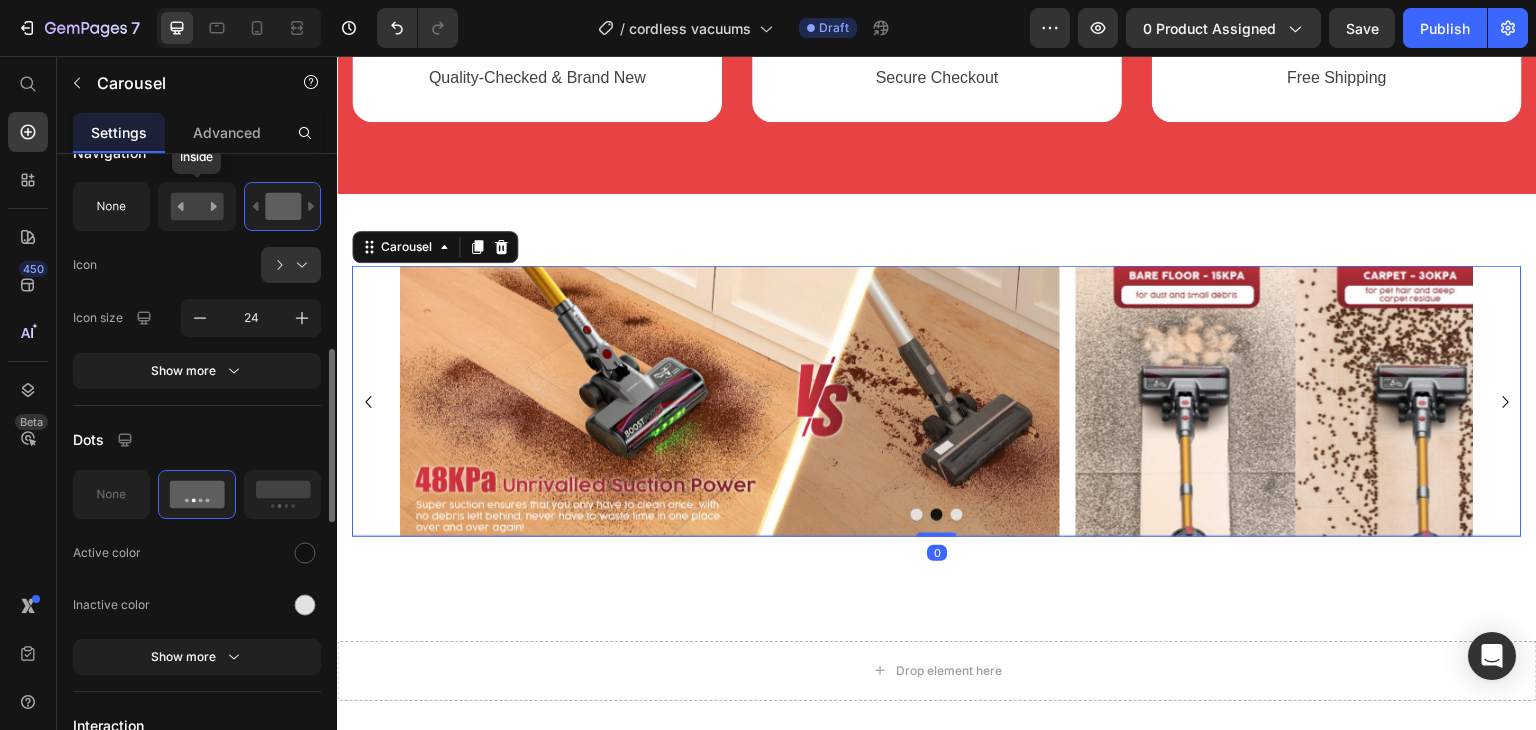 scroll, scrollTop: 712, scrollLeft: 0, axis: vertical 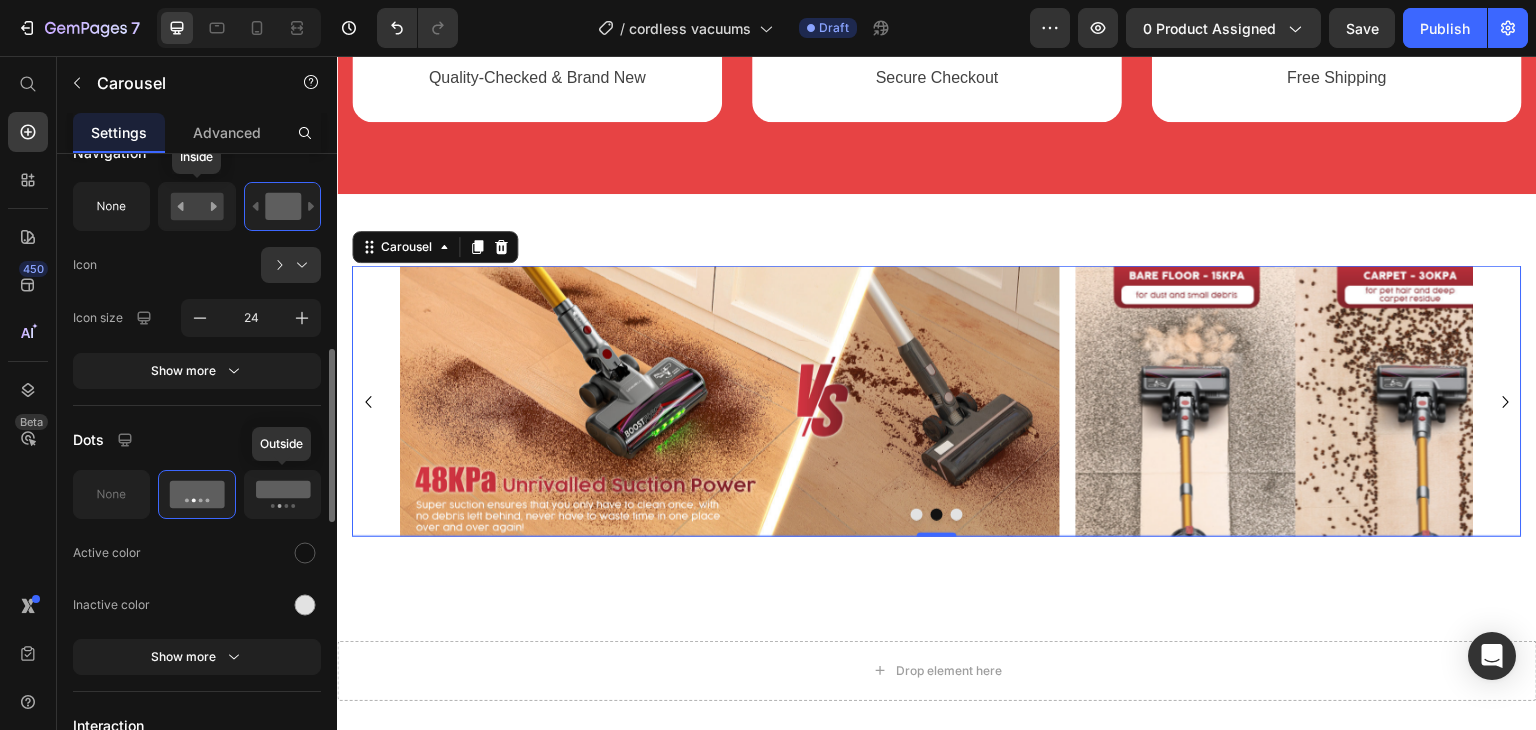 click 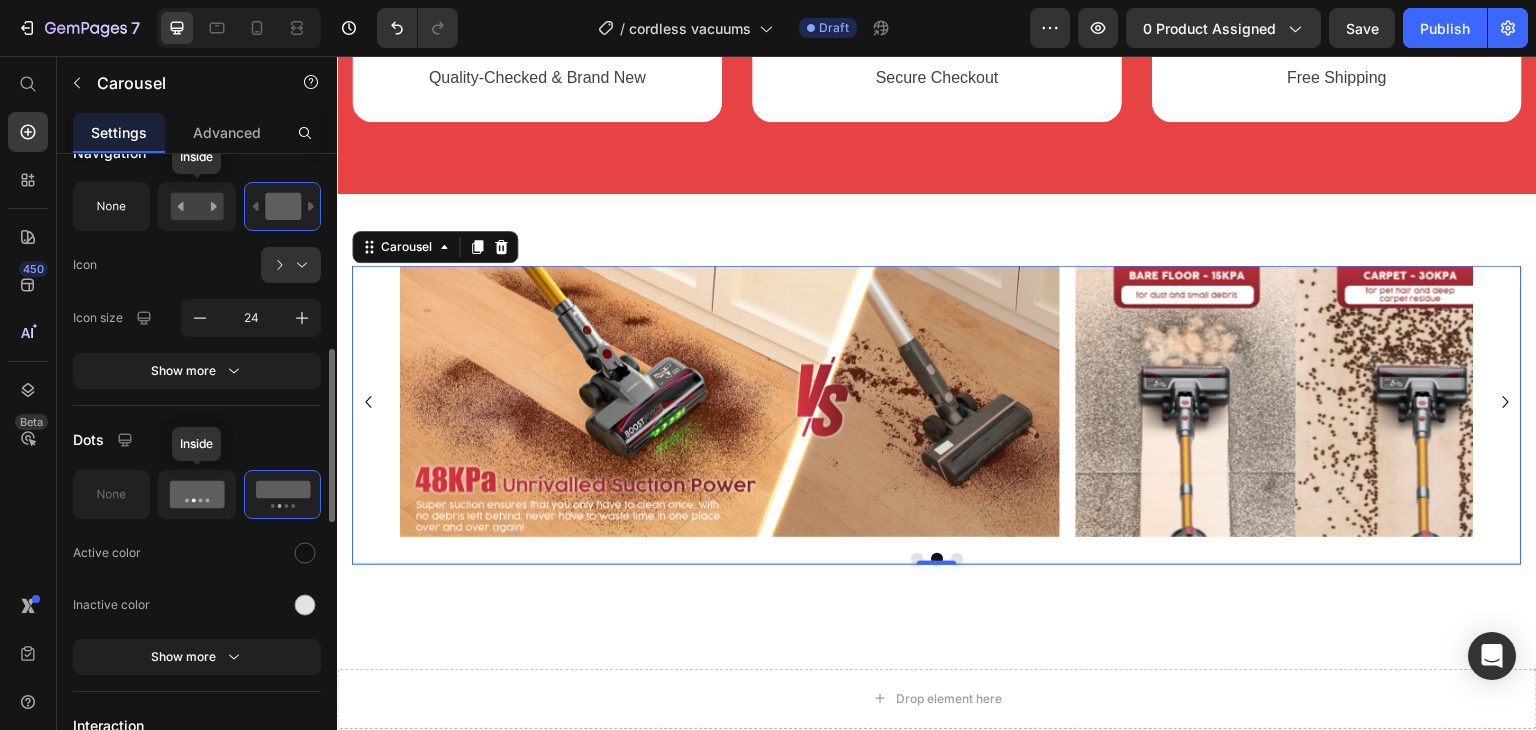 click 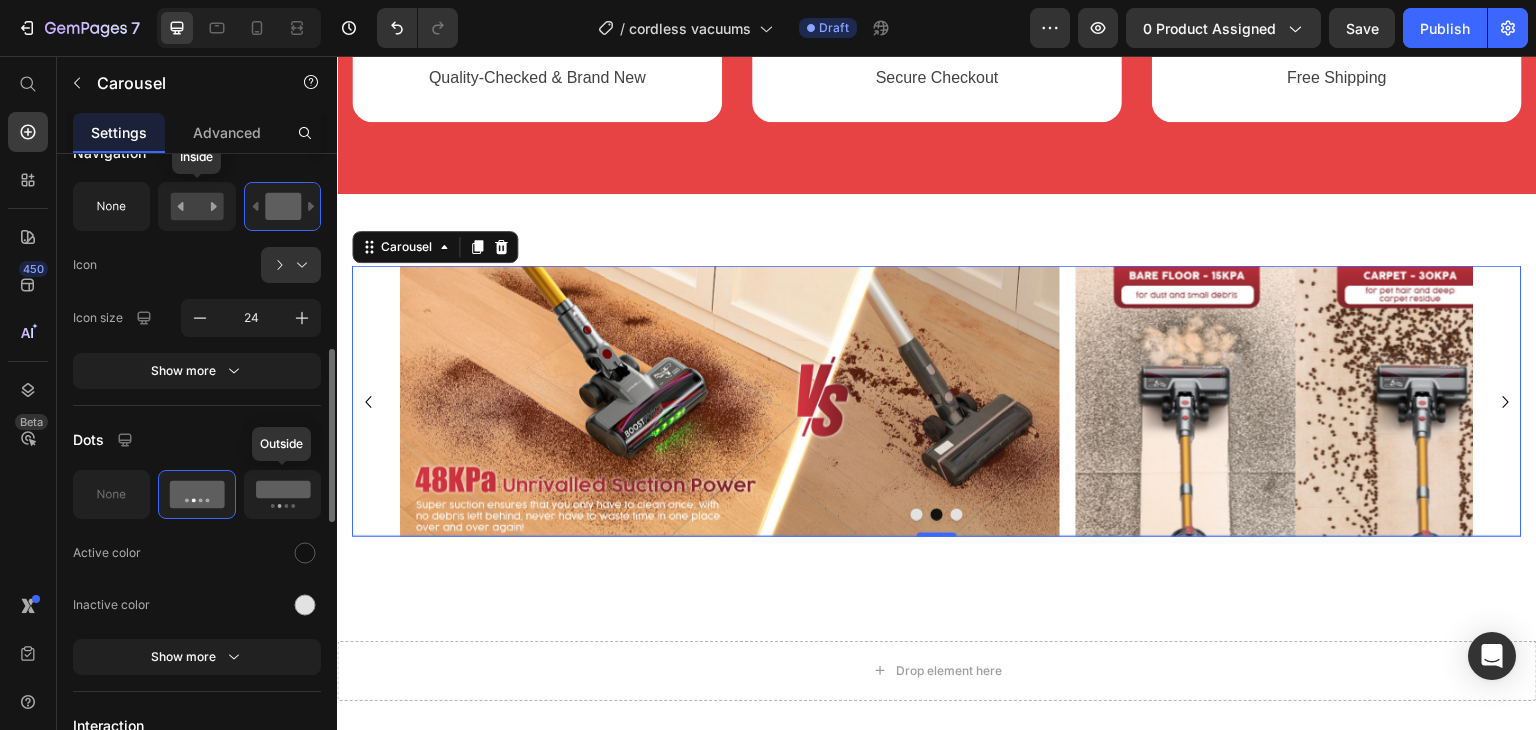 click 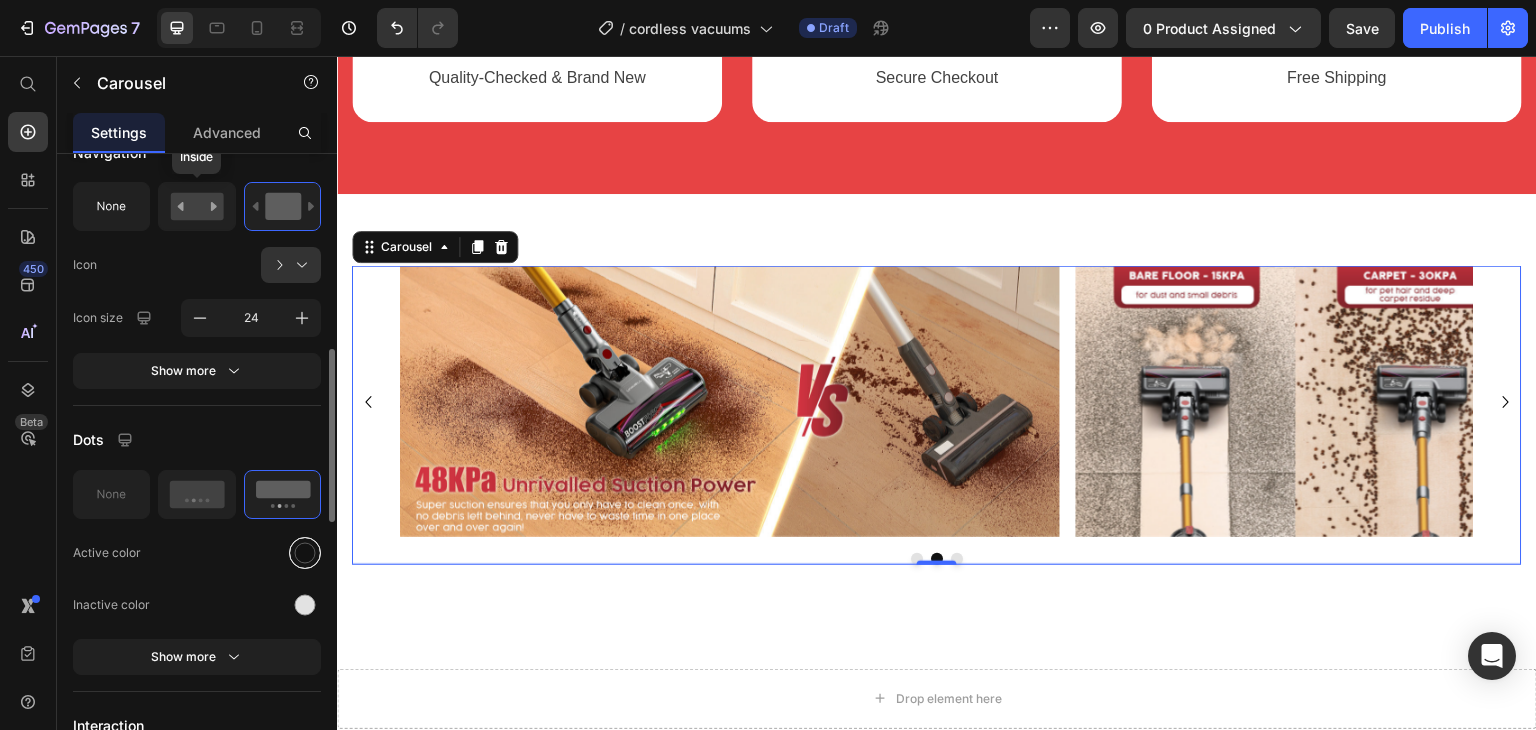 click at bounding box center [305, 552] 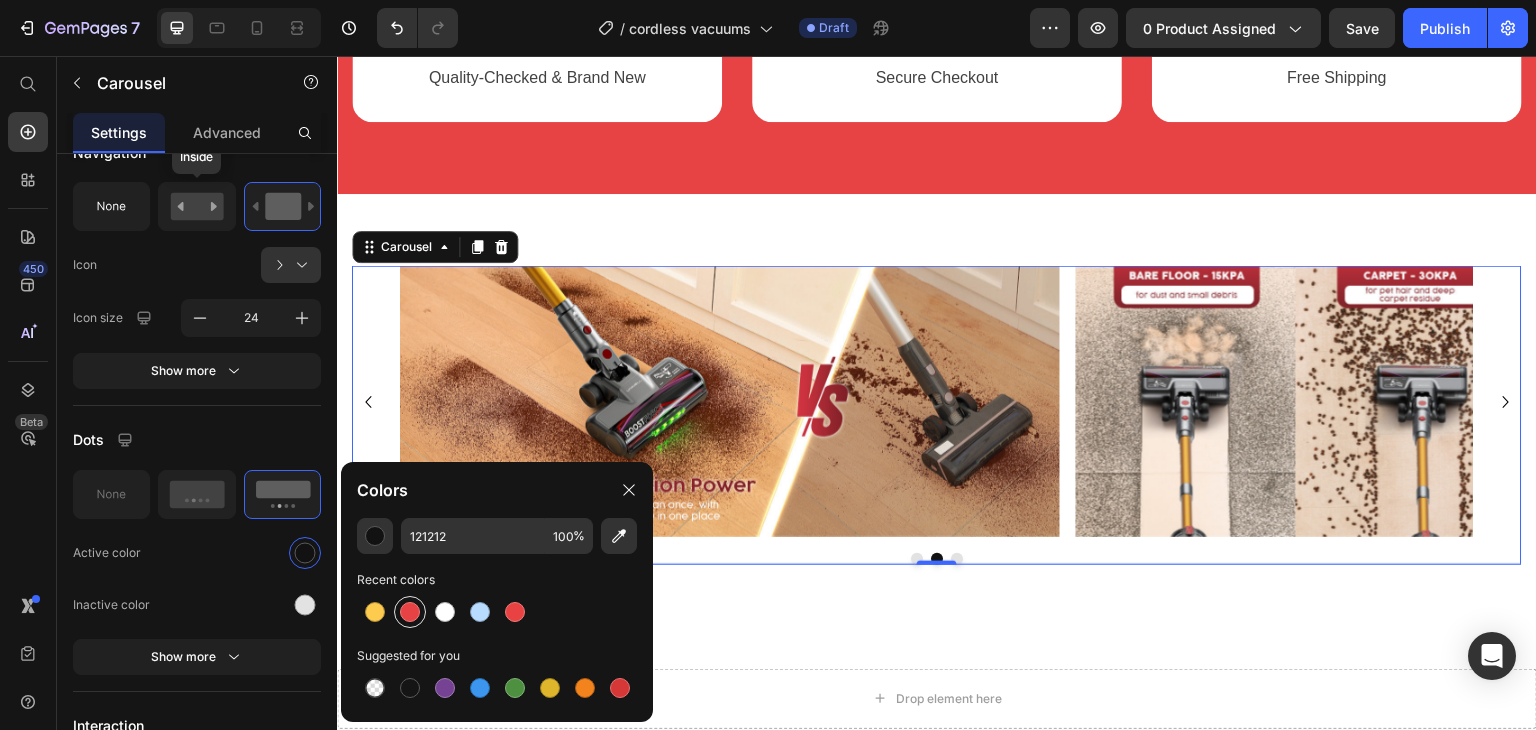 click at bounding box center (410, 612) 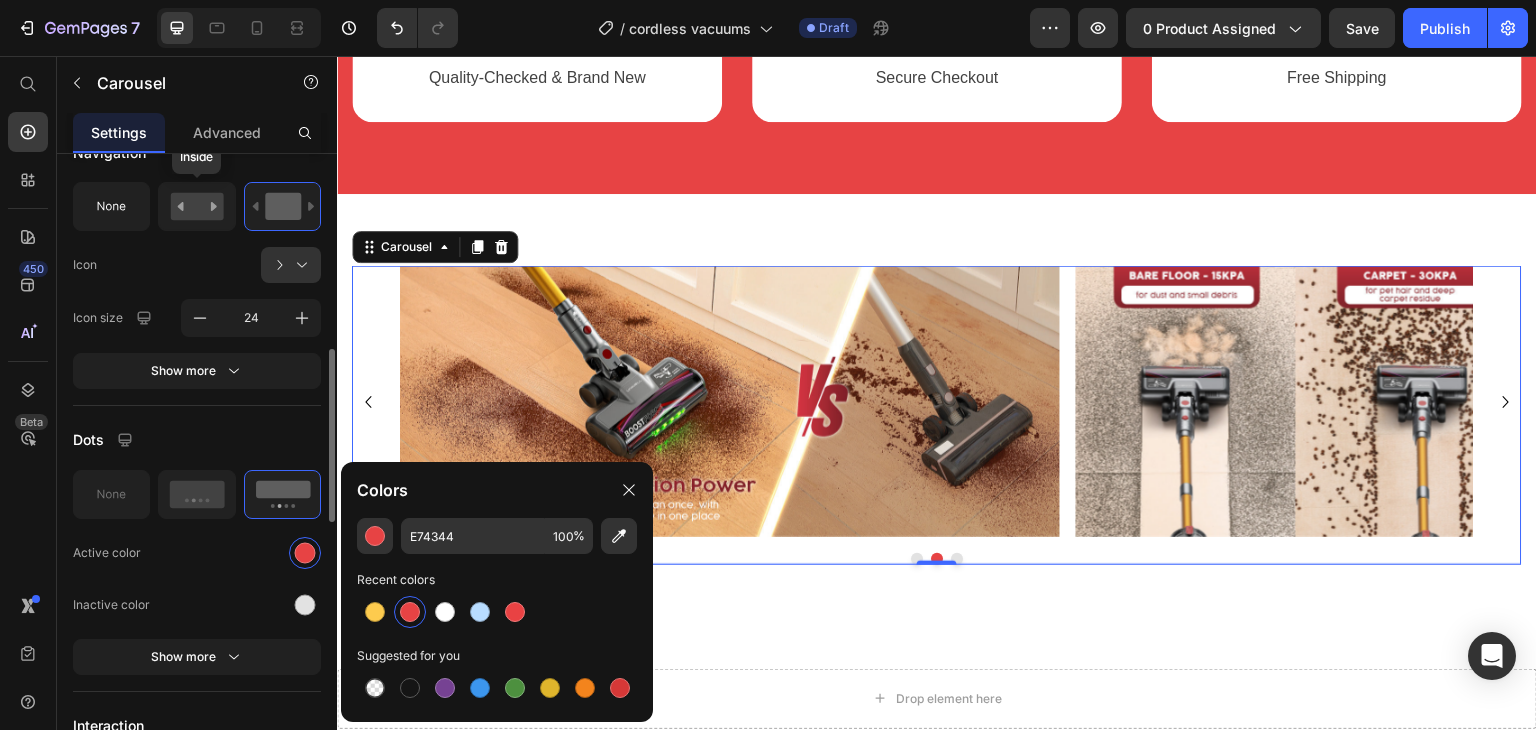 click on "Dots Active color Inactive color Show more" 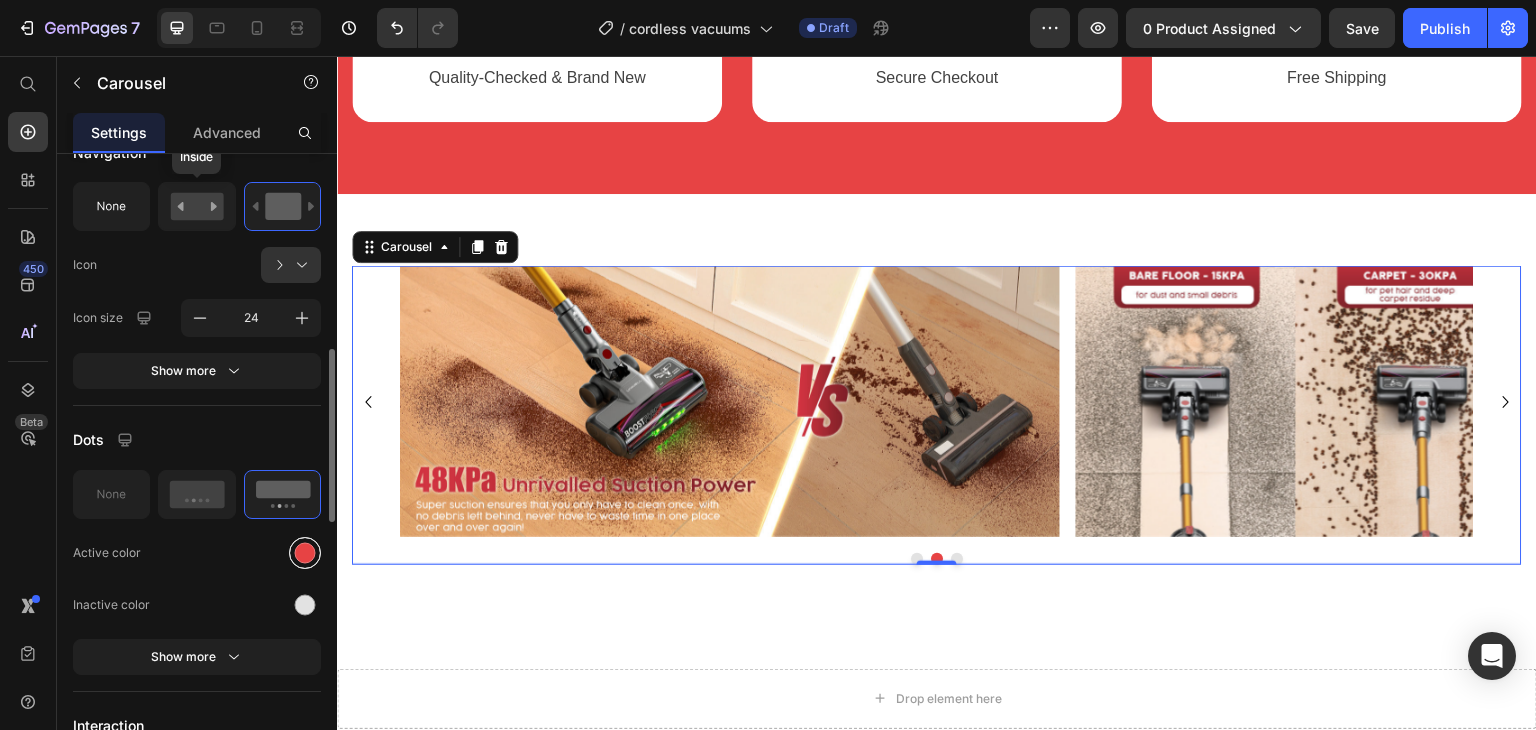 click at bounding box center [305, 552] 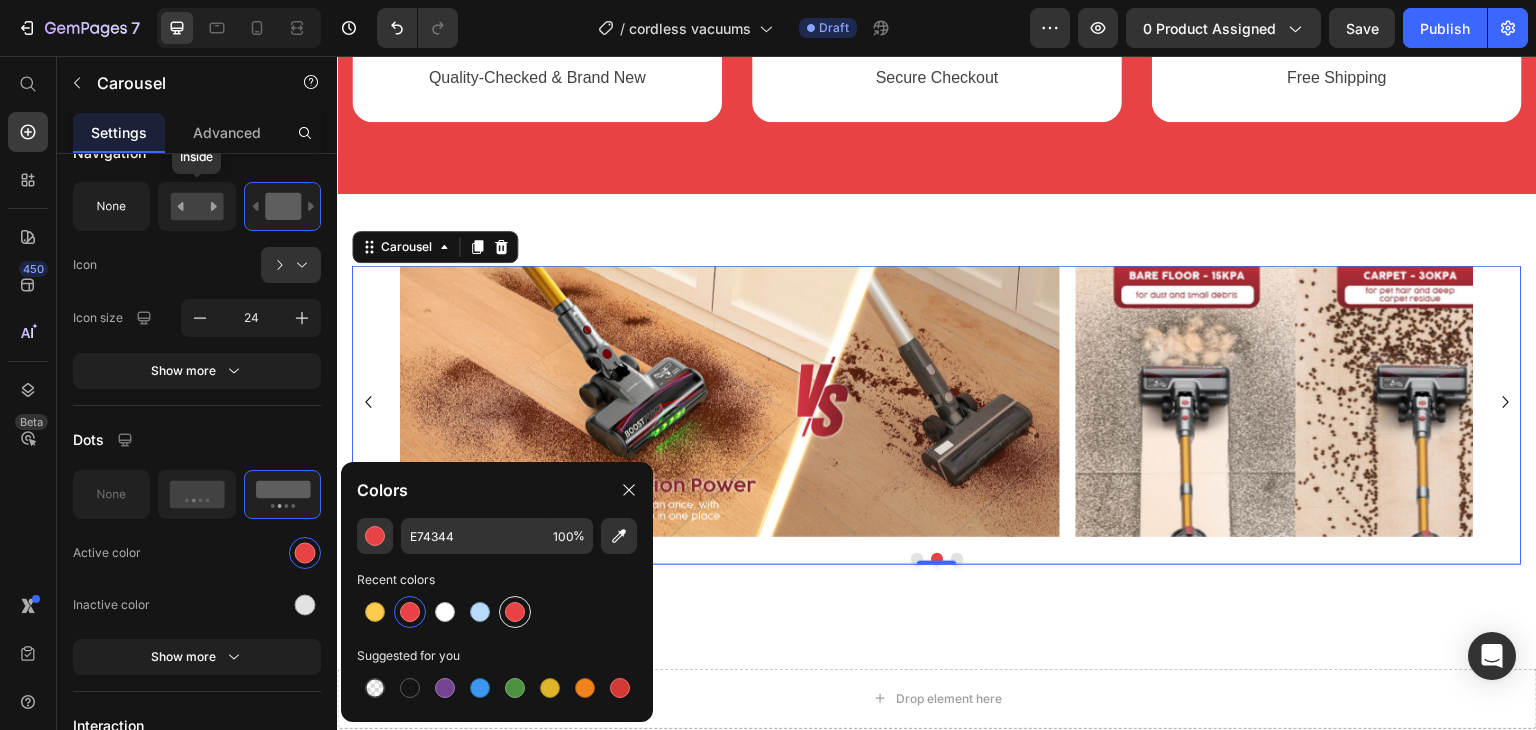 click at bounding box center [515, 612] 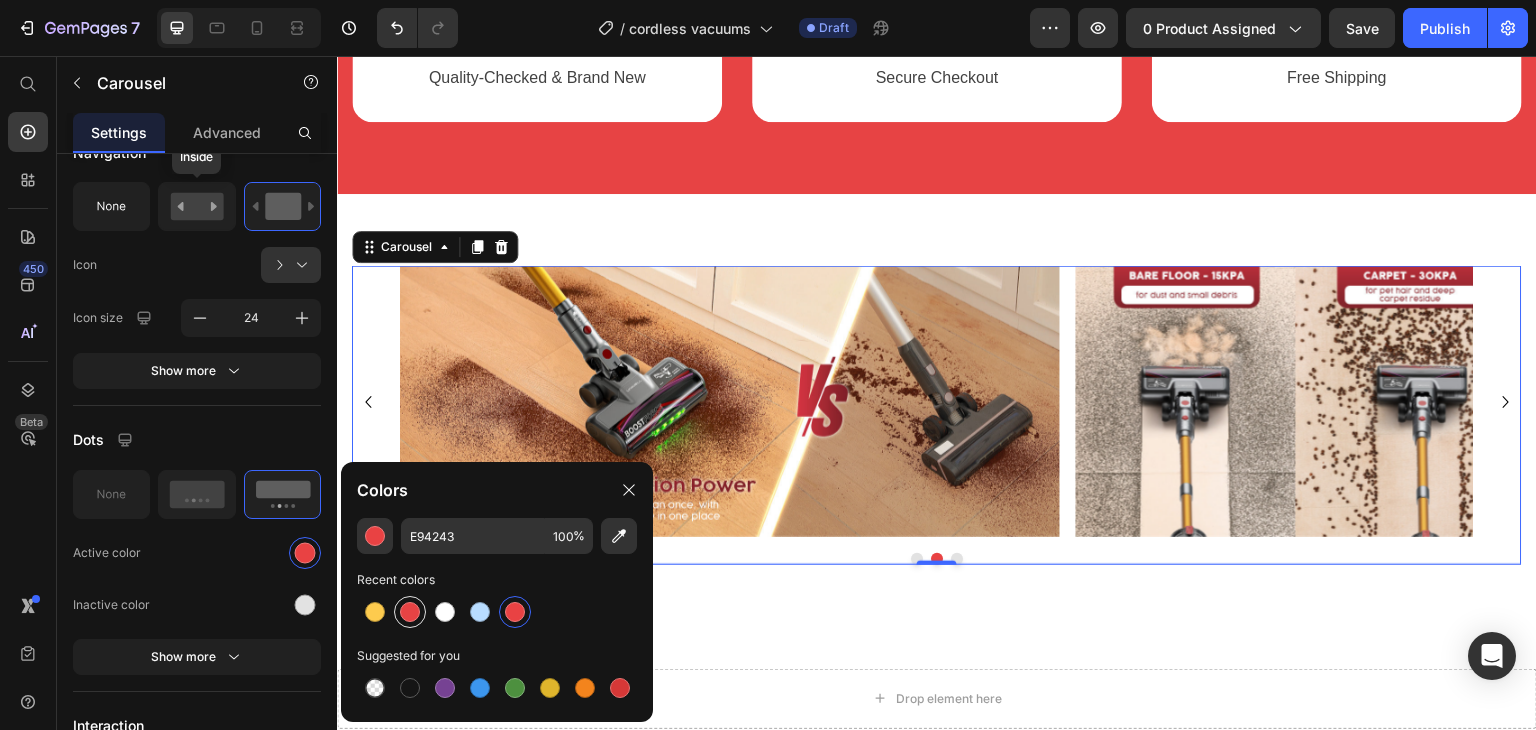 click at bounding box center [410, 612] 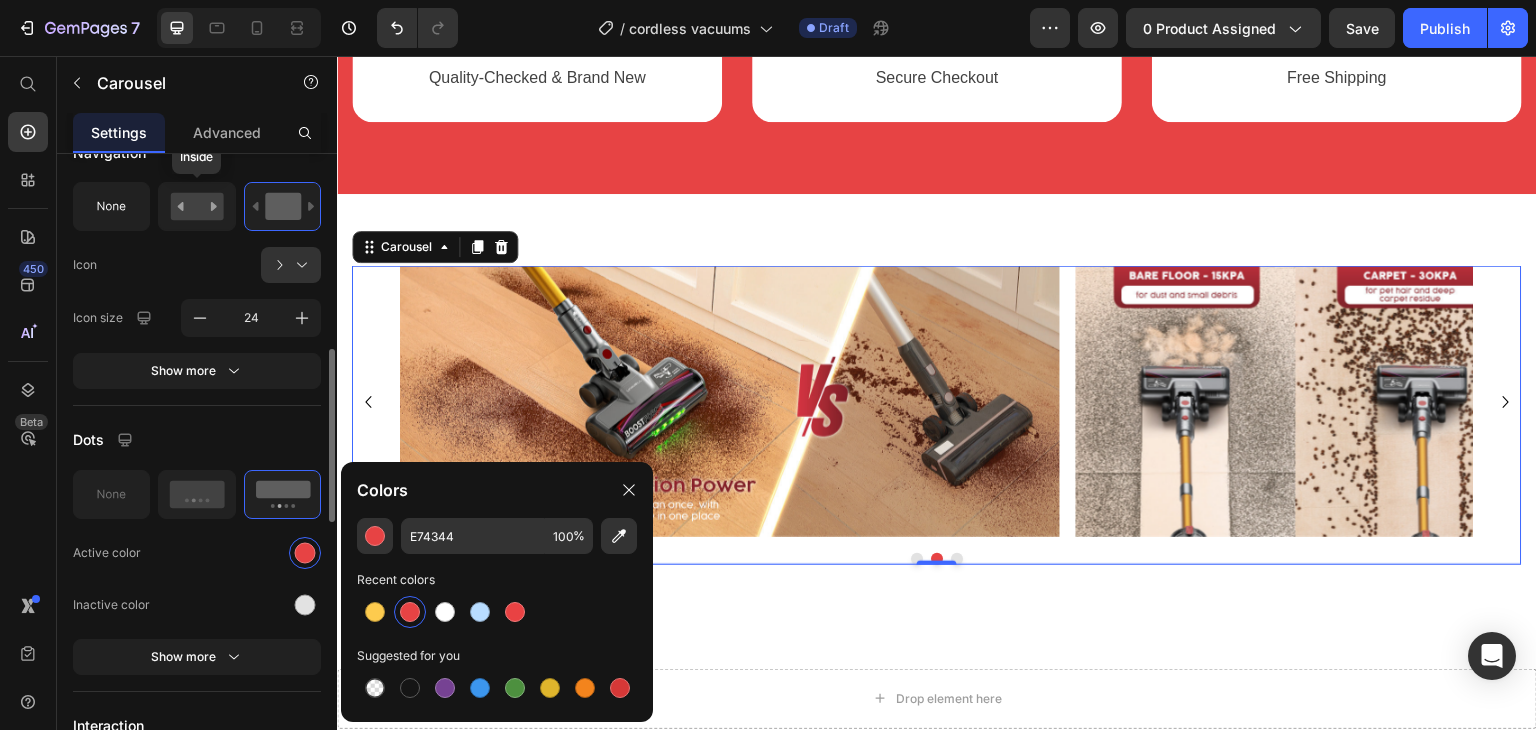 click on "Active color" 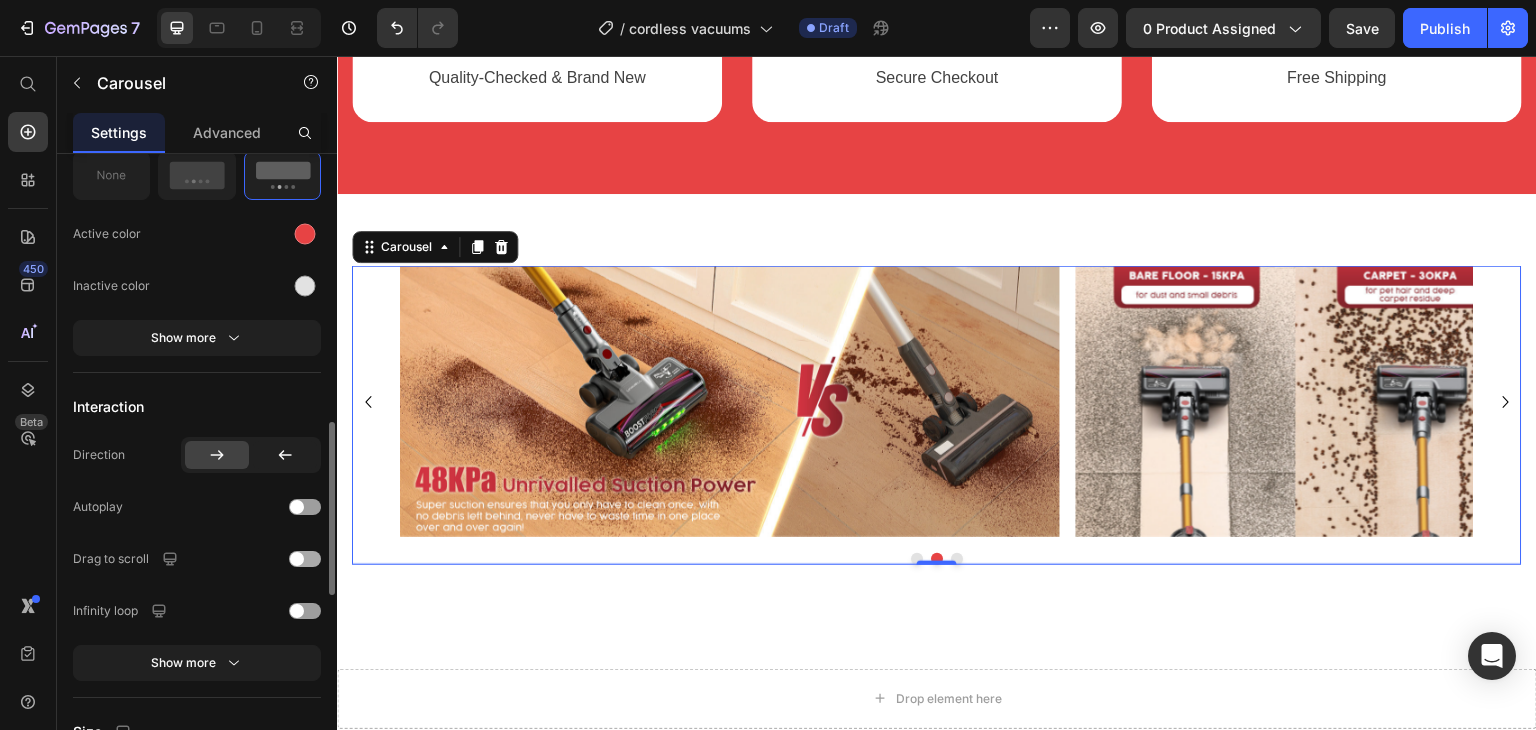 scroll, scrollTop: 1032, scrollLeft: 0, axis: vertical 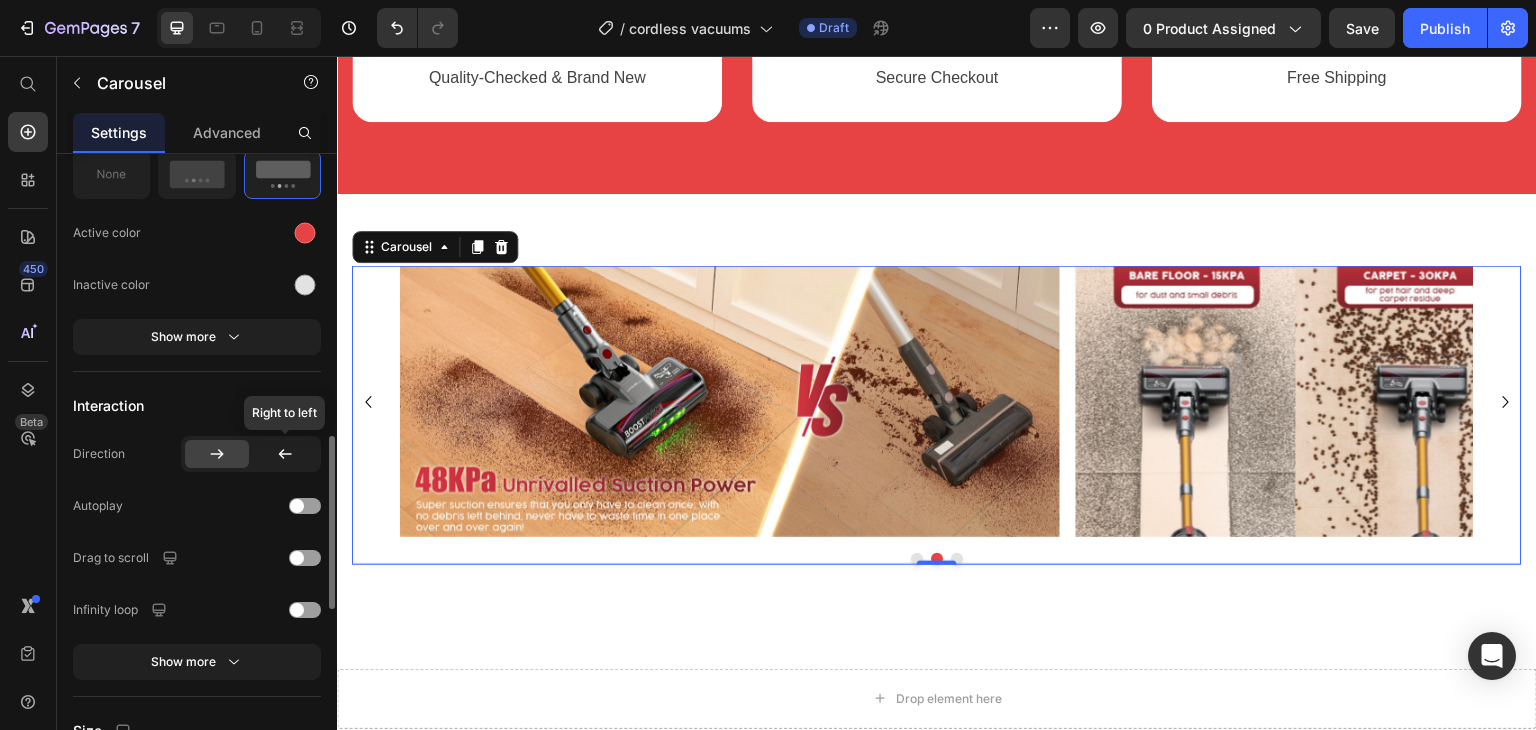 click 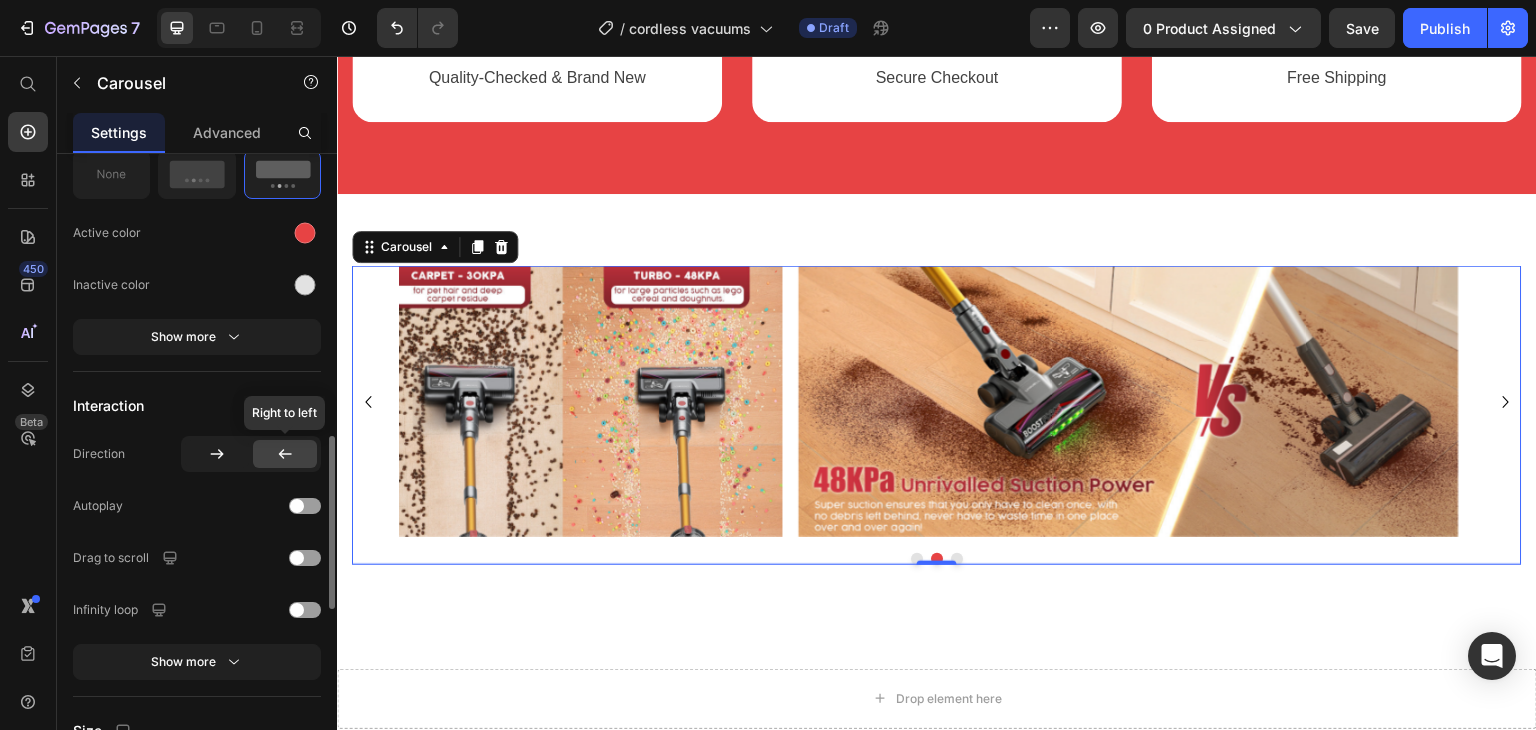 click 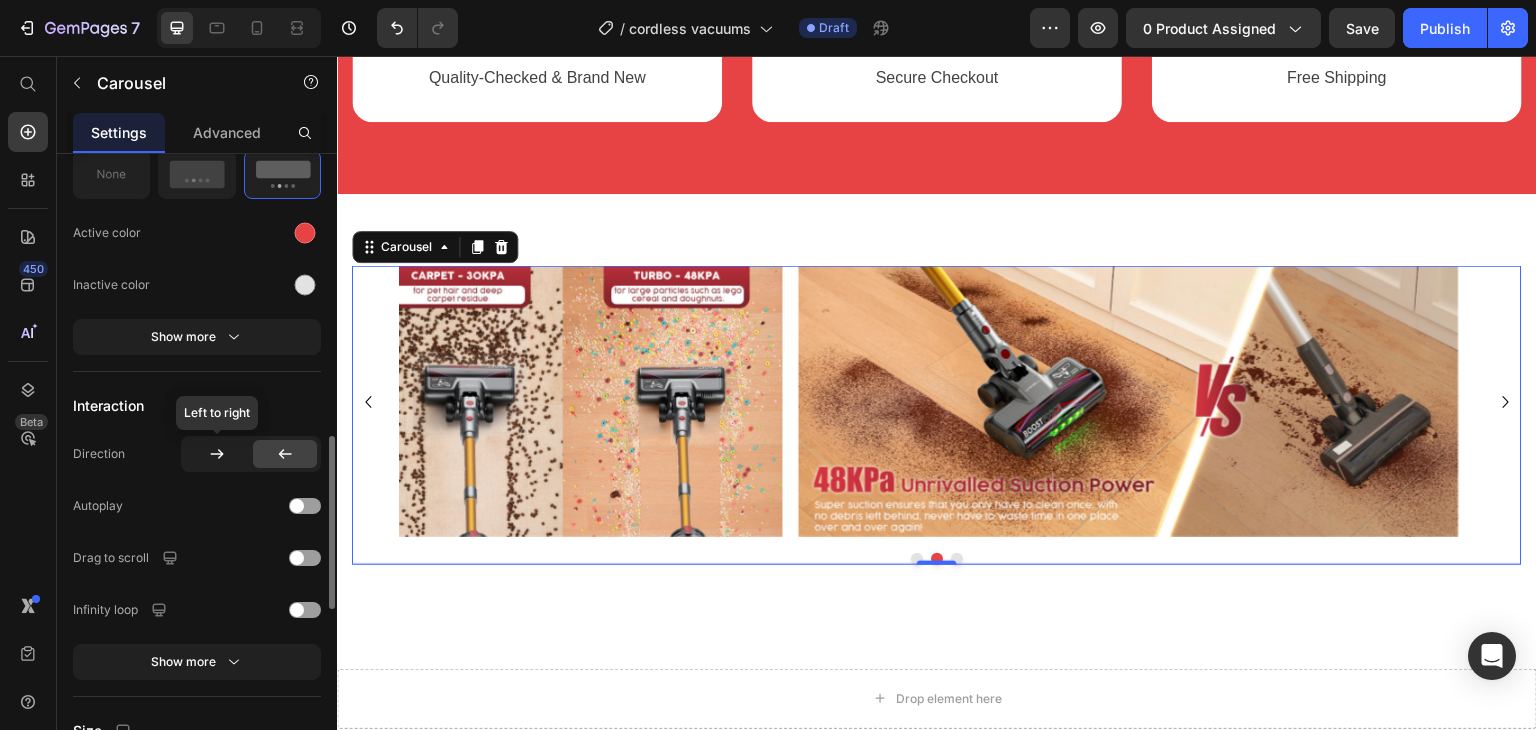 click 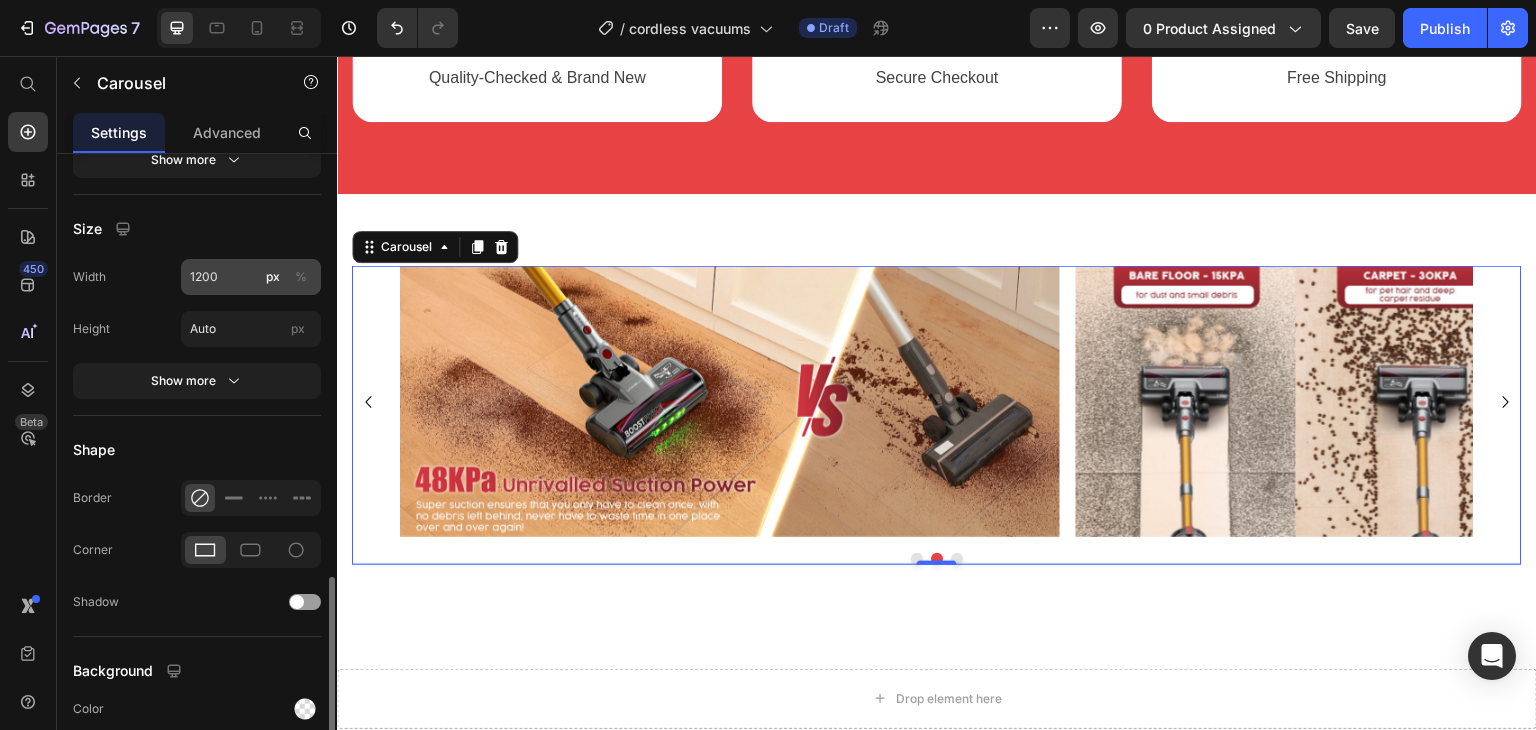 scroll, scrollTop: 1537, scrollLeft: 0, axis: vertical 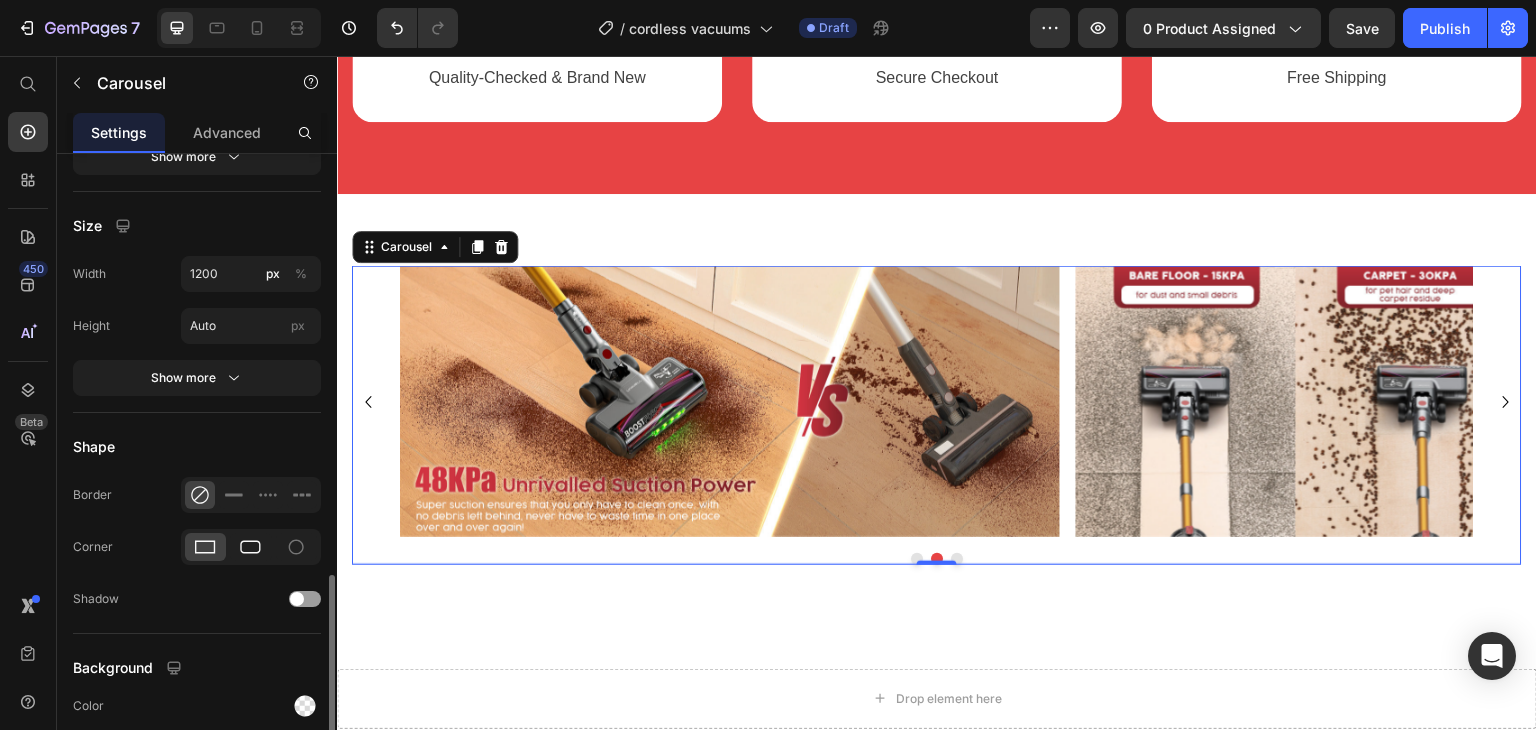click 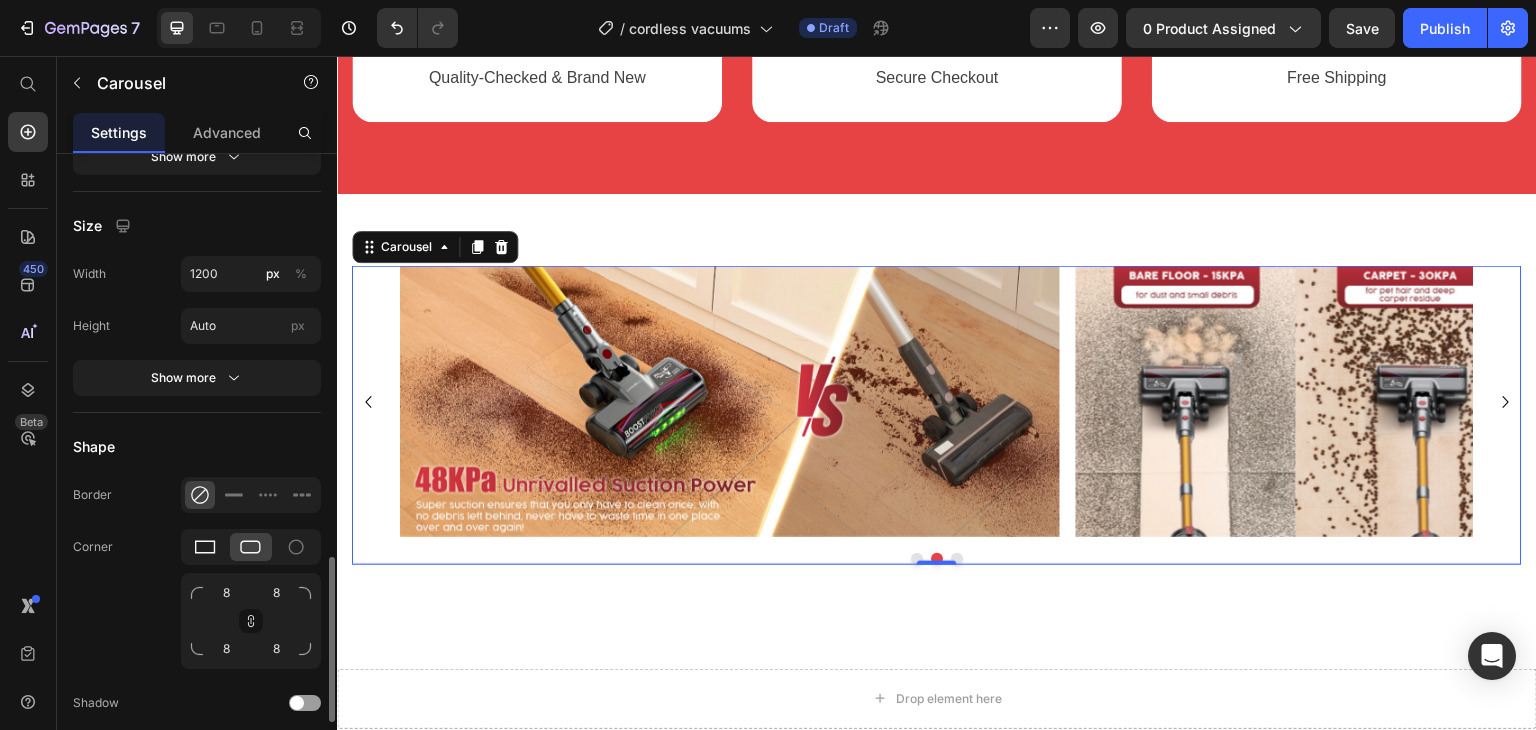 click 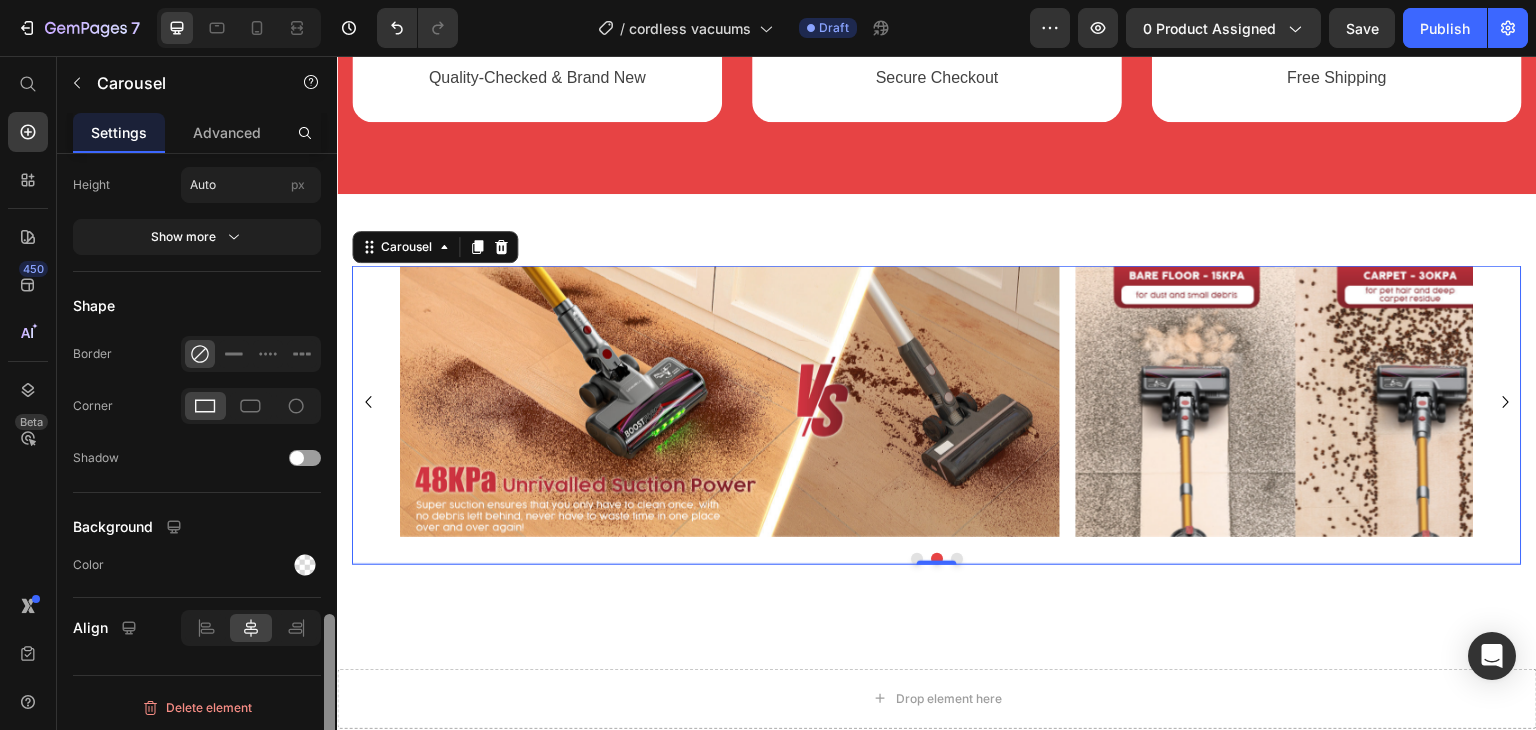 scroll, scrollTop: 1342, scrollLeft: 0, axis: vertical 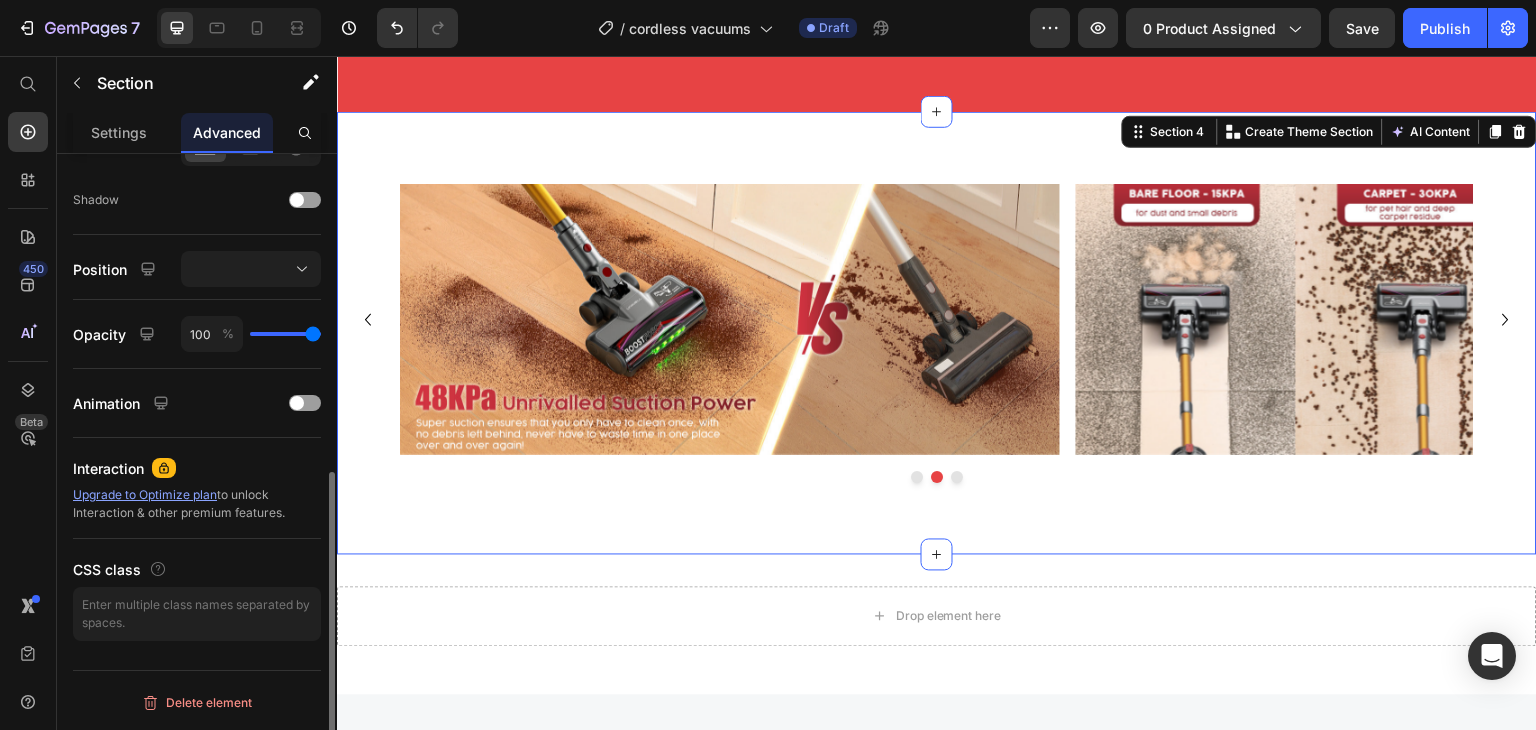 click on "Image Image Image
Carousel Section 4   You can create reusable sections Create Theme Section AI Content Write with GemAI What would you like to describe here? Tone and Voice Persuasive Product Show more Generate" at bounding box center (937, 333) 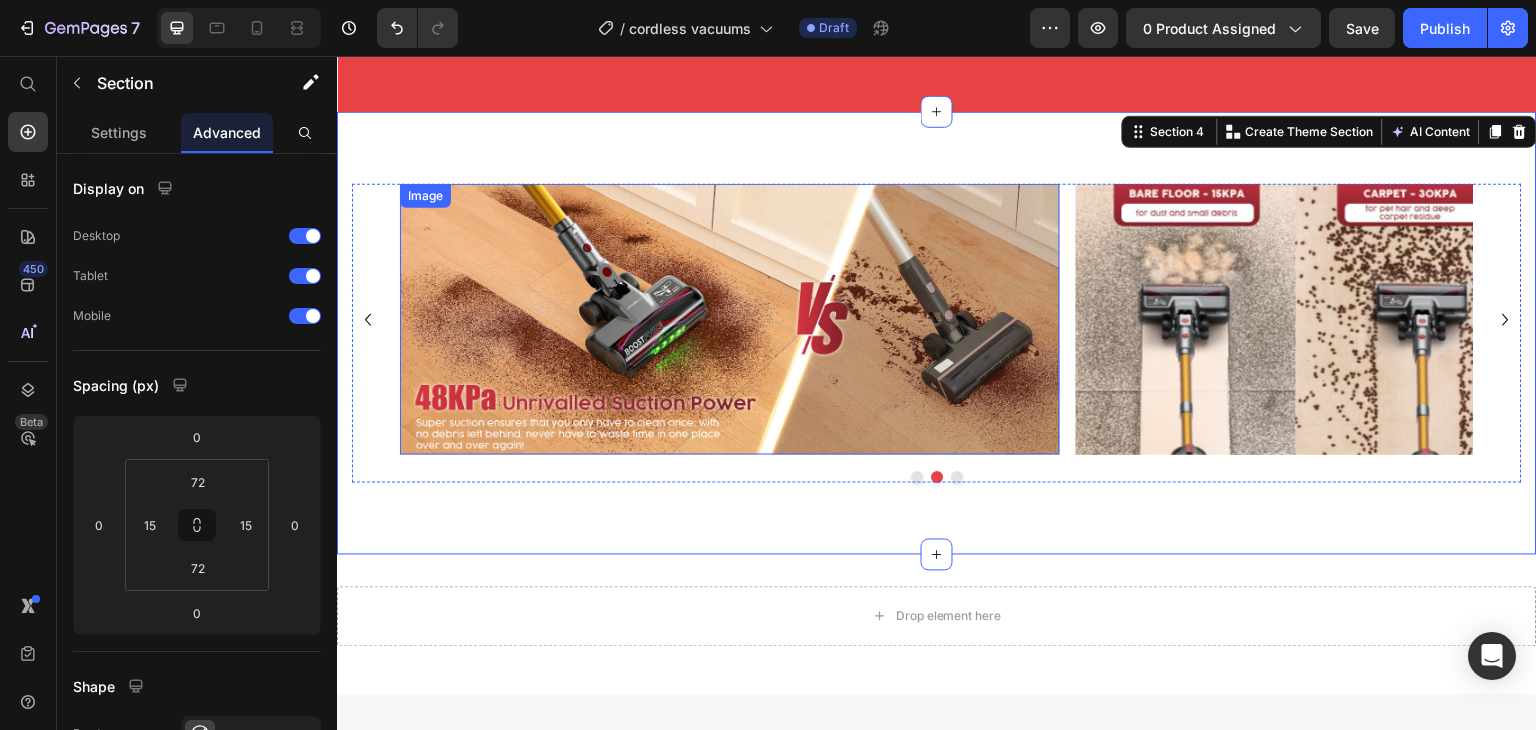 click at bounding box center (730, 319) 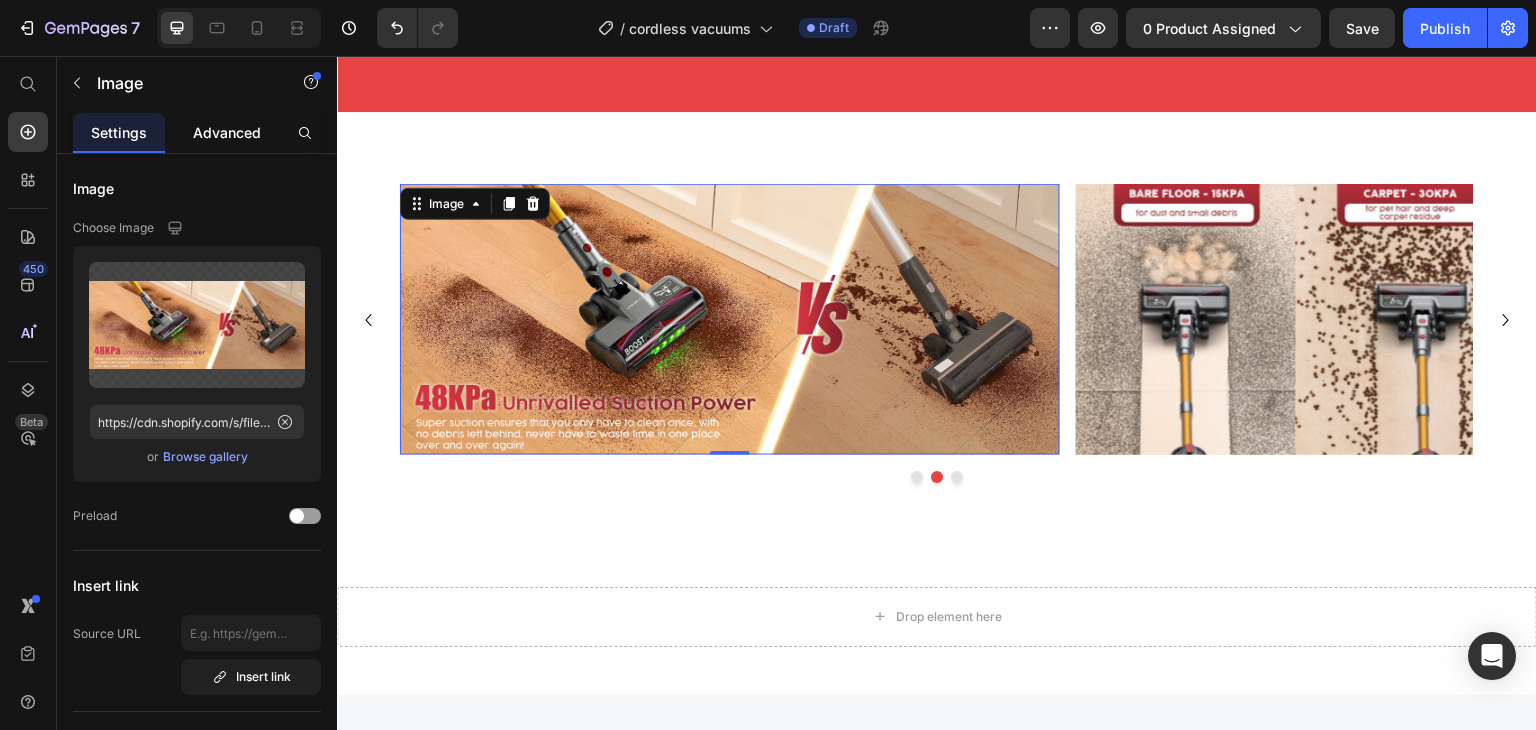 click on "Advanced" 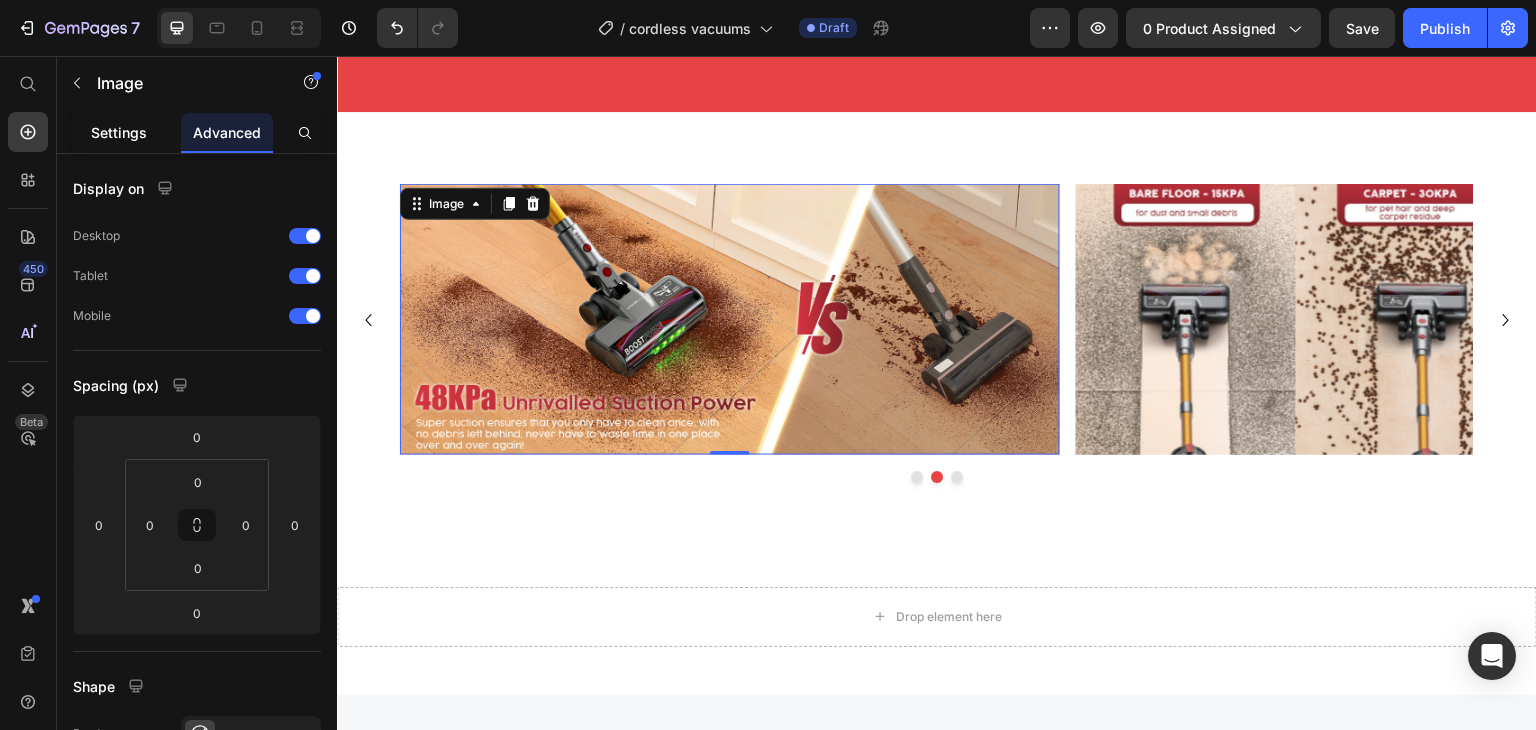 click on "Settings" 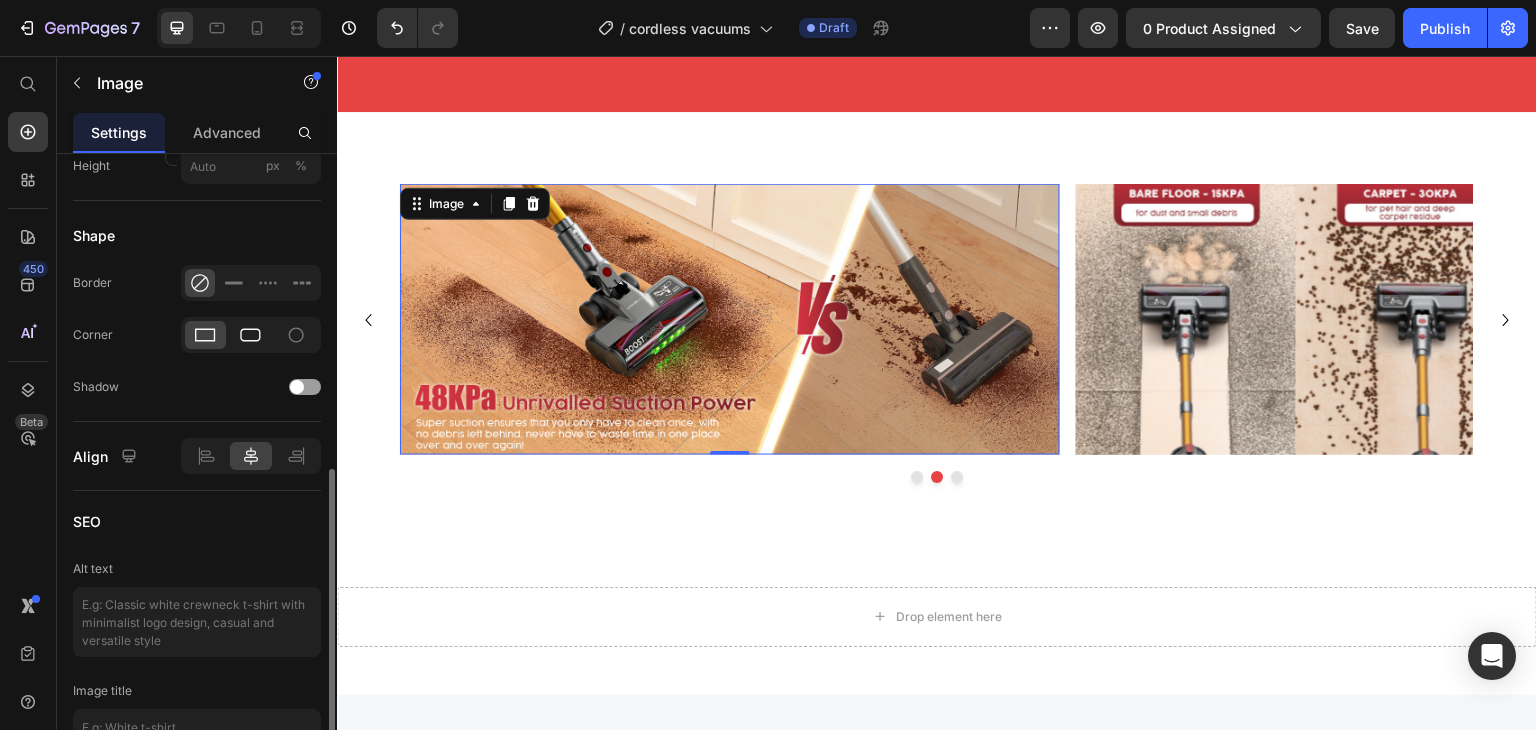 scroll, scrollTop: 732, scrollLeft: 0, axis: vertical 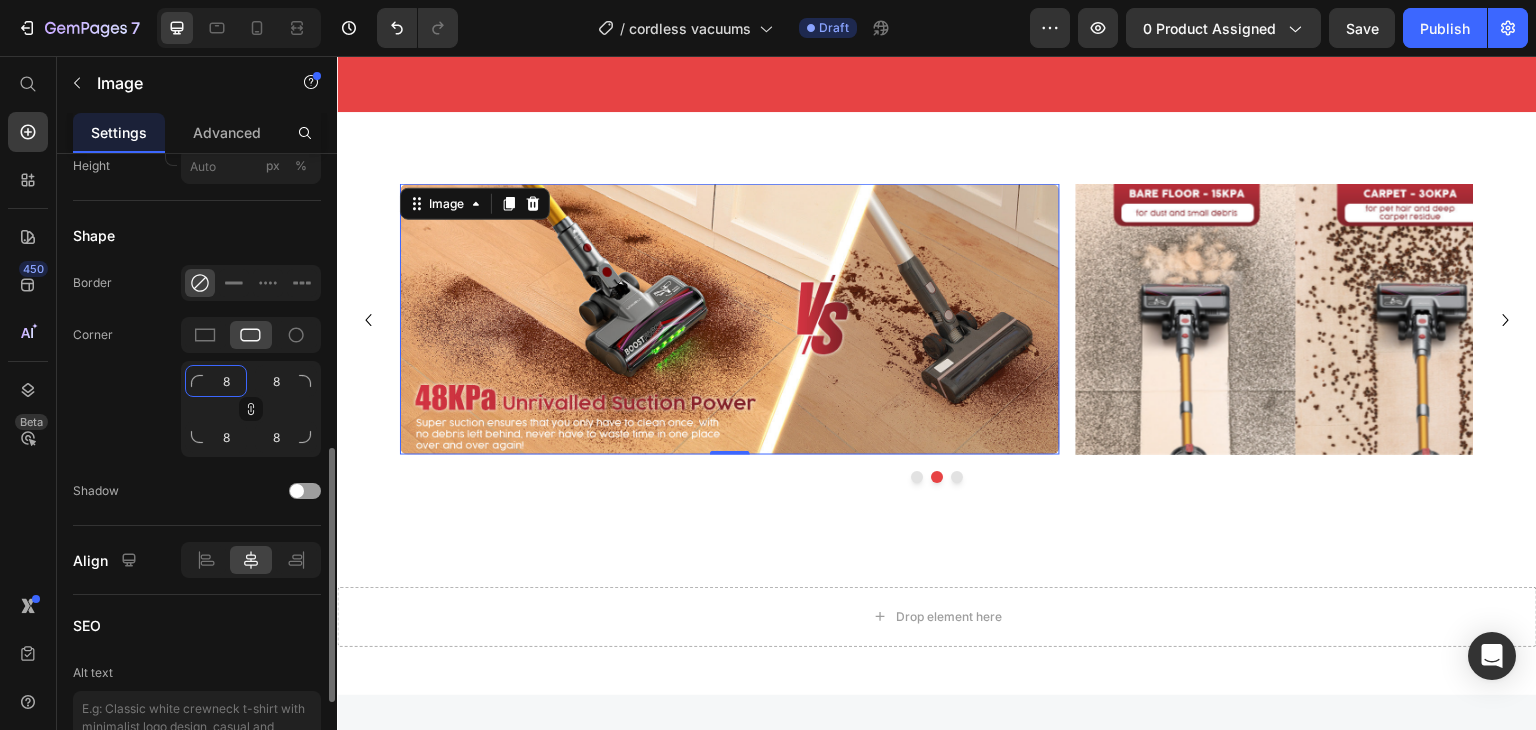 click on "8" 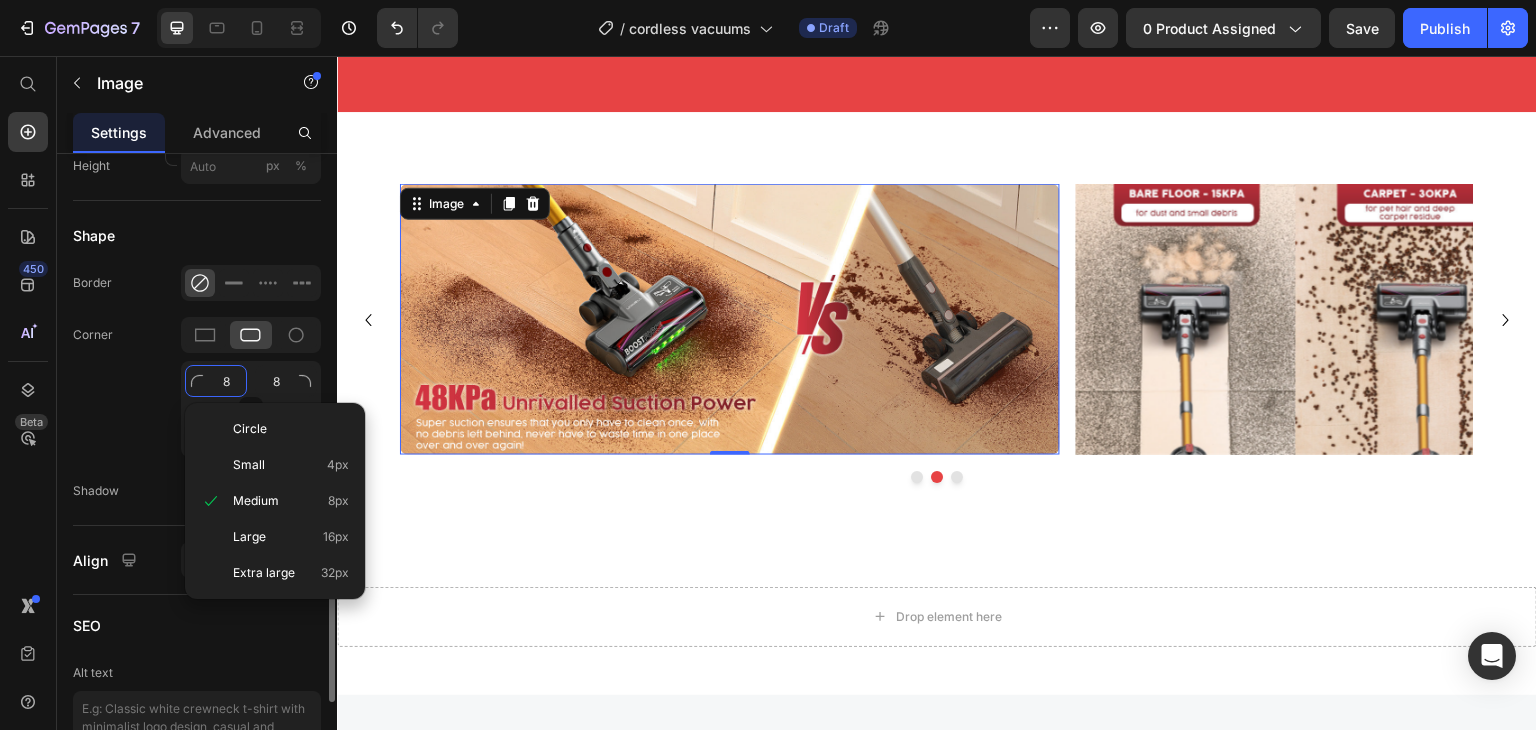 type on "2" 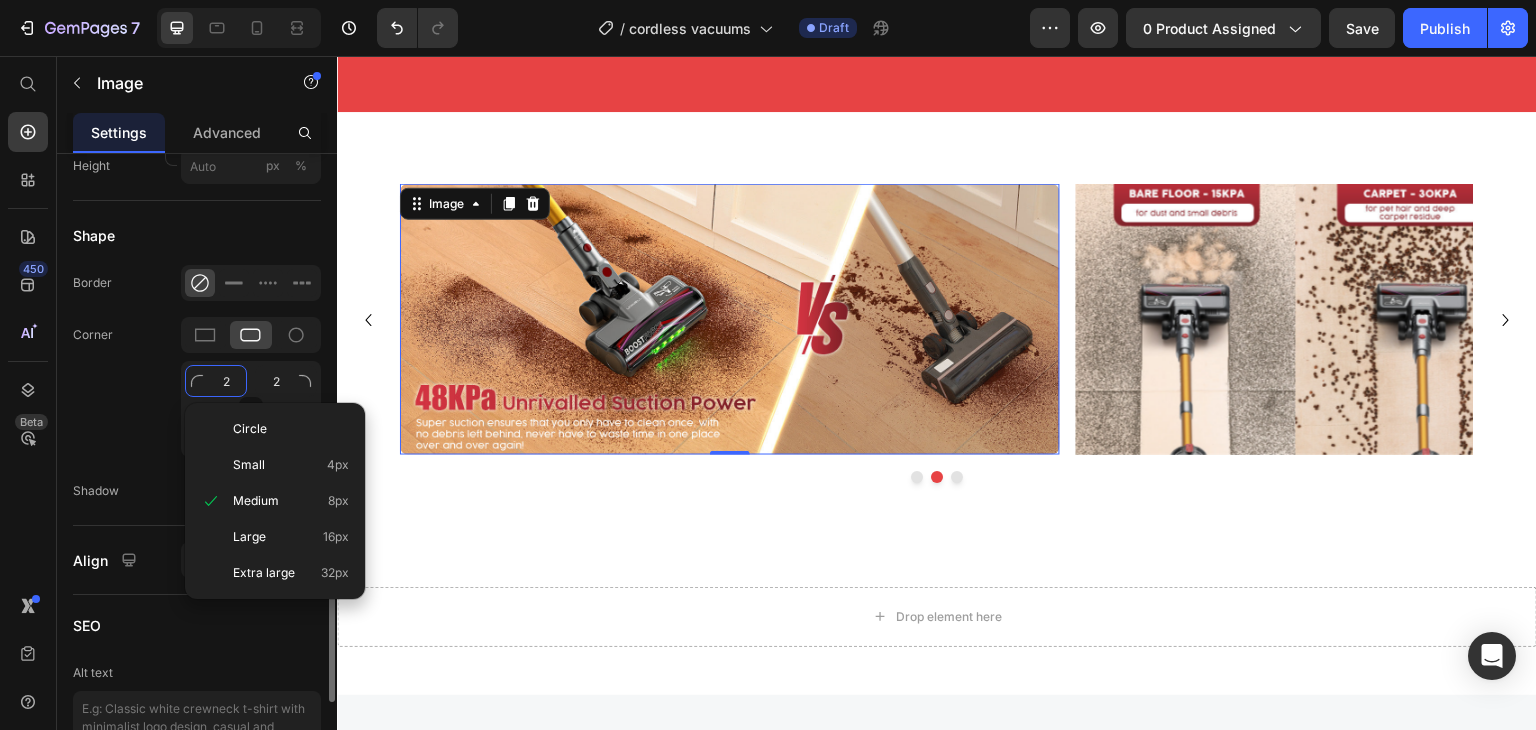 type on "20" 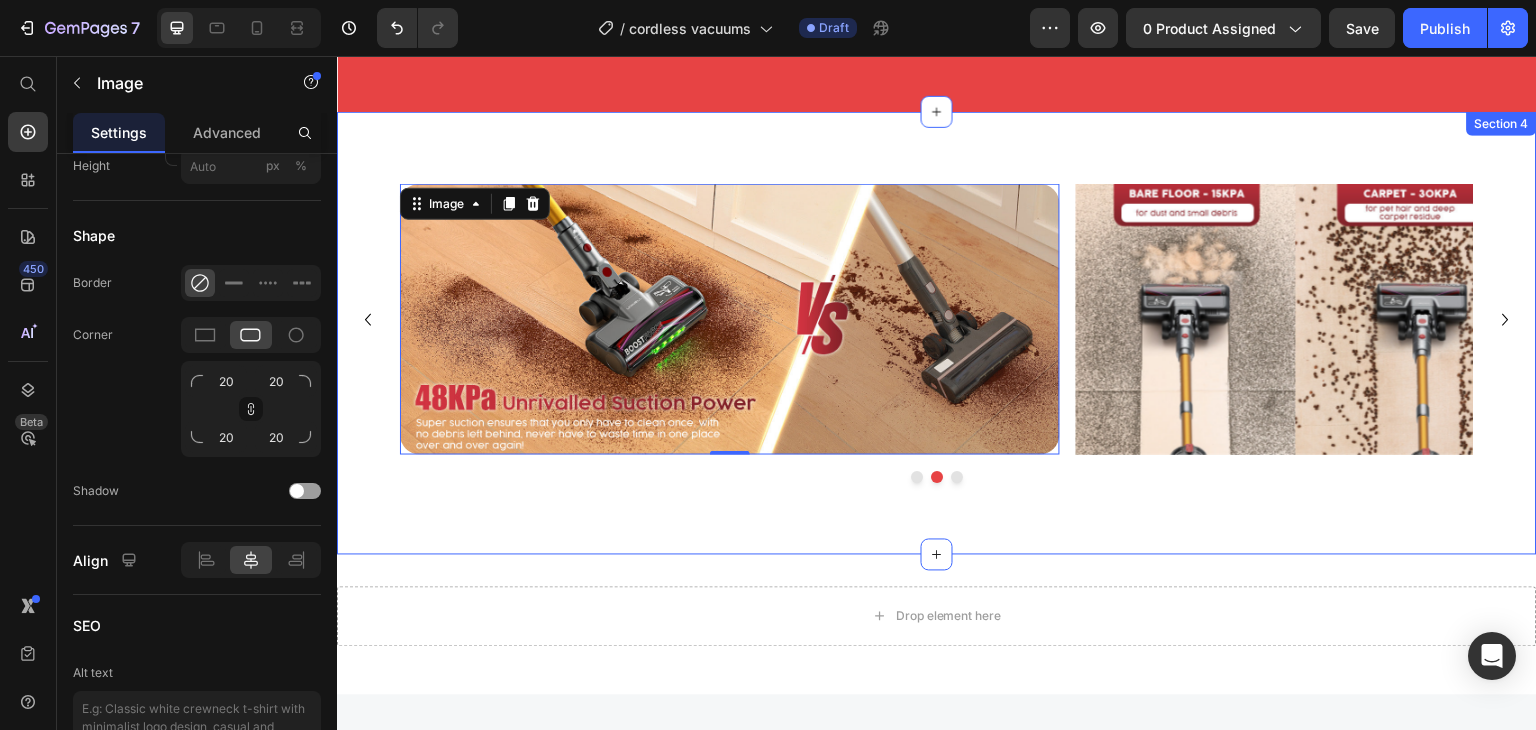 click on "Image Image   0 Image
Carousel Section 4" at bounding box center [937, 333] 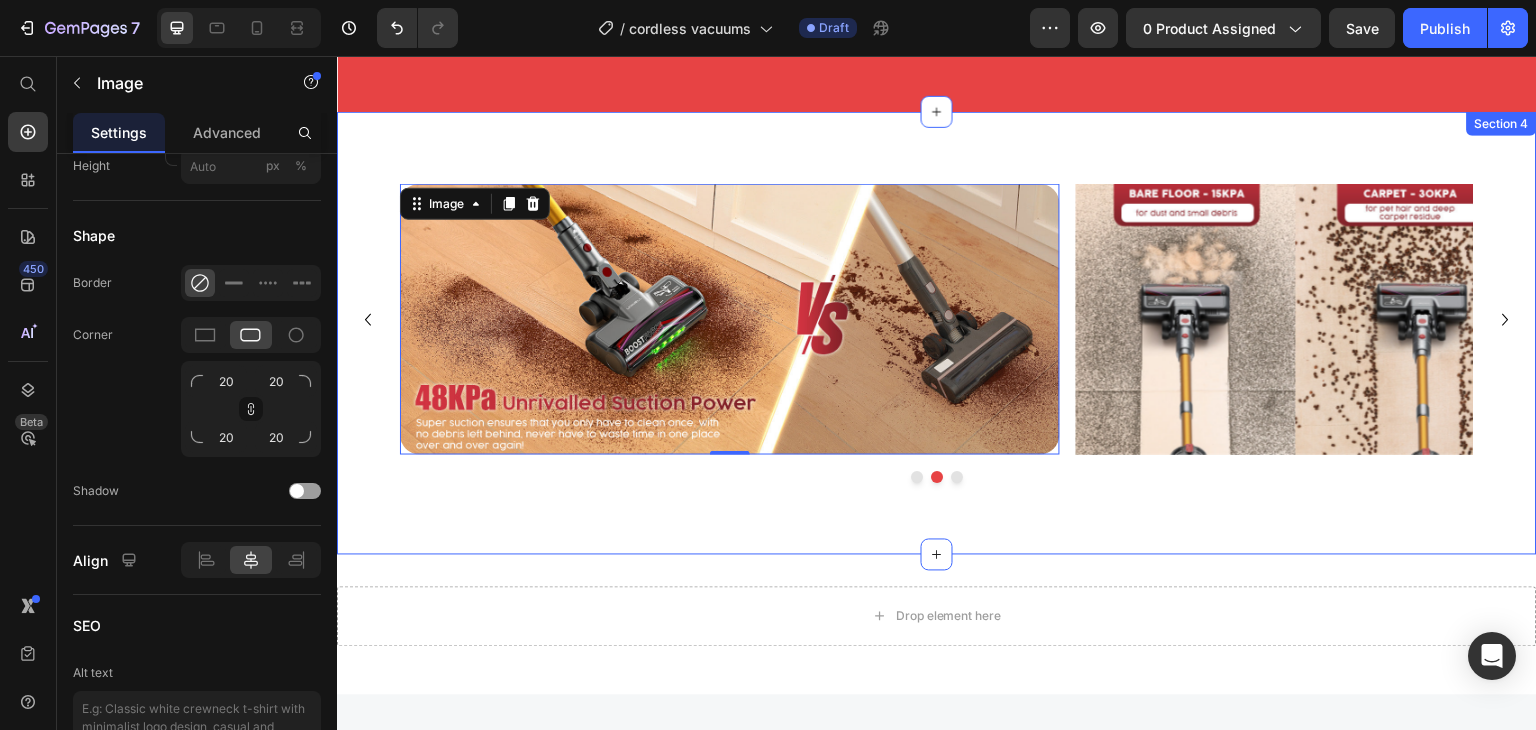 scroll, scrollTop: 0, scrollLeft: 0, axis: both 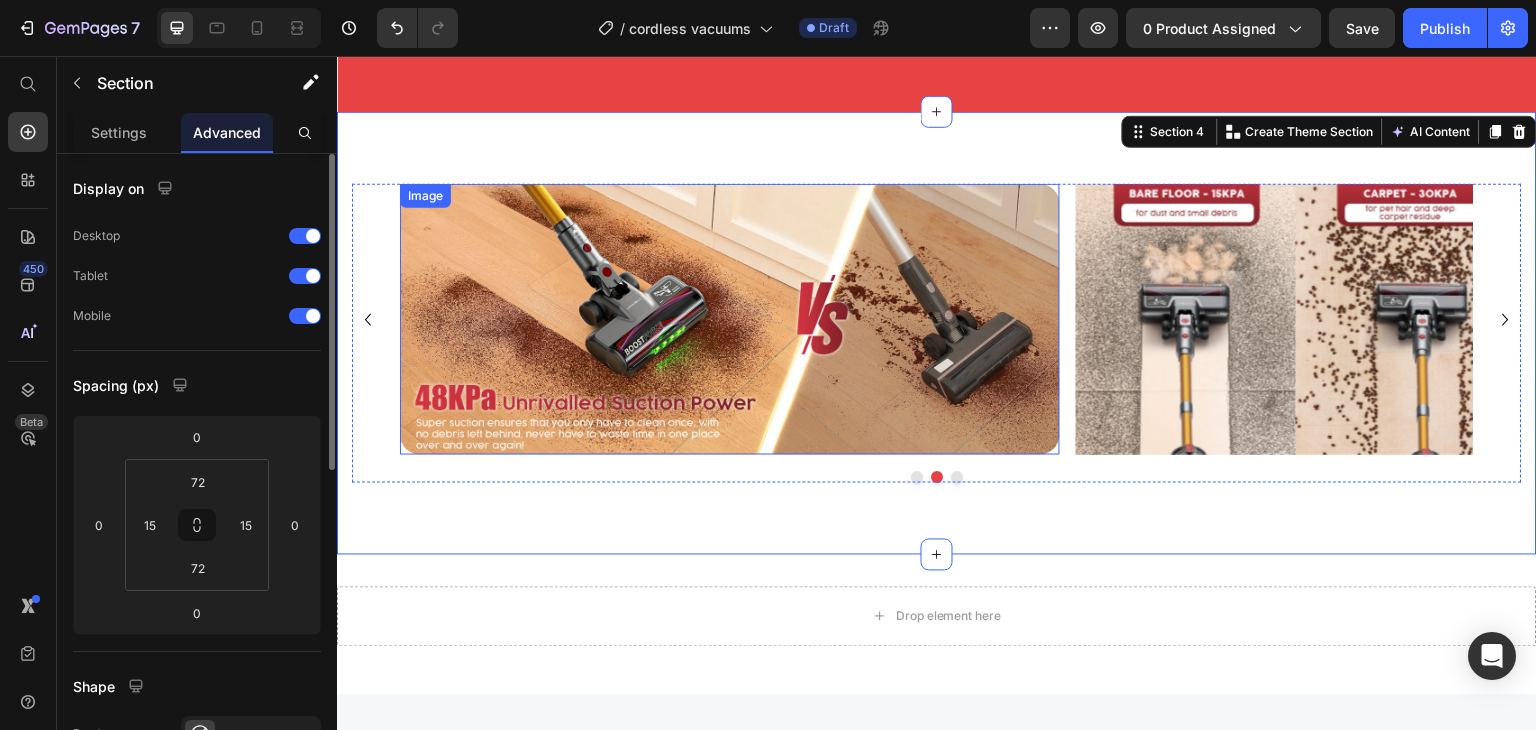 click at bounding box center [1406, 319] 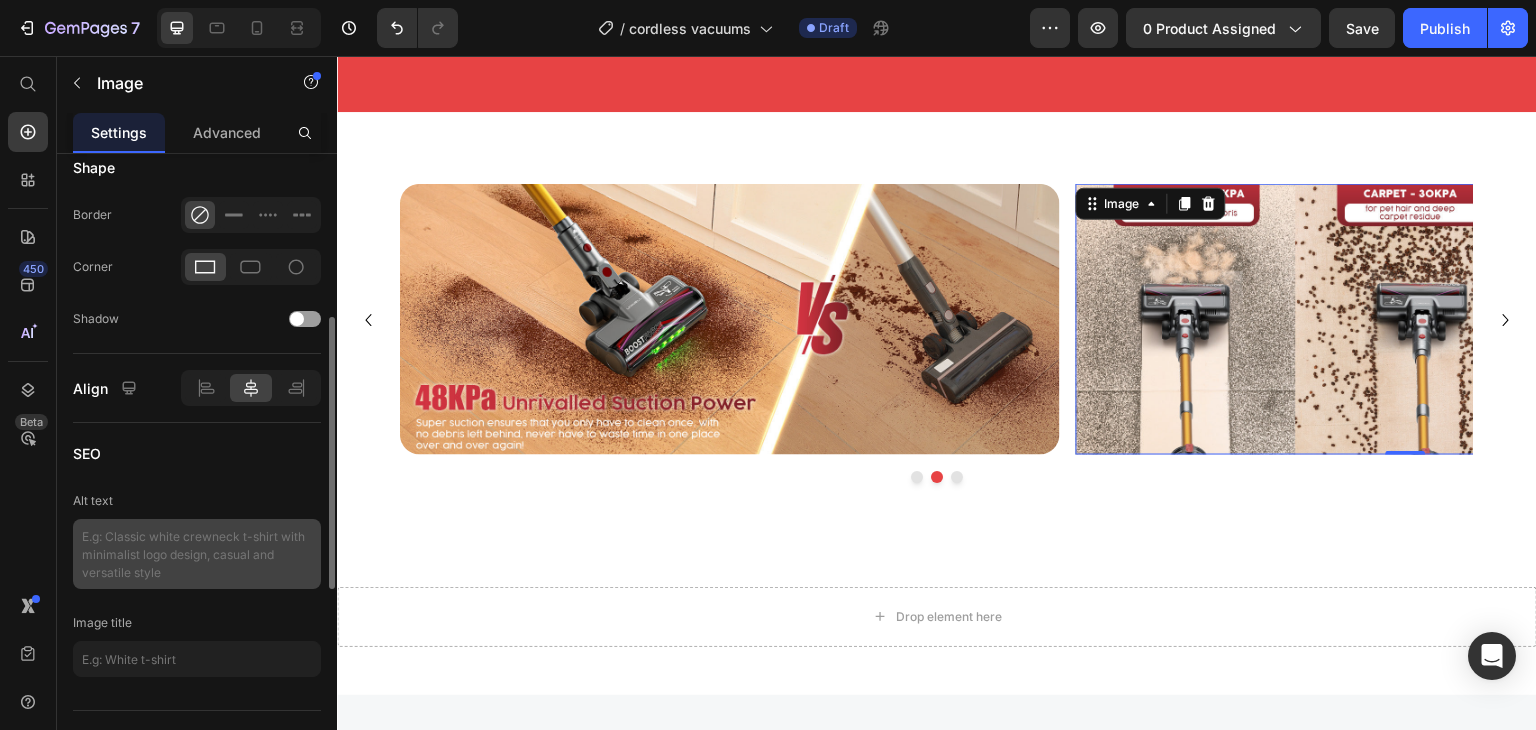 scroll, scrollTop: 836, scrollLeft: 0, axis: vertical 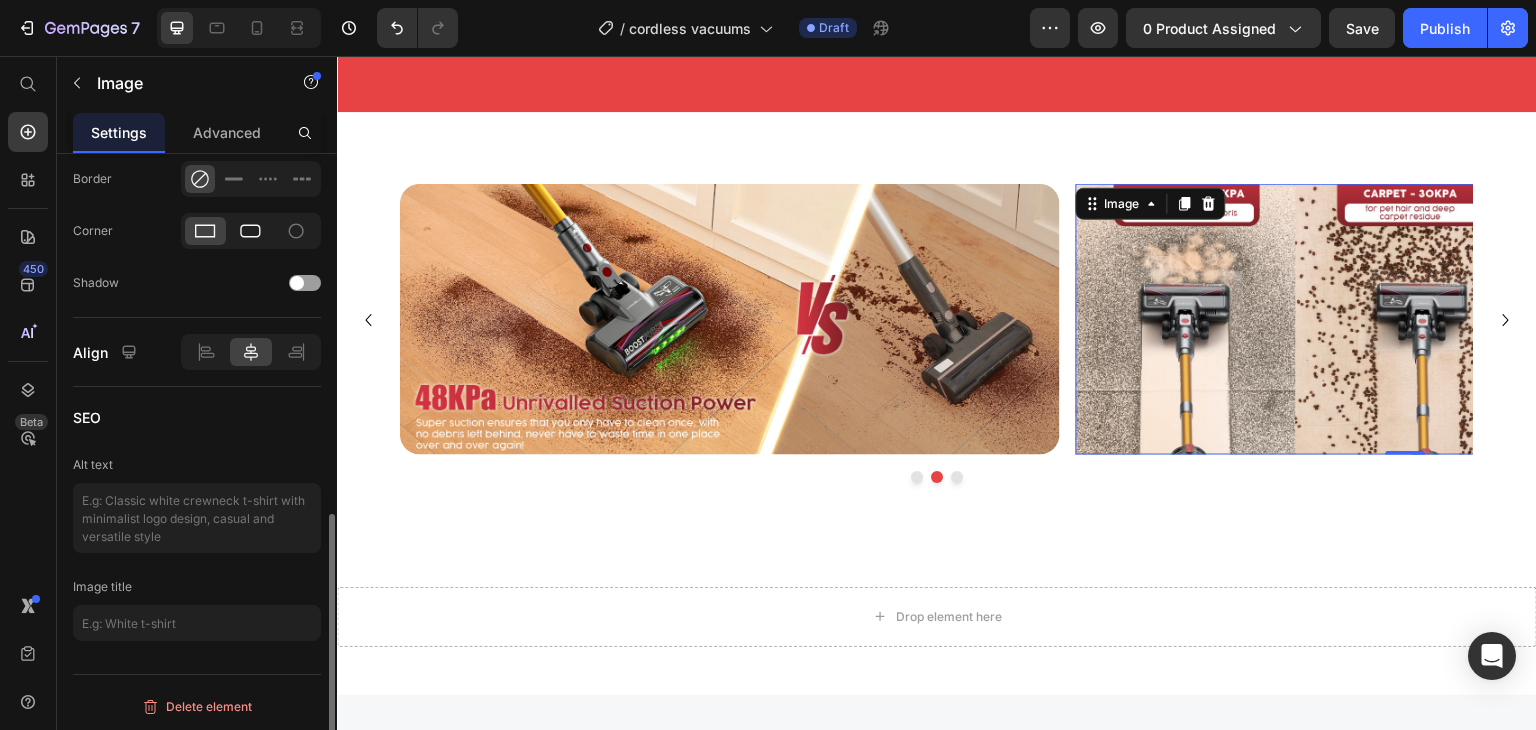 click 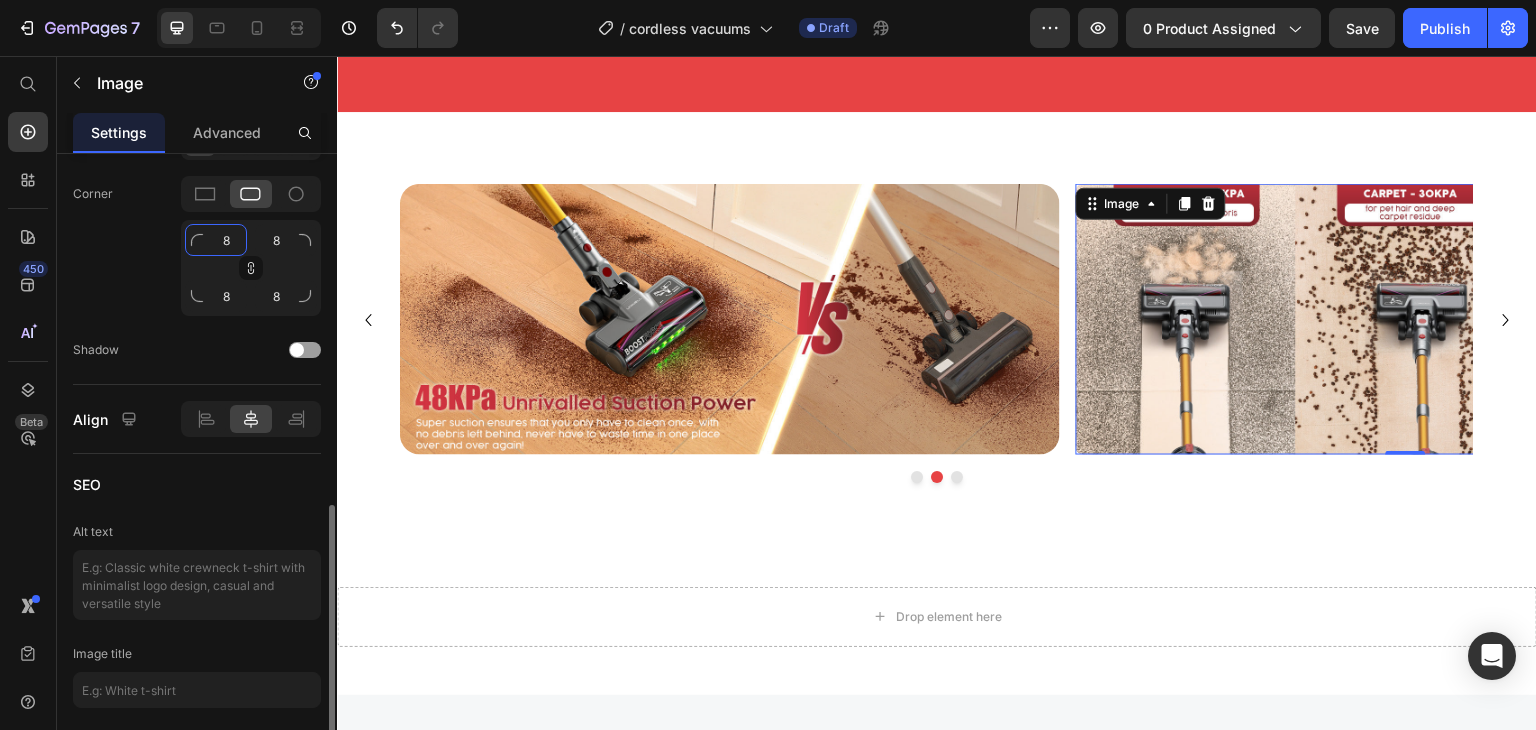 scroll, scrollTop: 874, scrollLeft: 0, axis: vertical 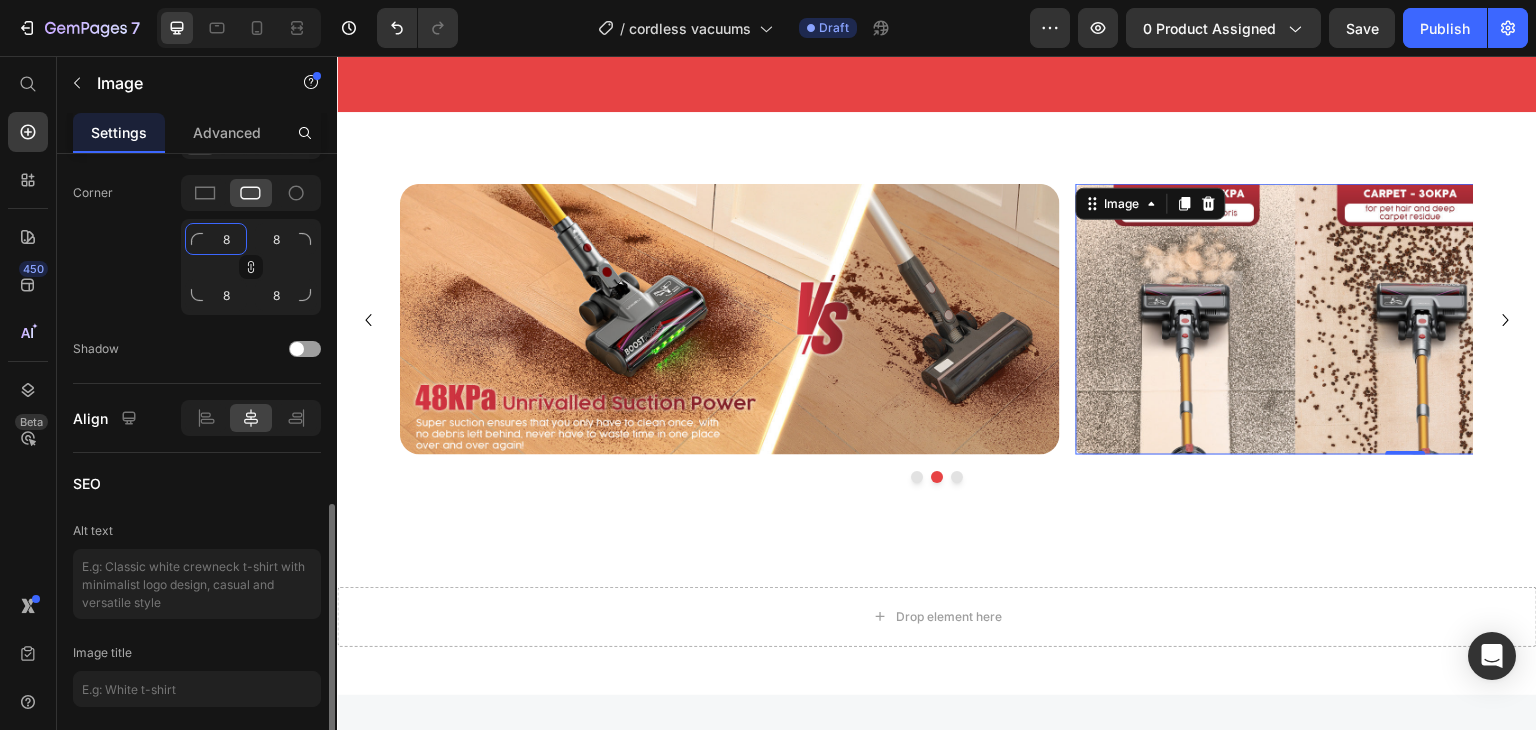 click on "8" 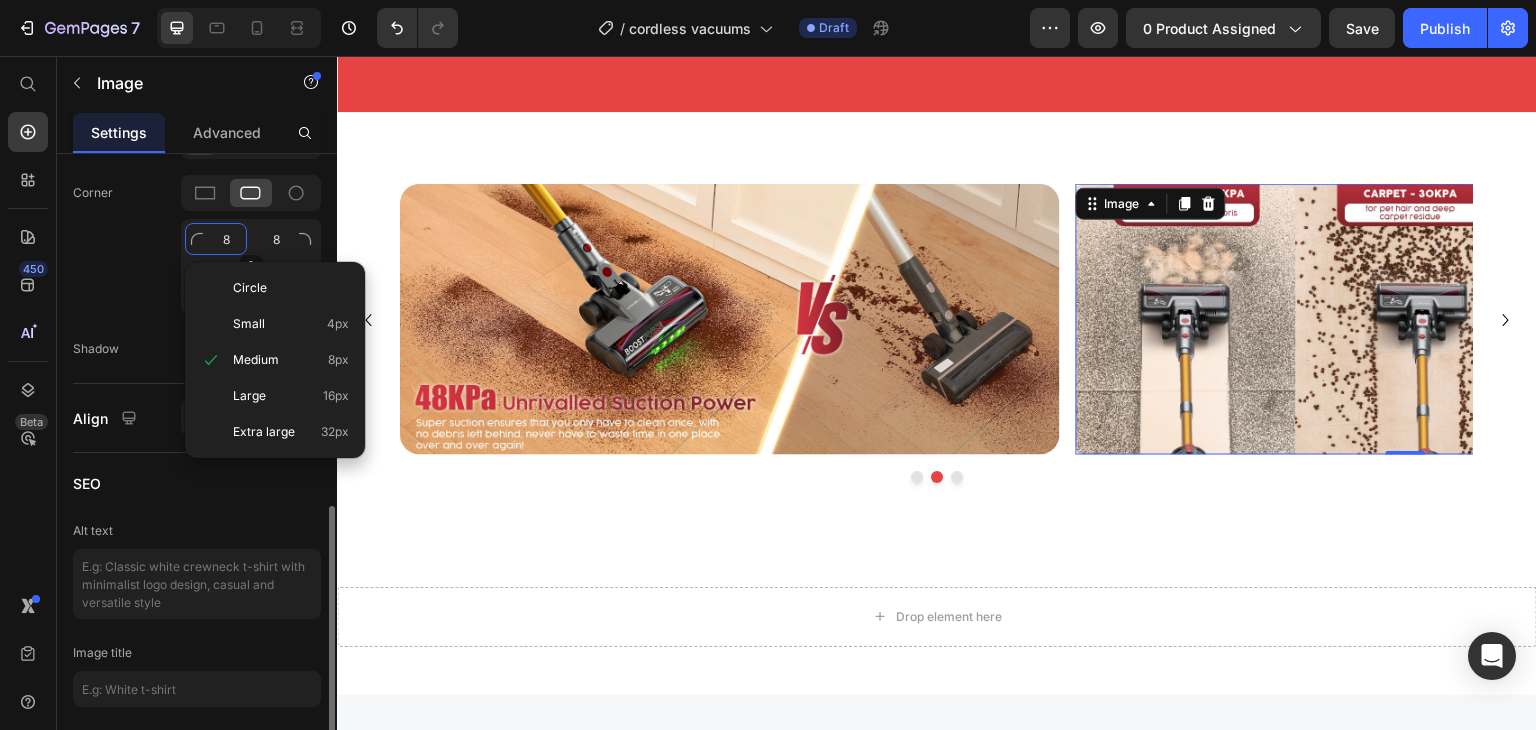 type on "2" 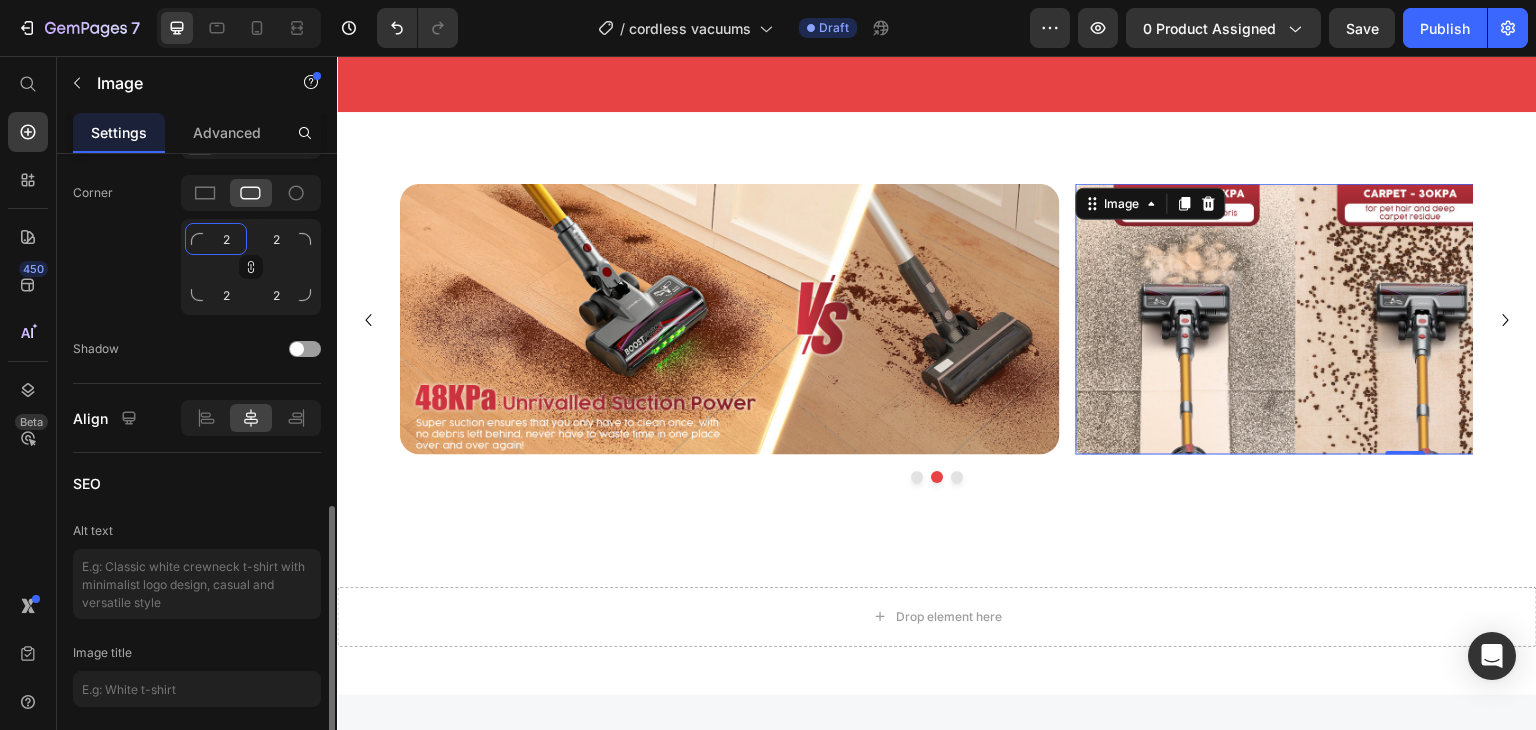 type on "20" 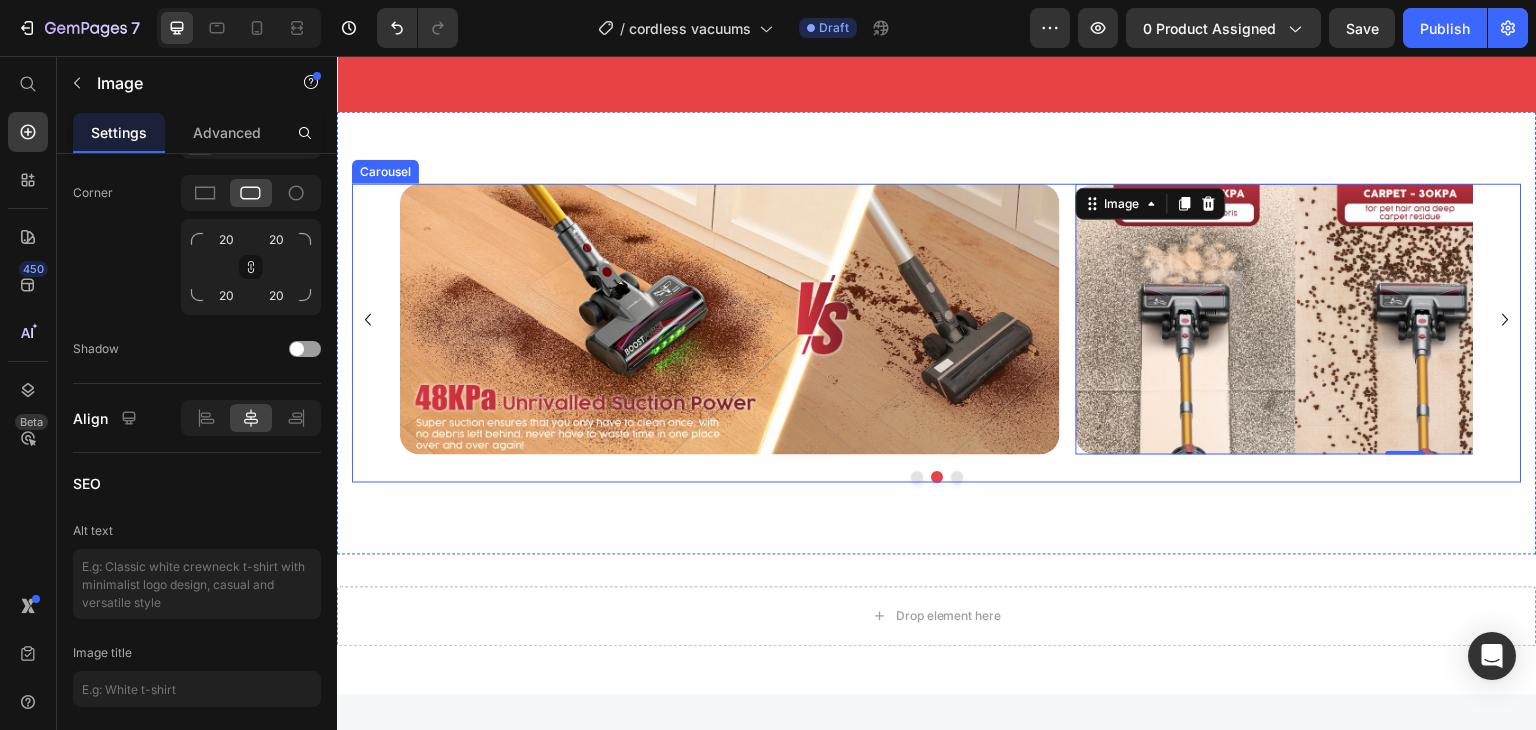 click at bounding box center [1506, 320] 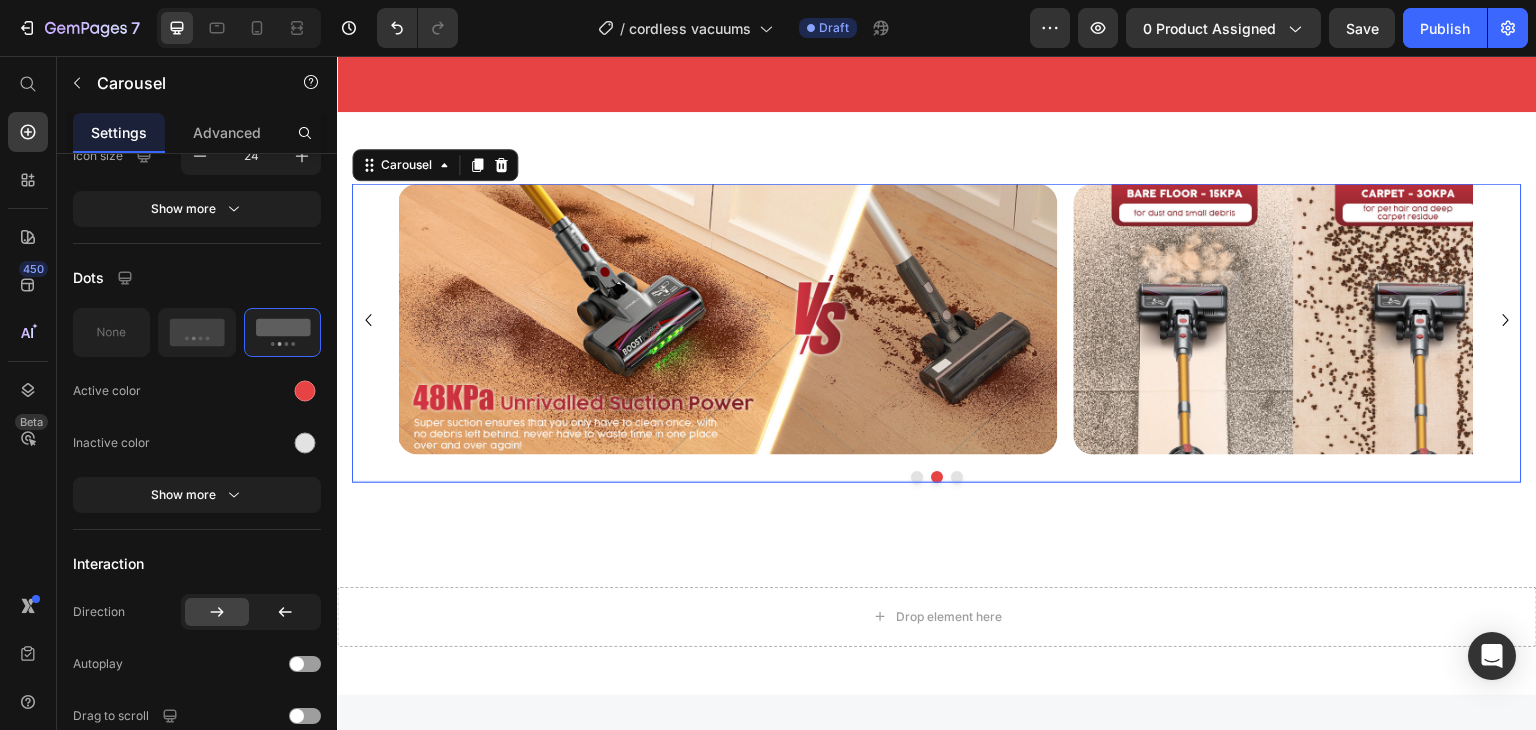 scroll, scrollTop: 0, scrollLeft: 0, axis: both 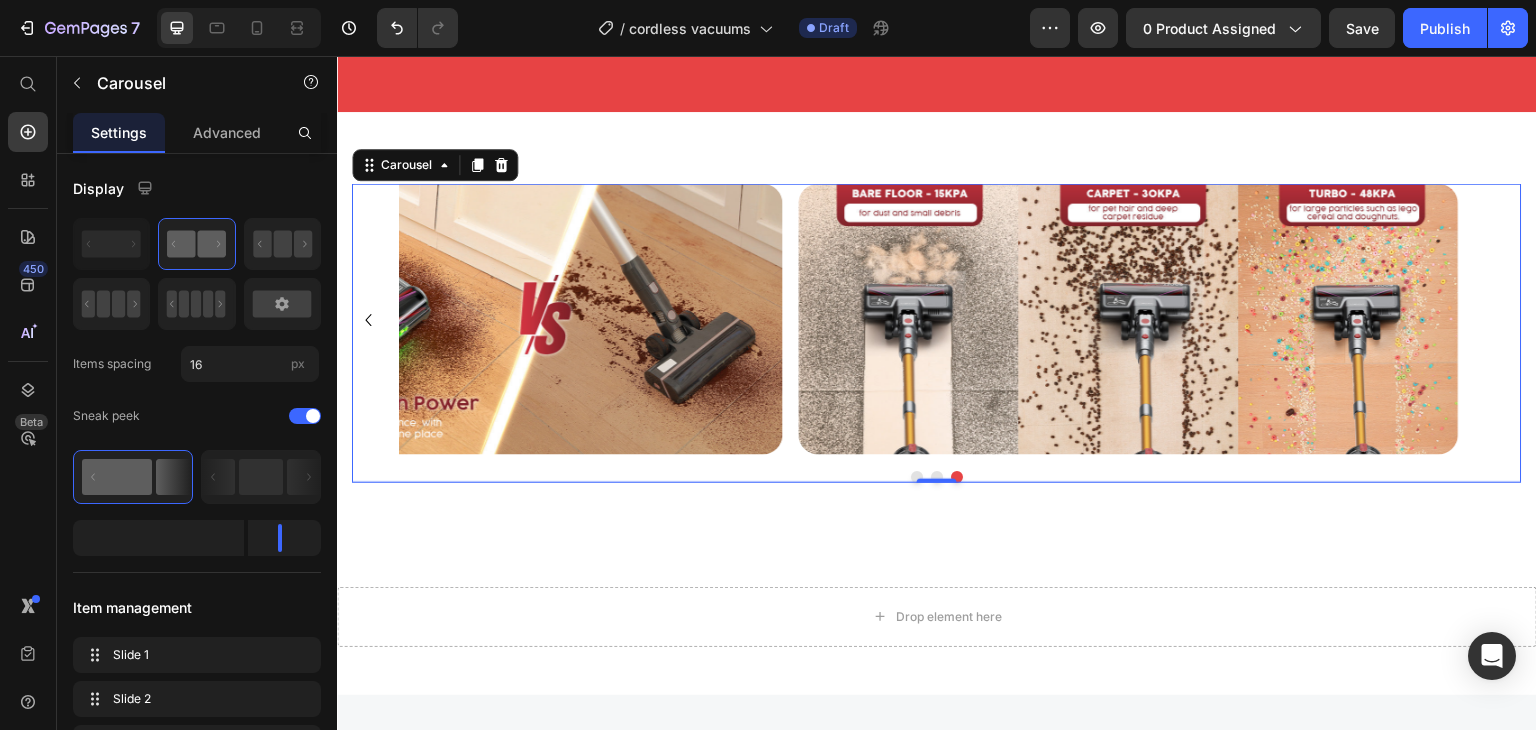 click at bounding box center [917, 477] 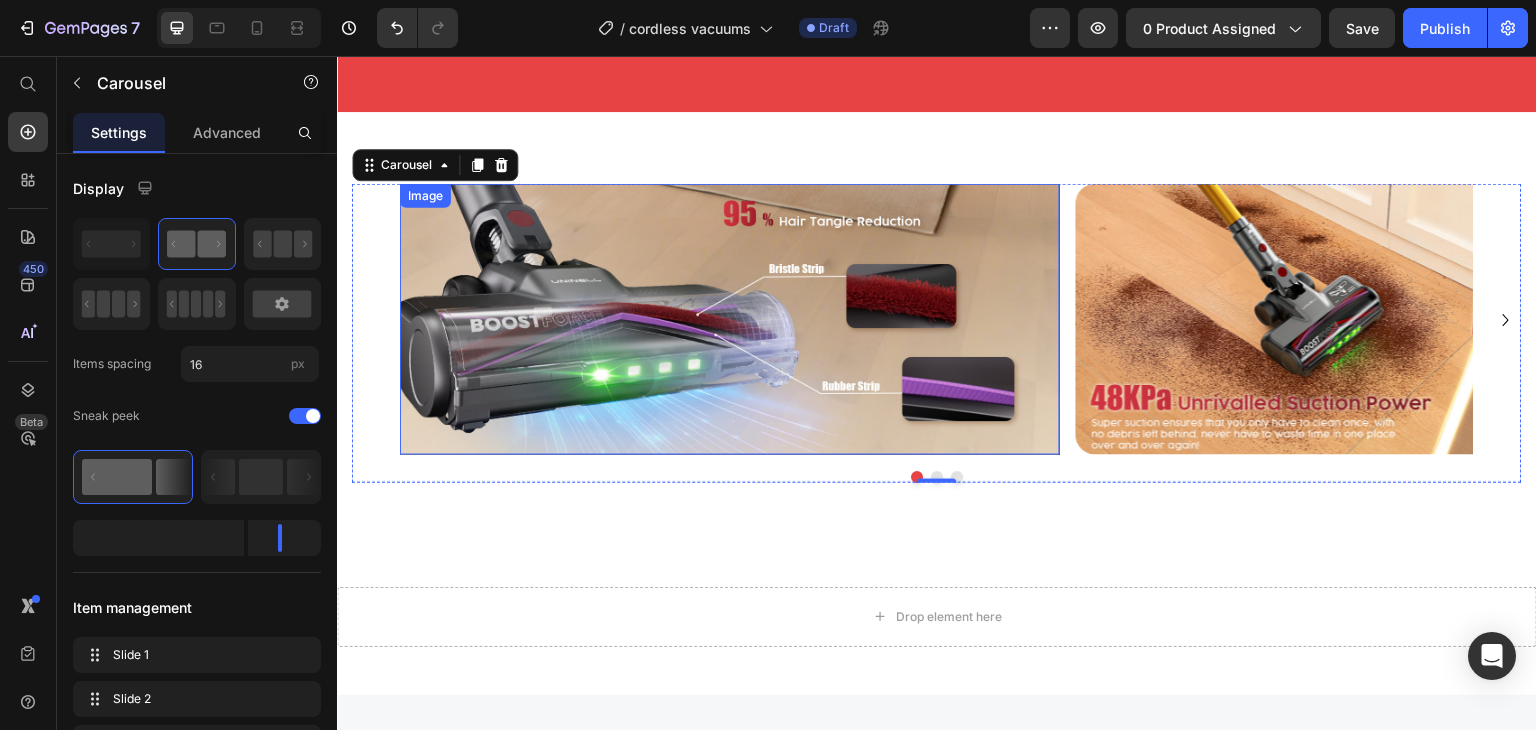 click at bounding box center (730, 319) 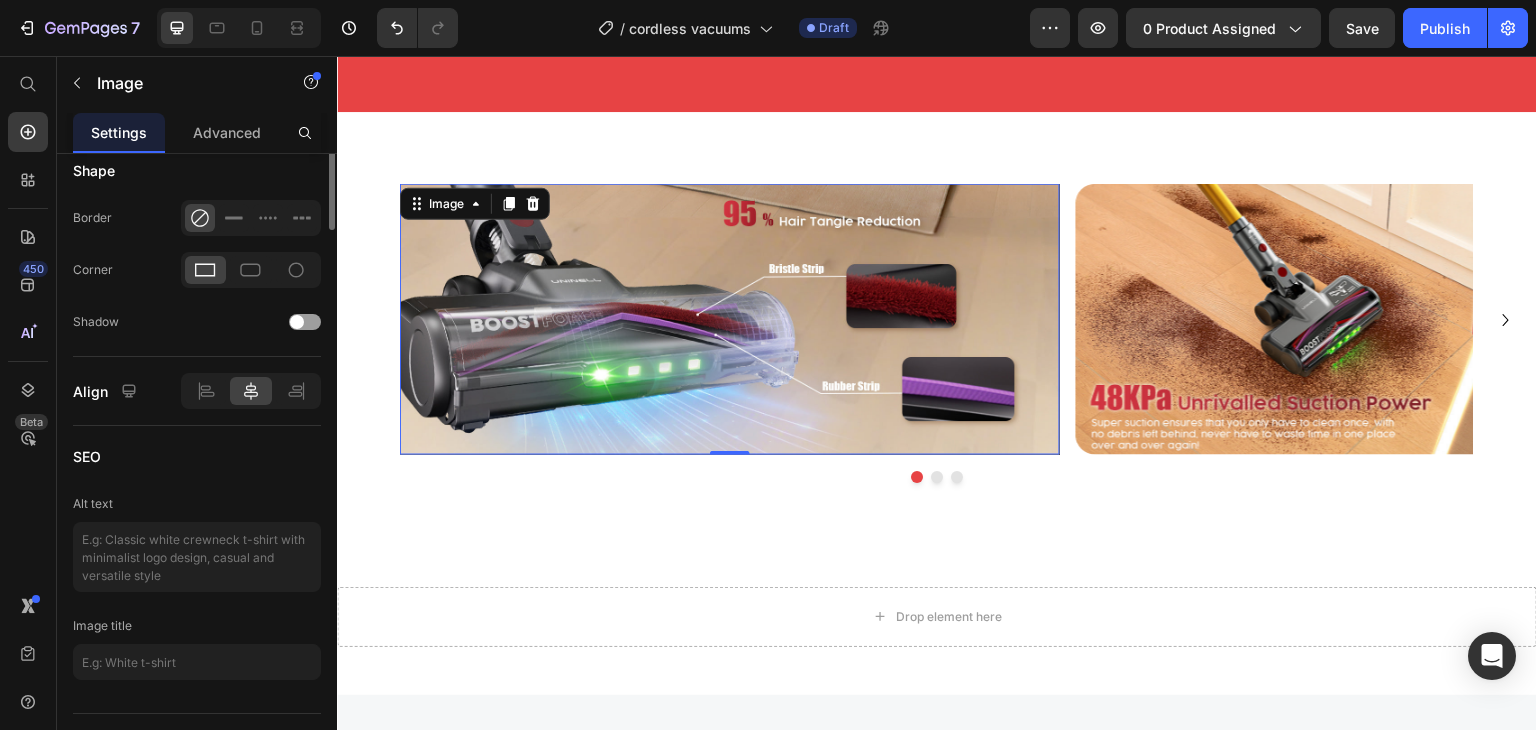 scroll, scrollTop: 836, scrollLeft: 0, axis: vertical 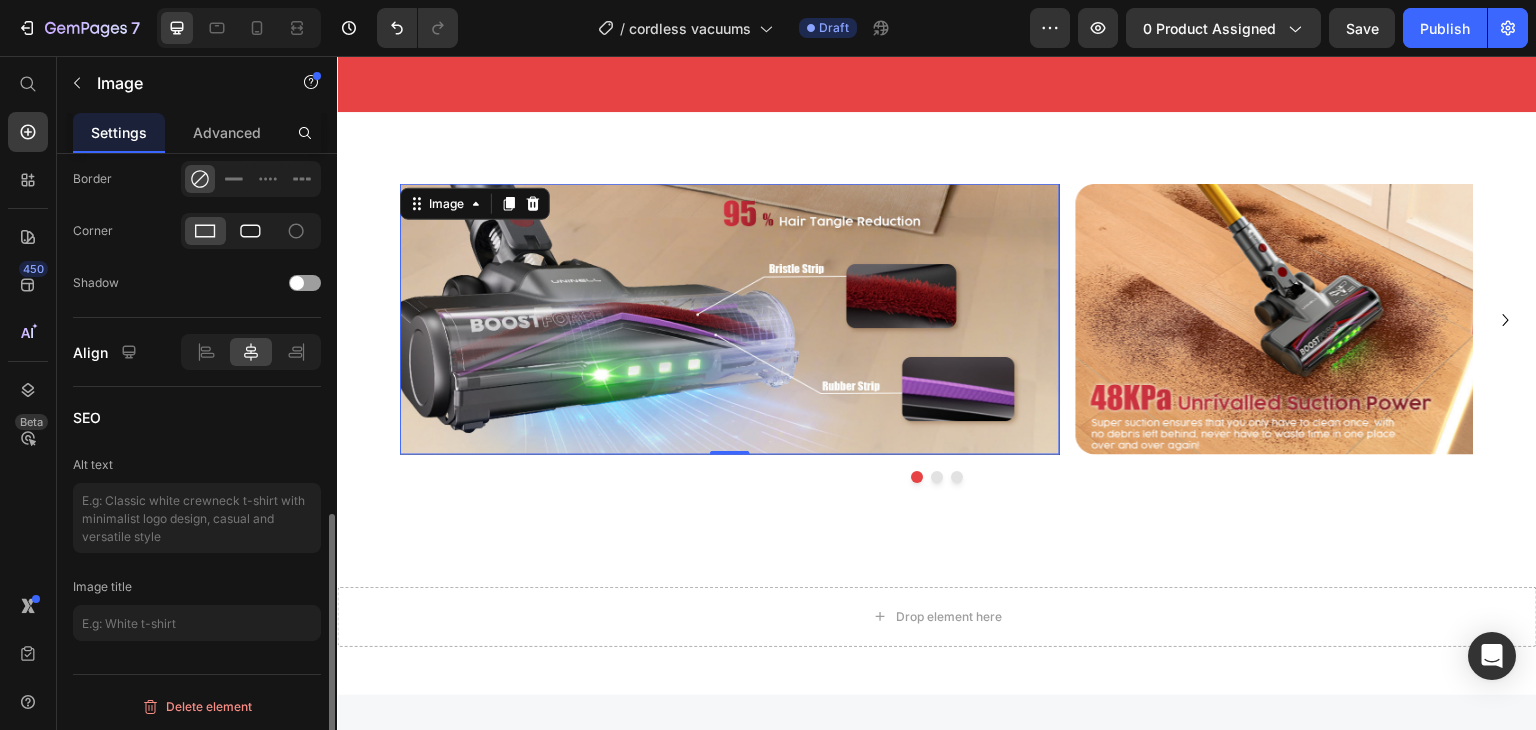 click 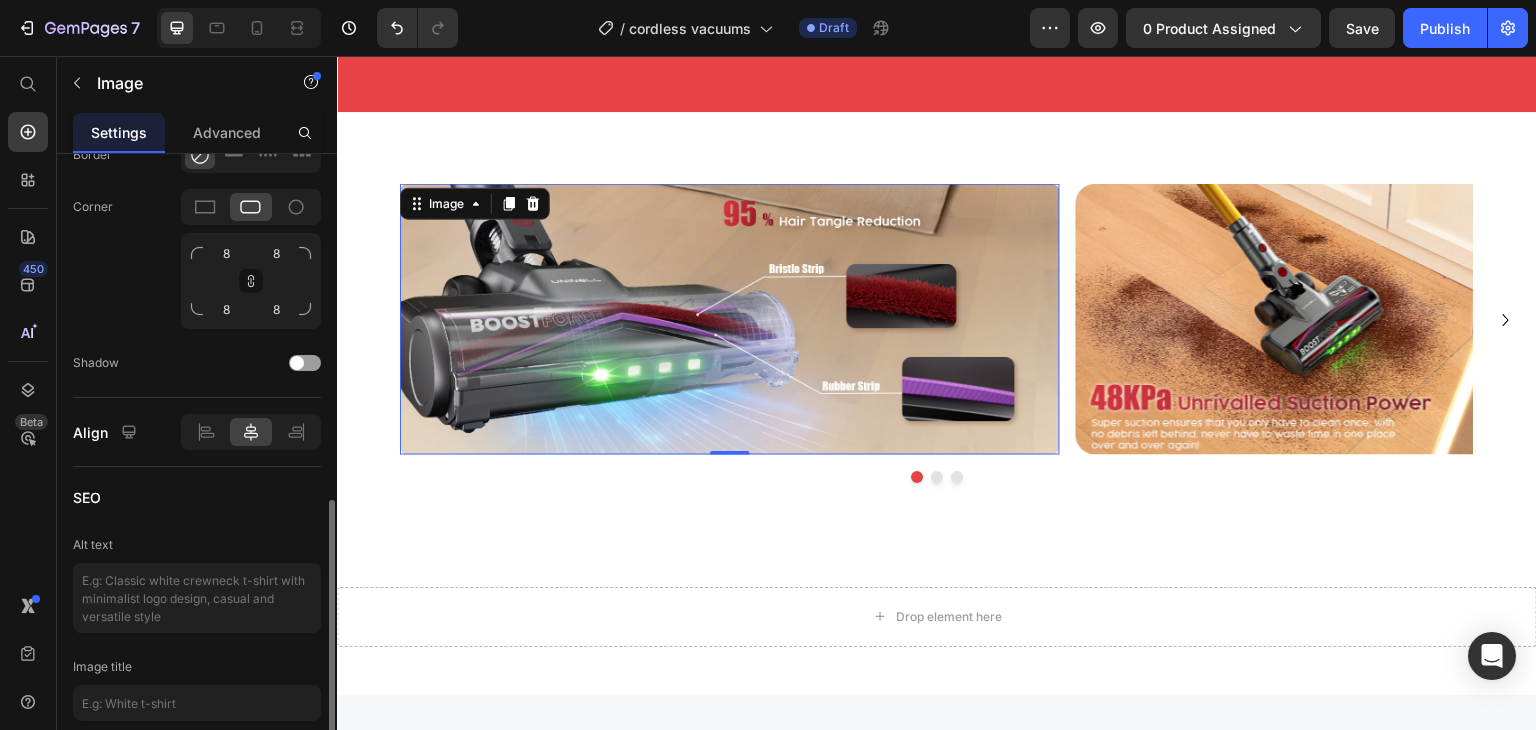 scroll, scrollTop: 861, scrollLeft: 0, axis: vertical 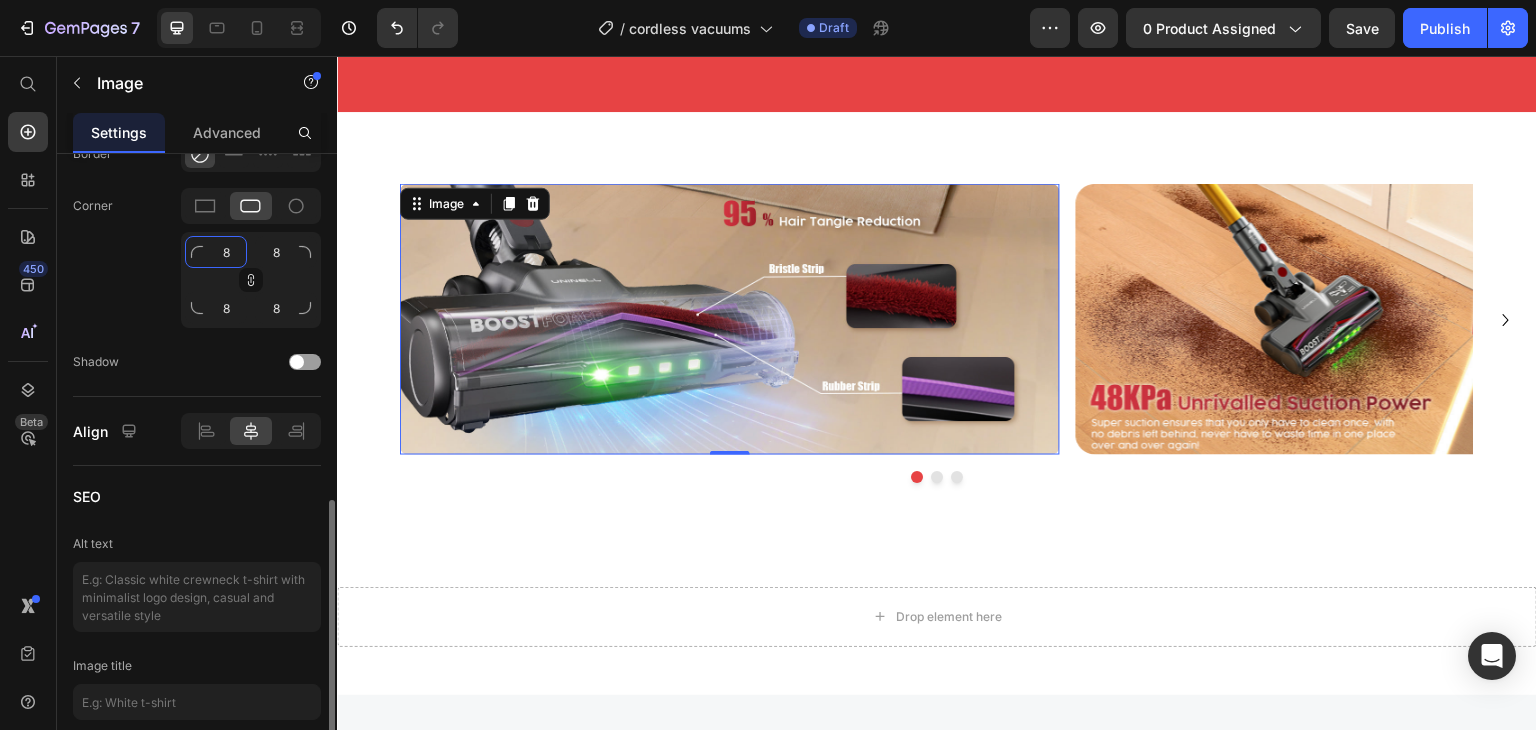click on "8 8 8 8" at bounding box center (251, 280) 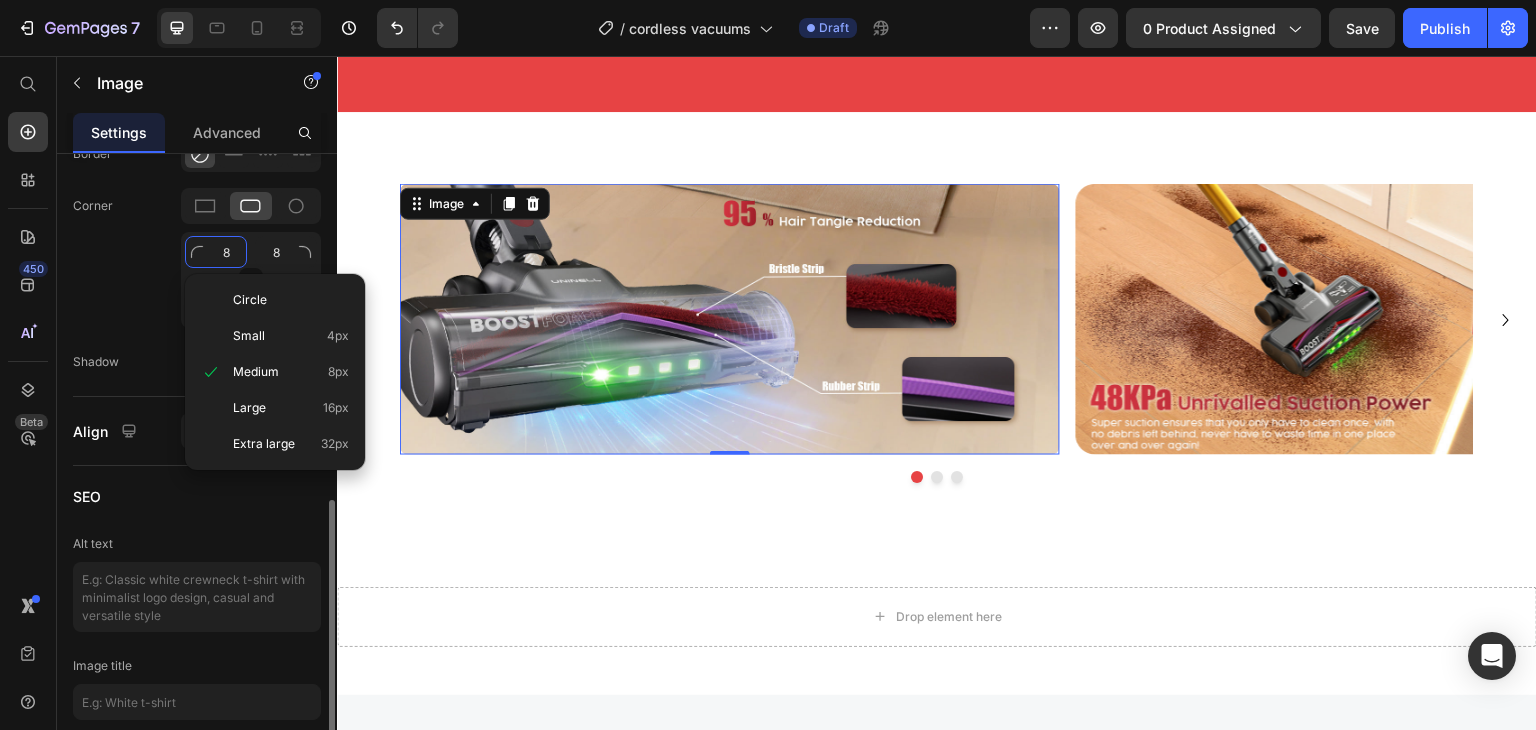 type on "2" 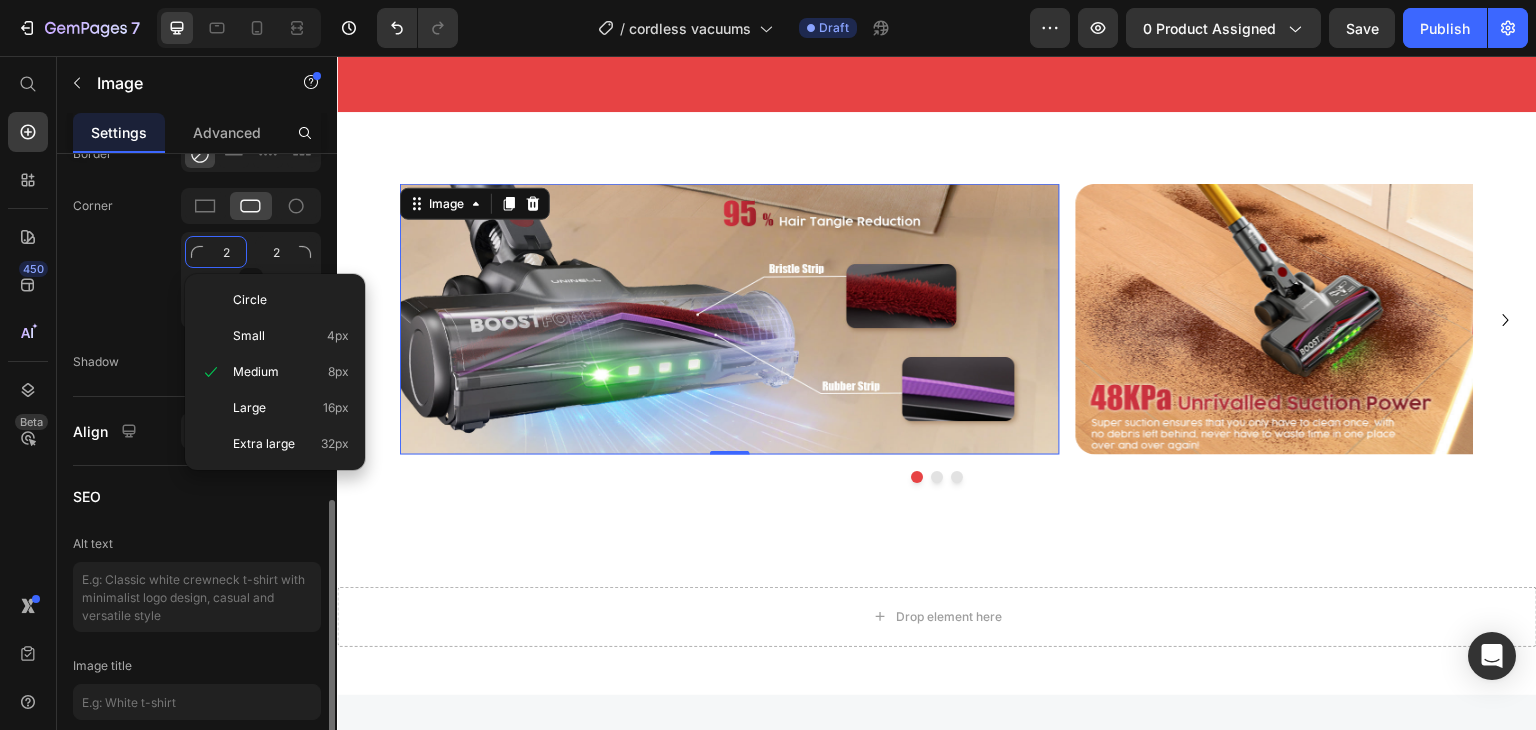 type on "20" 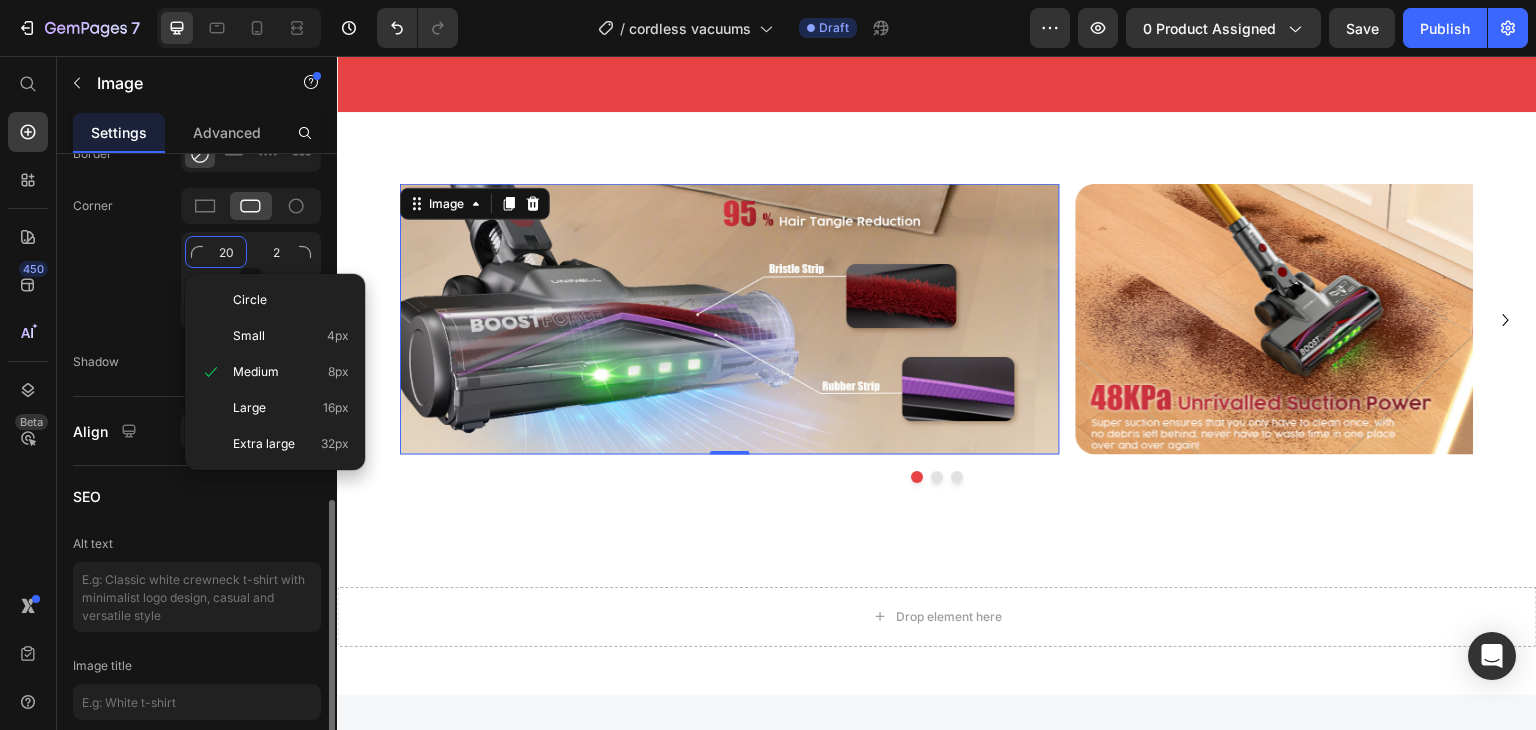 type on "20" 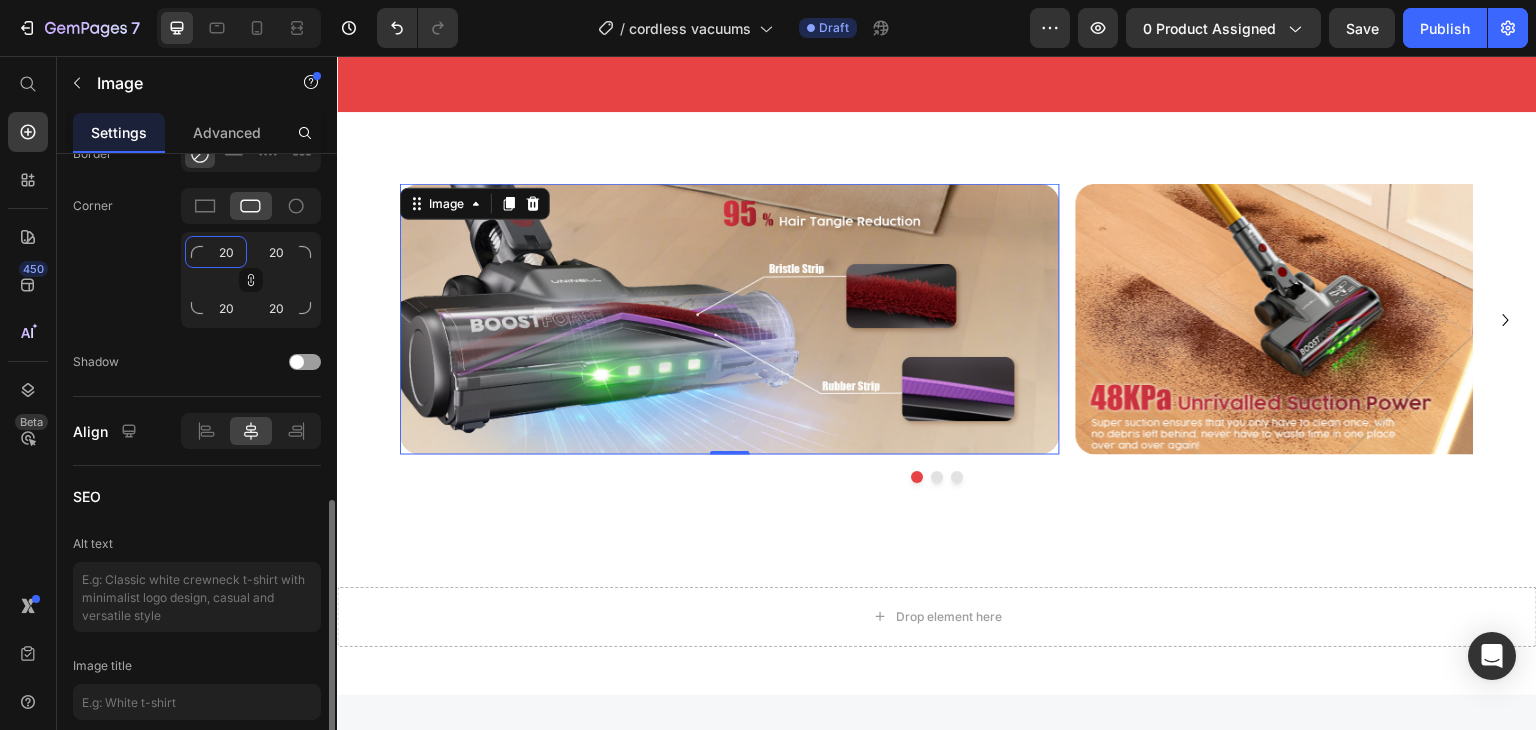 type on "20" 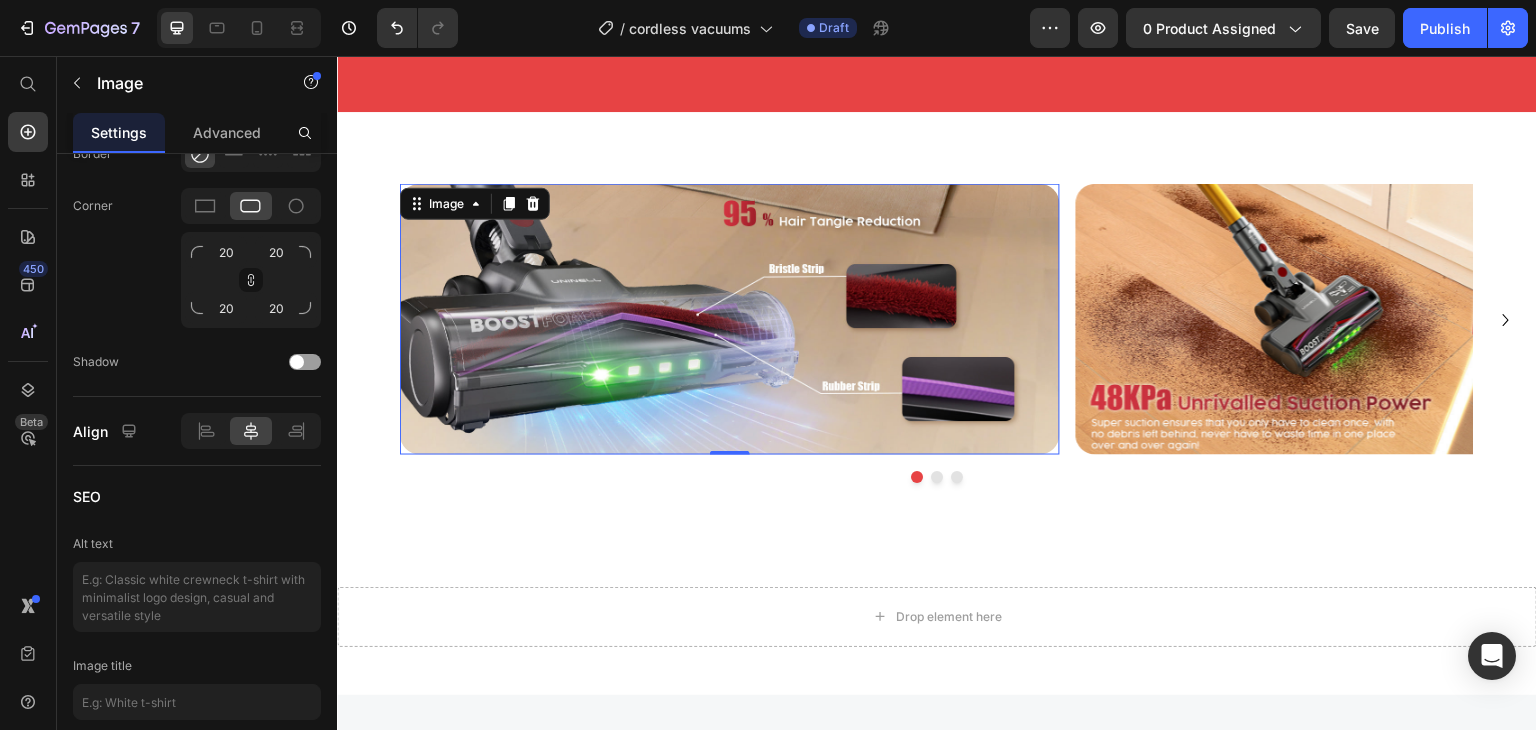 scroll, scrollTop: 228, scrollLeft: 0, axis: vertical 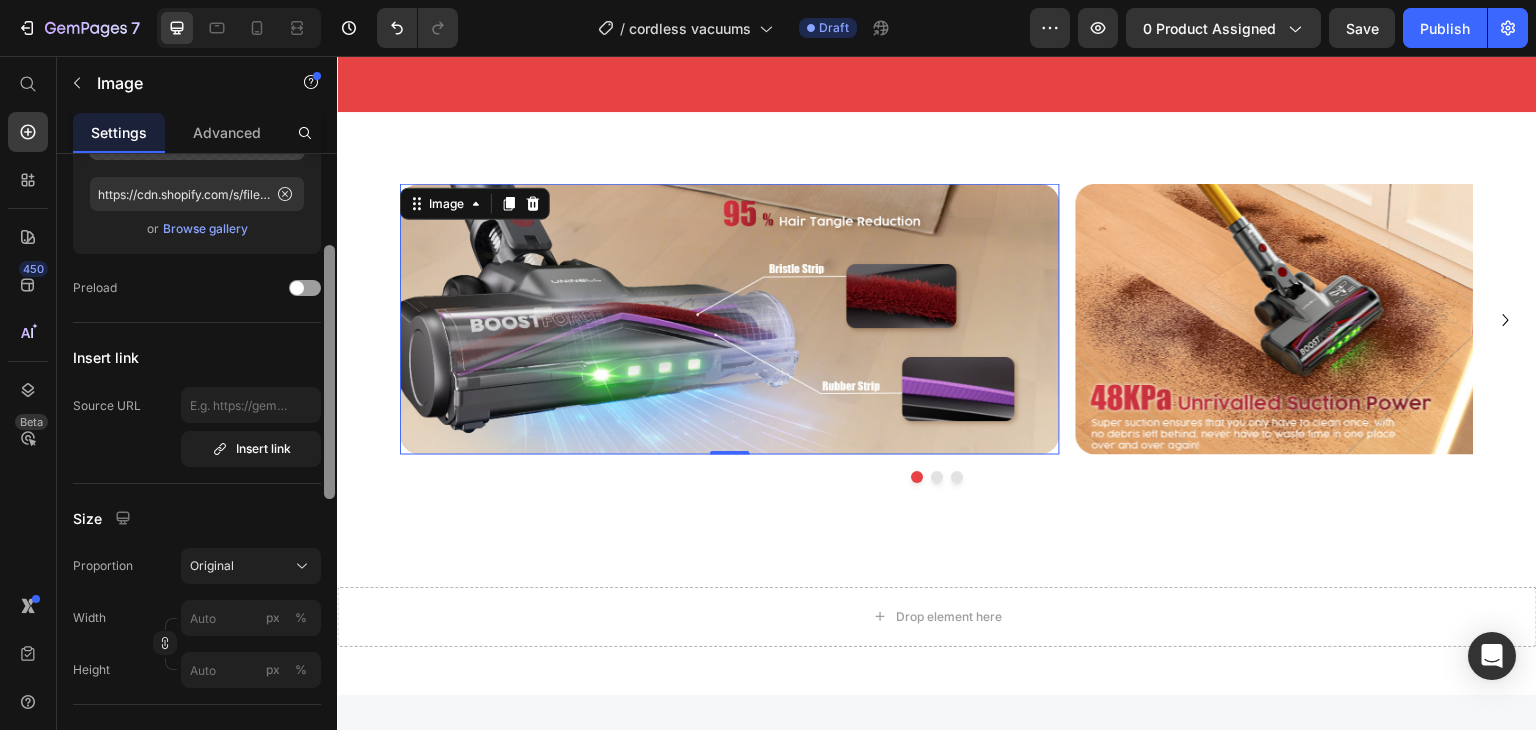 click at bounding box center [329, 470] 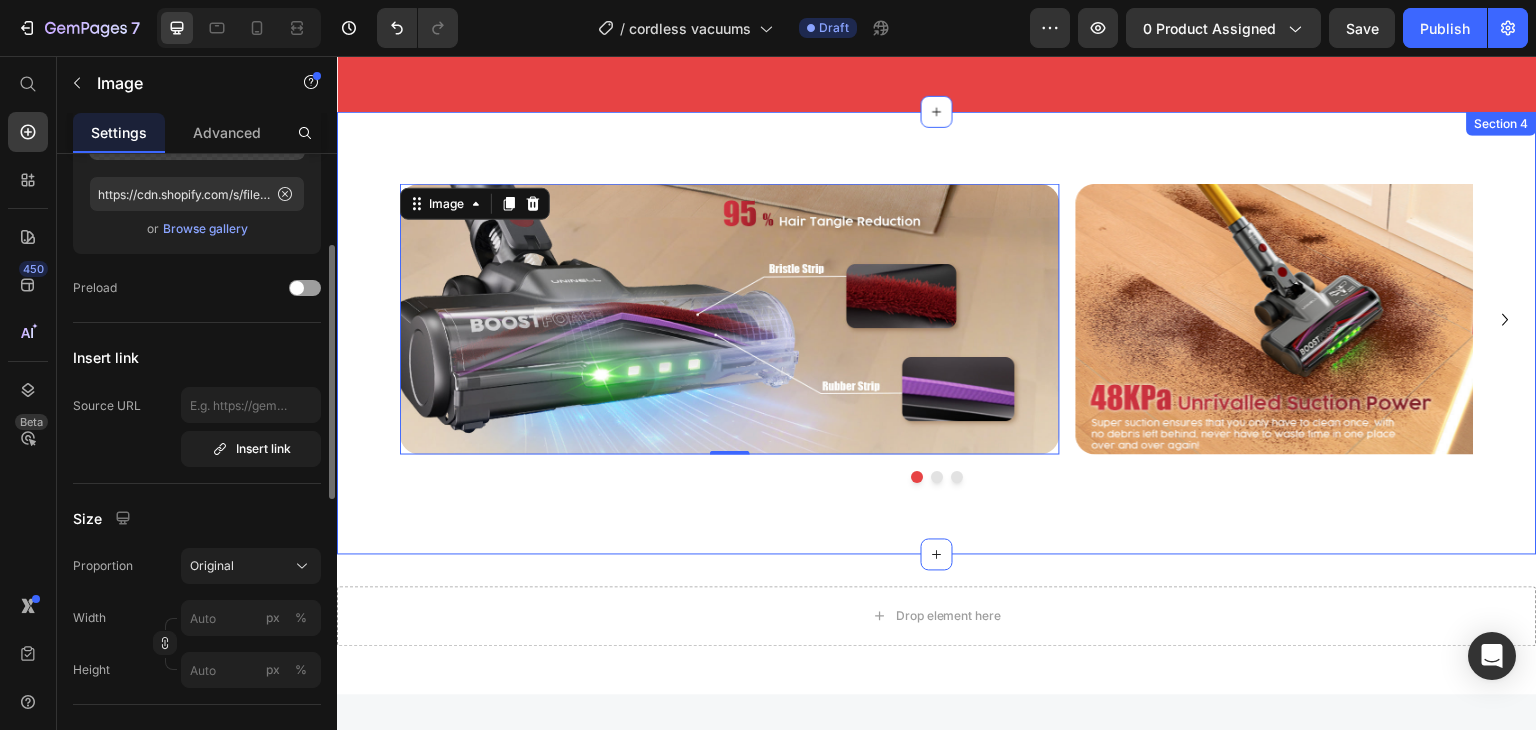 click on "Image   0 Image Image" at bounding box center (937, 319) 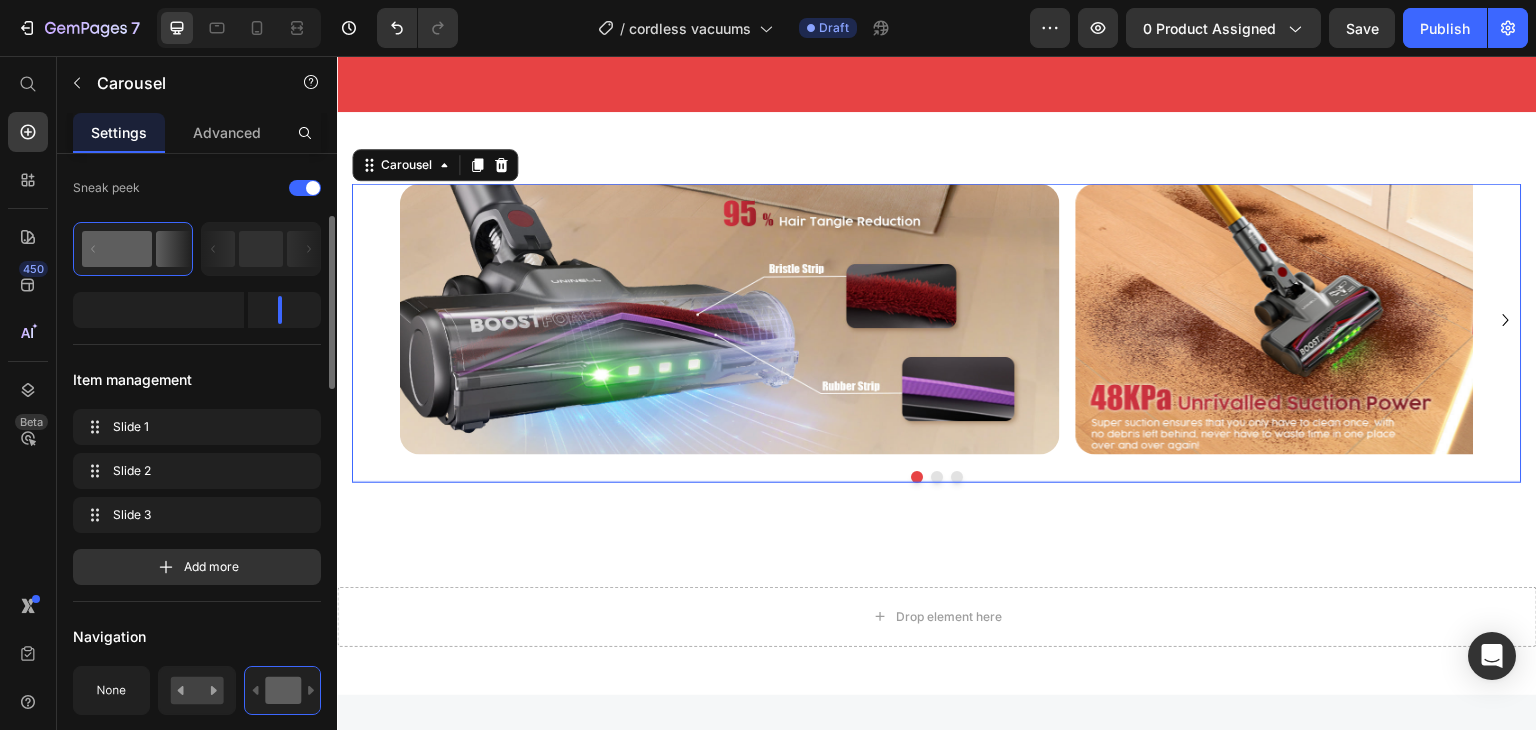 scroll, scrollTop: 0, scrollLeft: 0, axis: both 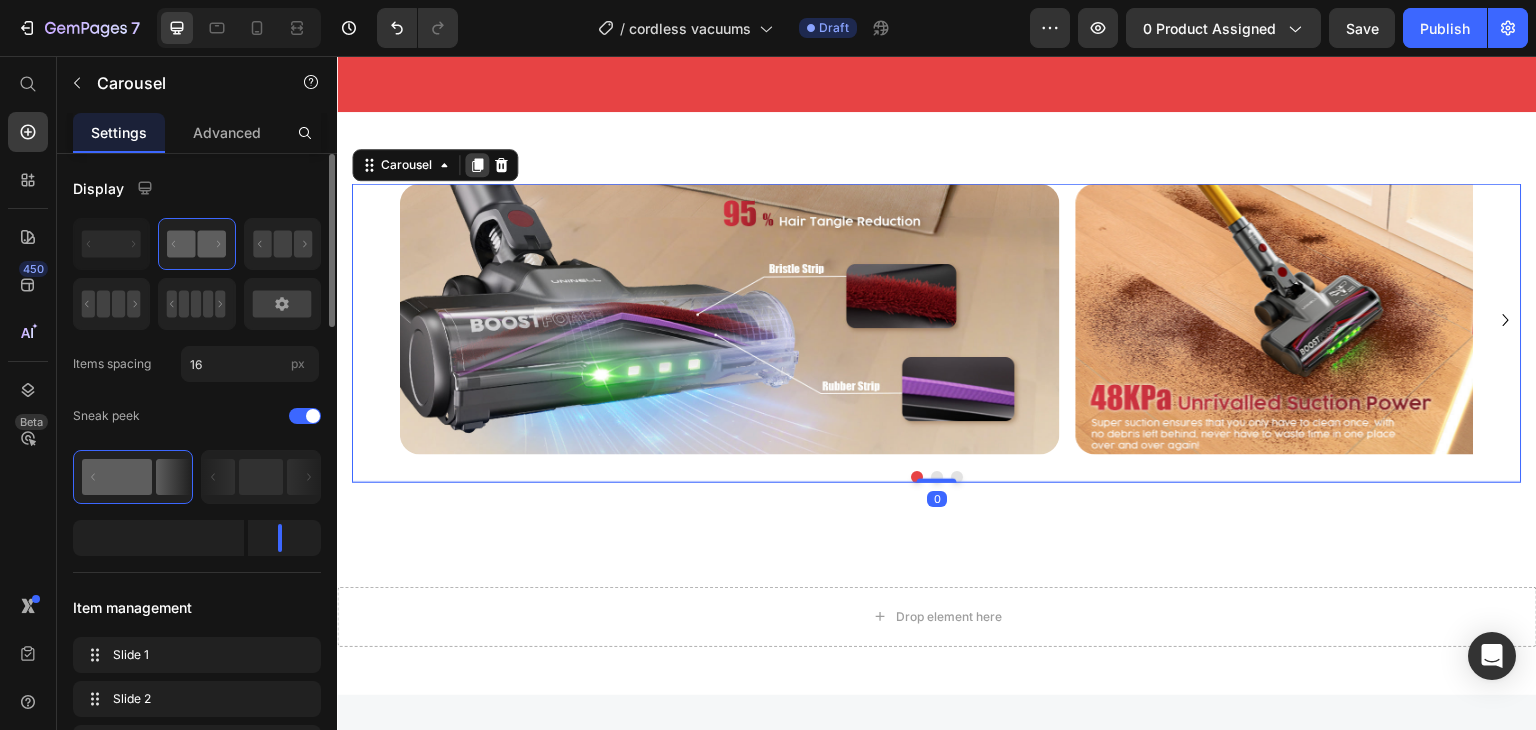 click at bounding box center [477, 165] 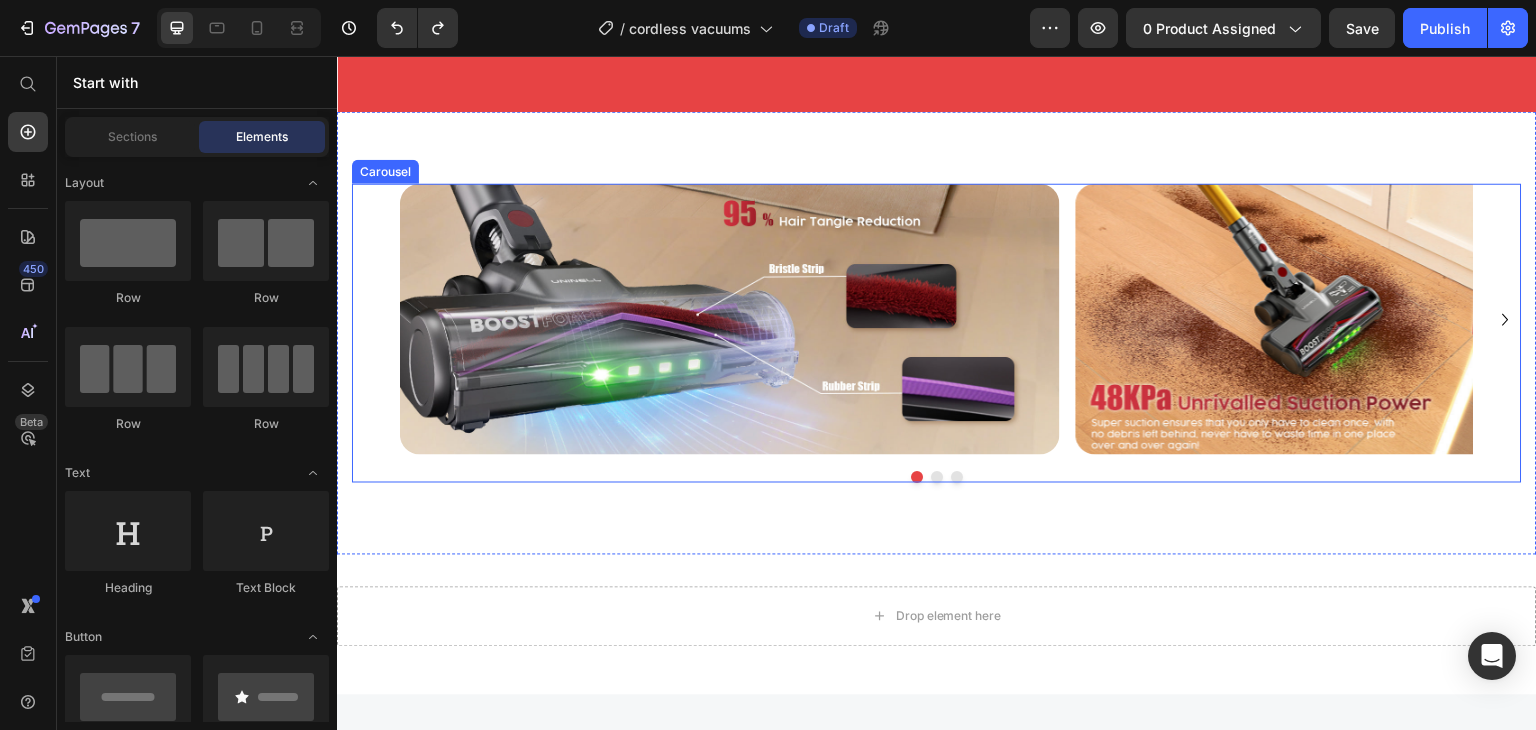 click on "Image Image Image" at bounding box center [937, 319] 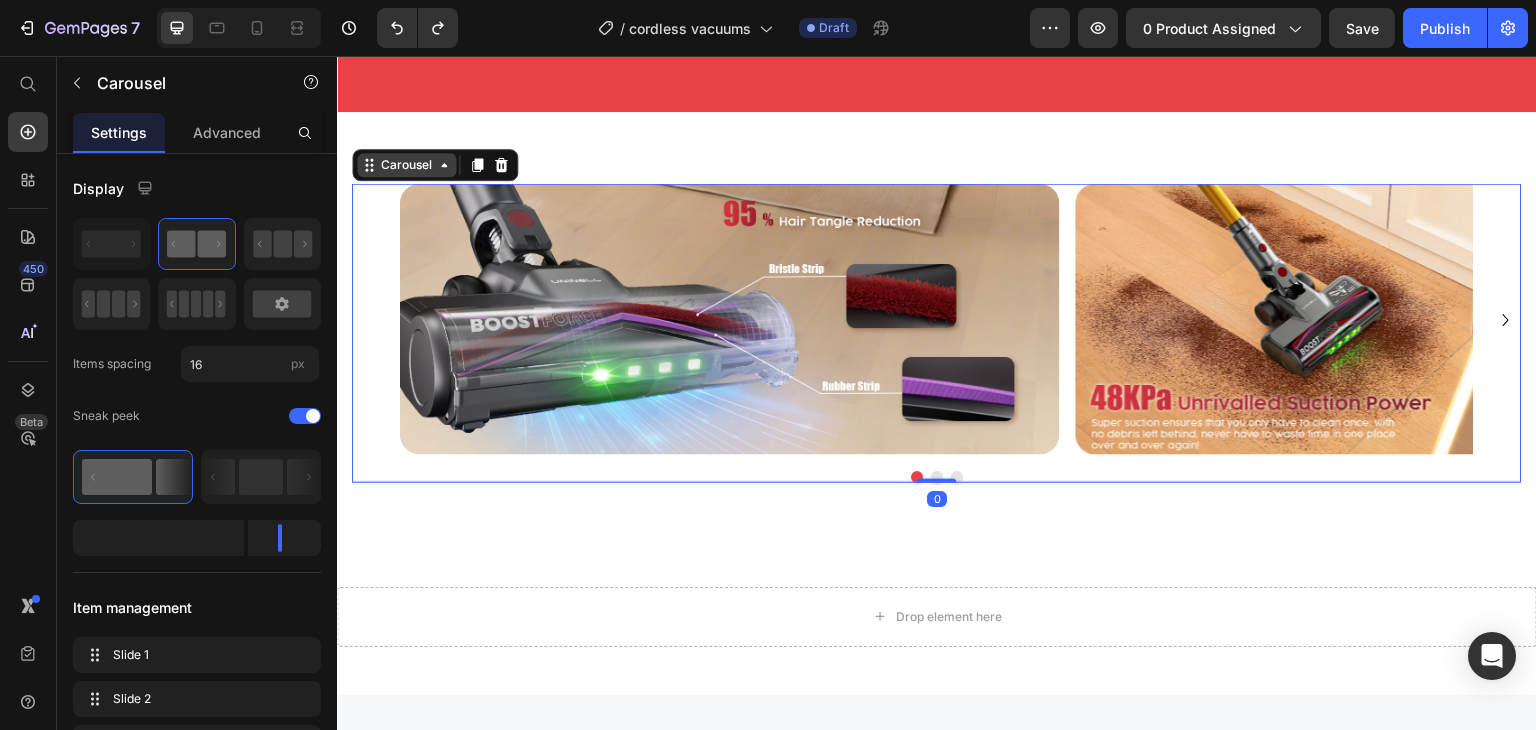 click on "Carousel" at bounding box center (406, 165) 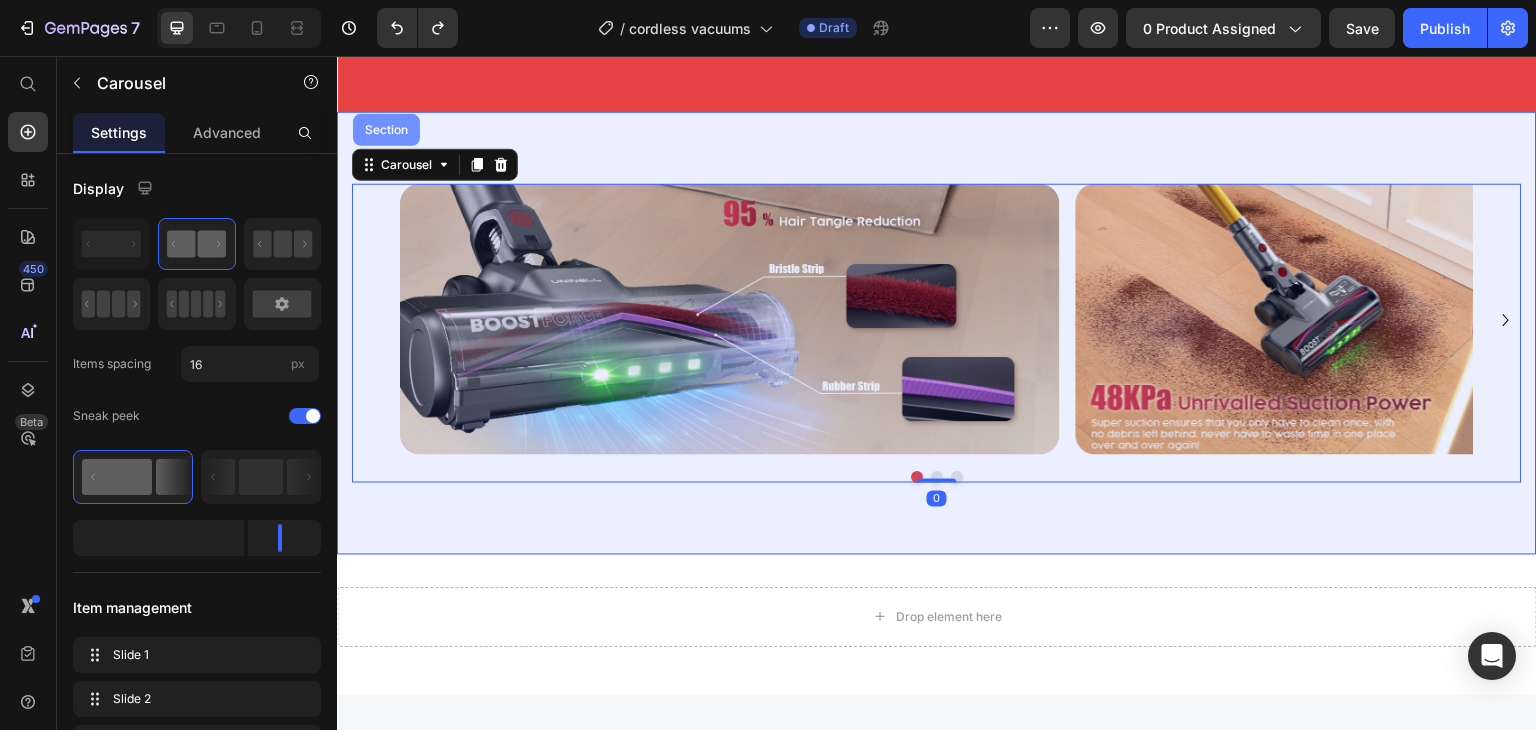 click on "Section" at bounding box center [386, 130] 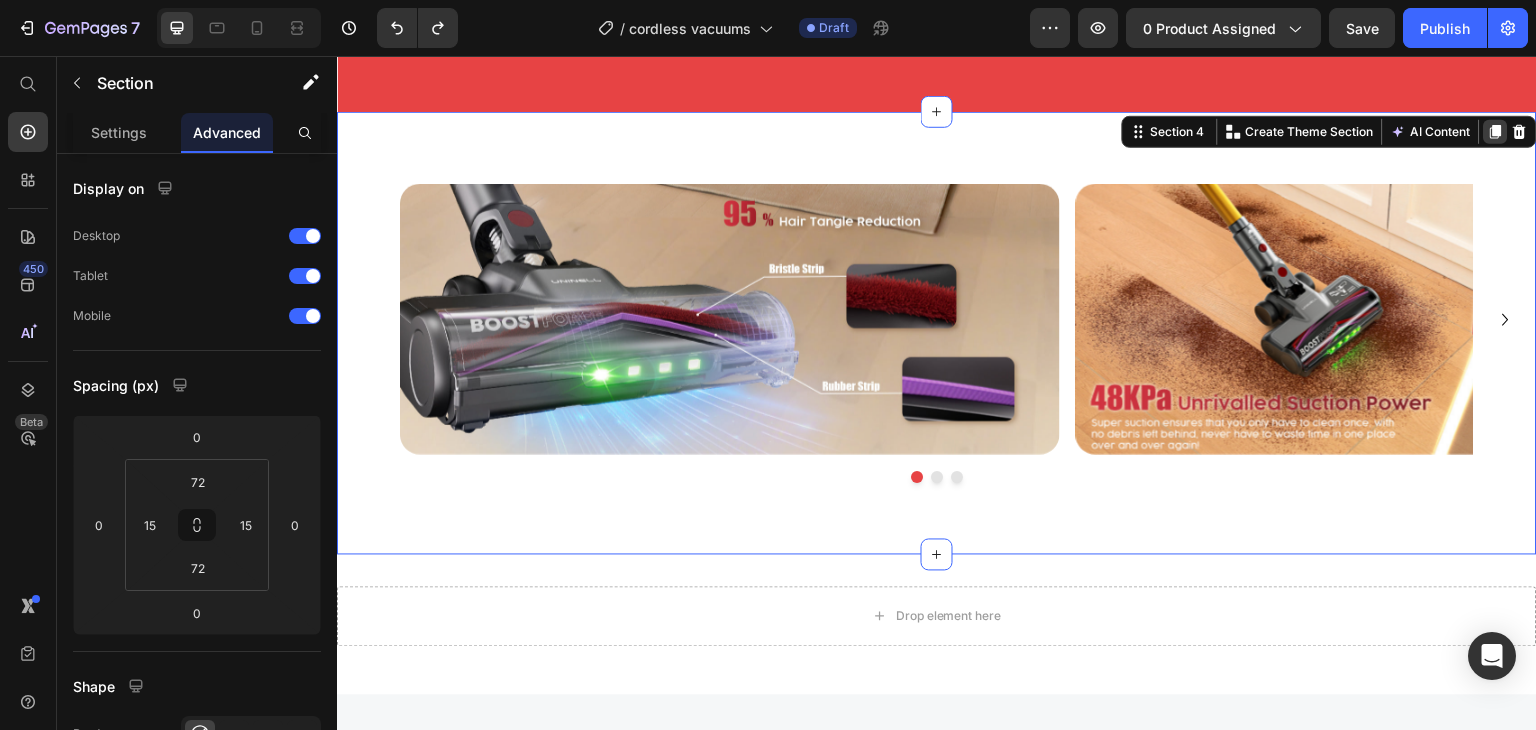 click 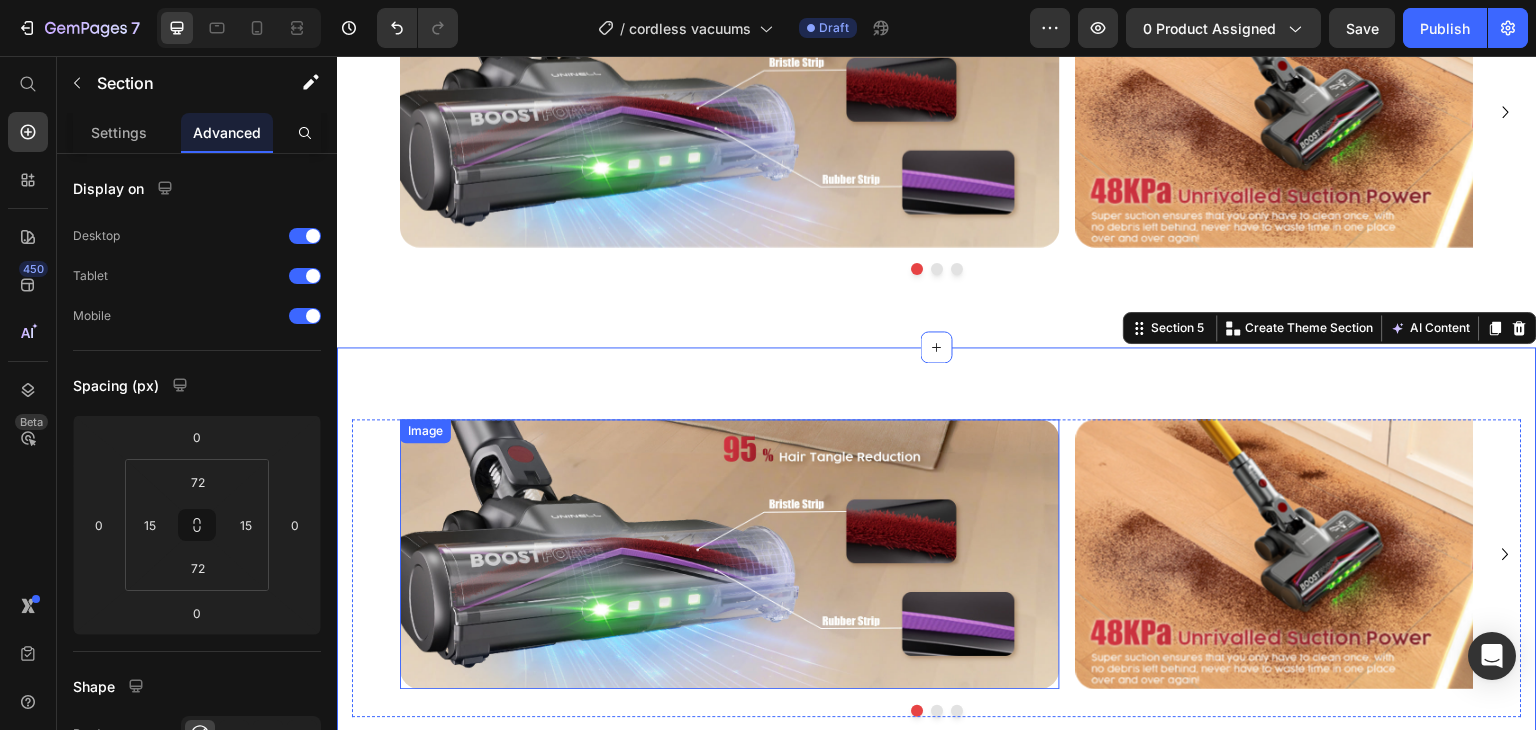 scroll, scrollTop: 2788, scrollLeft: 0, axis: vertical 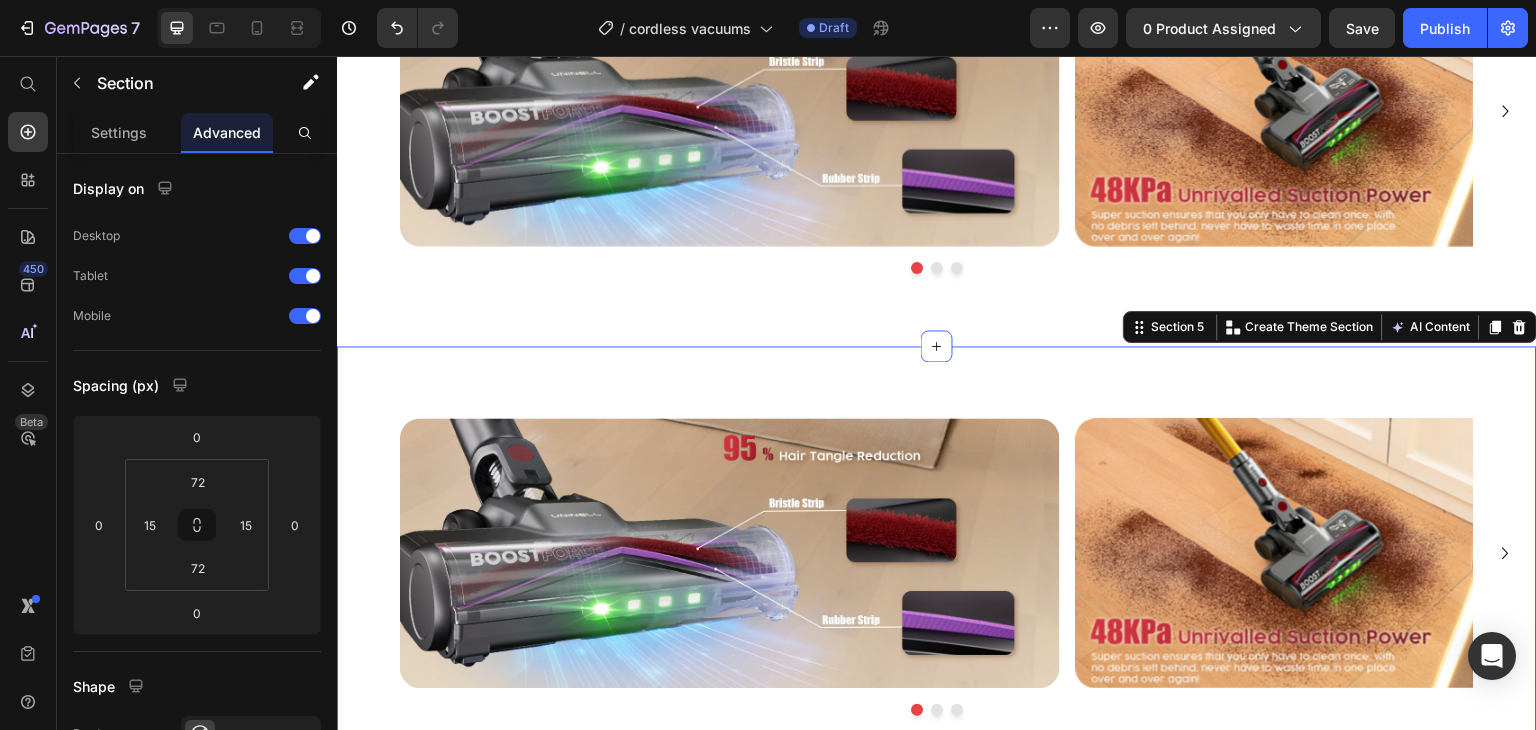 click on "Image Image Image
Carousel Section 5   You can create reusable sections Create Theme Section AI Content Write with GemAI What would you like to describe here? Tone and Voice Persuasive Product UNINELL HOME UV5 Cordless Vacuum Cleaner – Free Shipping | 550W | 48KPA | 65min Runtime Show more Generate" at bounding box center [937, 567] 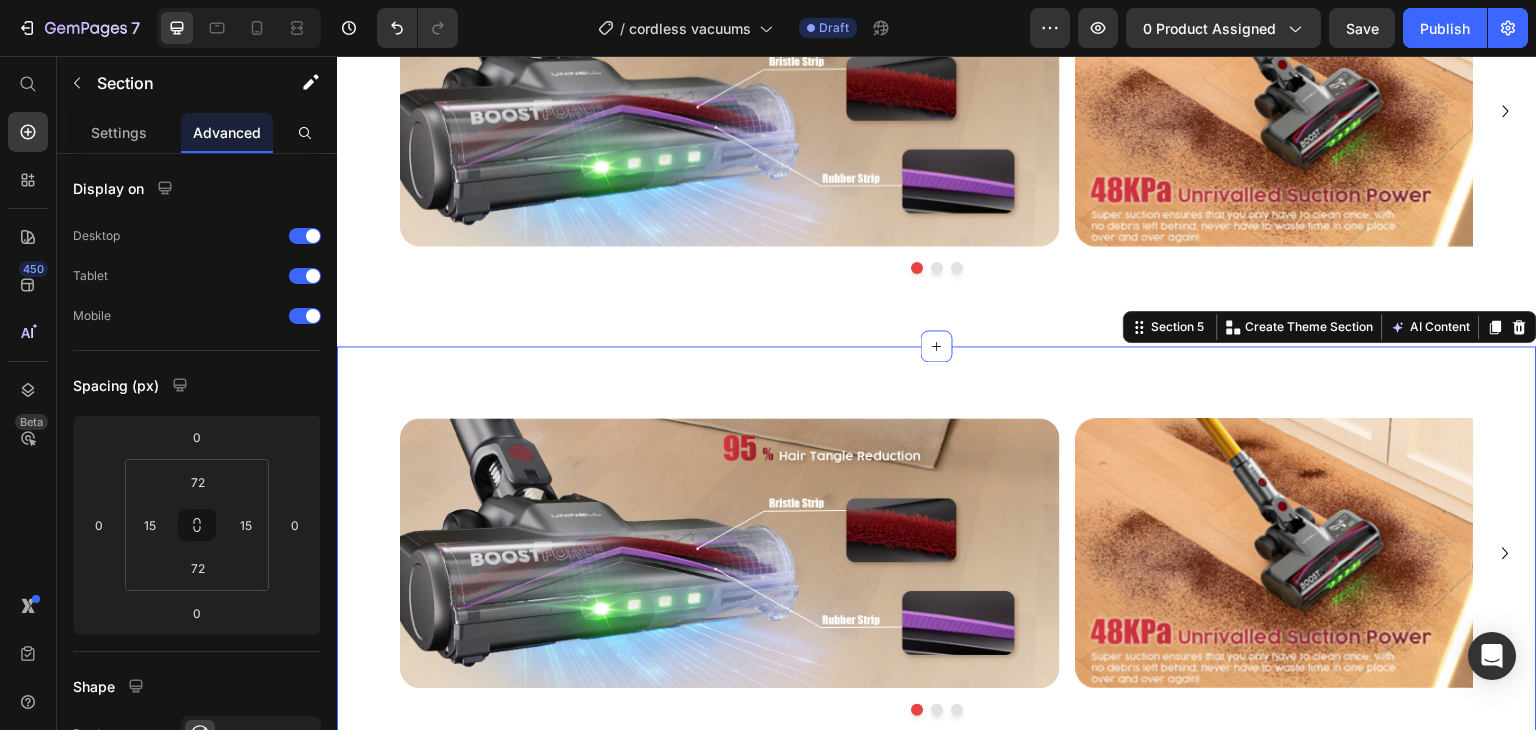 click on "Image Image Image
Carousel Section 4" at bounding box center (937, 125) 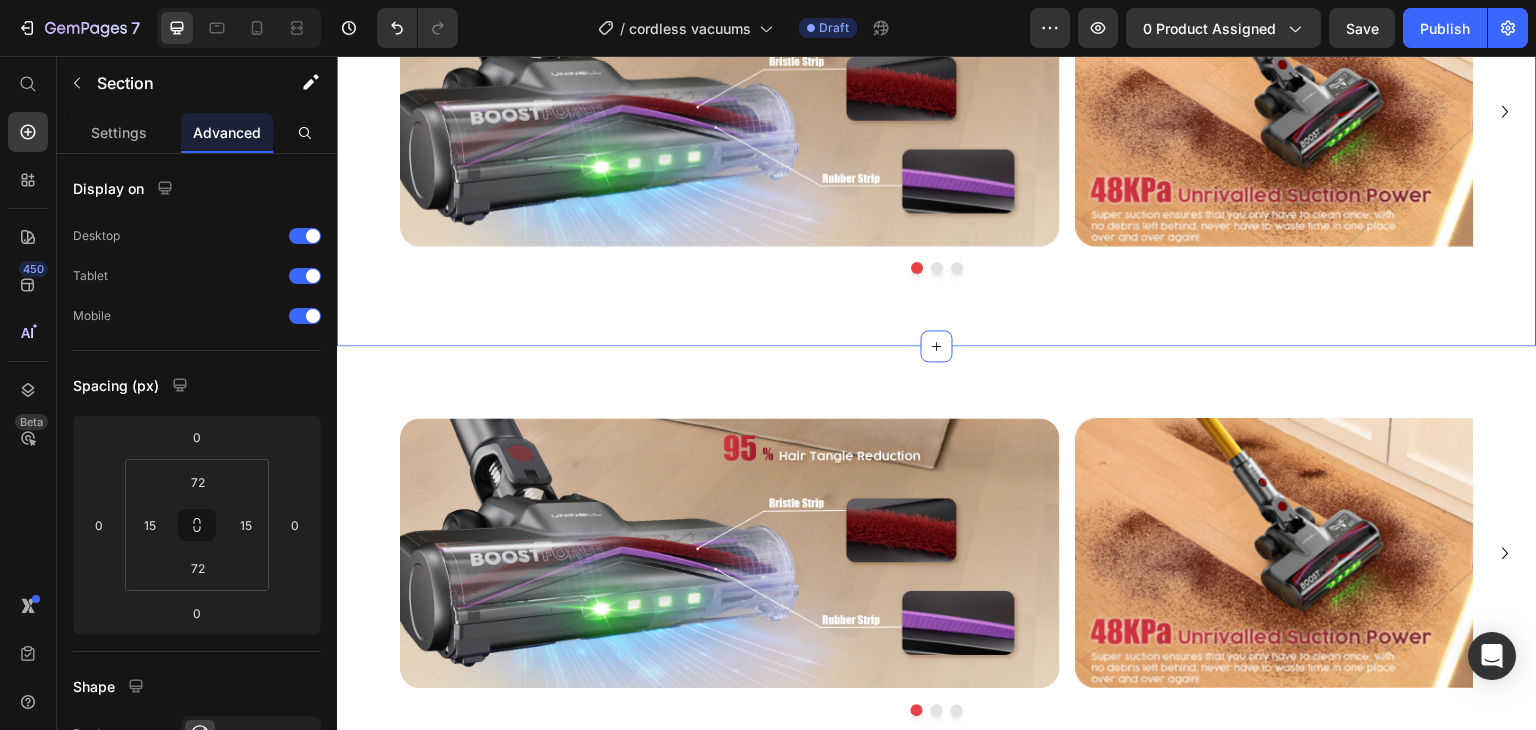 click on "Image Image Image
Carousel Section 4   You can create reusable sections Create Theme Section AI Content Write with GemAI What would you like to describe here? Tone and Voice Persuasive Product UNINELL HOME UV5 Cordless Vacuum Cleaner – Free Shipping | 550W | 48KPA | 65min Runtime Show more Generate" at bounding box center [937, 125] 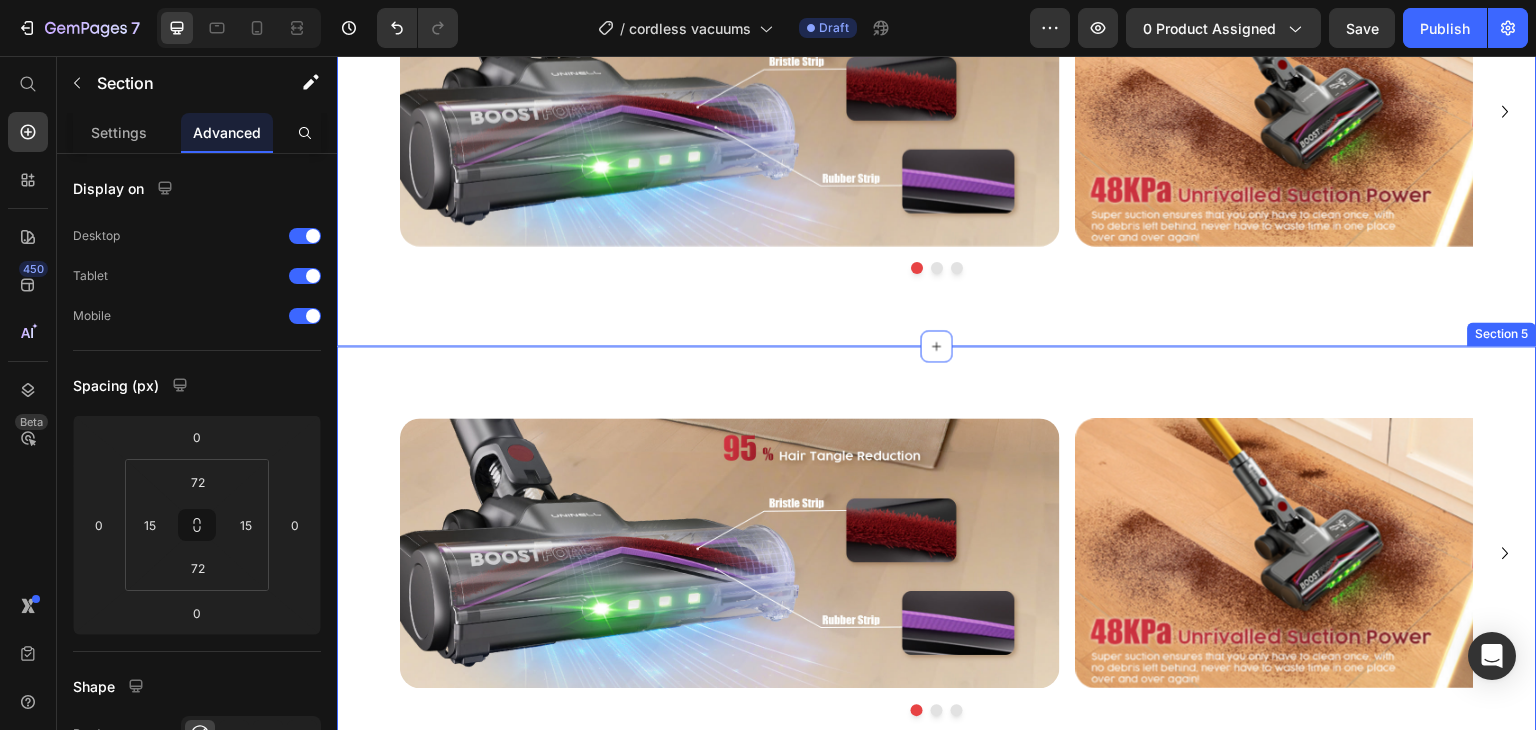click on "Image Image Image
Carousel Section 5" at bounding box center (937, 567) 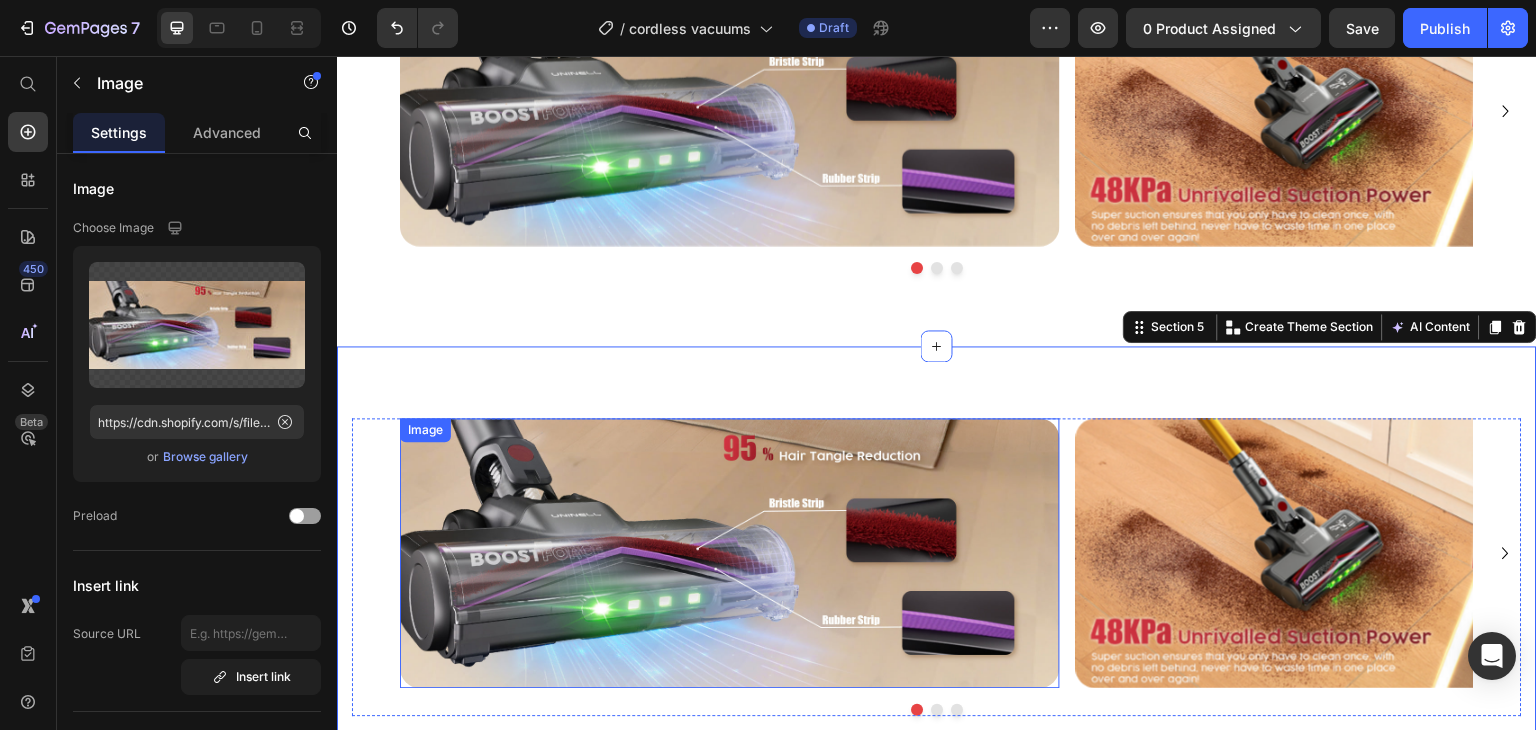click at bounding box center [730, 553] 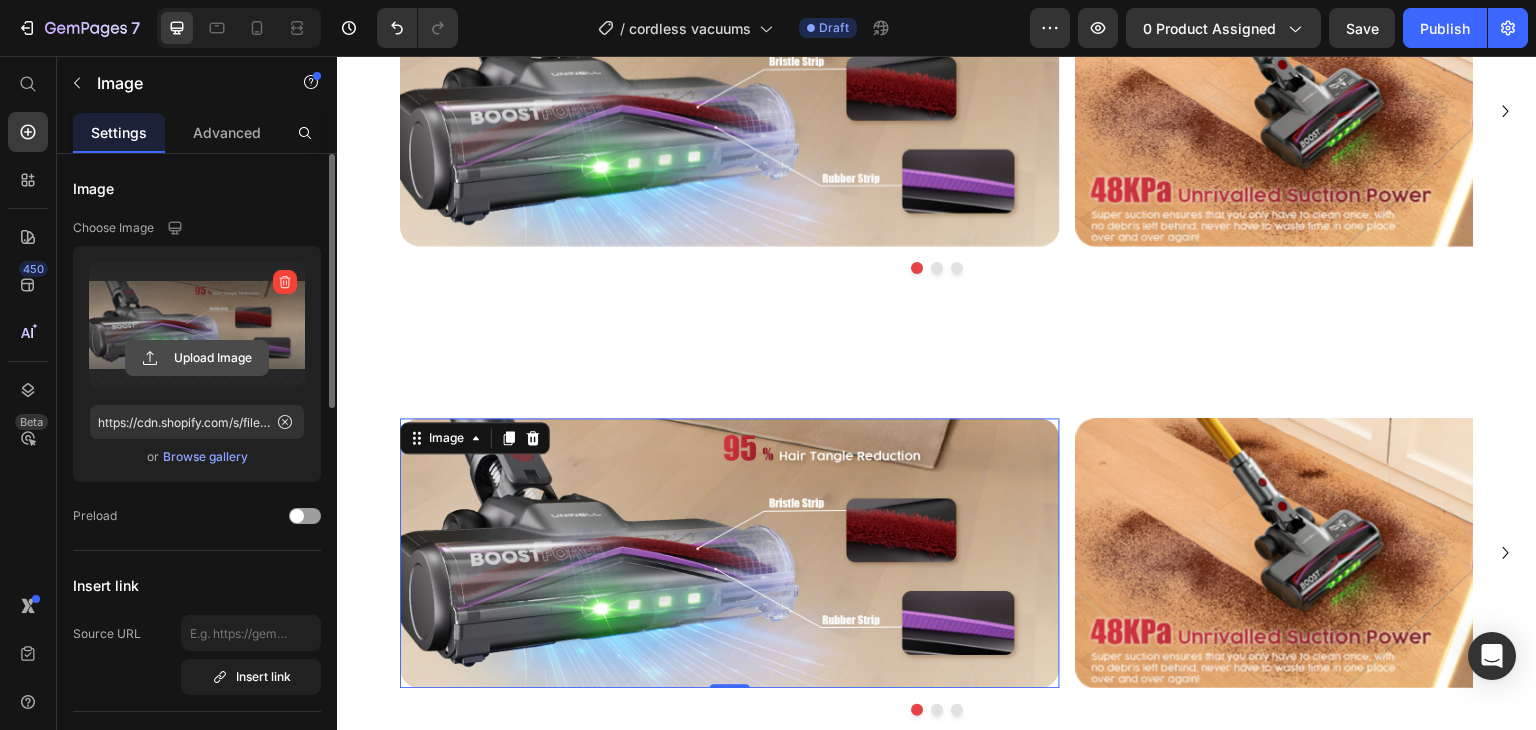 click 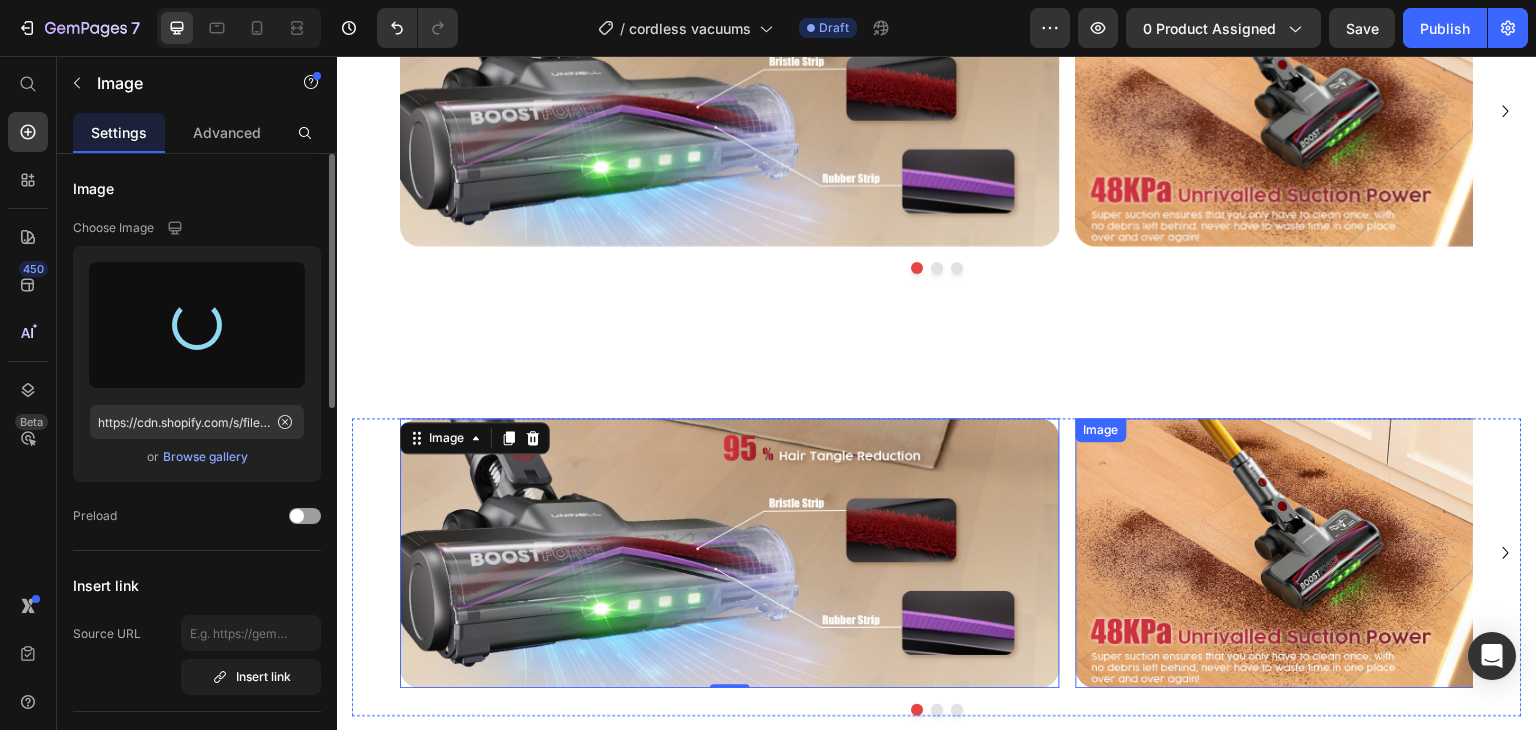 type on "https://cdn.shopify.com/s/files/1/0574/4522/0398/files/gempages_547507537893655623-ca7b4502-d34e-4ec6-8311-171ed7701284.jpg" 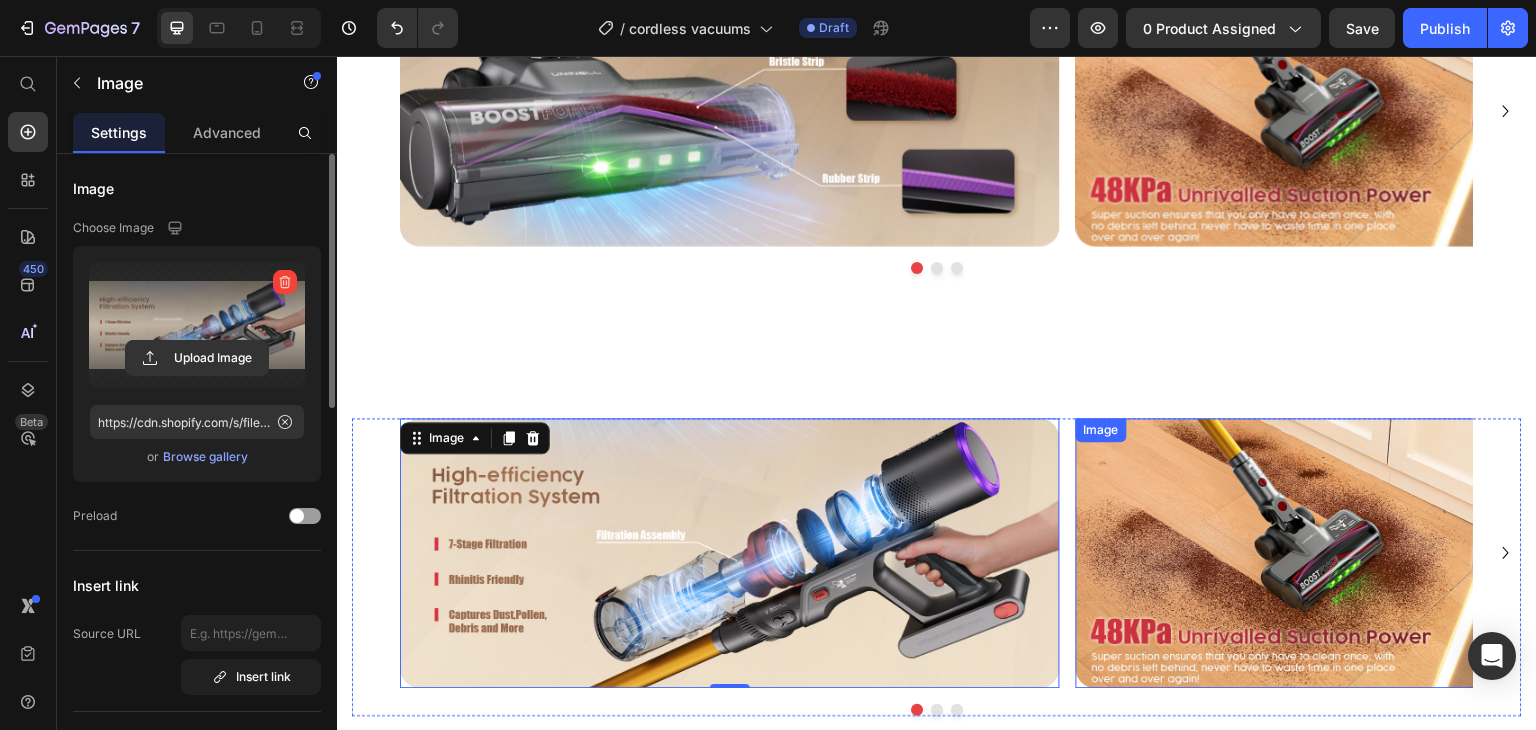 click at bounding box center [1406, 553] 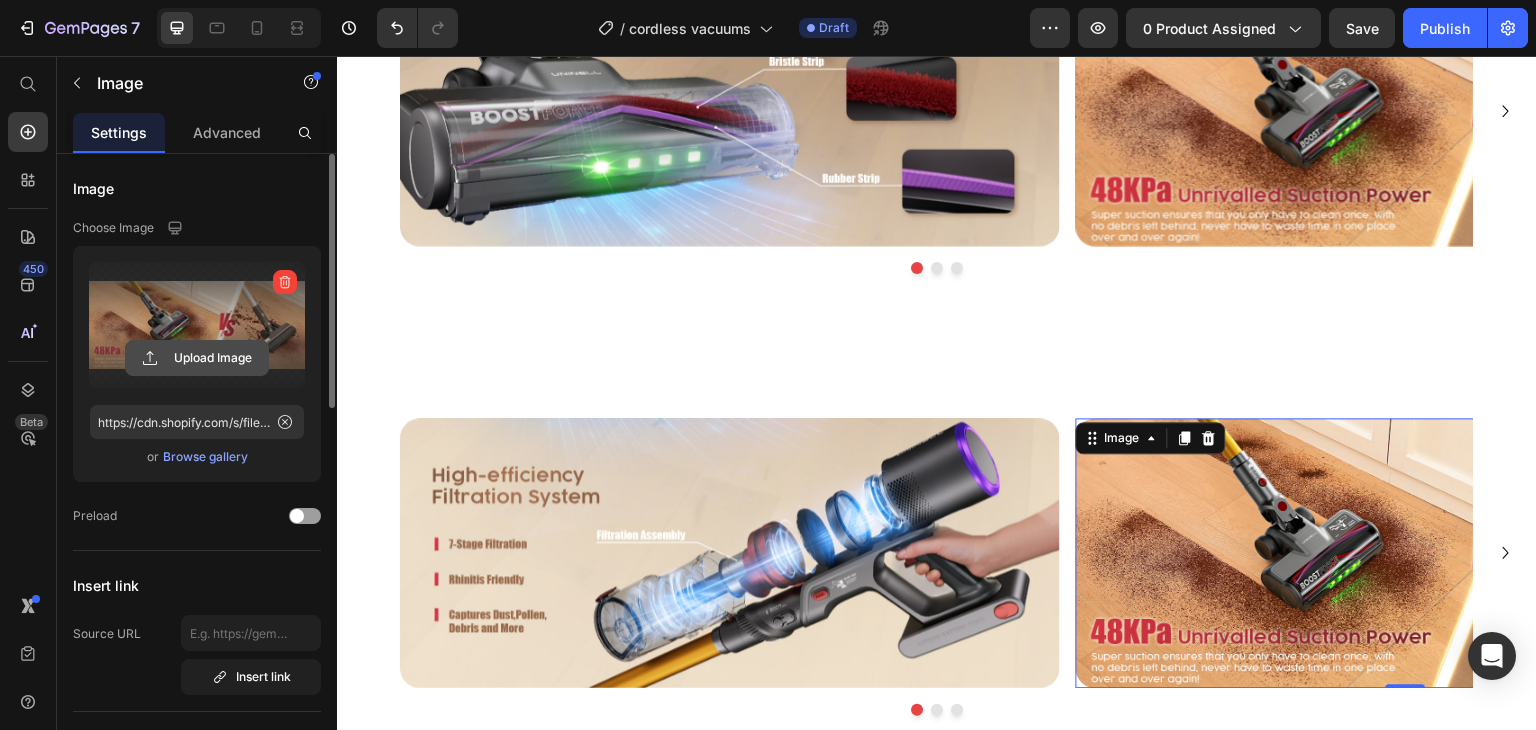 click 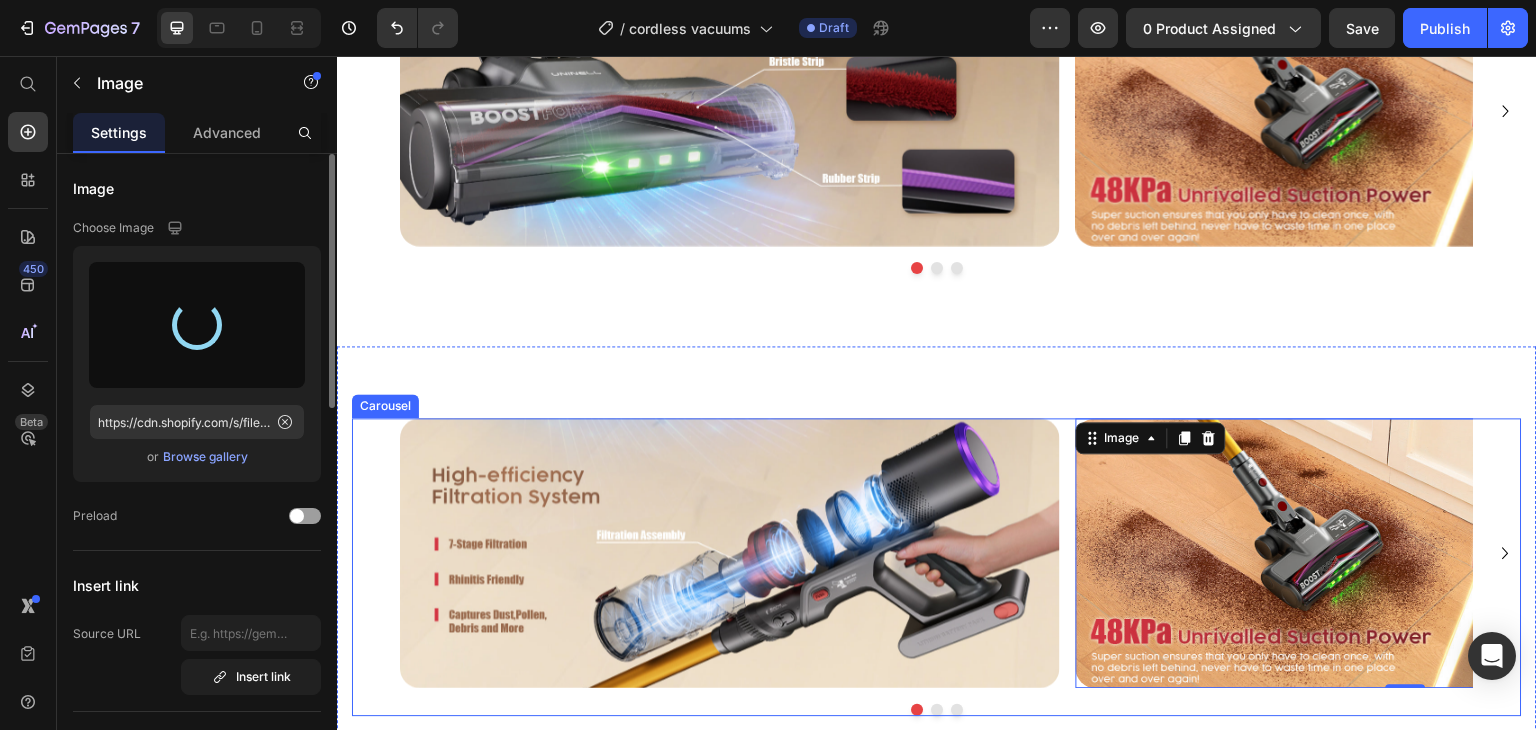 type on "https://cdn.shopify.com/s/files/1/0574/4522/0398/files/gempages_547507537893655623-ad2116d1-003c-467d-b6ad-50a96704f730.jpg" 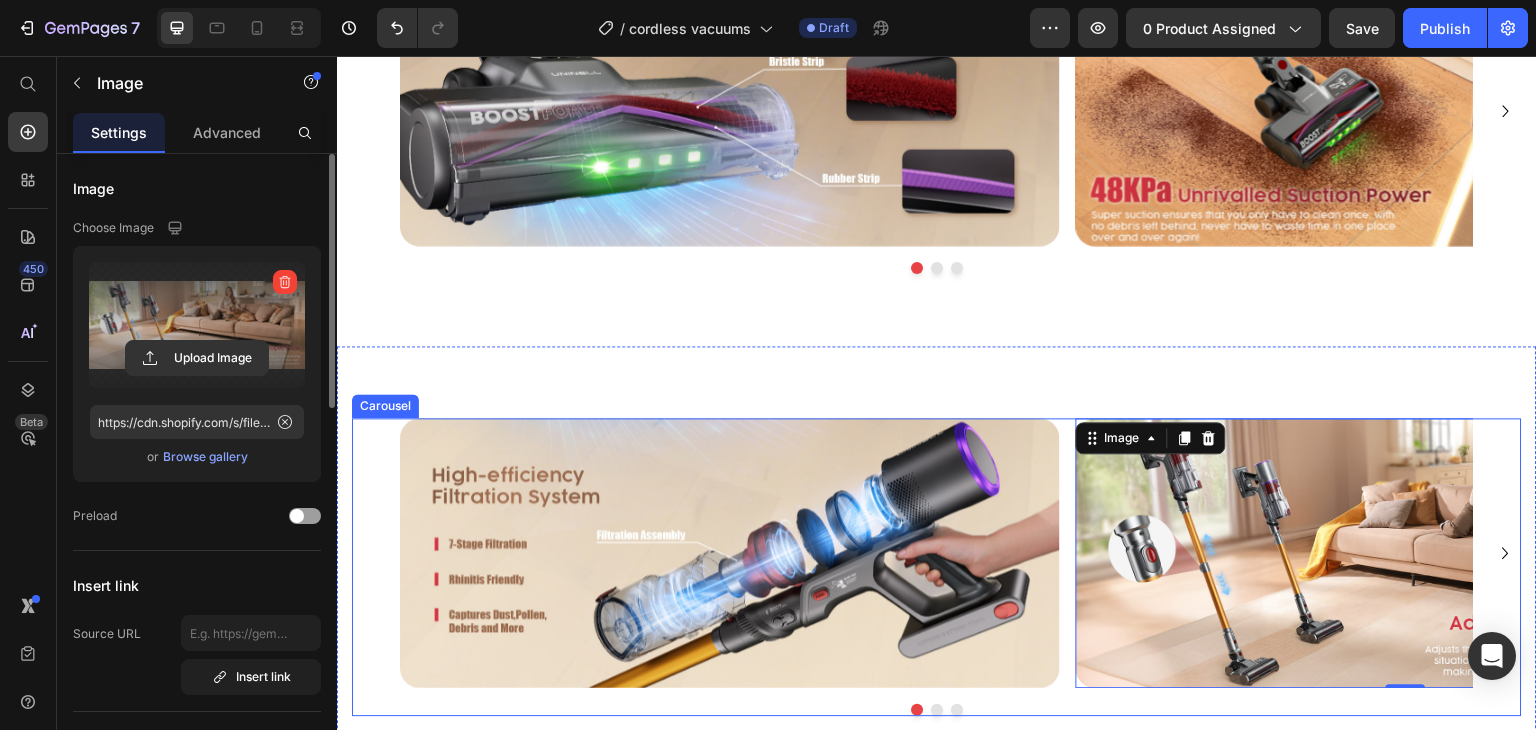 click 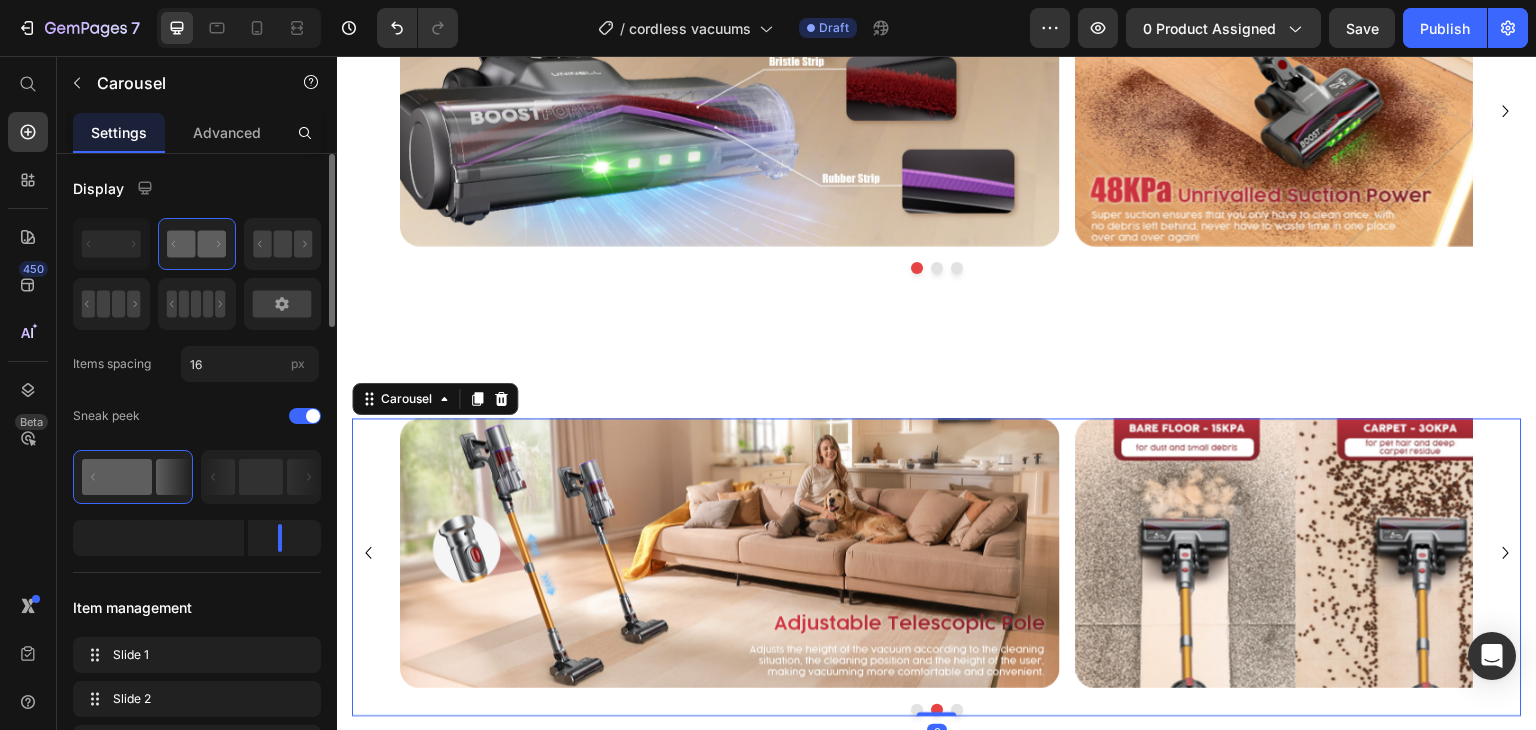 click at bounding box center (1406, 553) 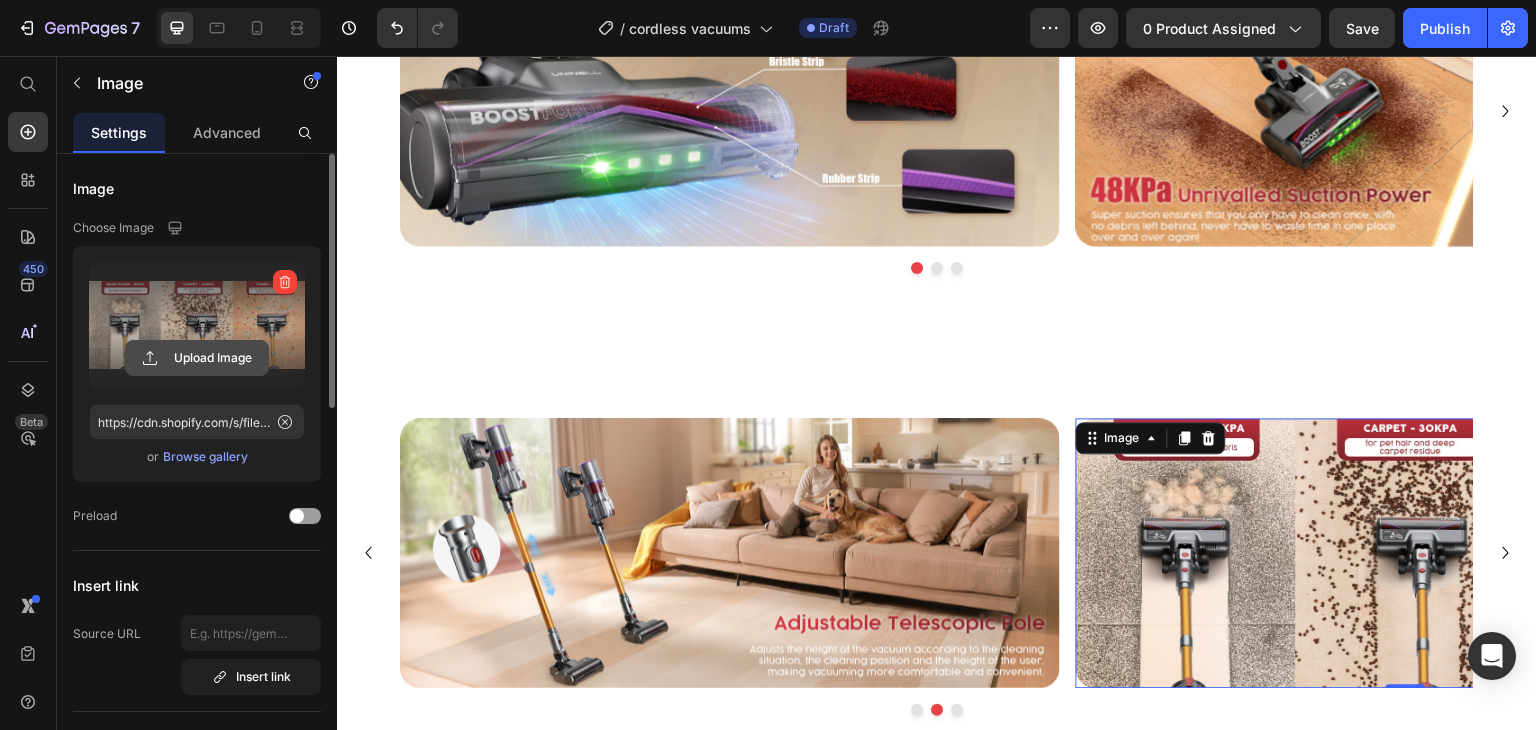 click 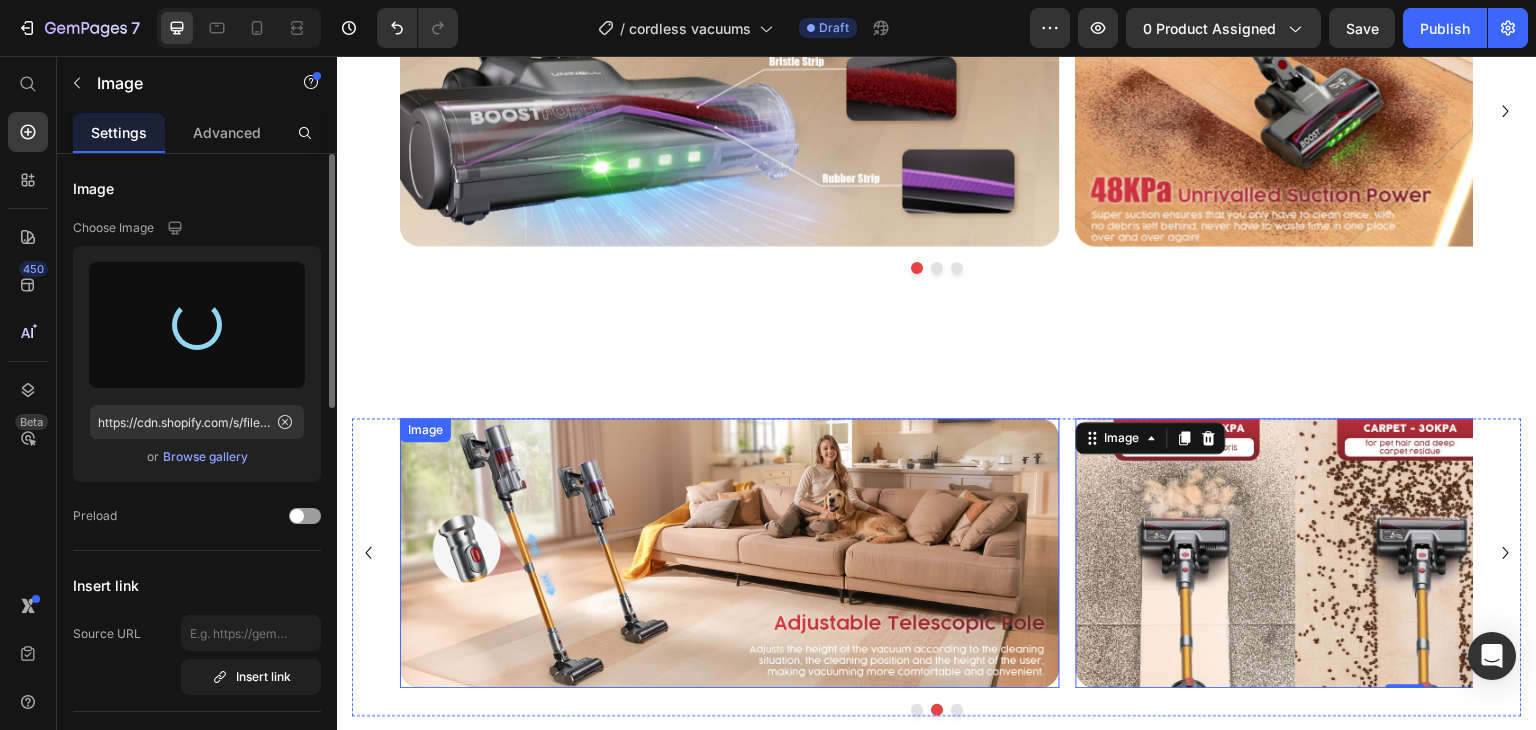type on "https://cdn.shopify.com/s/files/1/0574/4522/0398/files/gempages_547507537893655623-b70fe65a-8e44-401f-973d-90504355edf6.jpg" 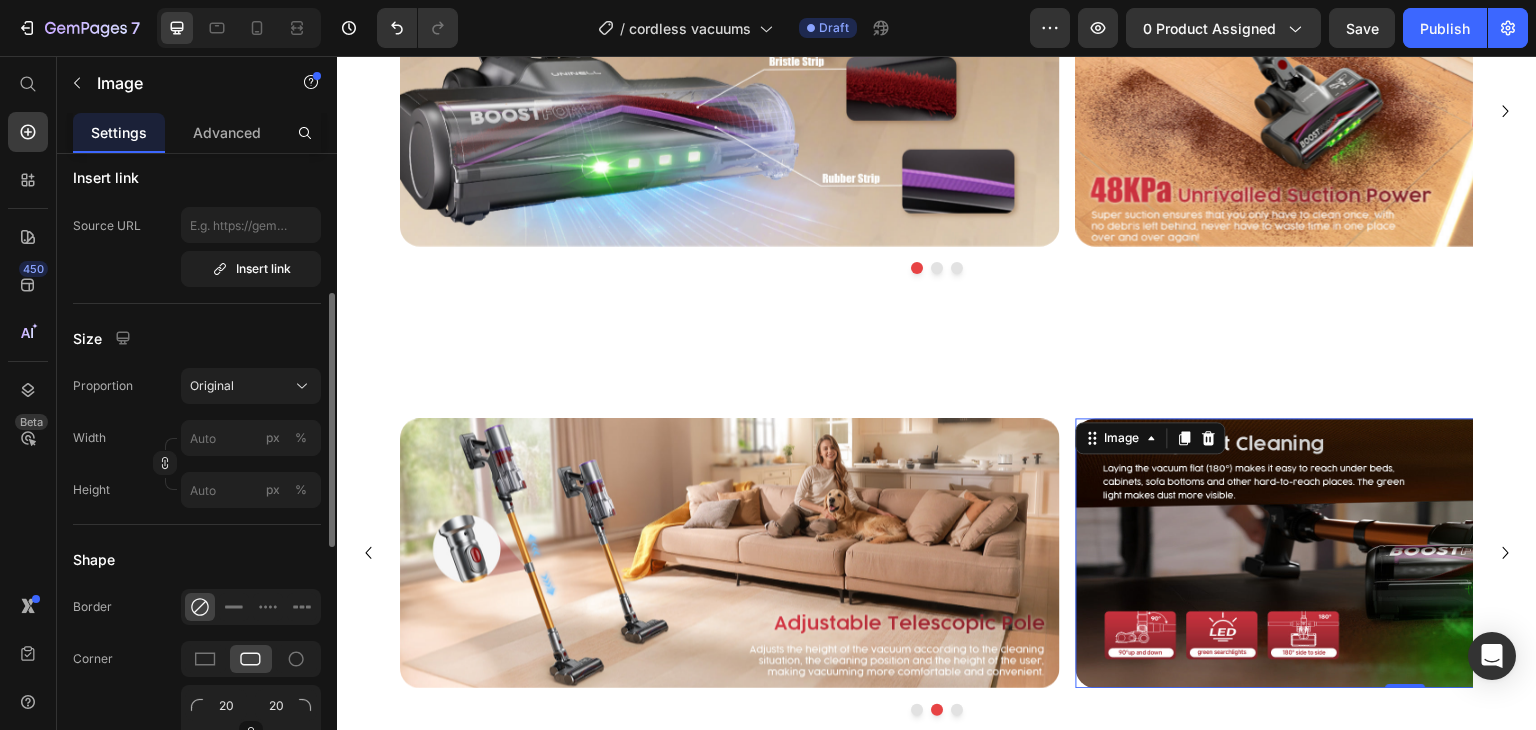 scroll, scrollTop: 390, scrollLeft: 0, axis: vertical 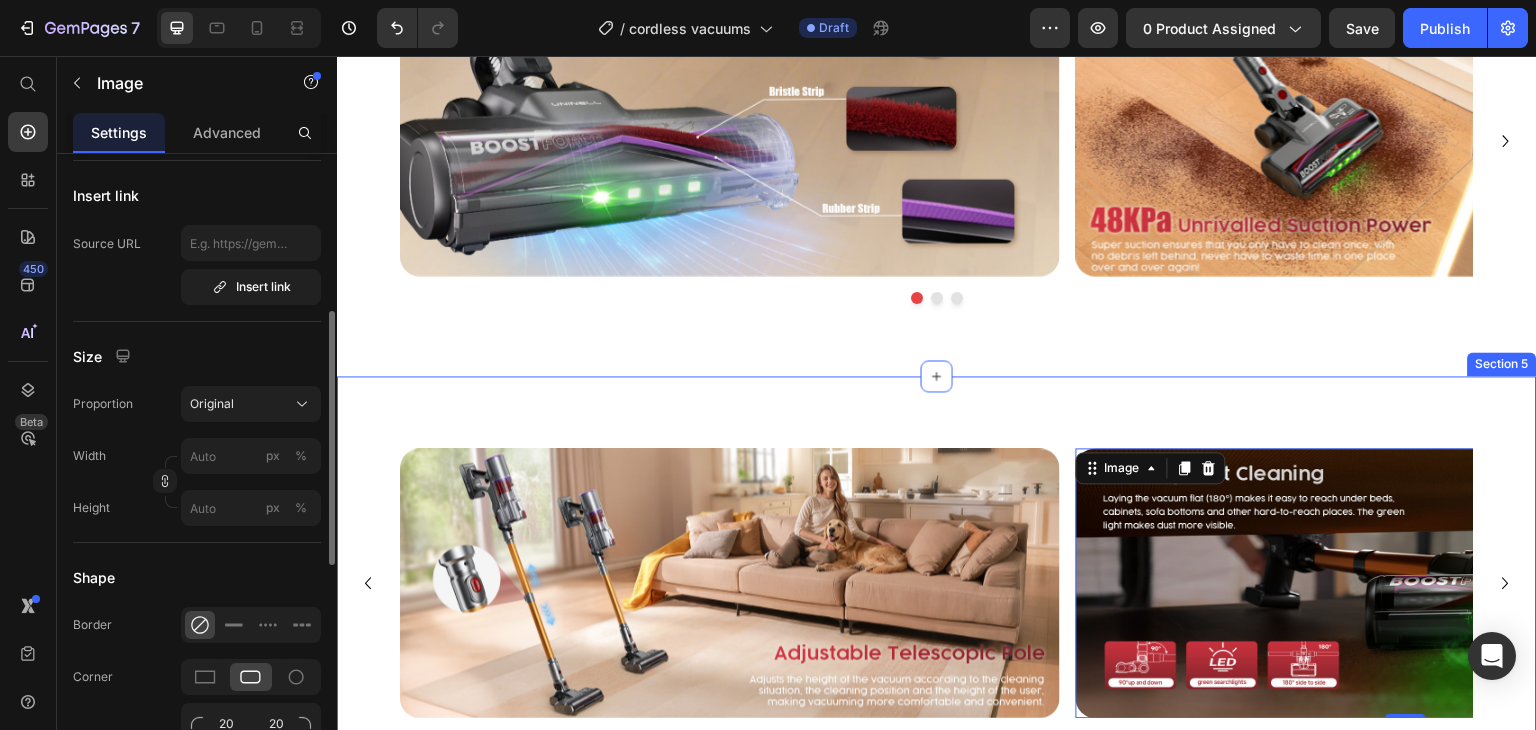 click at bounding box center [730, 583] 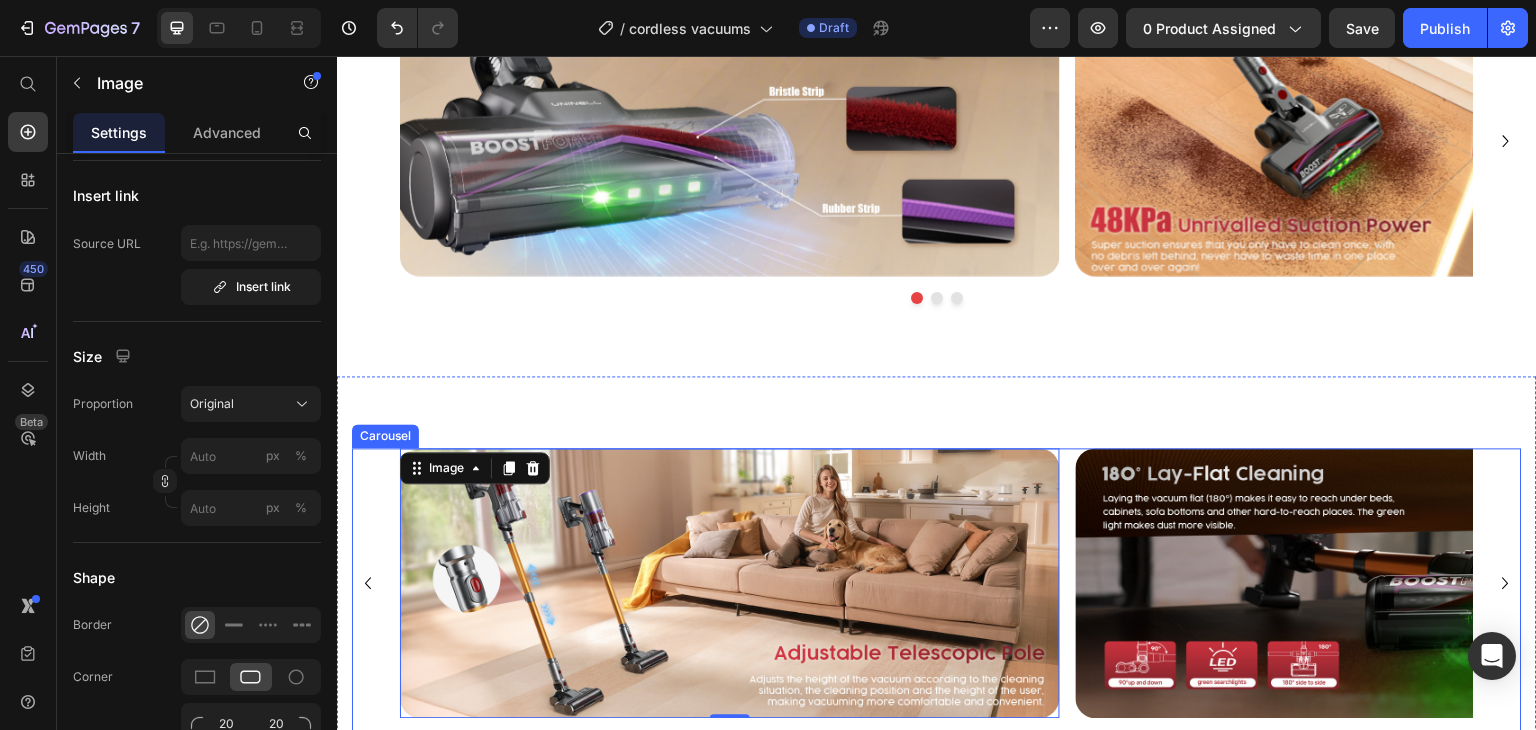 click on "Image Image   0 Image" at bounding box center (937, 583) 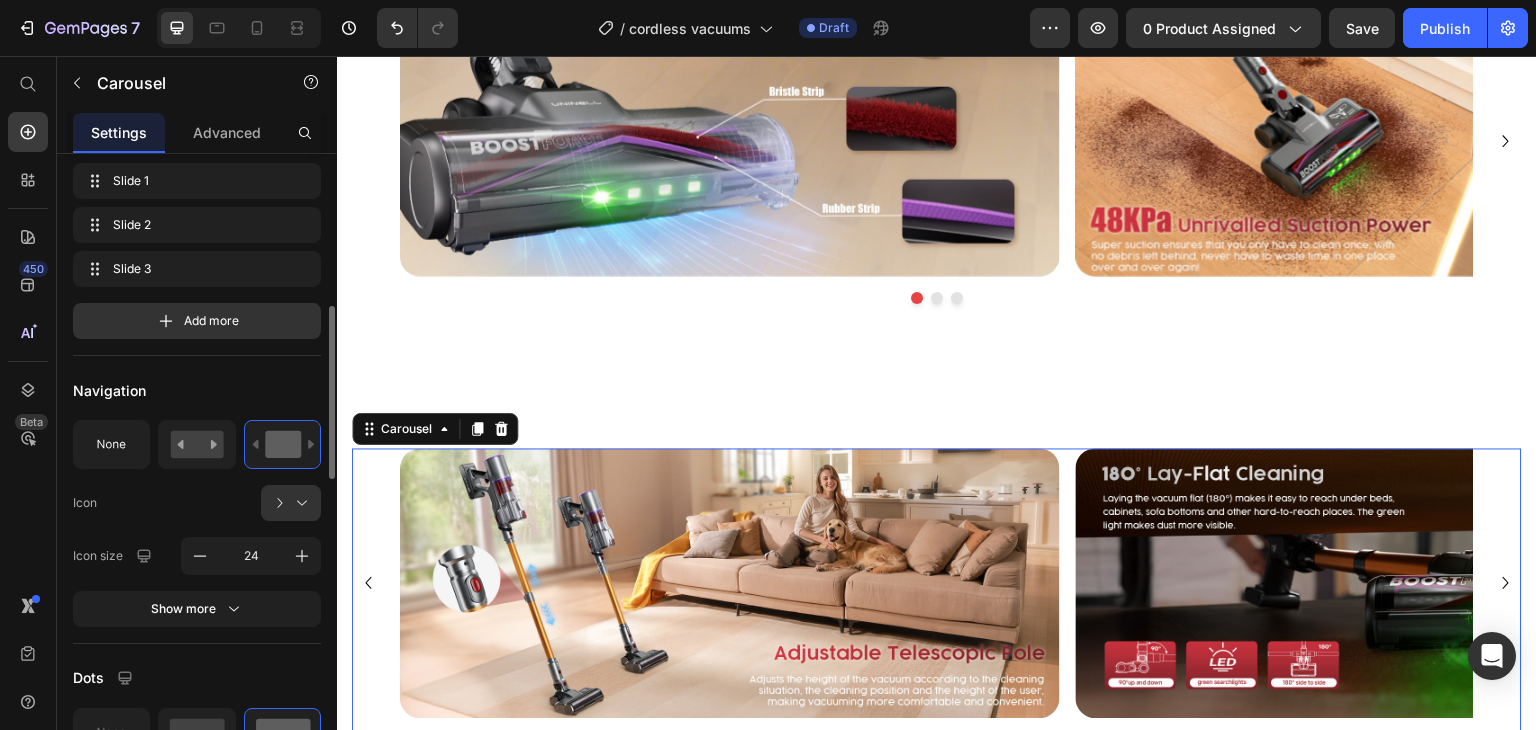 scroll, scrollTop: 472, scrollLeft: 0, axis: vertical 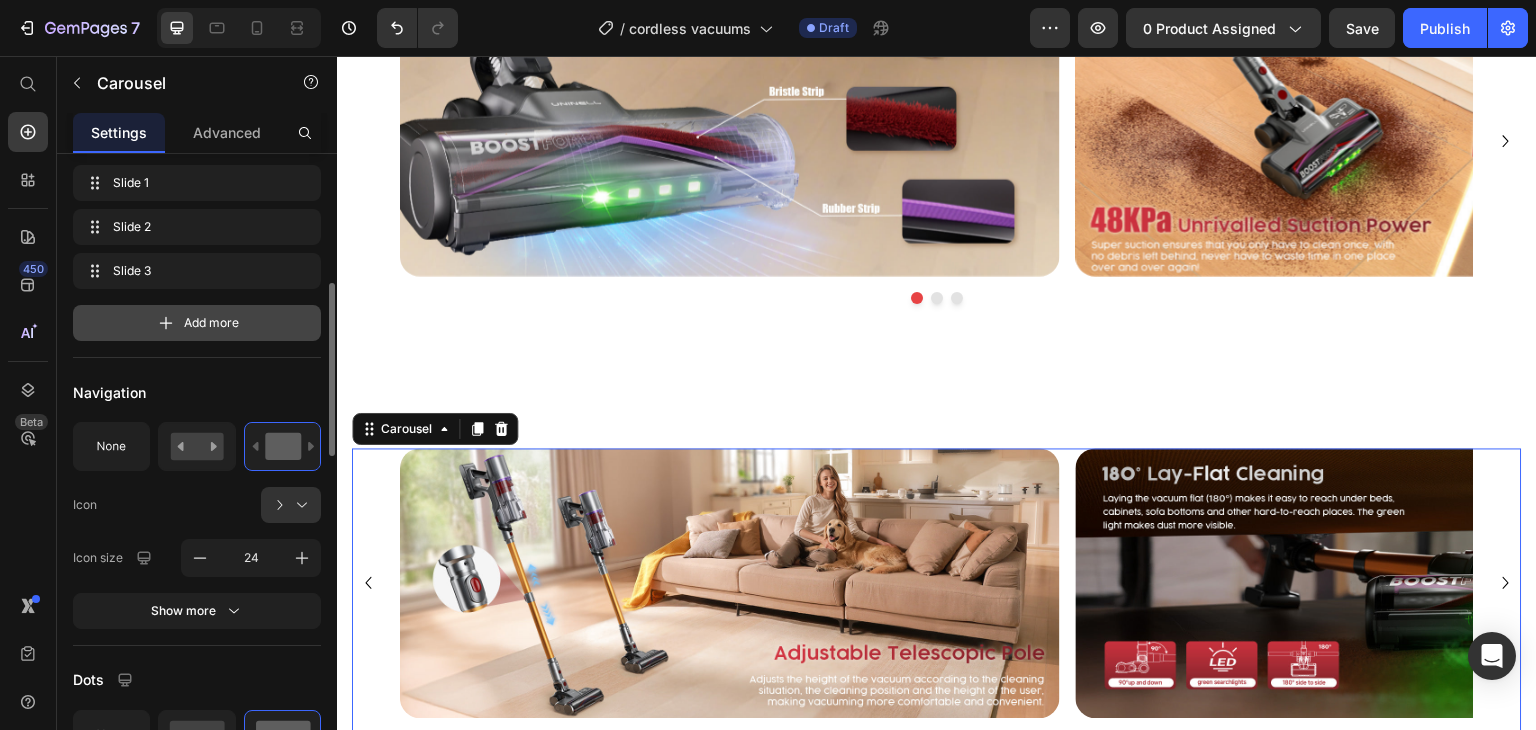 drag, startPoint x: 204, startPoint y: 319, endPoint x: 597, endPoint y: 522, distance: 442.33246 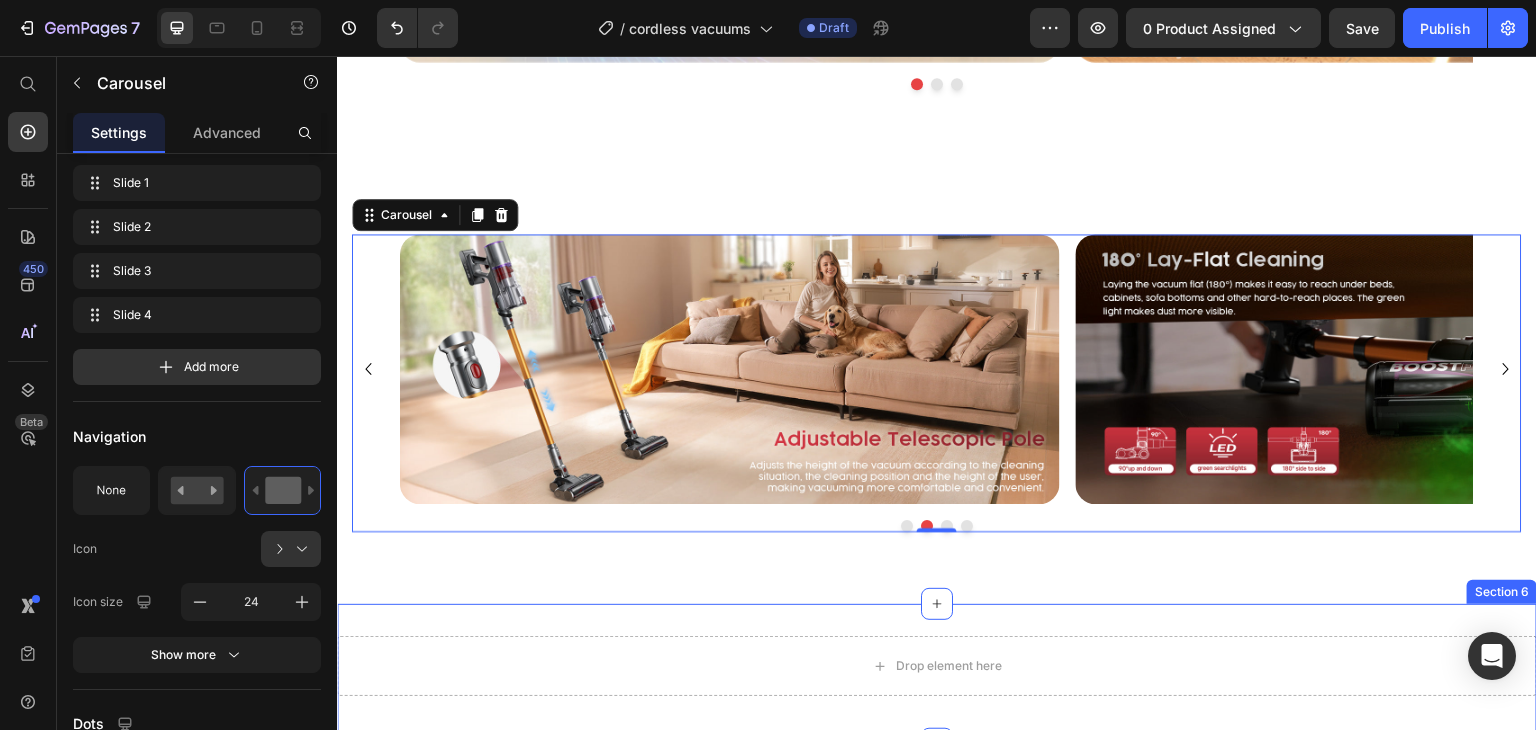 scroll, scrollTop: 2971, scrollLeft: 0, axis: vertical 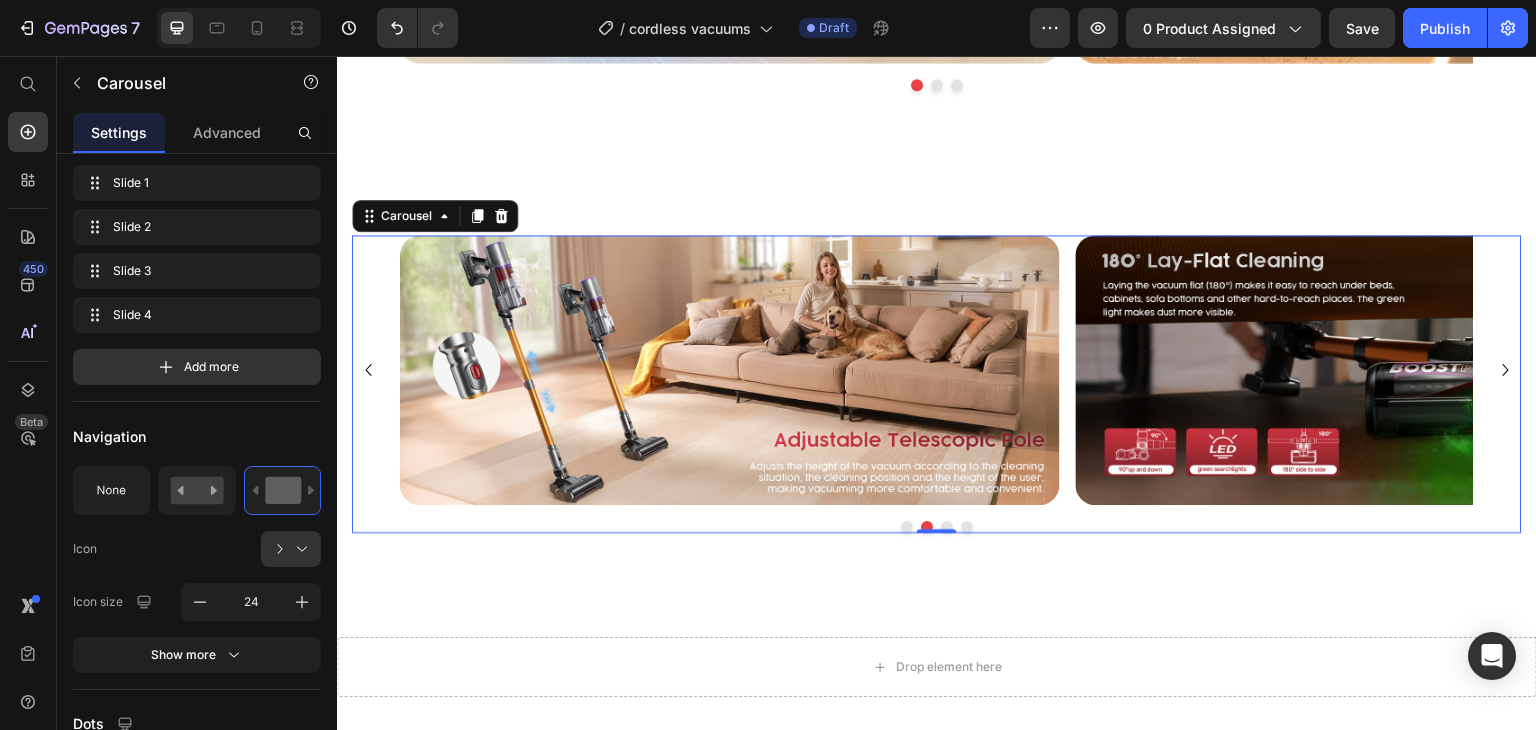 click at bounding box center (967, 527) 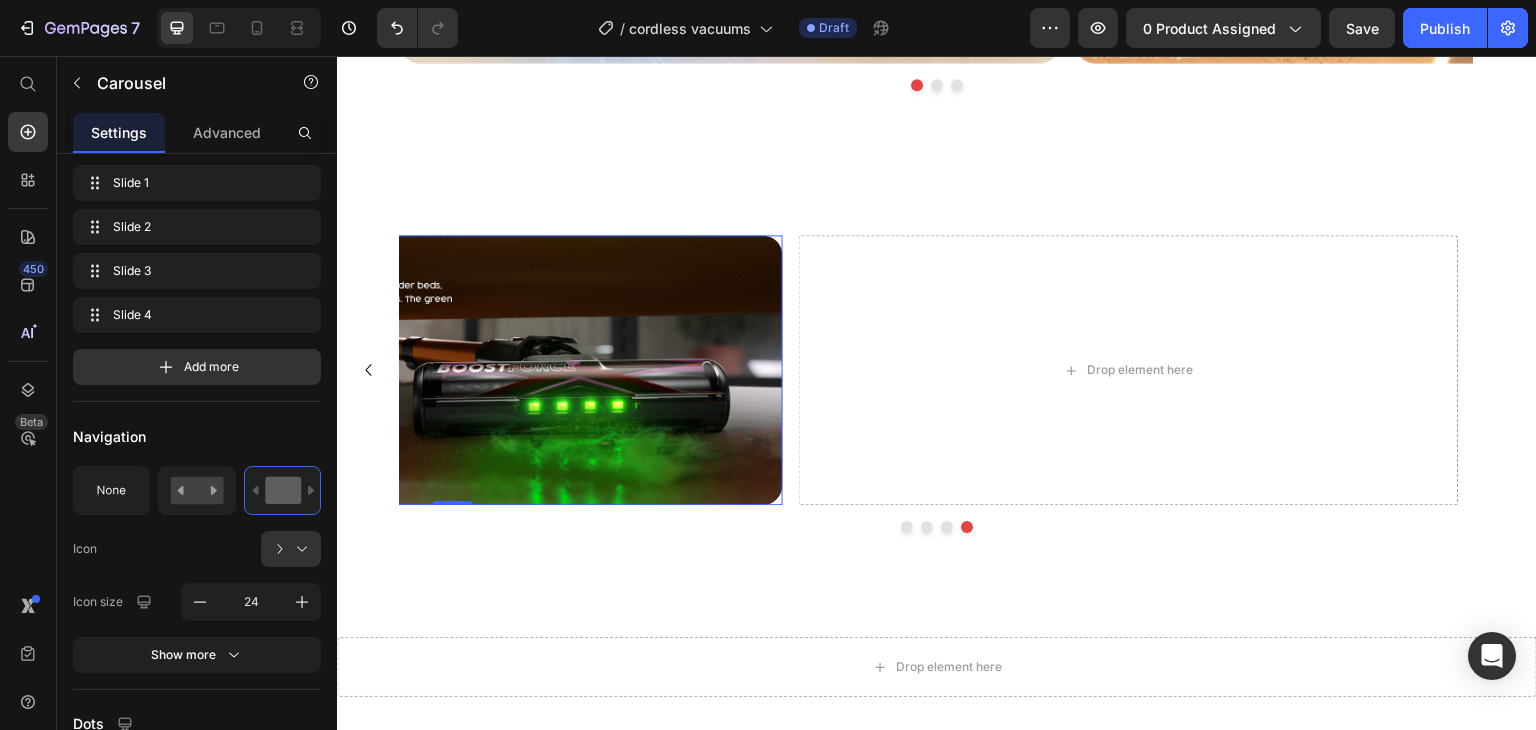 click at bounding box center (453, 370) 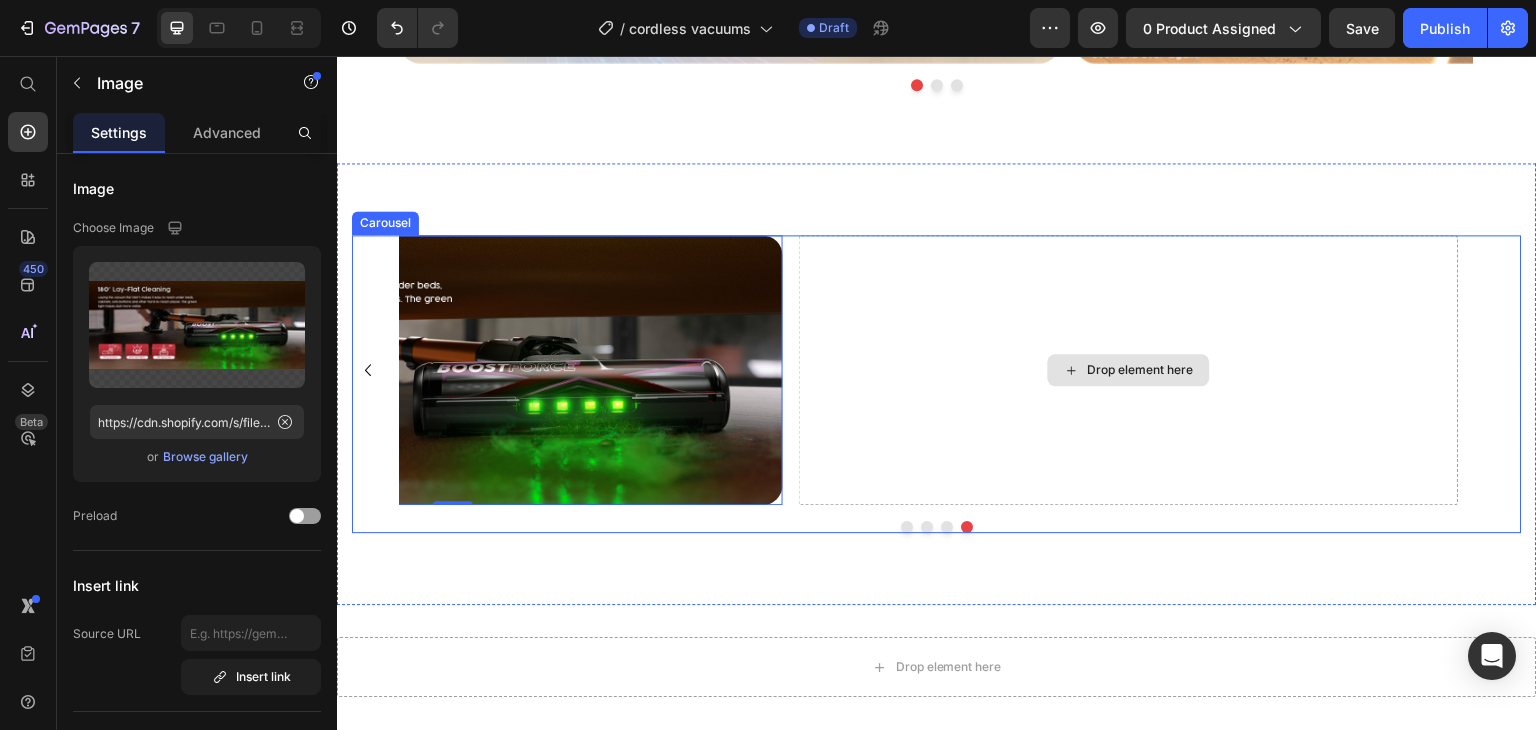 click on "Drop element here" at bounding box center (1141, 370) 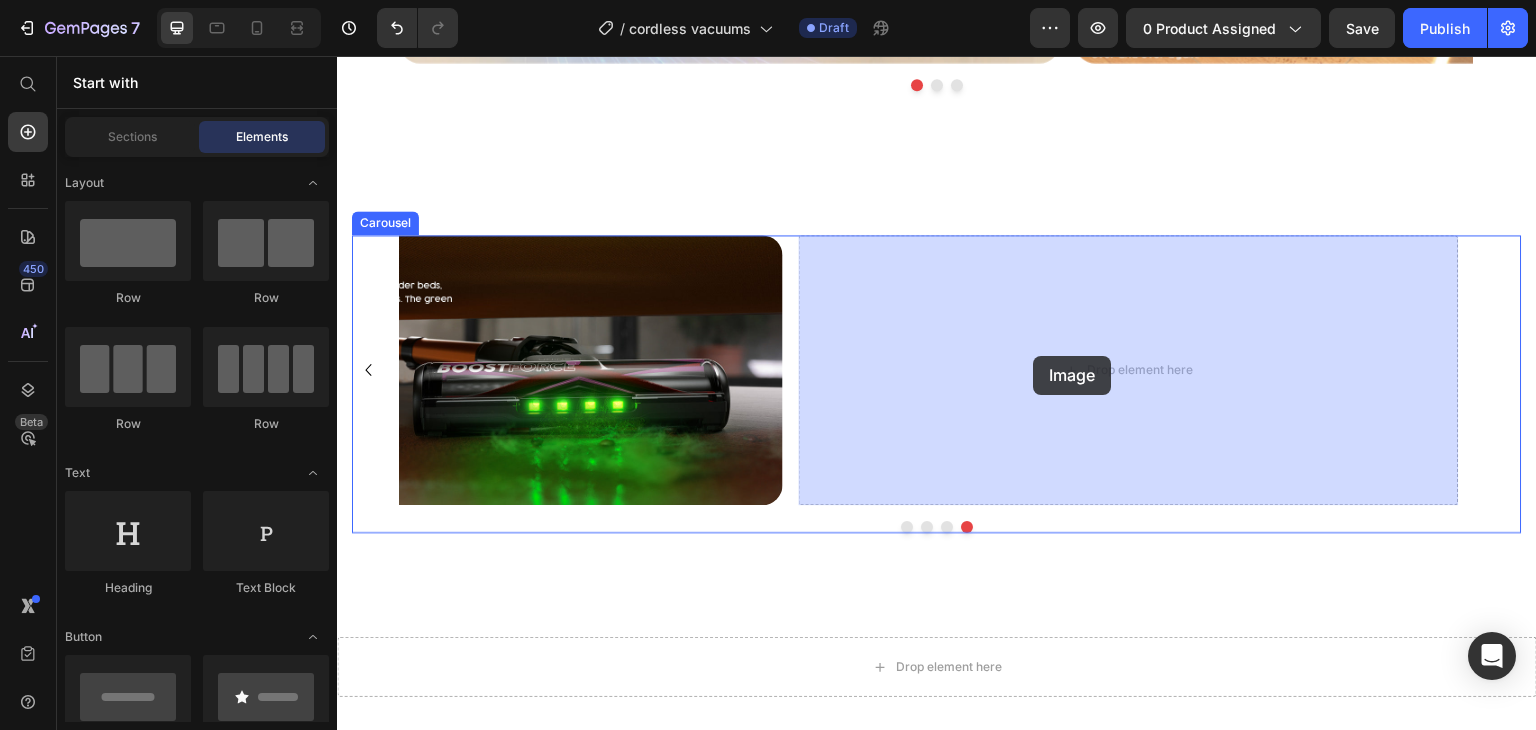 drag, startPoint x: 477, startPoint y: 450, endPoint x: 1029, endPoint y: 362, distance: 558.97046 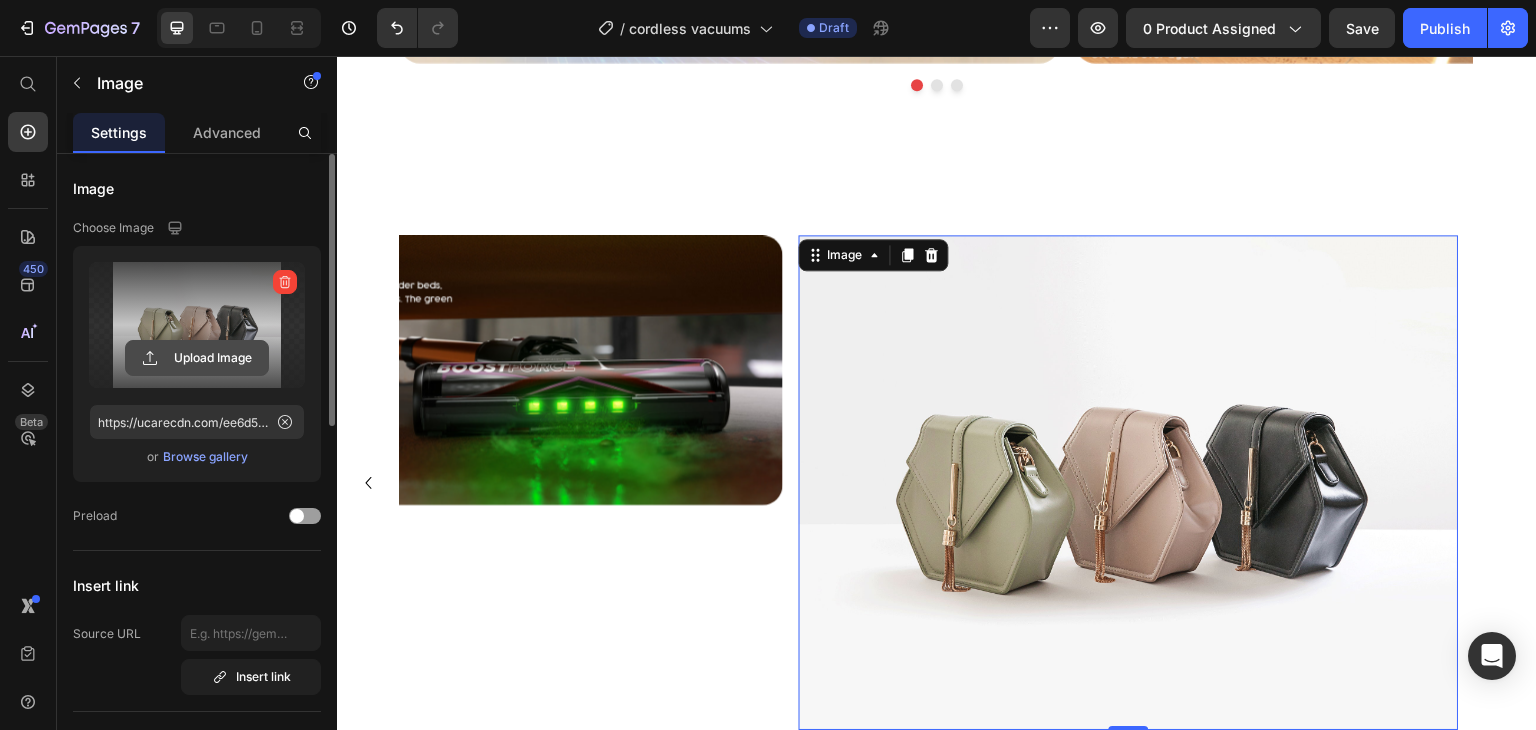 click 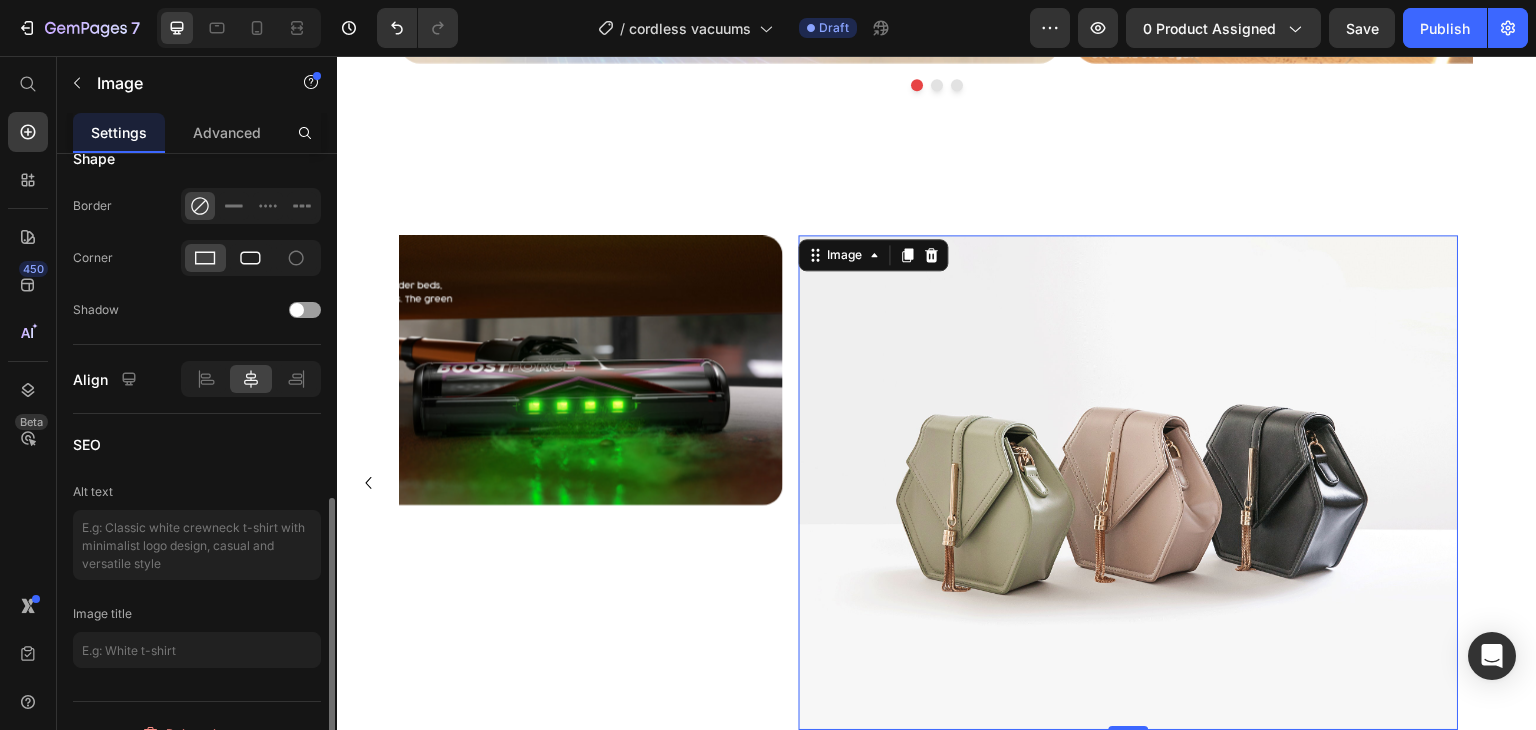 scroll, scrollTop: 800, scrollLeft: 0, axis: vertical 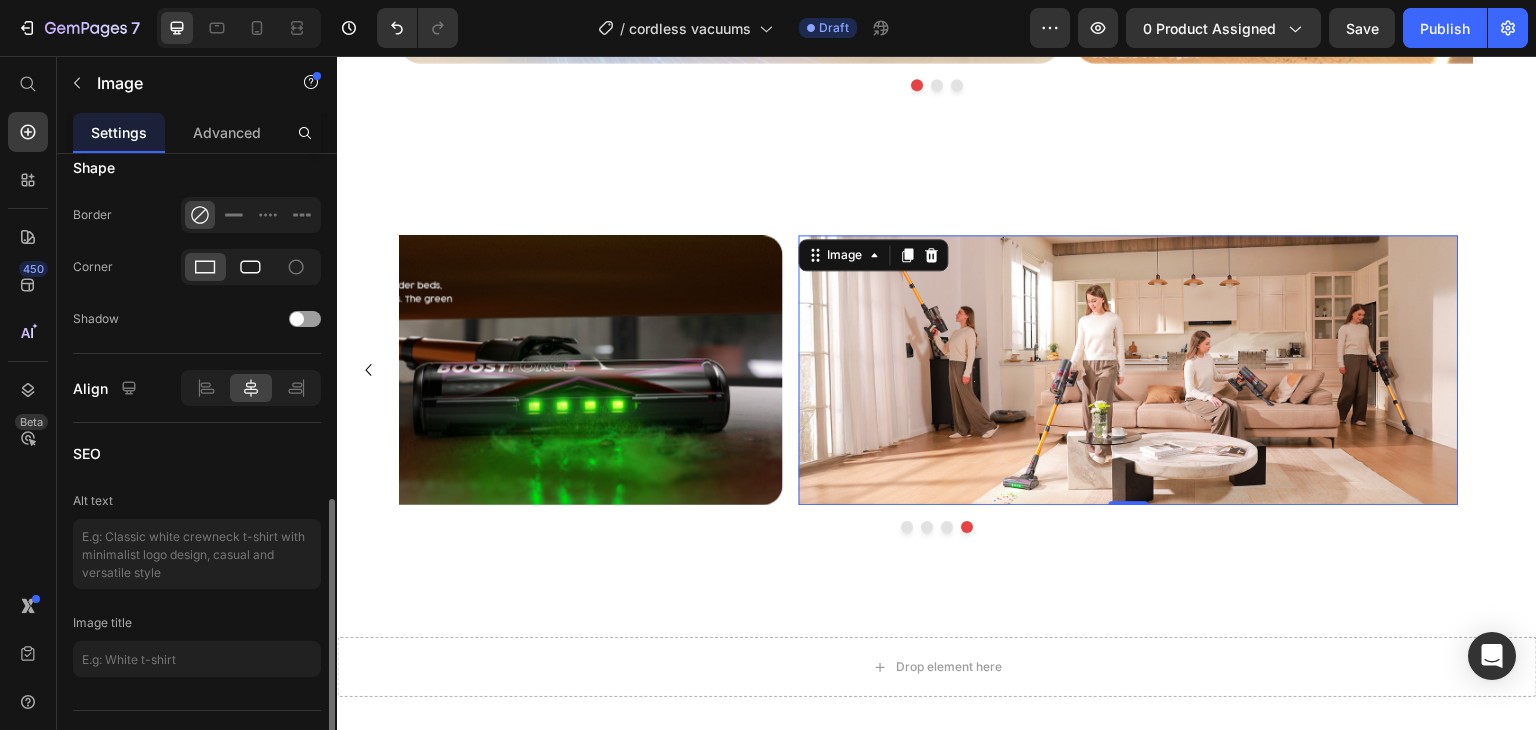 type on "https://cdn.shopify.com/s/files/1/0574/4522/0398/files/gempages_547507537893655623-7d252d28-1ea6-4f04-91df-d092bcd7ca4a.jpg" 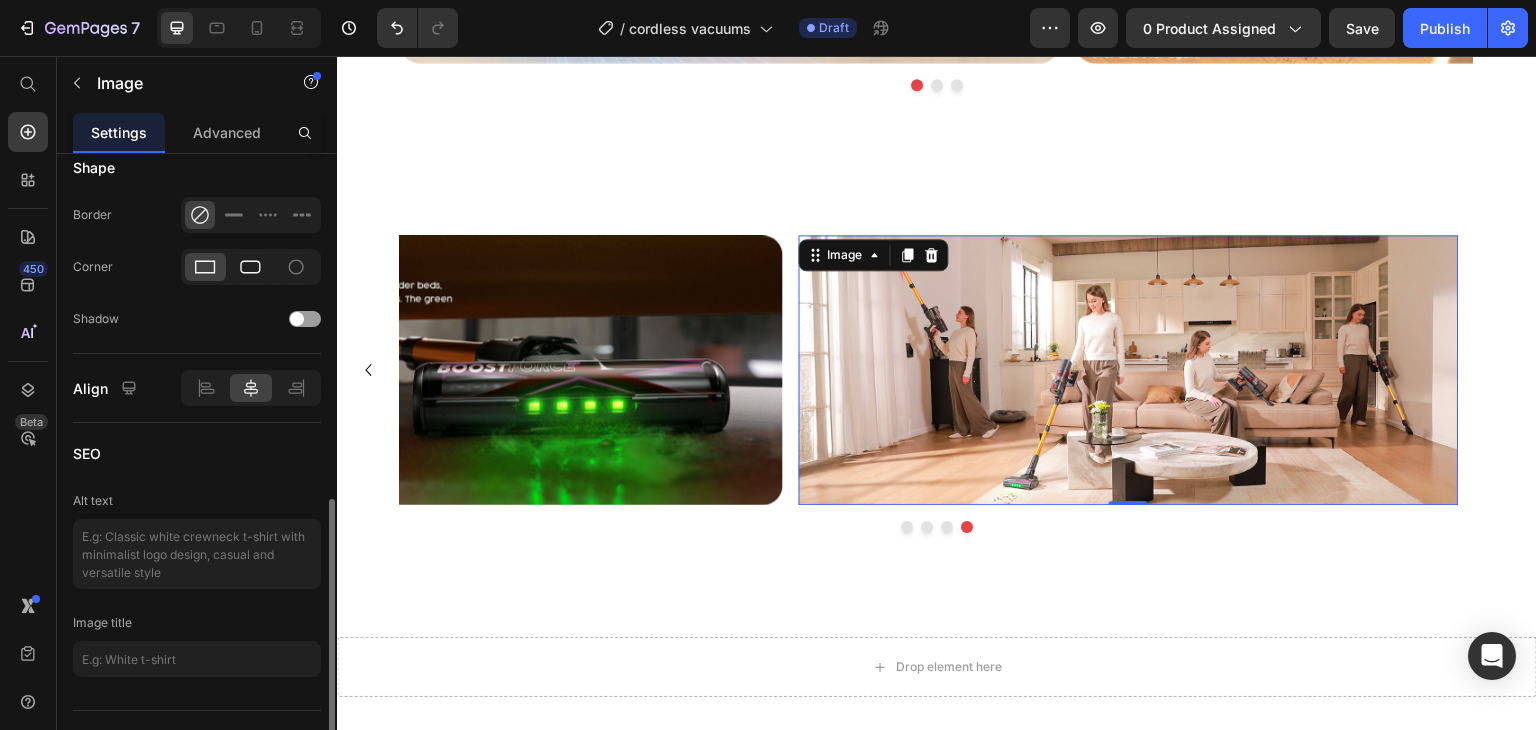 click 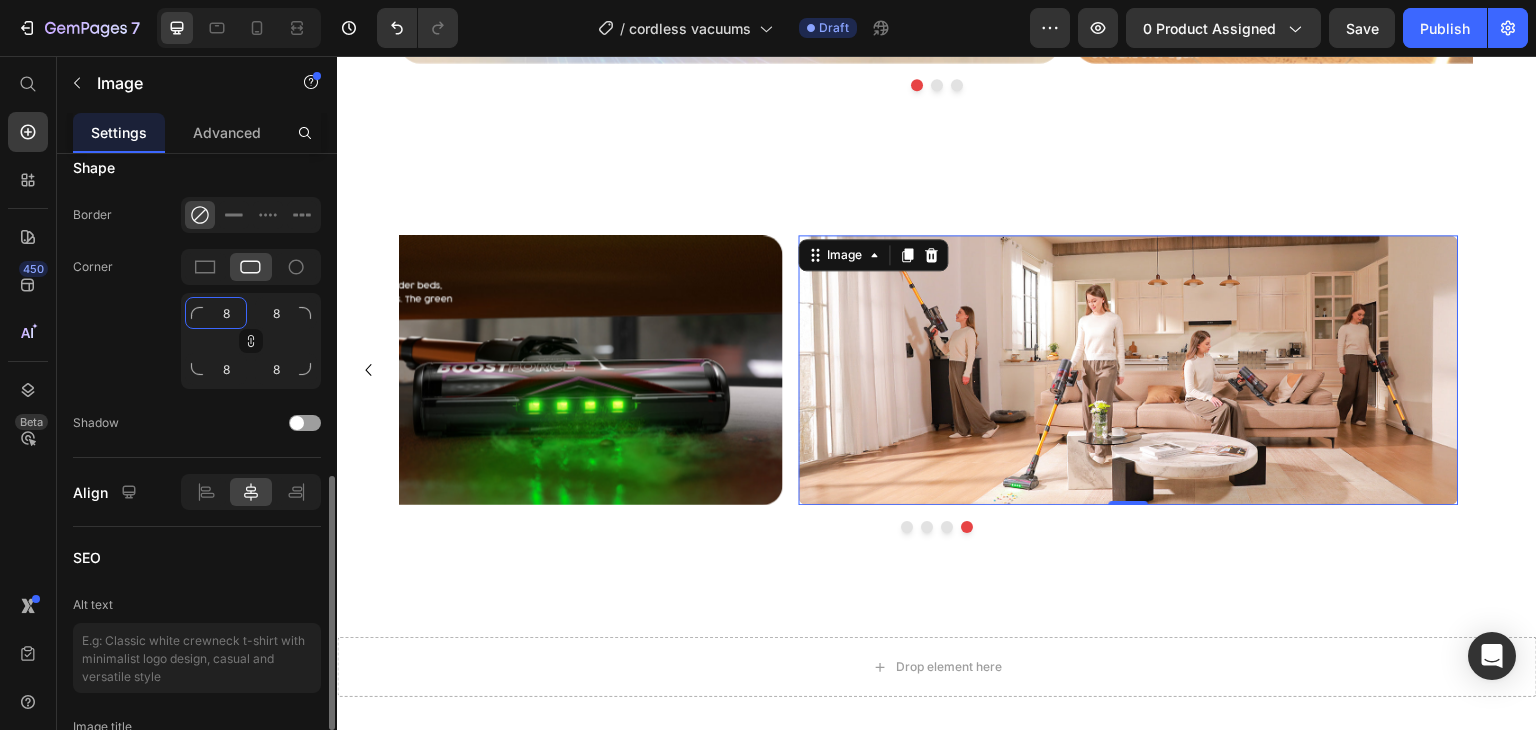 click on "8" 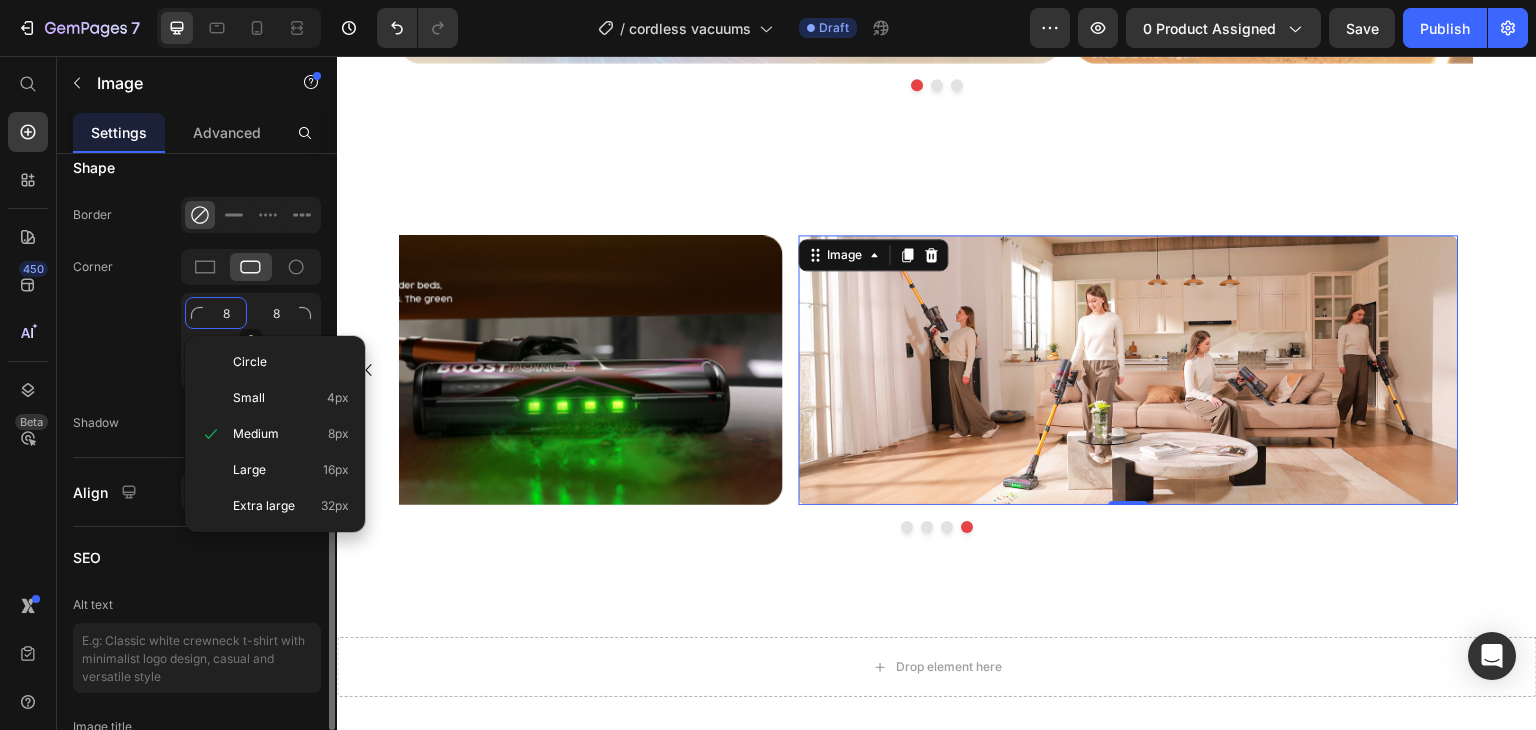 type on "2" 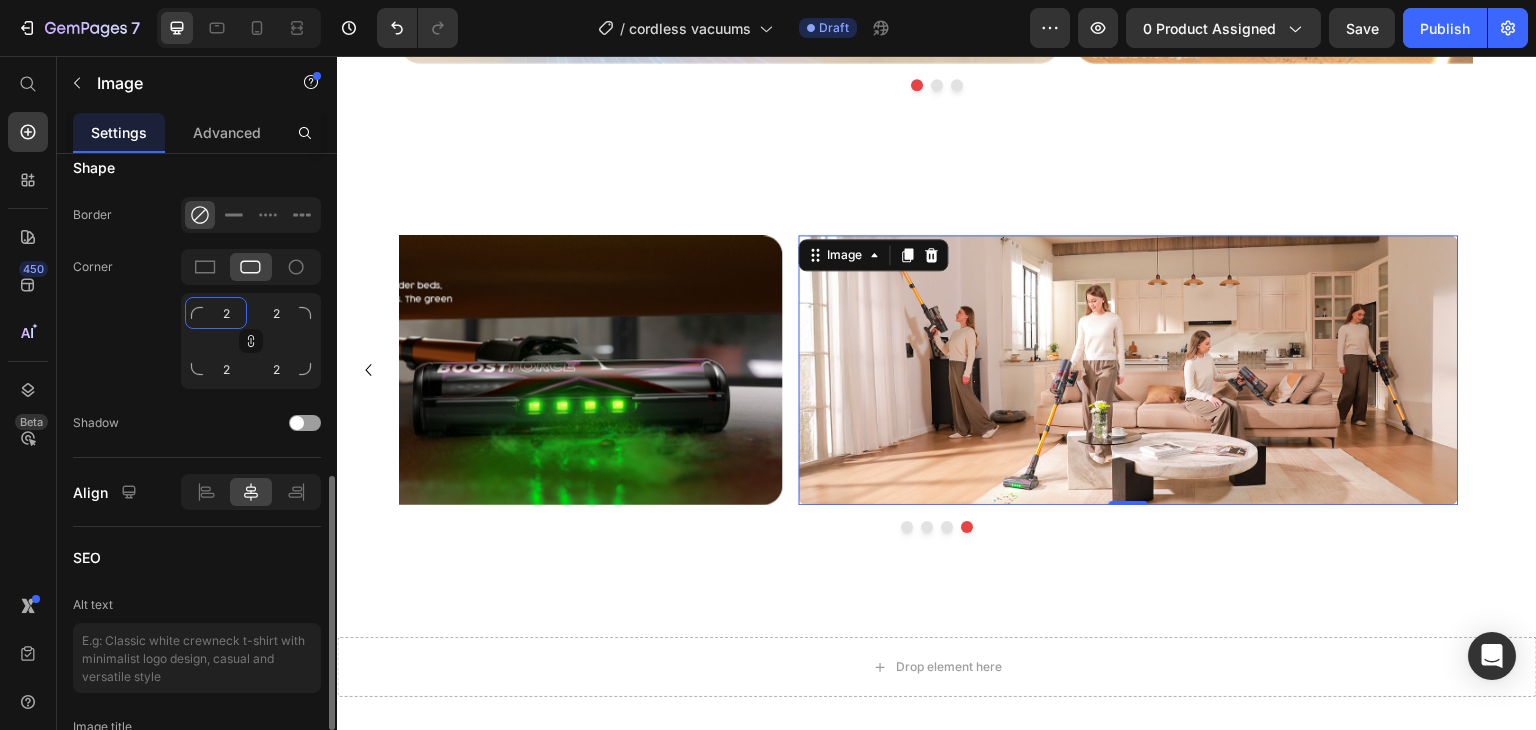 type on "20" 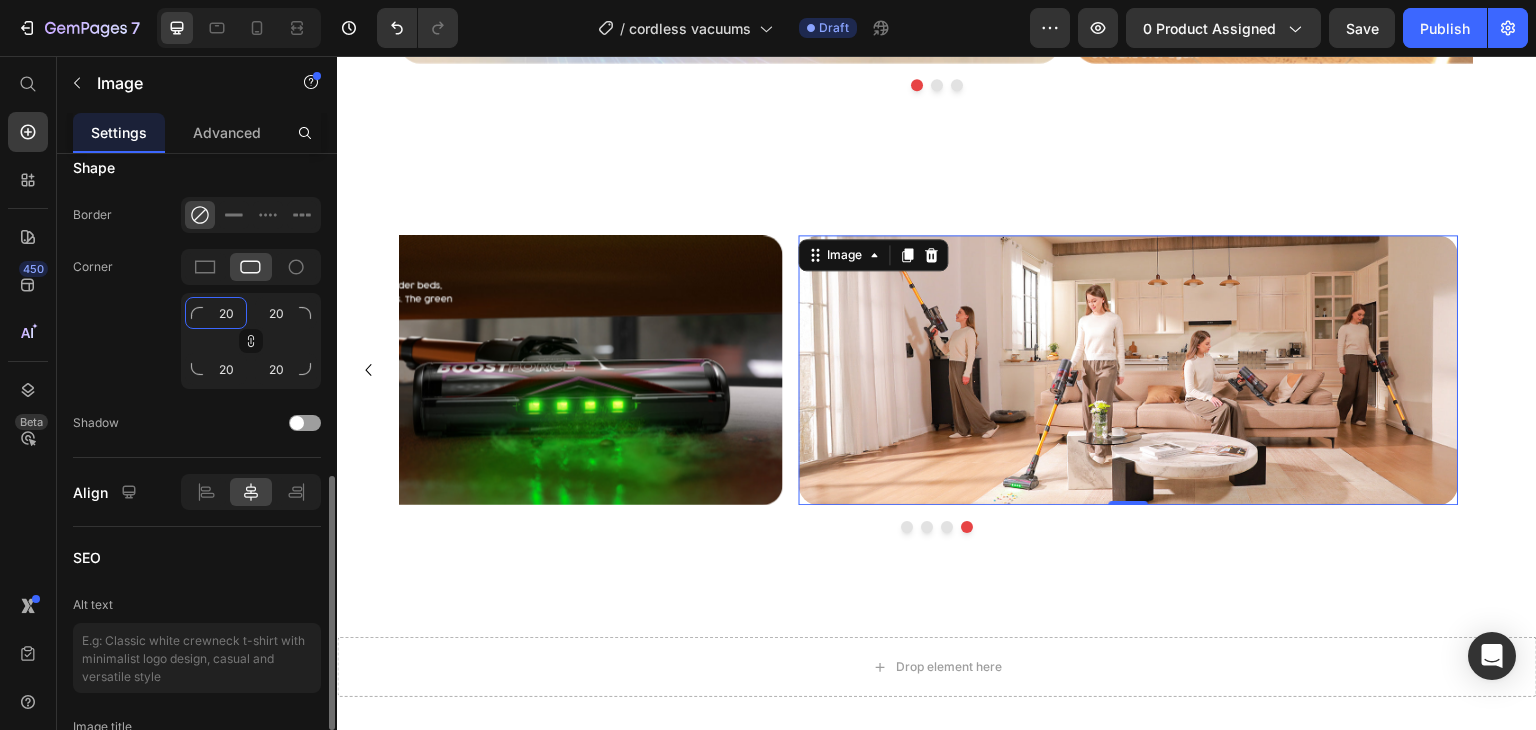 type on "20" 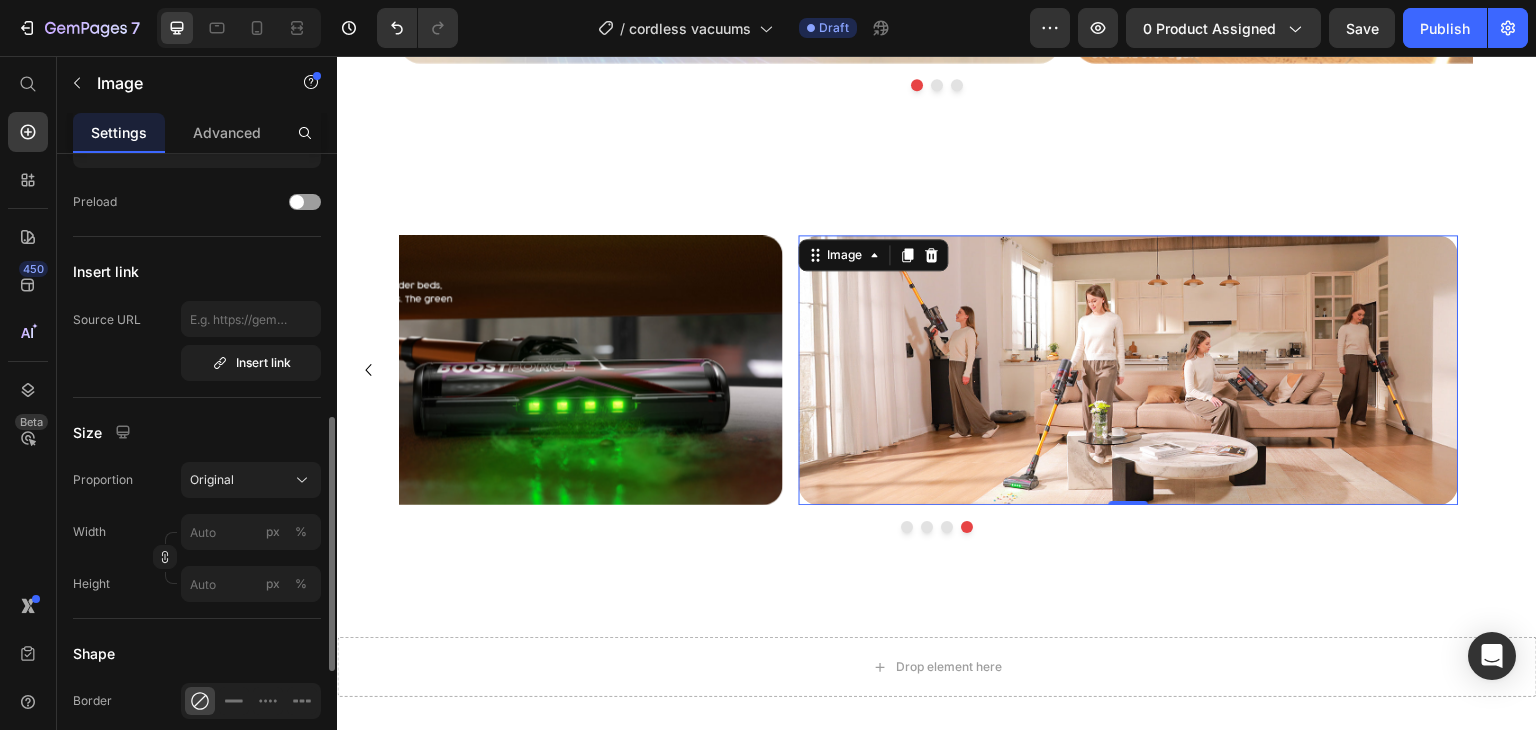 scroll, scrollTop: 0, scrollLeft: 0, axis: both 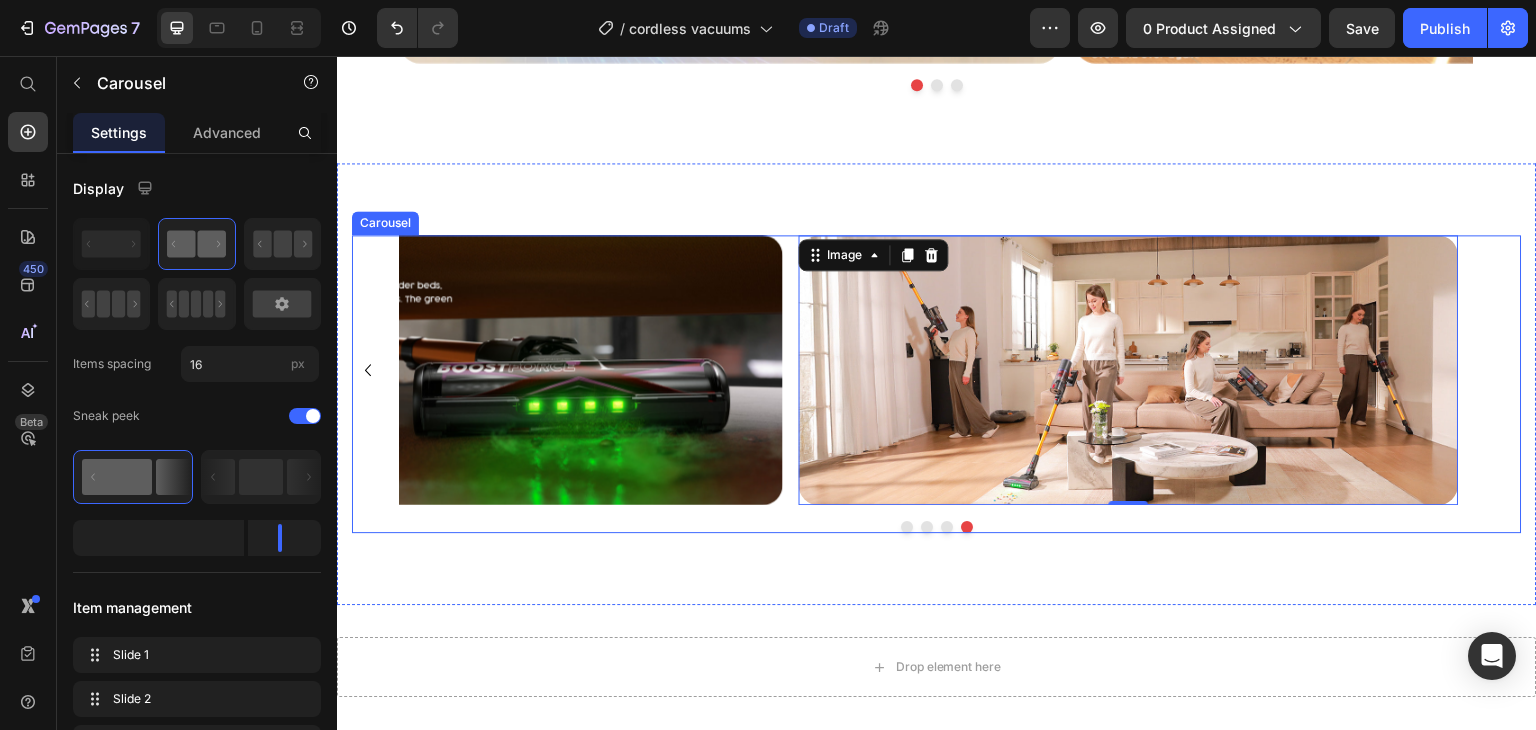 click at bounding box center [907, 527] 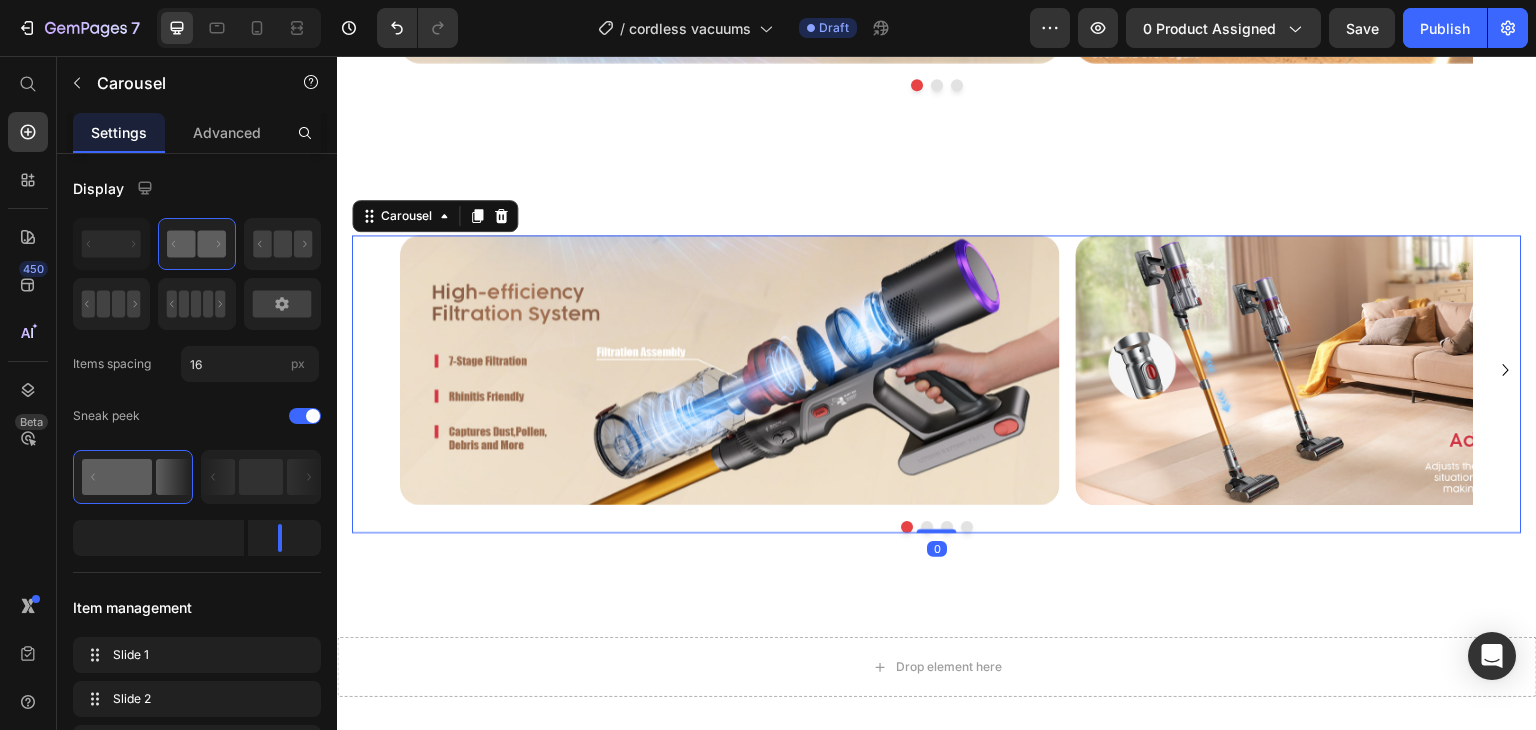 click 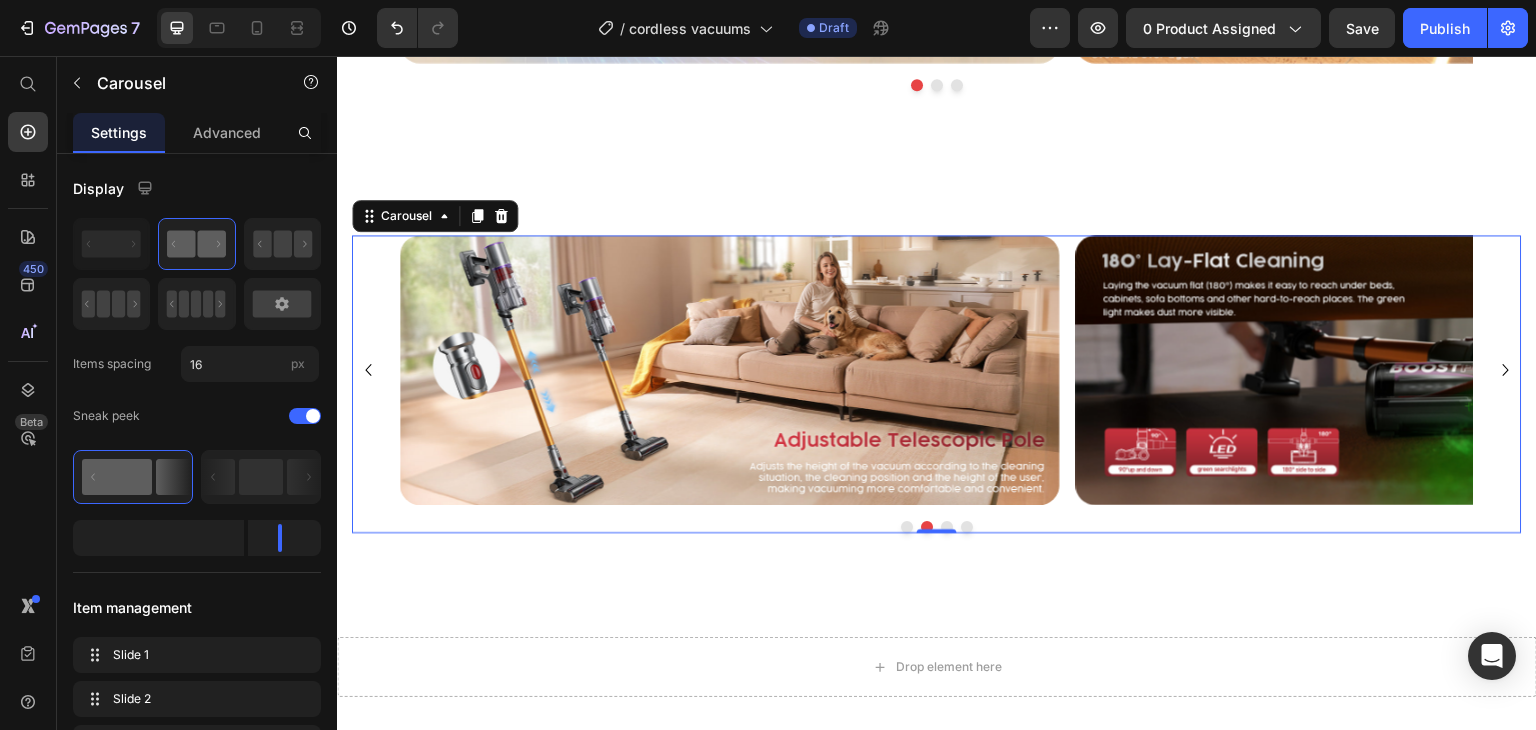 click 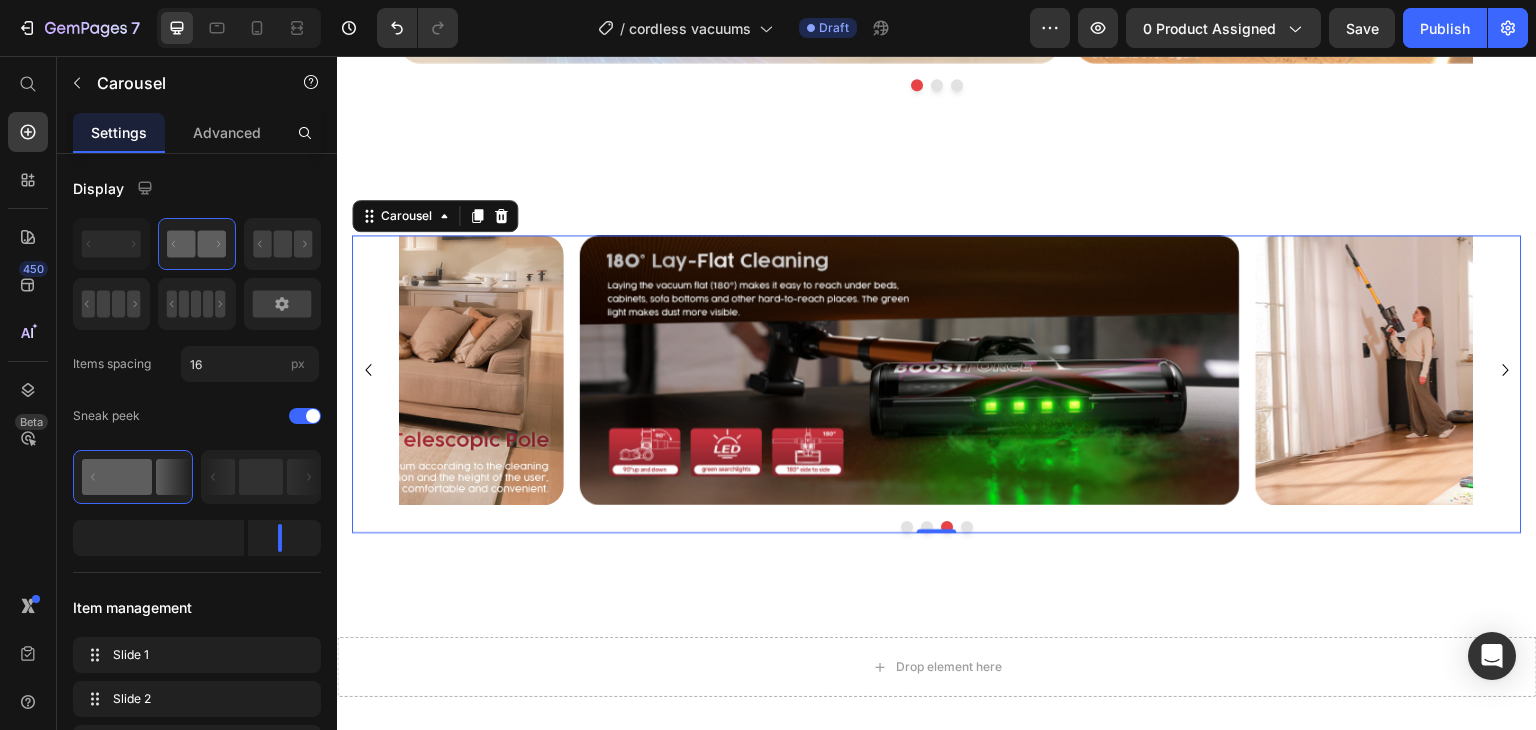 click 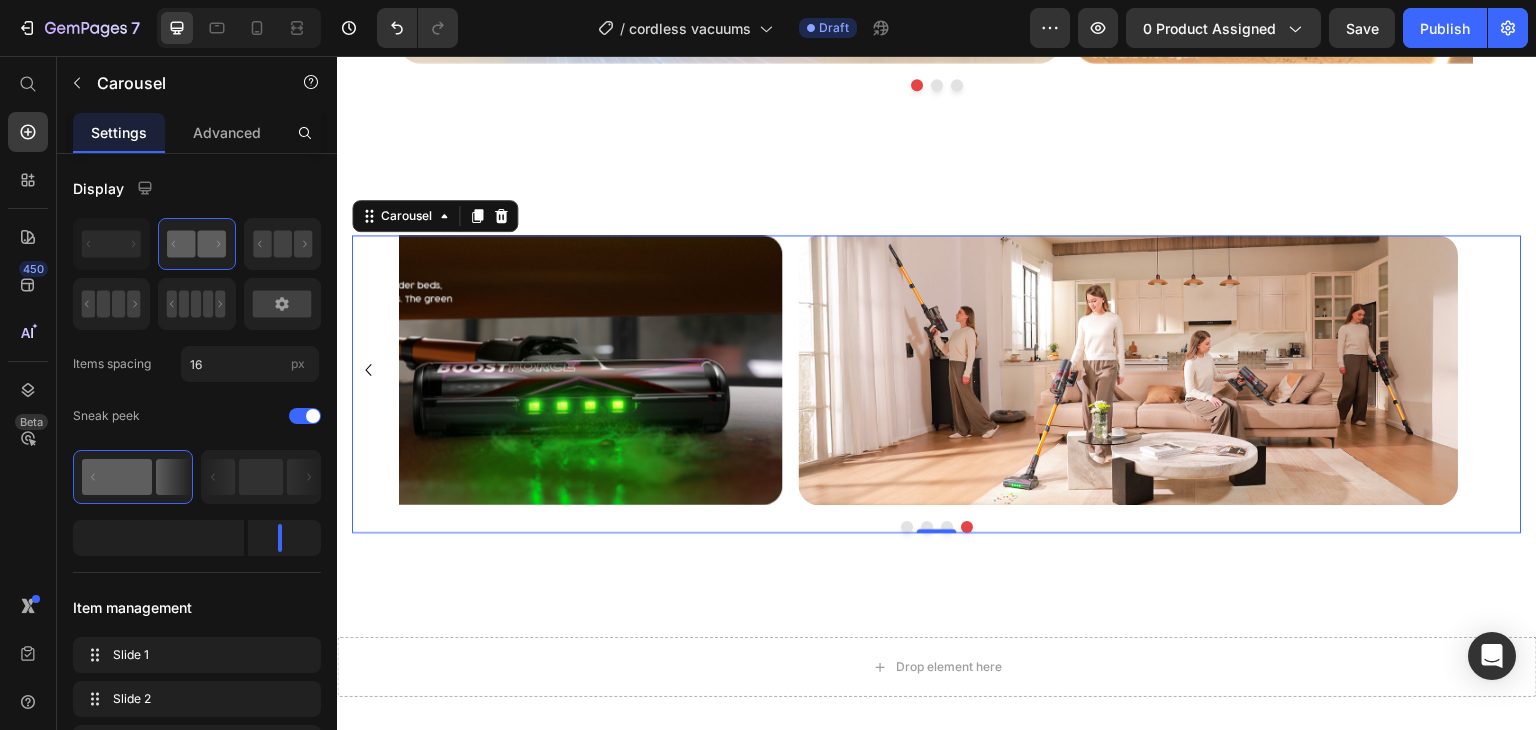 click on "Image Image Image Image" at bounding box center (937, 370) 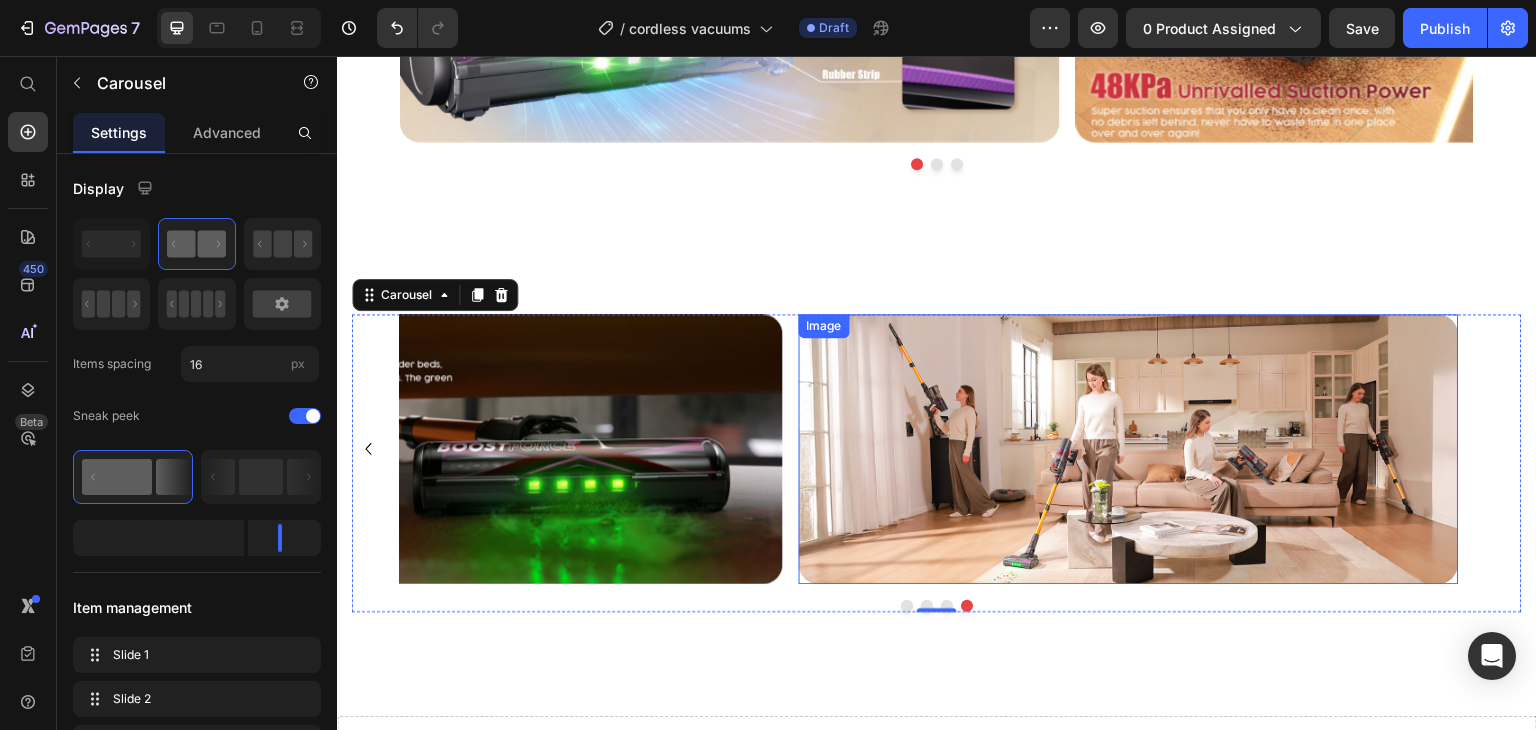 scroll, scrollTop: 2891, scrollLeft: 0, axis: vertical 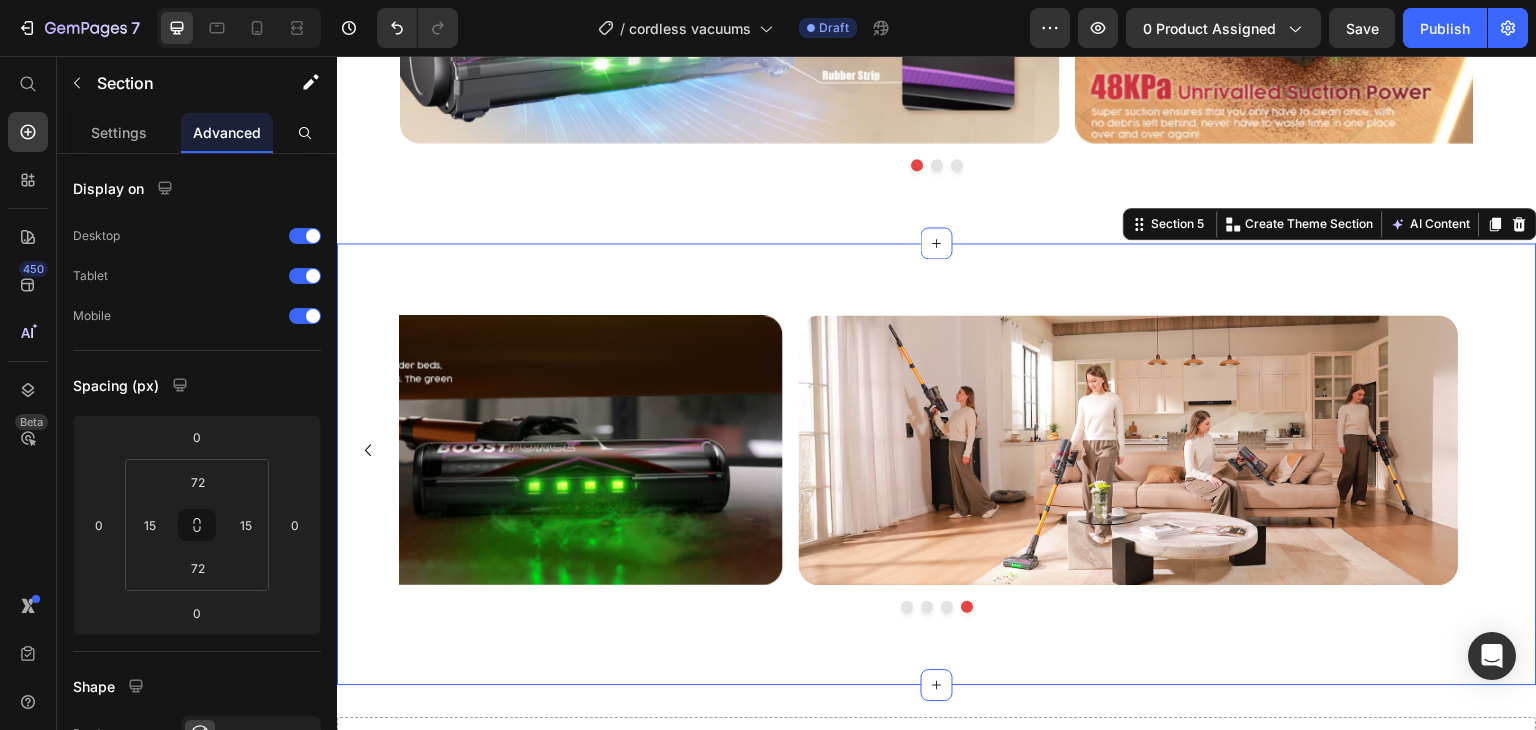 click on "Image Image Image Image
Carousel Section 5   You can create reusable sections Create Theme Section AI Content Write with GemAI What would you like to describe here? Tone and Voice Persuasive Product UNINELL HOME UV5 Cordless Vacuum Cleaner – Free Shipping | 550W | 48KPA | 65min Runtime Show more Generate" at bounding box center (937, 464) 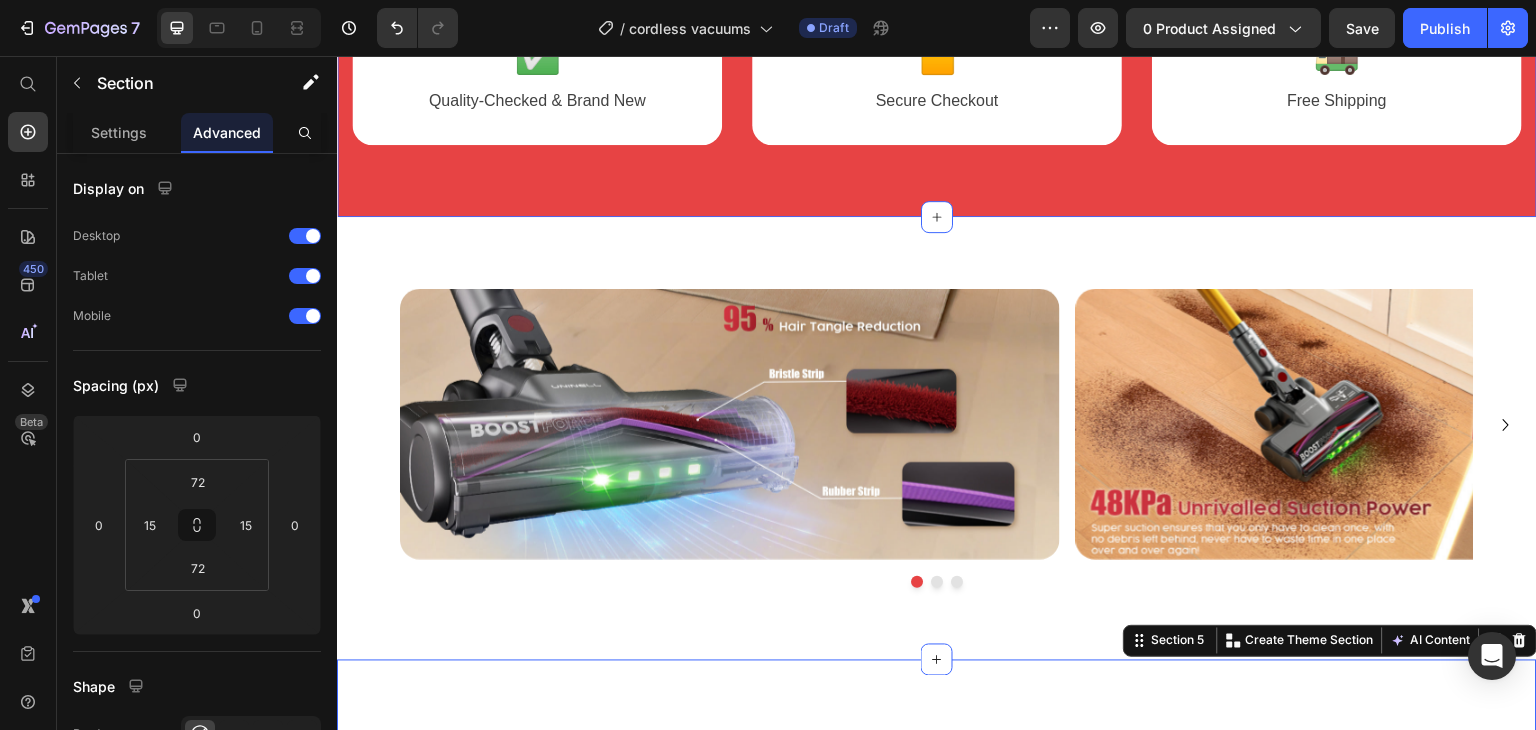 scroll, scrollTop: 2475, scrollLeft: 0, axis: vertical 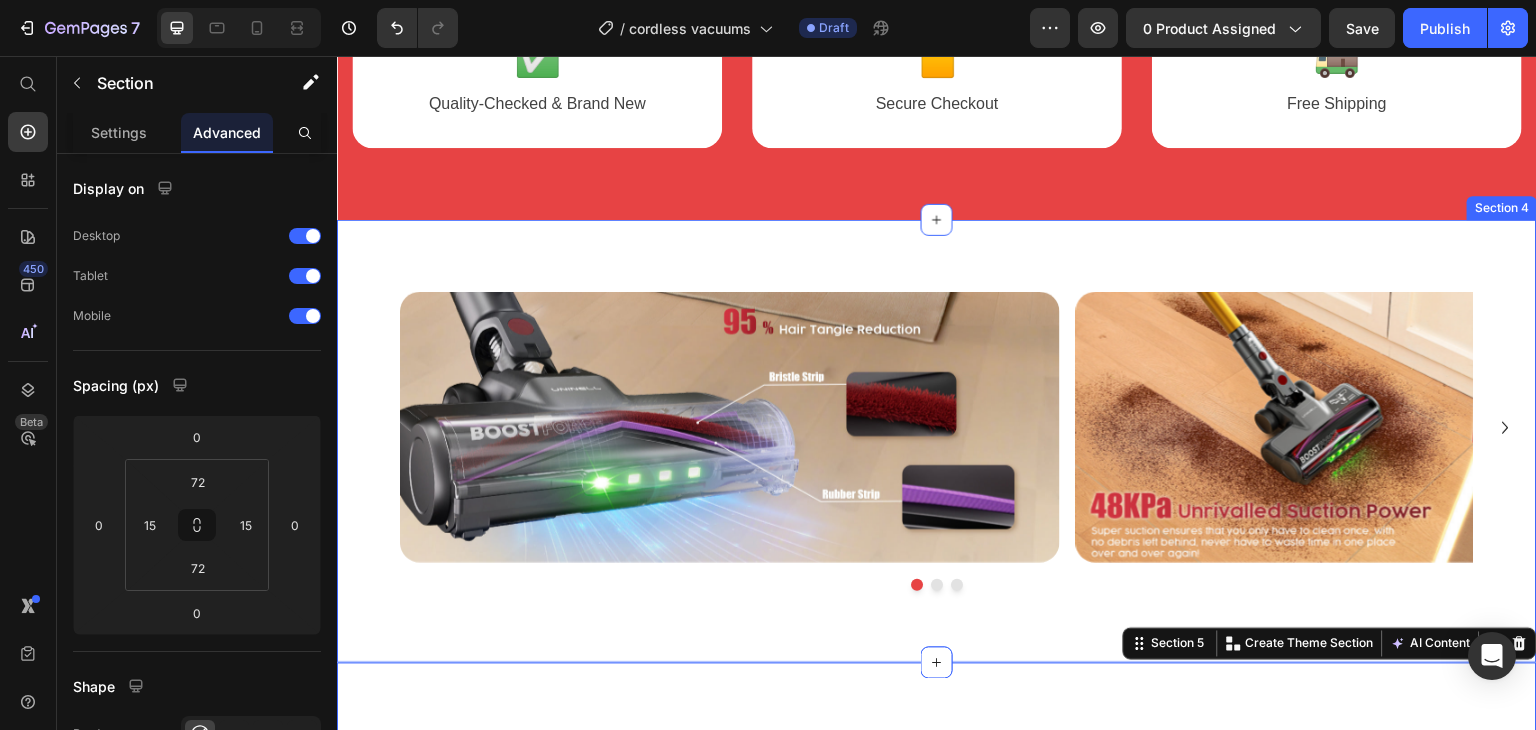 click on "Image Image Image
Carousel Section 4" at bounding box center (937, 441) 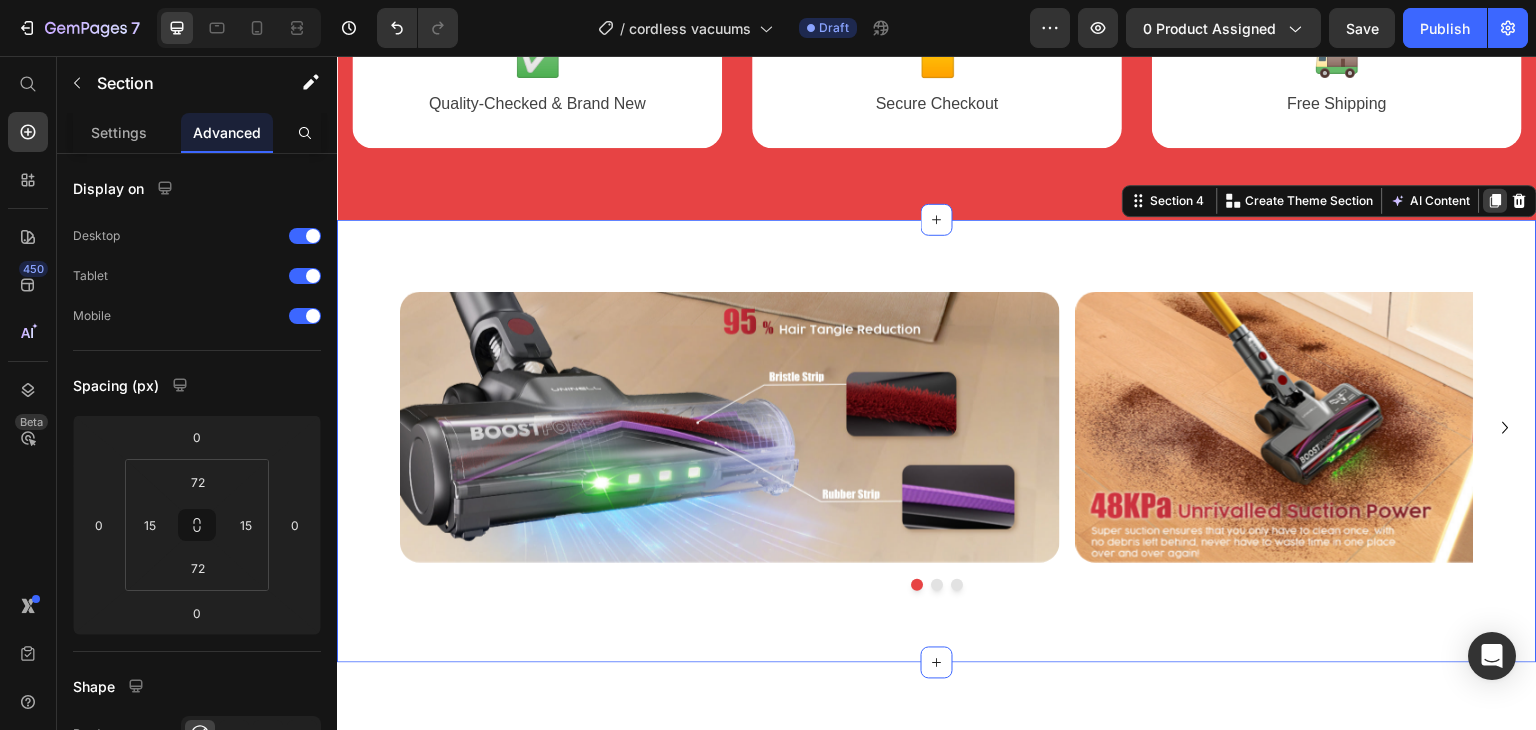 click 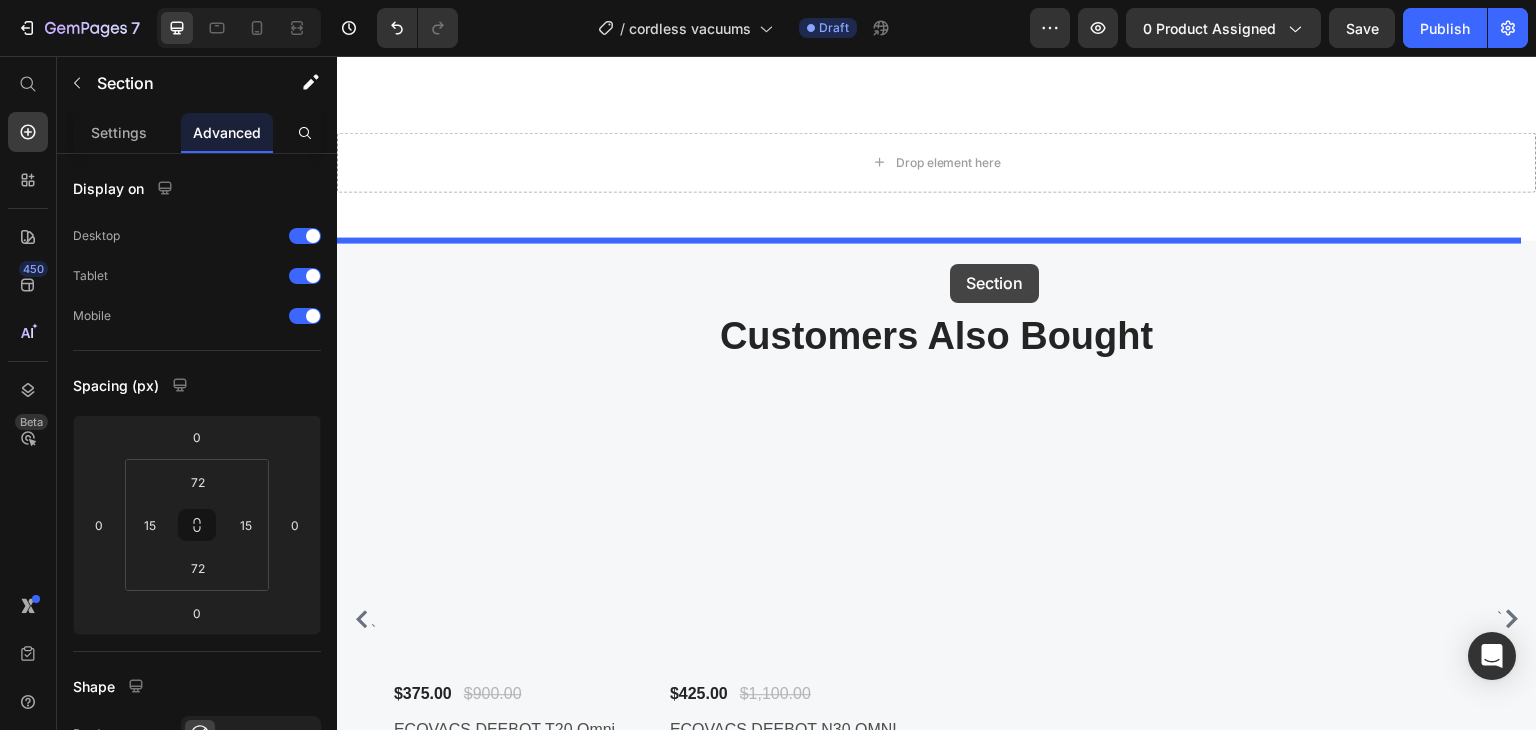 scroll, scrollTop: 3583, scrollLeft: 0, axis: vertical 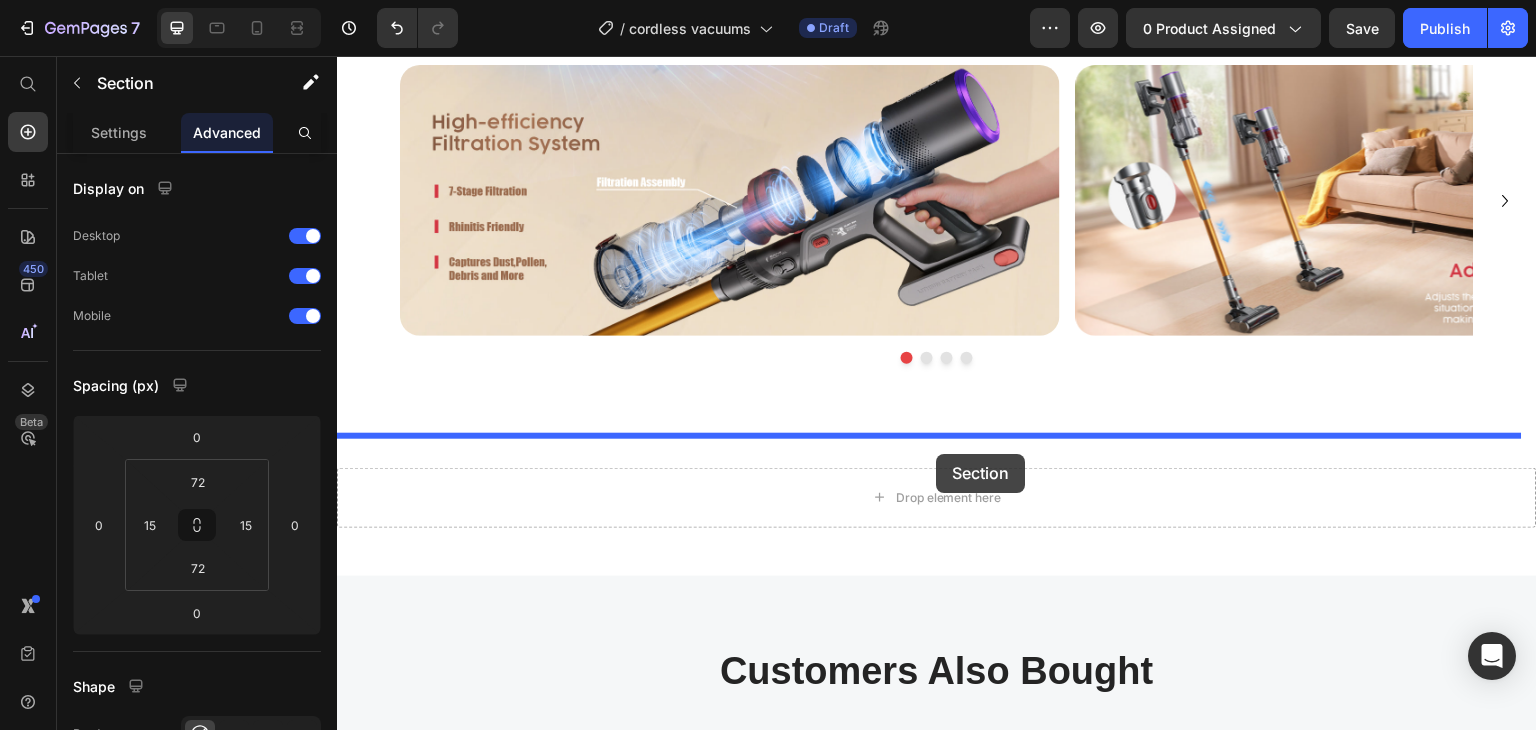 drag, startPoint x: 1169, startPoint y: 113, endPoint x: 936, endPoint y: 454, distance: 413.00122 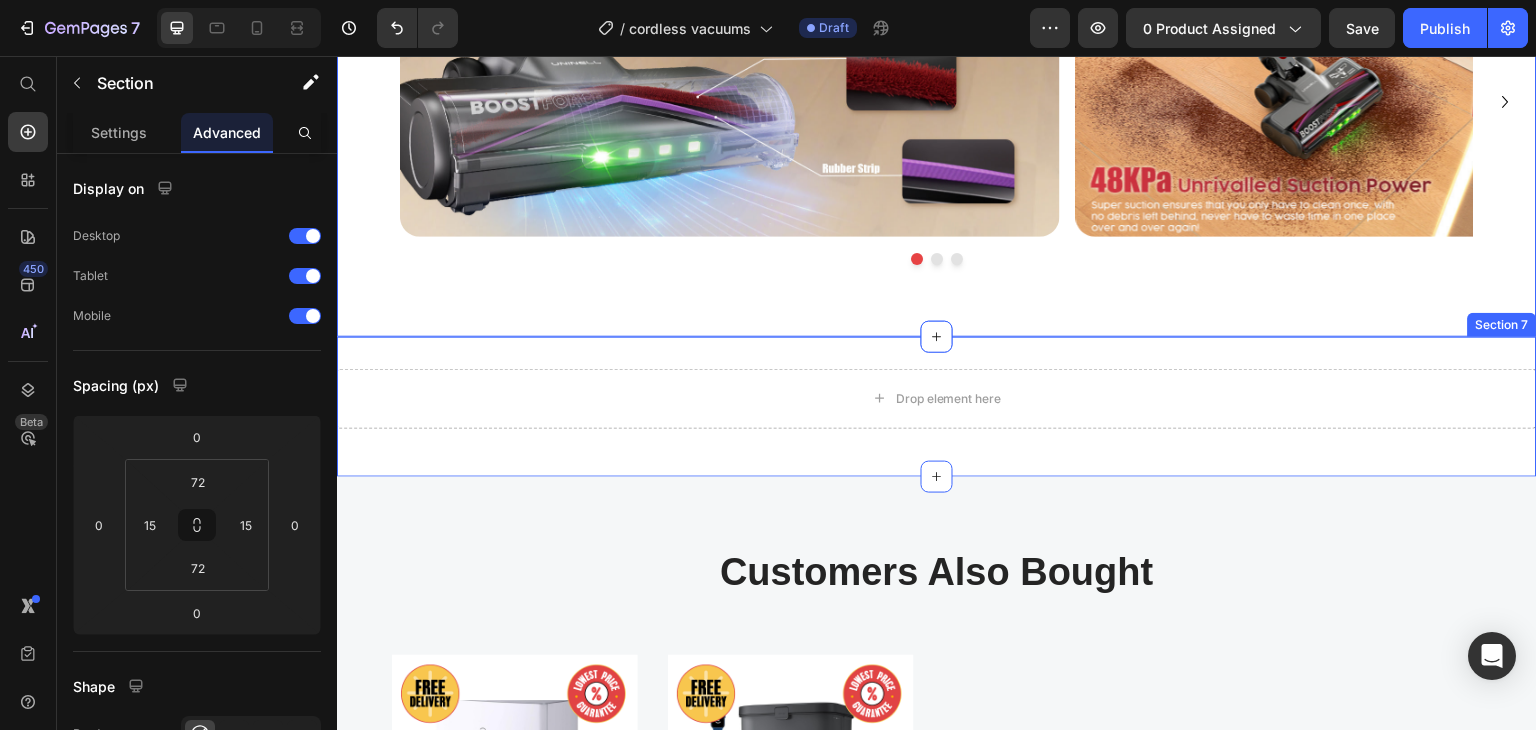 scroll, scrollTop: 3674, scrollLeft: 0, axis: vertical 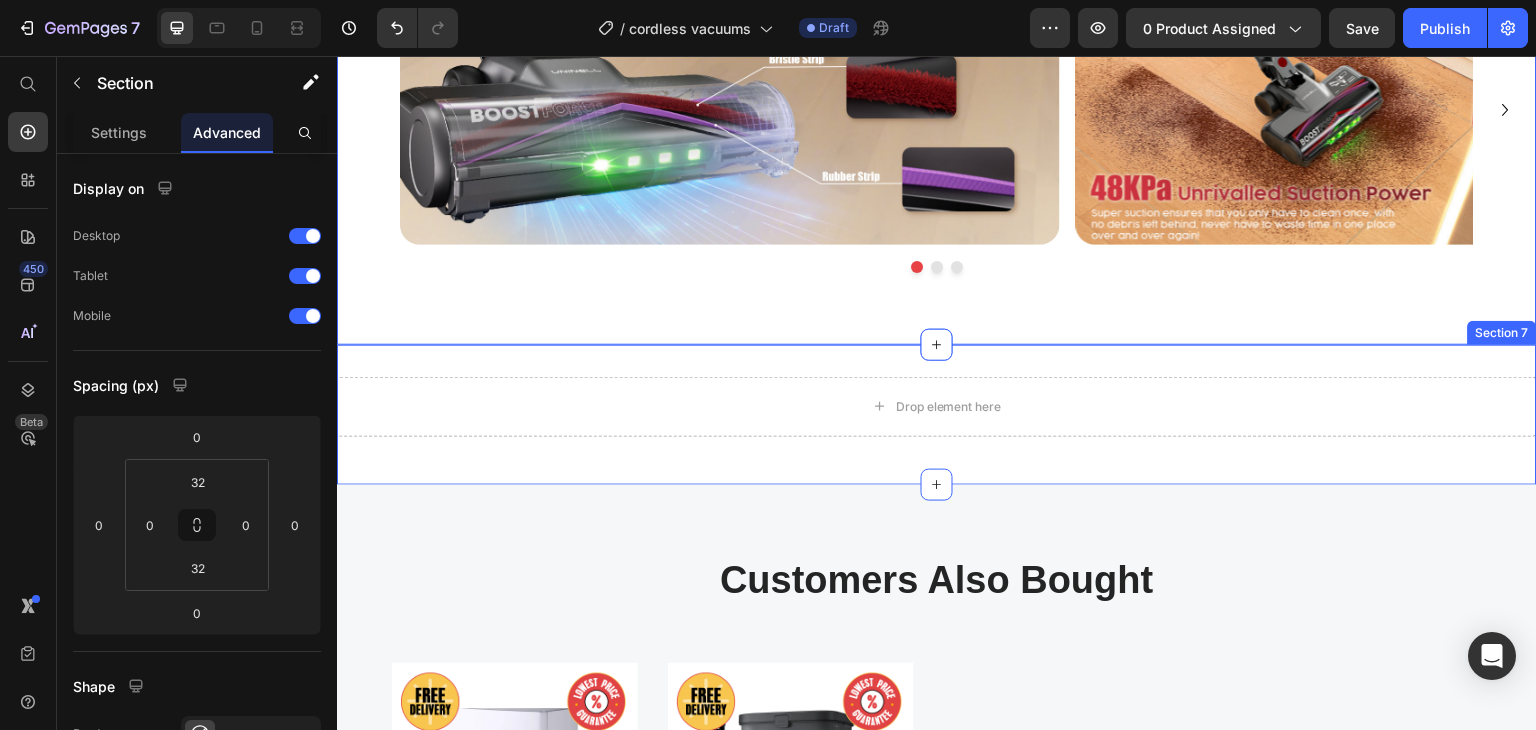 click on "Drop element here Row Section 7" at bounding box center (937, 415) 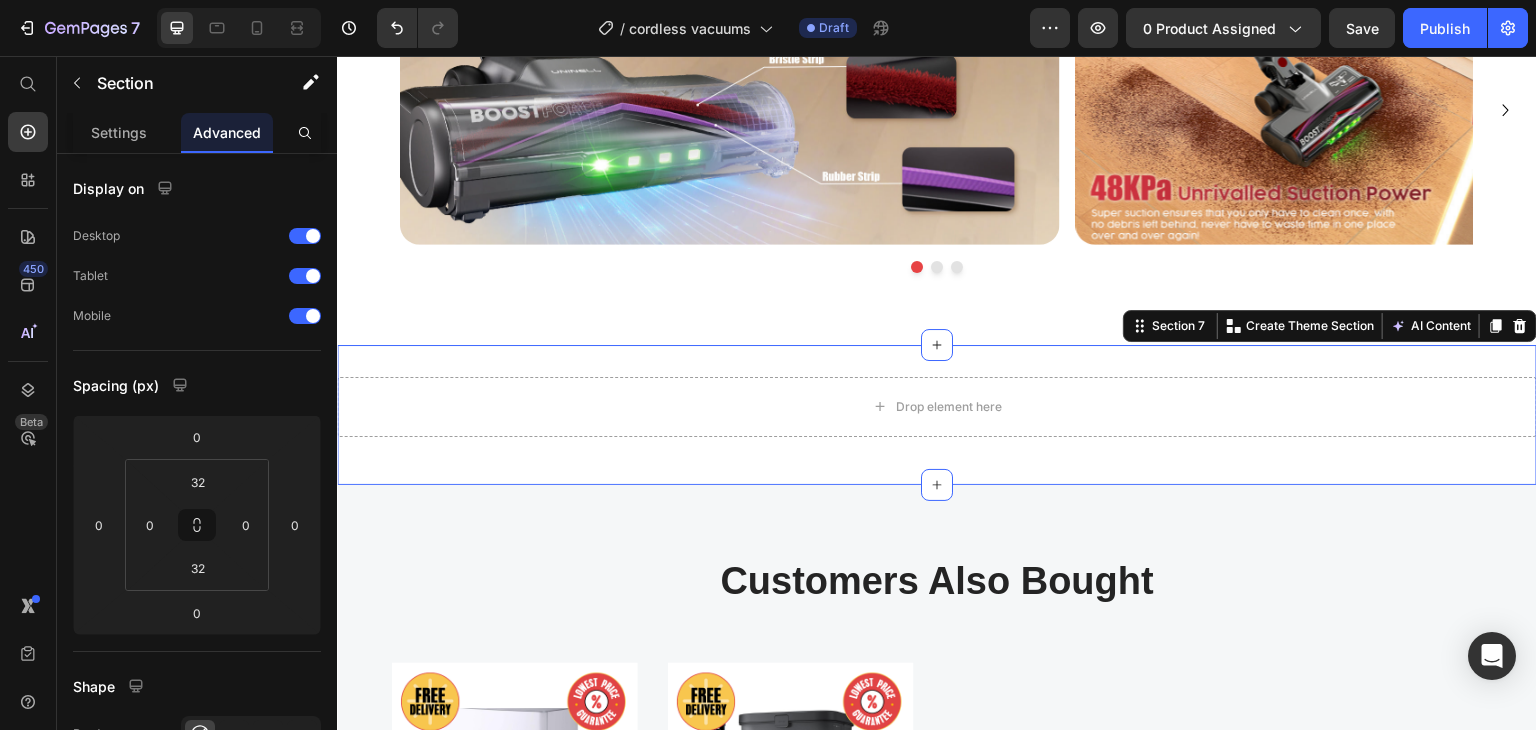 click 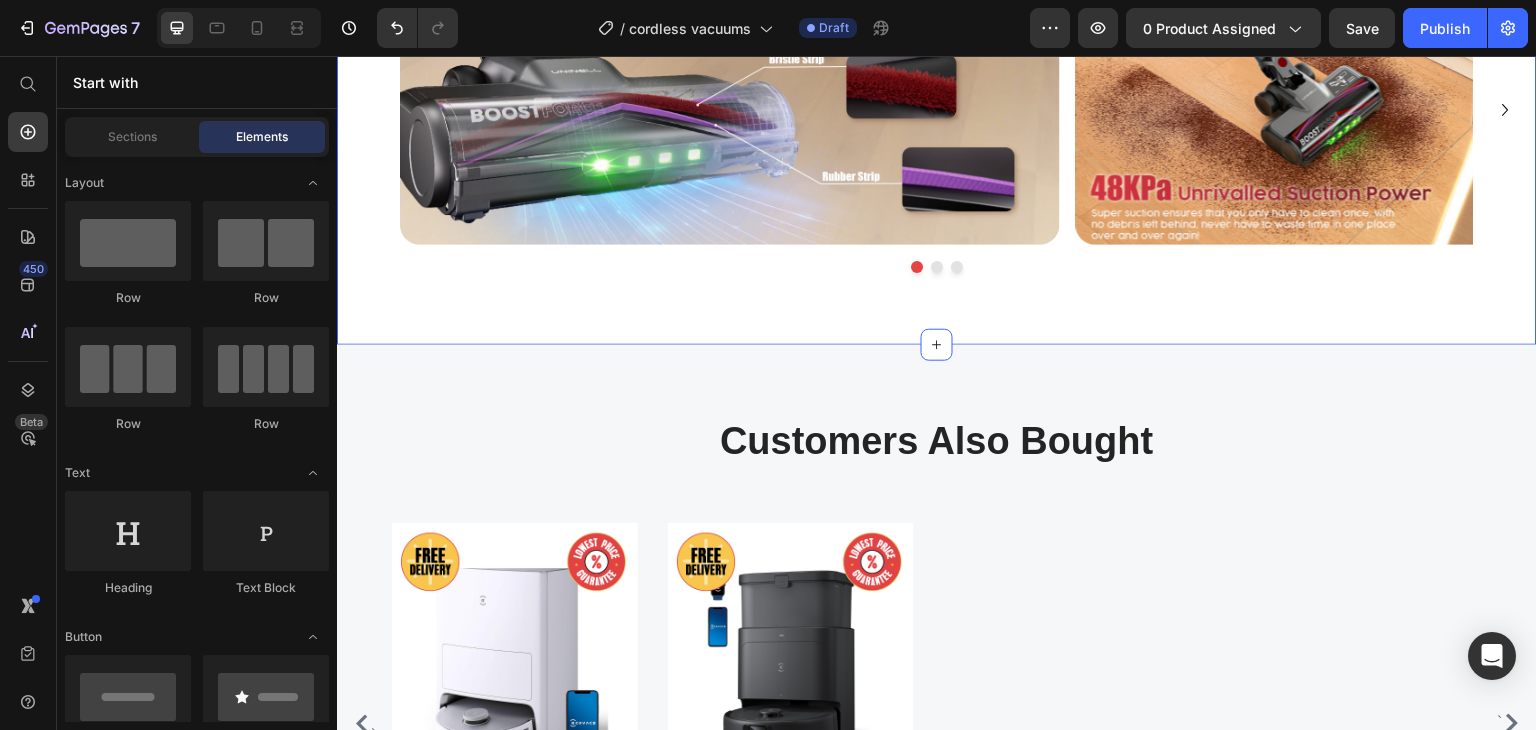 scroll, scrollTop: 3492, scrollLeft: 0, axis: vertical 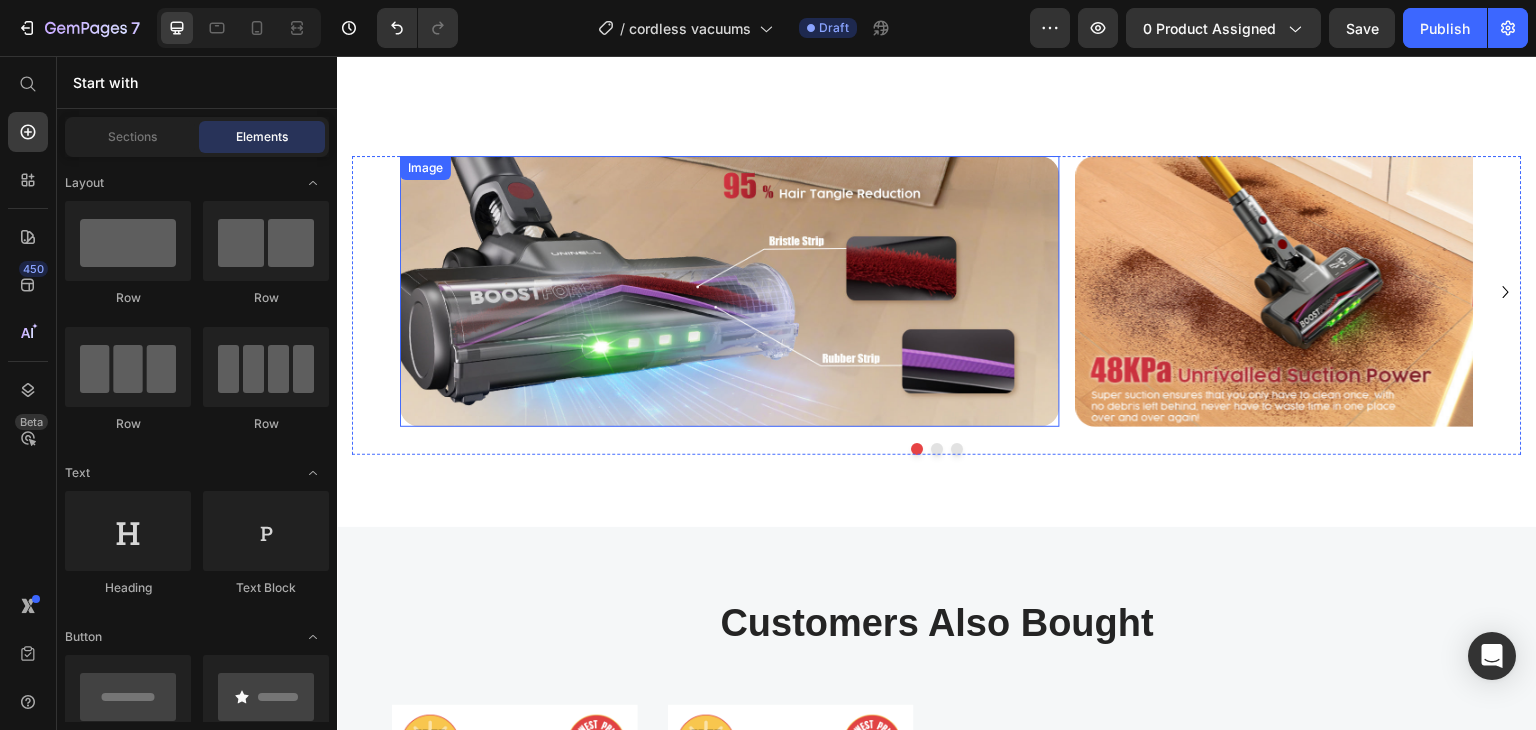 click at bounding box center (730, 291) 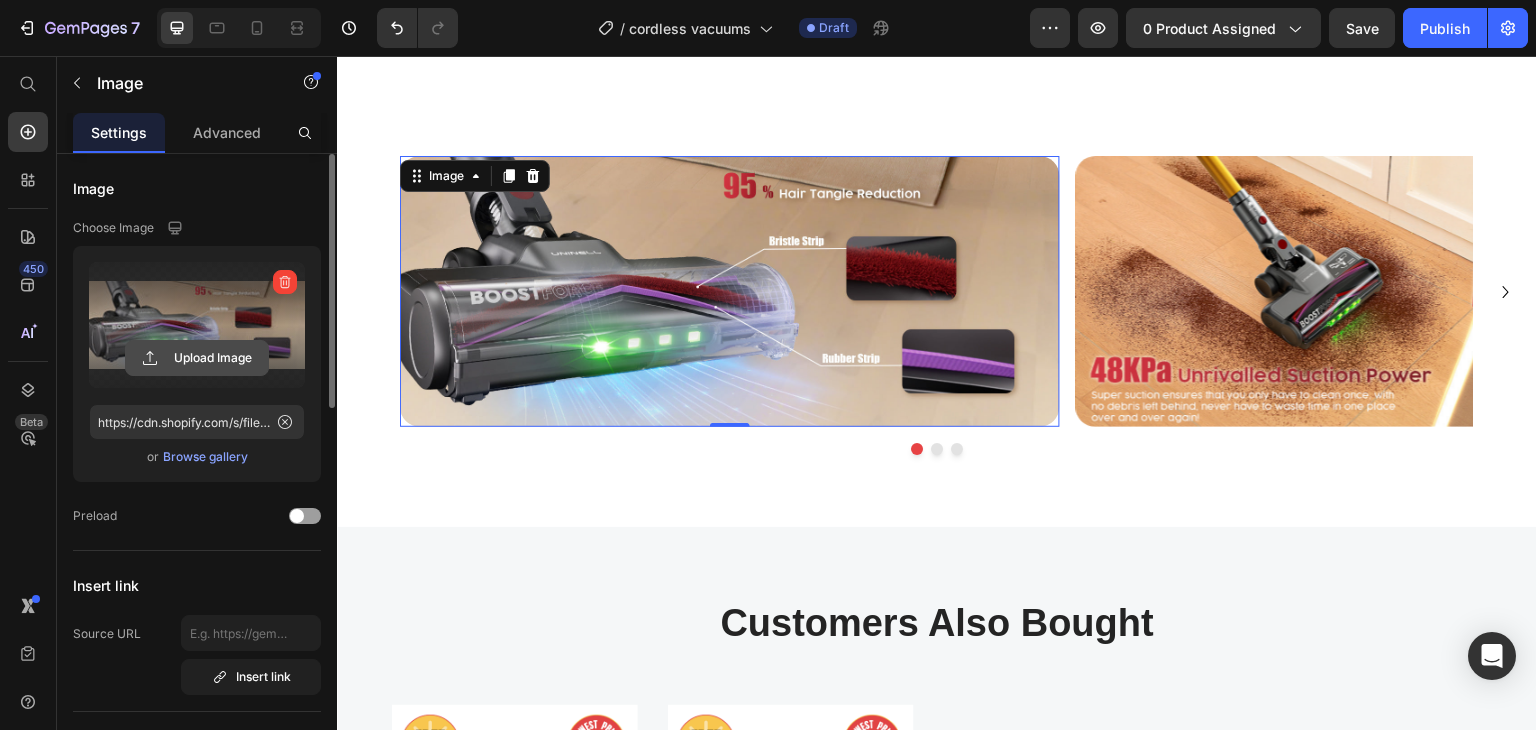 click 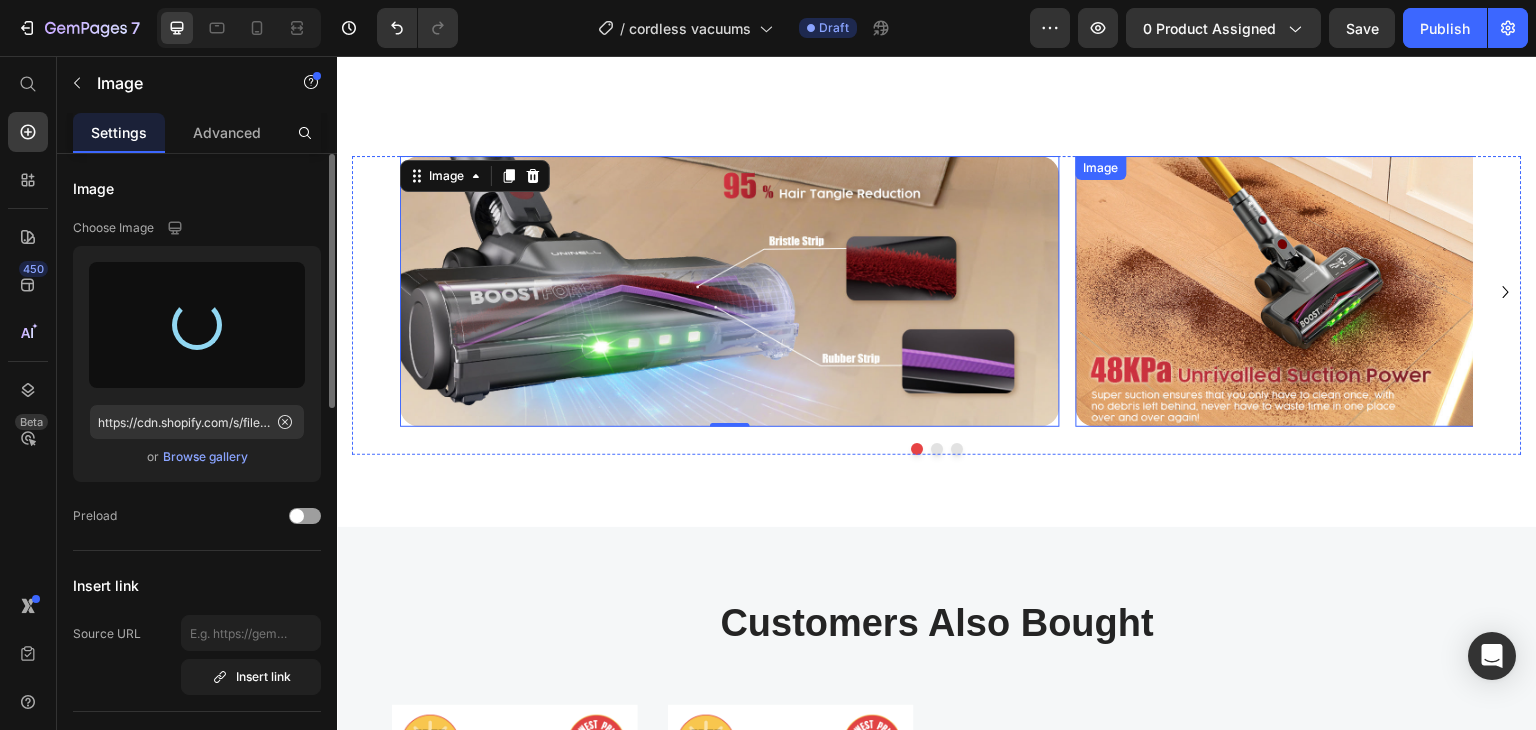 type on "https://cdn.shopify.com/s/files/1/0574/4522/0398/files/gempages_547507537893655623-d46db9bd-1b84-4629-9ed0-b06616036131.jpg" 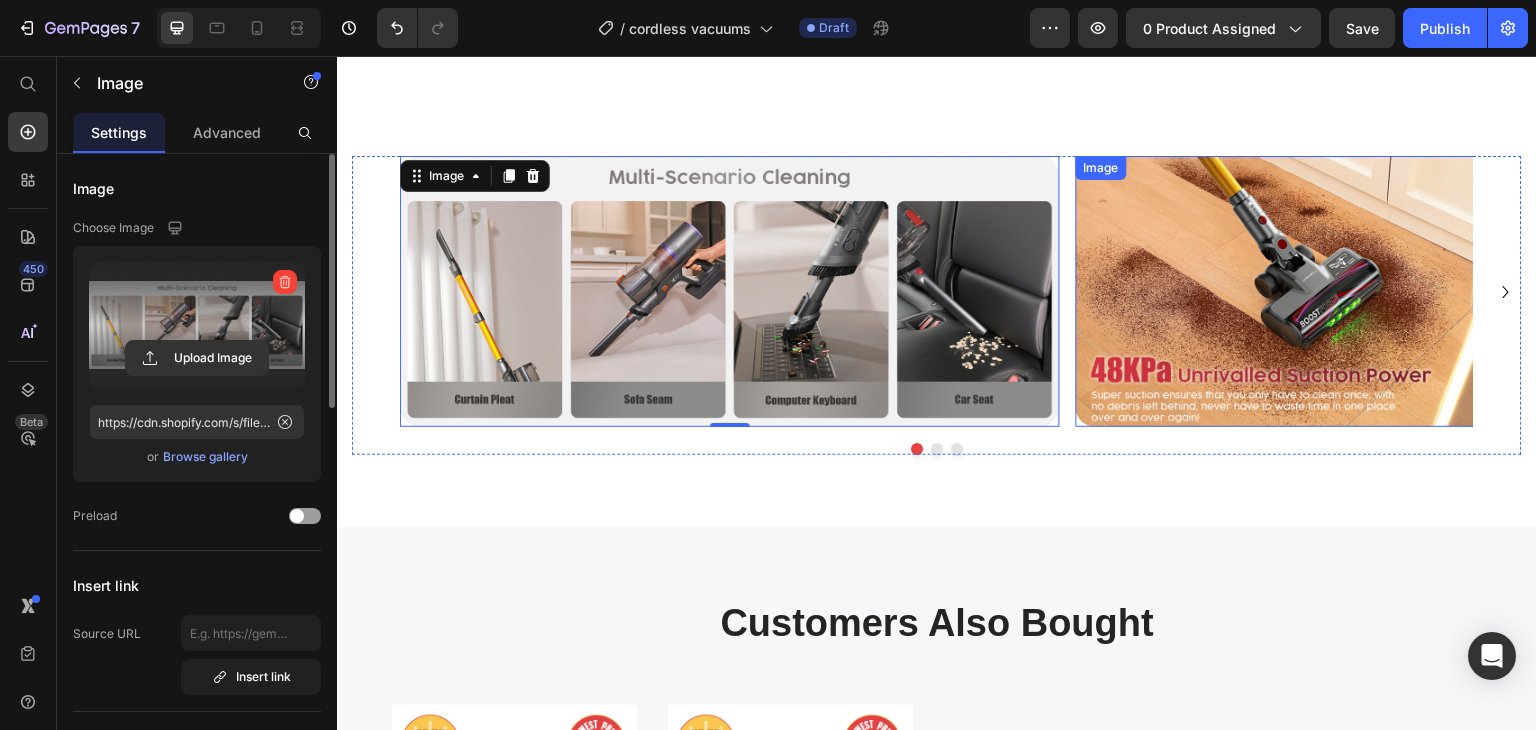 click at bounding box center [1406, 291] 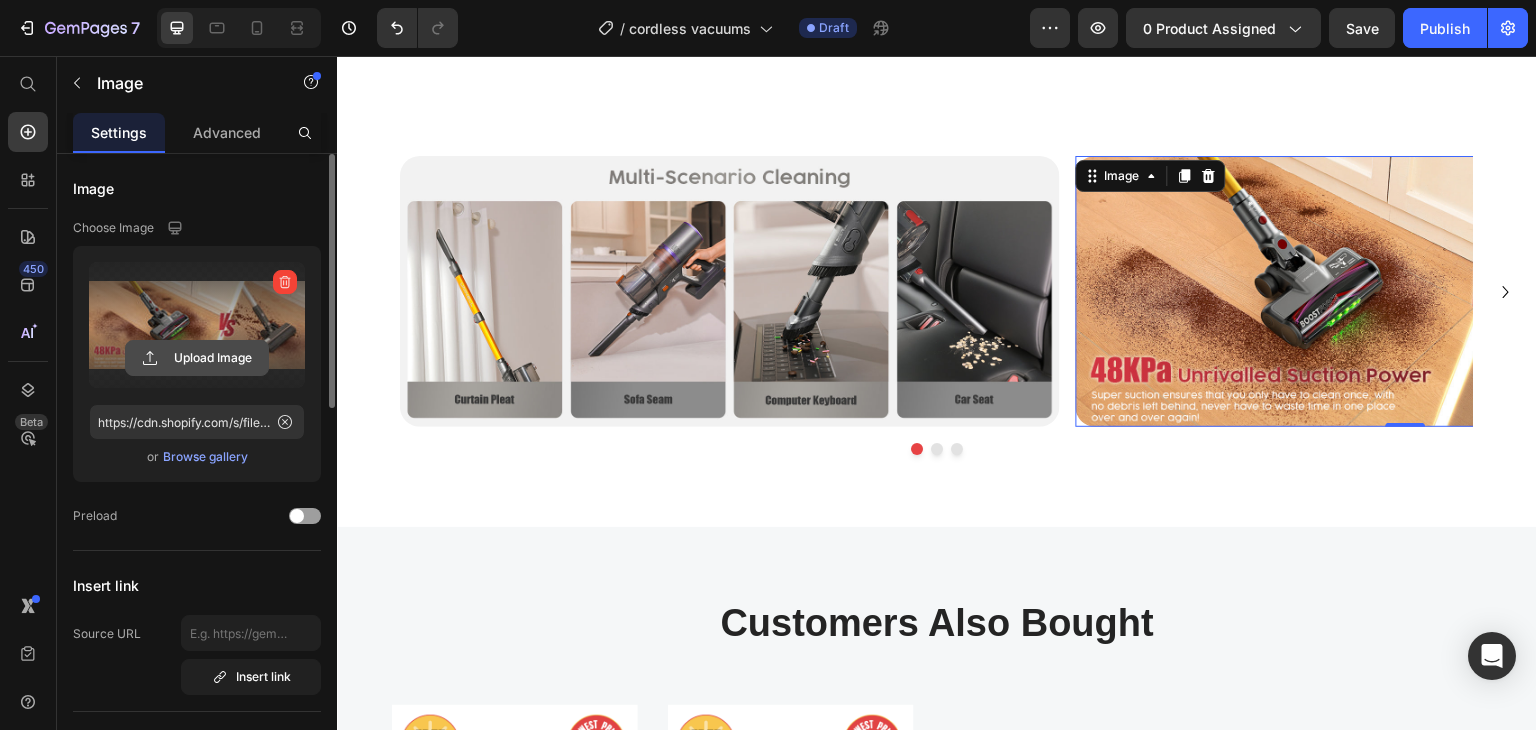 click 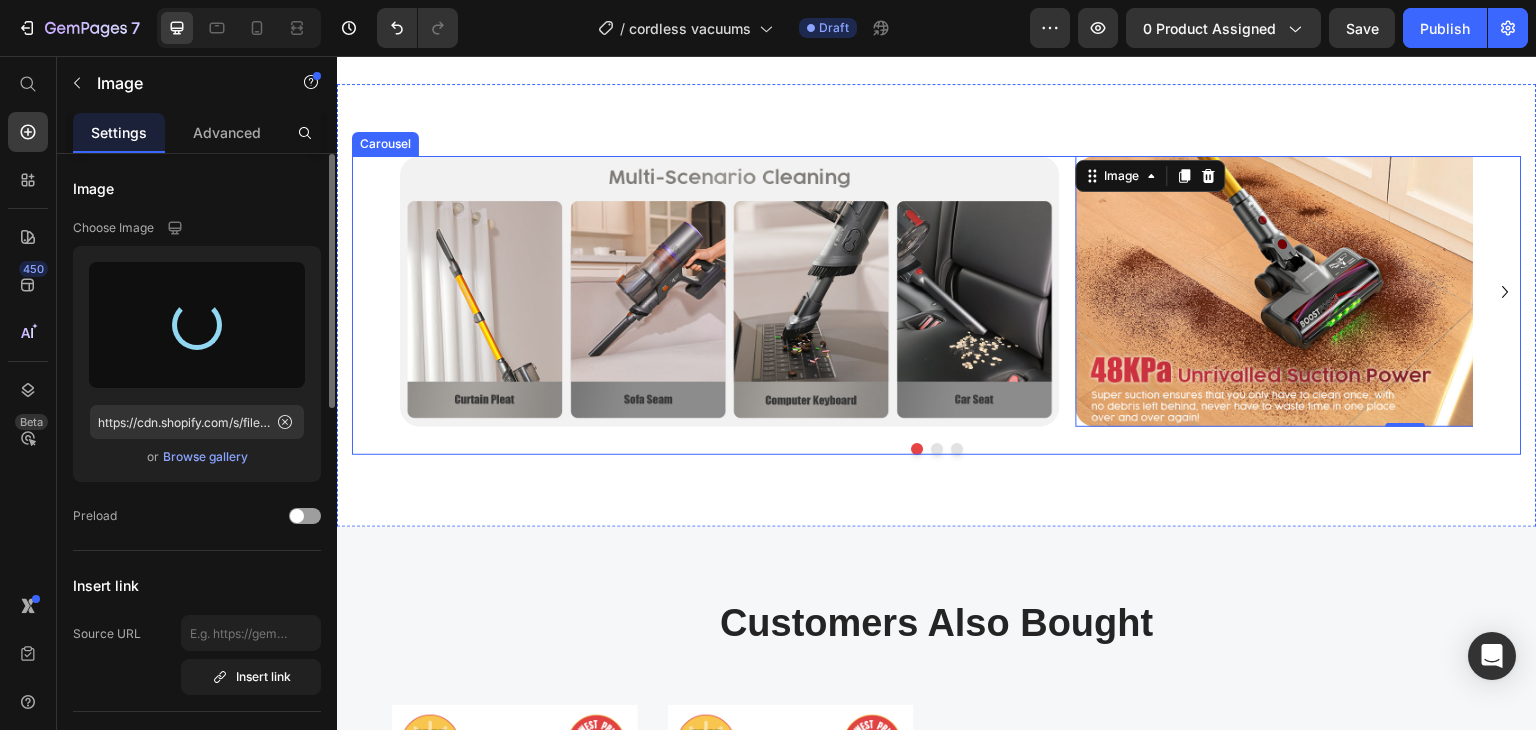 type on "https://cdn.shopify.com/s/files/1/0574/4522/0398/files/gempages_547507537893655623-d4577c63-237d-4dca-94e7-7681d5d7c54a.jpg" 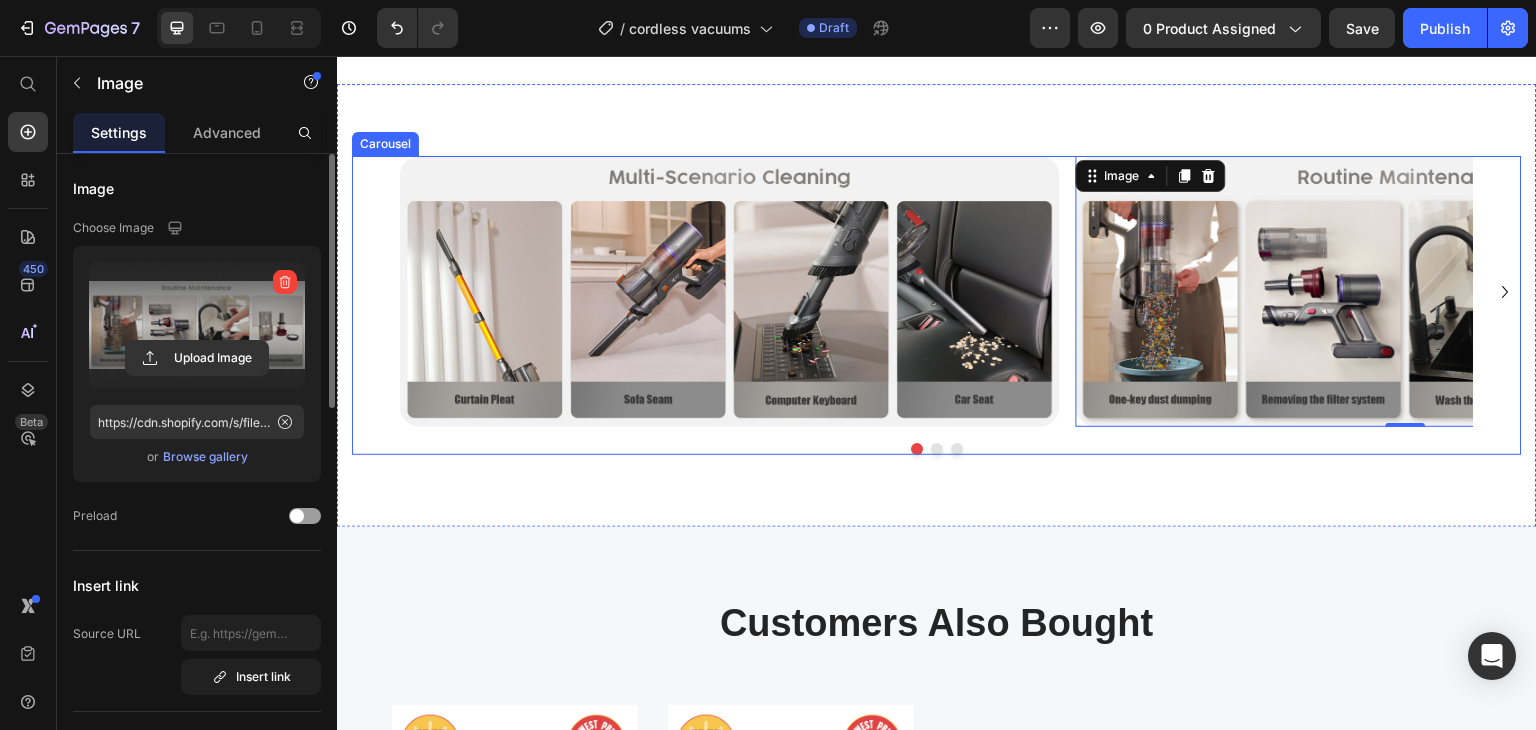 click 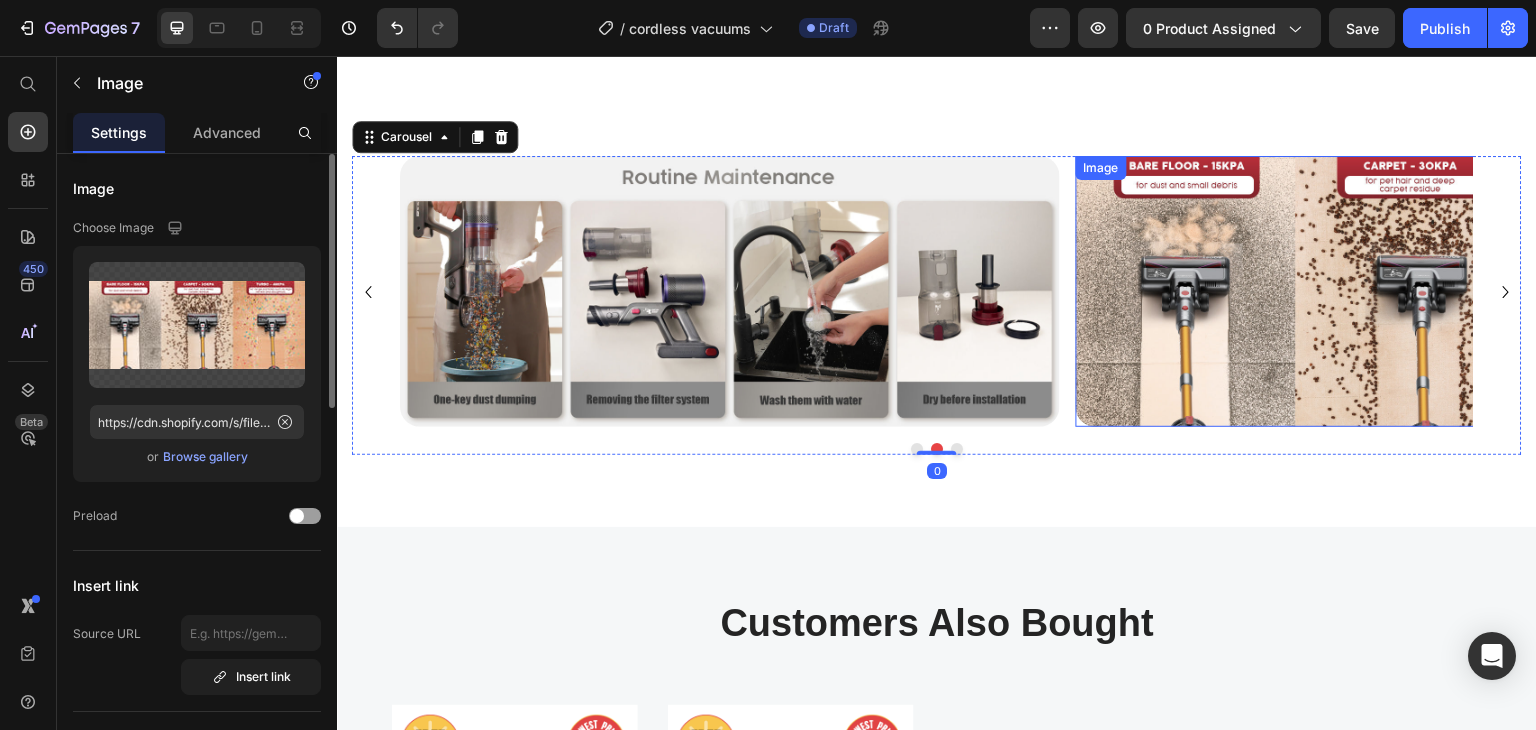 click at bounding box center (1406, 291) 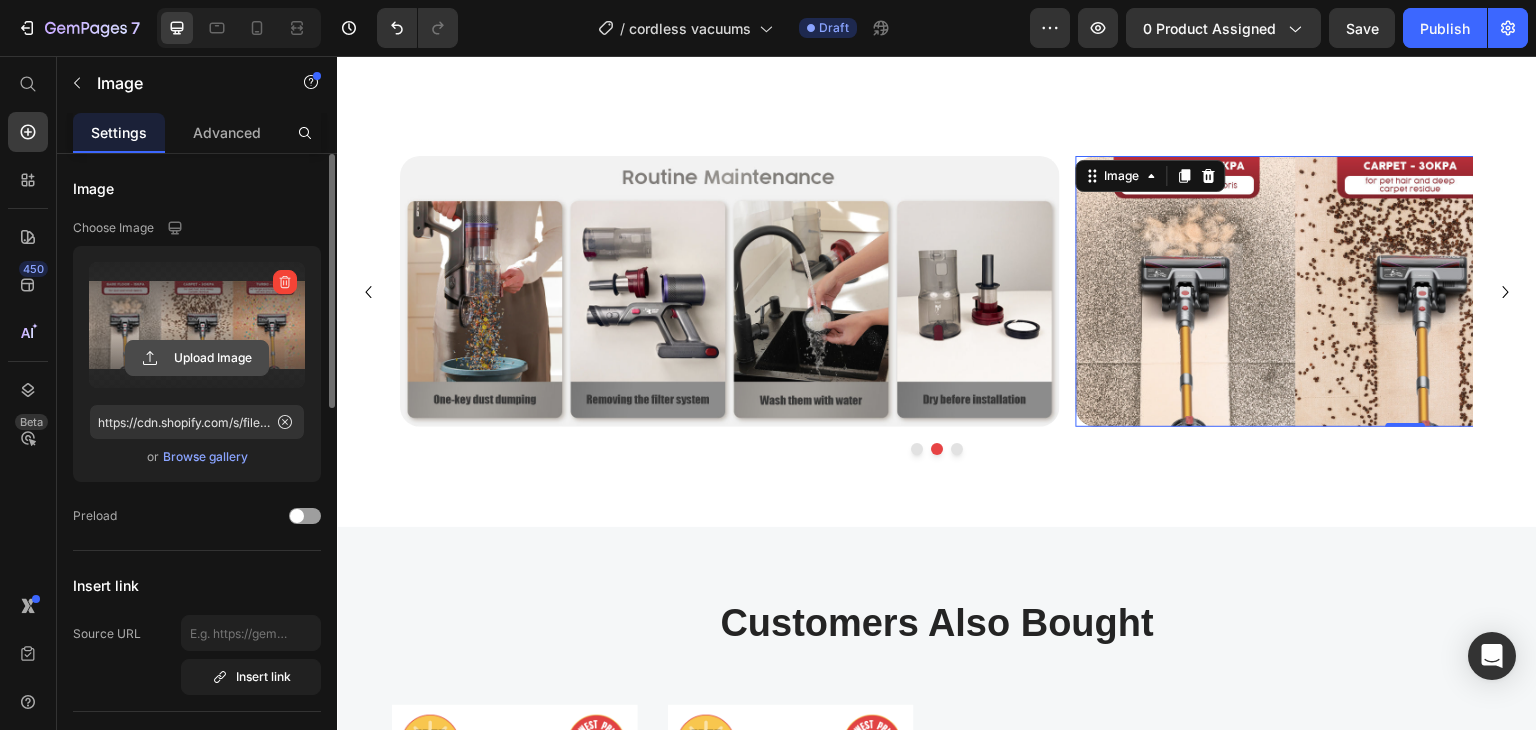 click 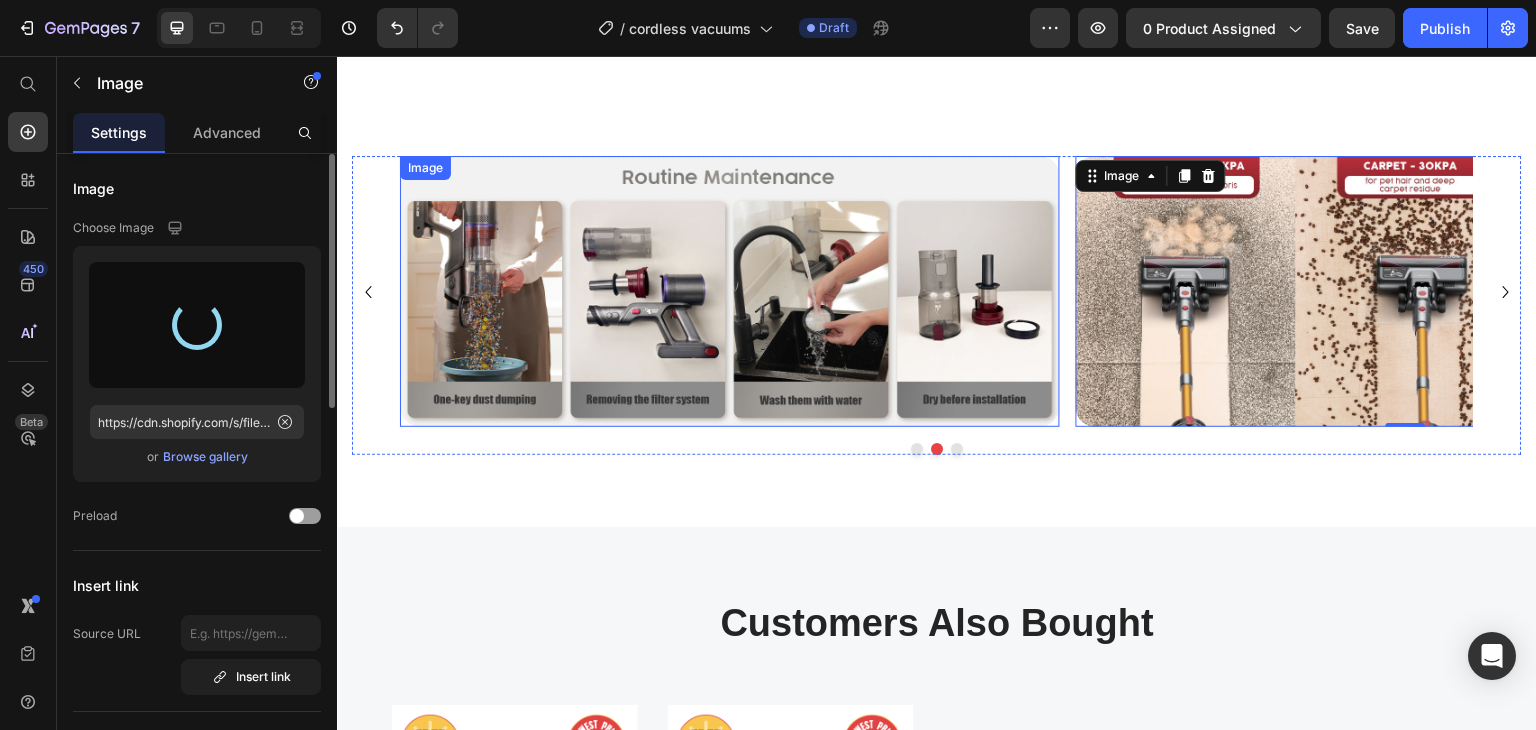type on "https://cdn.shopify.com/s/files/1/0574/4522/0398/files/gempages_547507537893655623-3544f6a4-b295-40d2-9104-670fa30dc881.jpg" 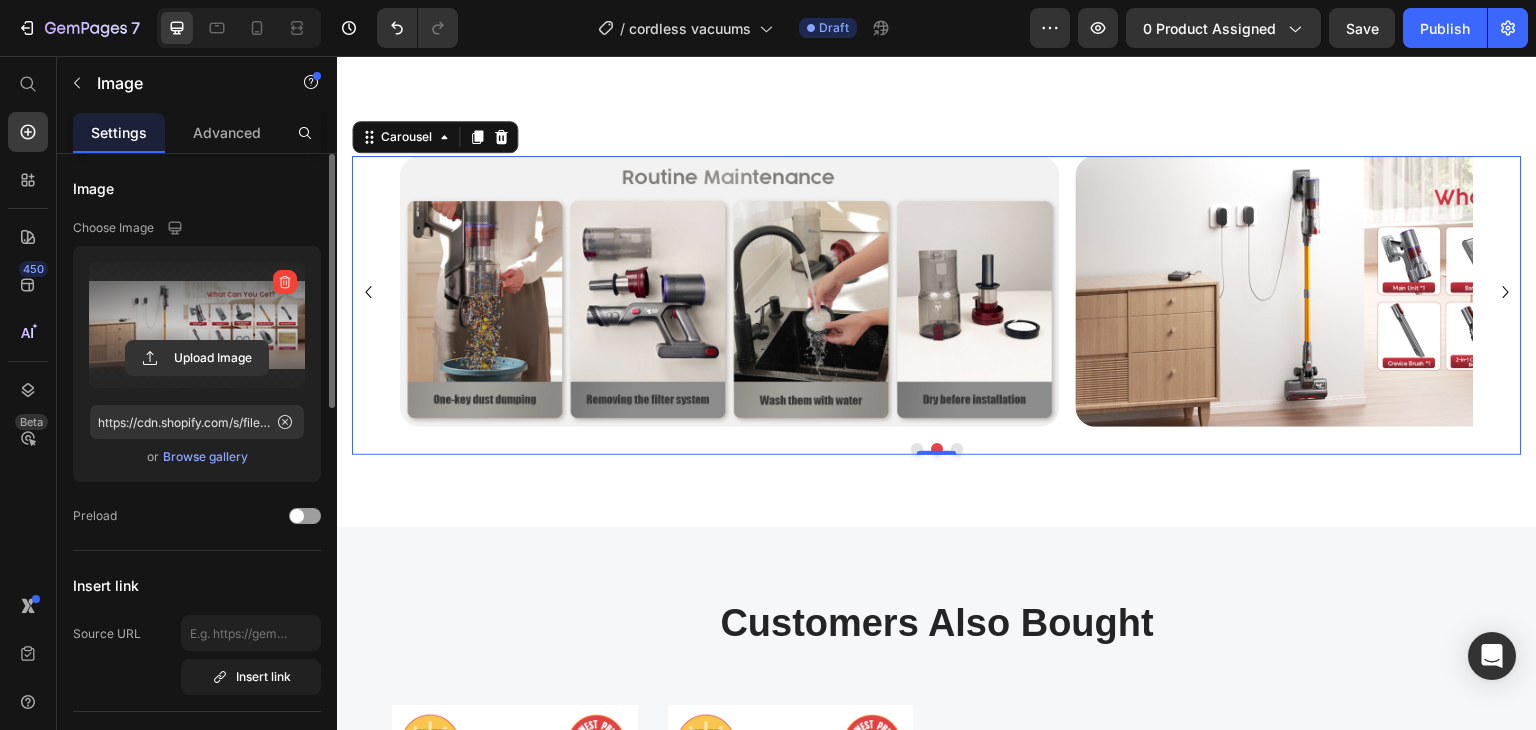 click at bounding box center [917, 449] 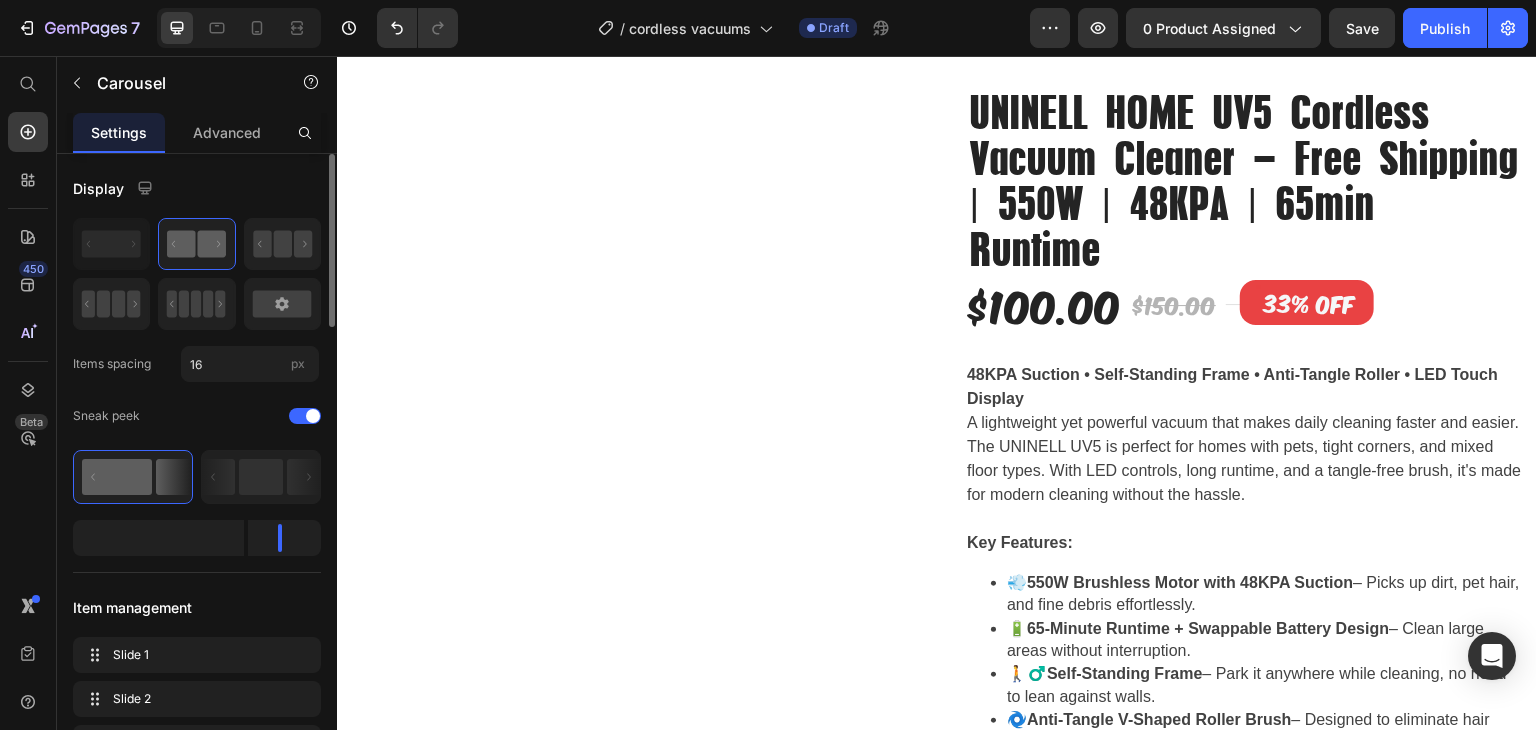scroll, scrollTop: 0, scrollLeft: 0, axis: both 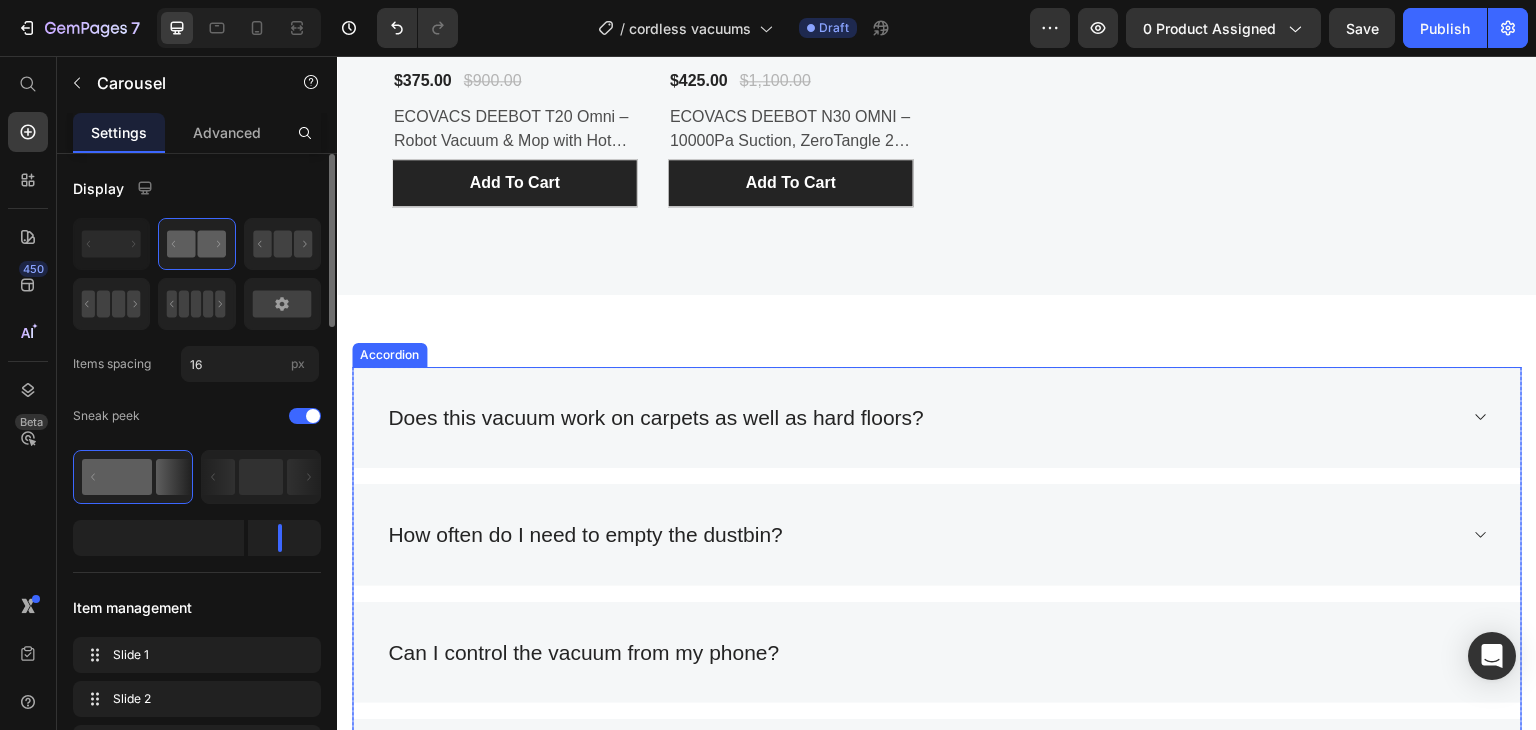 click on "Does this vacuum work on carpets as well as hard floors?" at bounding box center (656, 418) 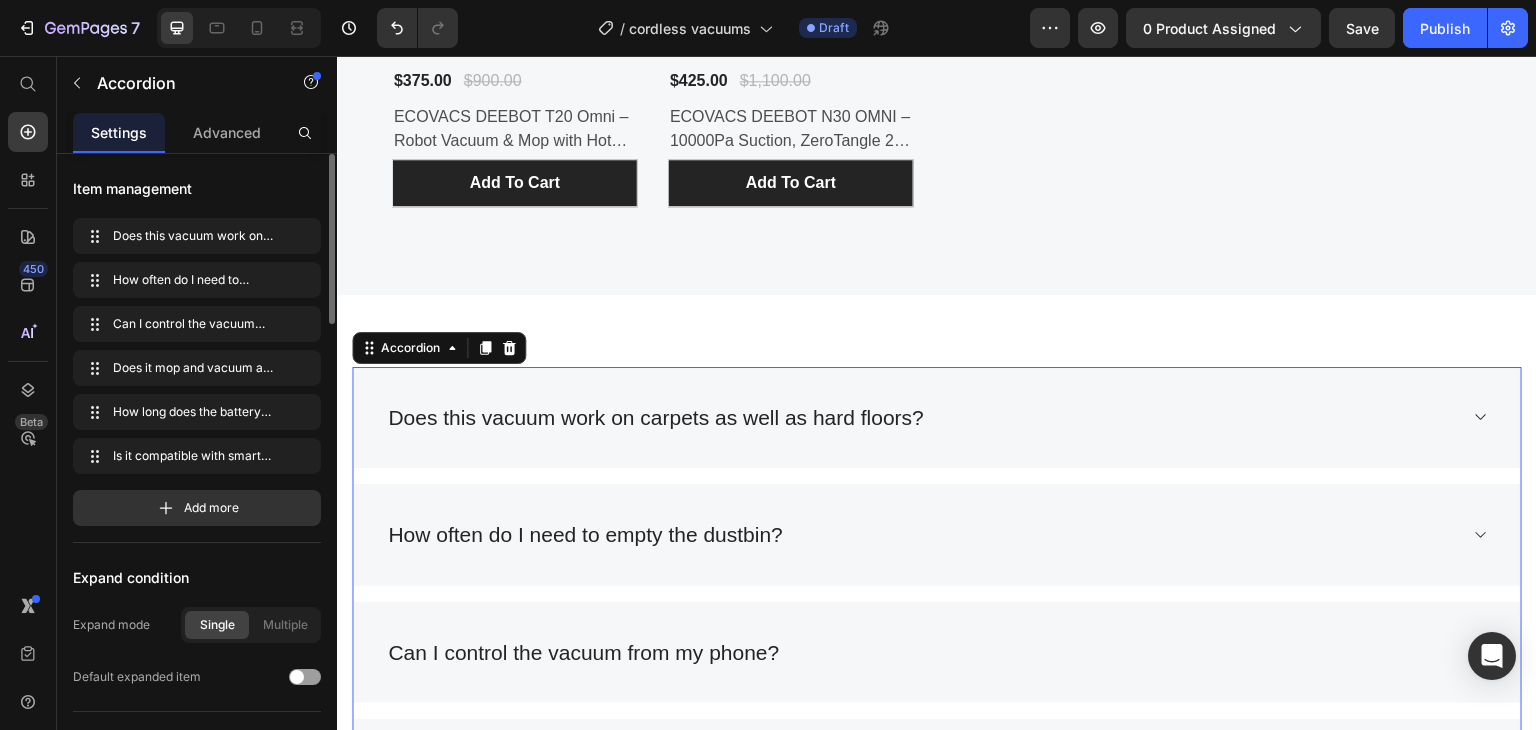 scroll, scrollTop: 4391, scrollLeft: 0, axis: vertical 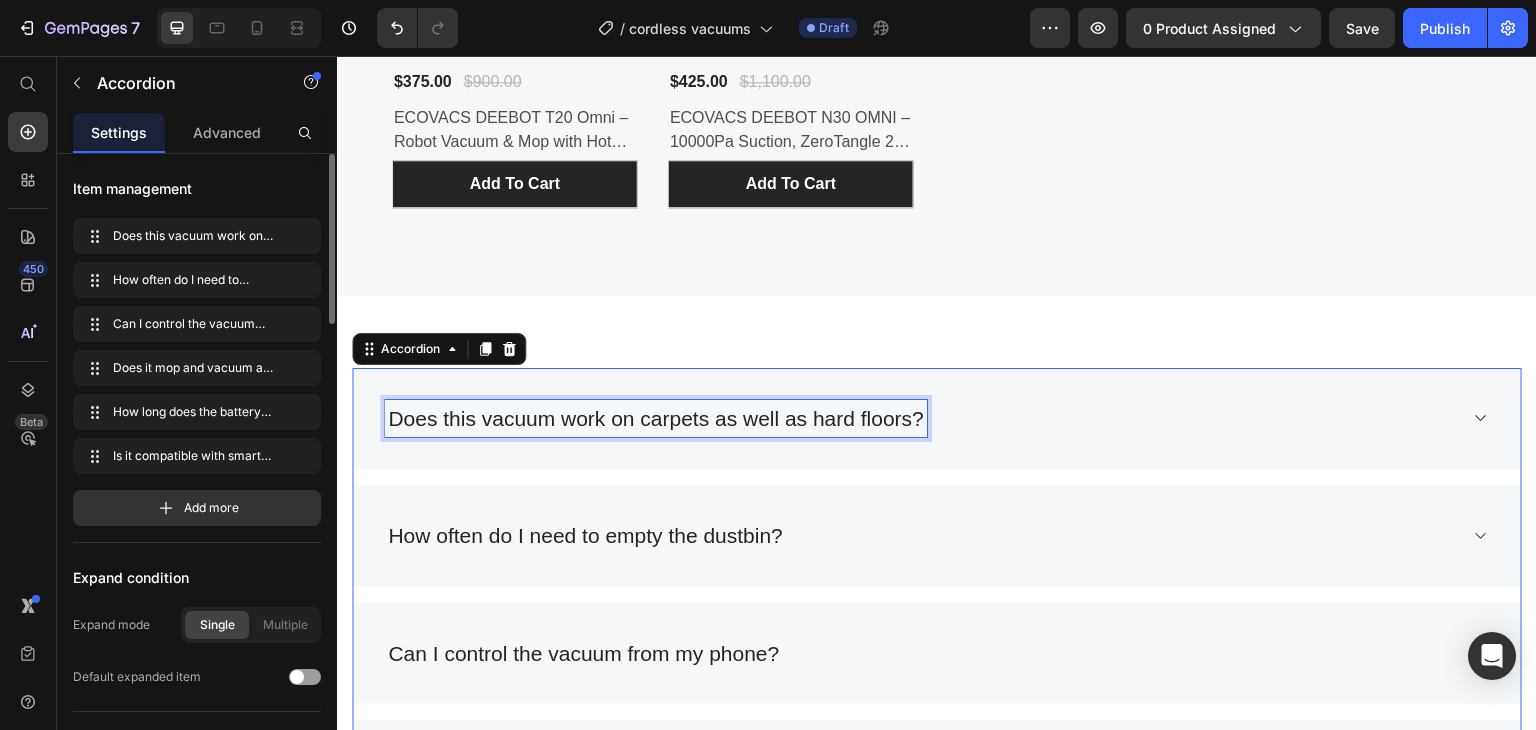 click on "Does this vacuum work on carpets as well as hard floors?" at bounding box center (656, 419) 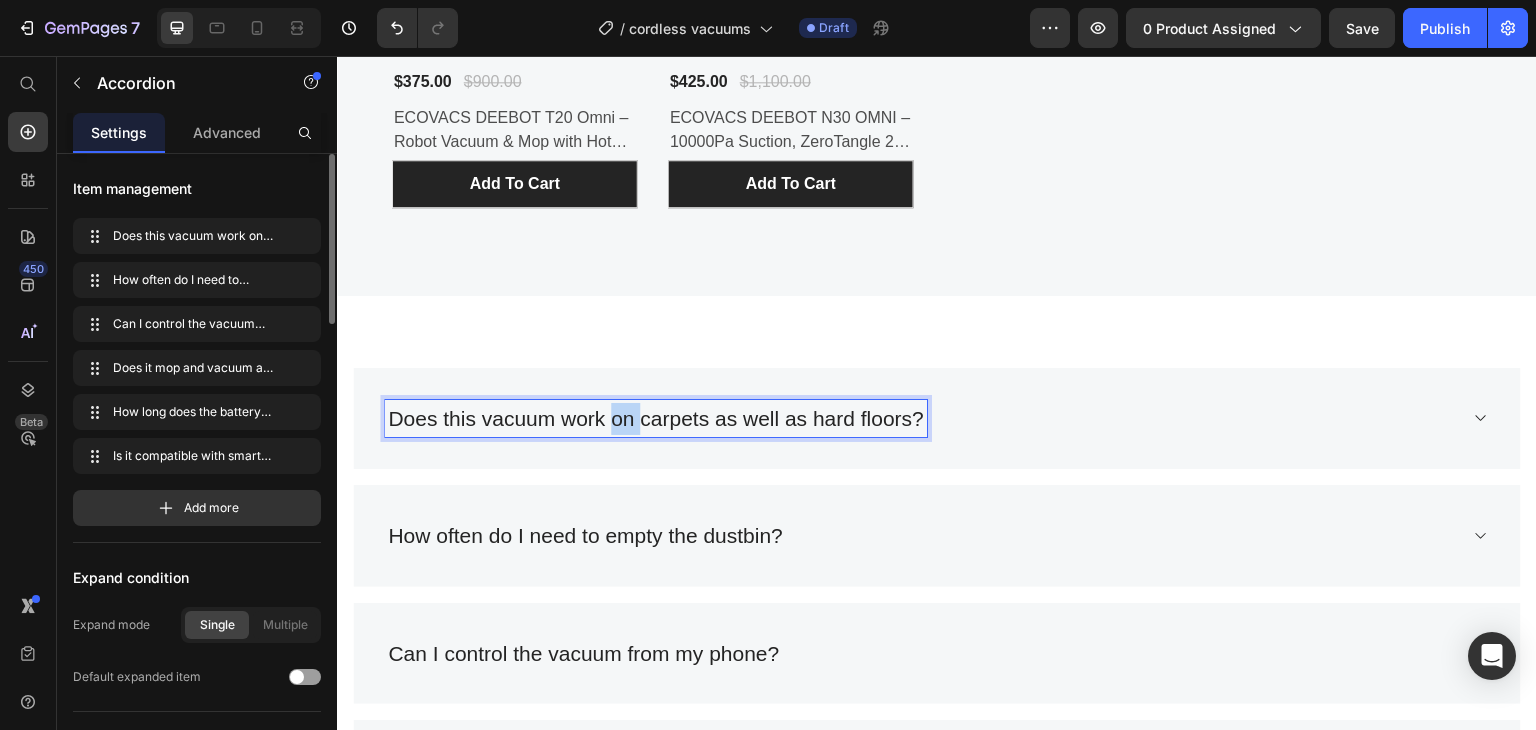 click on "Does this vacuum work on carpets as well as hard floors?" at bounding box center [656, 419] 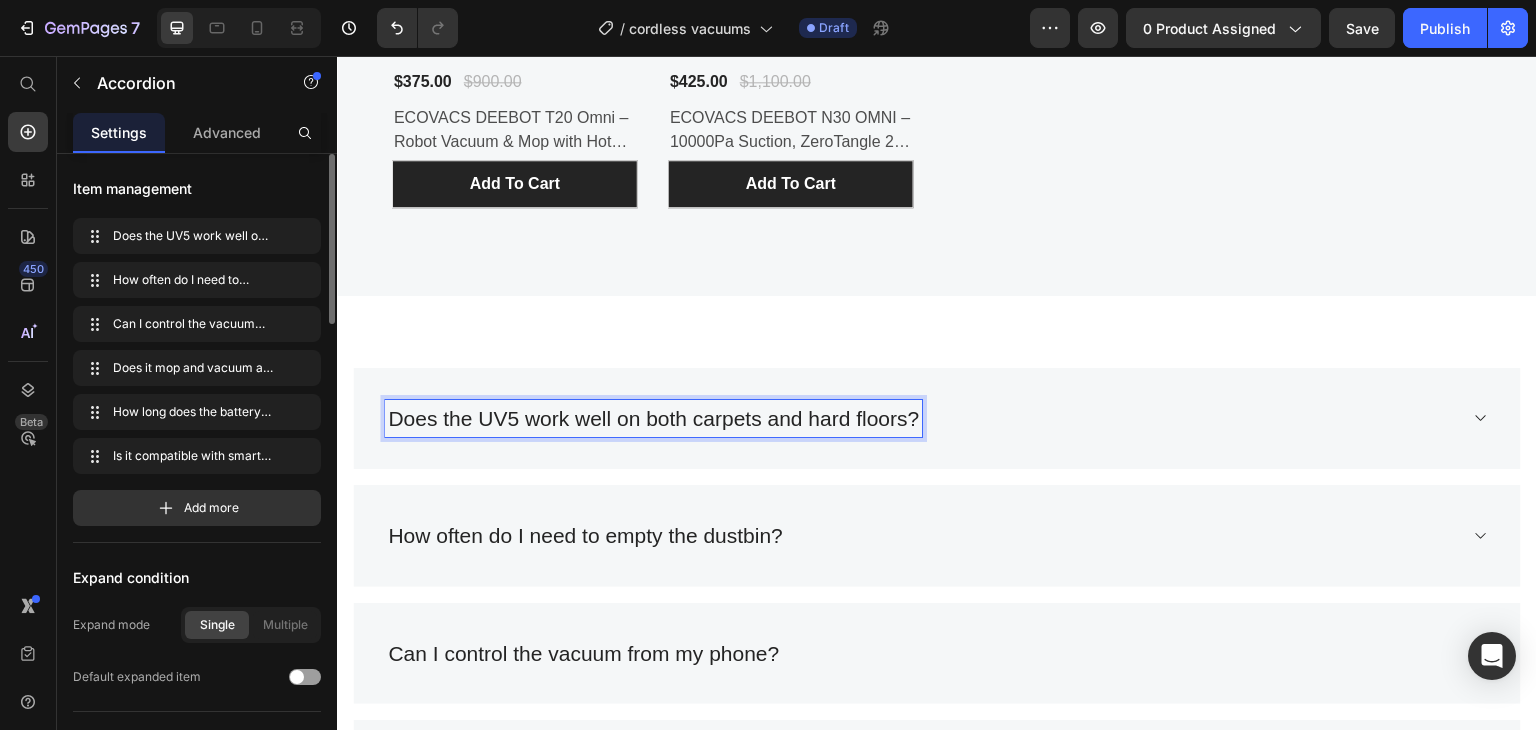 click on "Does the UV5 work well on both carpets and hard floors?" at bounding box center (921, 419) 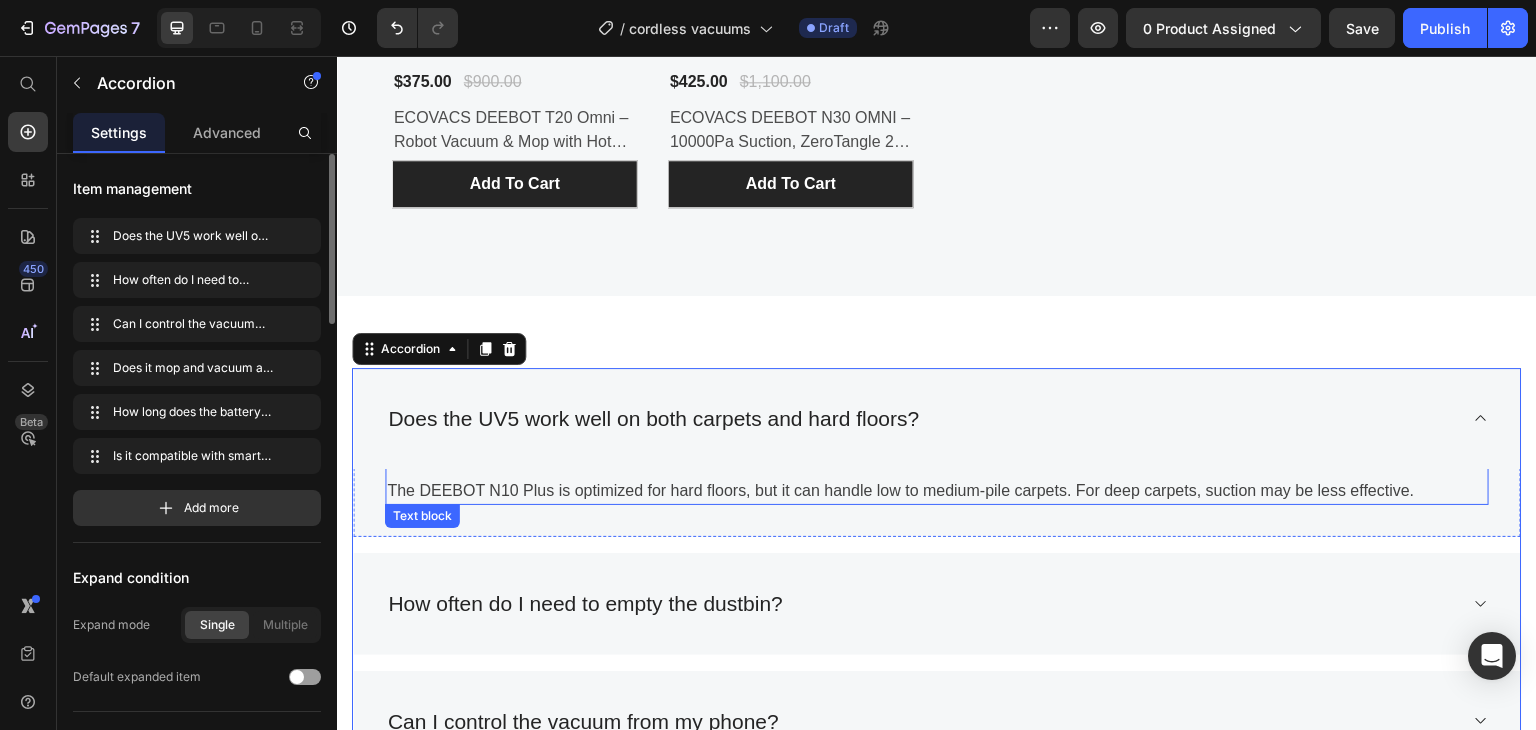 click on "The DEEBOT N10 Plus is optimized for hard floors, but it can handle low to medium-pile carpets. For deep carpets, suction may be less effective." at bounding box center (937, 479) 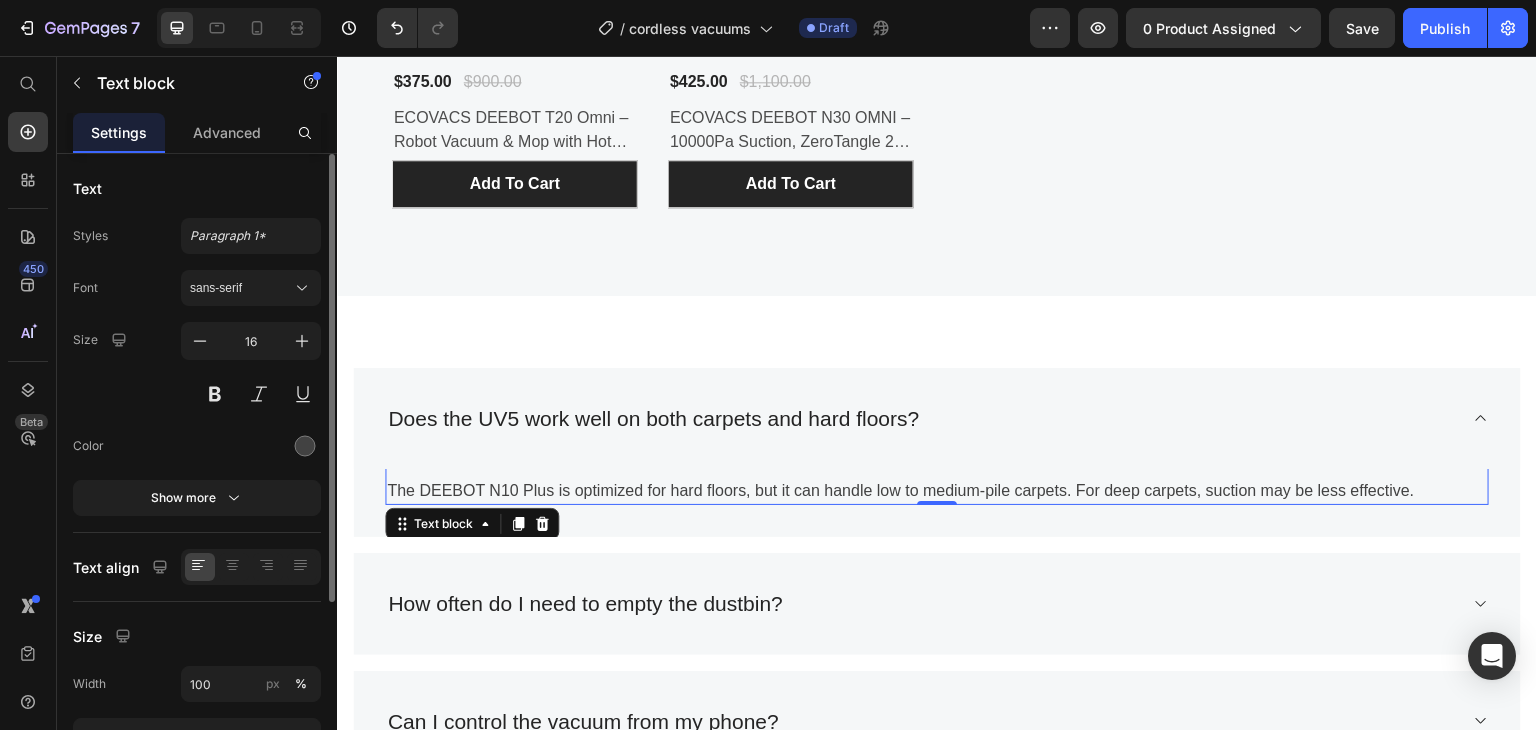 click on "The DEEBOT N10 Plus is optimized for hard floors, but it can handle low to medium-pile carpets. For deep carpets, suction may be less effective." at bounding box center [937, 479] 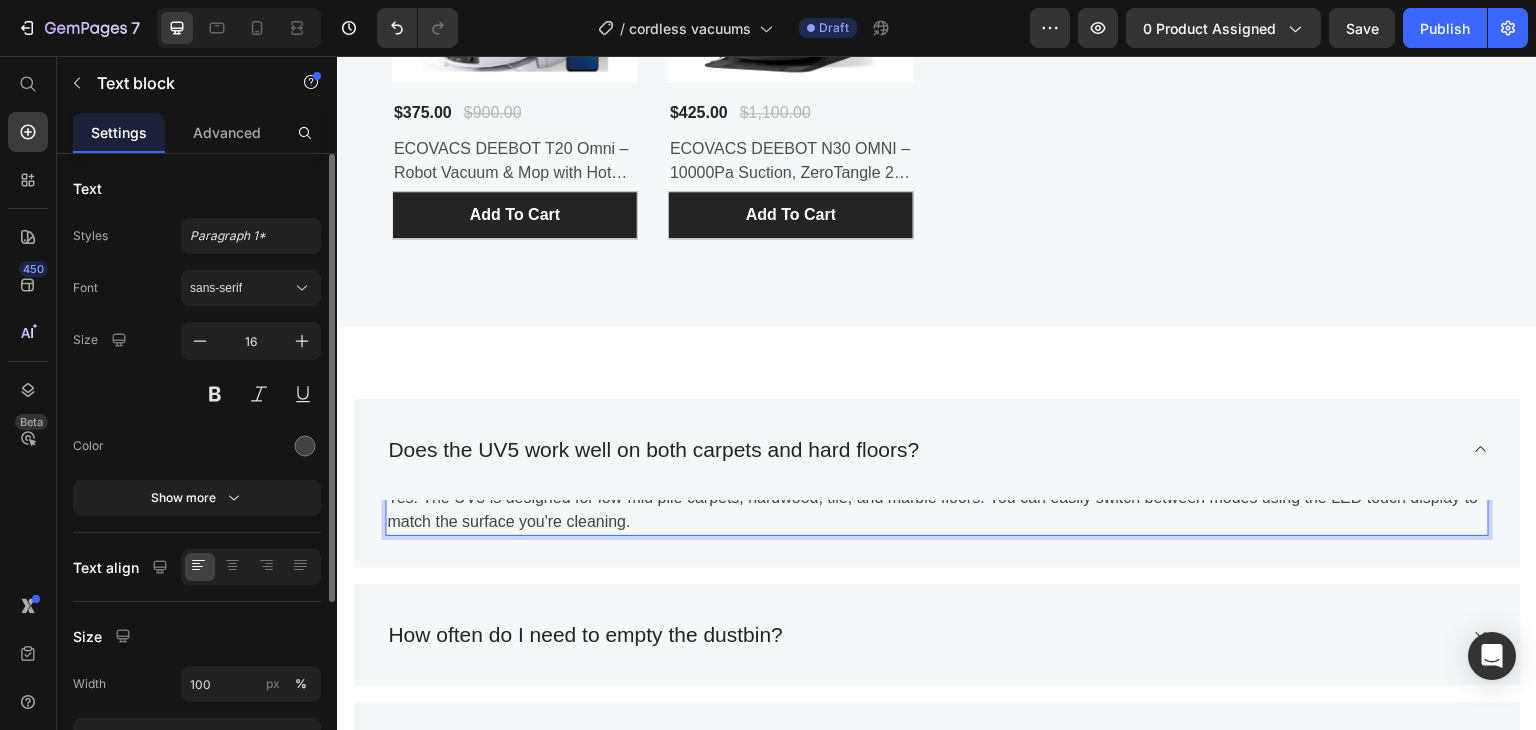 scroll, scrollTop: 4359, scrollLeft: 0, axis: vertical 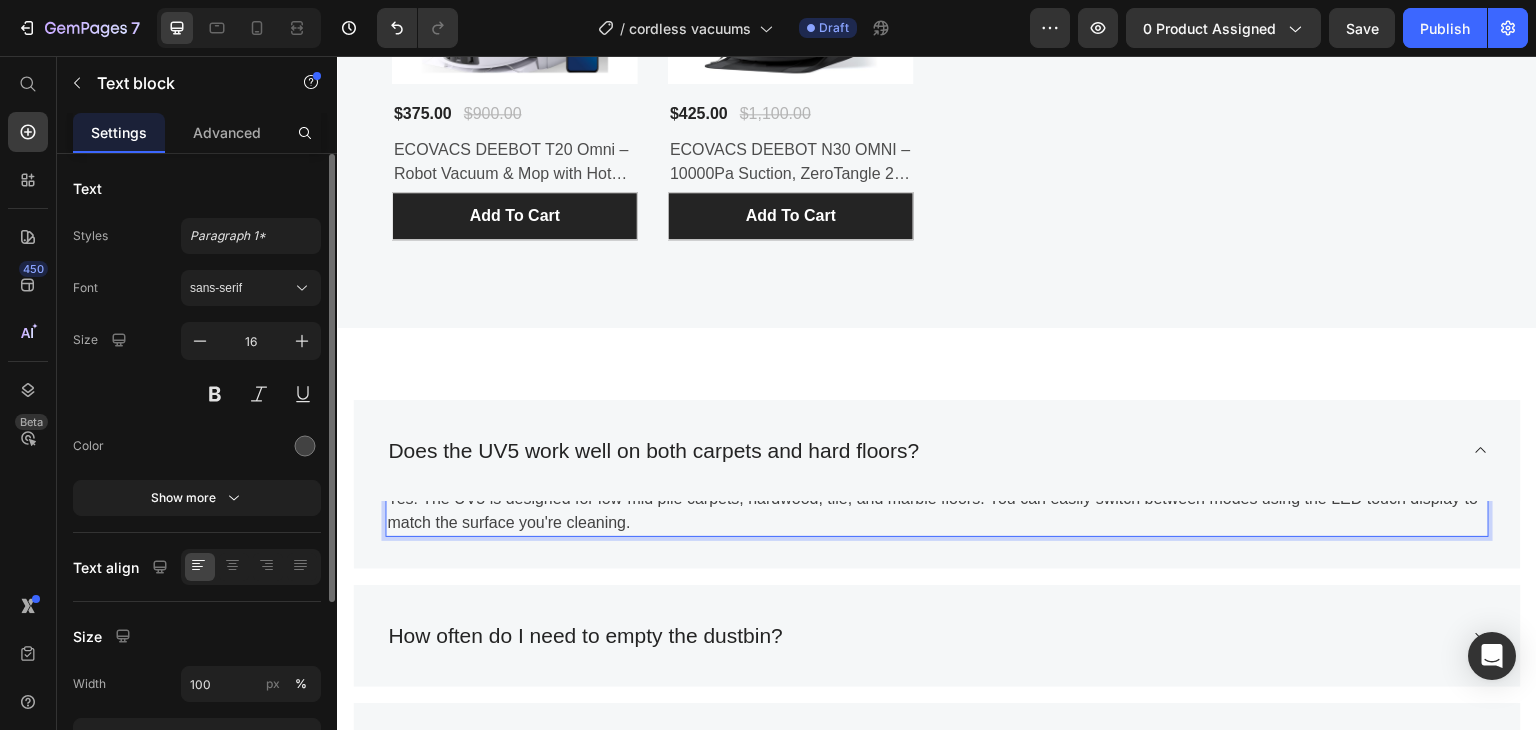 click on "Yes! The UV5 is designed for low-mid pile carpets, hardwood, tile, and marble floors. You can easily switch between modes using the LED touch display to match the surface you're cleaning." at bounding box center [937, 511] 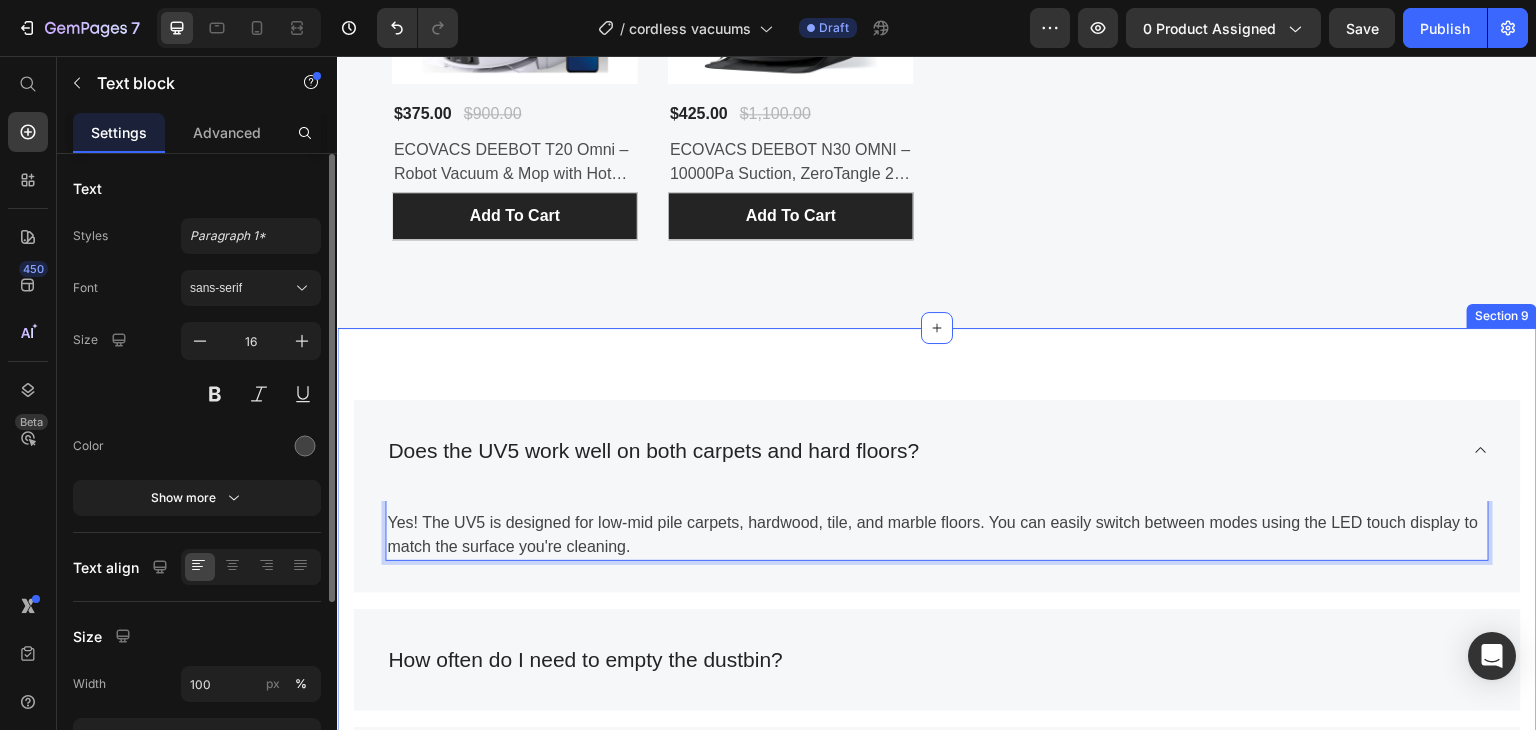 click on "Does the UV5 work well on both carpets and hard floors? Yes! The UV5 is designed for low-mid pile carpets, hardwood, tile, and marble floors. You can easily switch between modes using the LED touch display to match the surface you're cleaning. Text block   0 Row
How often do I need to empty the dustbin?
Can I control the vacuum from my phone?
Does it mop and vacuum at the same time?
How long does the battery last on a full charge?
Is it compatible with smart home systems like Alexa or Google Assistant? Accordion Row Section 9" at bounding box center (937, 790) 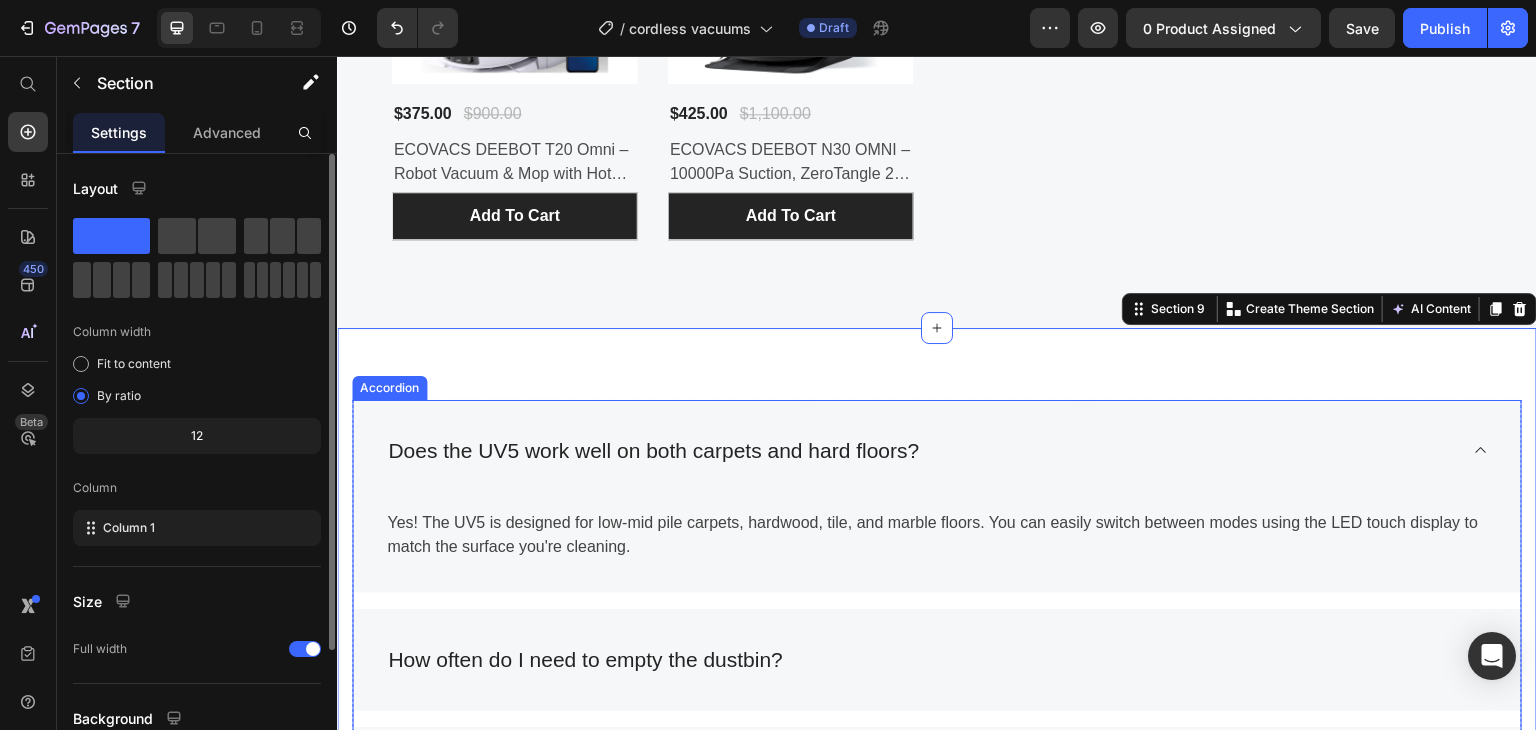 scroll, scrollTop: 4474, scrollLeft: 0, axis: vertical 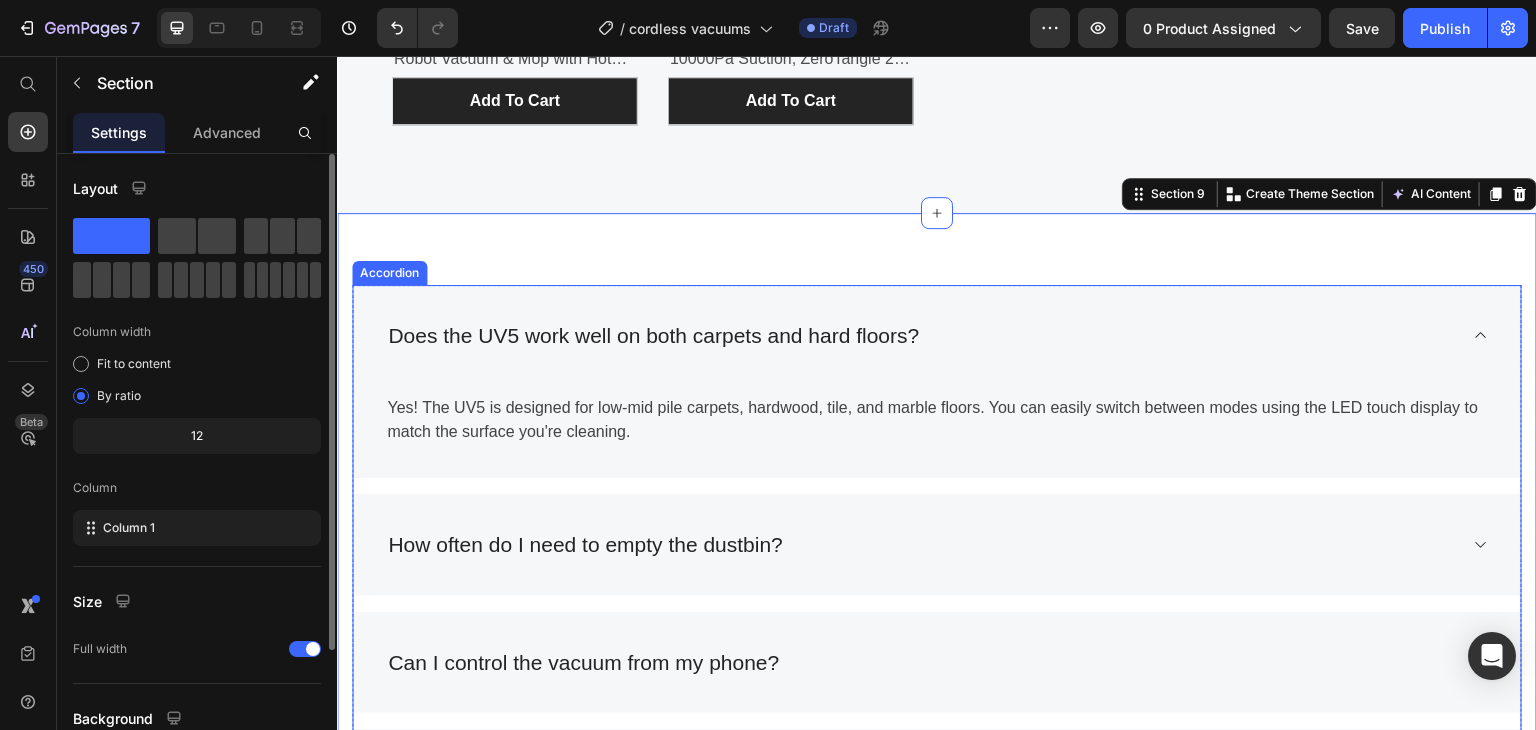 click on "Does the UV5 work well on both carpets and hard floors?" at bounding box center (921, 336) 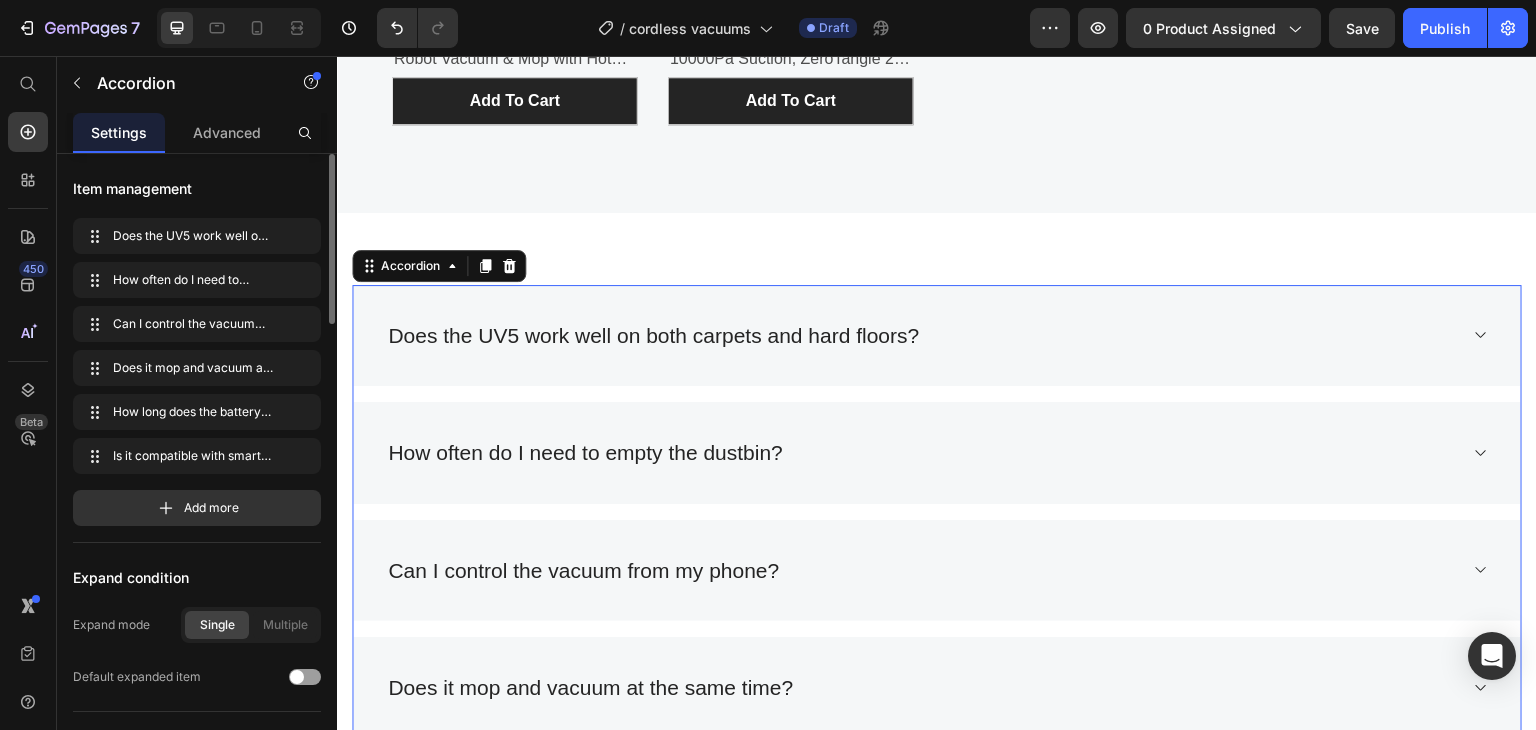 click on "How often do I need to empty the dustbin?" at bounding box center (921, 453) 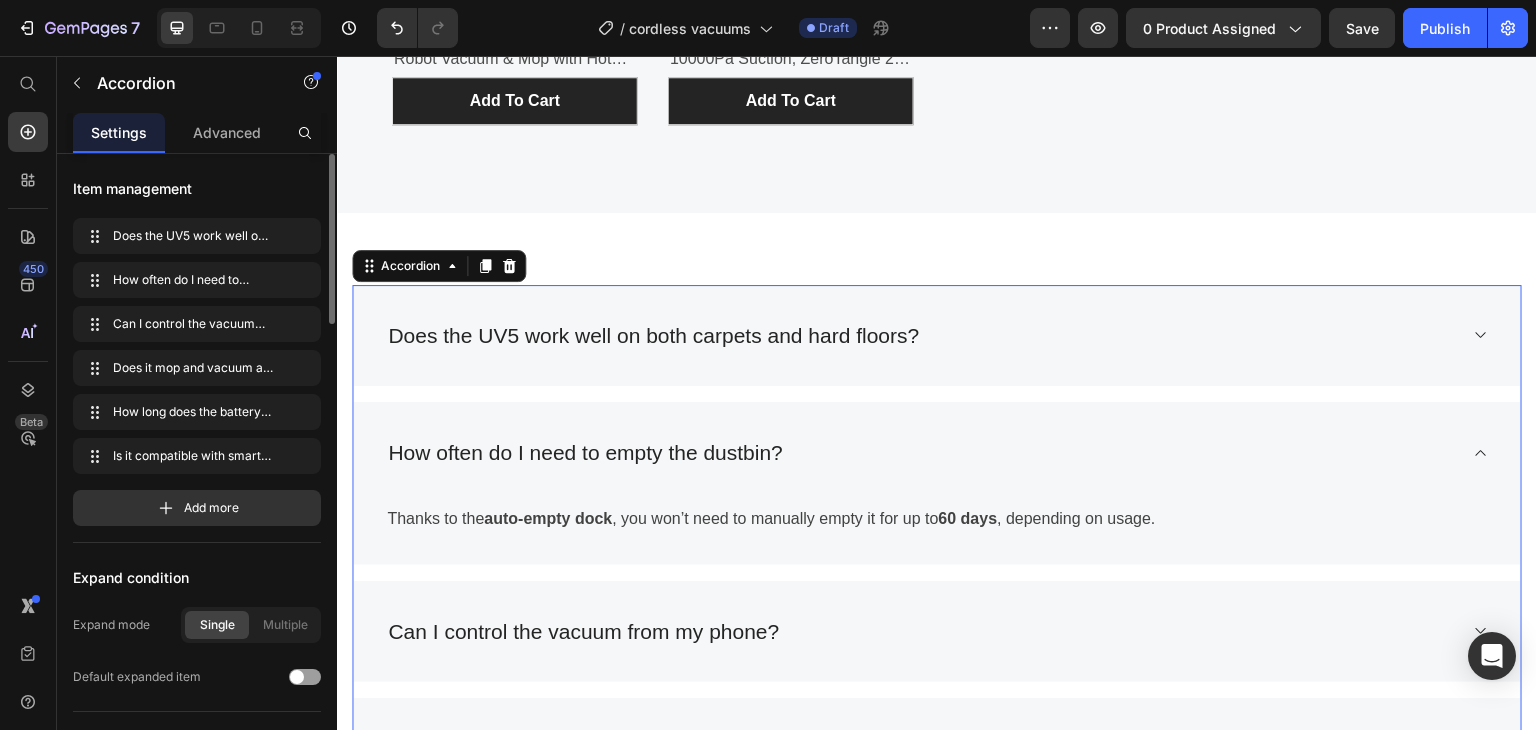 scroll, scrollTop: 4580, scrollLeft: 0, axis: vertical 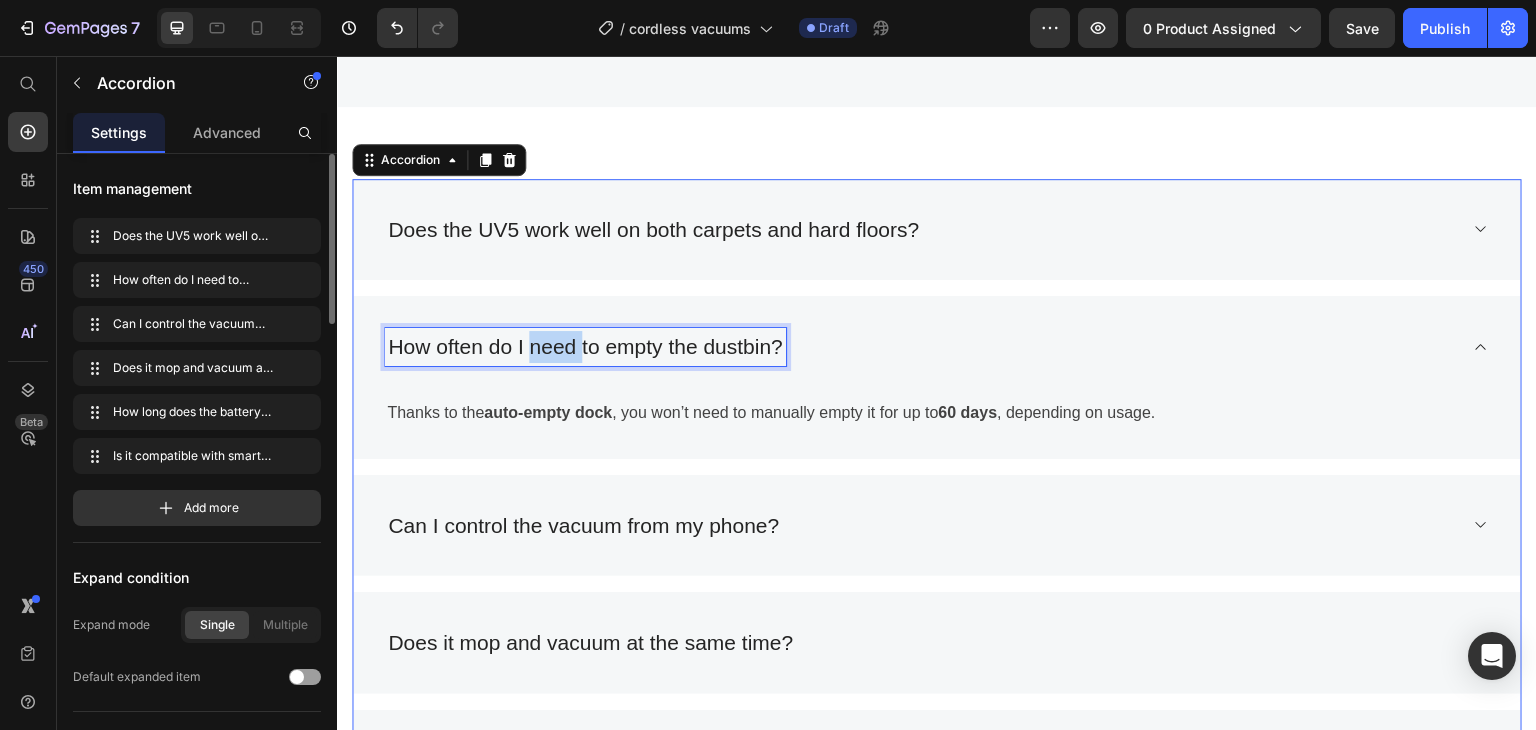 click on "How often do I need to empty the dustbin?" at bounding box center [585, 347] 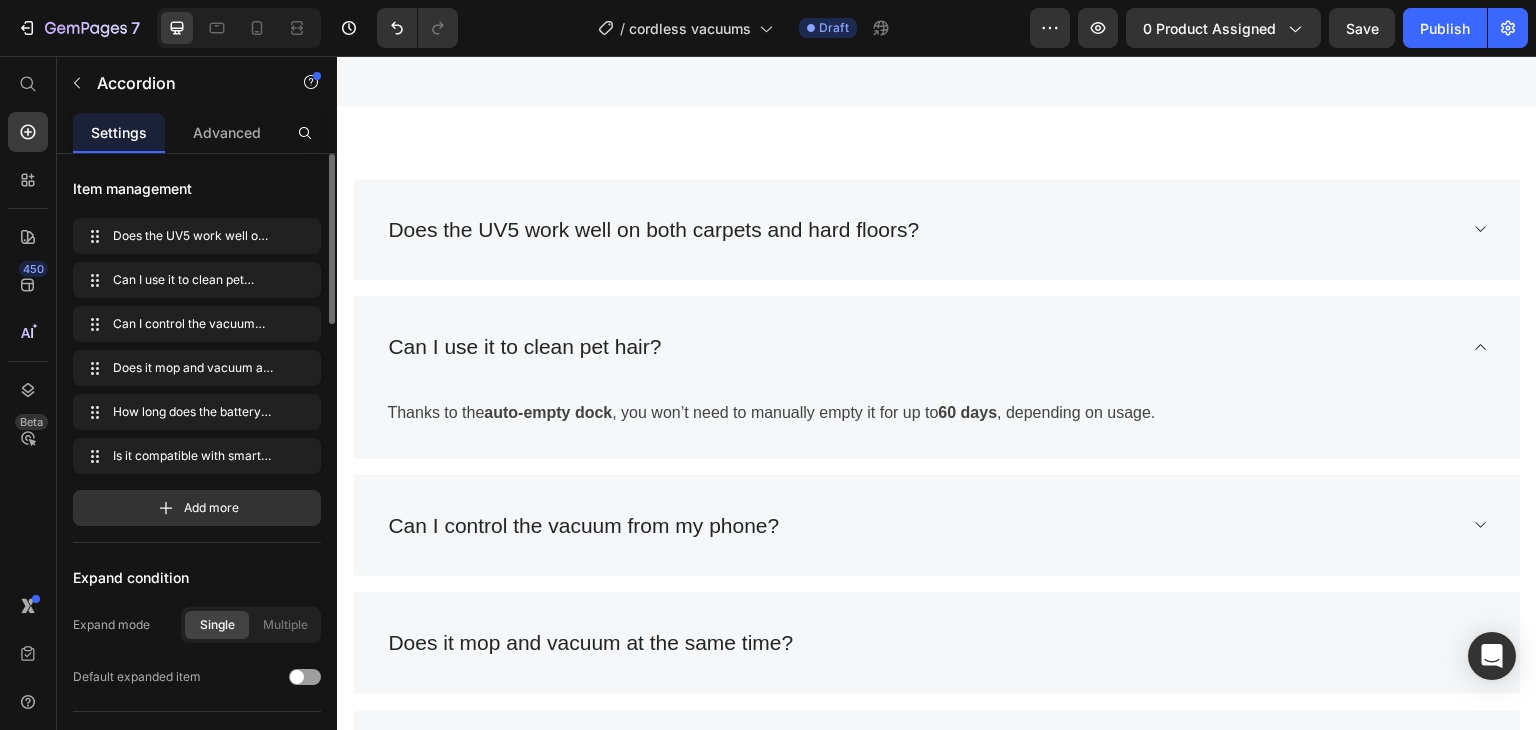 click on "Can I use it to clean pet hair?" at bounding box center (937, 347) 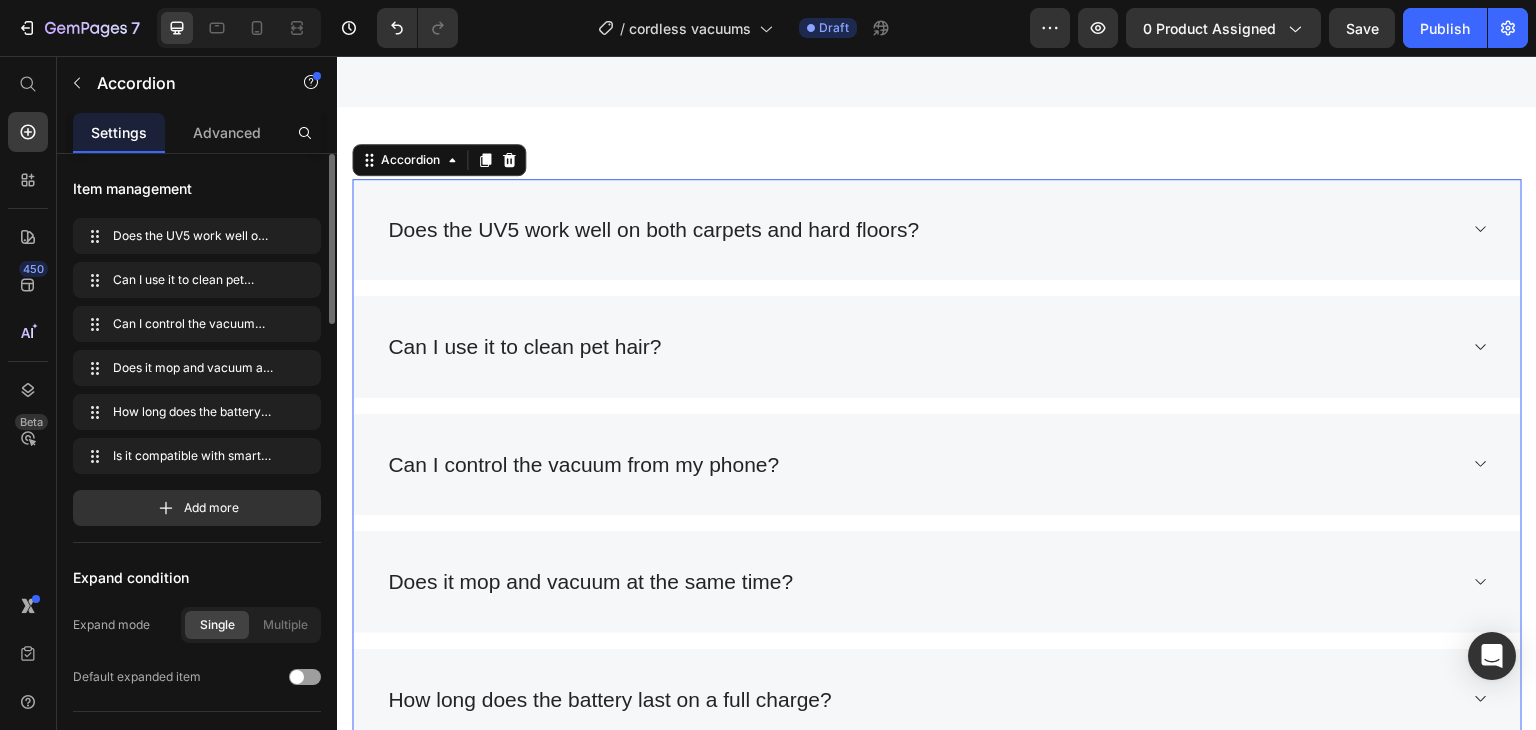 click on "Does the UV5 work well on both carpets and hard floors?
Can I use it to clean pet hair?                Title Line Thanks to the  auto-empty dock , you won’t need to manually empty it for up to  60 days , depending on usage. Text block Row
Can I control the vacuum from my phone?
Does it mop and vacuum at the same time?
How long does the battery last on a full charge?
Is it compatible with smart home systems like Alexa or Google Assistant?" at bounding box center [937, 523] 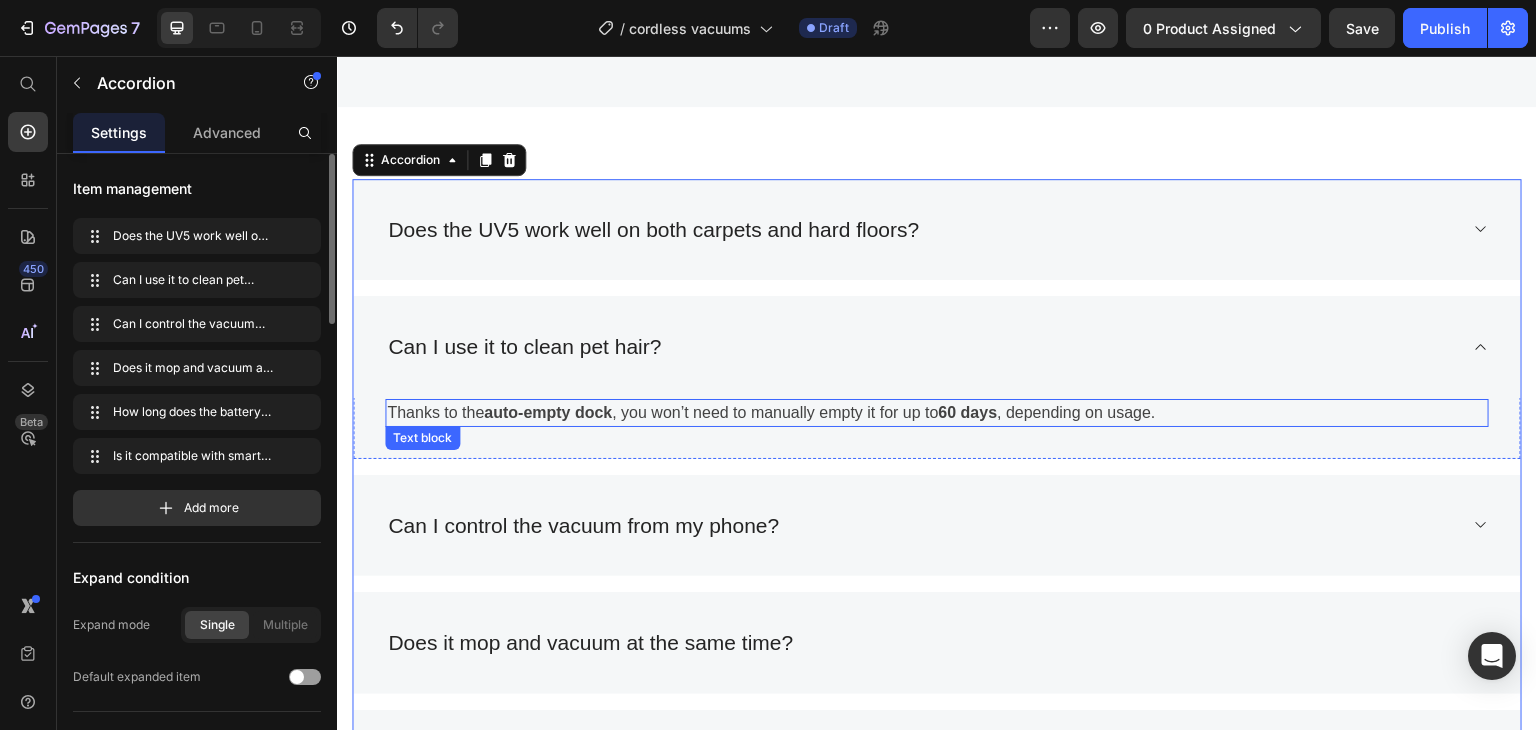 click on "Thanks to the  auto-empty dock , you won’t need to manually empty it for up to  60 days , depending on usage." at bounding box center (937, 413) 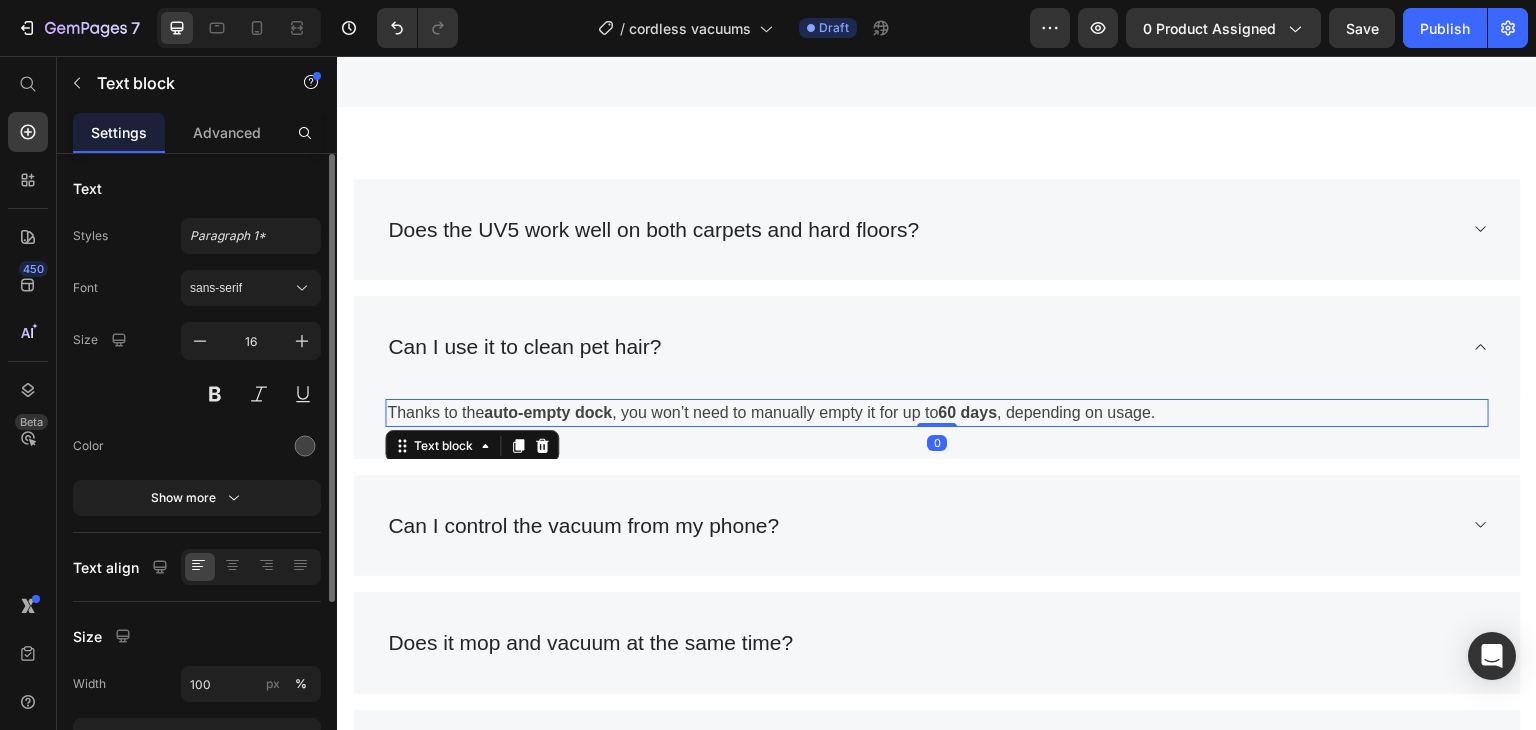 click on "Thanks to the  auto-empty dock , you won’t need to manually empty it for up to  60 days , depending on usage." at bounding box center (937, 413) 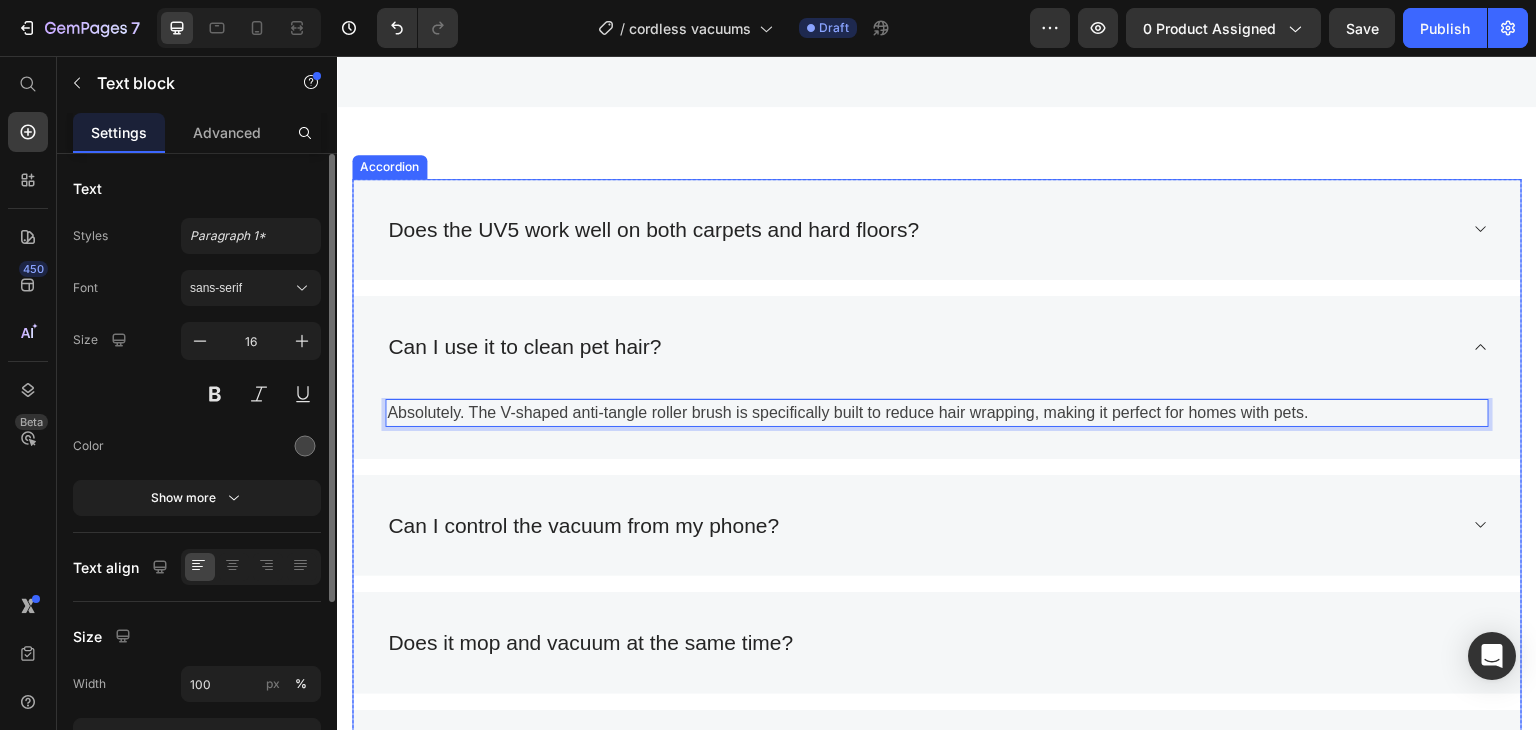 click on "Can I control the vacuum from my phone?" at bounding box center [921, 526] 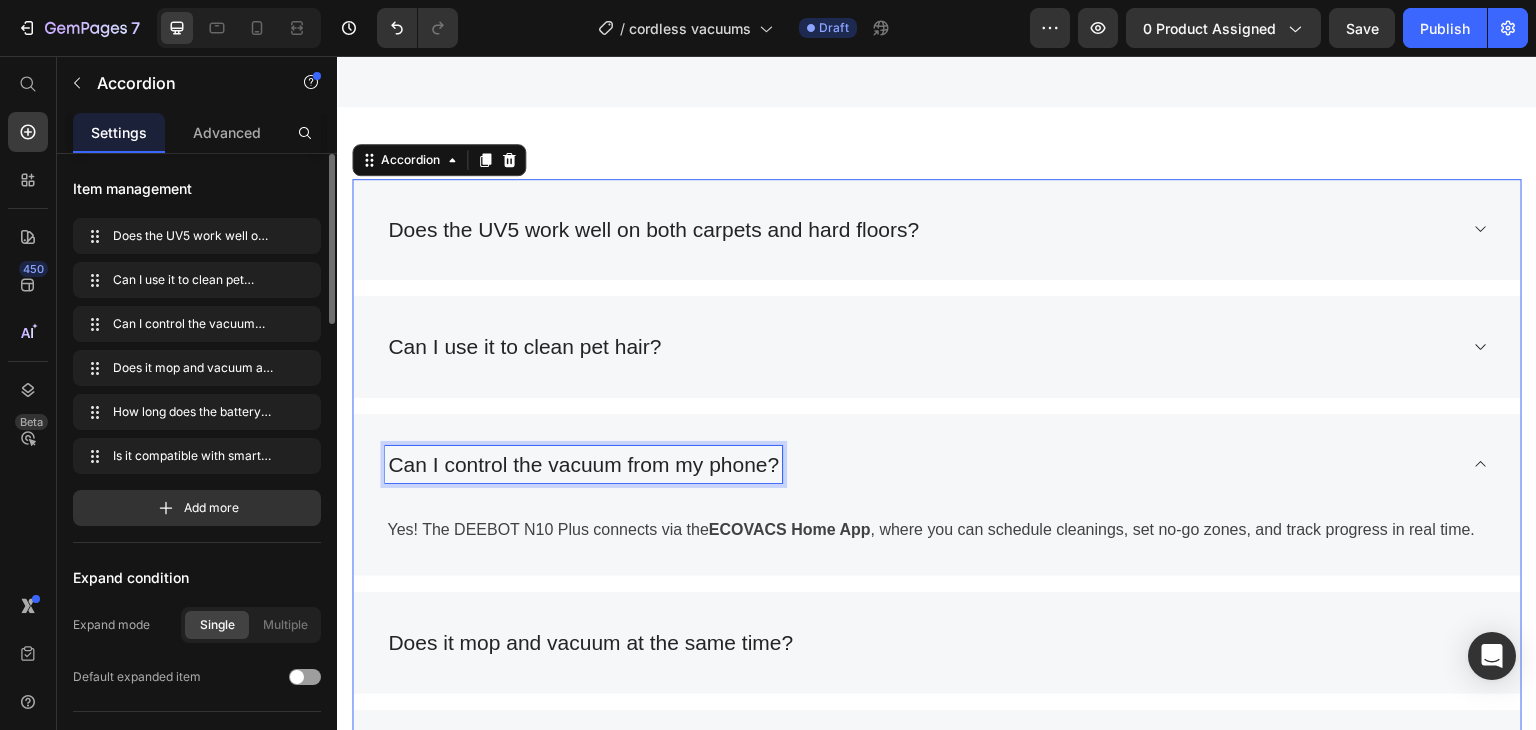 click on "Can I control the vacuum from my phone?" at bounding box center [583, 465] 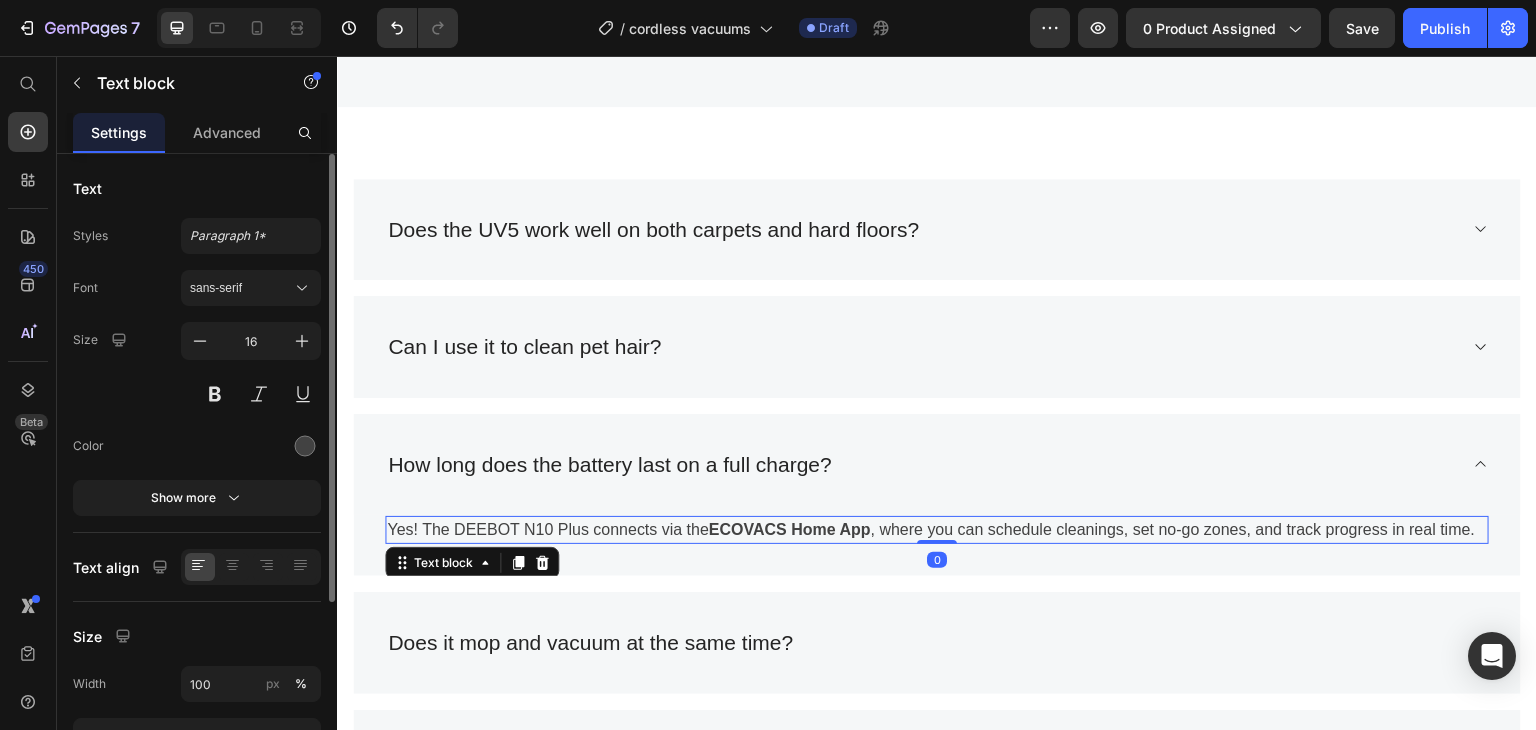 click on "Yes! The DEEBOT N10 Plus connects via the  ECOVACS Home App , where you can schedule cleanings, set no-go zones, and track progress in real time." at bounding box center (937, 530) 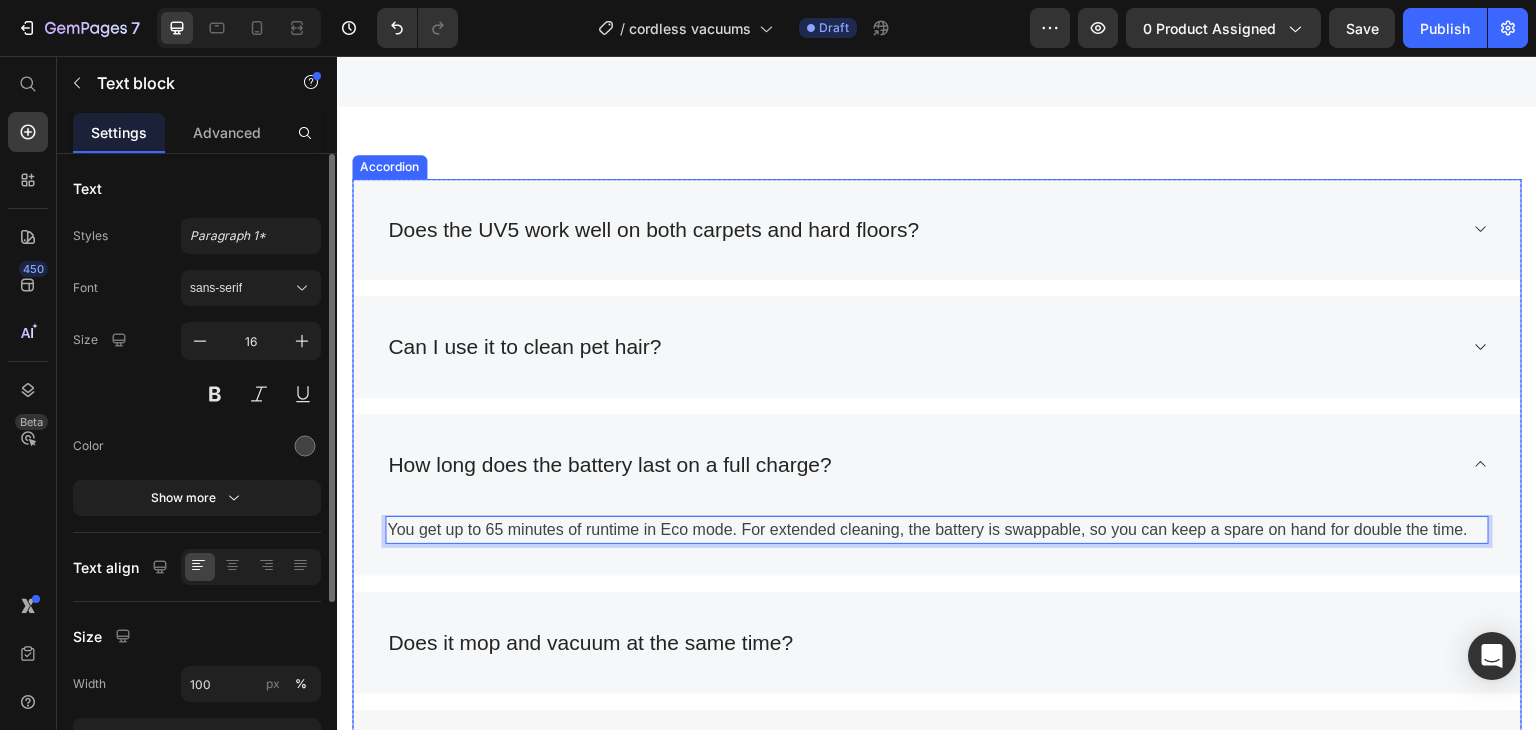 click on "How long does the battery last on a full charge?" at bounding box center [921, 465] 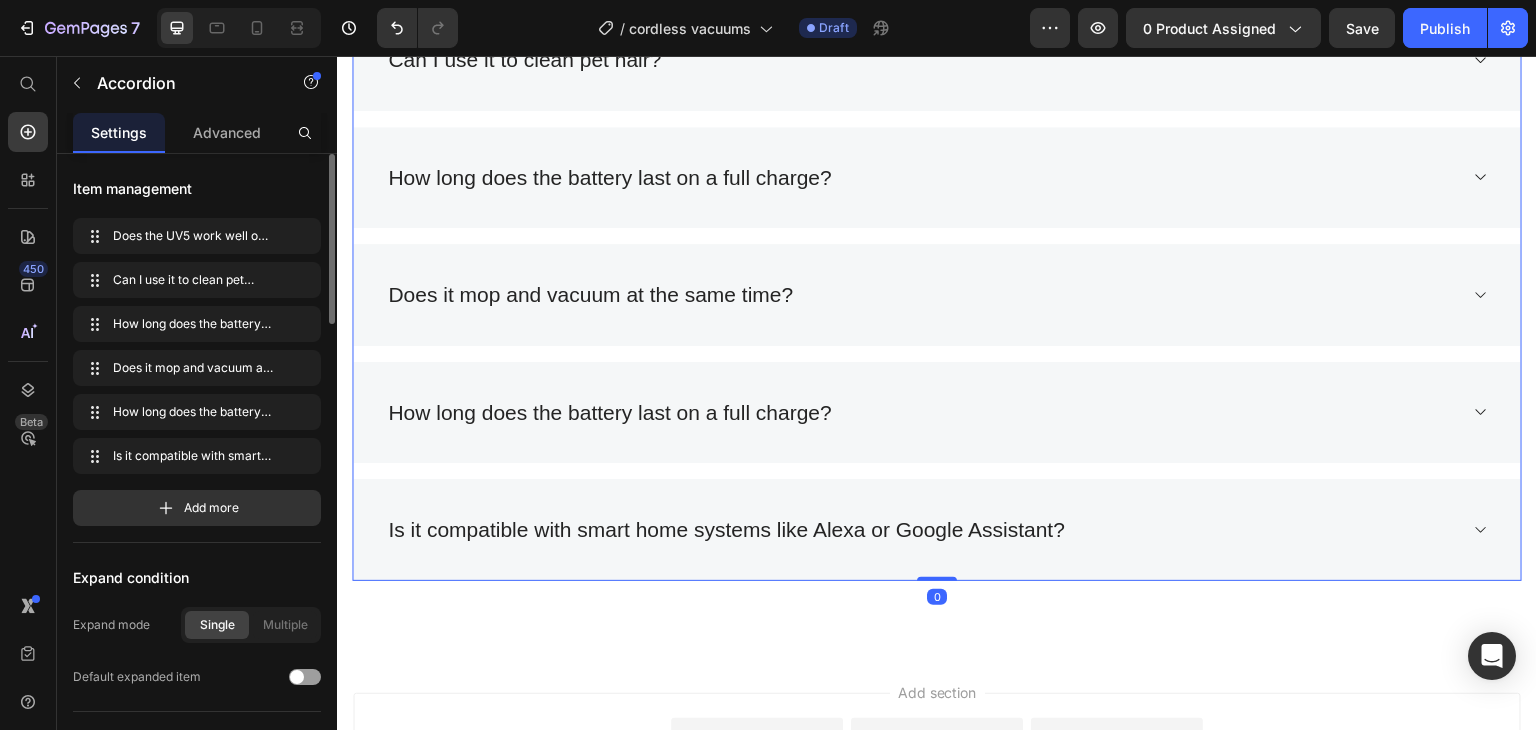 scroll, scrollTop: 4868, scrollLeft: 0, axis: vertical 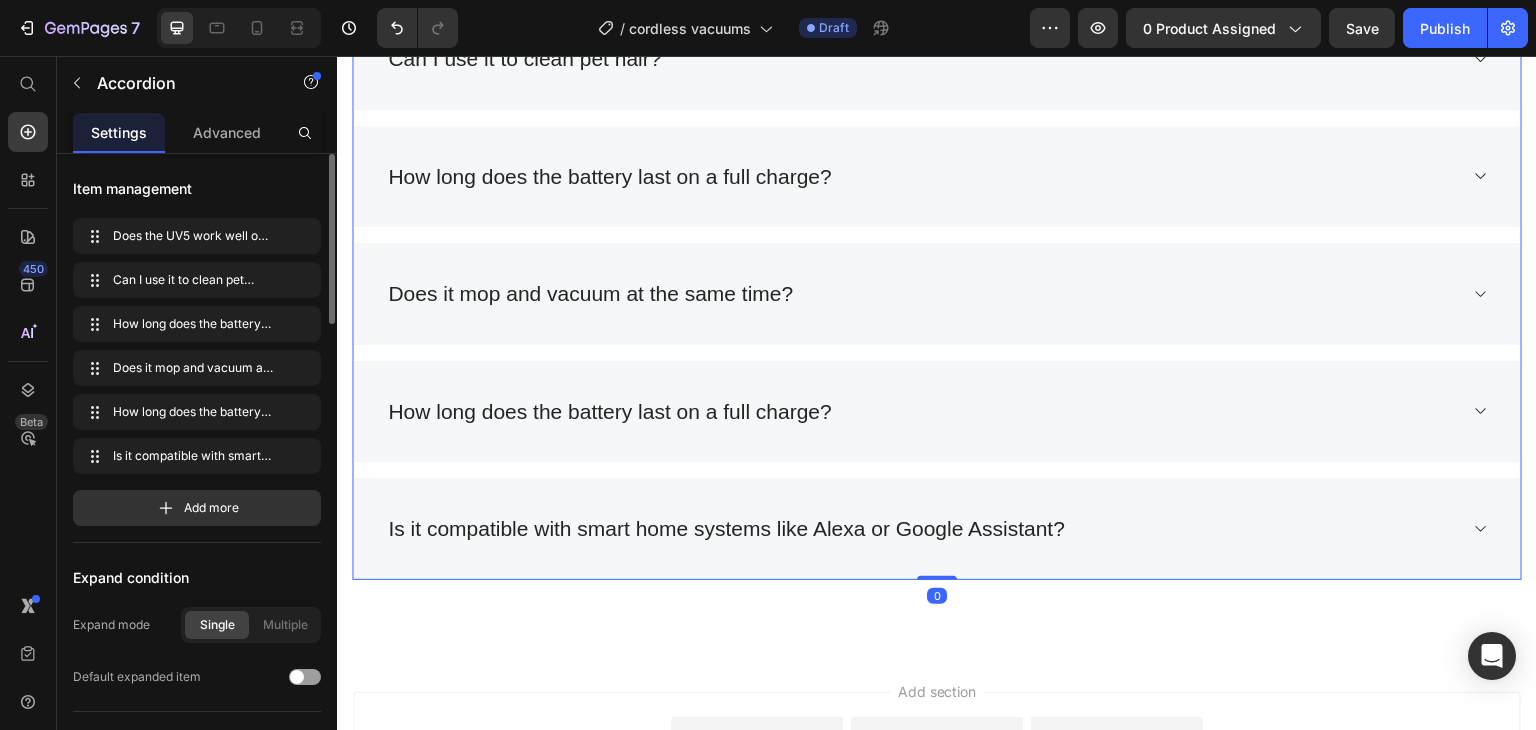 click on "Does it mop and vacuum at the same time?" at bounding box center [921, 294] 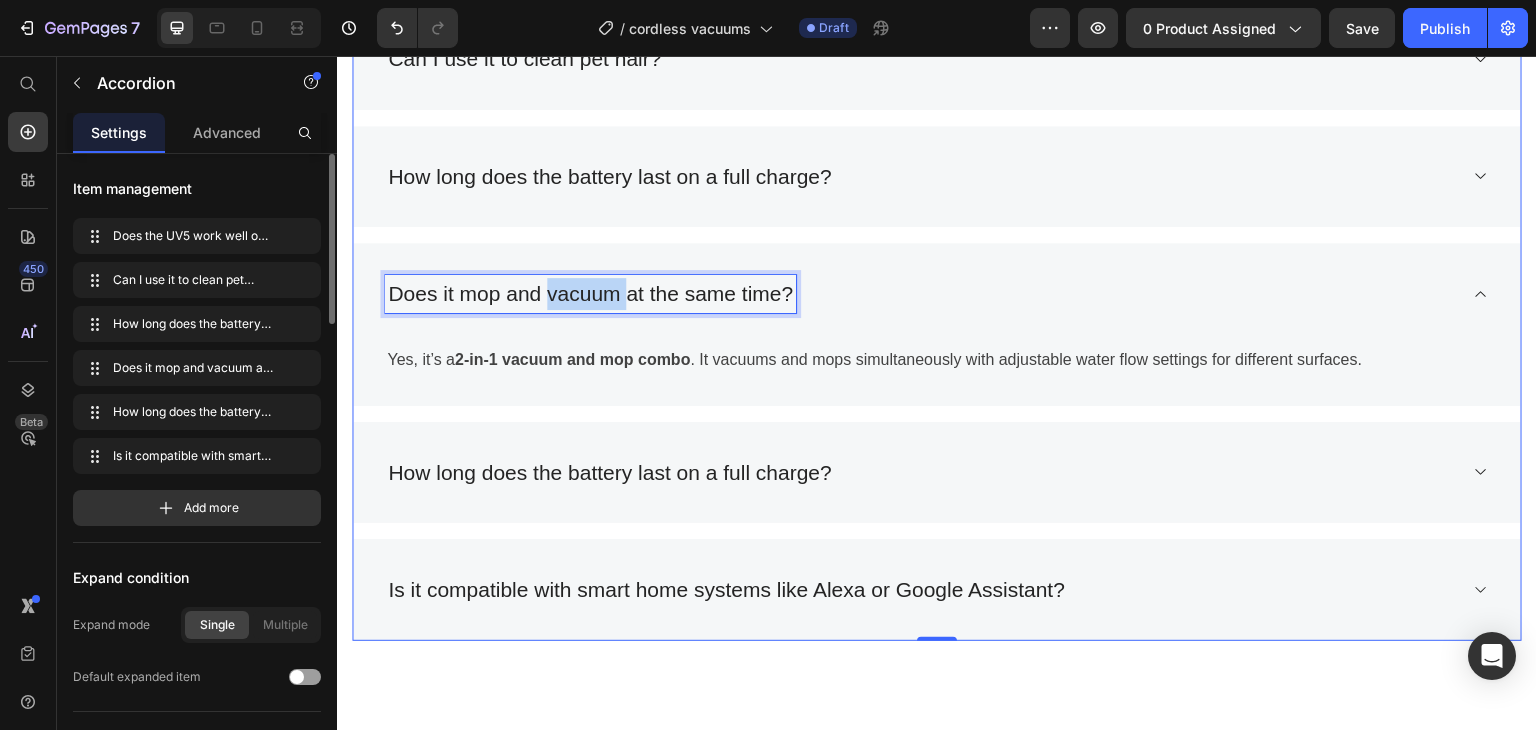 click on "Does it mop and vacuum at the same time?" at bounding box center (590, 294) 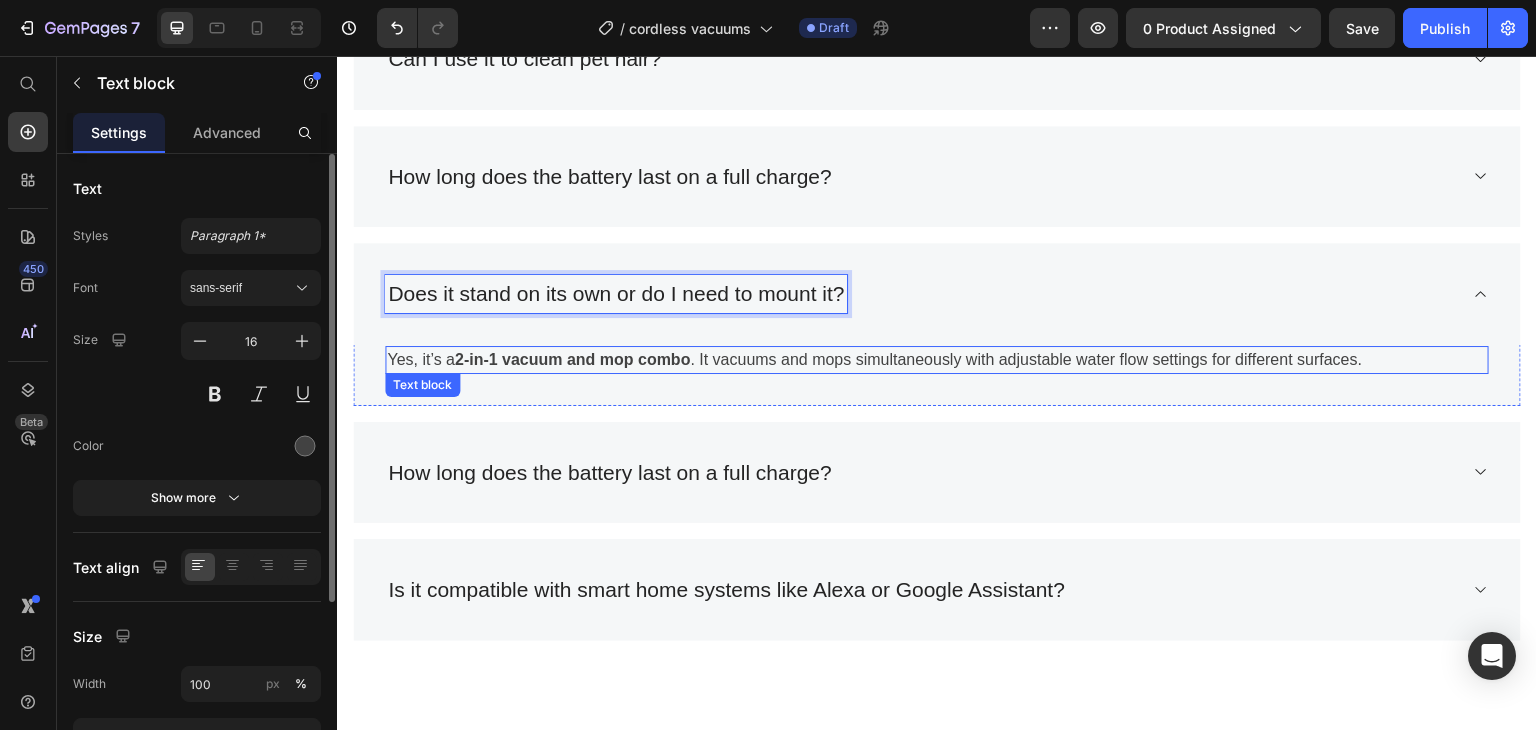 click on "2-in-1 vacuum and mop combo" at bounding box center (573, 359) 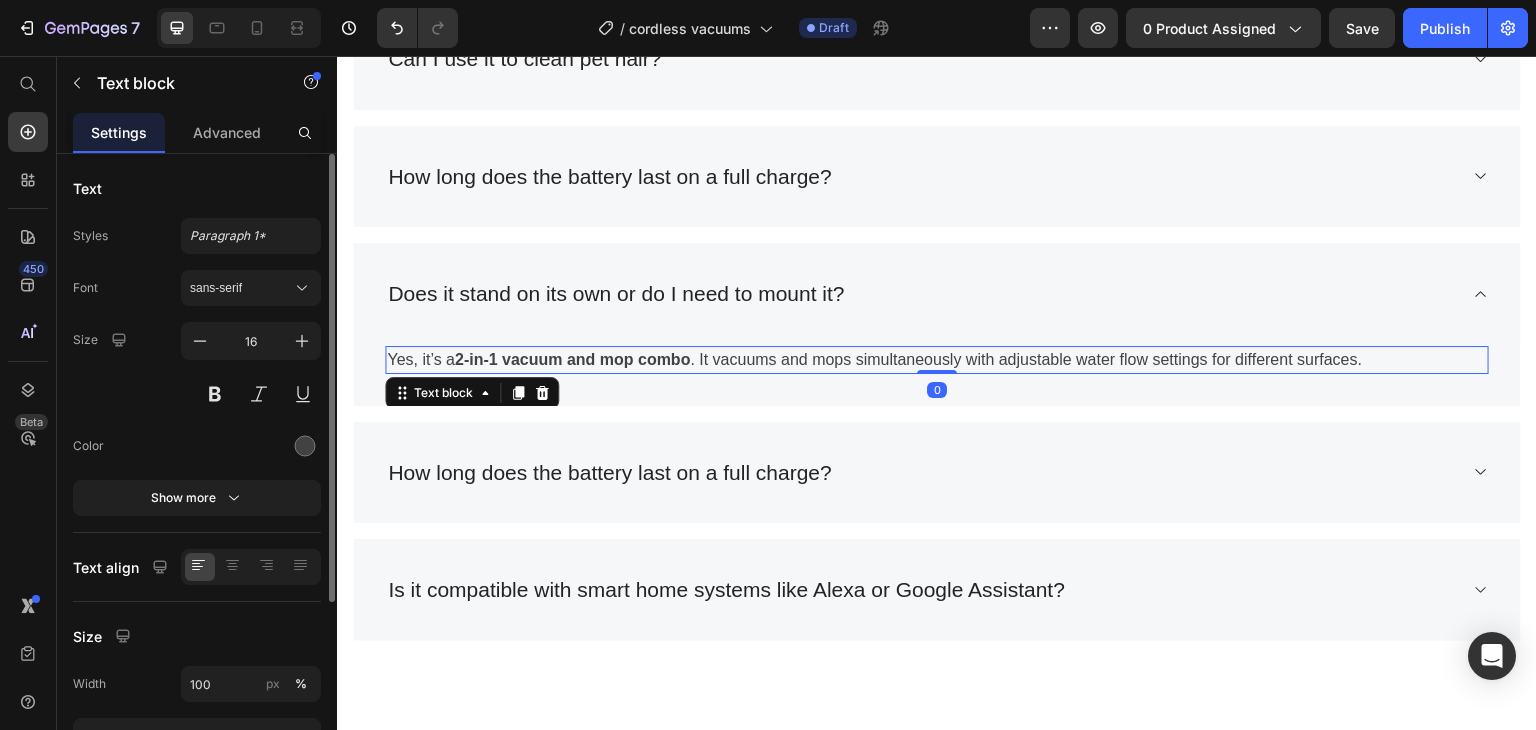 click on "2-in-1 vacuum and mop combo" at bounding box center (573, 359) 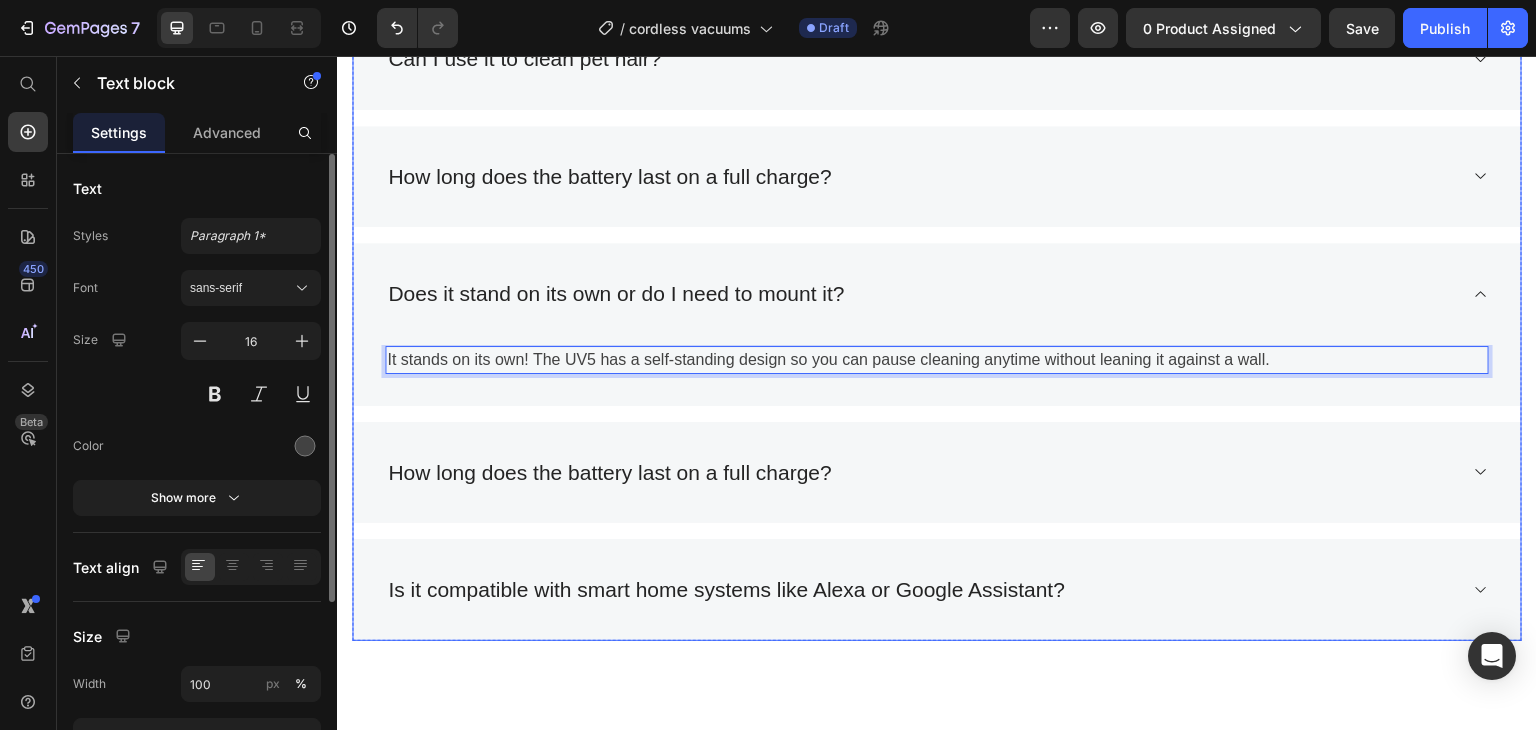 click on "How long does the battery last on a full charge?" at bounding box center (921, 473) 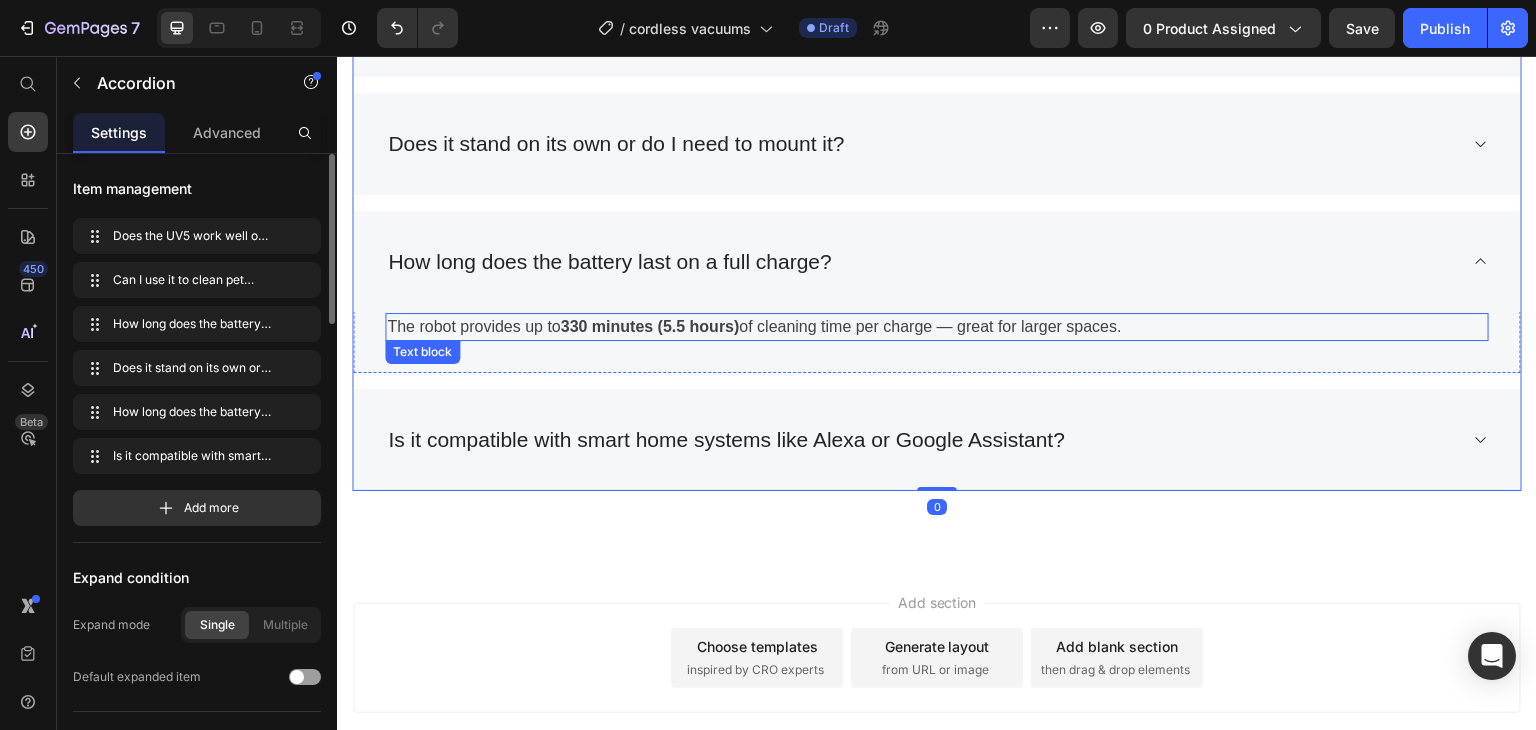 scroll, scrollTop: 5019, scrollLeft: 0, axis: vertical 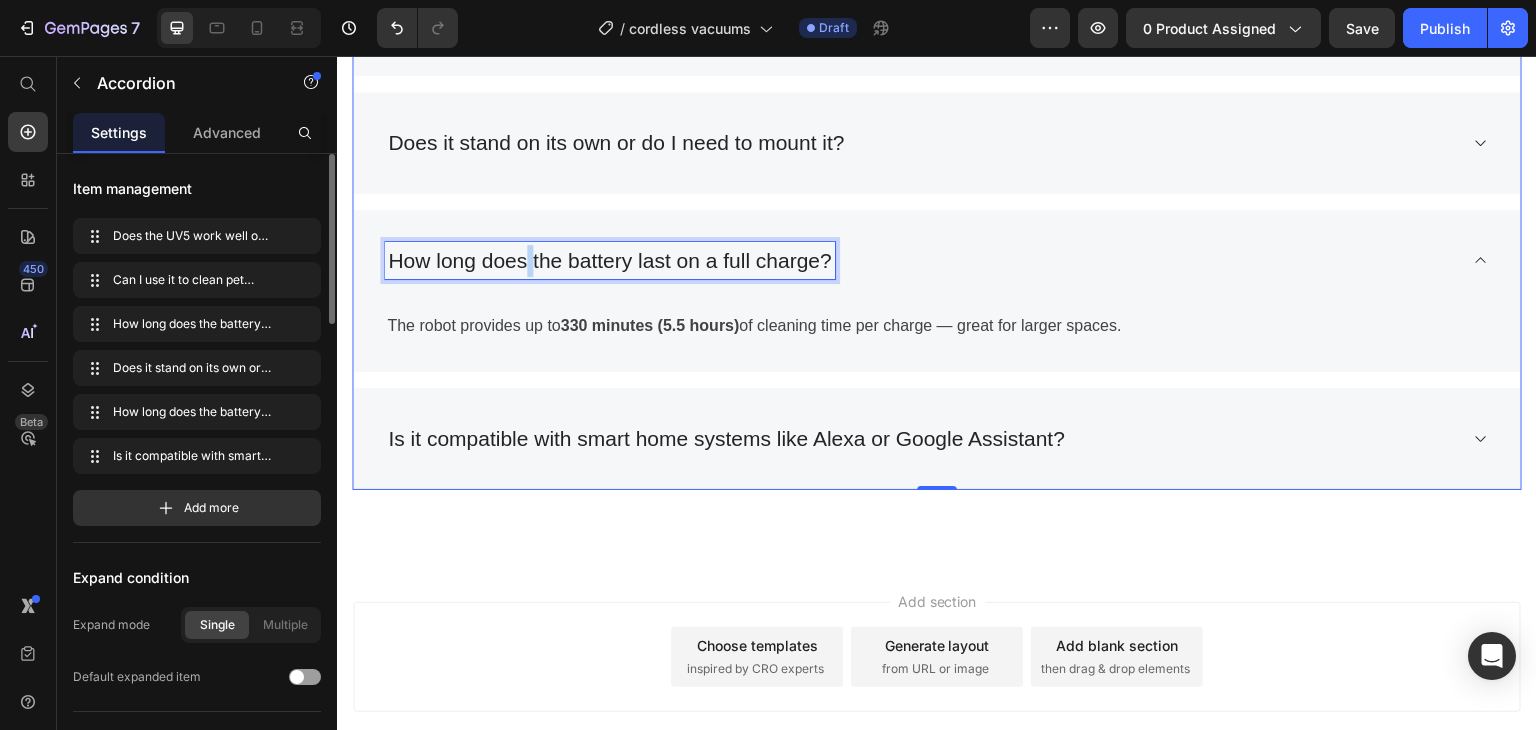 click on "How long does the battery last on a full charge?" at bounding box center (610, 261) 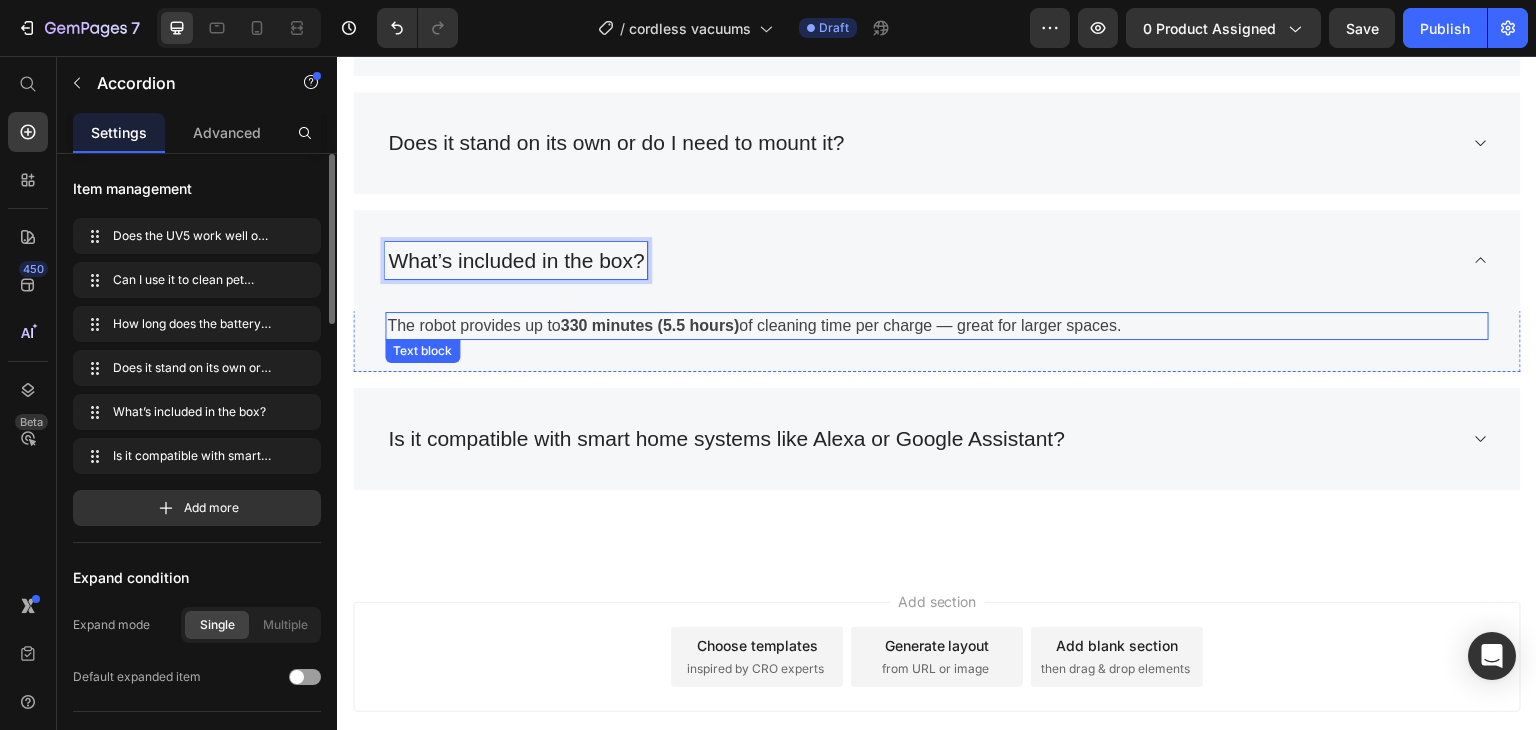 click on "330 minutes (5.5 hours)" at bounding box center [649, 325] 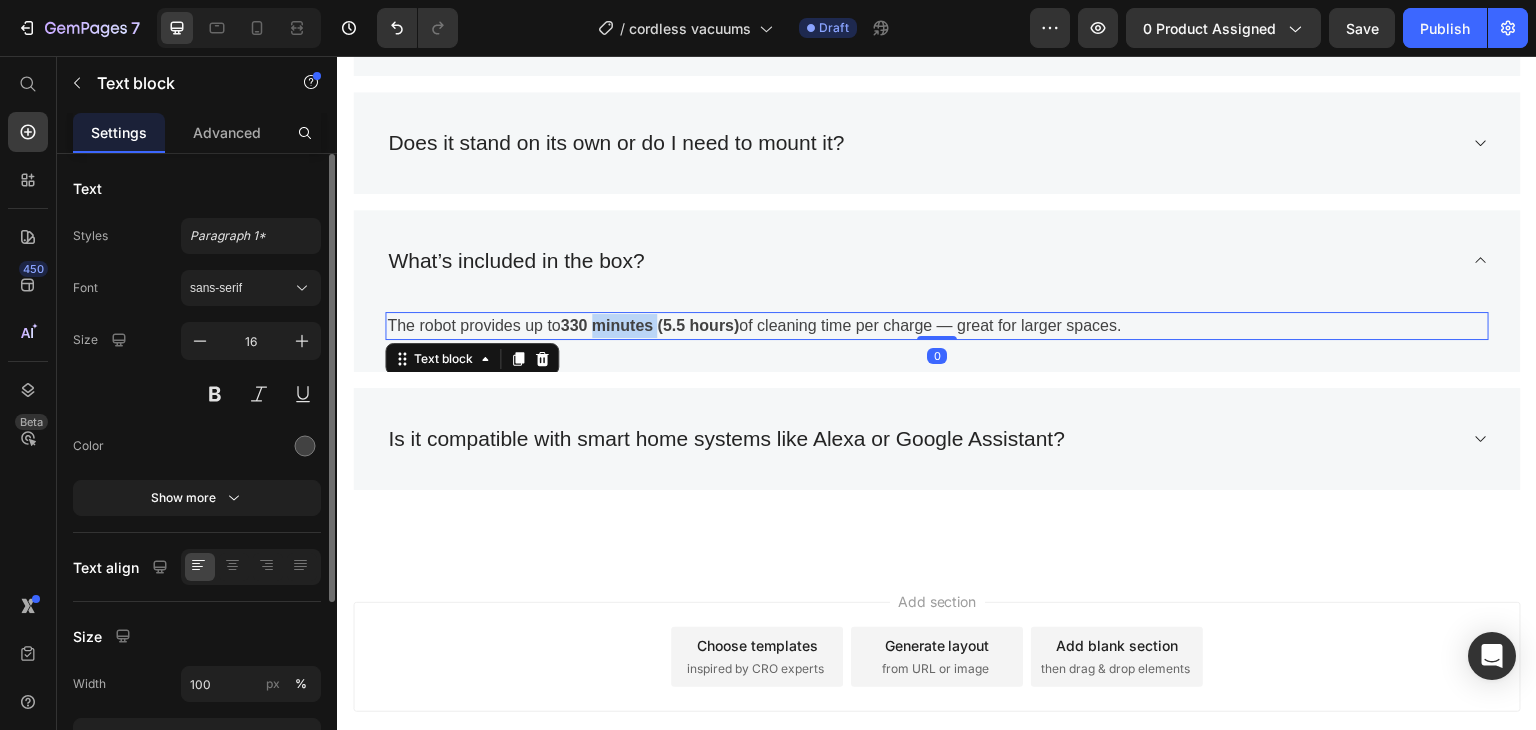 click on "330 minutes (5.5 hours)" at bounding box center (649, 325) 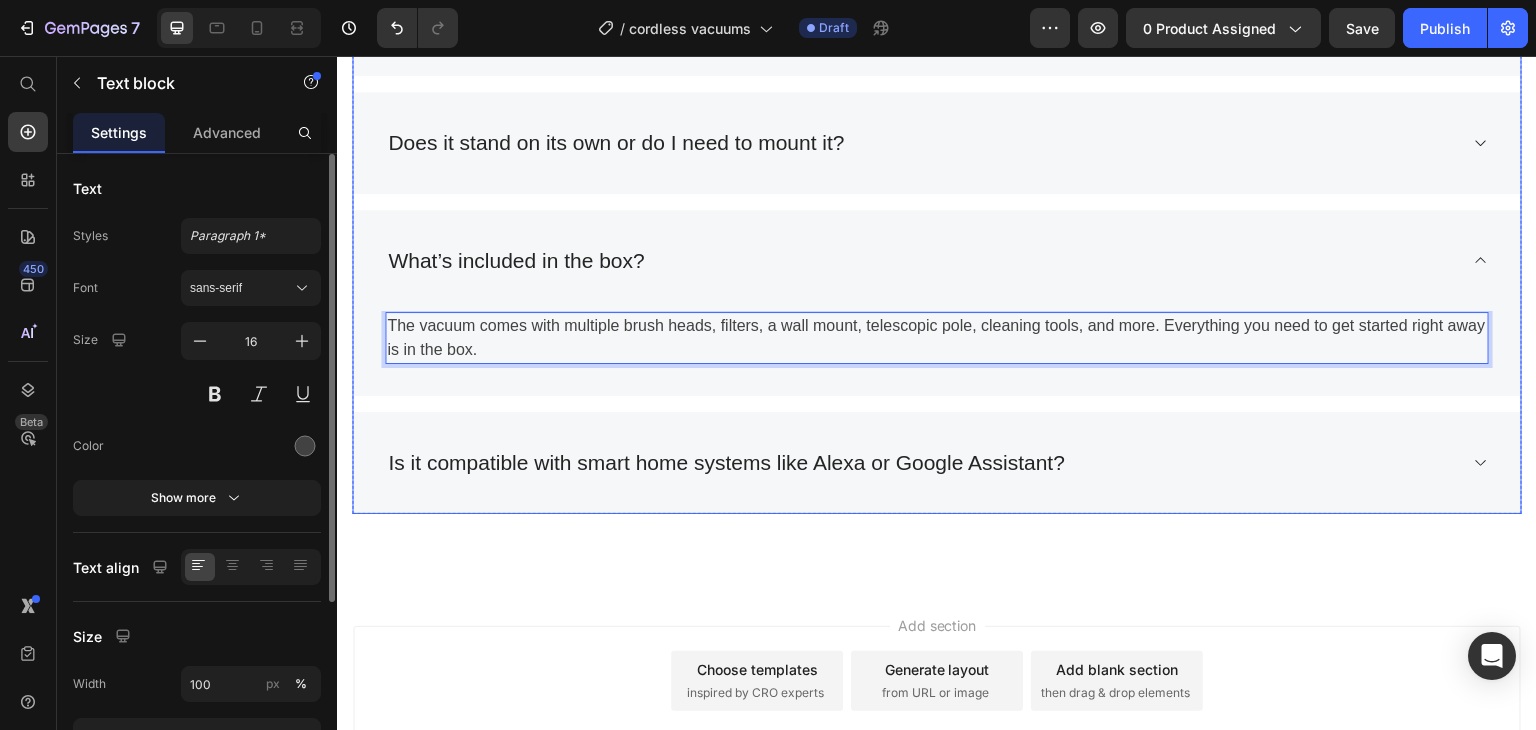 click on "Is it compatible with smart home systems like Alexa or Google Assistant?" at bounding box center (726, 463) 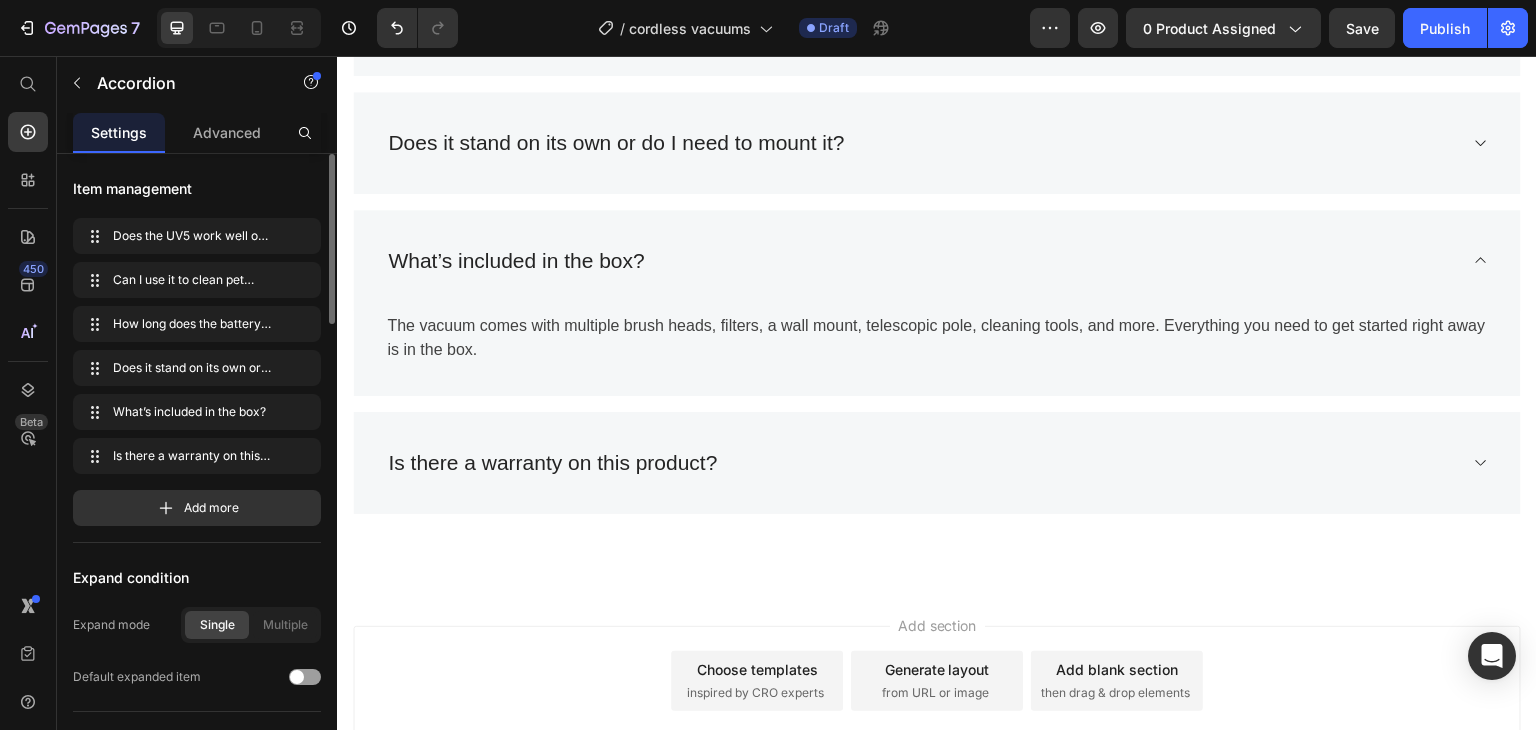 click on "Is there a warranty on this product?" at bounding box center (921, 463) 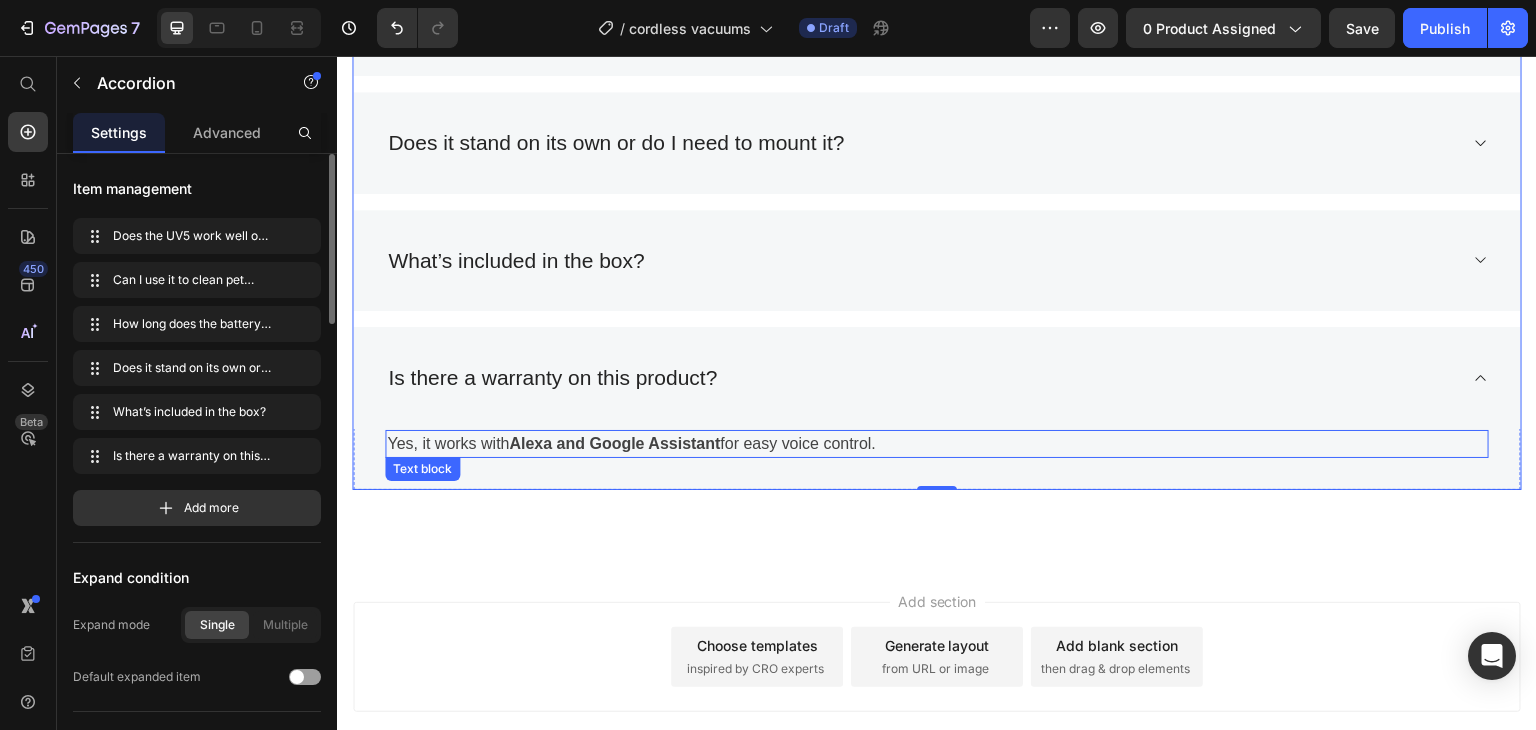 click on "Alexa and Google Assistant" at bounding box center [614, 443] 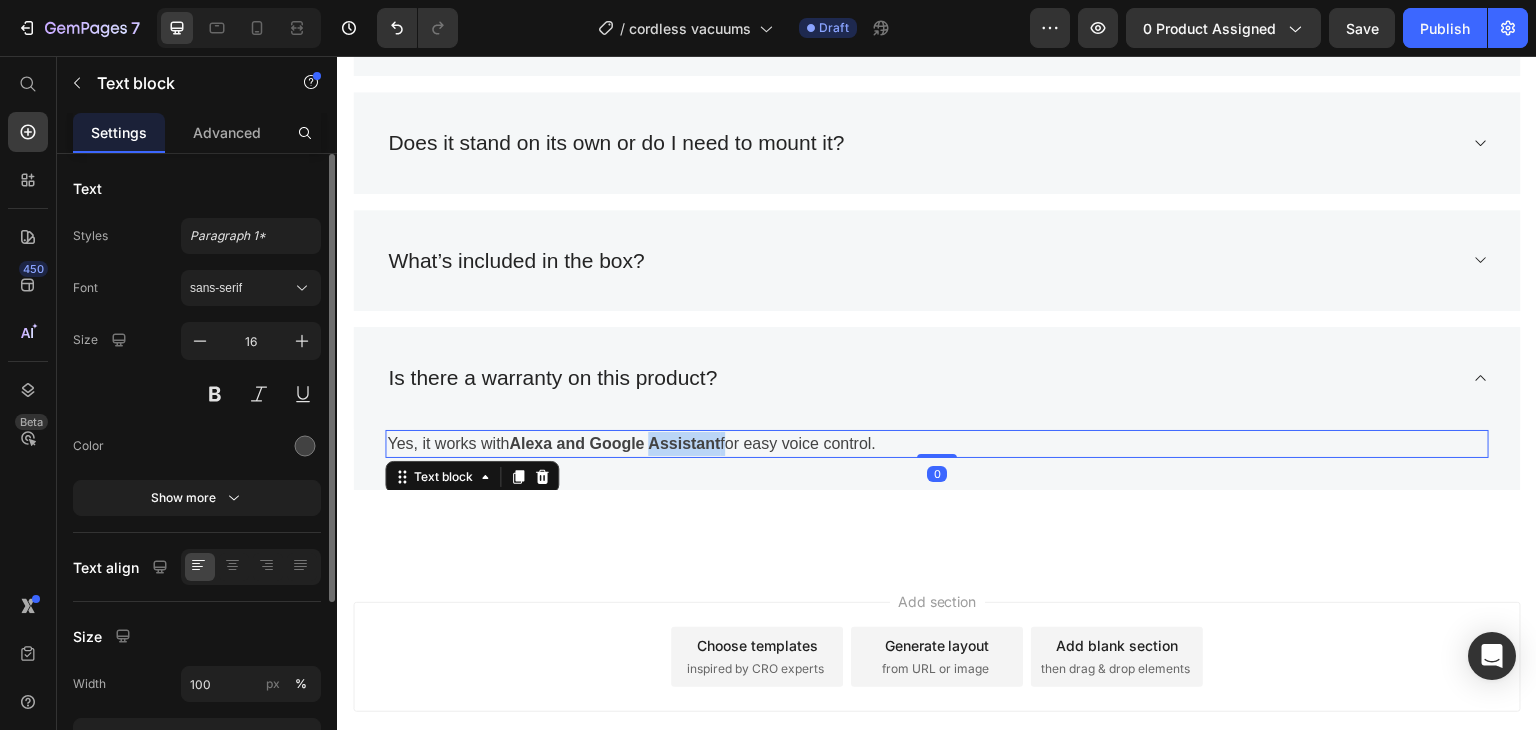 click on "Alexa and Google Assistant" at bounding box center (614, 443) 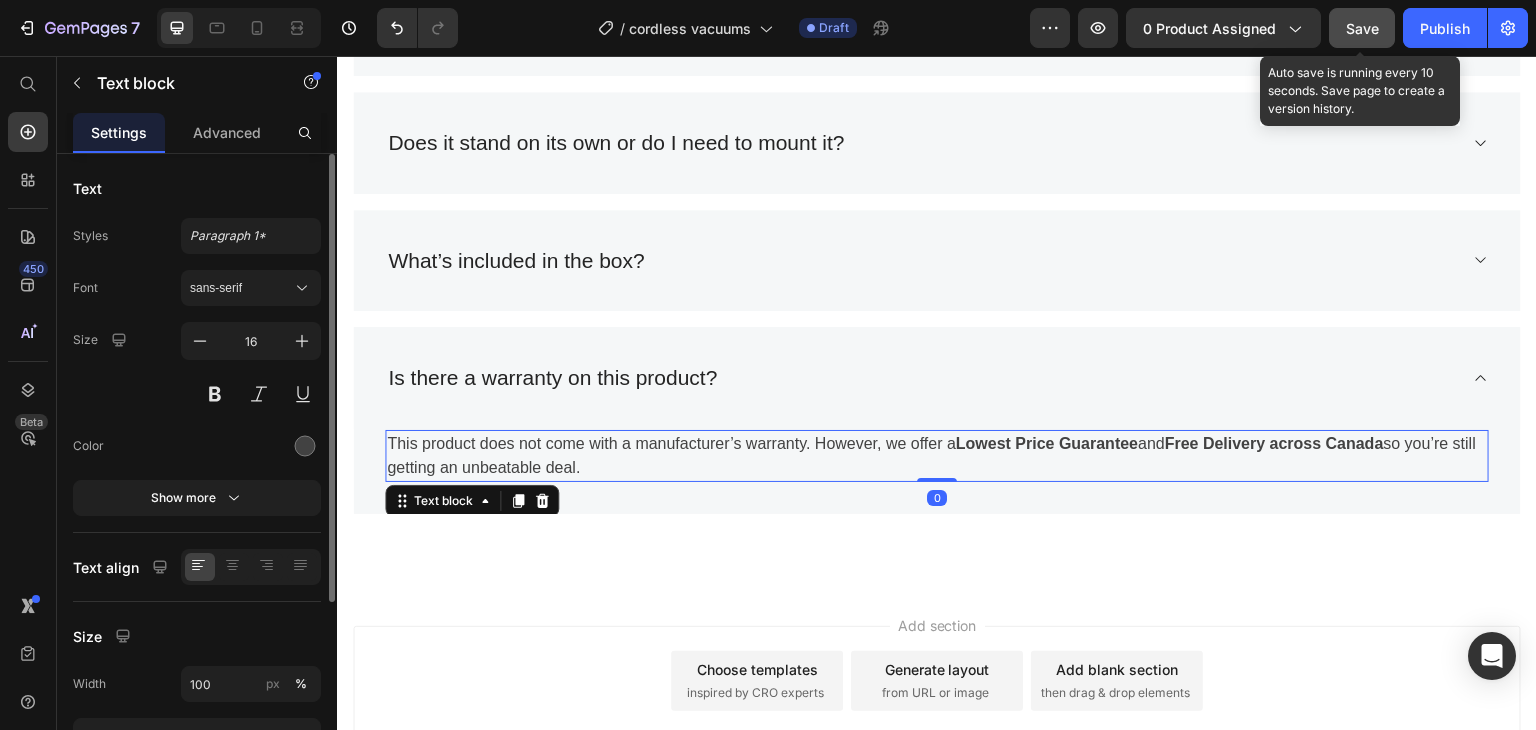click on "Save" 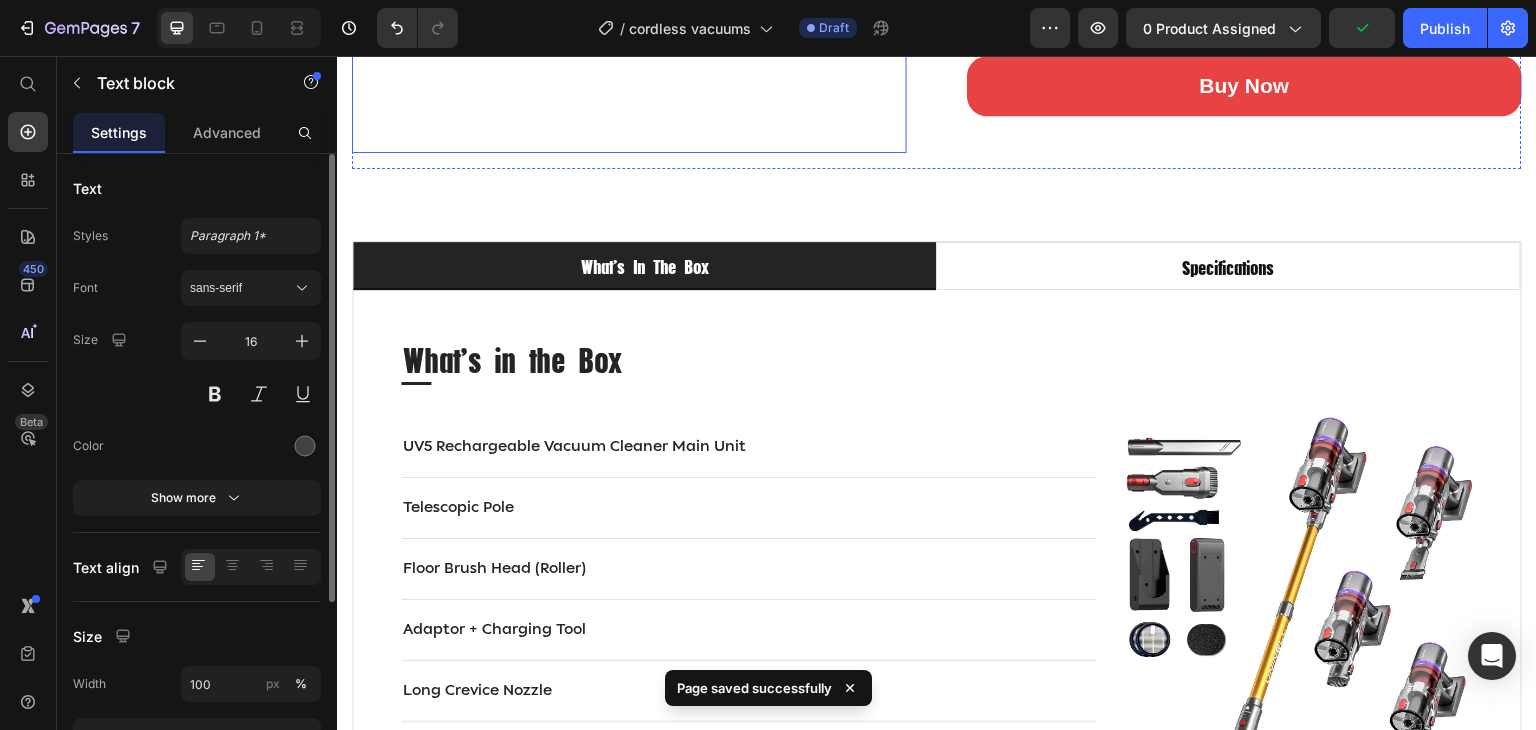 scroll, scrollTop: 0, scrollLeft: 0, axis: both 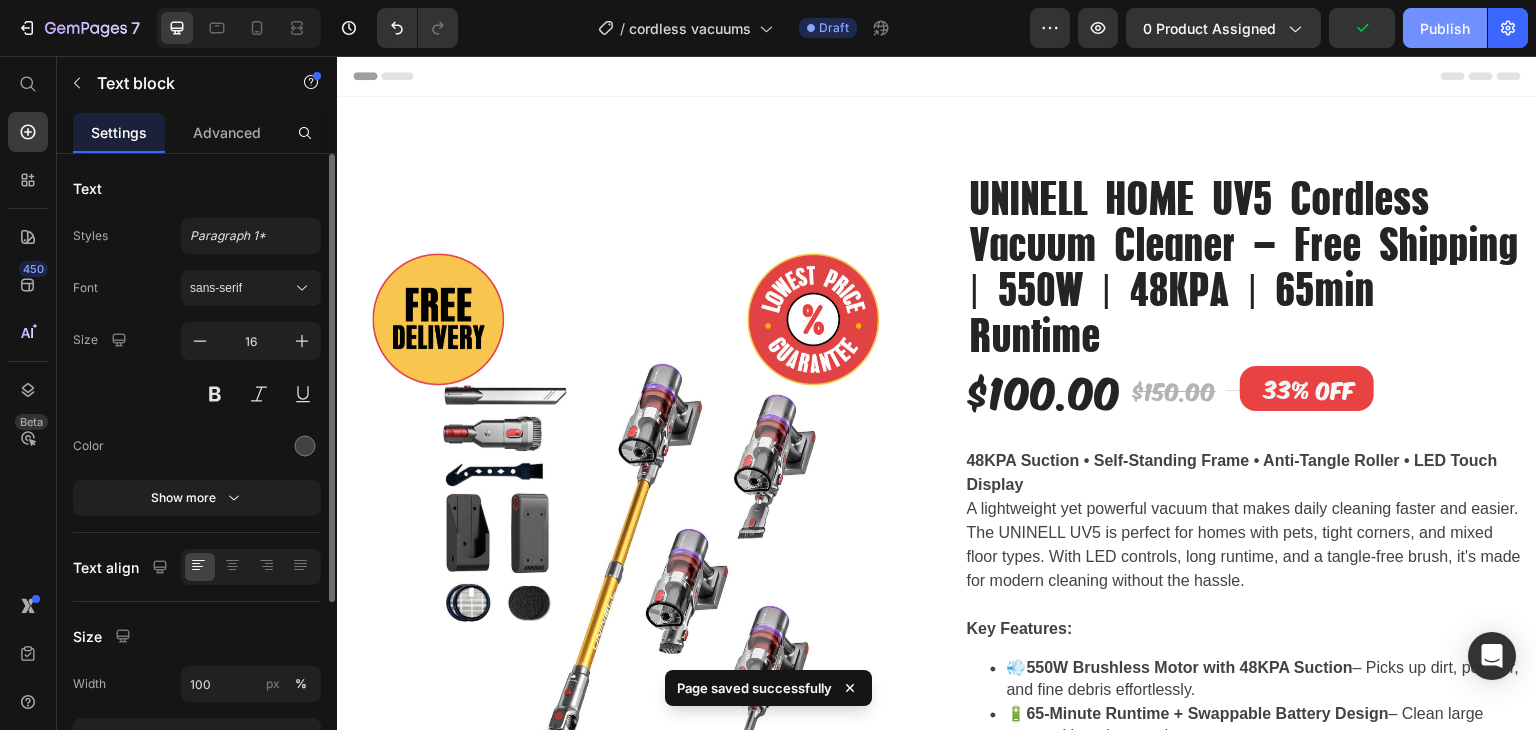 click on "Publish" at bounding box center (1445, 28) 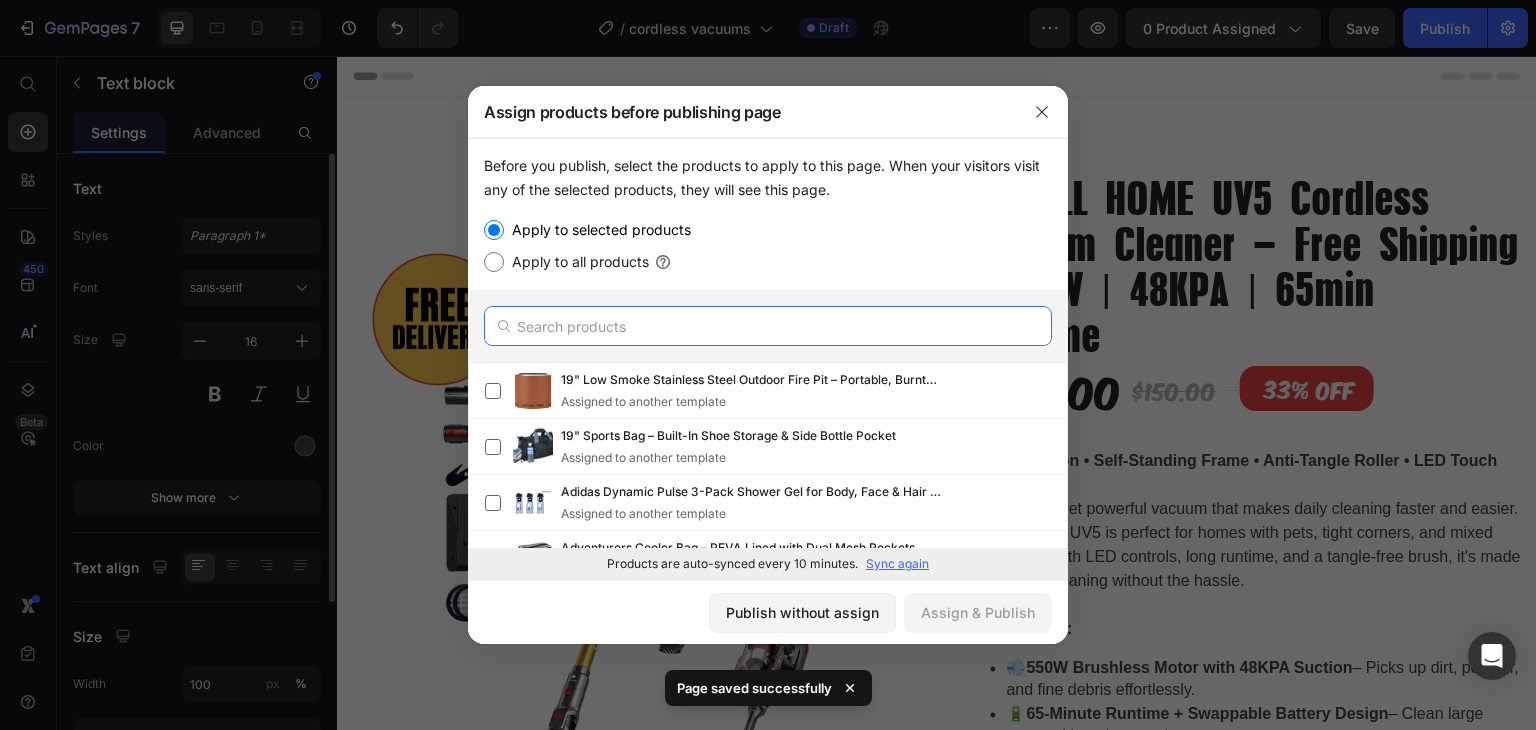 click at bounding box center (768, 326) 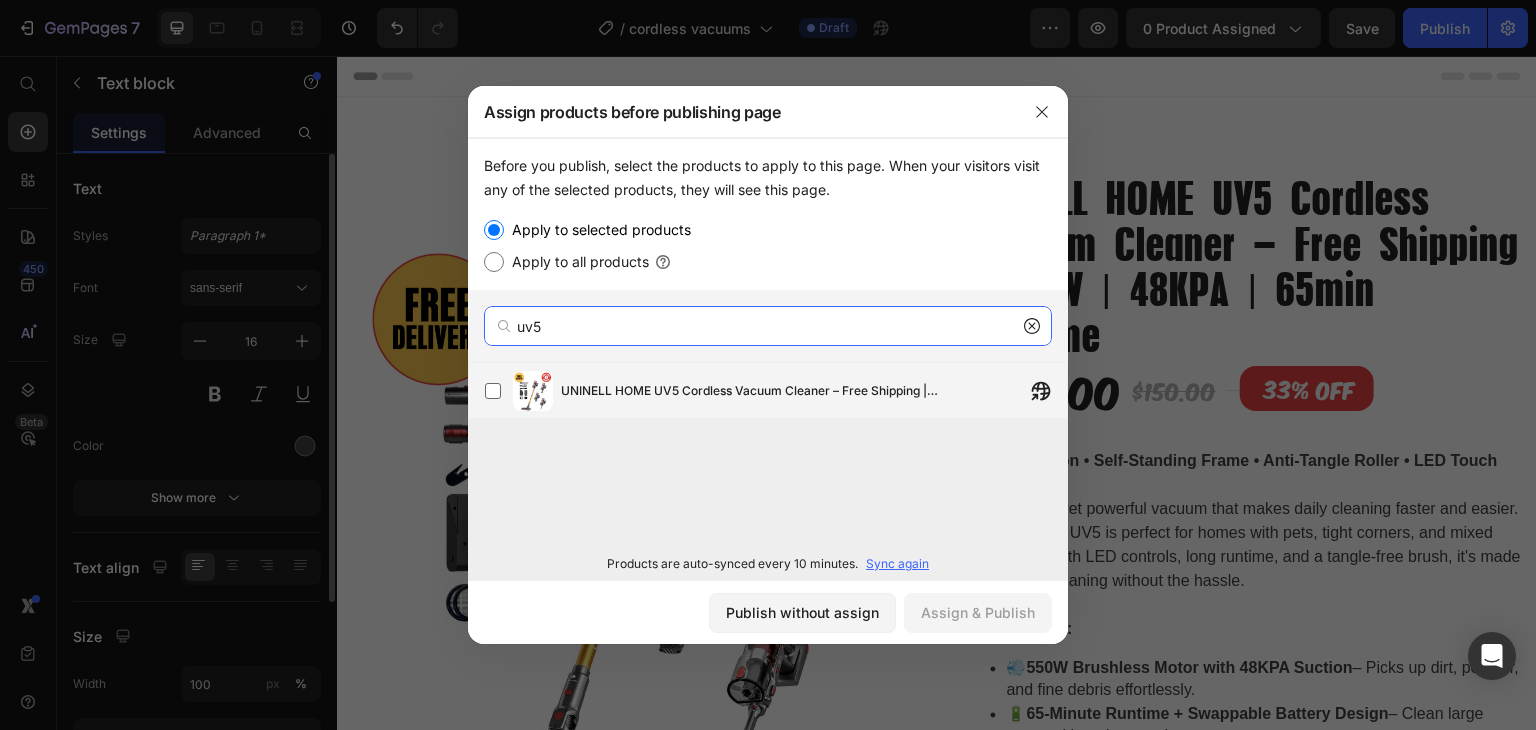 type on "uv5" 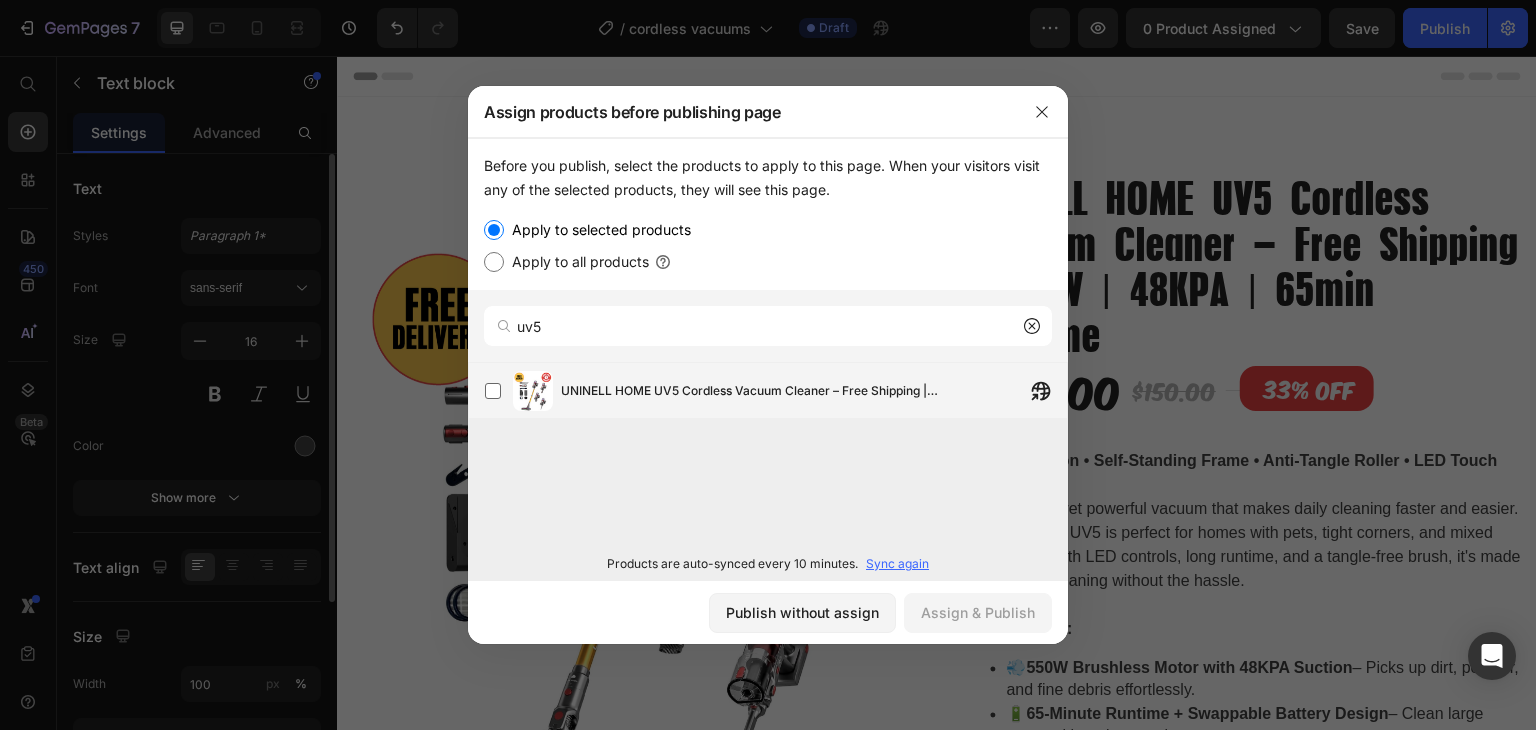 click on "UNINELL HOME UV5 Cordless Vacuum Cleaner – Free Shipping | 550W | 48KPA | 65min Runtime" at bounding box center [814, 391] 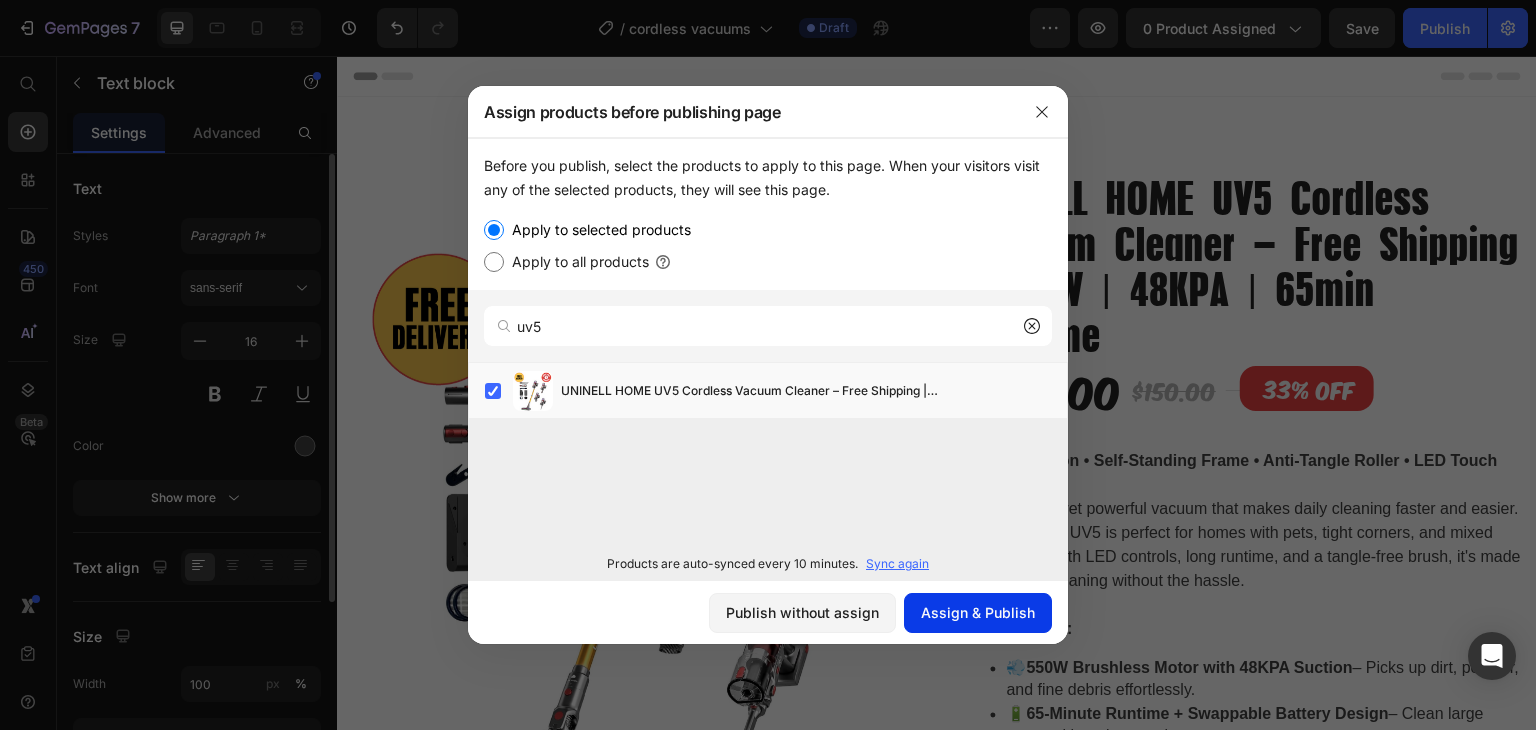 click on "Assign & Publish" at bounding box center [978, 612] 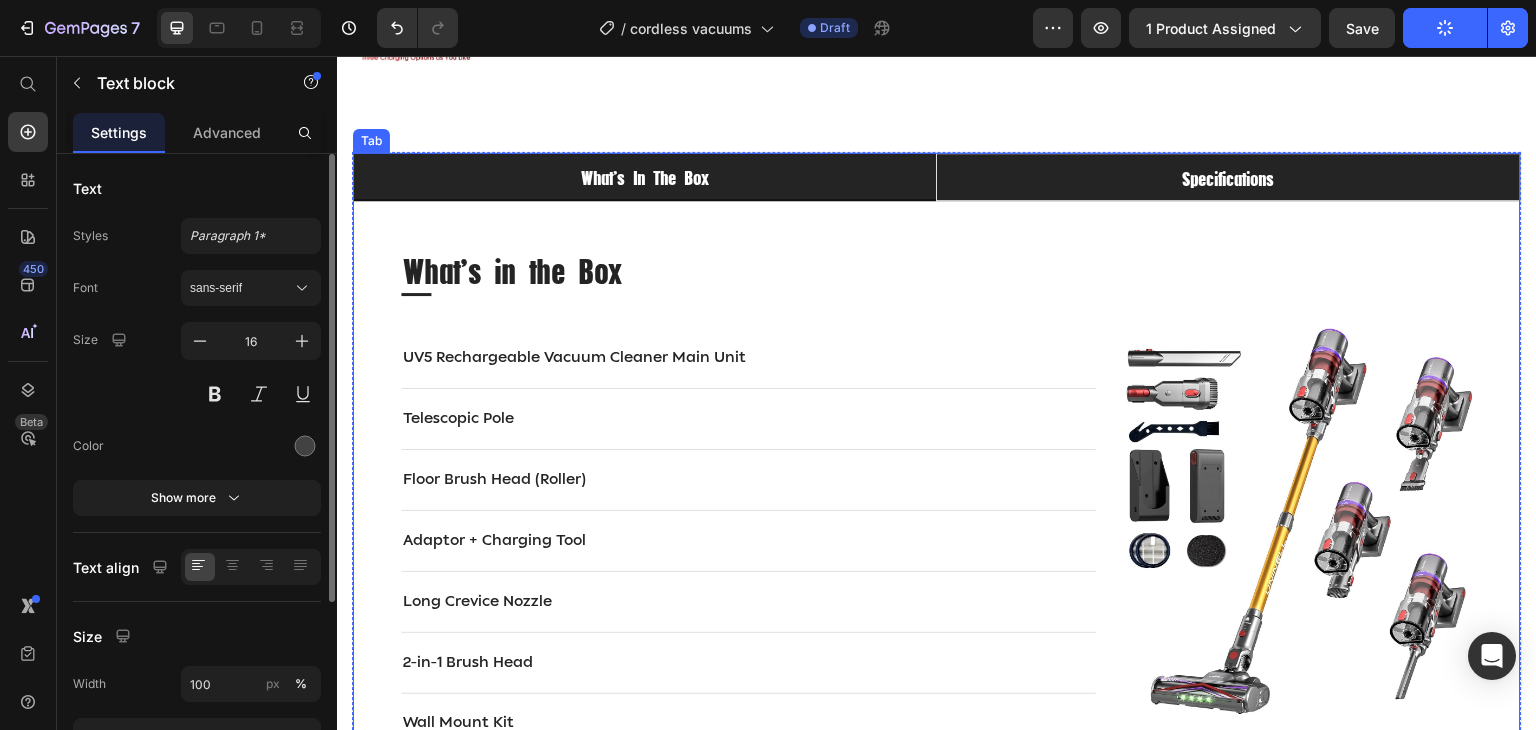 scroll, scrollTop: 1220, scrollLeft: 0, axis: vertical 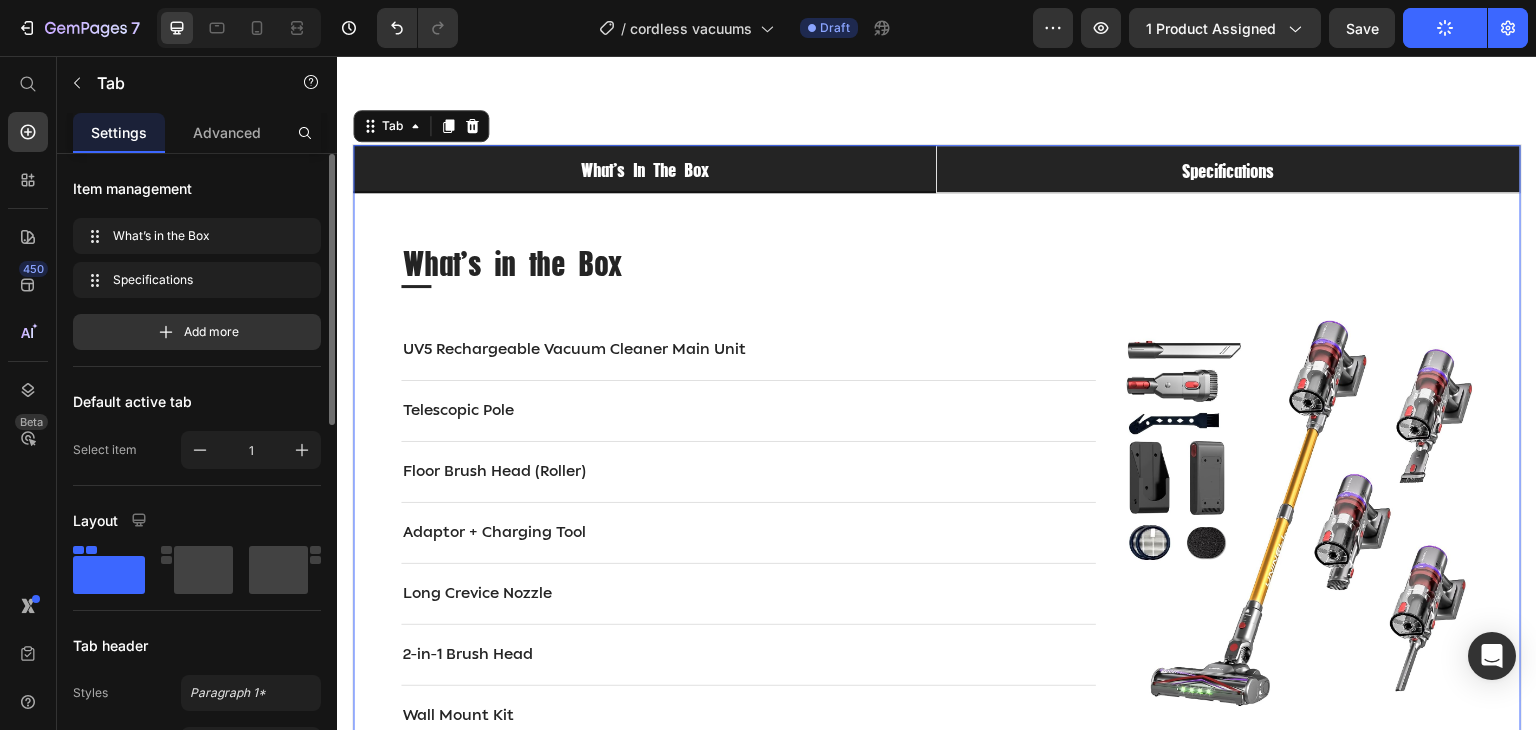 click on "Specifications" at bounding box center [1228, 169] 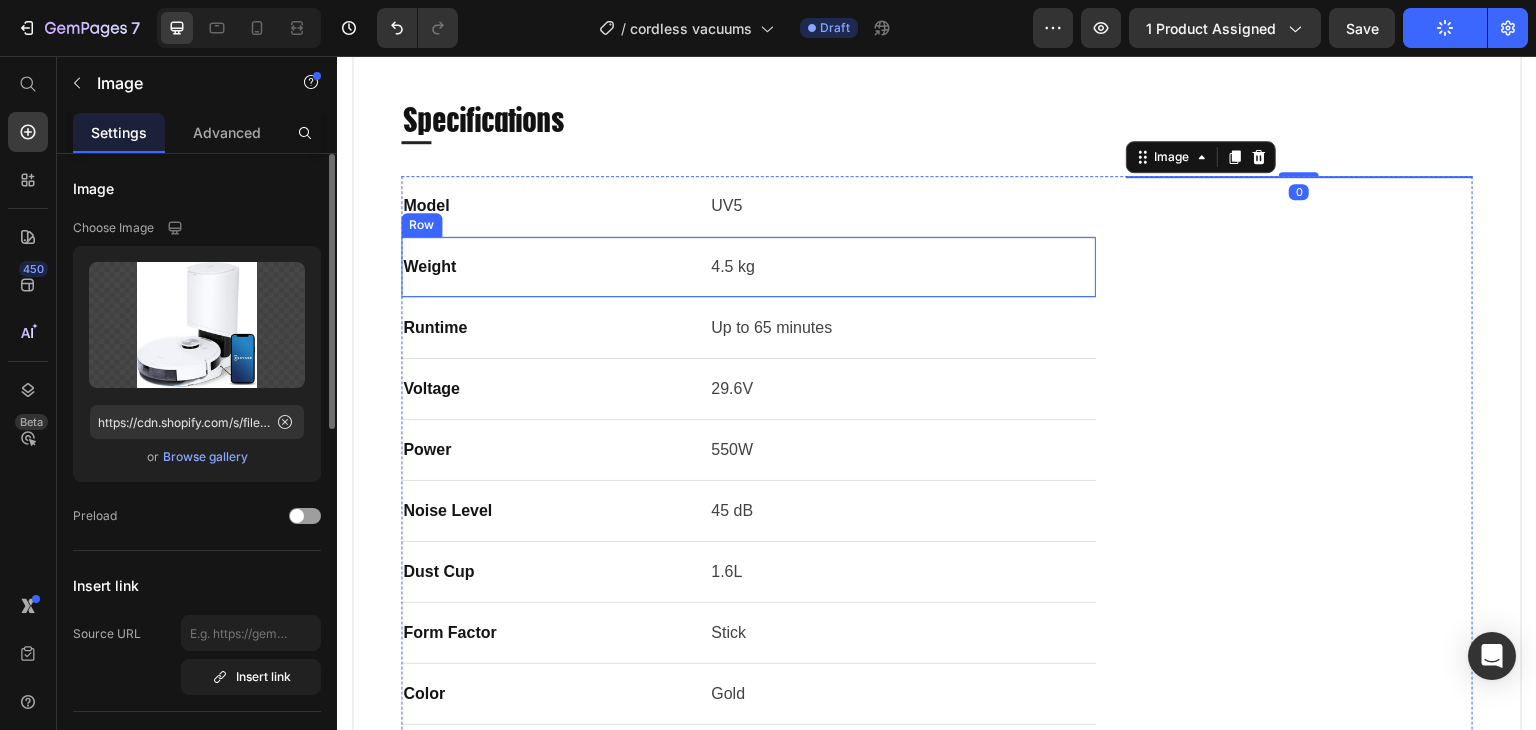 scroll, scrollTop: 1364, scrollLeft: 0, axis: vertical 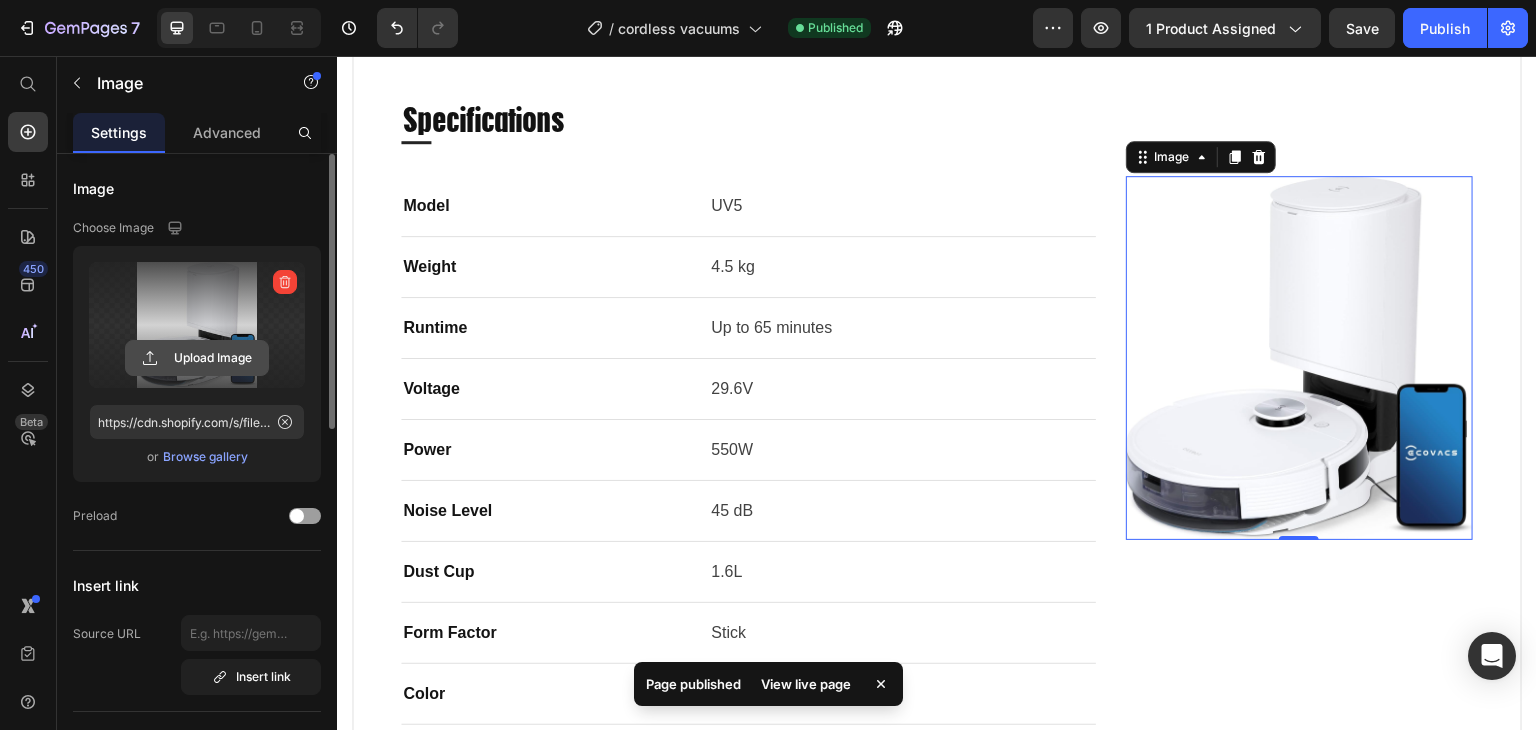 click 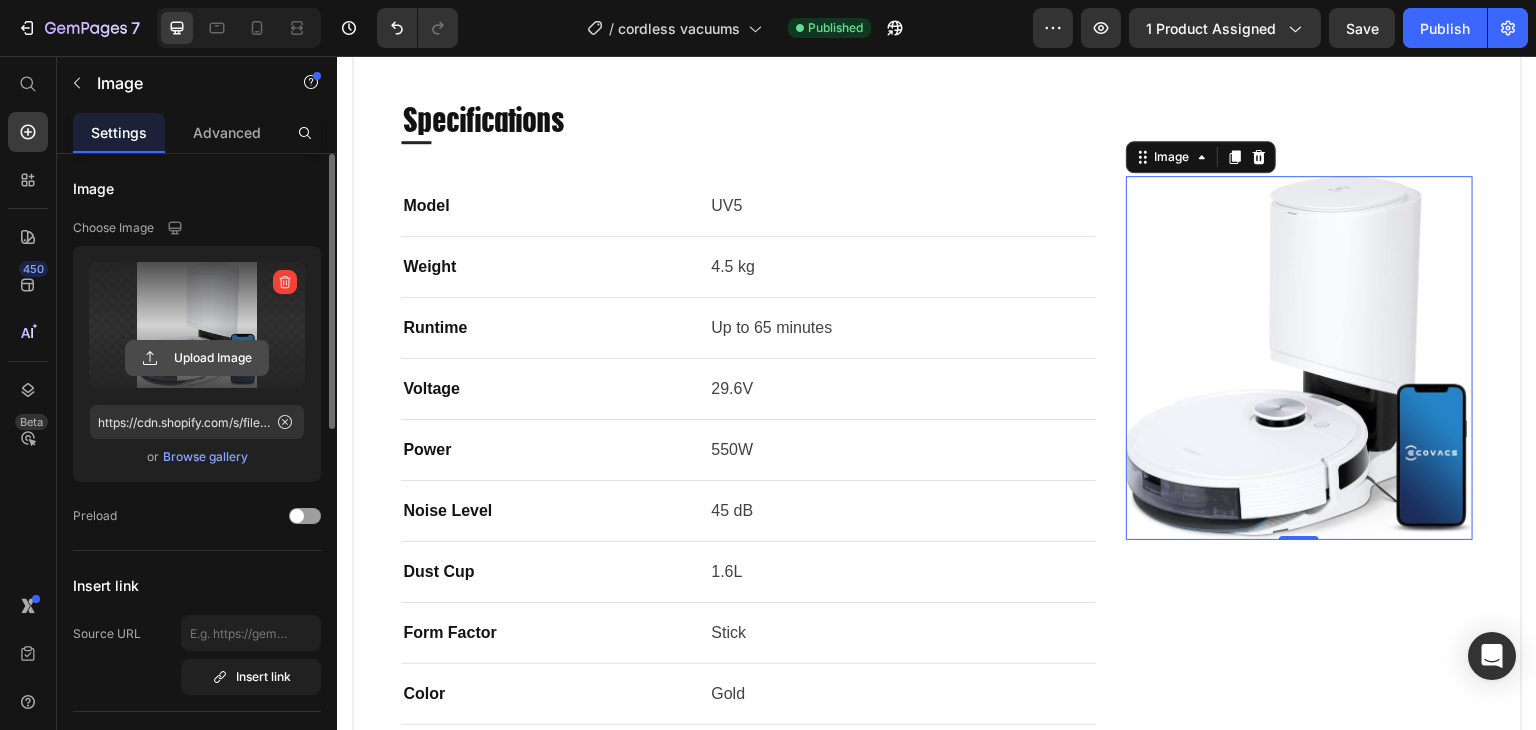 type on "https://cdn.shopify.com/s/files/1/0574/4522/0398/files/gempages_547507537893655623-e600a670-4c67-41e9-ad81-587e265dac5b.jpg" 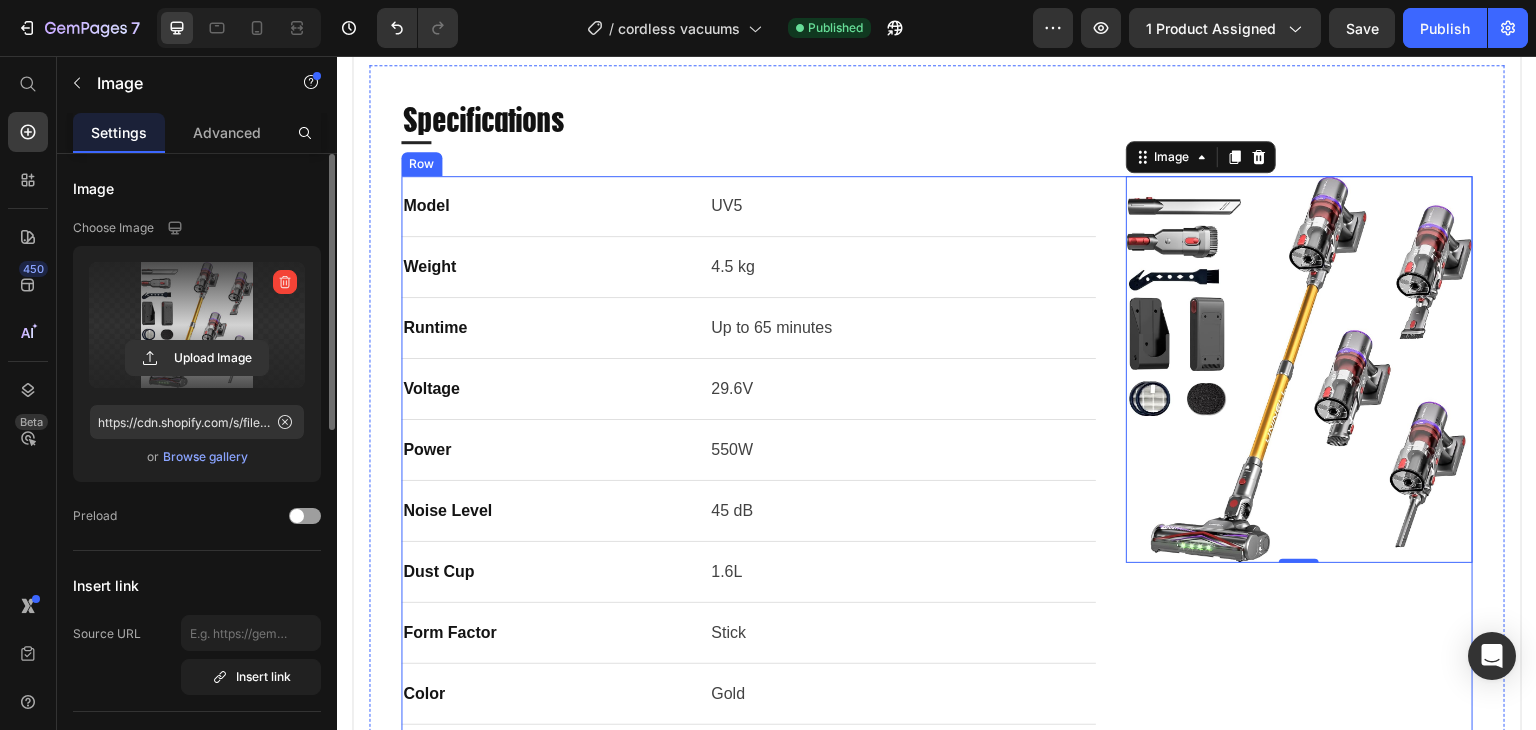 click on "Image   0" at bounding box center (1299, 480) 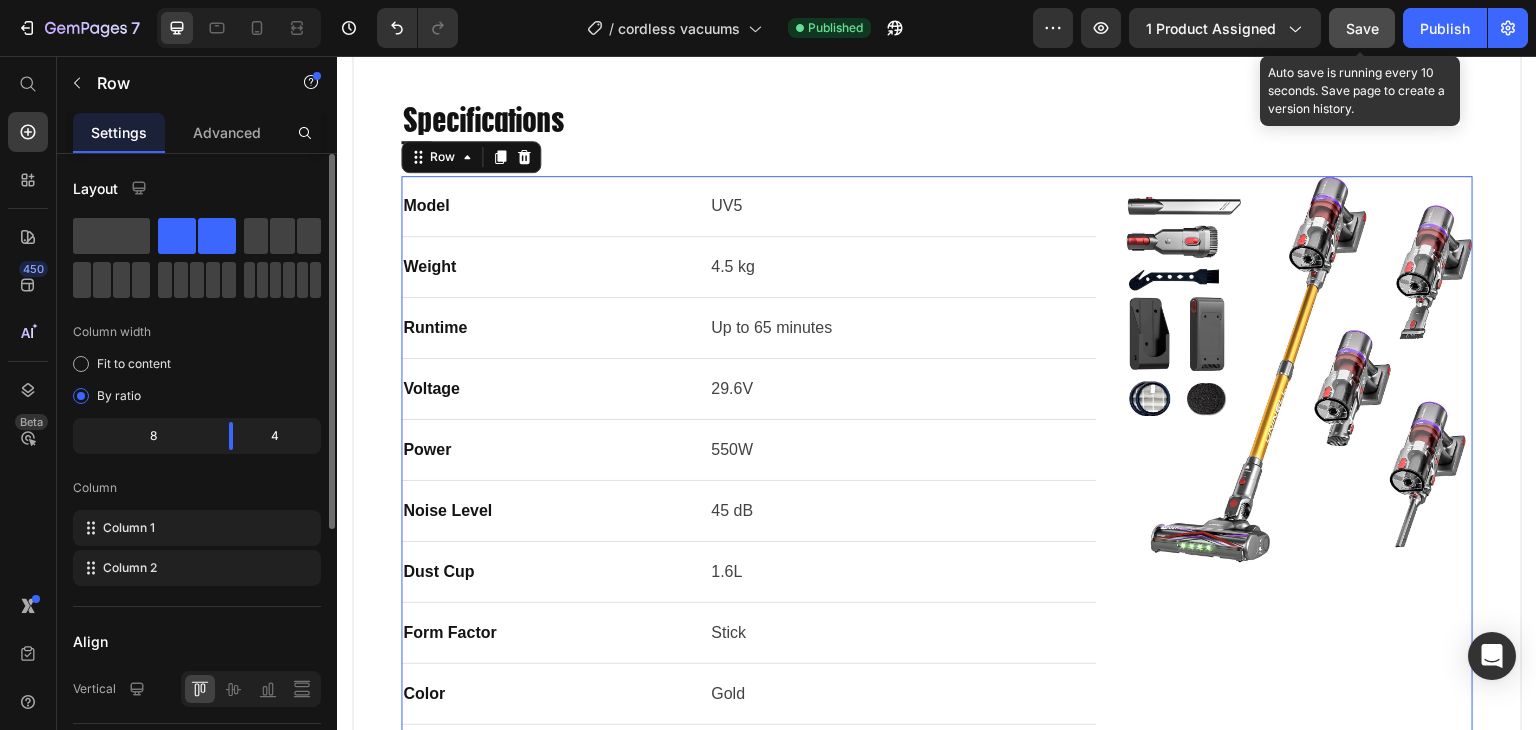 click on "Save" at bounding box center (1362, 28) 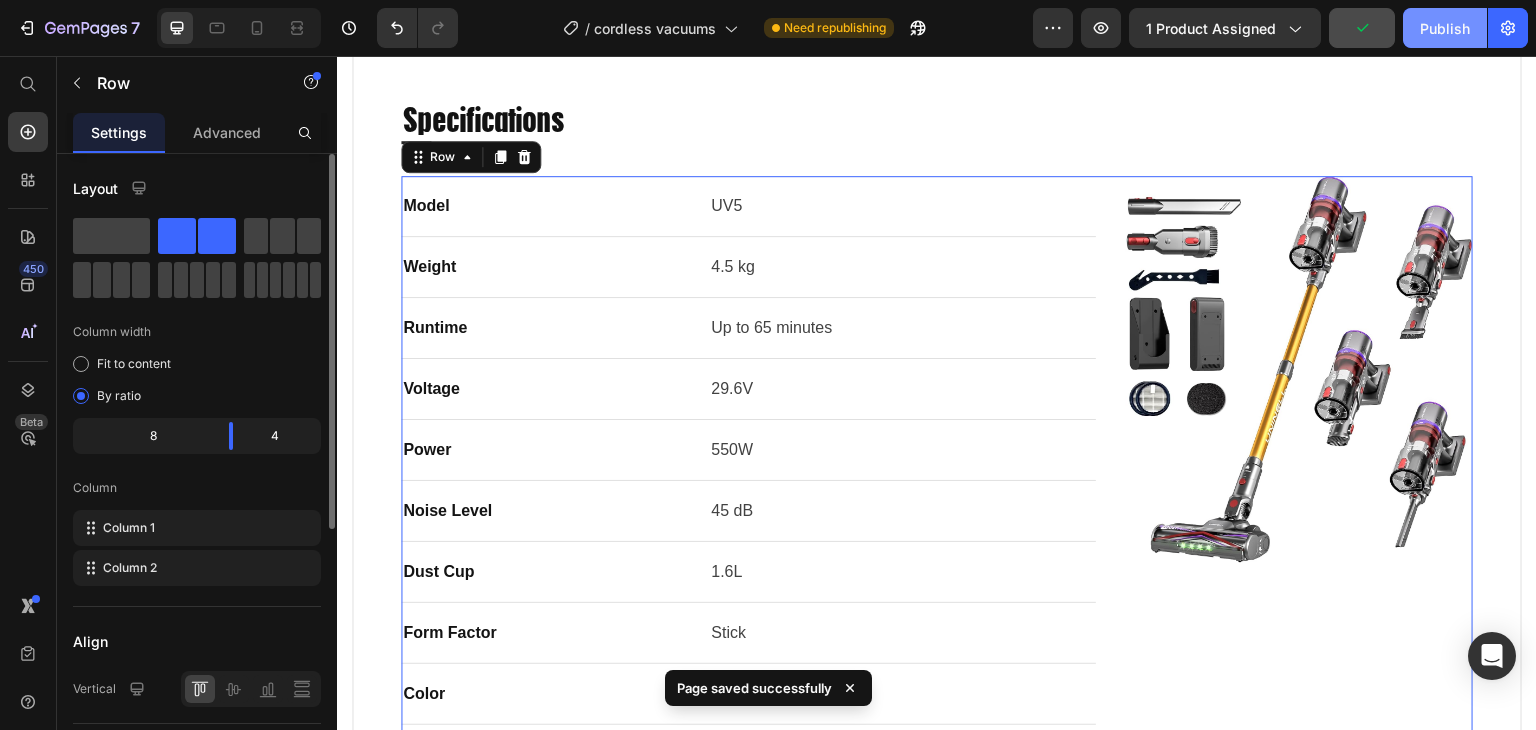 click on "Publish" at bounding box center (1445, 28) 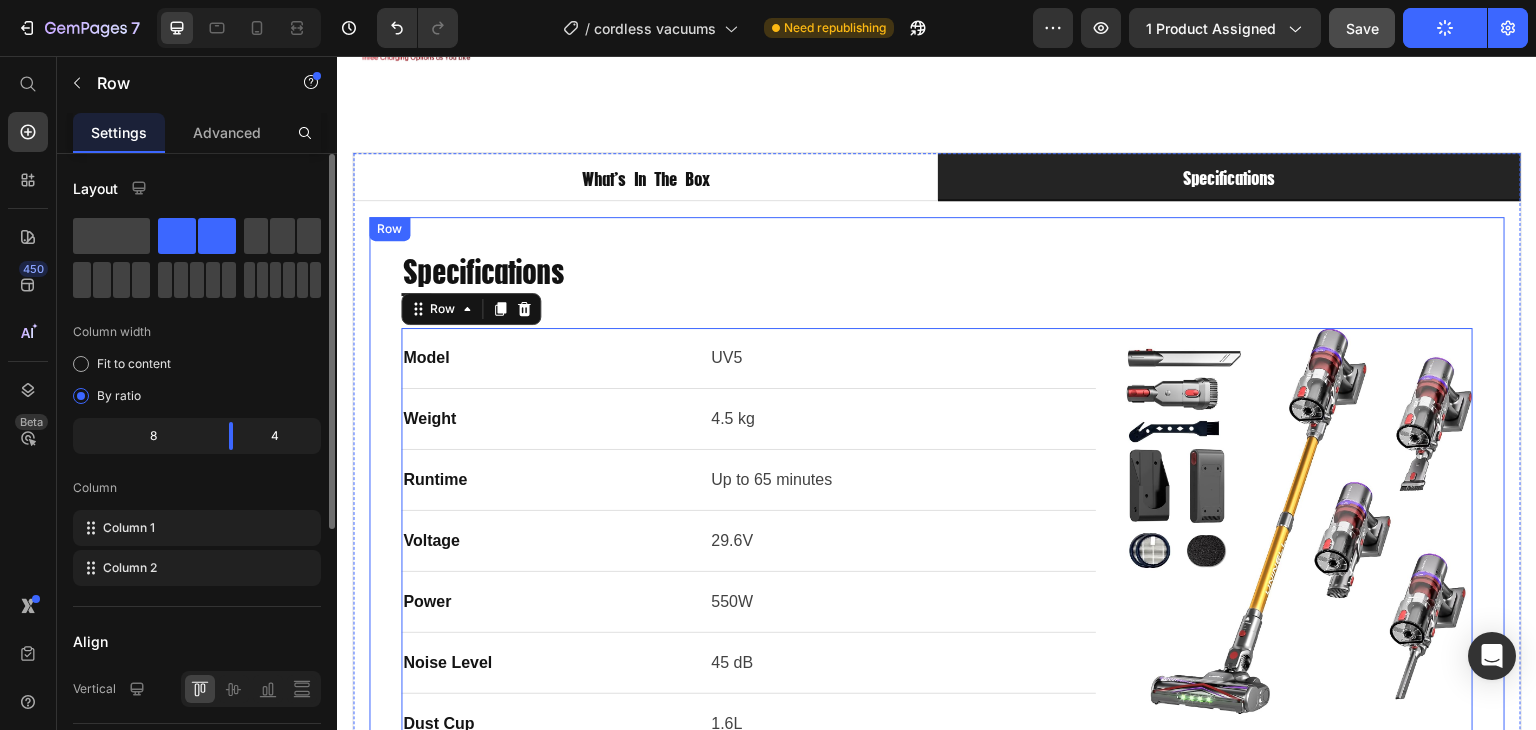 scroll, scrollTop: 1208, scrollLeft: 0, axis: vertical 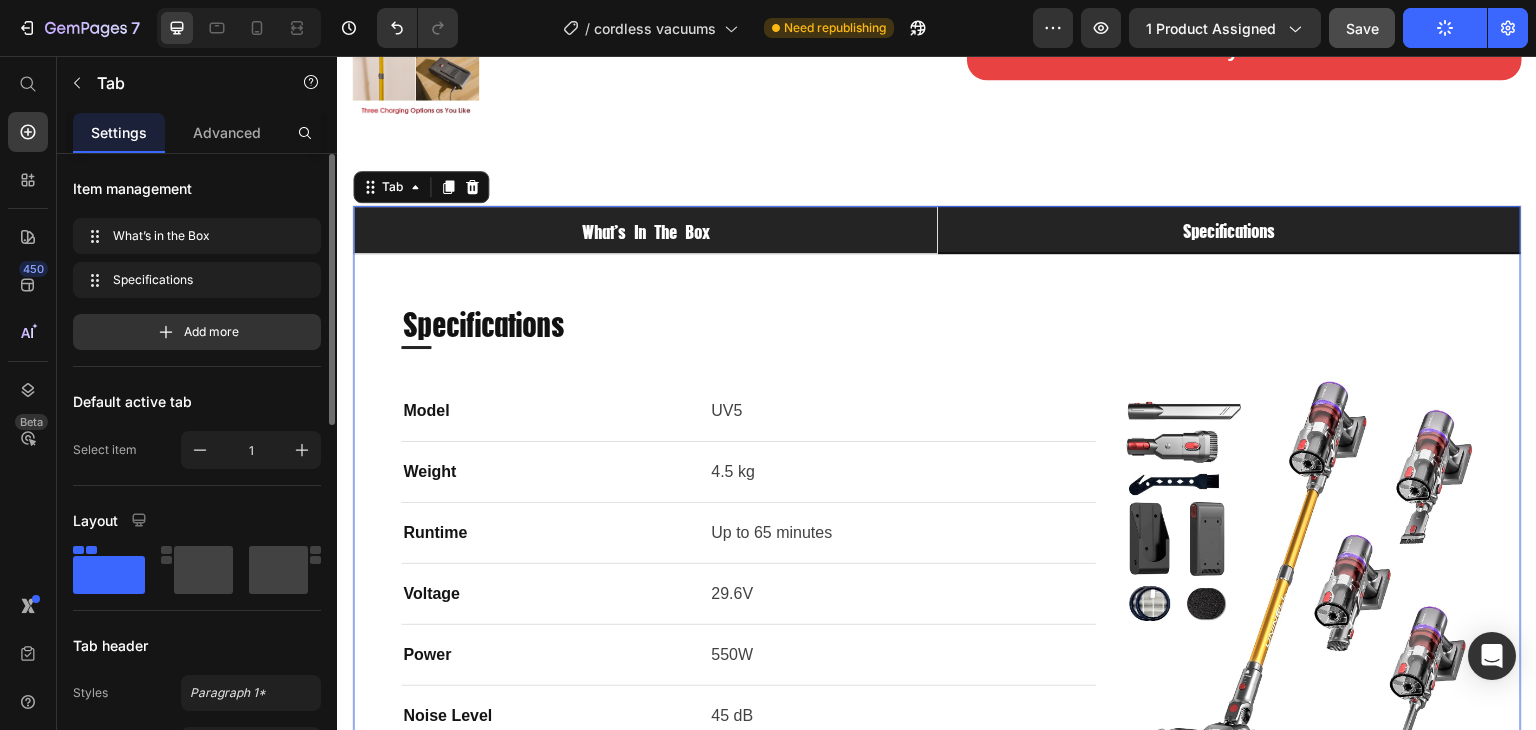 click on "What’s in the Box" at bounding box center (645, 230) 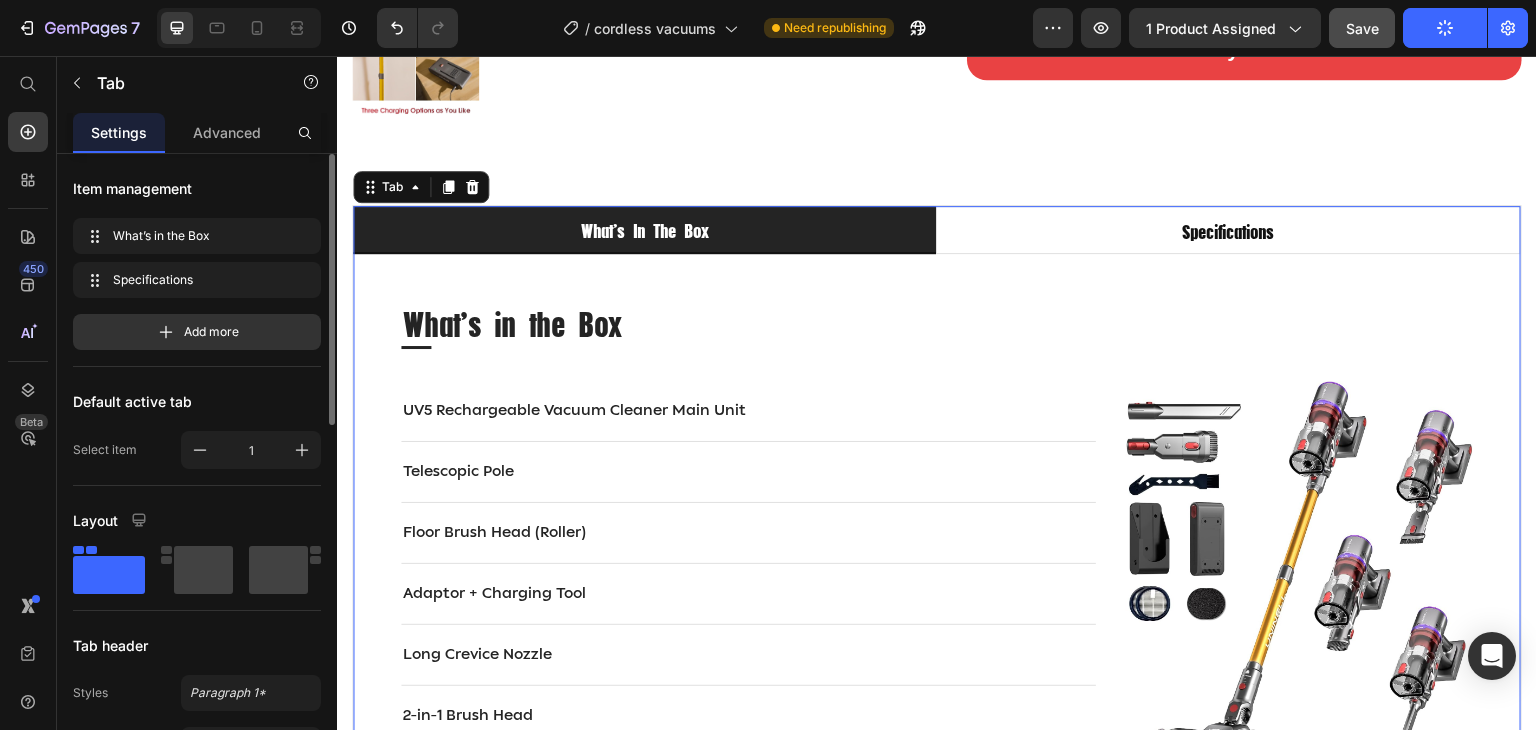 click on "What’s in the Box" at bounding box center [644, 230] 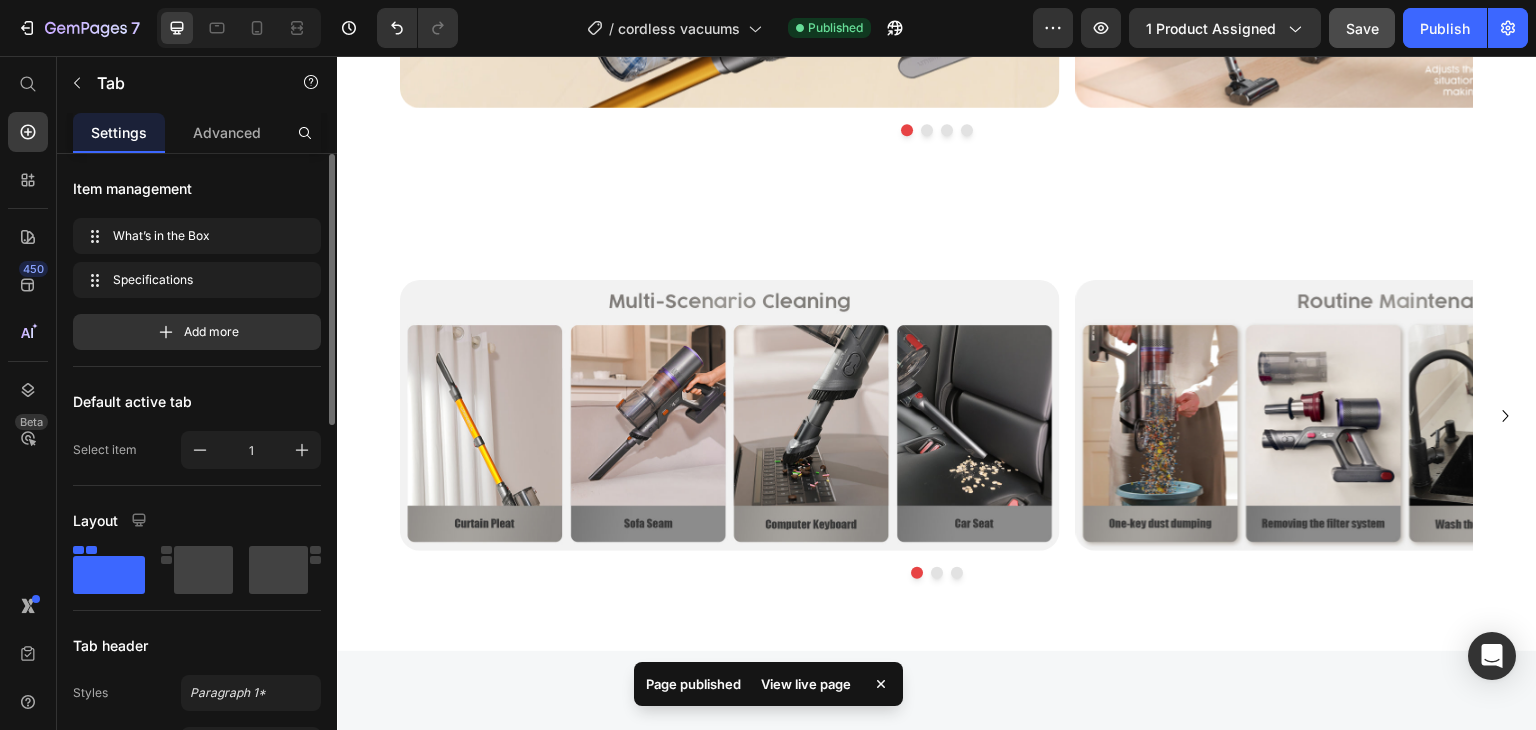 scroll, scrollTop: 3368, scrollLeft: 0, axis: vertical 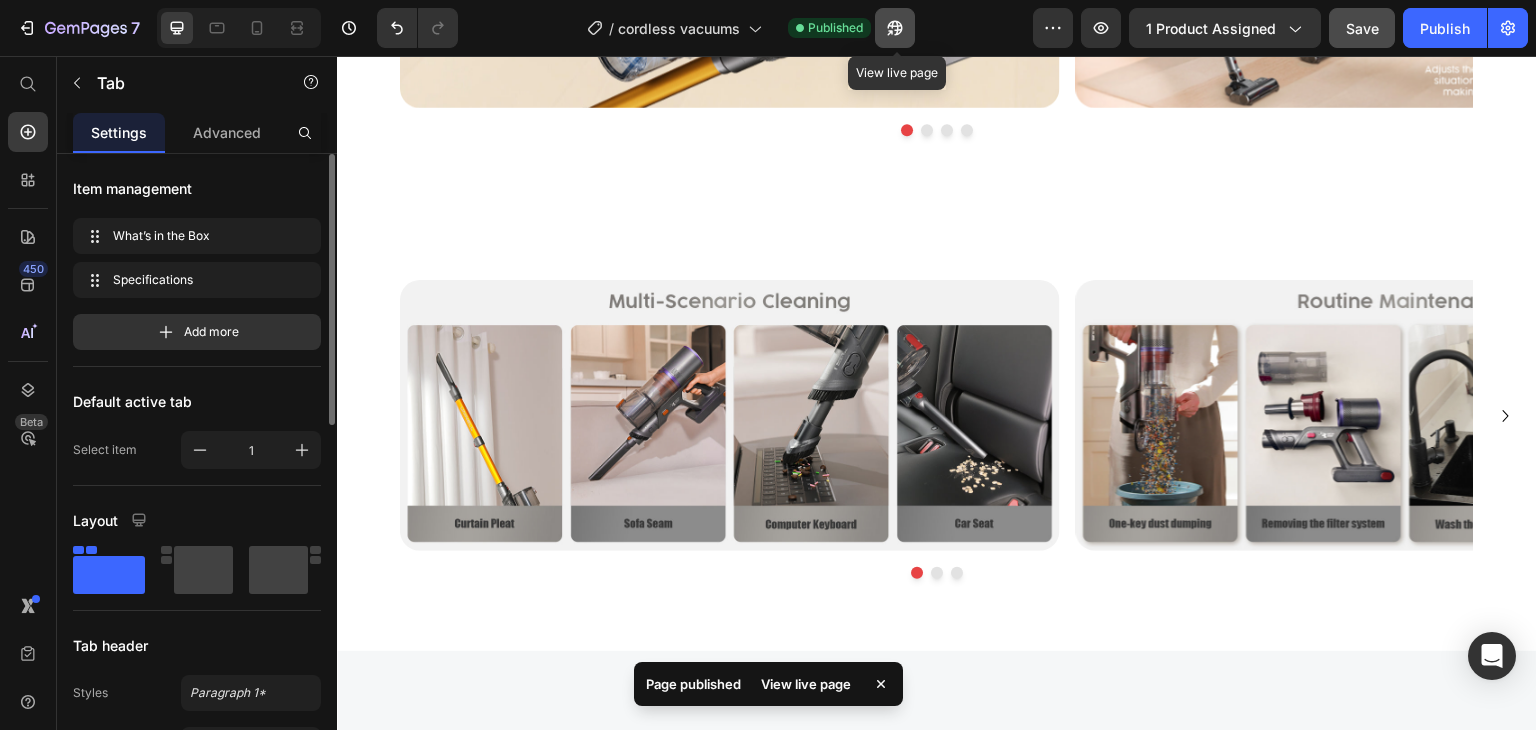 click 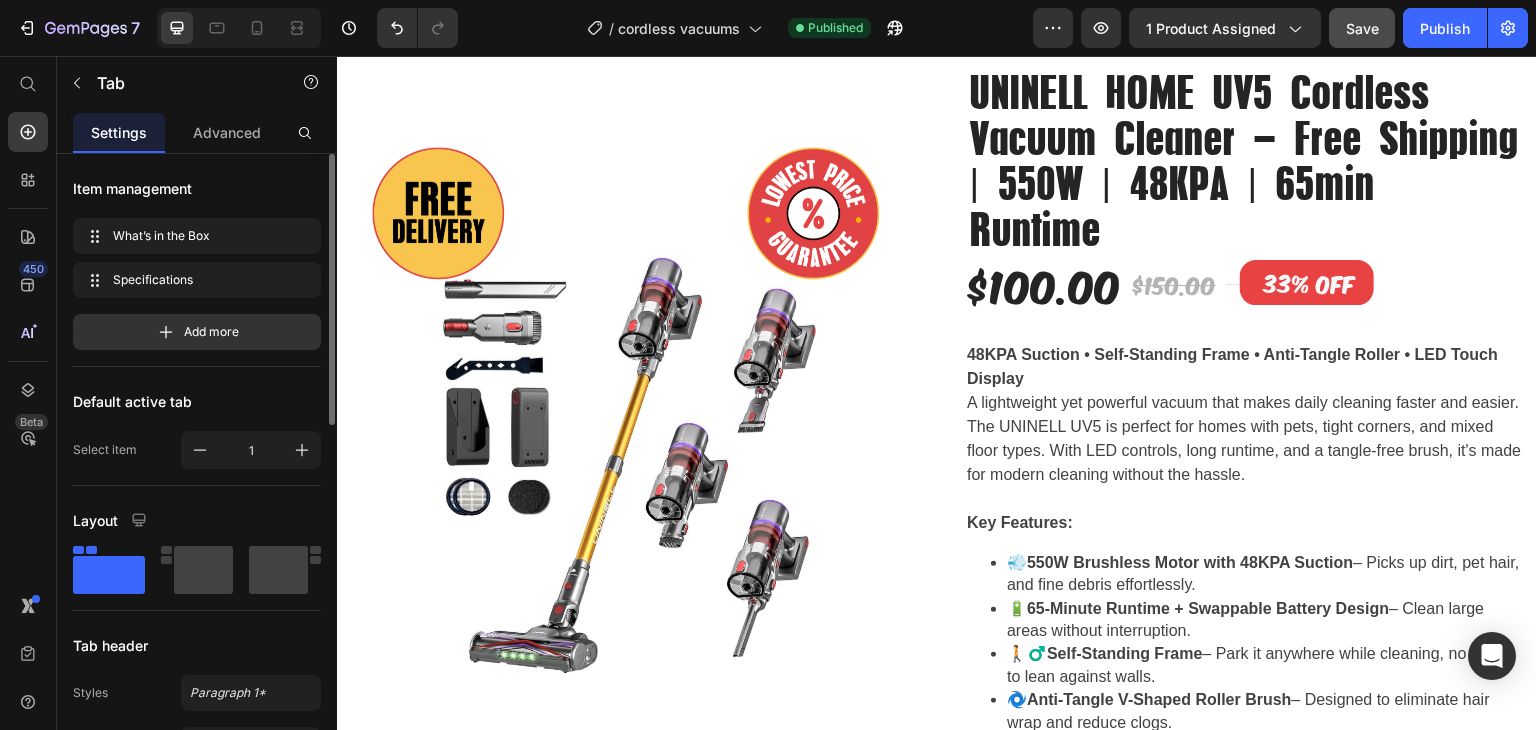 scroll, scrollTop: 0, scrollLeft: 0, axis: both 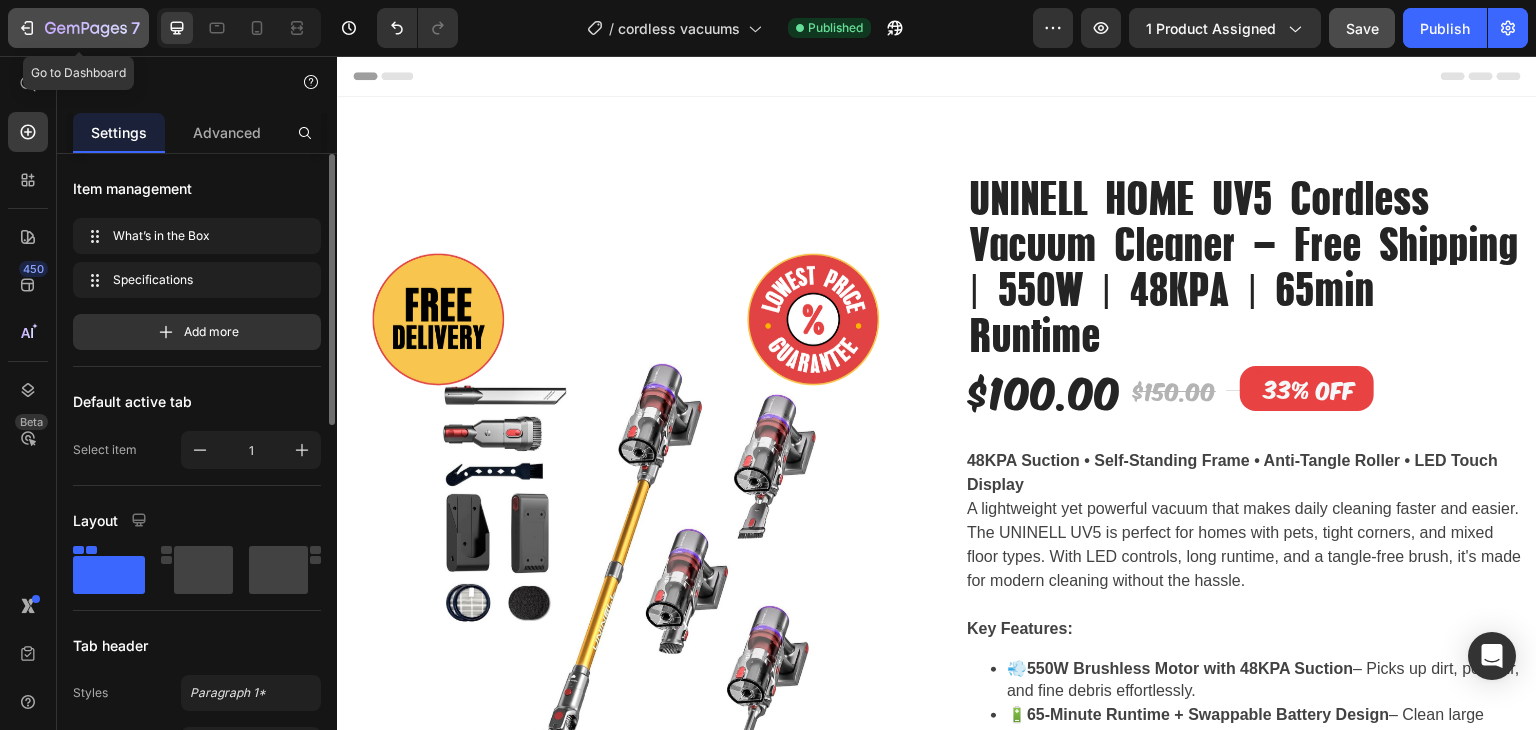 click 